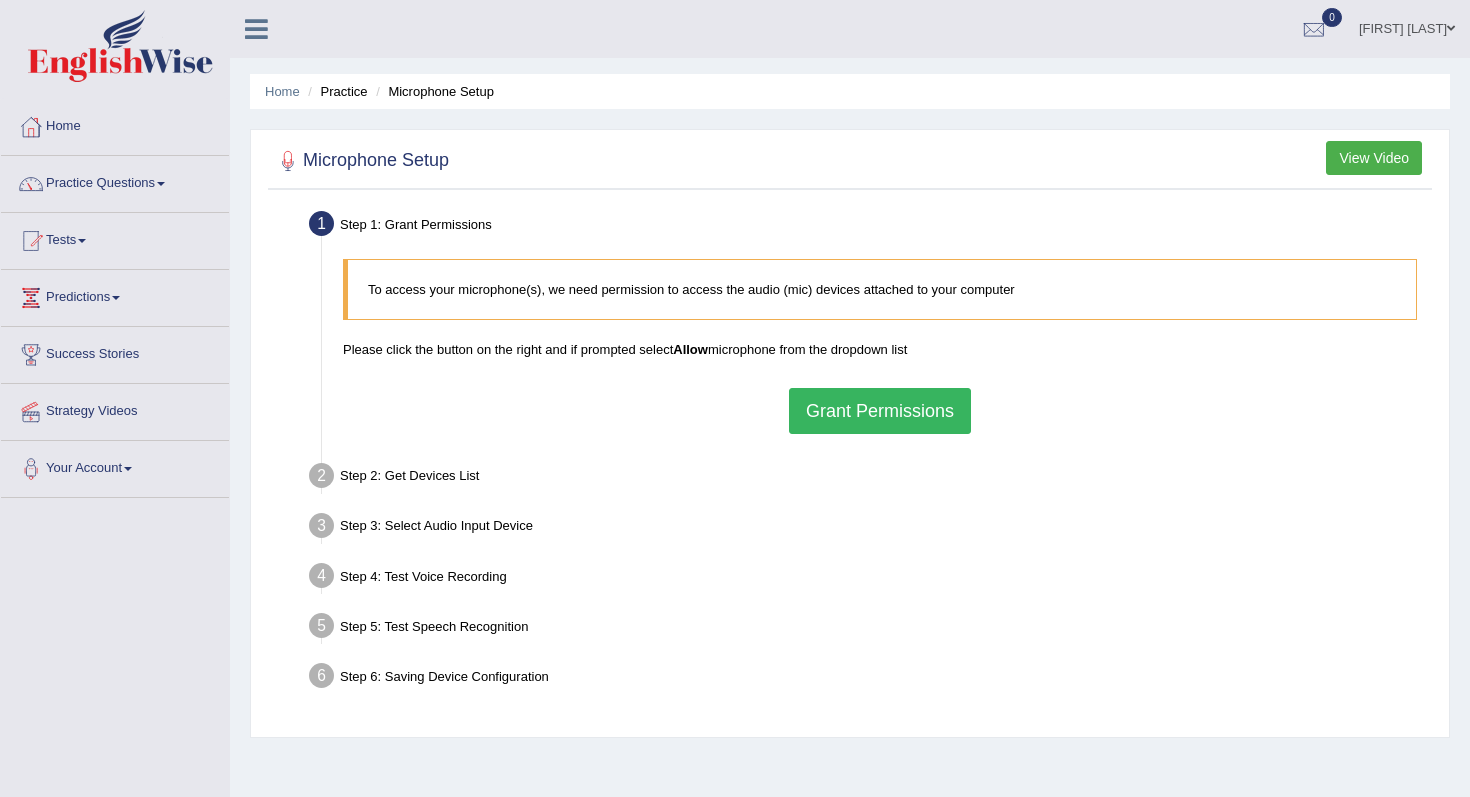 scroll, scrollTop: 0, scrollLeft: 0, axis: both 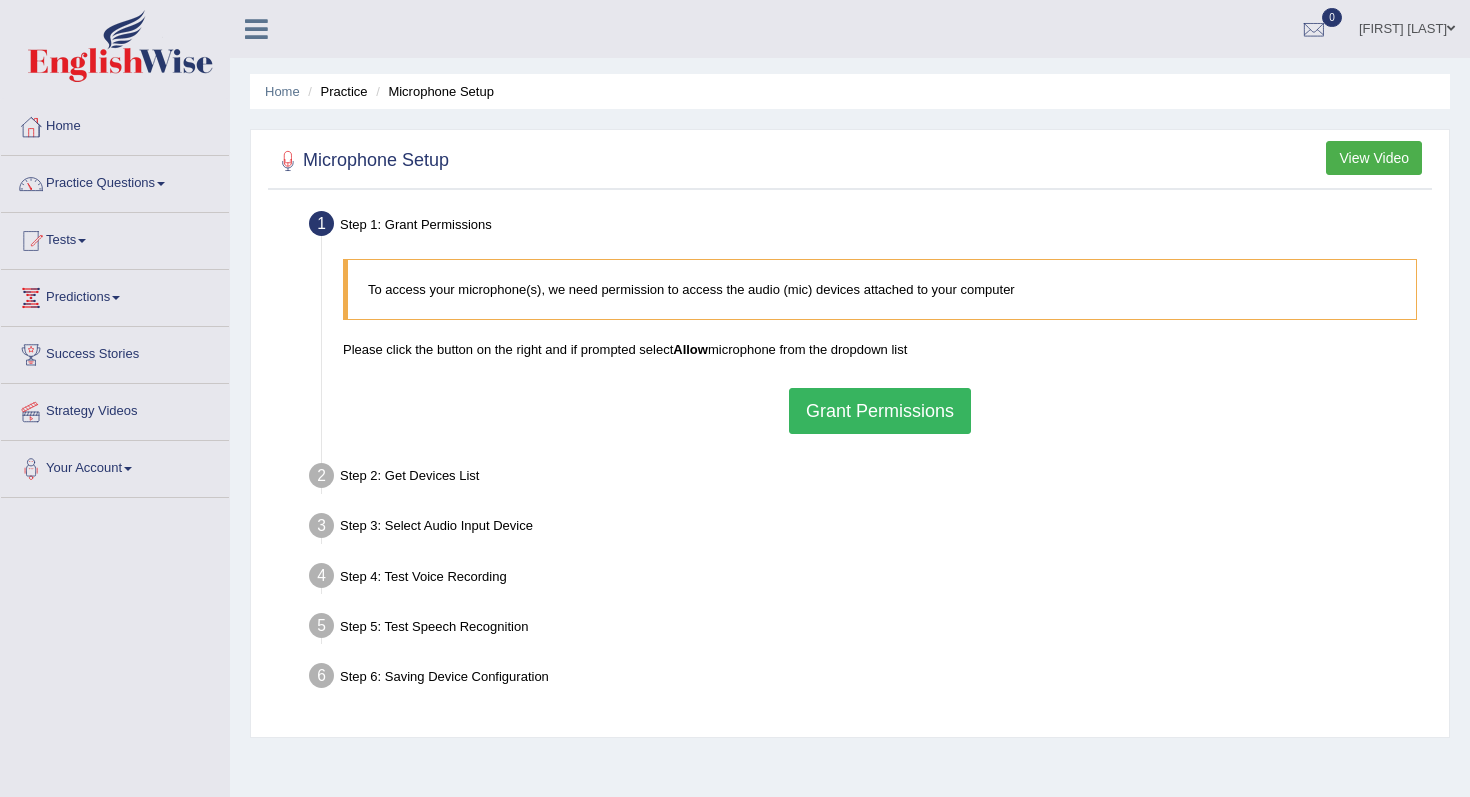 click on "Grant Permissions" at bounding box center [880, 411] 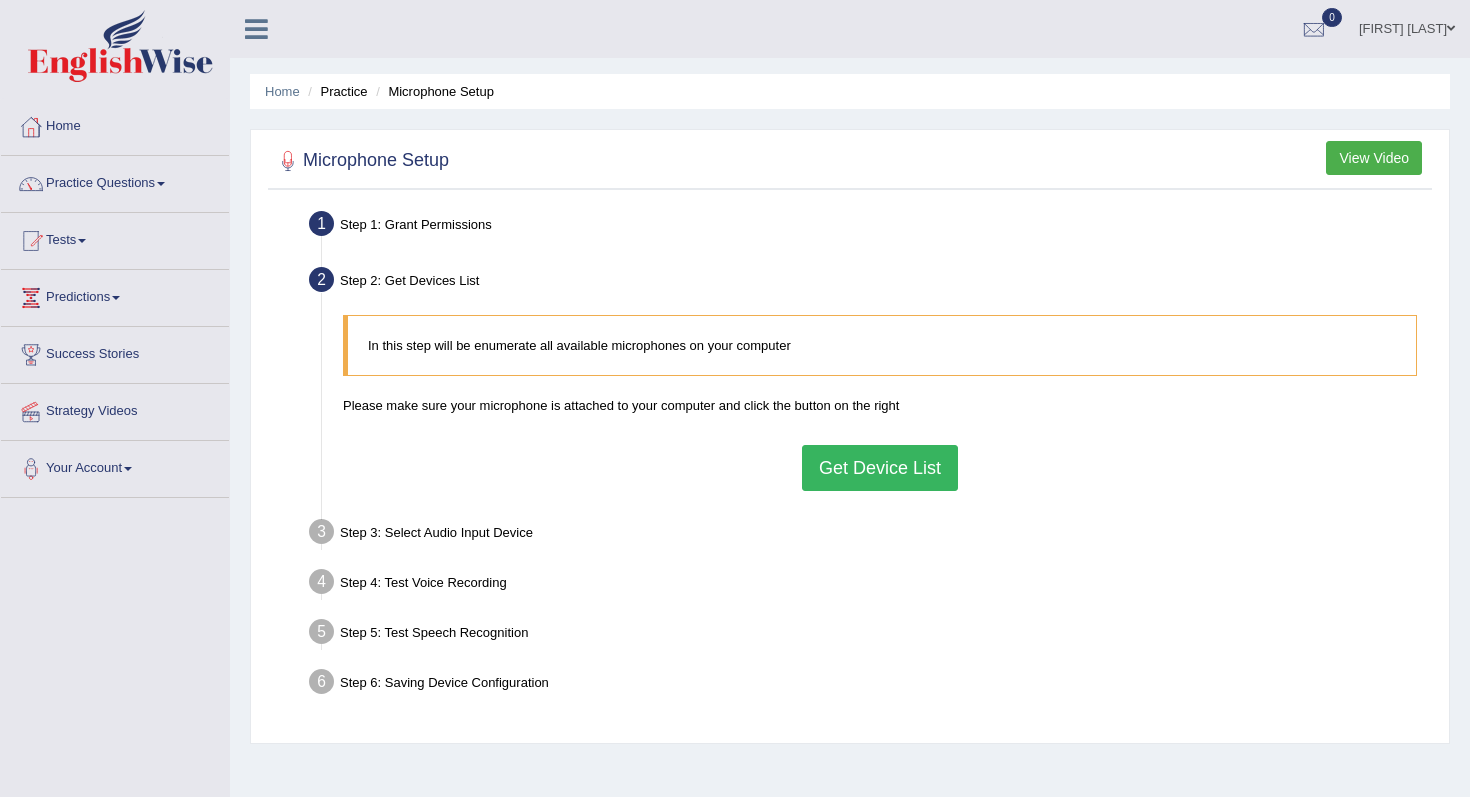 click on "Get Device List" at bounding box center [880, 468] 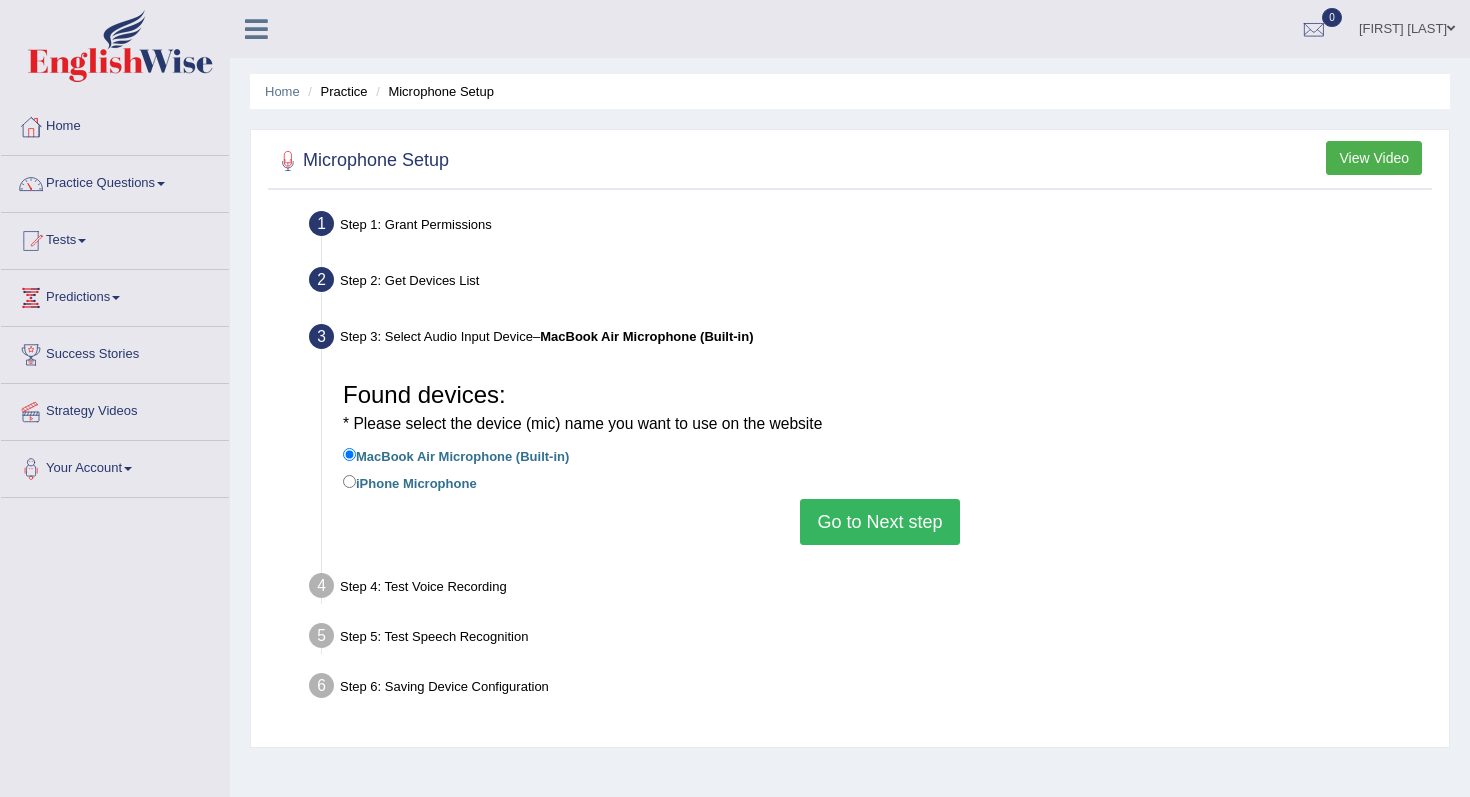 click on "Go to Next step" at bounding box center (879, 522) 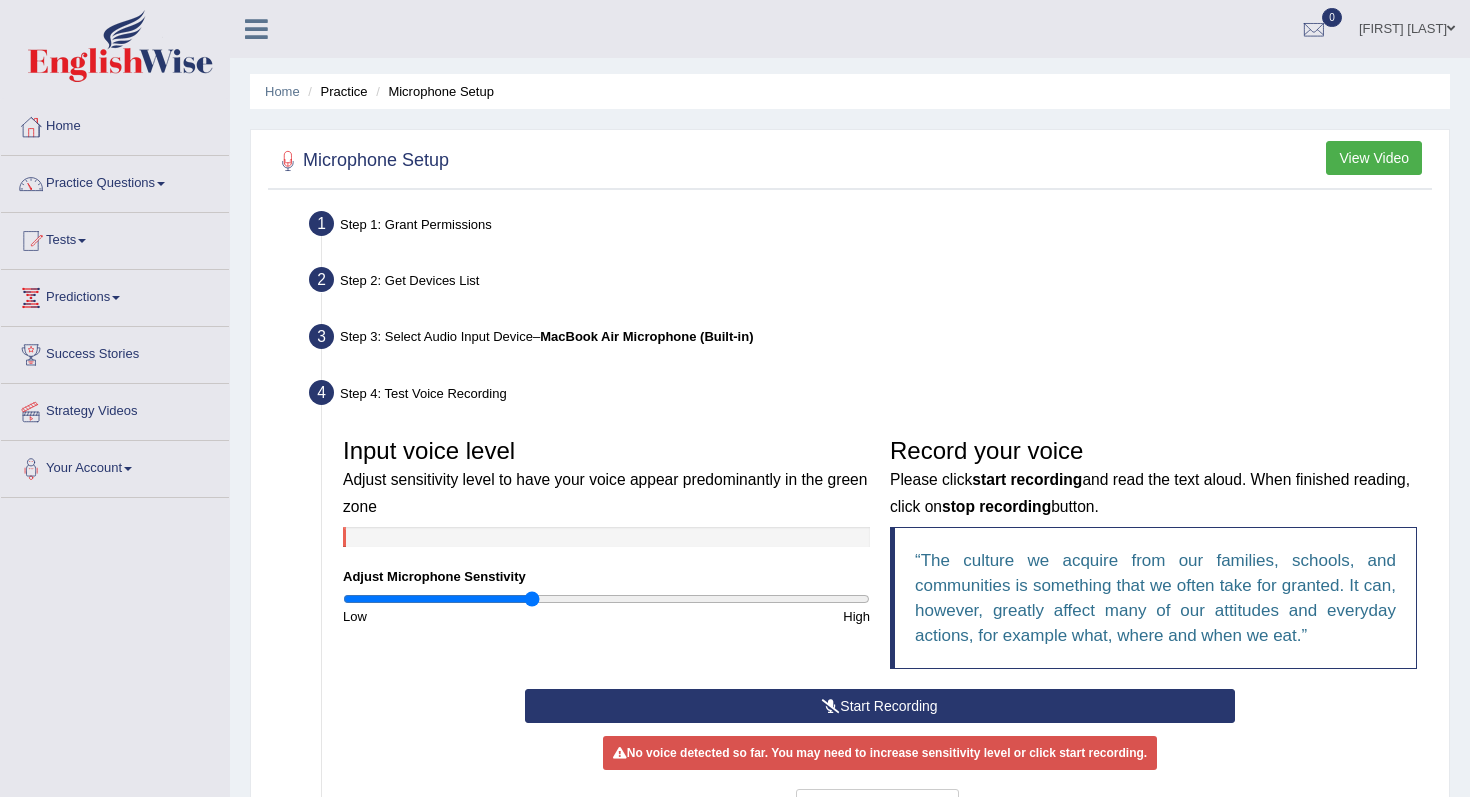 type on "0.72" 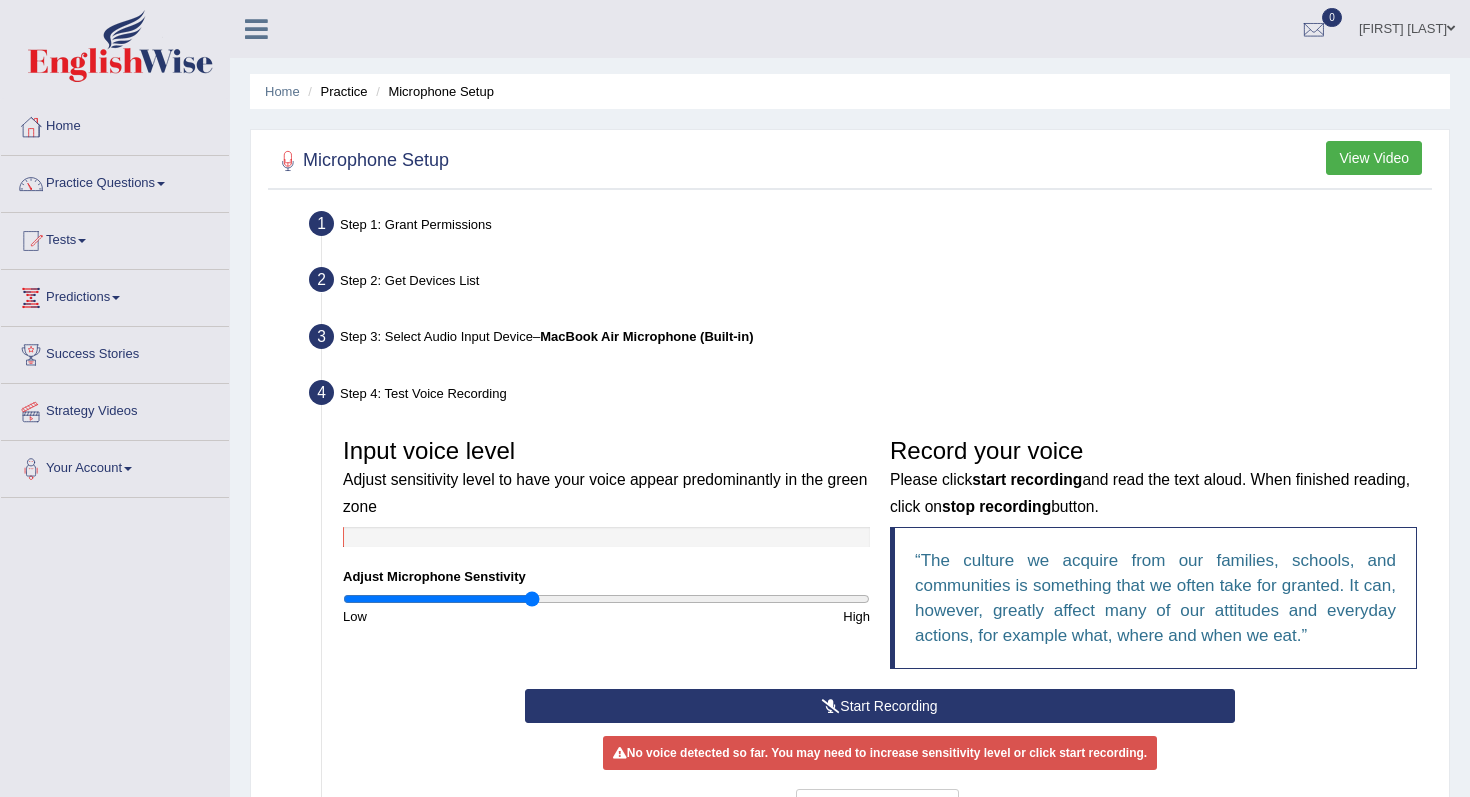 click on "Start Recording" at bounding box center (879, 706) 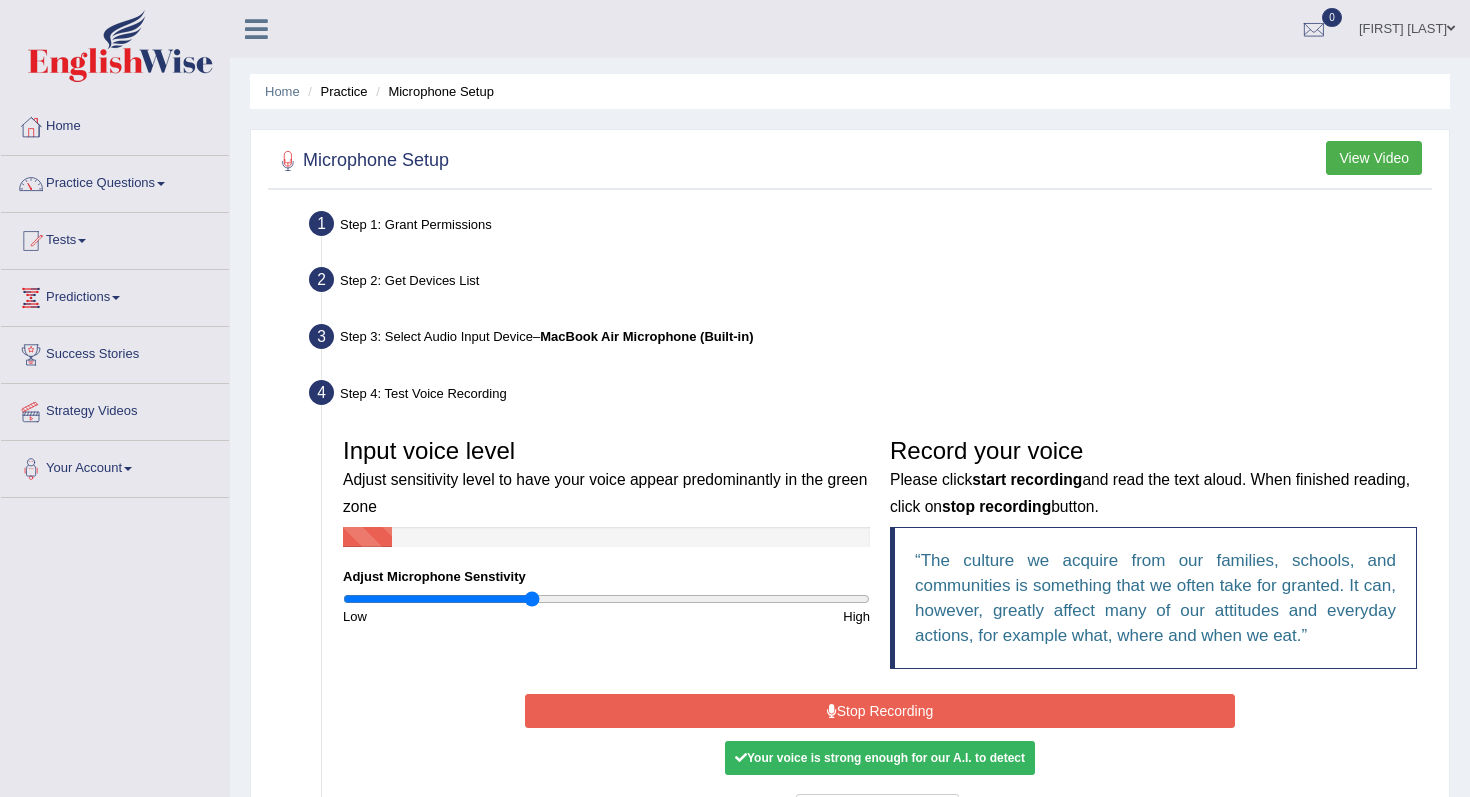 click on "Stop Recording" at bounding box center (879, 711) 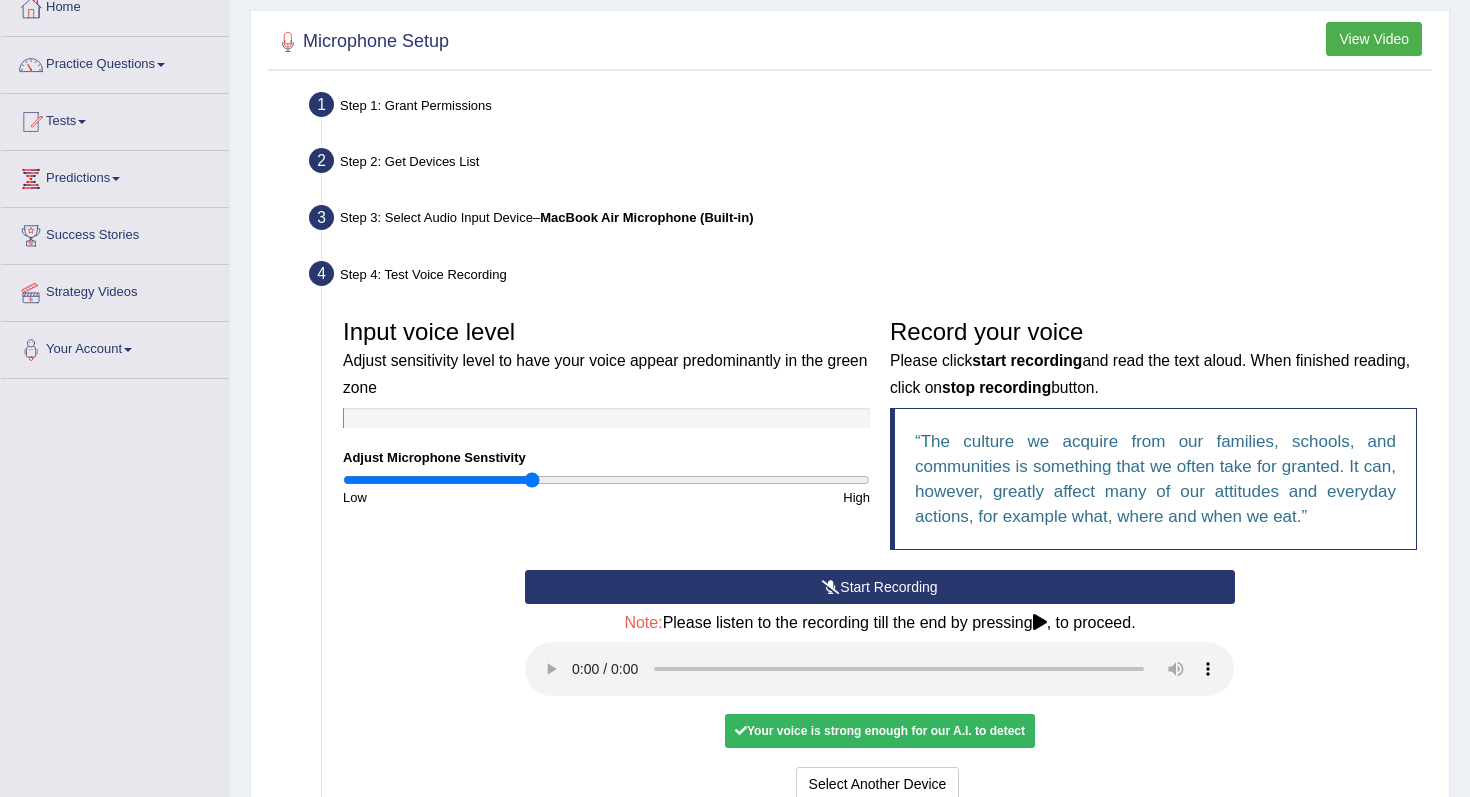 scroll, scrollTop: 127, scrollLeft: 0, axis: vertical 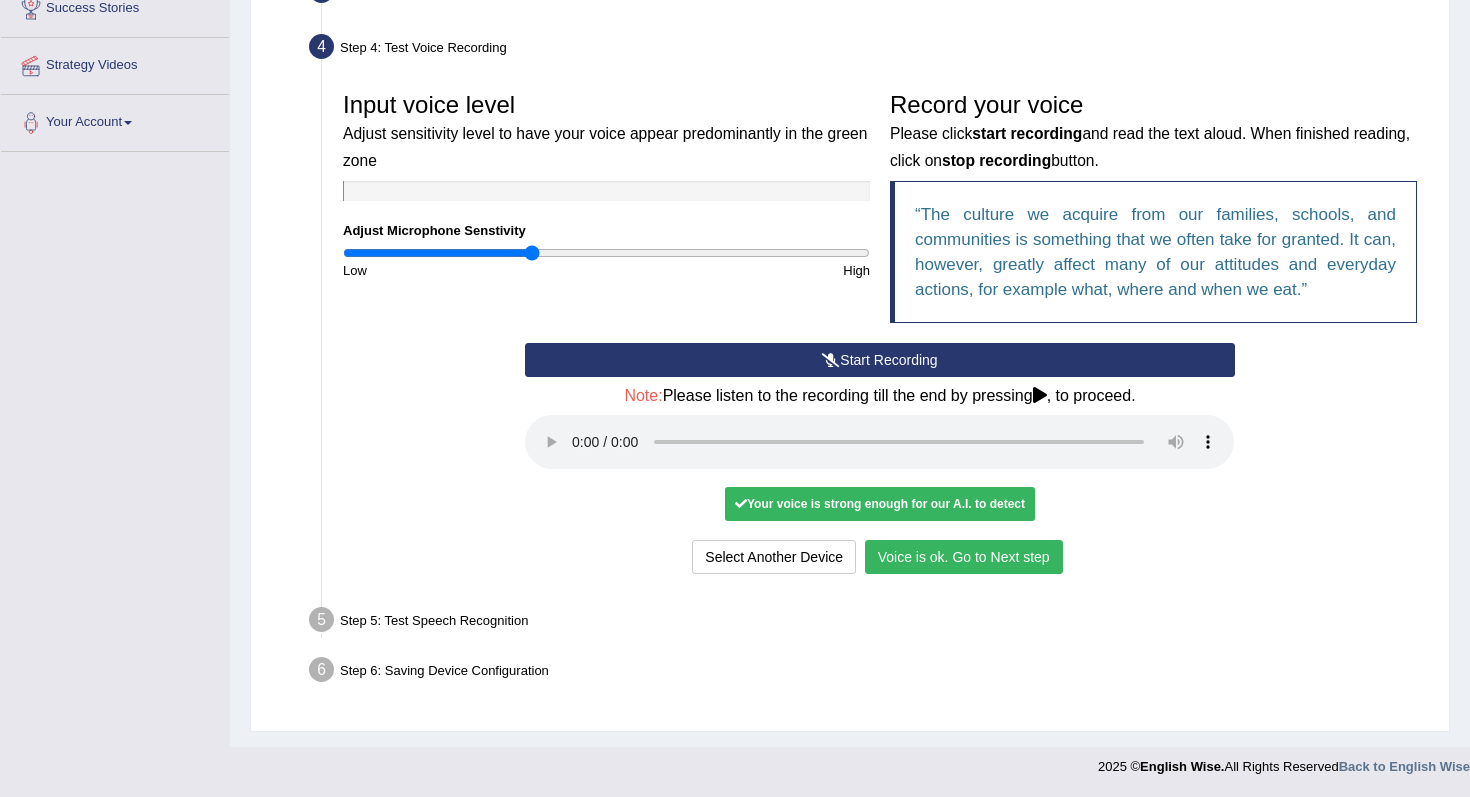 click on "Voice is ok. Go to Next step" at bounding box center (964, 557) 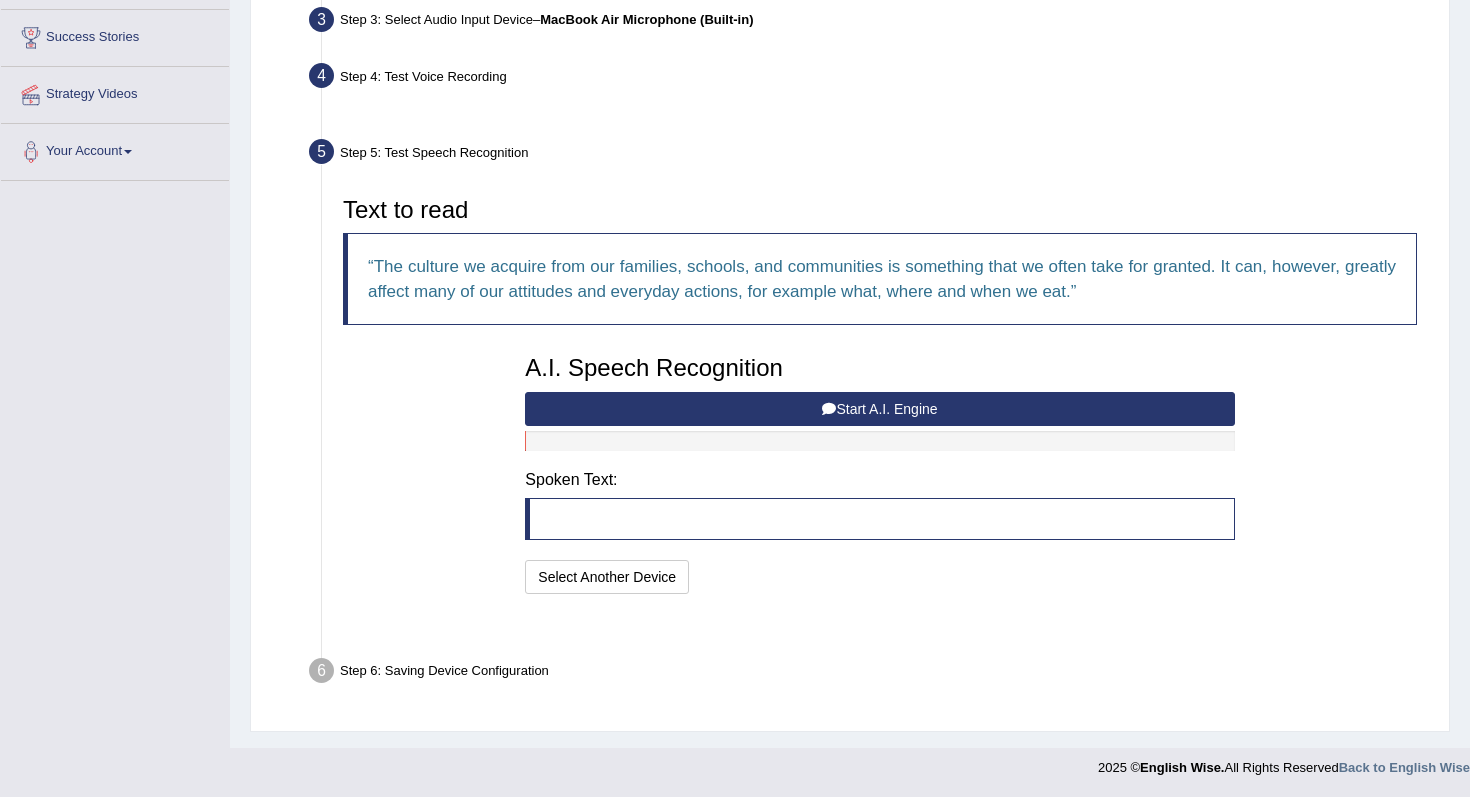 scroll, scrollTop: 268, scrollLeft: 0, axis: vertical 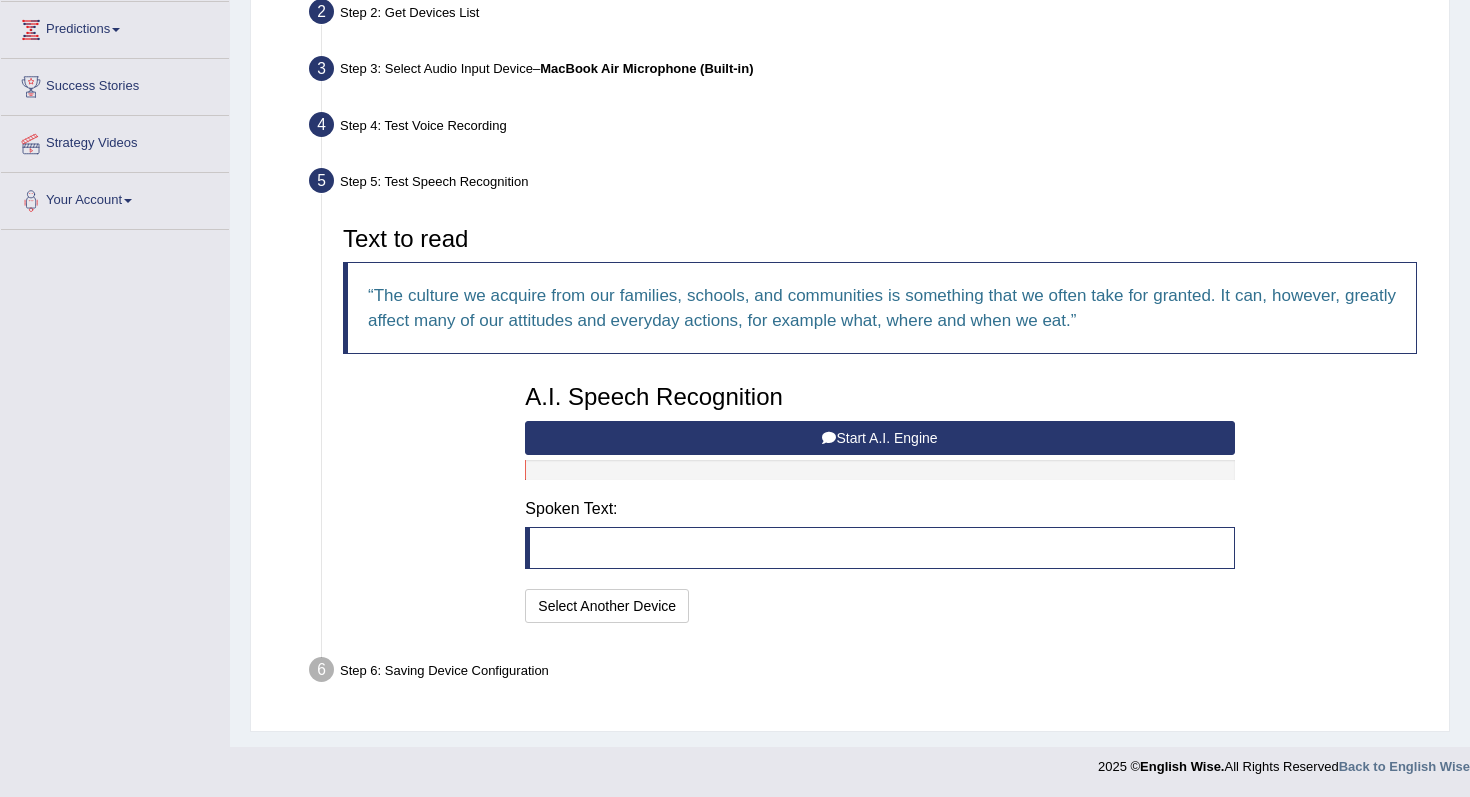 click on "Start A.I. Engine" at bounding box center [879, 438] 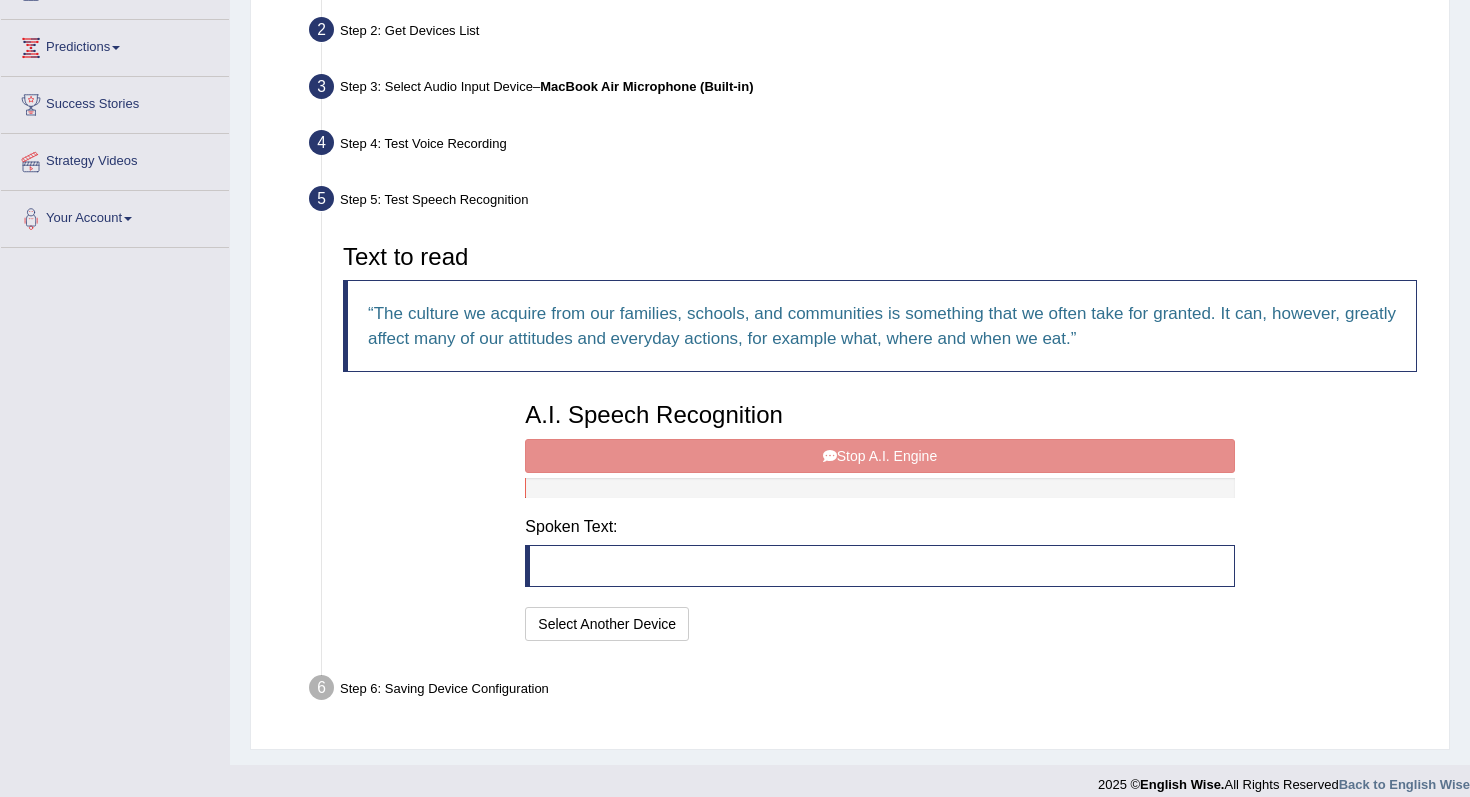 scroll, scrollTop: 268, scrollLeft: 0, axis: vertical 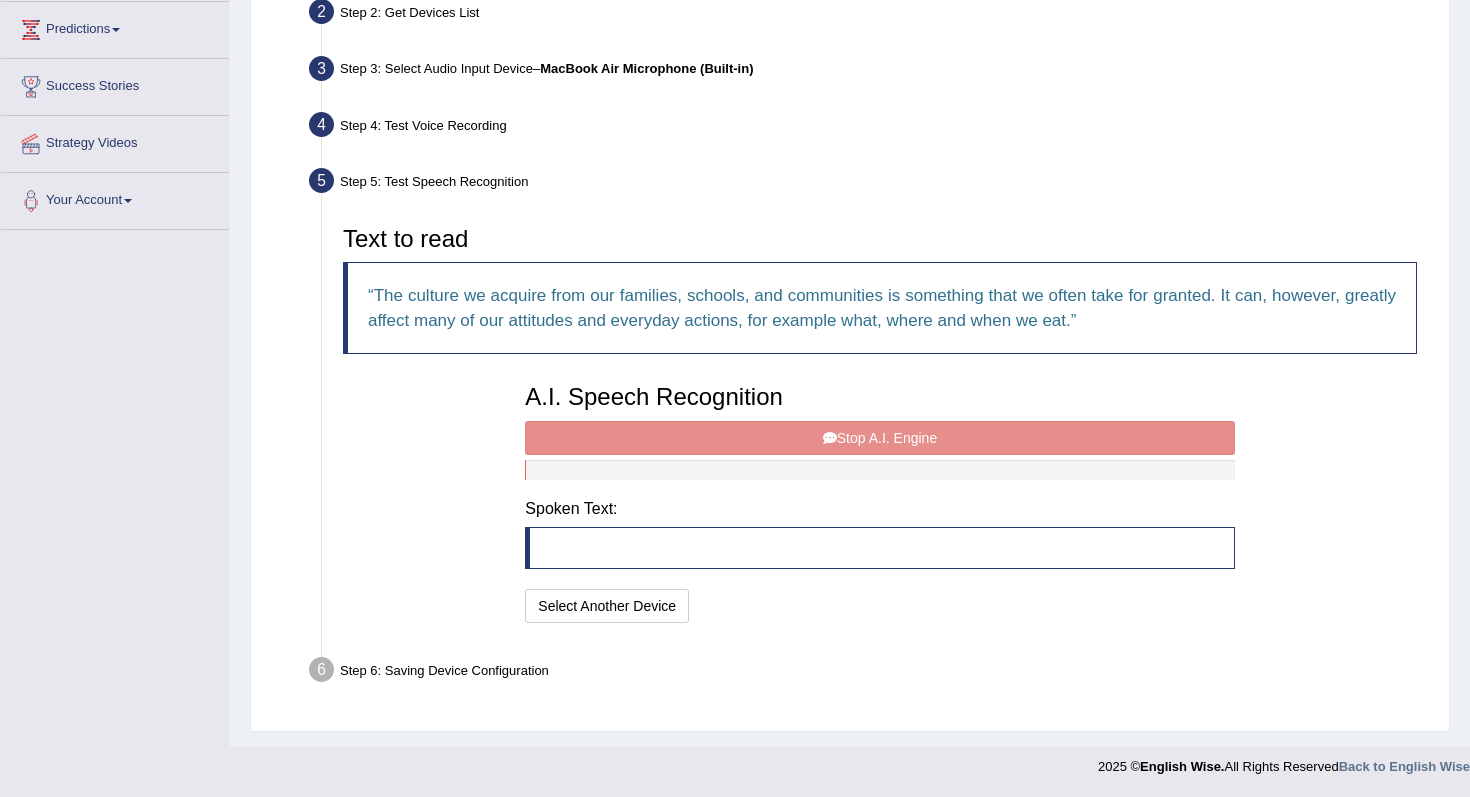 click on "A.I. Speech Recognition    Start A.I. Engine    Stop A.I. Engine     Note:  Please listen to the recording till the end by pressing  , to proceed.     Spoken Text:     I will practice without this feature   Select Another Device   Speech is ok. Go to Last step" at bounding box center (879, 501) 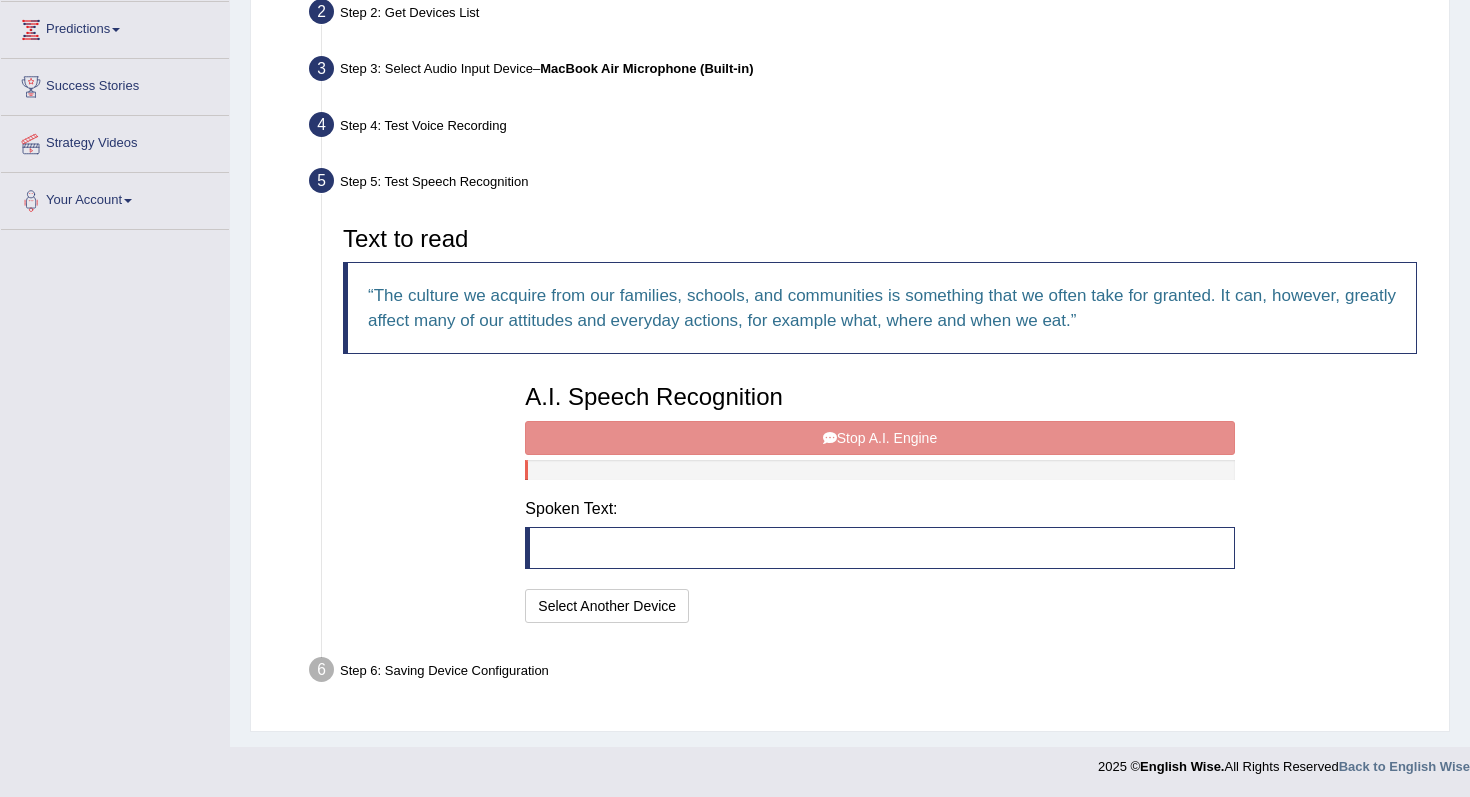 click on "A.I. Speech Recognition    Start A.I. Engine    Stop A.I. Engine     Note:  Please listen to the recording till the end by pressing  , to proceed.     Spoken Text:     I will practice without this feature   Select Another Device   Speech is ok. Go to Last step" at bounding box center (879, 501) 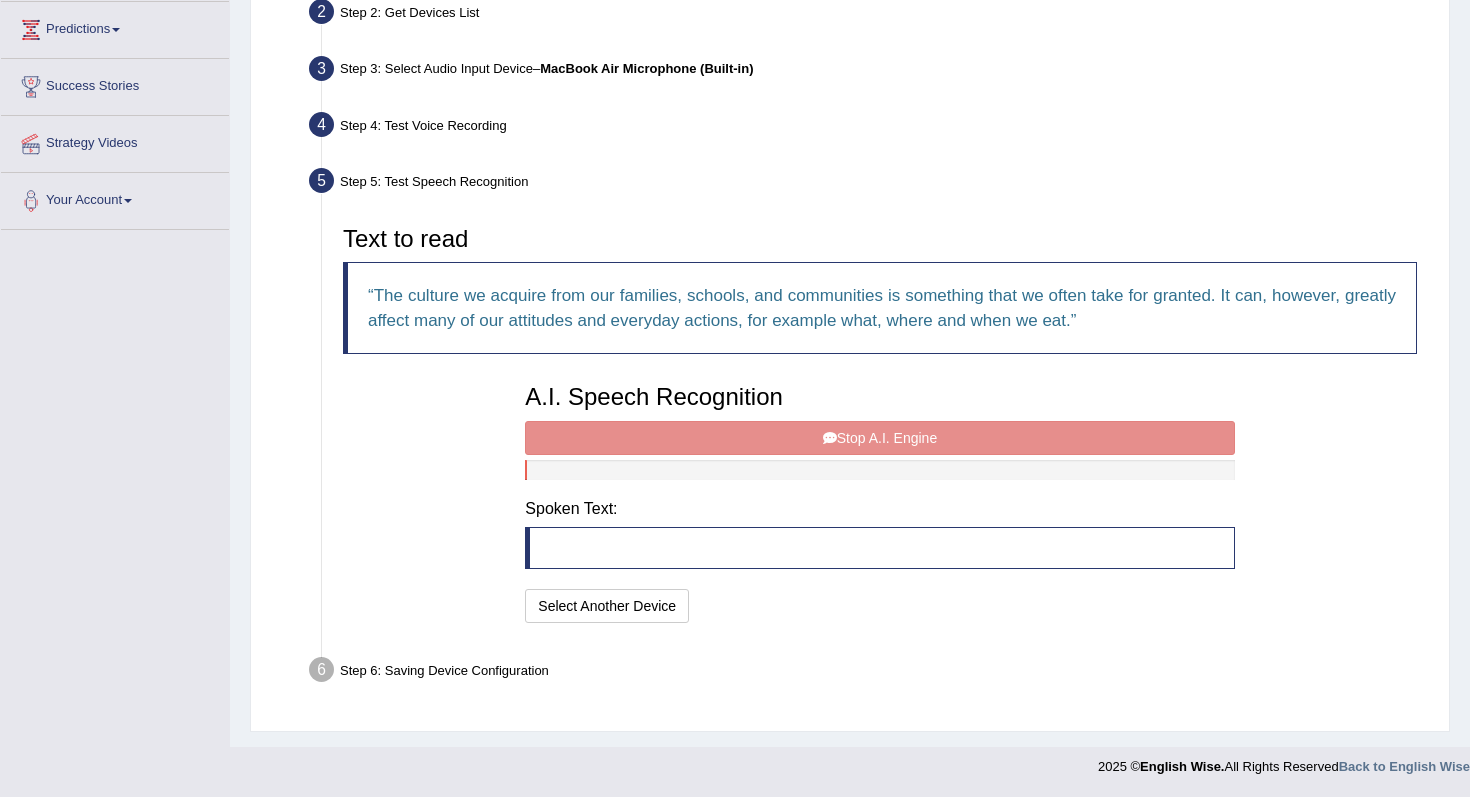 click on "A.I. Speech Recognition    Start A.I. Engine    Stop A.I. Engine     Note:  Please listen to the recording till the end by pressing  , to proceed.     Spoken Text:     I will practice without this feature   Select Another Device   Speech is ok. Go to Last step" at bounding box center (879, 501) 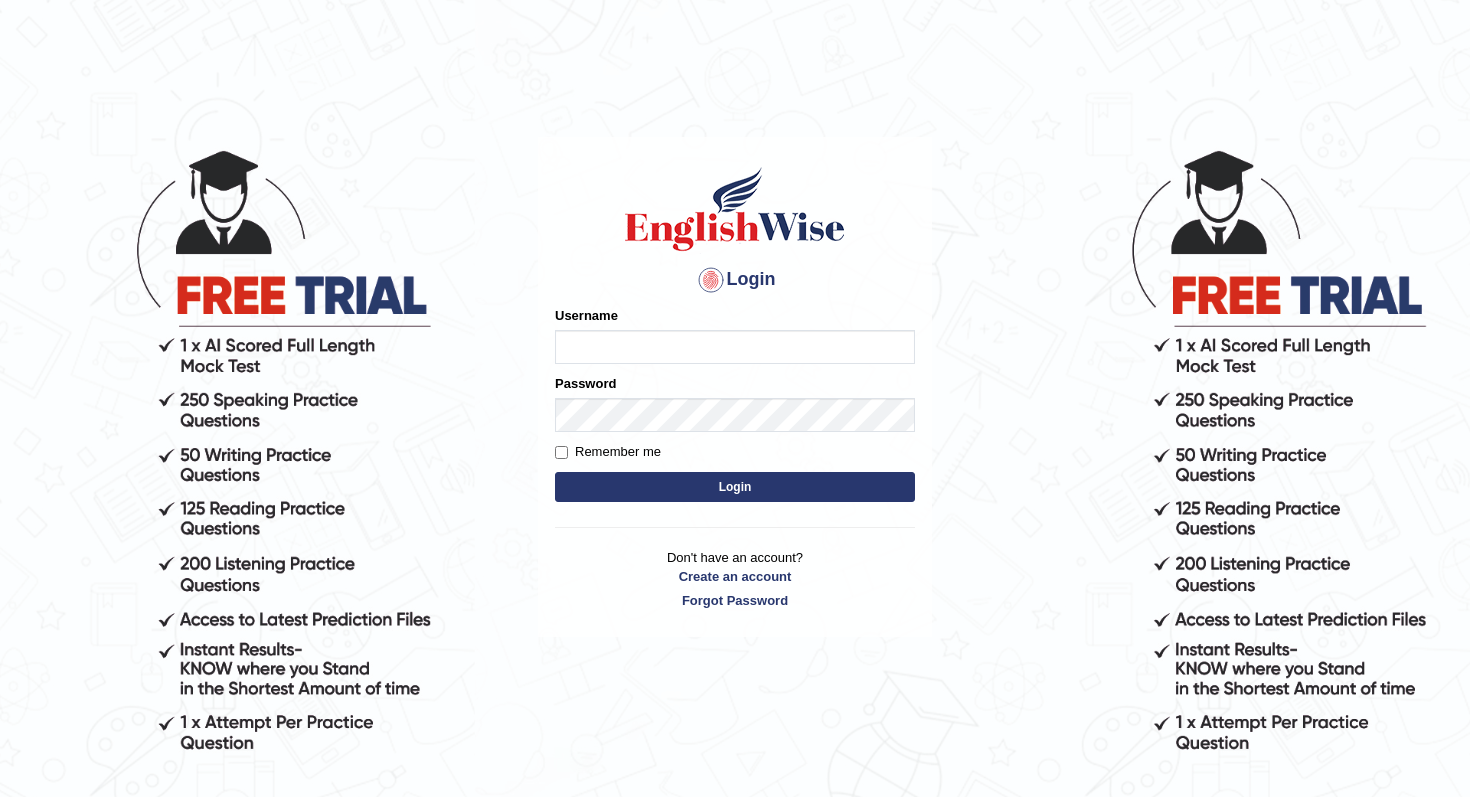 scroll, scrollTop: 0, scrollLeft: 0, axis: both 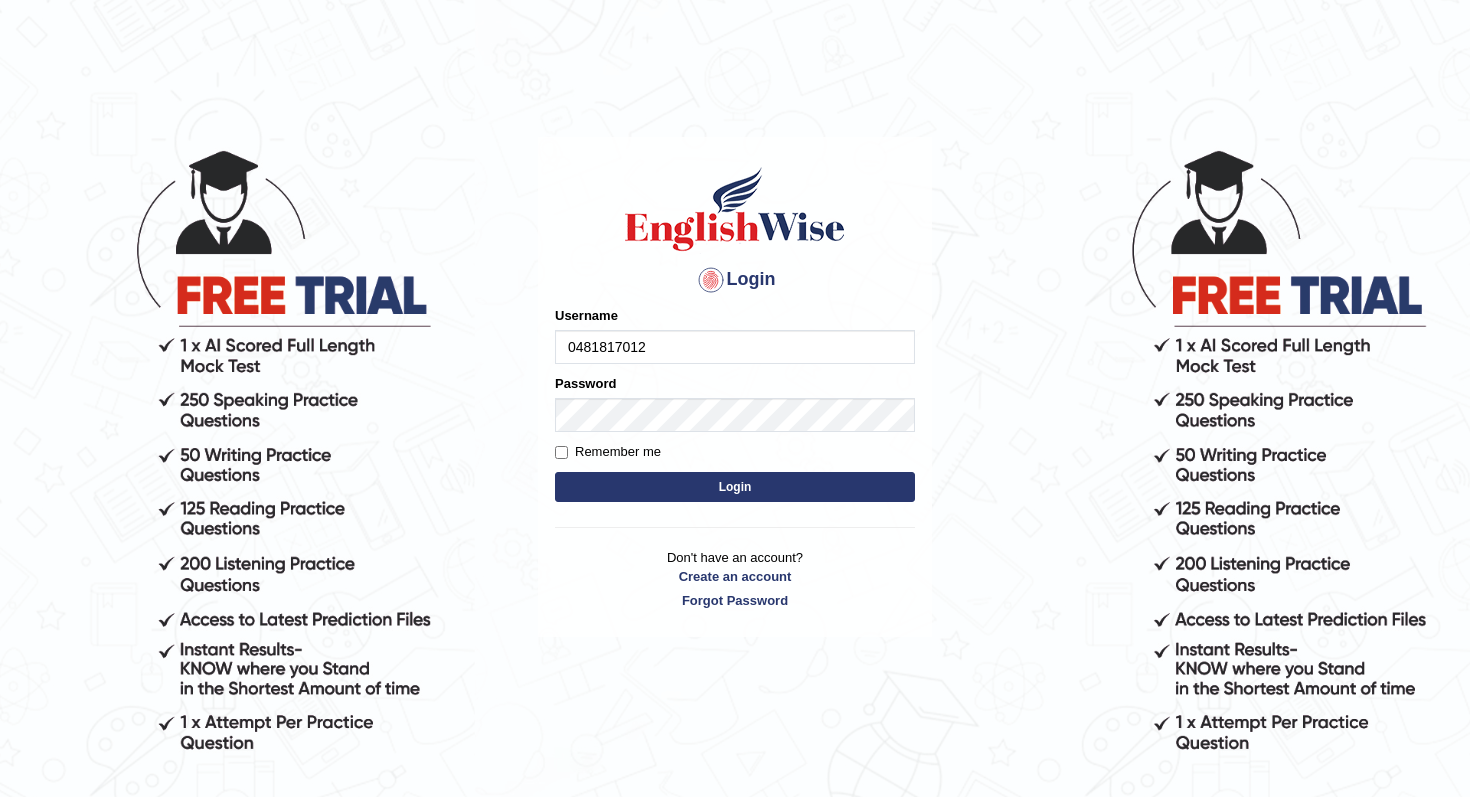 click on "Login" at bounding box center [735, 487] 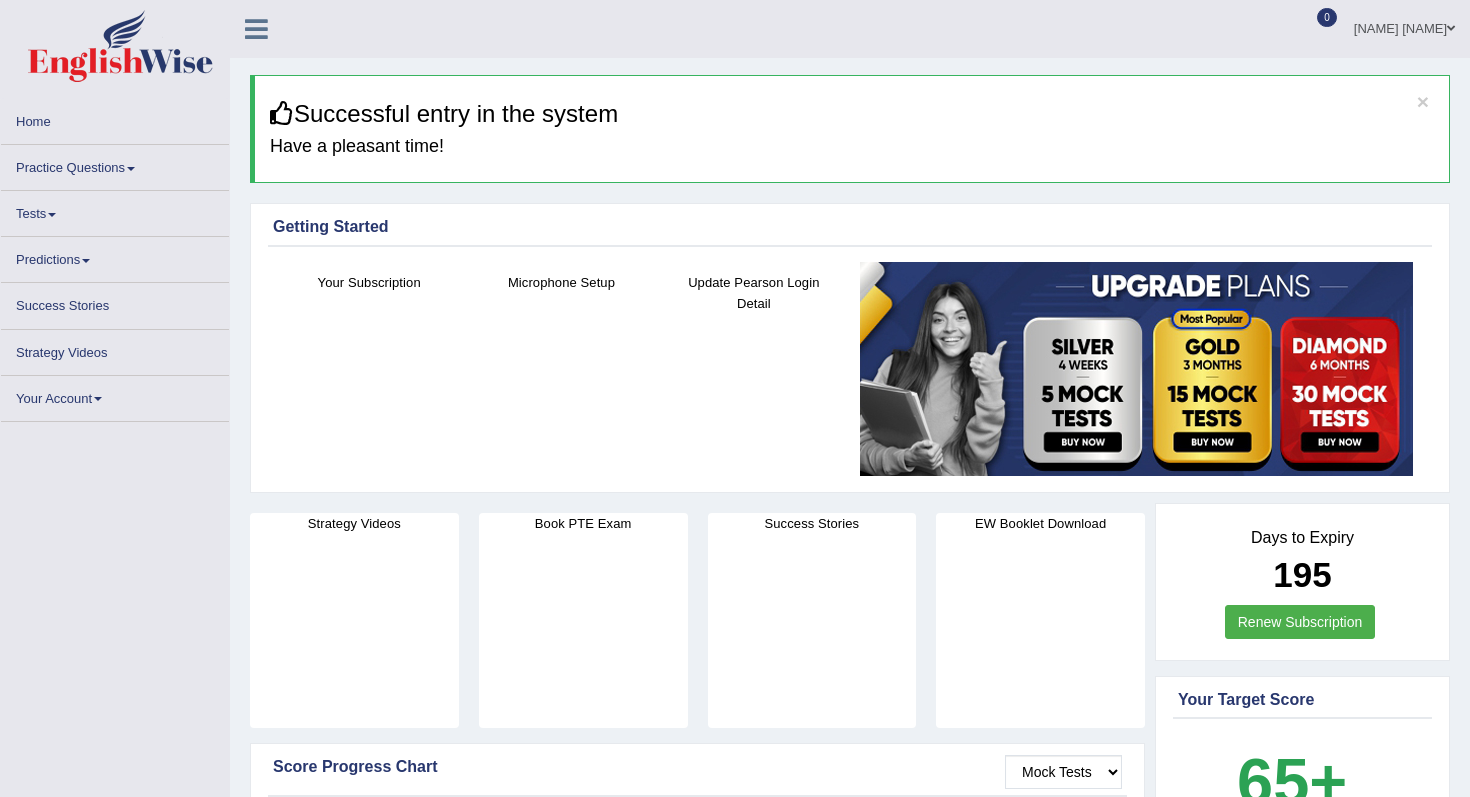 scroll, scrollTop: 0, scrollLeft: 0, axis: both 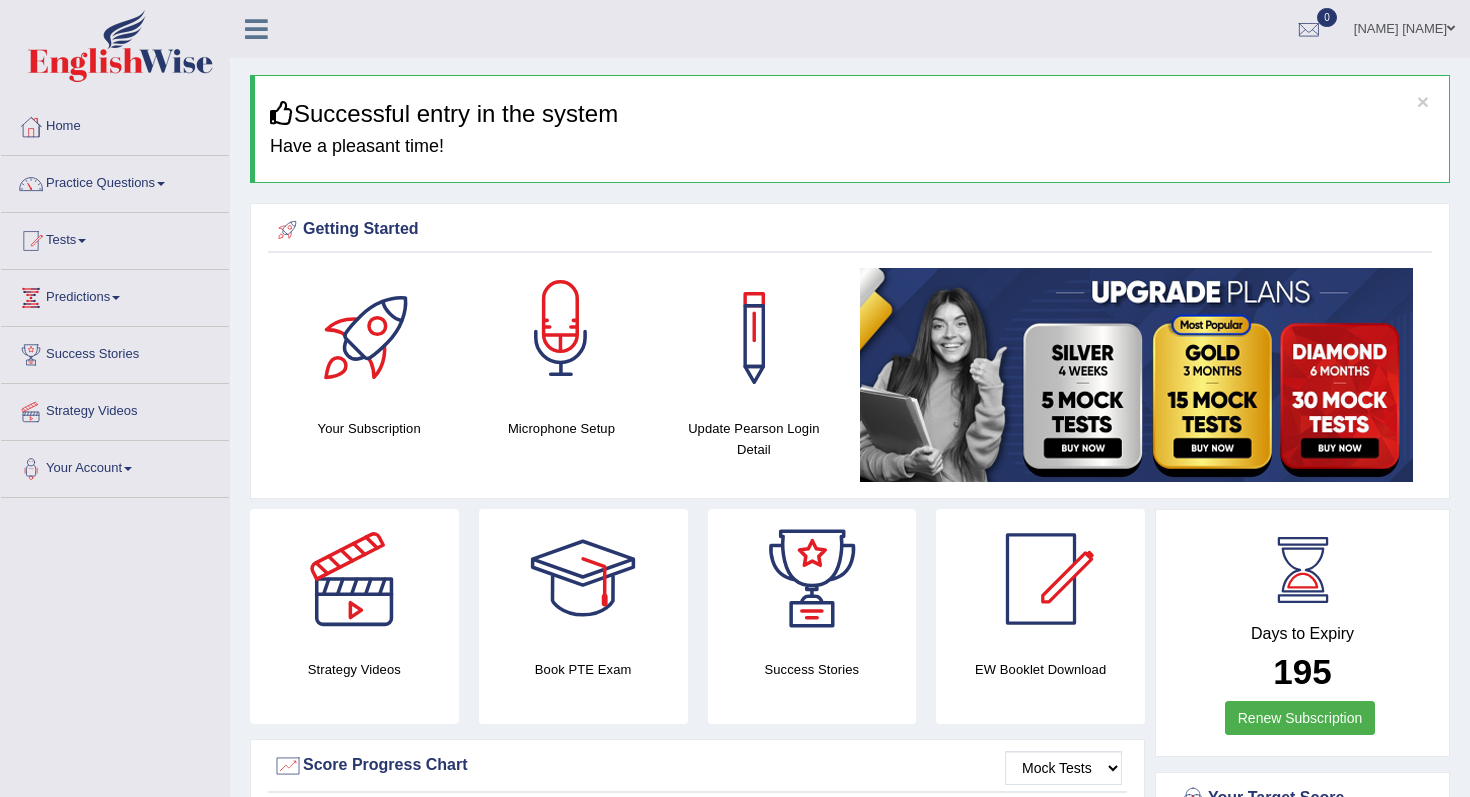 click at bounding box center [561, 338] 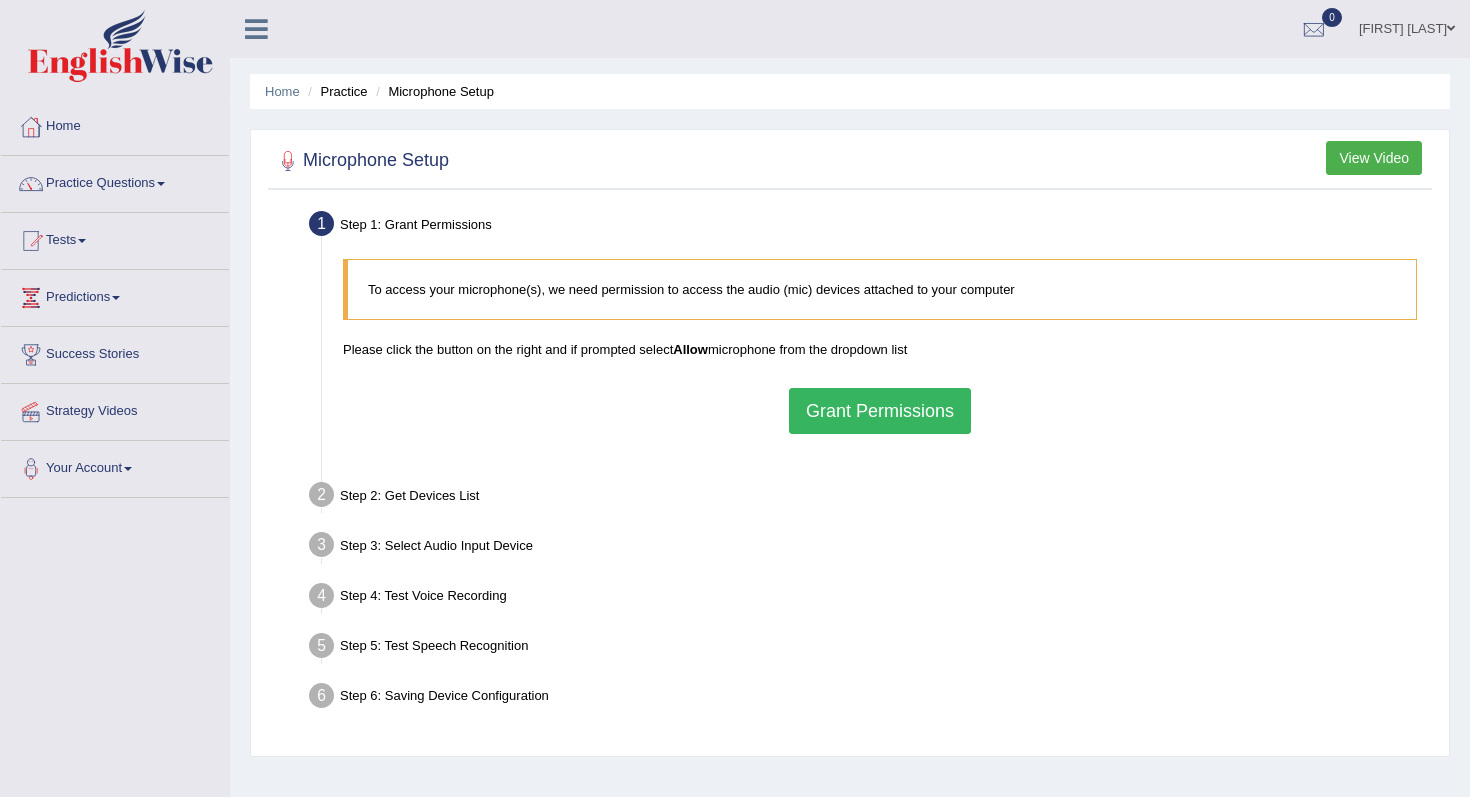 scroll, scrollTop: 0, scrollLeft: 0, axis: both 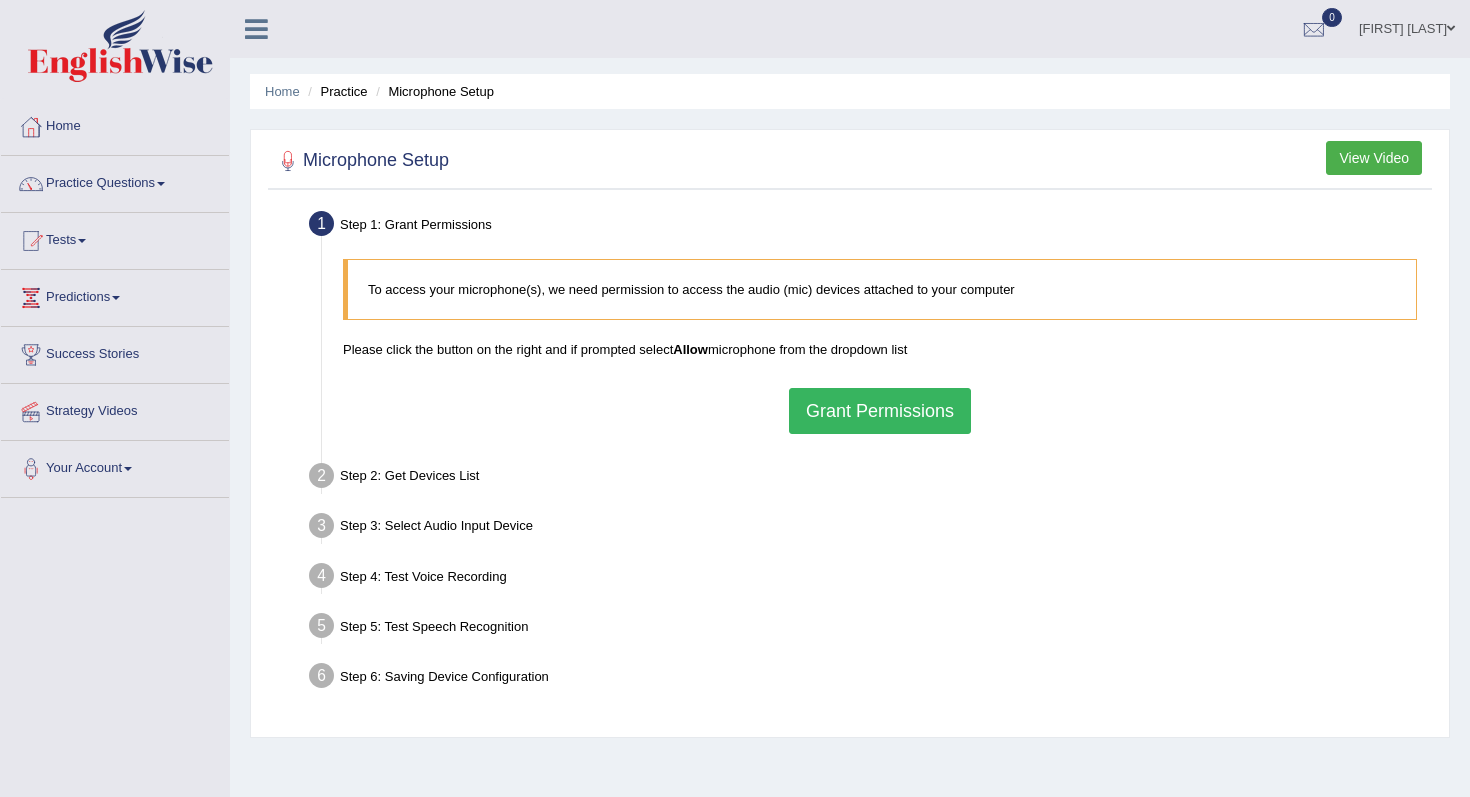 click on "Grant Permissions" at bounding box center [880, 411] 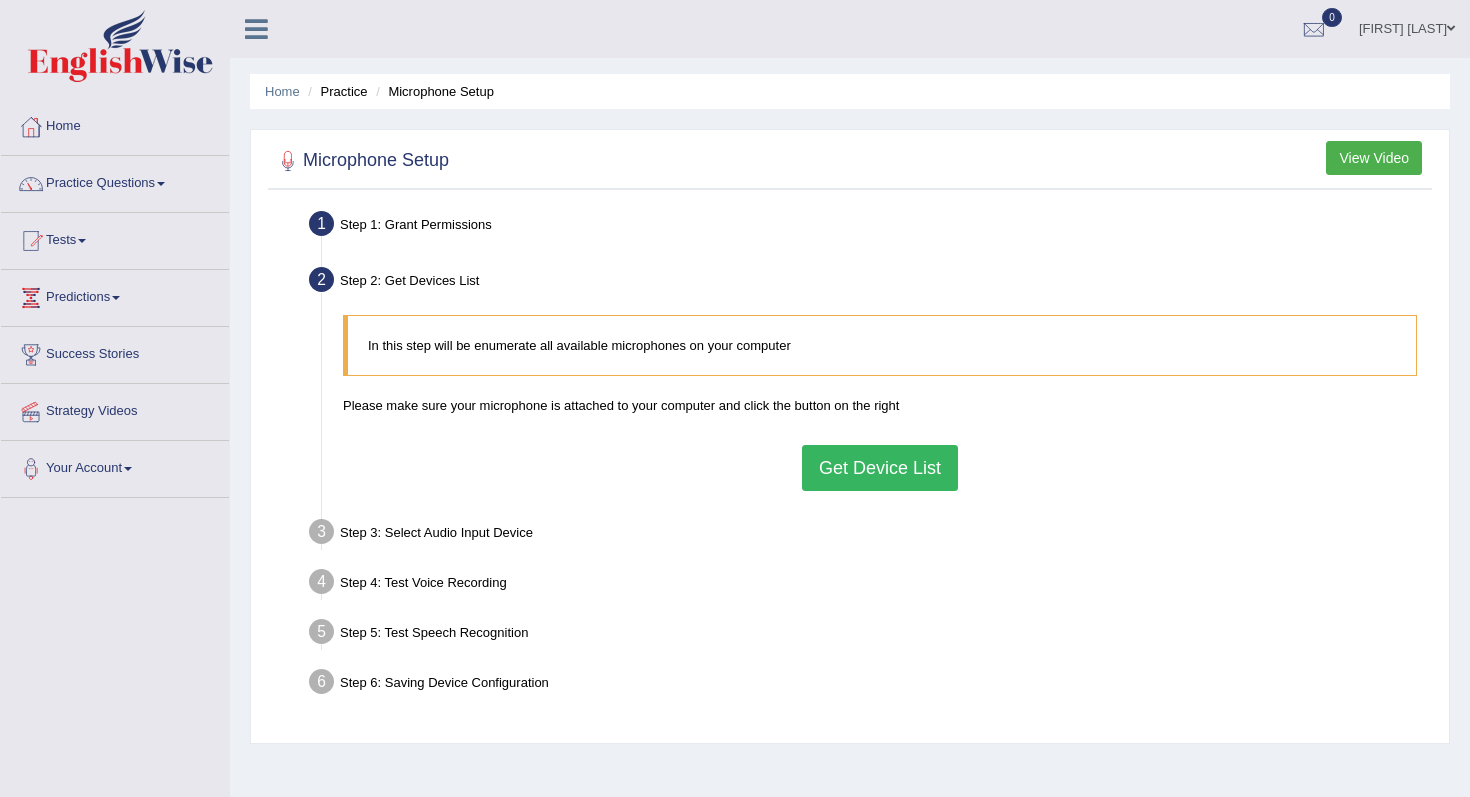 click on "Get Device List" at bounding box center [880, 468] 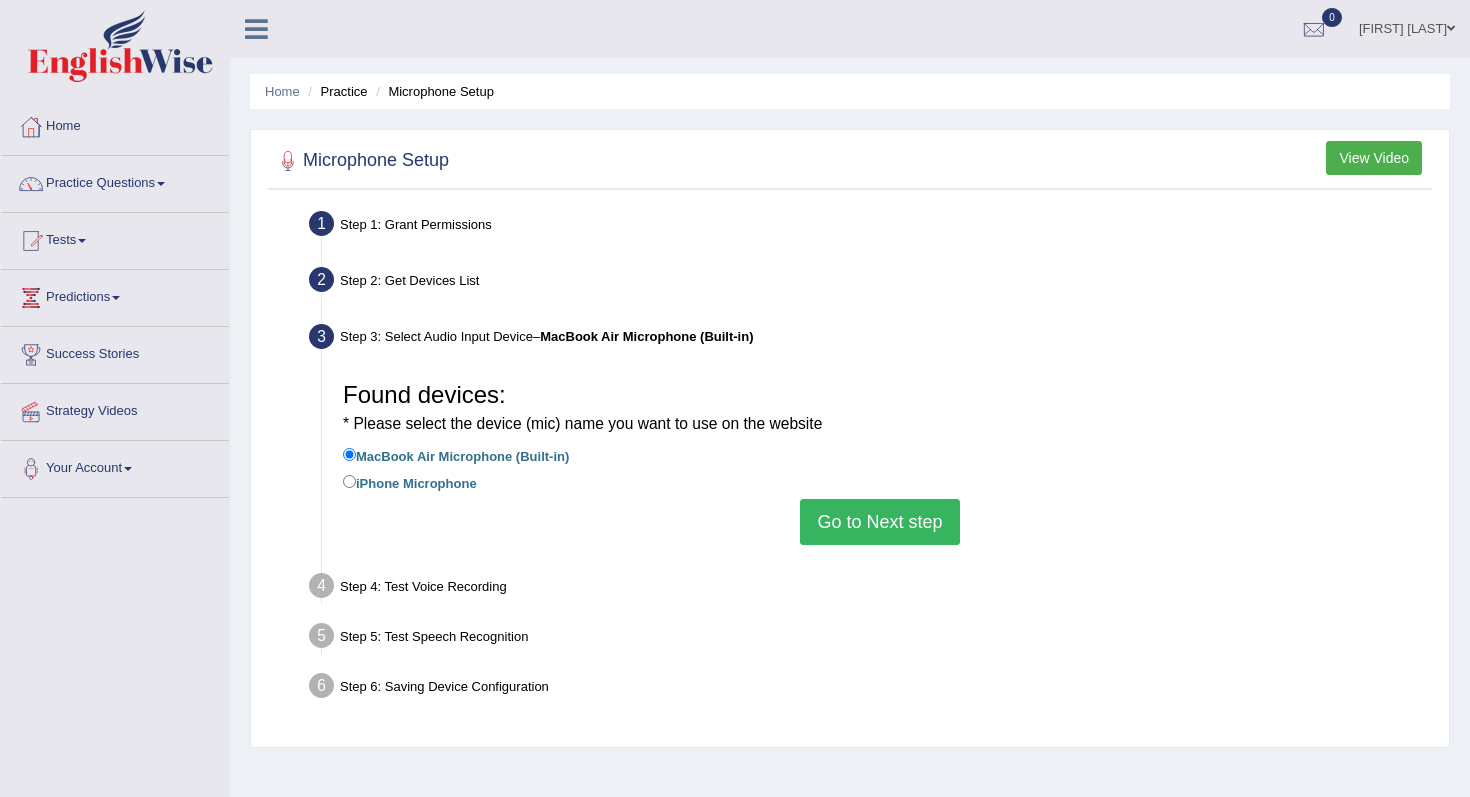 click on "Go to Next step" at bounding box center [879, 522] 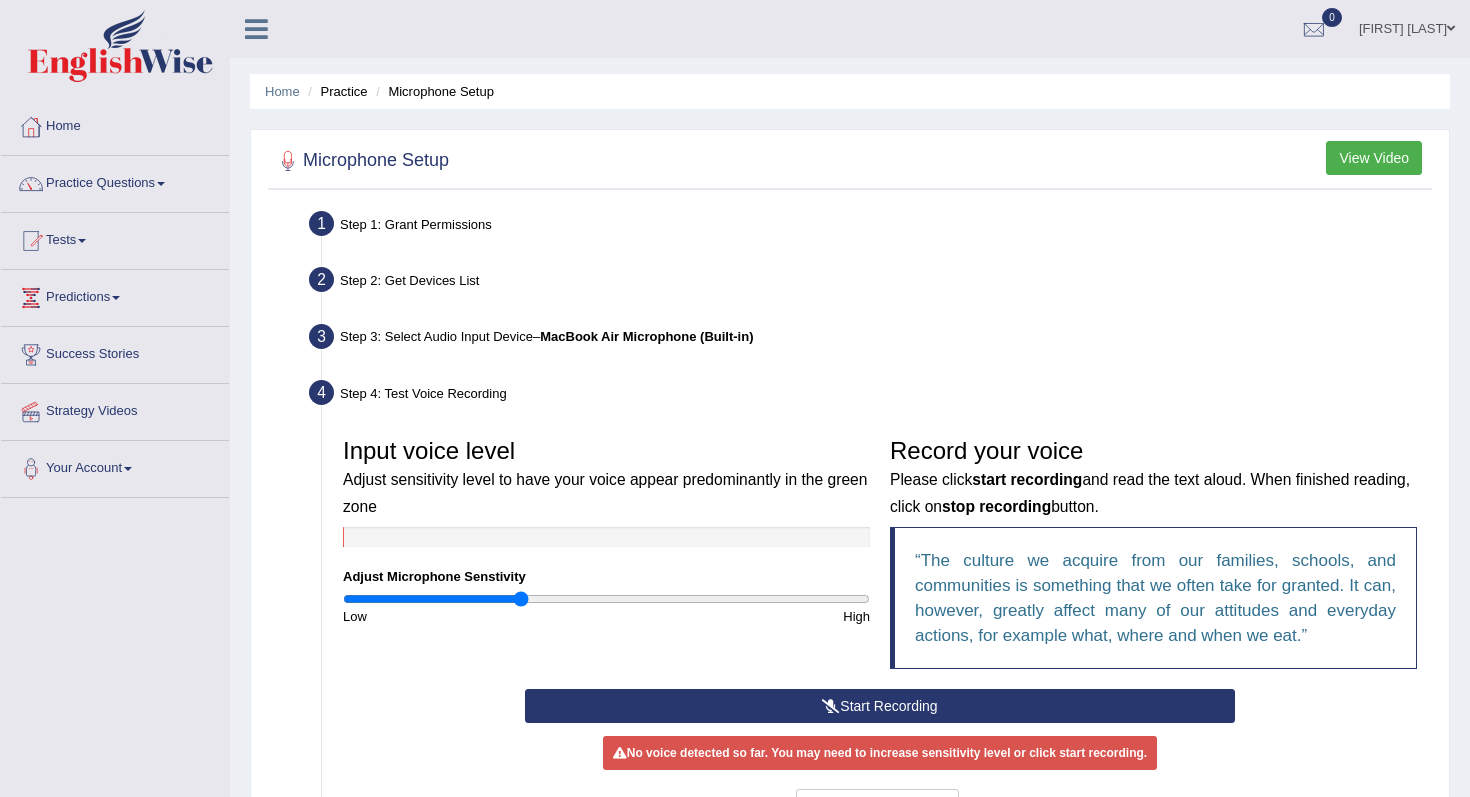 type on "0.68" 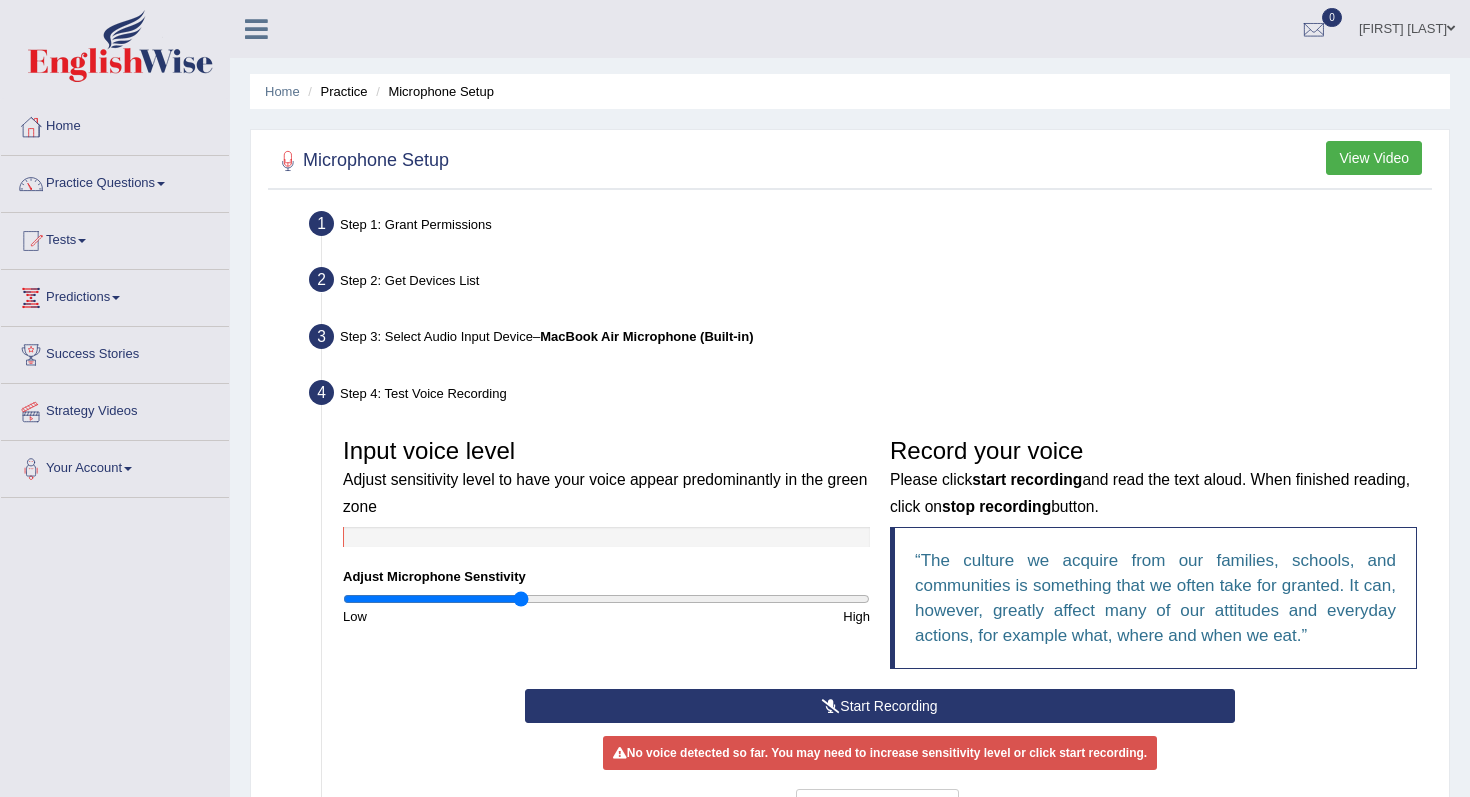 click on "Start Recording    Stop Recording   Note:  Please listen to the recording till the end by pressing  , to proceed.       No voice detected so far. You may need to increase sensitivity level or click start recording.     Voice level is too low yet. Please increase the sensitivity level from the bar on the left.     Your voice is strong enough for our A.I. to detect    Voice level is too high. Please reduce the sensitivity level from the bar on the left.     Select Another Device   Voice is ok. Go to Next step" at bounding box center [879, 758] 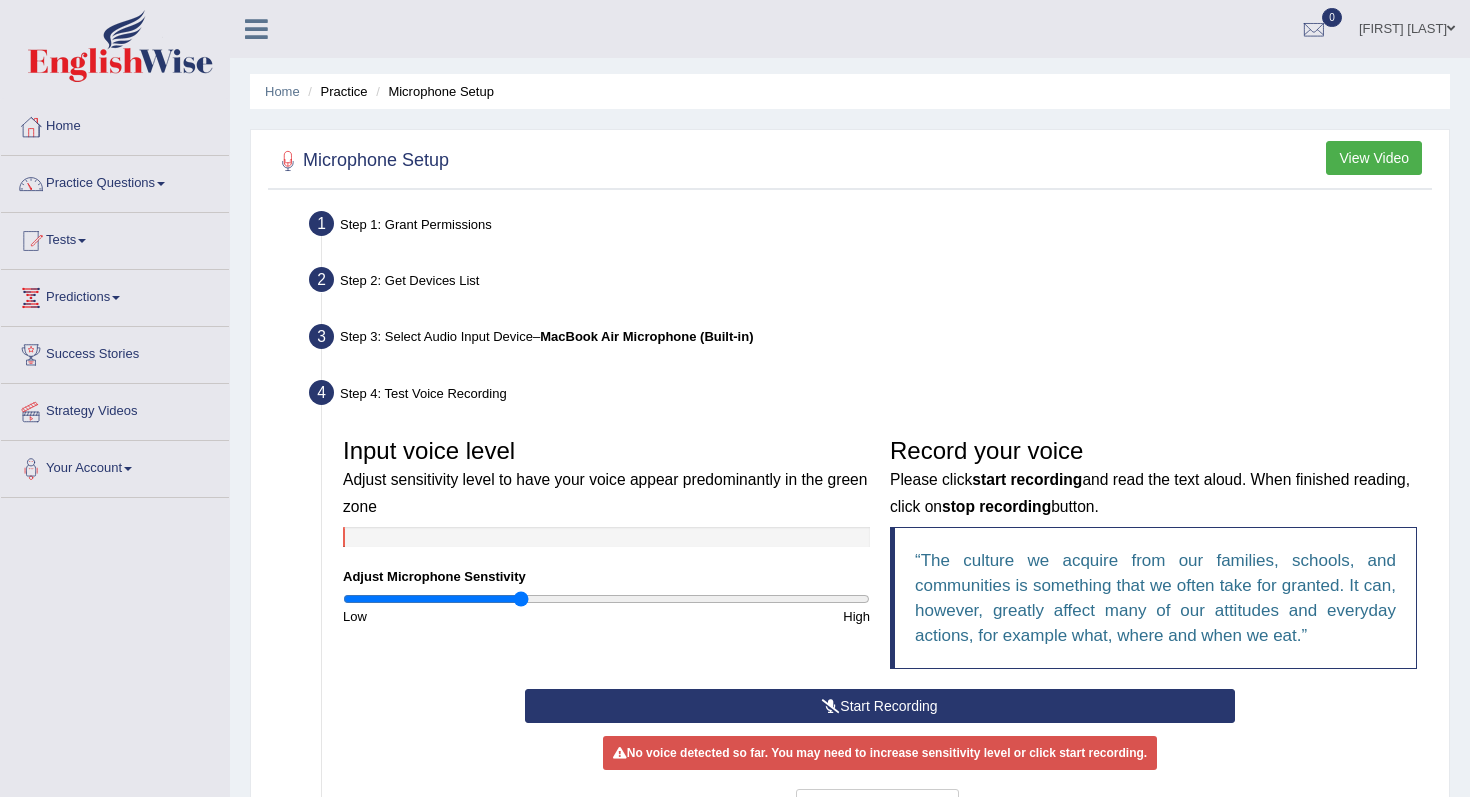 click on "Start Recording" at bounding box center [879, 706] 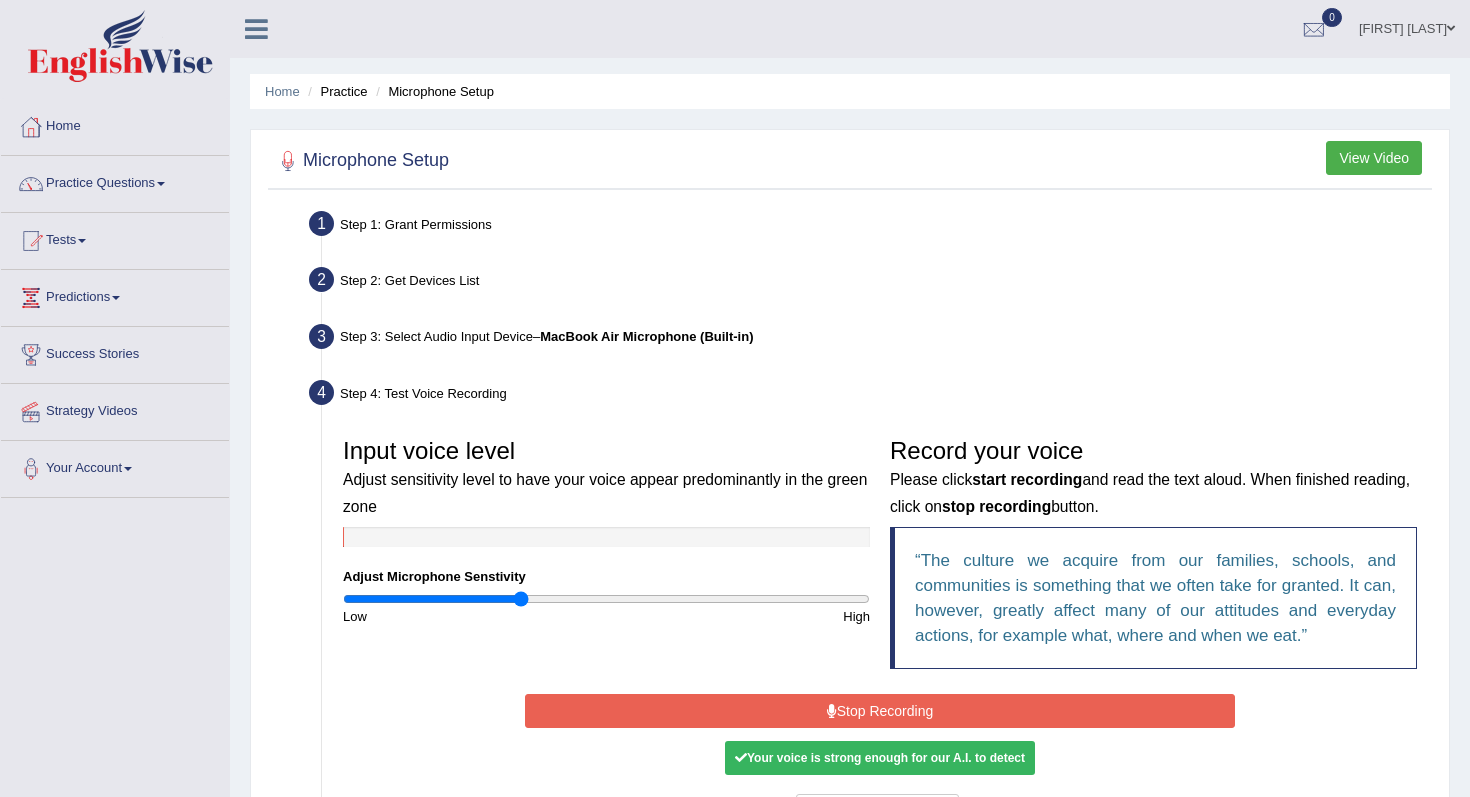 click on "Stop Recording" at bounding box center [879, 711] 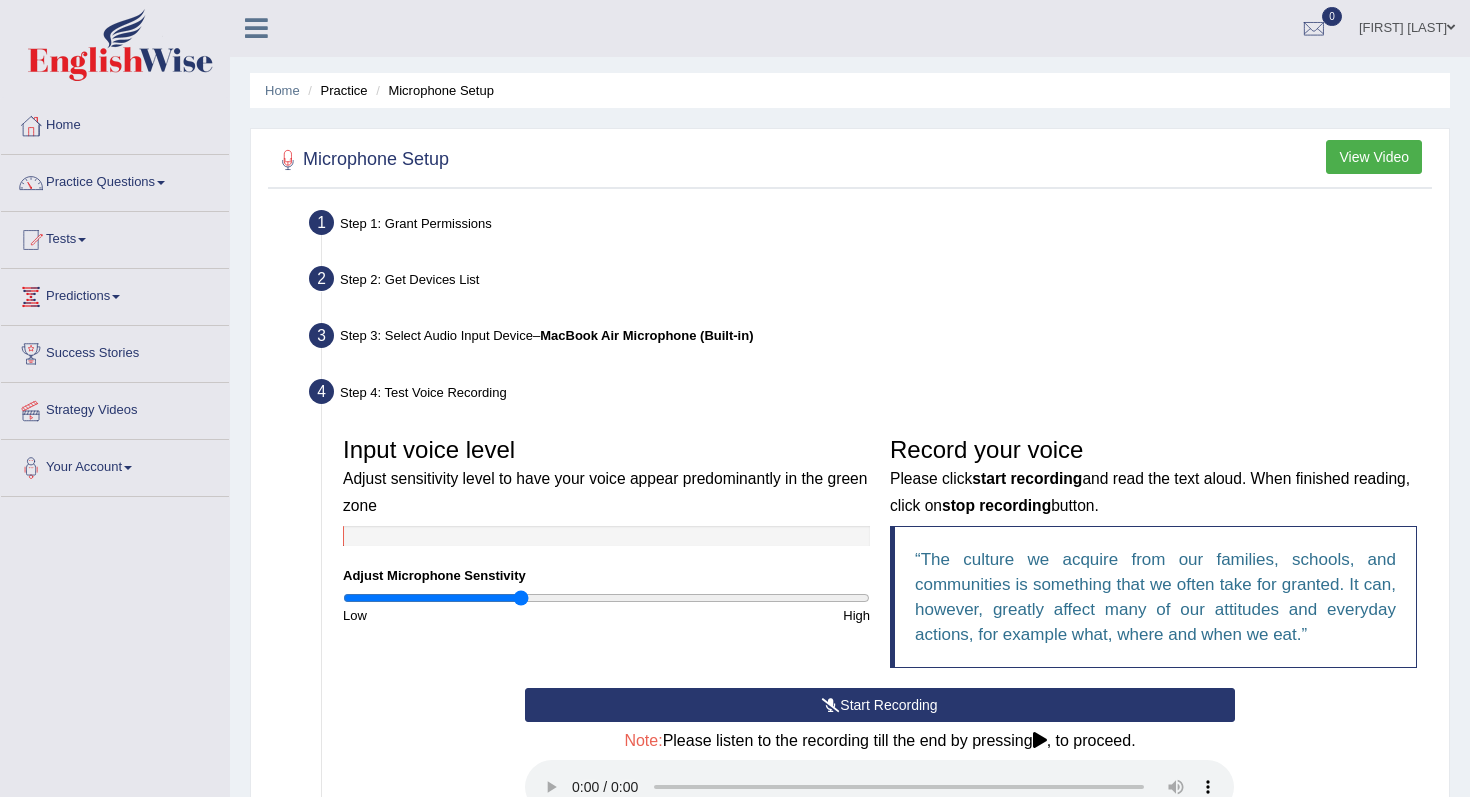 click on "Input voice level   Adjust sensitivity level to have your voice appear predominantly in the green zone     Adjust Microphone Senstivity     Low   High   Record your voice Please click  start recording  and read the text aloud. When finished reading, click on  stop recording  button.   The culture we acquire from our families, schools, and communities is something that we often take for granted. It can, however, greatly affect many of our attitudes and everyday actions, for example what, where and when we eat." at bounding box center (880, 557) 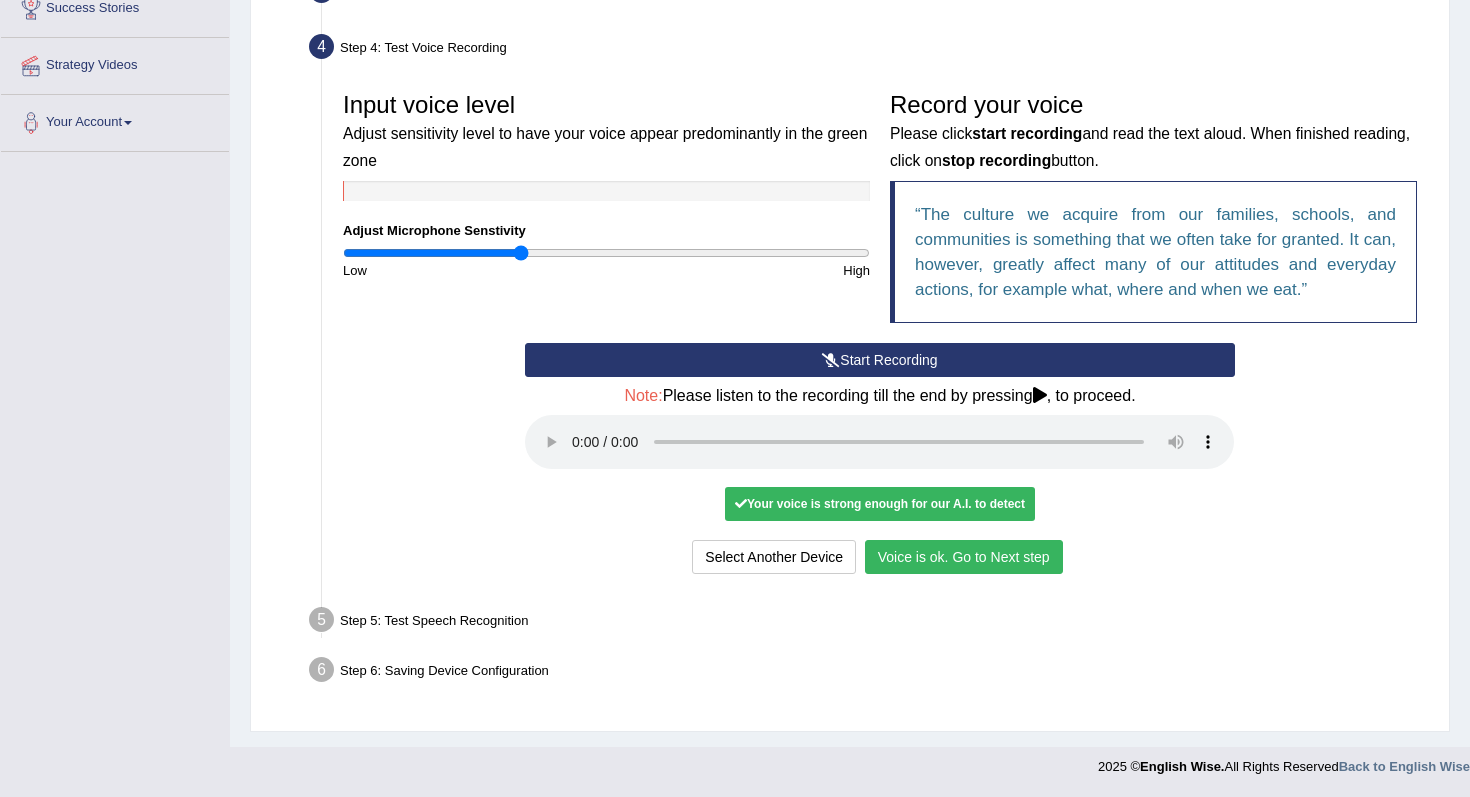 click on "Voice is ok. Go to Next step" at bounding box center [964, 557] 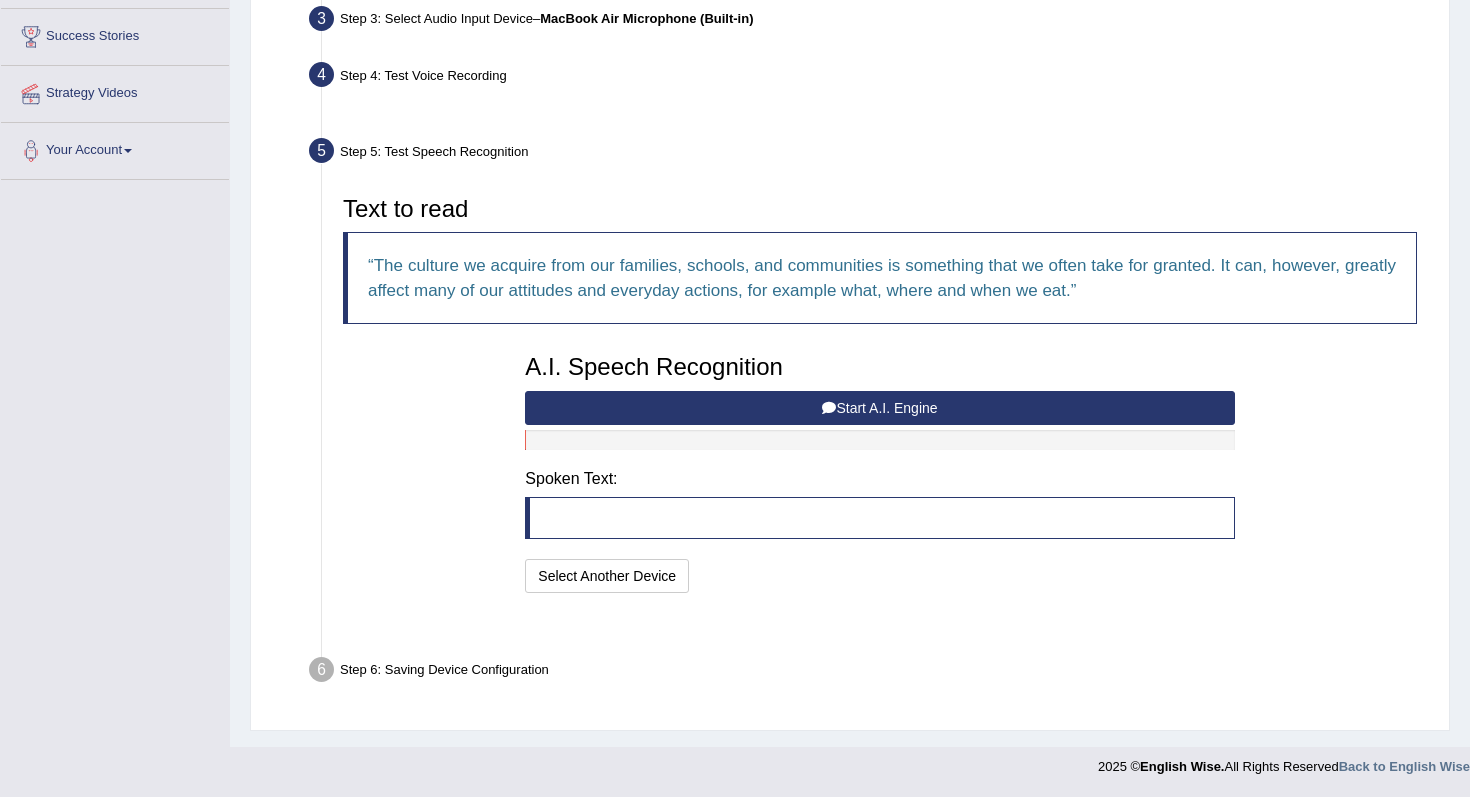 scroll, scrollTop: 268, scrollLeft: 0, axis: vertical 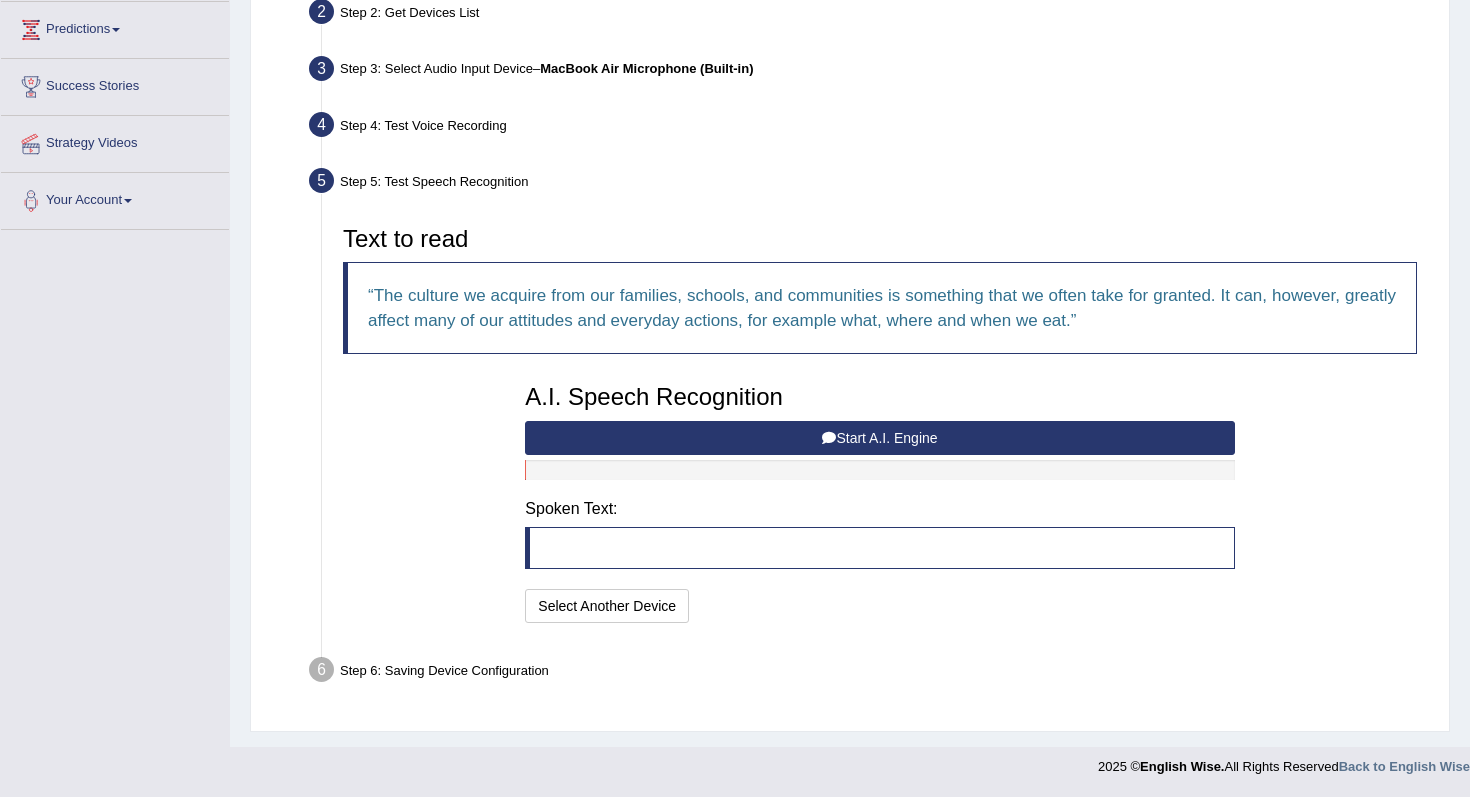 click on "Start A.I. Engine" at bounding box center (879, 438) 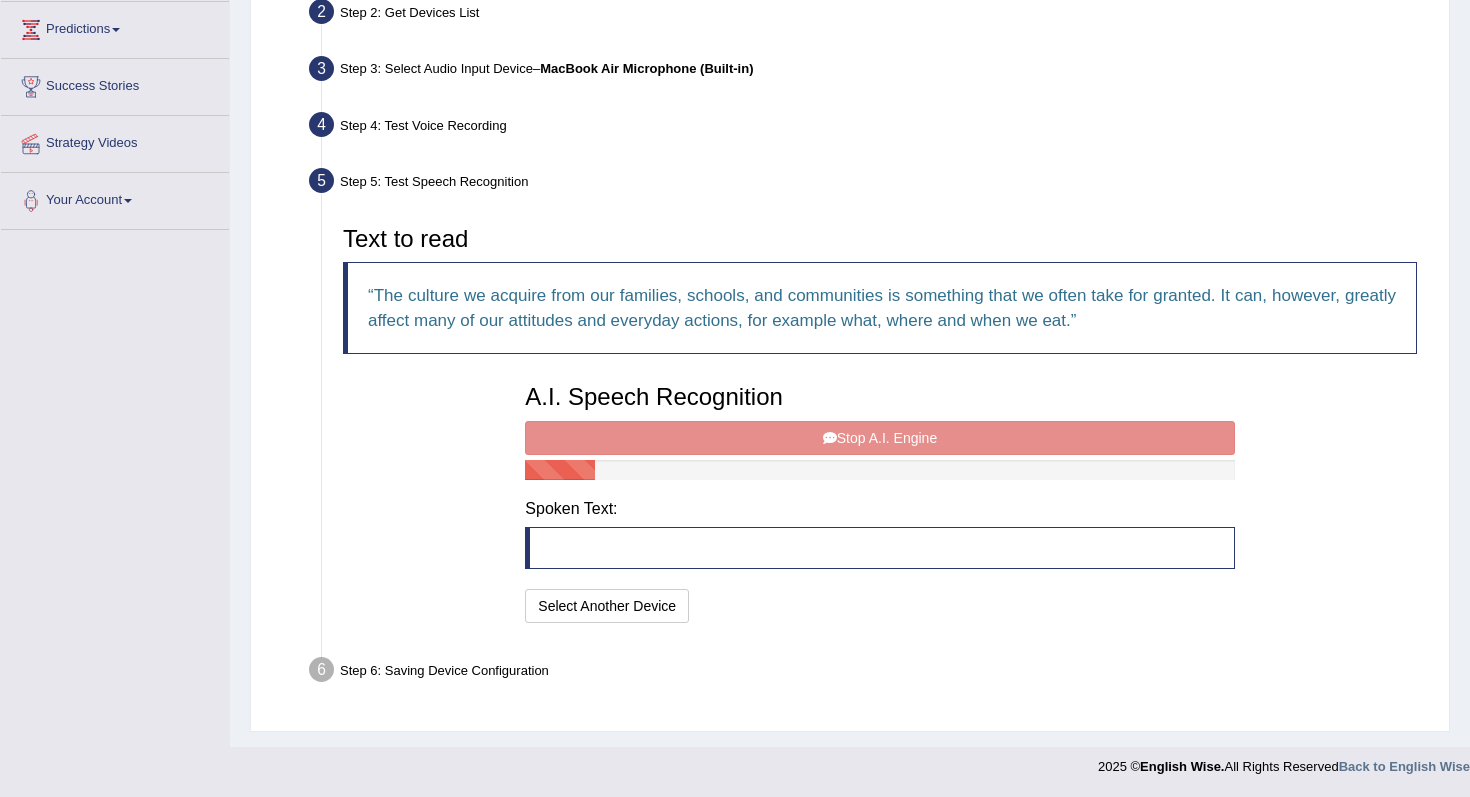 click on "A.I. Speech Recognition    Start A.I. Engine    Stop A.I. Engine     Note:  Please listen to the recording till the end by pressing  , to proceed.     Spoken Text:     I will practice without this feature   Select Another Device   Speech is ok. Go to Last step" at bounding box center (879, 501) 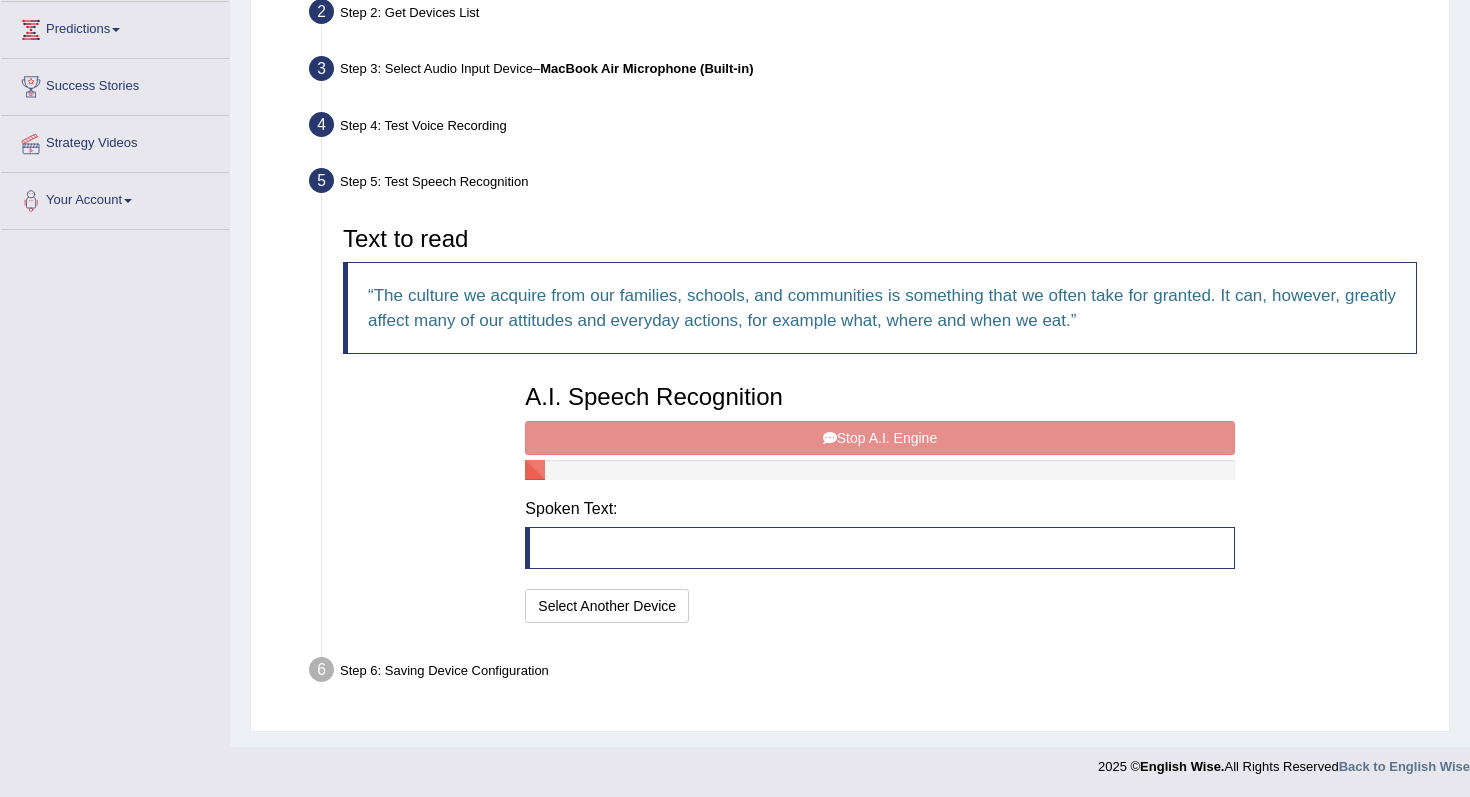 click on "A.I. Speech Recognition    Start A.I. Engine    Stop A.I. Engine     Note:  Please listen to the recording till the end by pressing  , to proceed.     Spoken Text:     I will practice without this feature   Select Another Device   Speech is ok. Go to Last step" at bounding box center (879, 501) 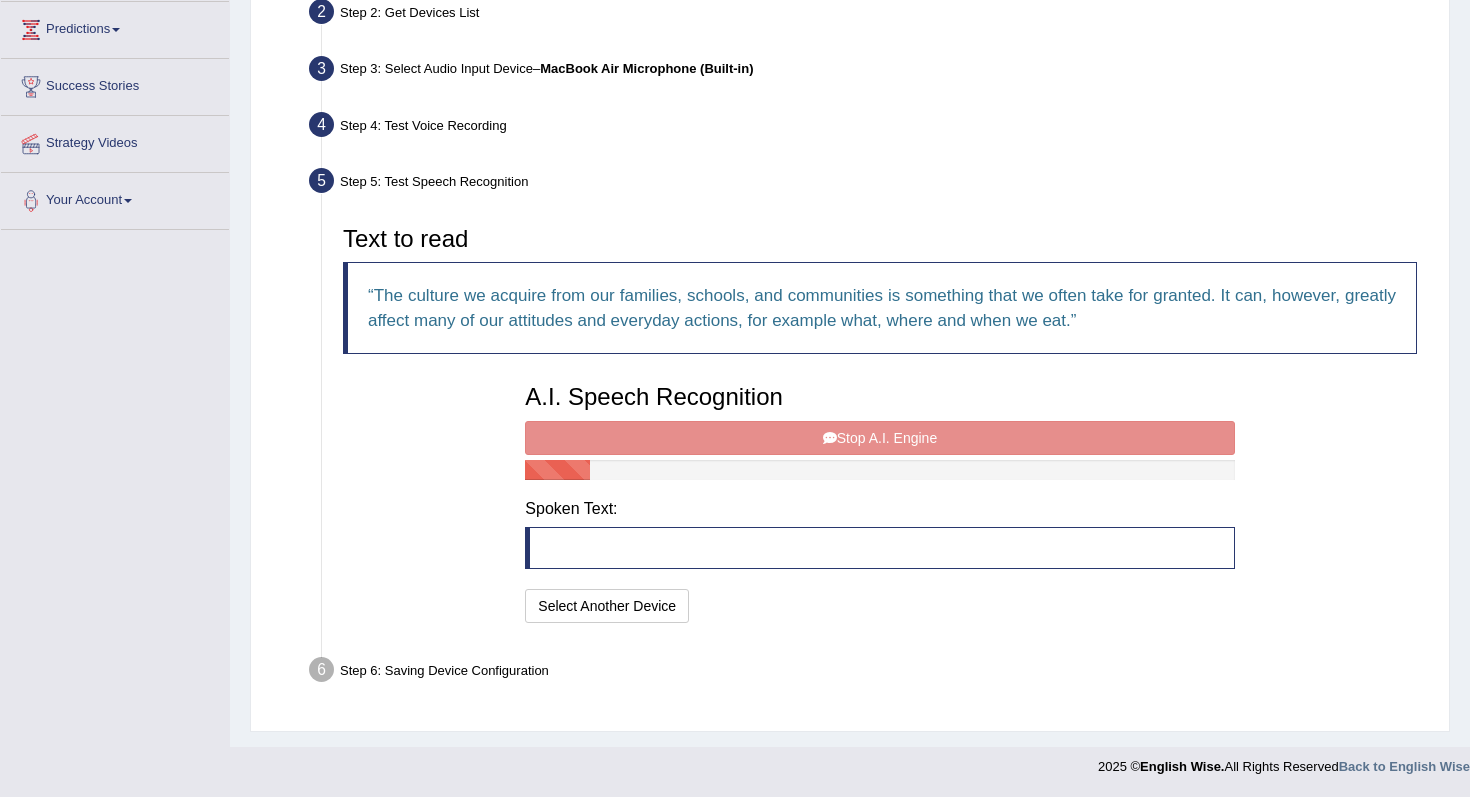 click on "A.I. Speech Recognition    Start A.I. Engine    Stop A.I. Engine     Note:  Please listen to the recording till the end by pressing  , to proceed.     Spoken Text:     I will practice without this feature   Select Another Device   Speech is ok. Go to Last step" at bounding box center (879, 501) 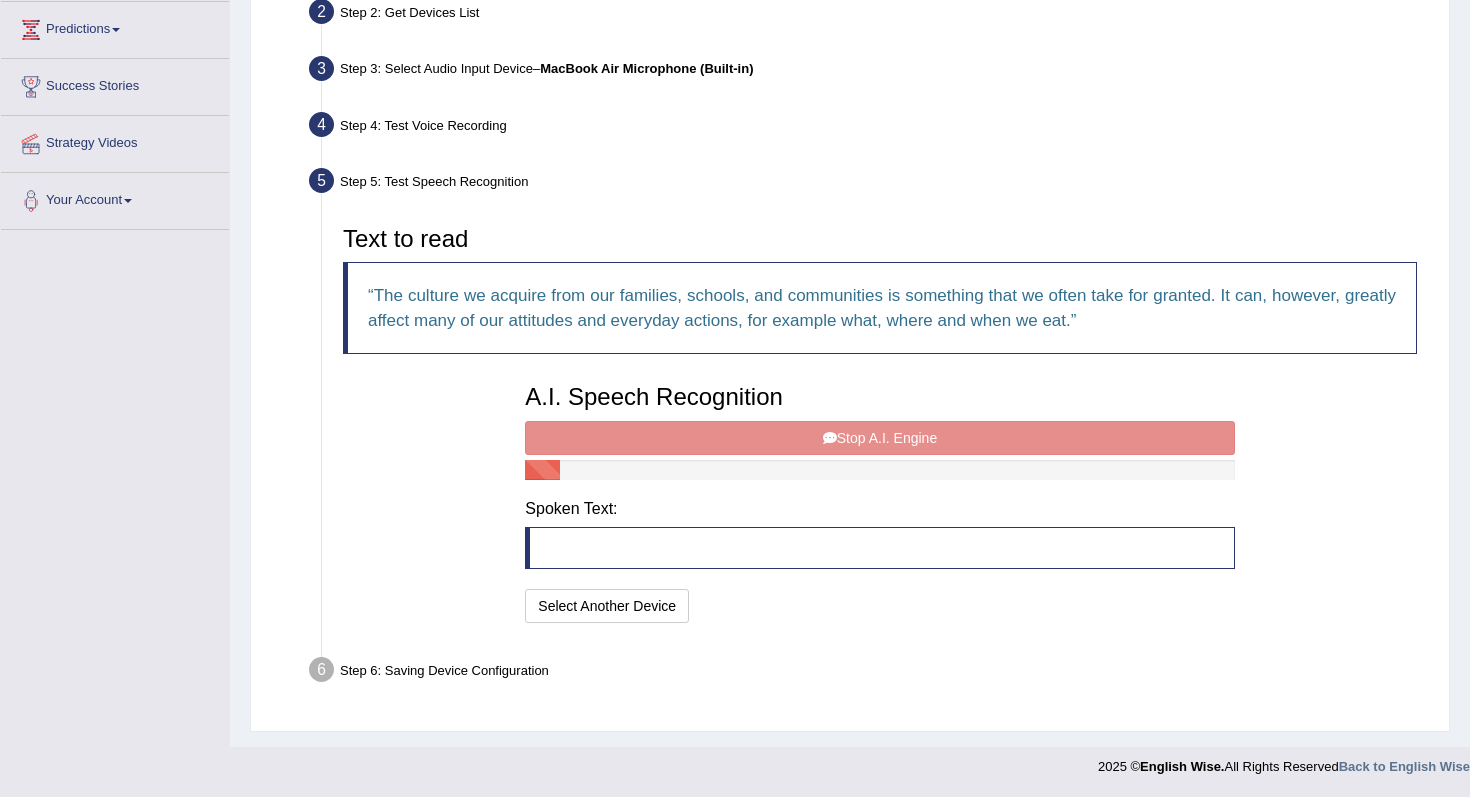 click on "A.I. Speech Recognition    Start A.I. Engine    Stop A.I. Engine     Note:  Please listen to the recording till the end by pressing  , to proceed.     Spoken Text:     I will practice without this feature   Select Another Device   Speech is ok. Go to Last step" at bounding box center [879, 501] 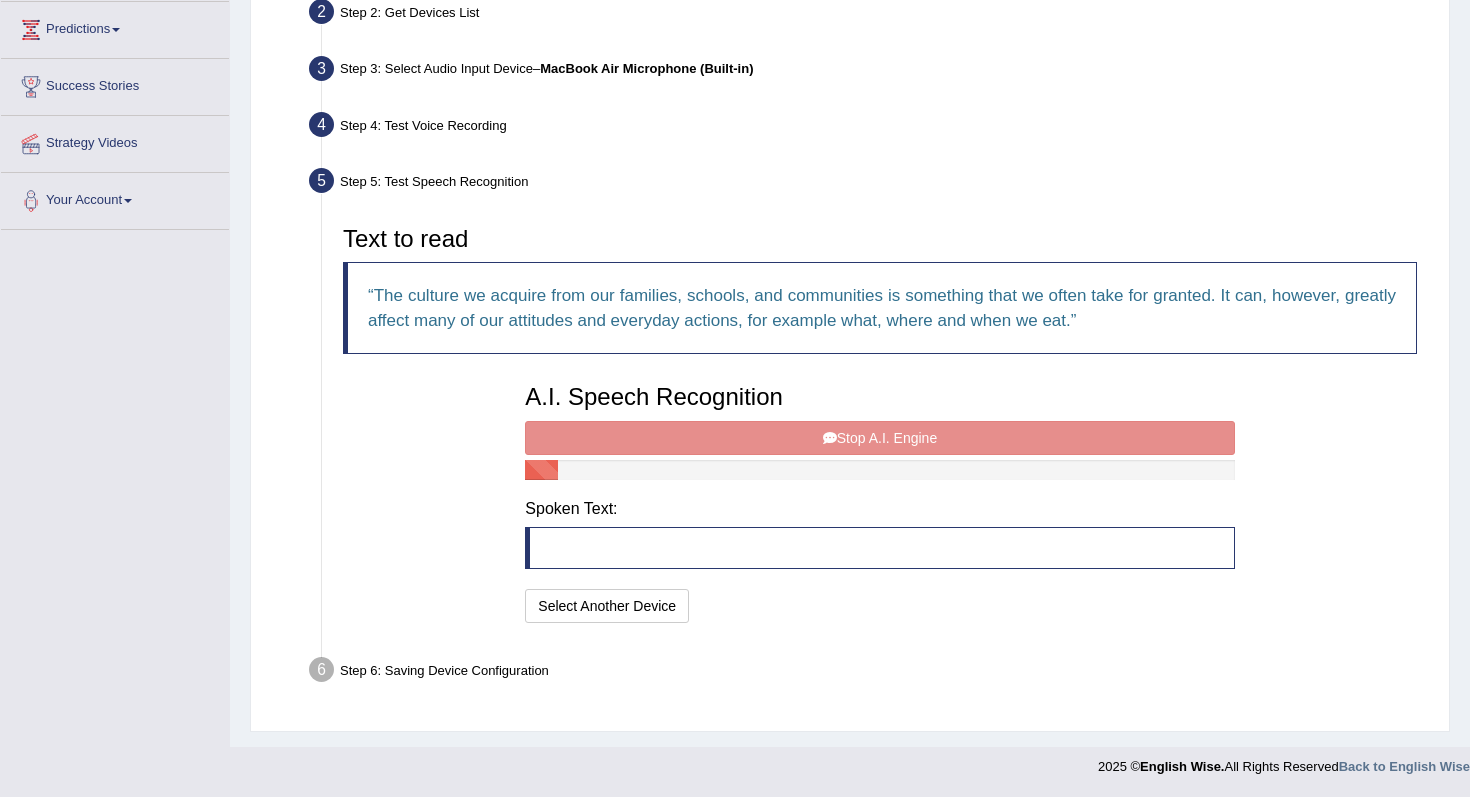 click on "A.I. Speech Recognition    Start A.I. Engine    Stop A.I. Engine     Note:  Please listen to the recording till the end by pressing  , to proceed.     Spoken Text:     I will practice without this feature   Select Another Device   Speech is ok. Go to Last step" at bounding box center (879, 501) 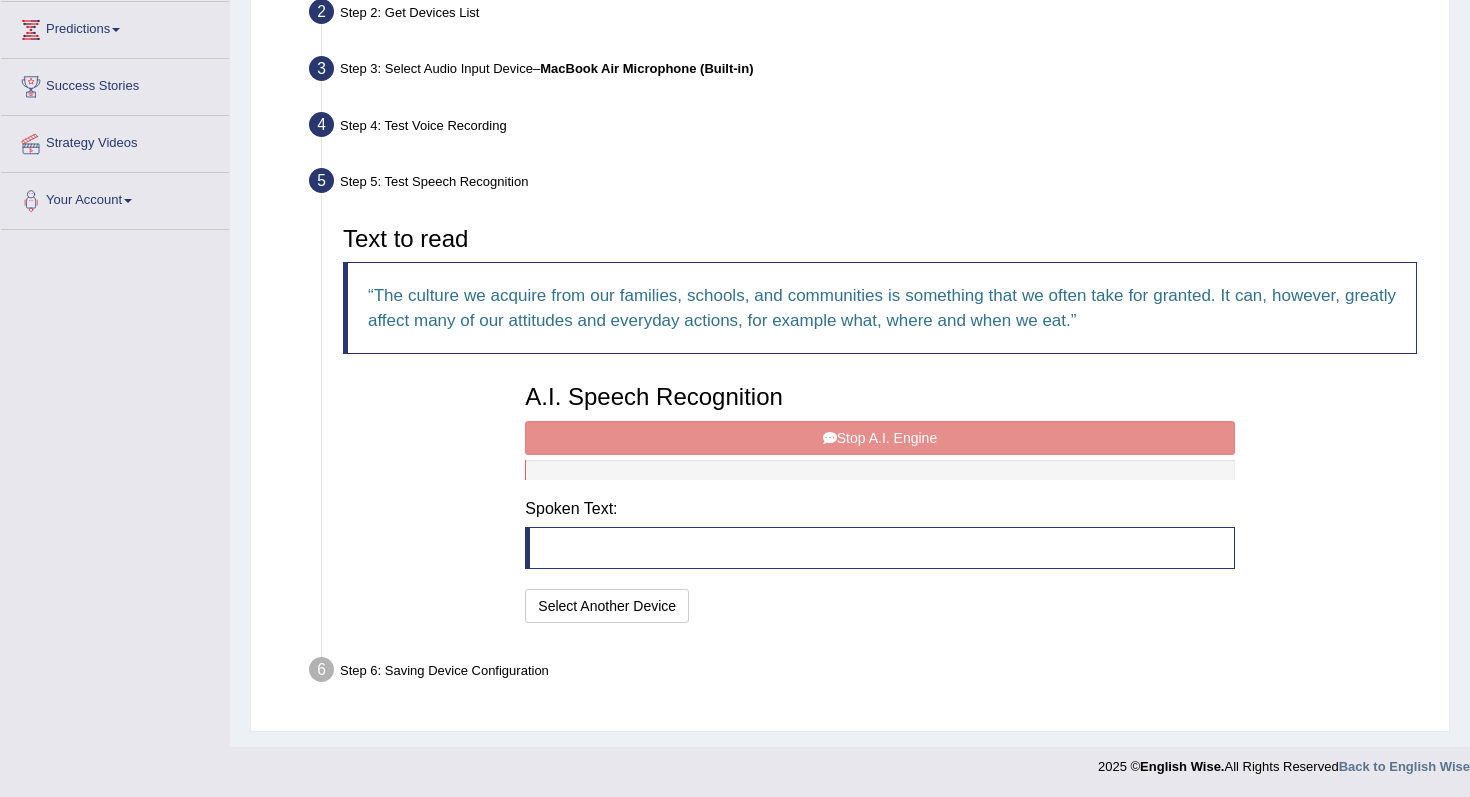 click on "The culture we acquire from our families, schools, and communities is something that we often take for granted. It can, however, greatly affect many of our attitudes and everyday actions, for example what, where and when we eat." at bounding box center (882, 308) 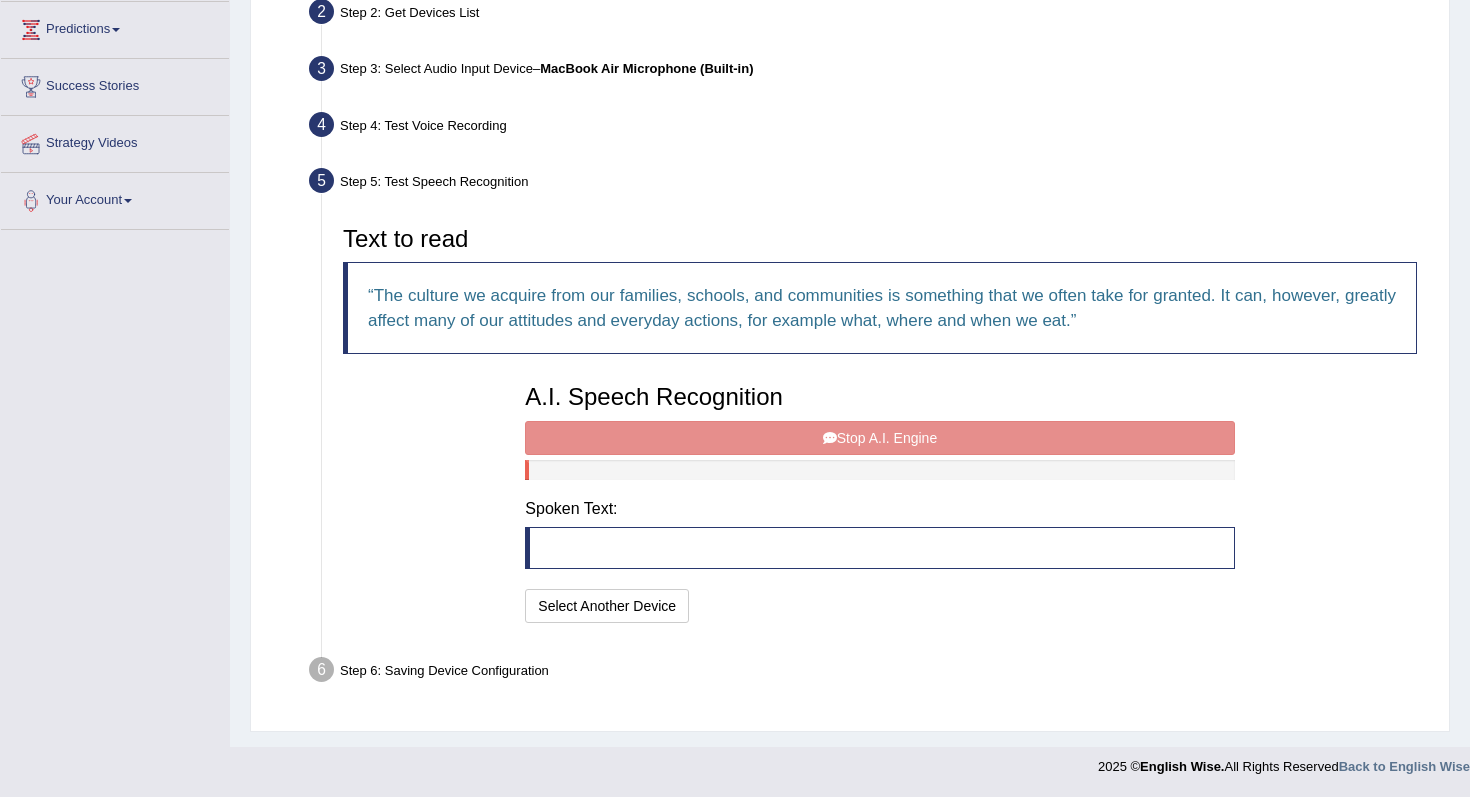 click on "The culture we acquire from our families, schools, and communities is something that we often take for granted. It can, however, greatly affect many of our attitudes and everyday actions, for example what, where and when we eat." at bounding box center [882, 308] 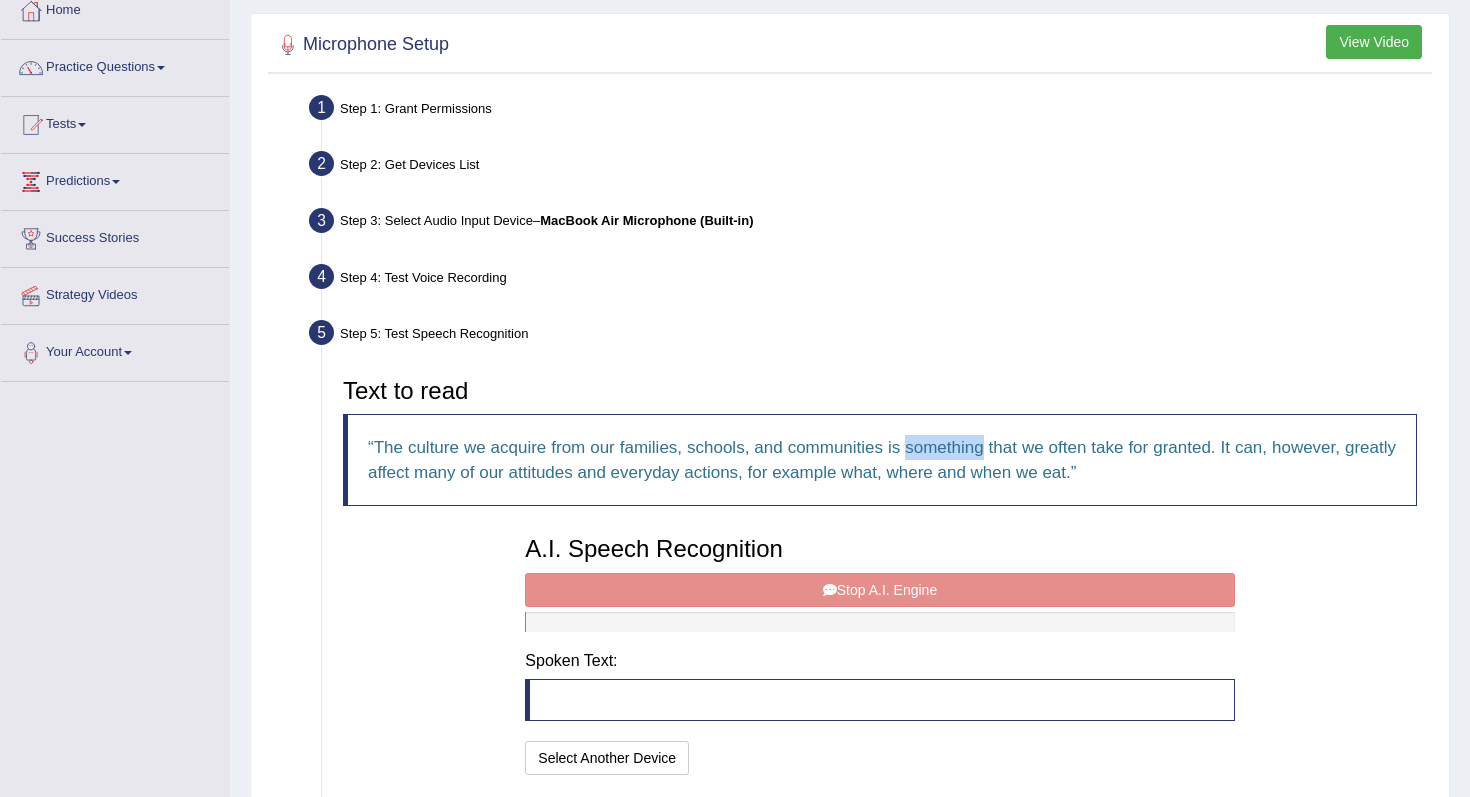 scroll, scrollTop: 0, scrollLeft: 0, axis: both 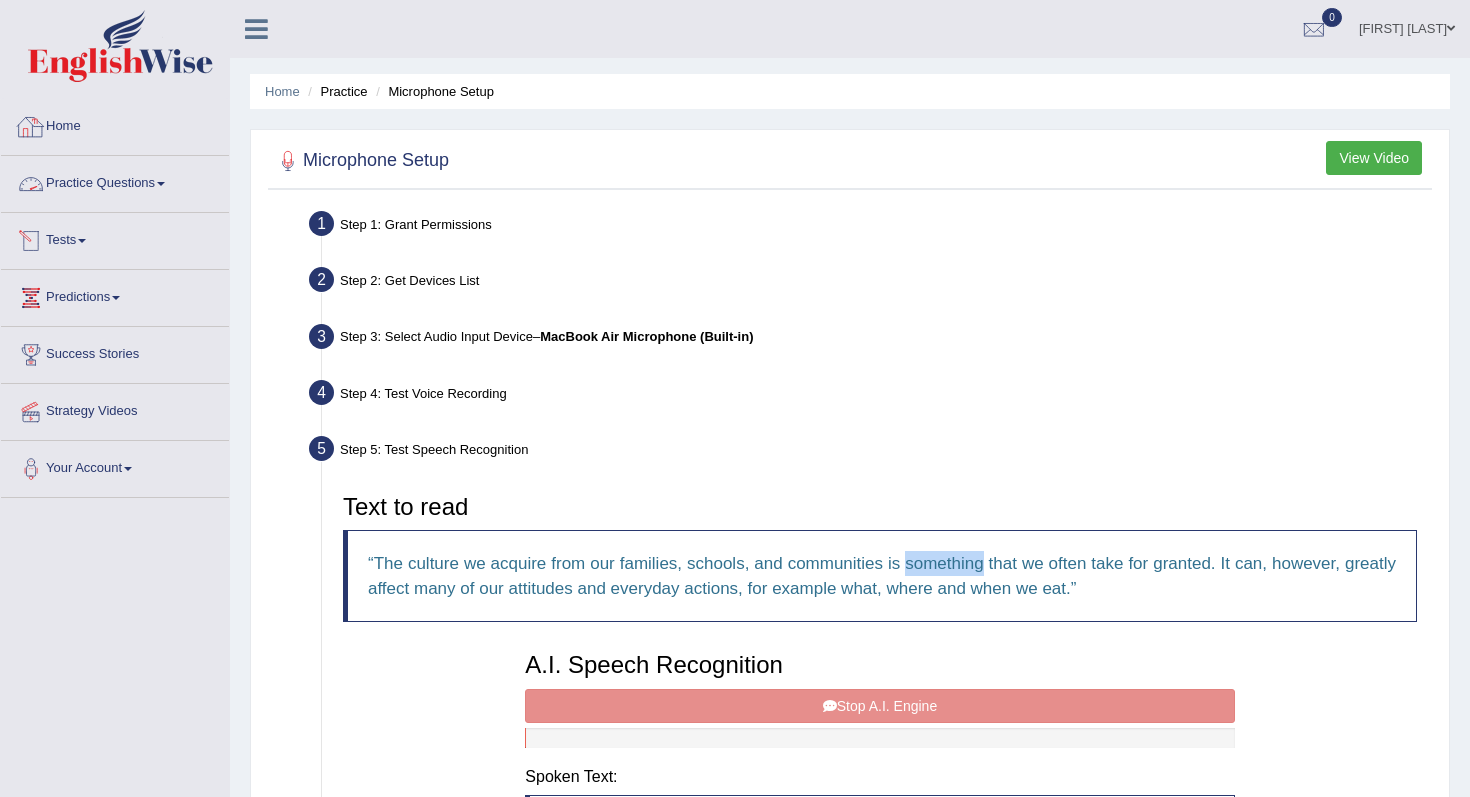 click on "Home" at bounding box center [115, 124] 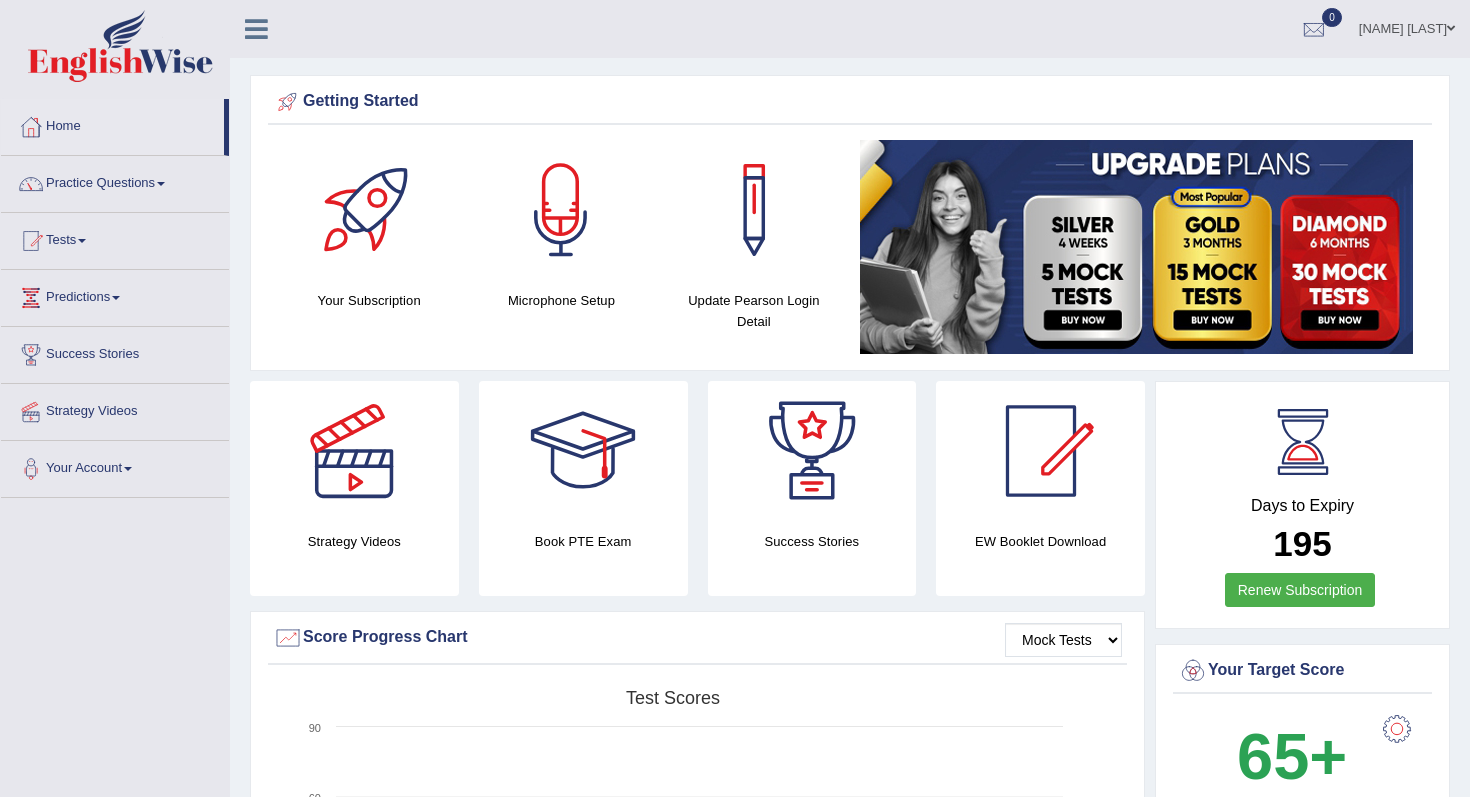 scroll, scrollTop: 0, scrollLeft: 0, axis: both 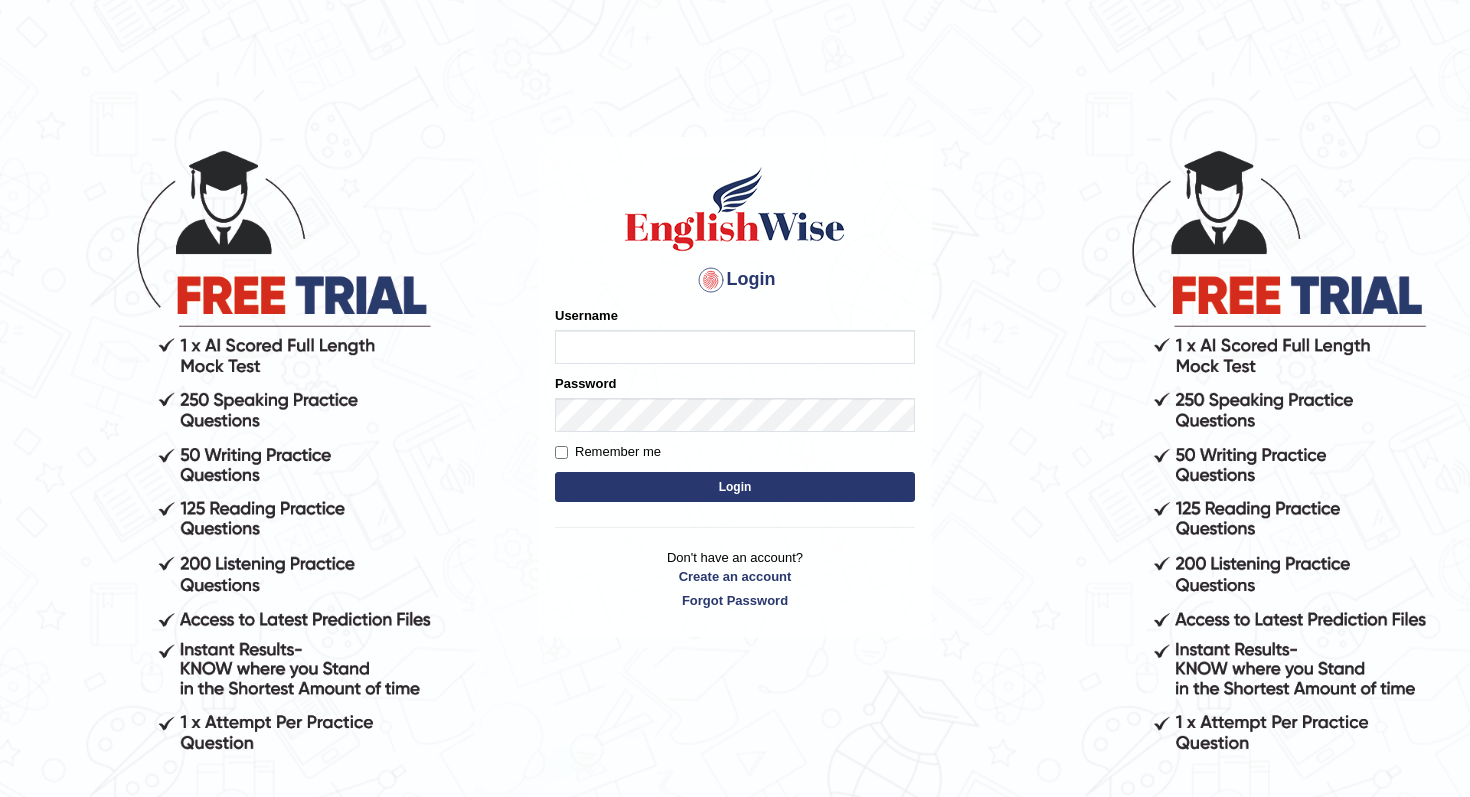 type on "0481817012" 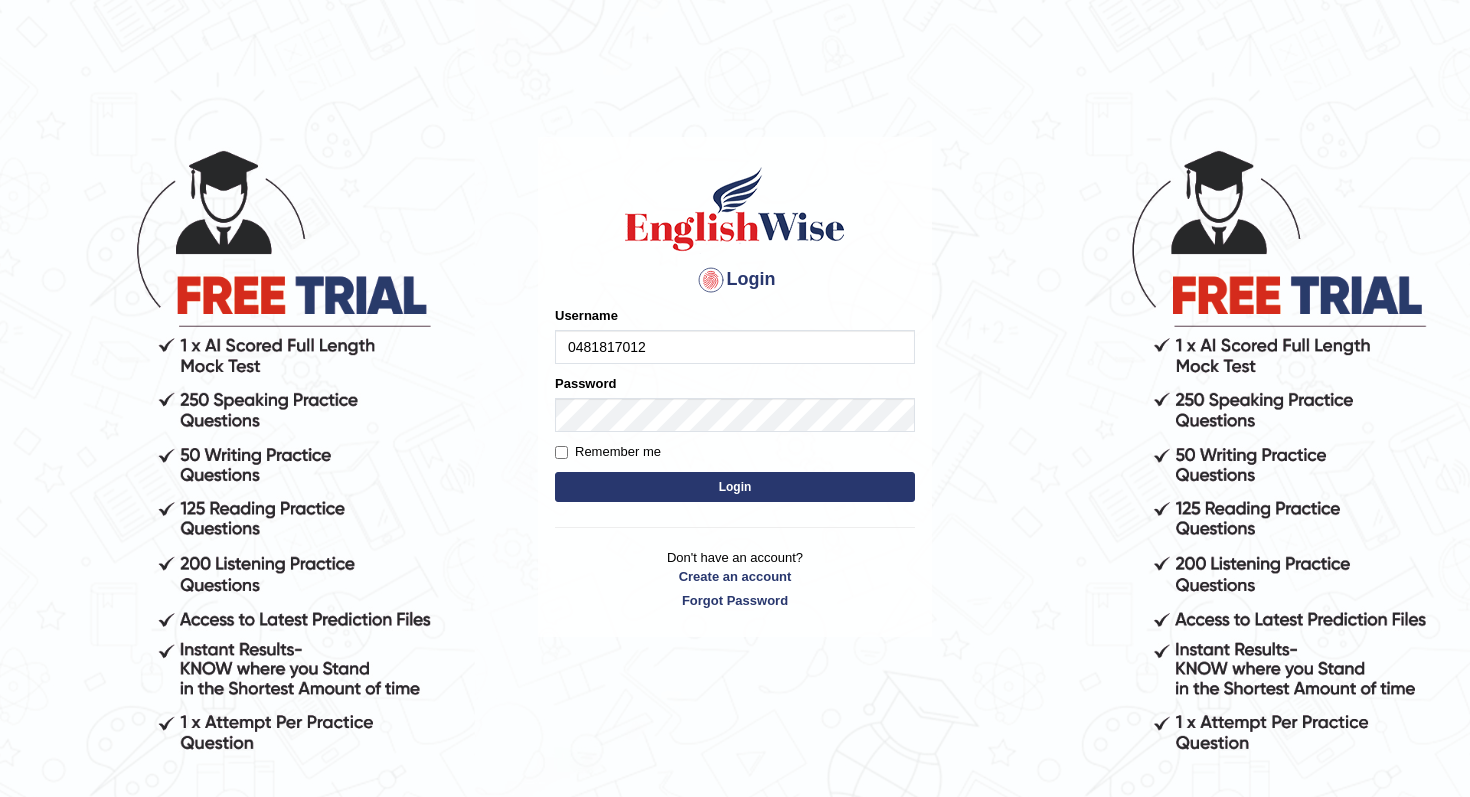 click on "Login" at bounding box center (735, 487) 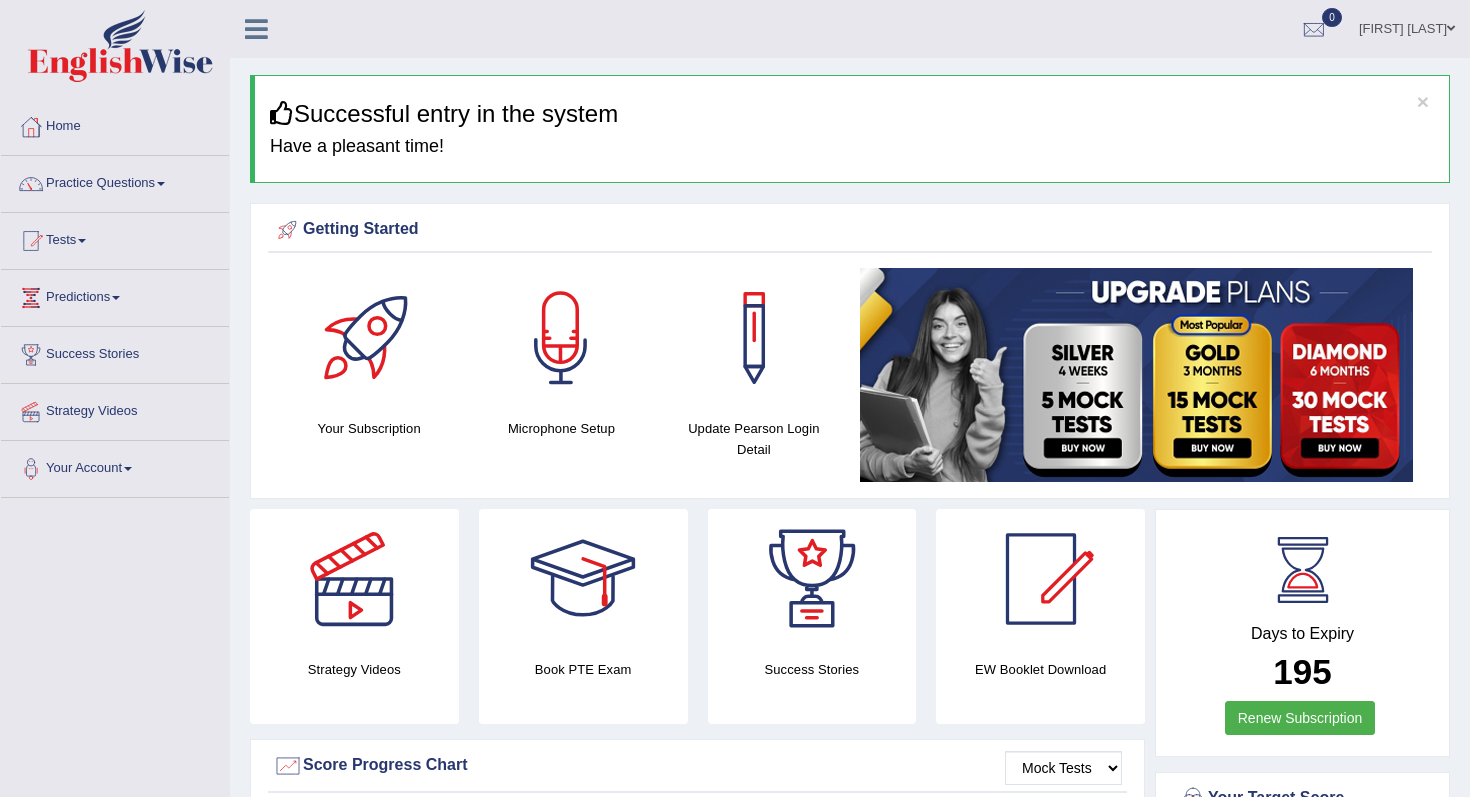 scroll, scrollTop: 0, scrollLeft: 0, axis: both 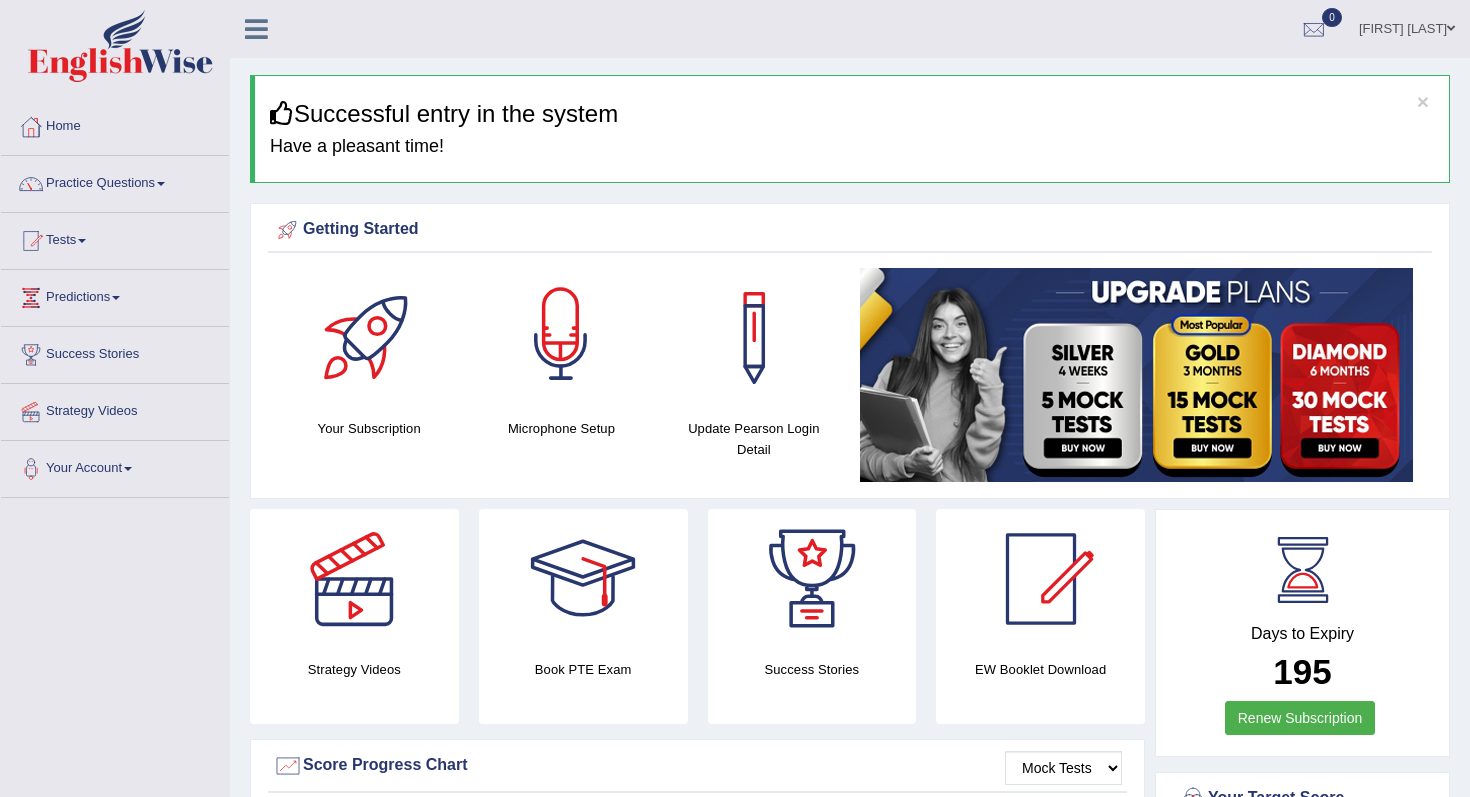 click at bounding box center [561, 338] 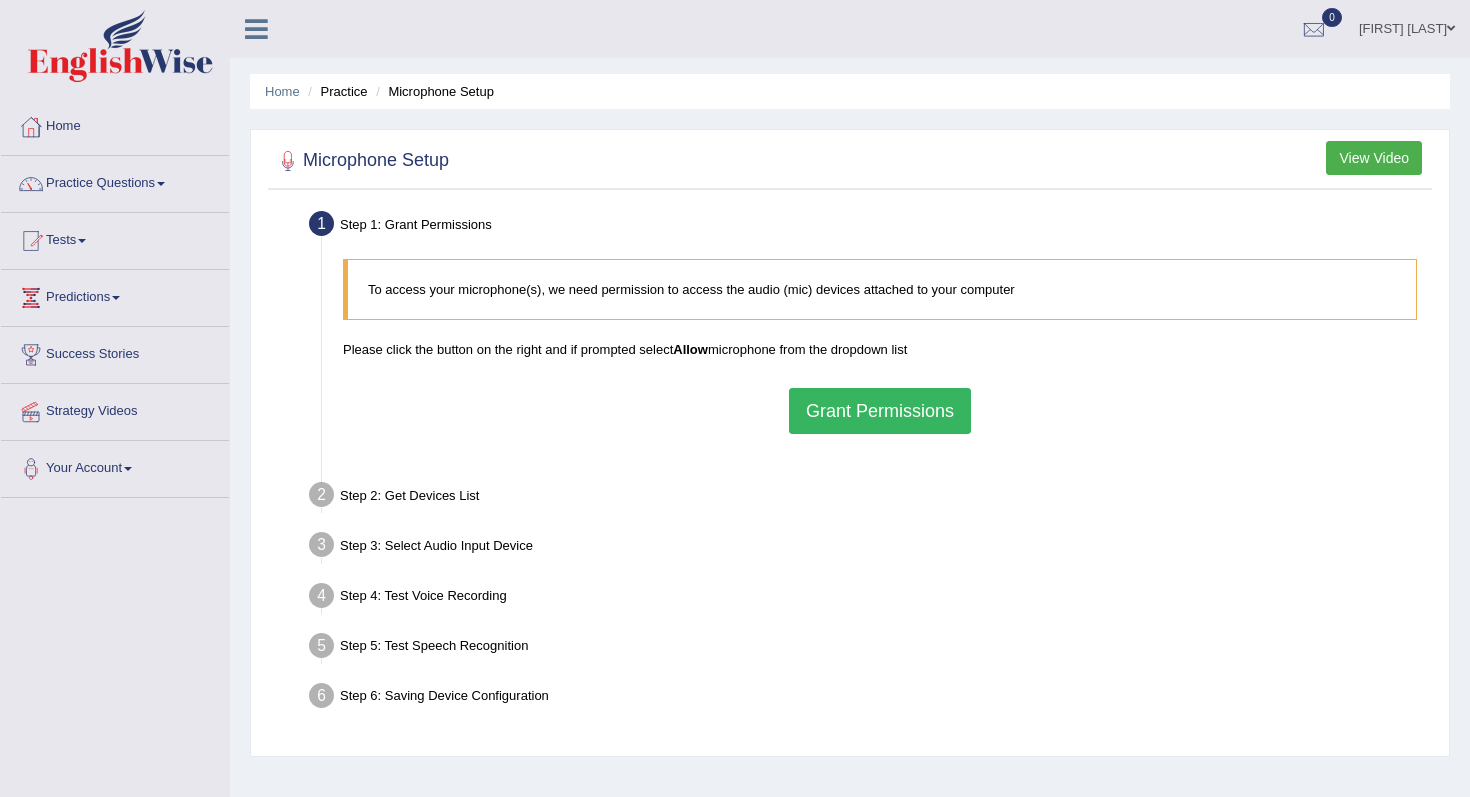 scroll, scrollTop: 0, scrollLeft: 0, axis: both 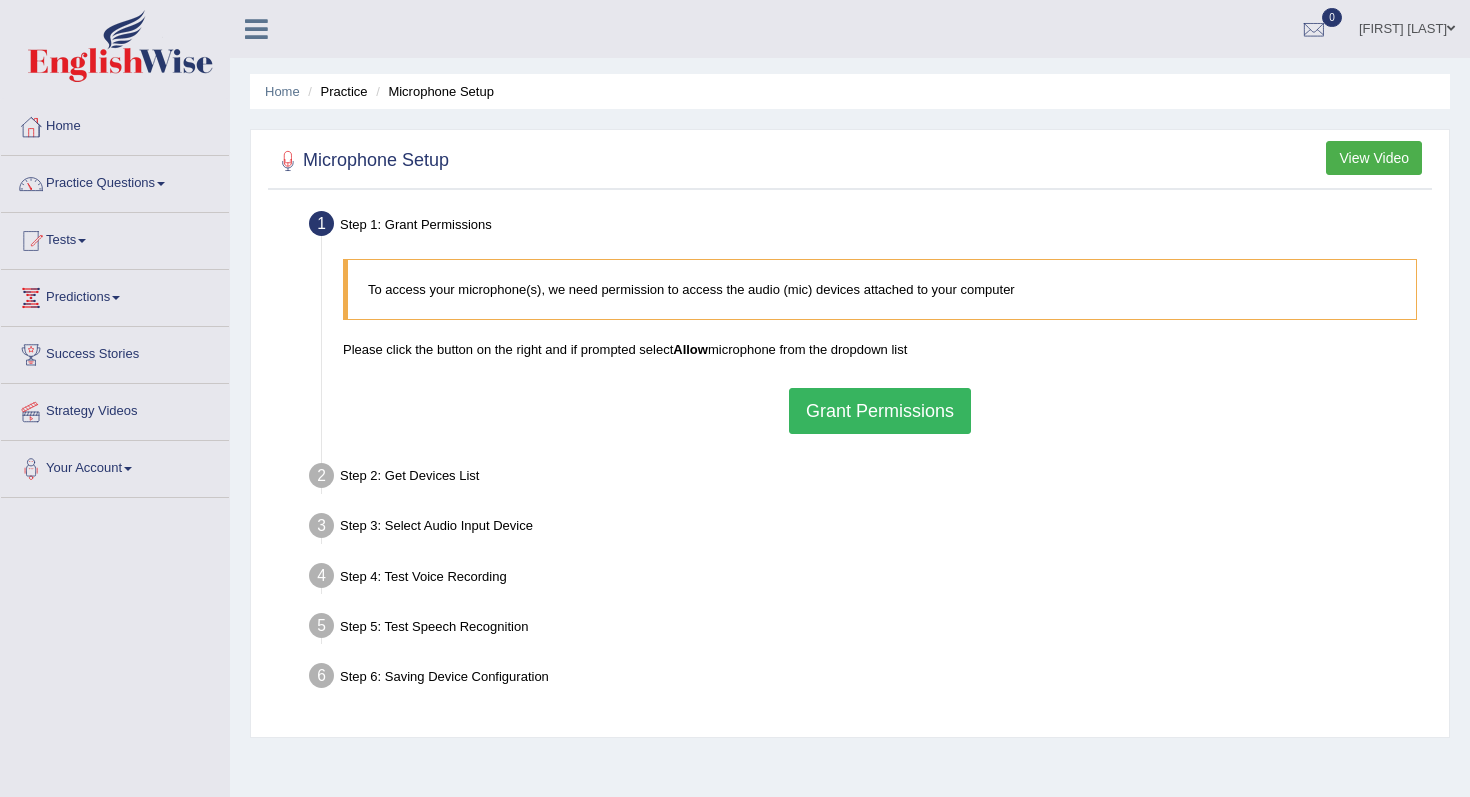 click on "Grant Permissions" at bounding box center [880, 411] 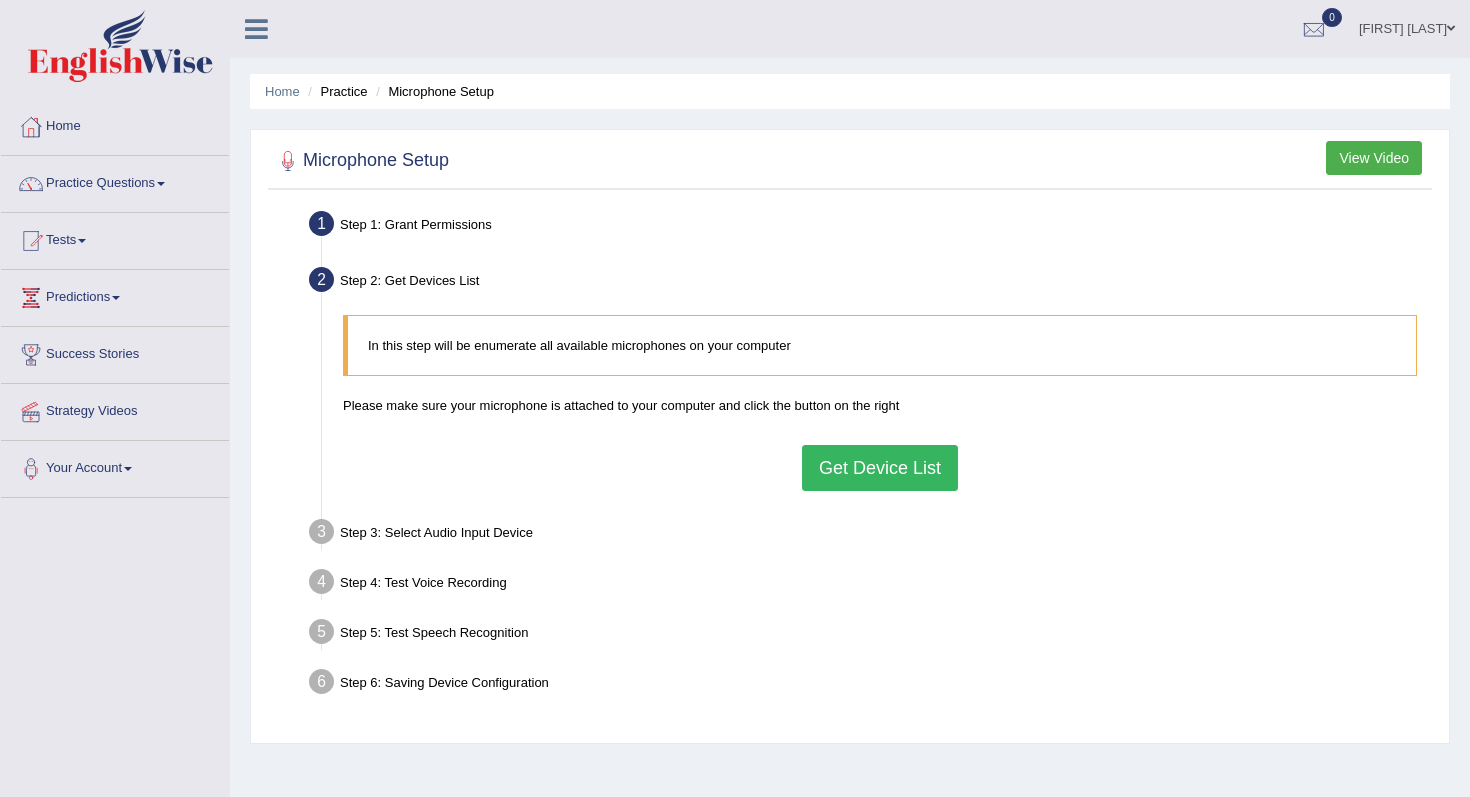 click on "Get Device List" at bounding box center (880, 468) 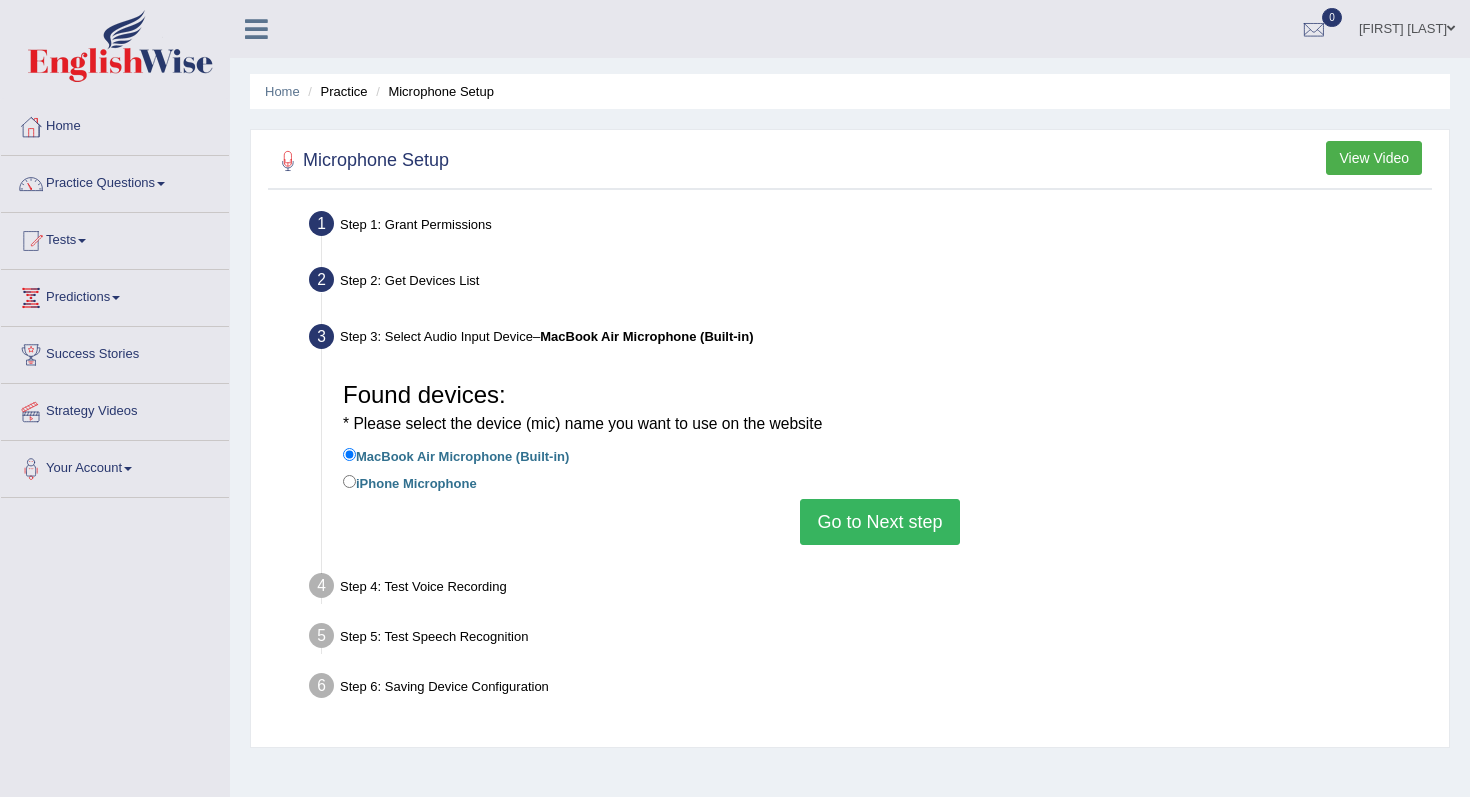 click on "Go to Next step" at bounding box center (879, 522) 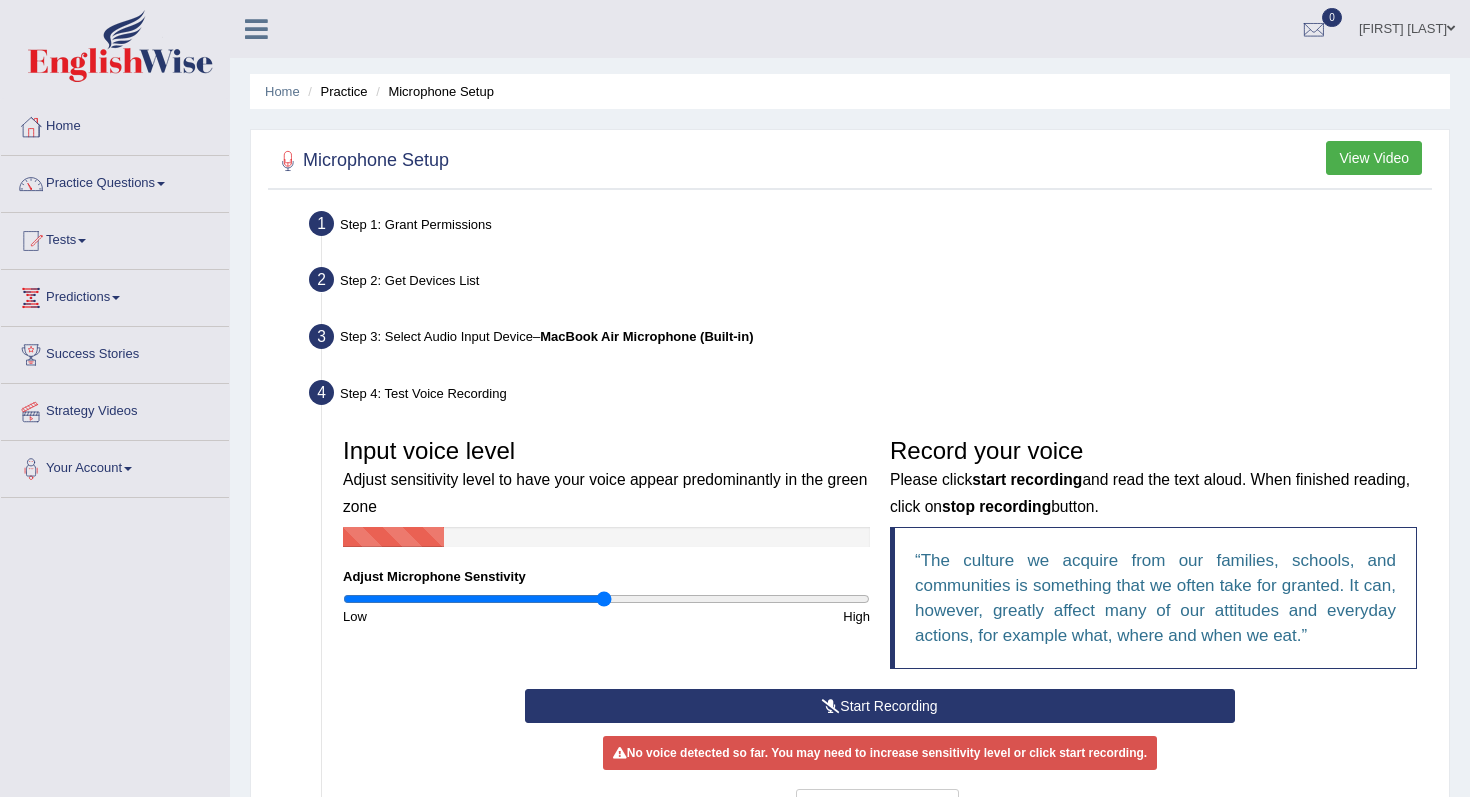 click on "Start Recording" at bounding box center [879, 706] 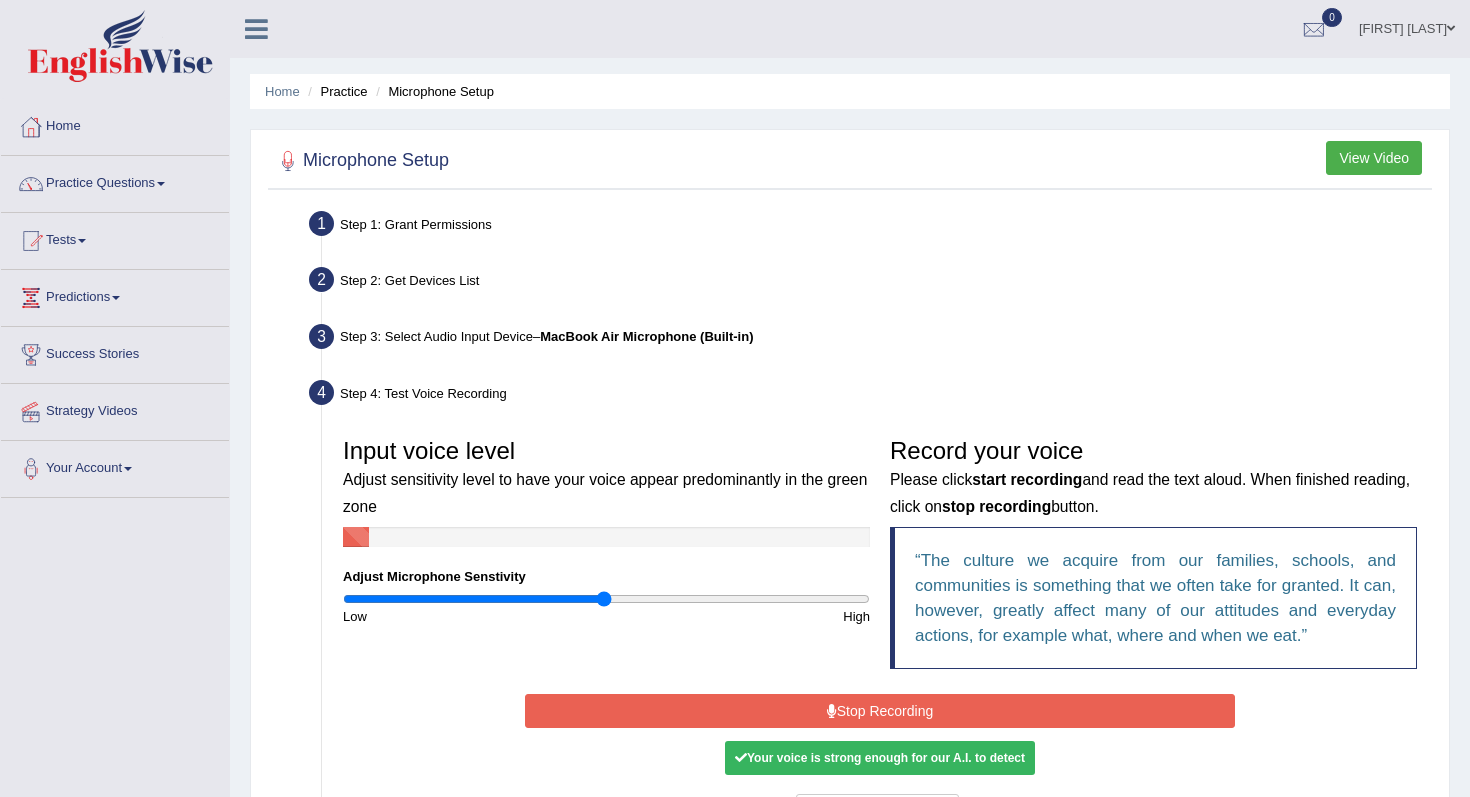 click on "Stop Recording" at bounding box center [879, 711] 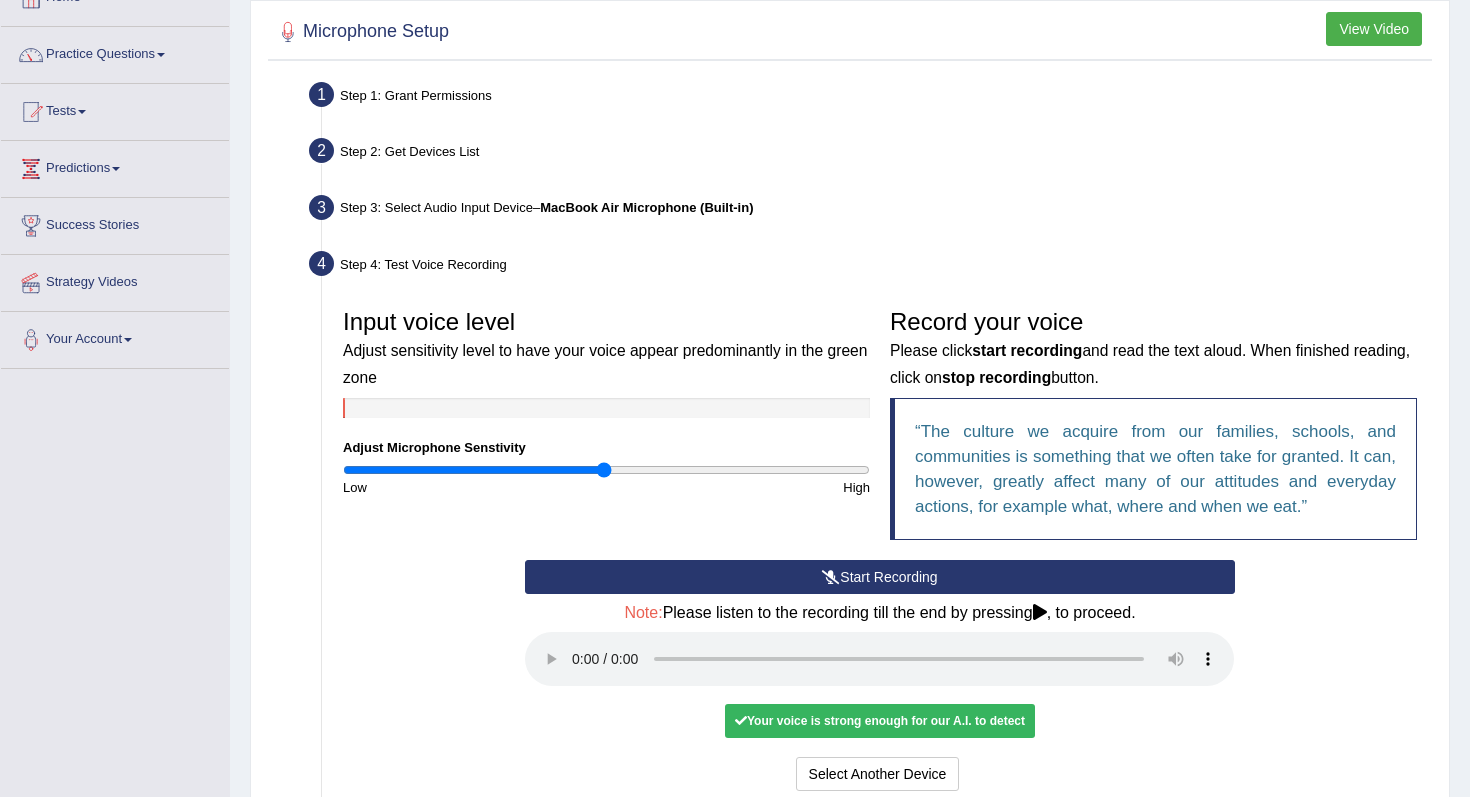 scroll, scrollTop: 131, scrollLeft: 0, axis: vertical 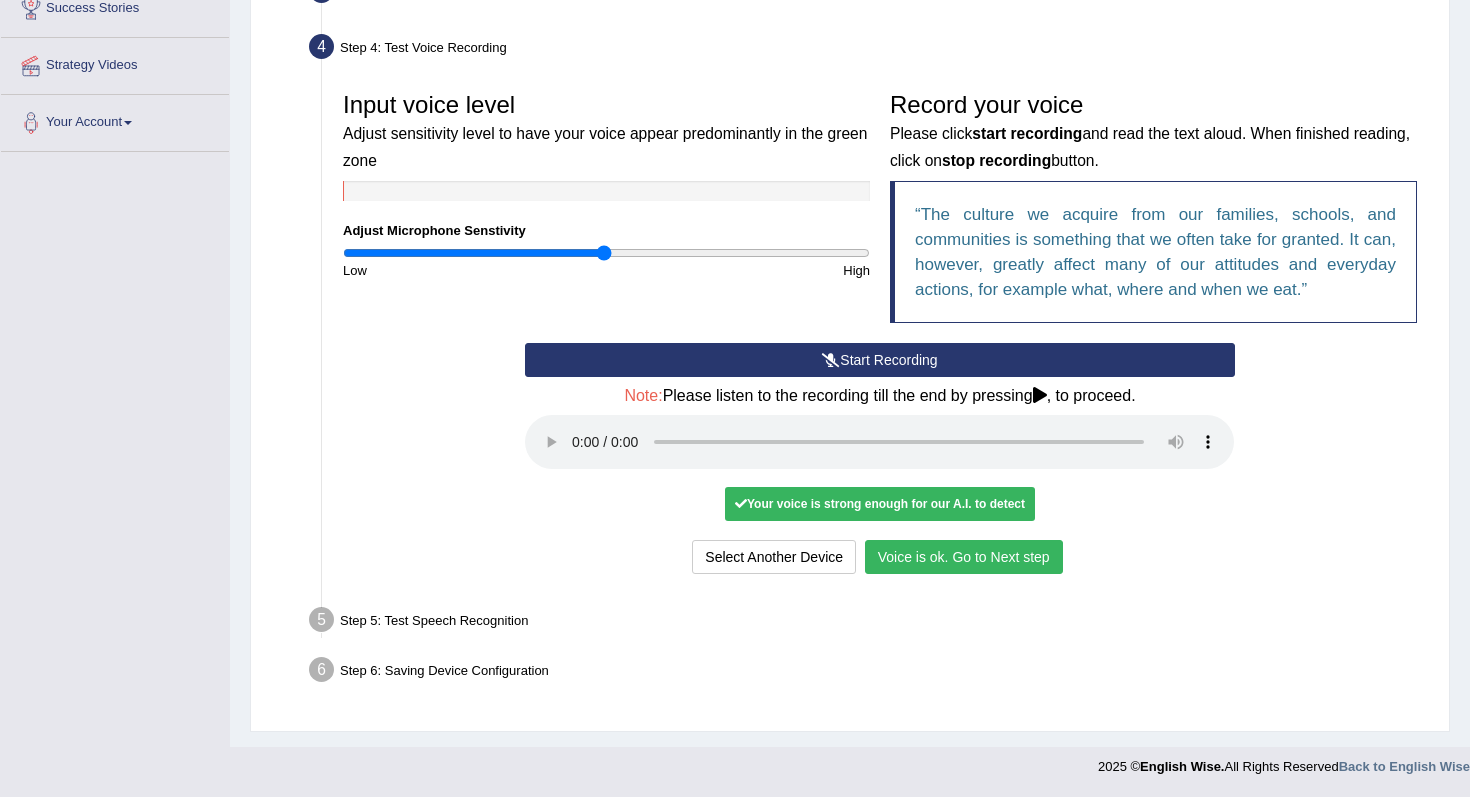 click on "Voice is ok. Go to Next step" at bounding box center (964, 557) 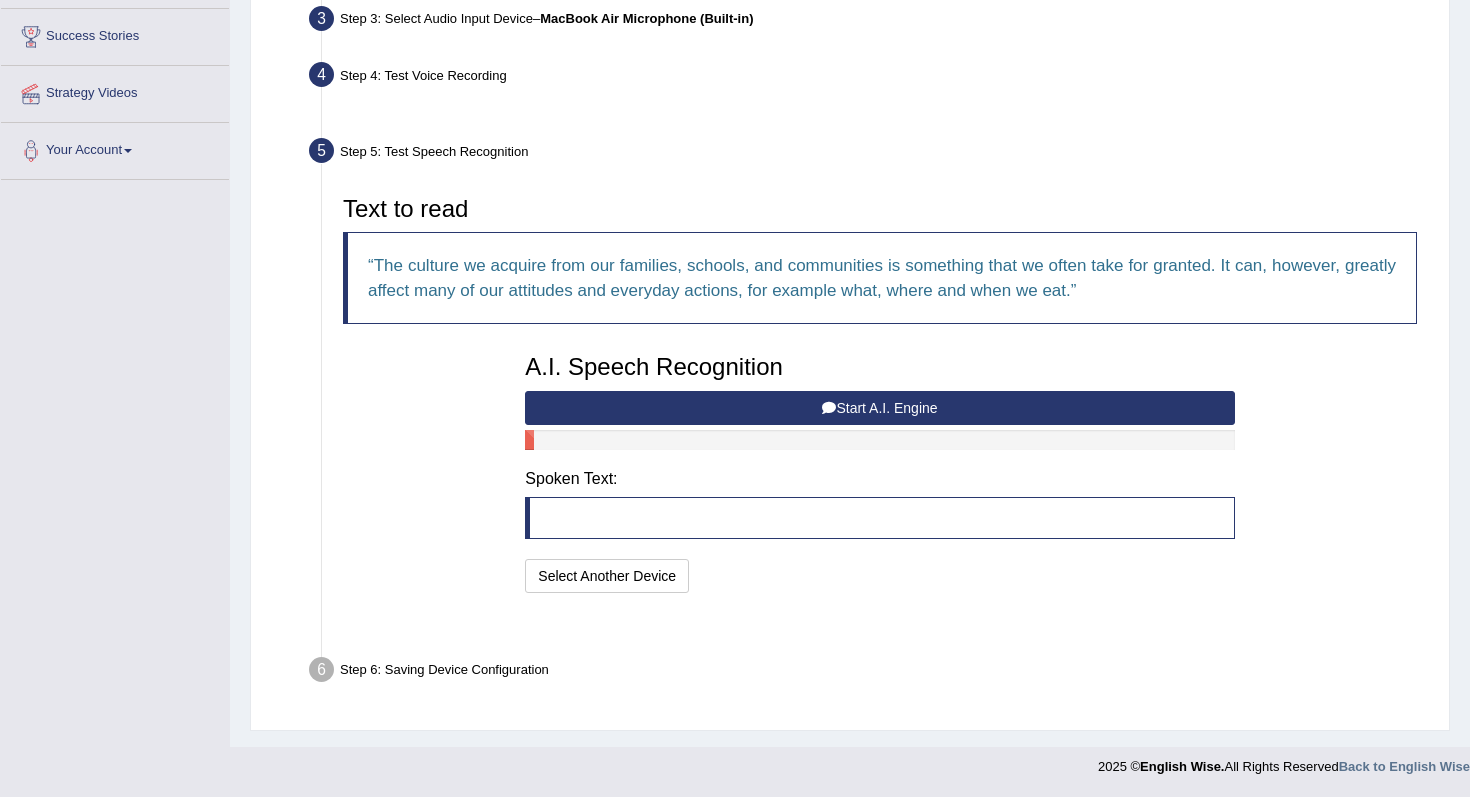 scroll, scrollTop: 268, scrollLeft: 0, axis: vertical 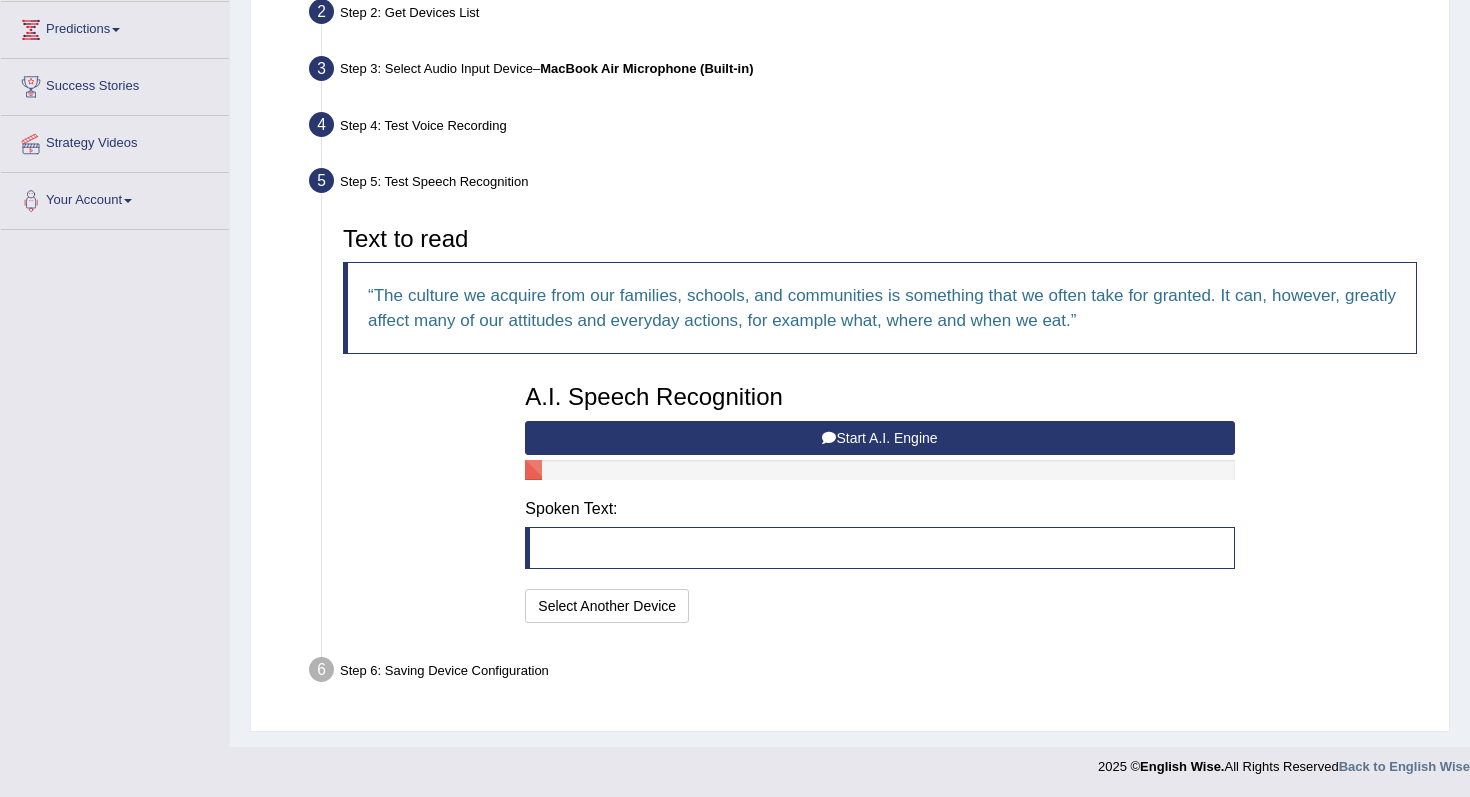 click on "Start A.I. Engine" at bounding box center [879, 438] 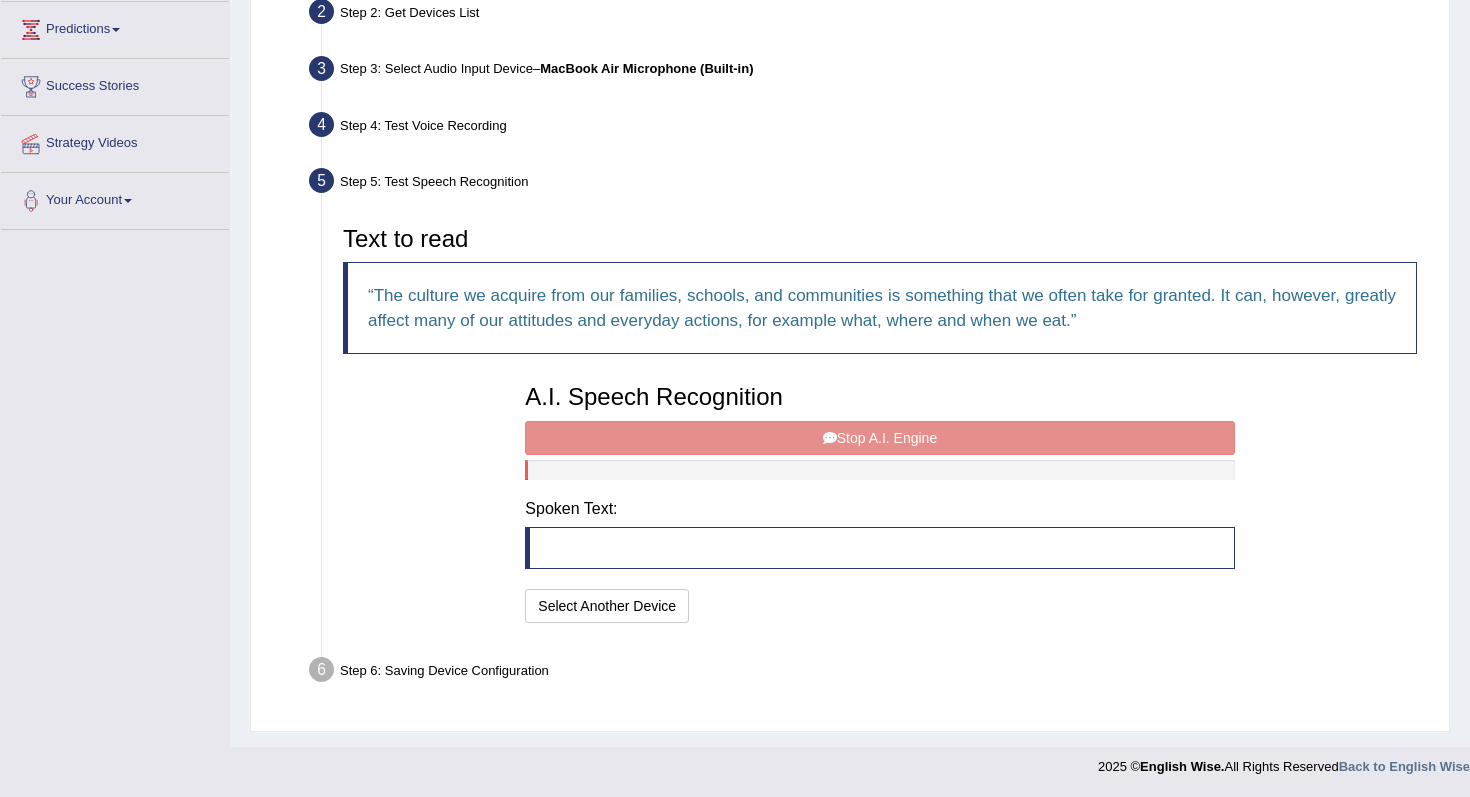 click on "A.I. Speech Recognition    Start A.I. Engine    Stop A.I. Engine     Note:  Please listen to the recording till the end by pressing  , to proceed.     Spoken Text:     I will practice without this feature   Select Another Device   Speech is ok. Go to Last step" at bounding box center [879, 501] 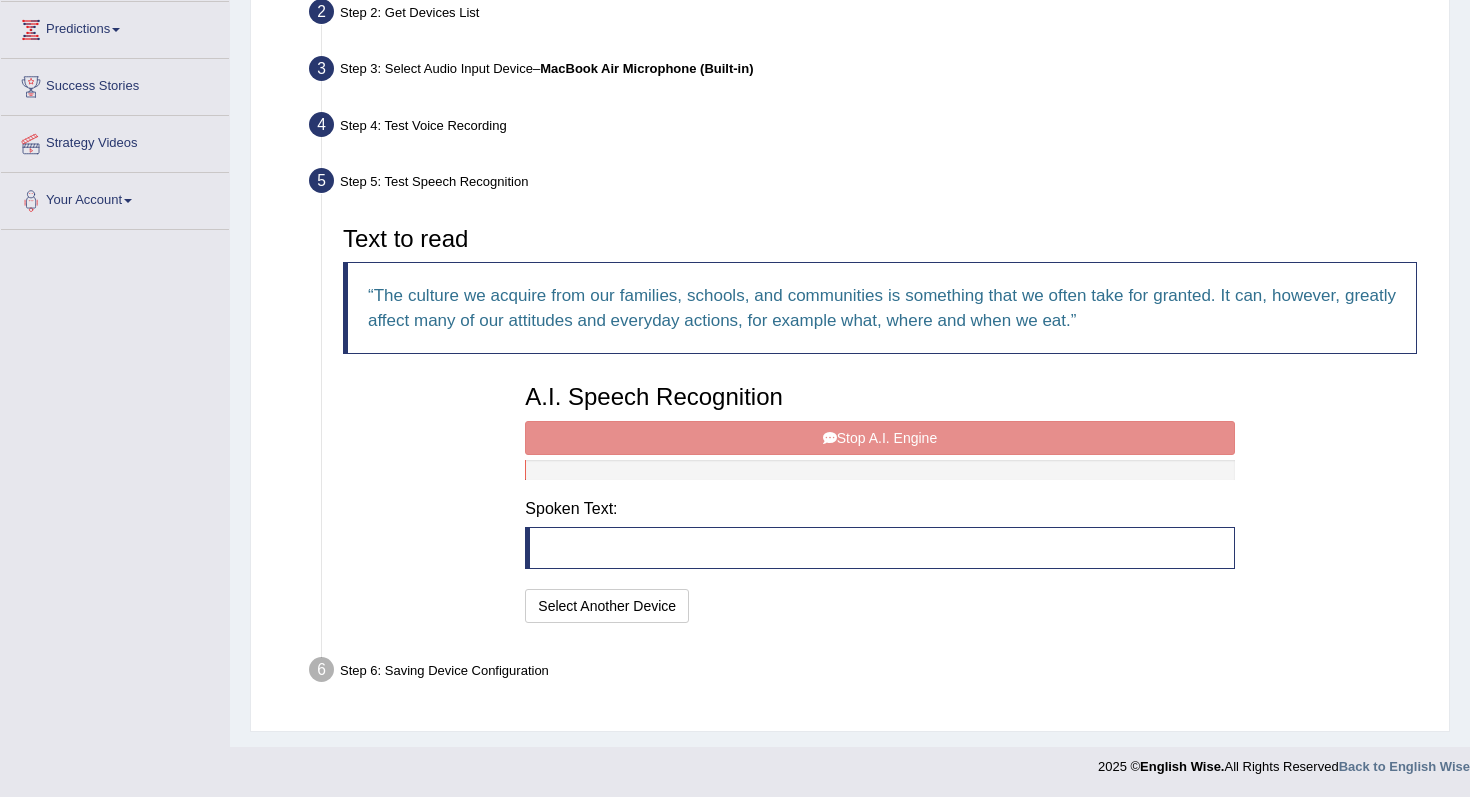 click on "A.I. Speech Recognition    Start A.I. Engine    Stop A.I. Engine     Note:  Please listen to the recording till the end by pressing  , to proceed.     Spoken Text:     I will practice without this feature   Select Another Device   Speech is ok. Go to Last step" at bounding box center [879, 501] 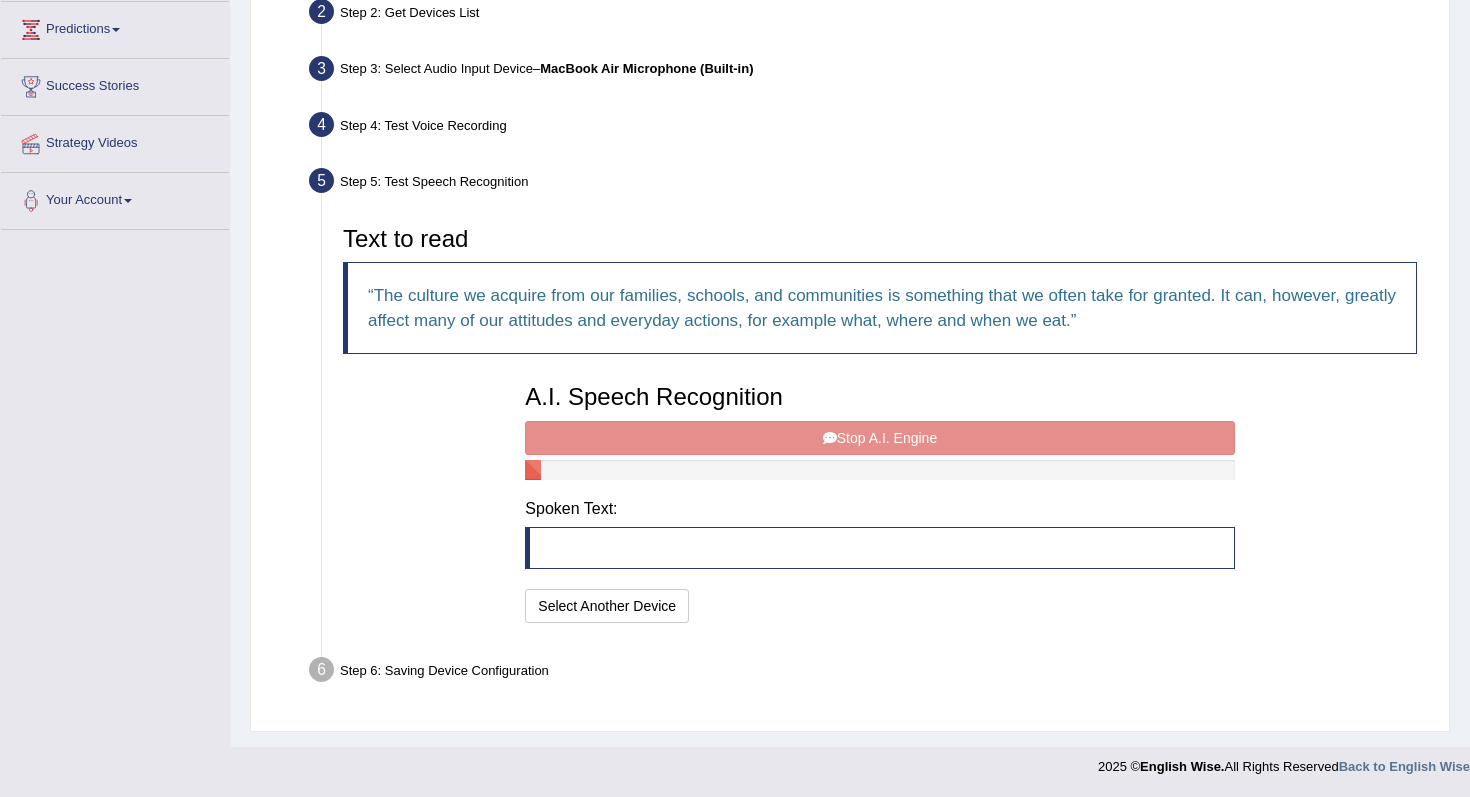 click on "A.I. Speech Recognition    Start A.I. Engine    Stop A.I. Engine     Note:  Please listen to the recording till the end by pressing  , to proceed.     Spoken Text:     I will practice without this feature   Select Another Device   Speech is ok. Go to Last step" at bounding box center (879, 501) 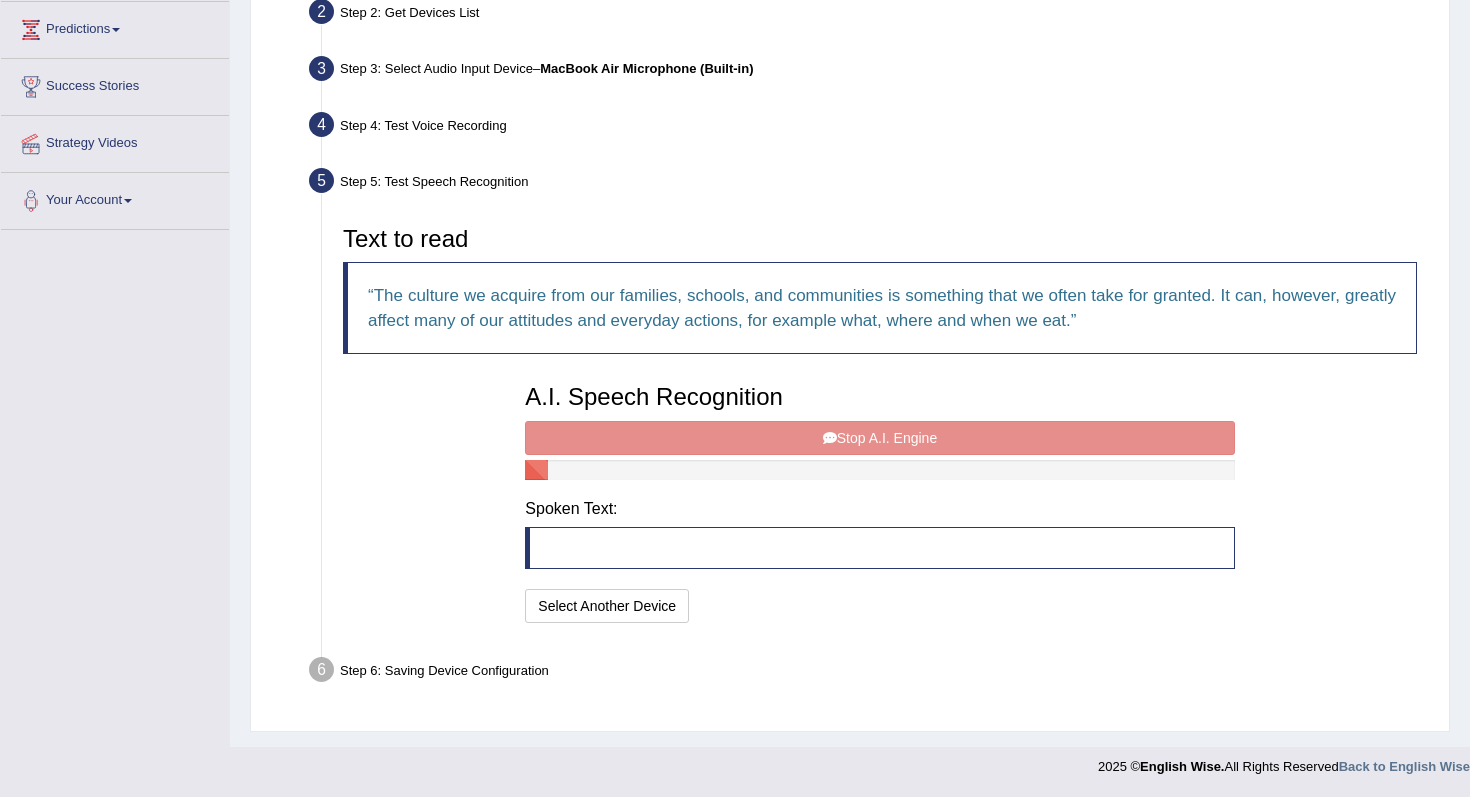 click on "A.I. Speech Recognition    Start A.I. Engine    Stop A.I. Engine     Note:  Please listen to the recording till the end by pressing  , to proceed.     Spoken Text:     I will practice without this feature   Select Another Device   Speech is ok. Go to Last step" at bounding box center (879, 501) 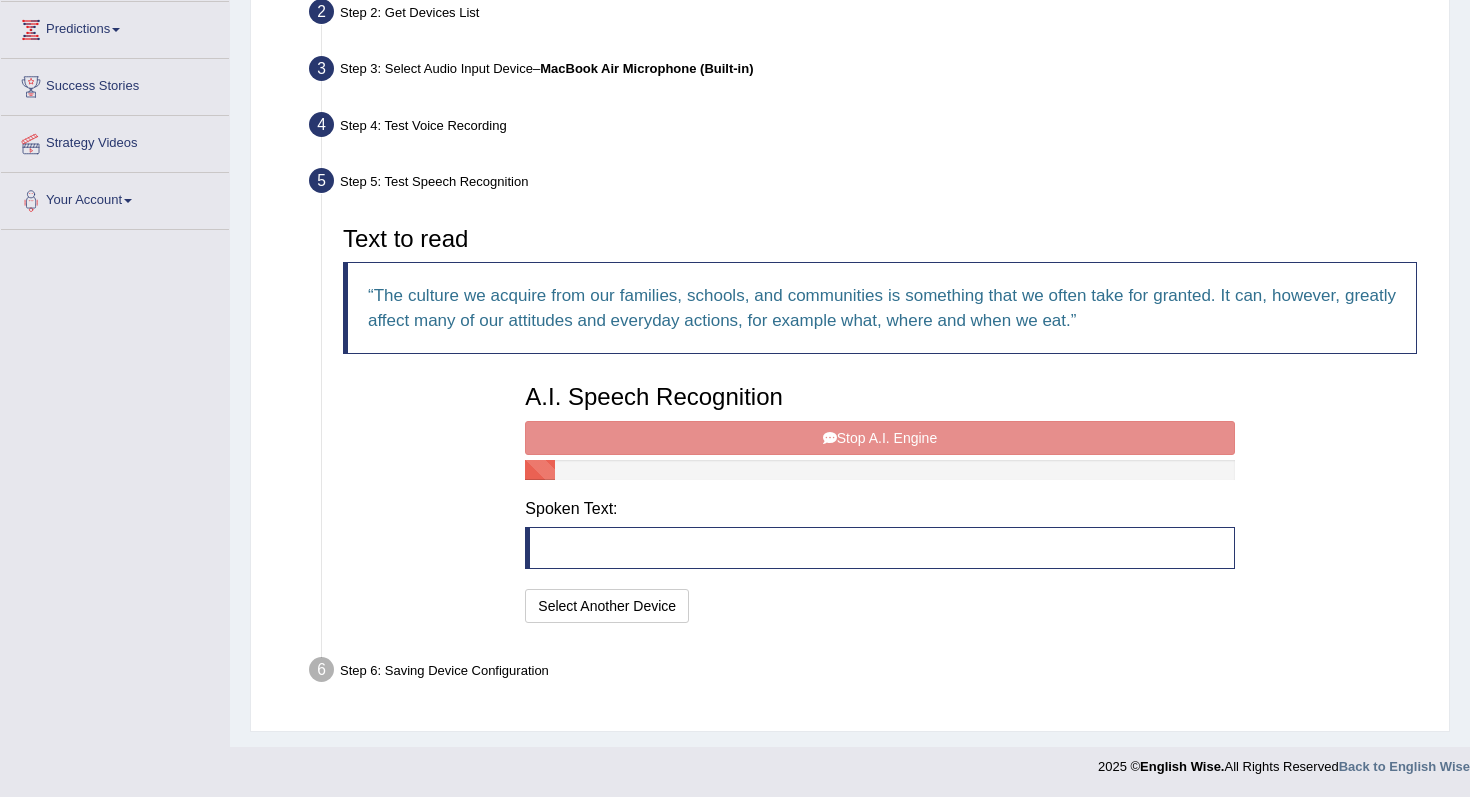 click on "A.I. Speech Recognition    Start A.I. Engine    Stop A.I. Engine     Note:  Please listen to the recording till the end by pressing  , to proceed.     Spoken Text:     I will practice without this feature   Select Another Device   Speech is ok. Go to Last step" at bounding box center [879, 501] 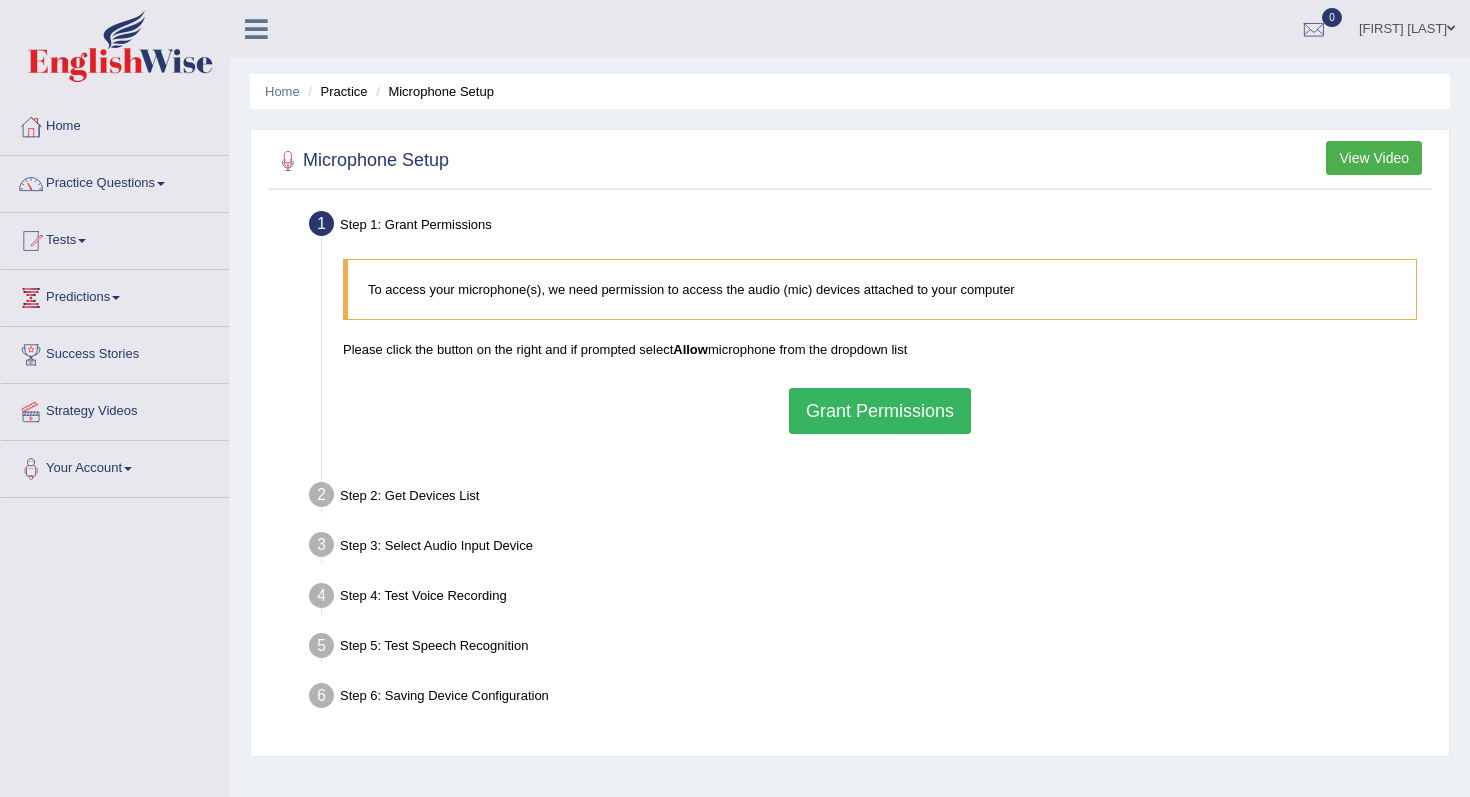 scroll, scrollTop: 0, scrollLeft: 0, axis: both 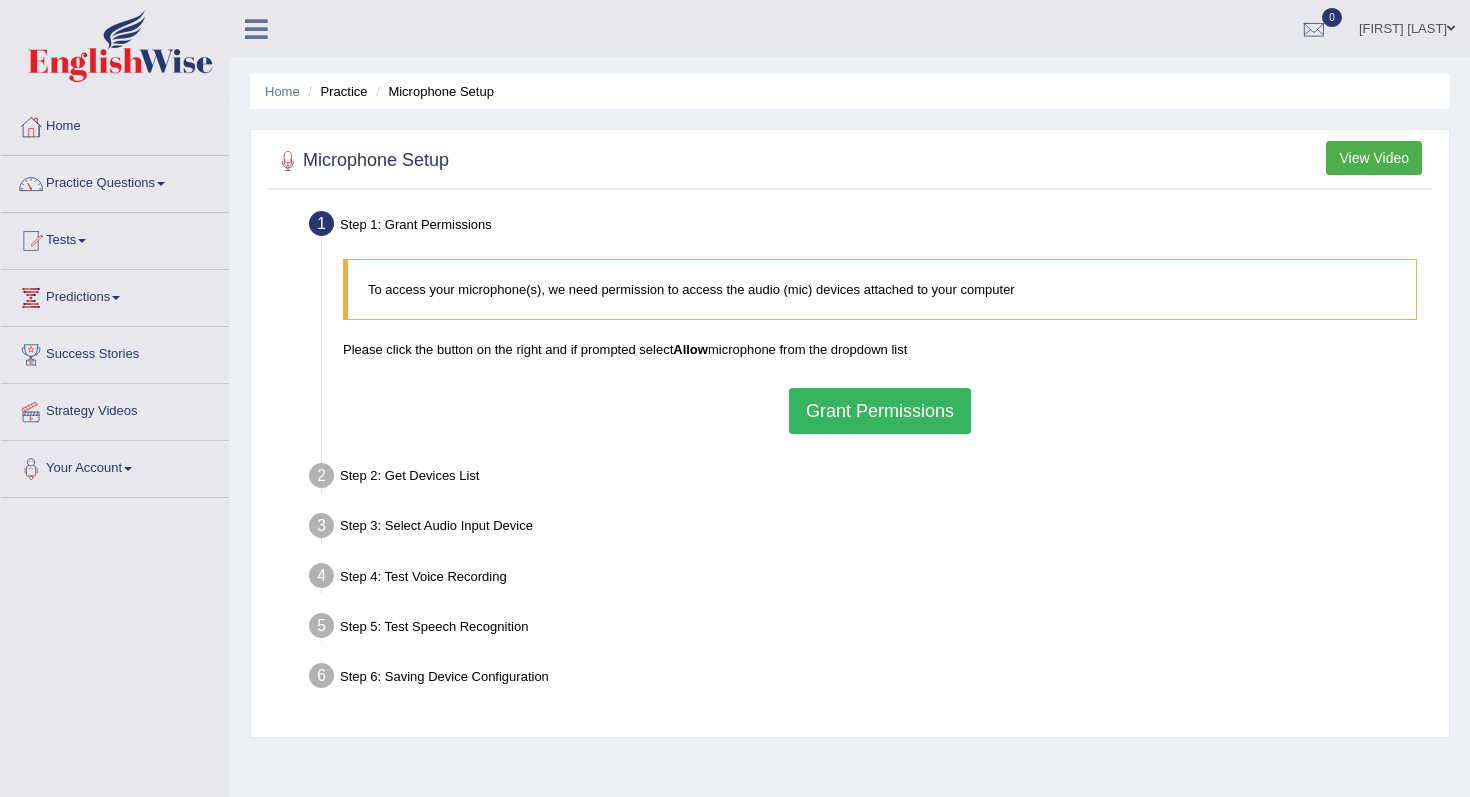 click at bounding box center (120, 46) 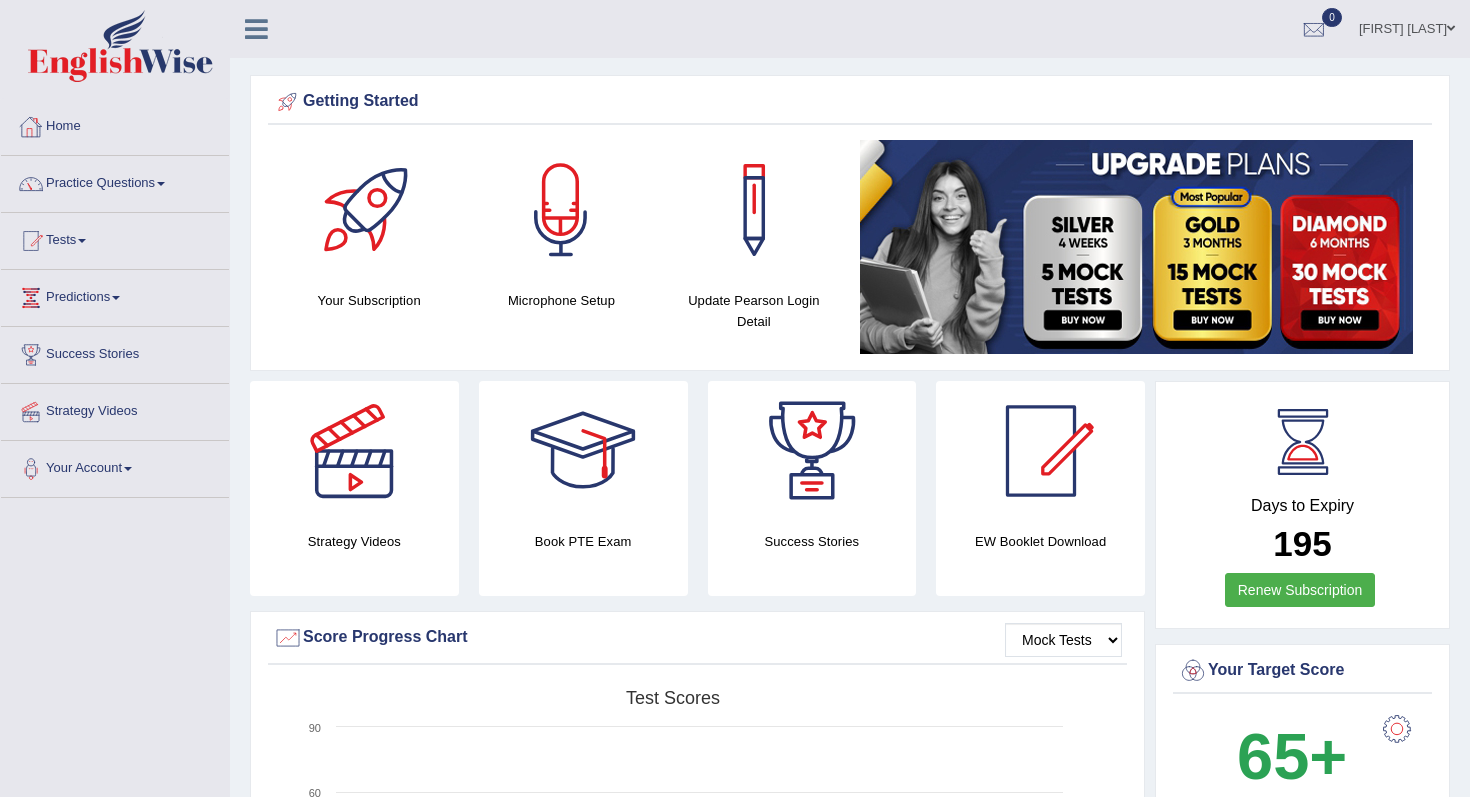 scroll, scrollTop: 0, scrollLeft: 0, axis: both 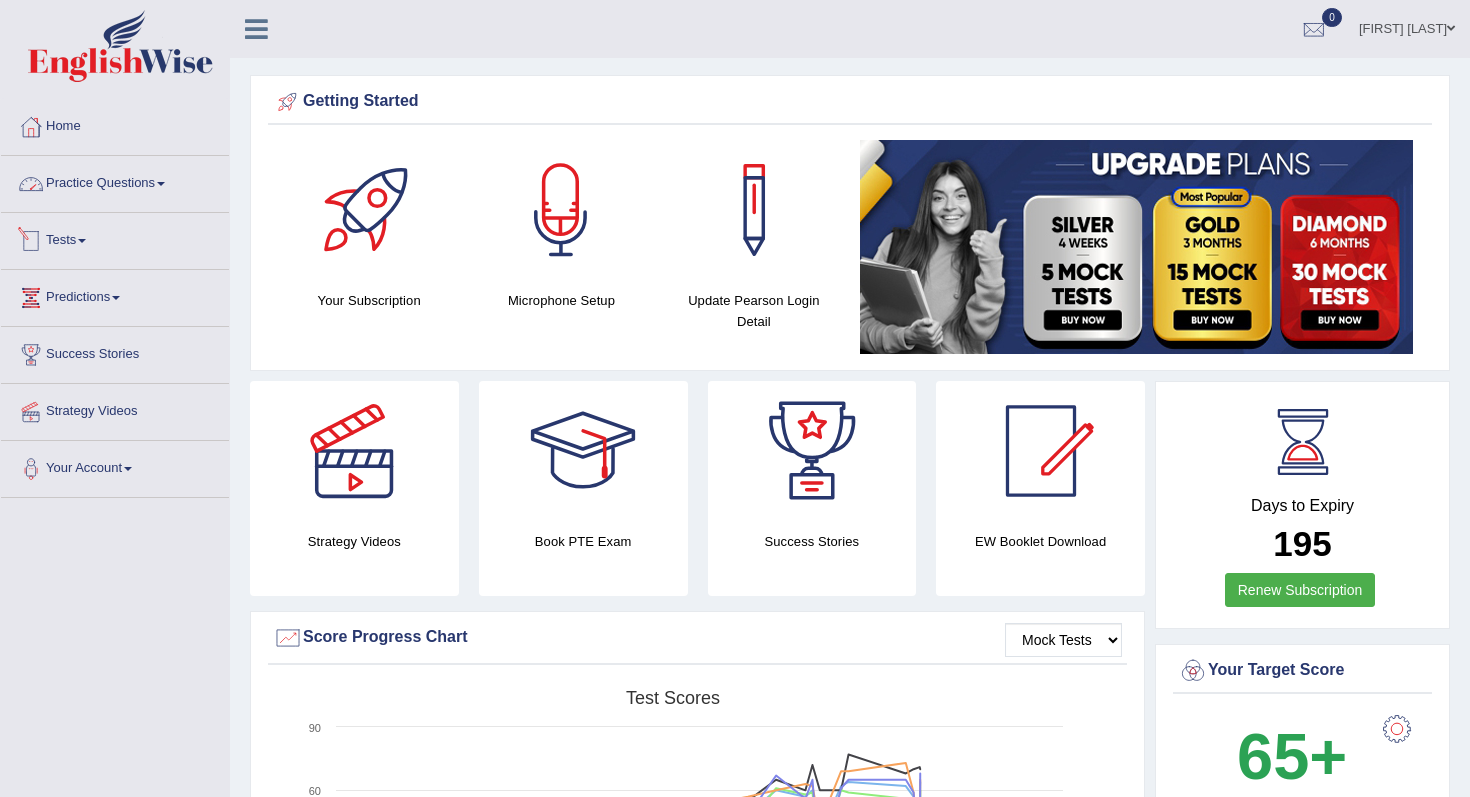 click on "Practice Questions" at bounding box center (115, 181) 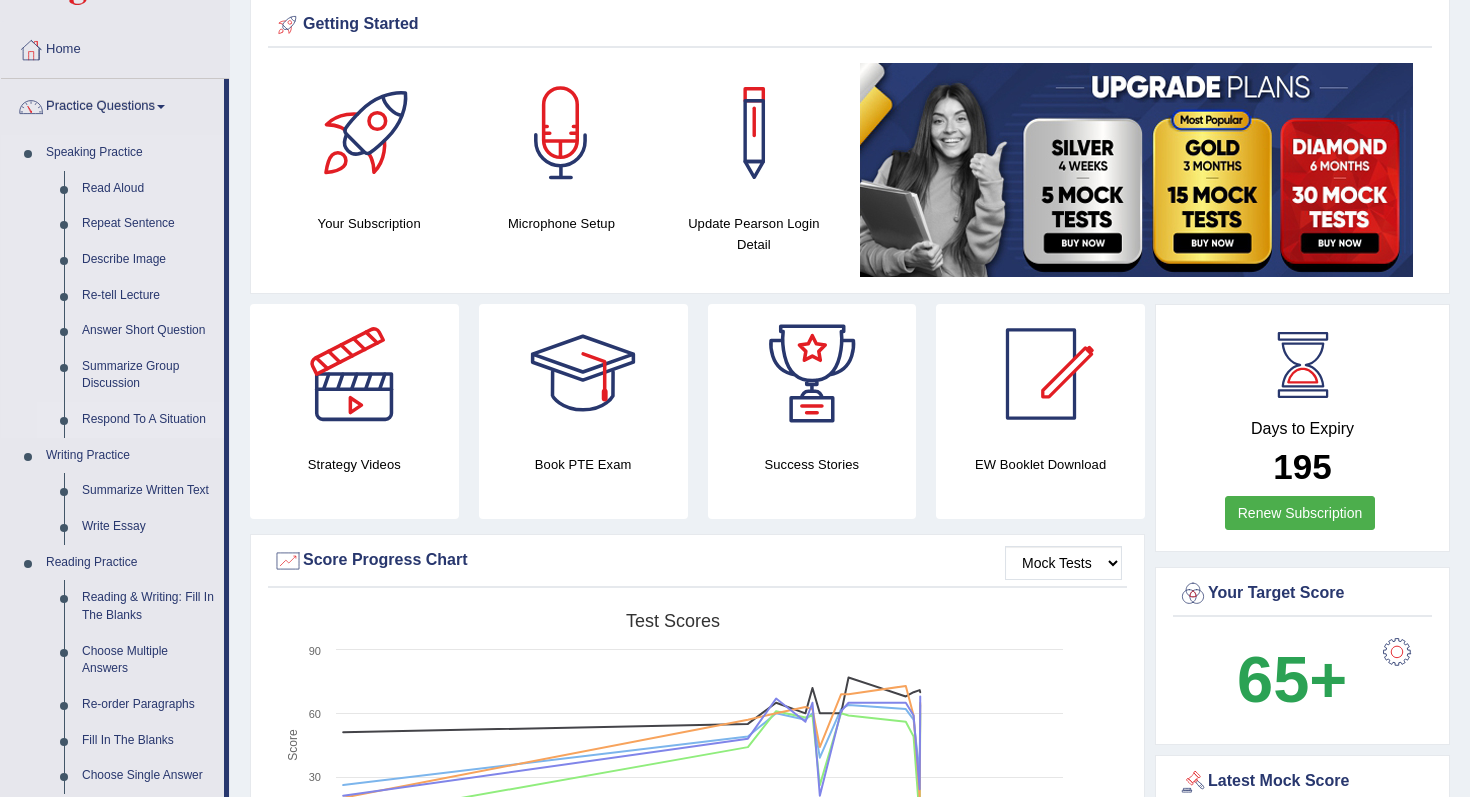 scroll, scrollTop: 189, scrollLeft: 0, axis: vertical 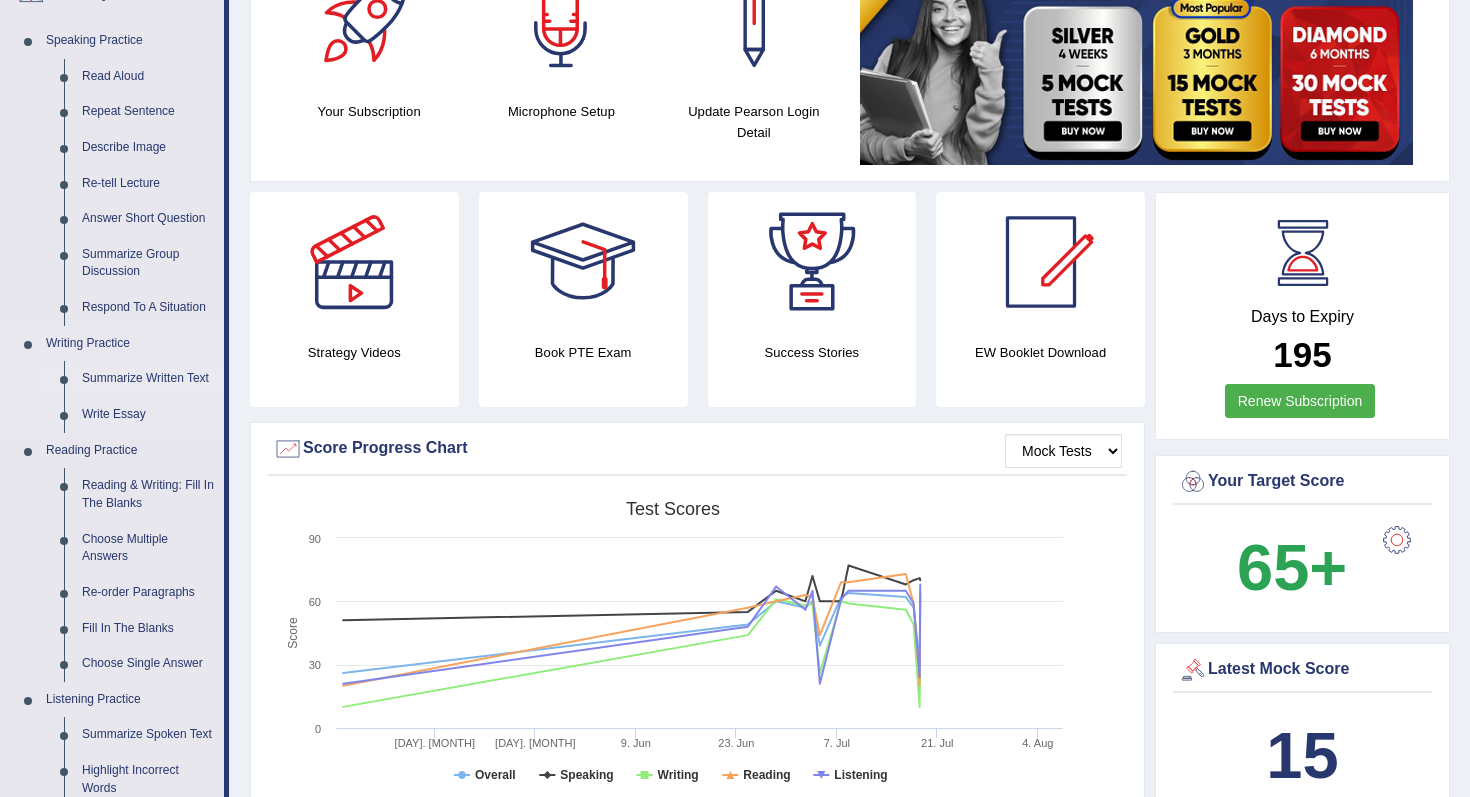 click on "Summarize Written Text" at bounding box center [148, 379] 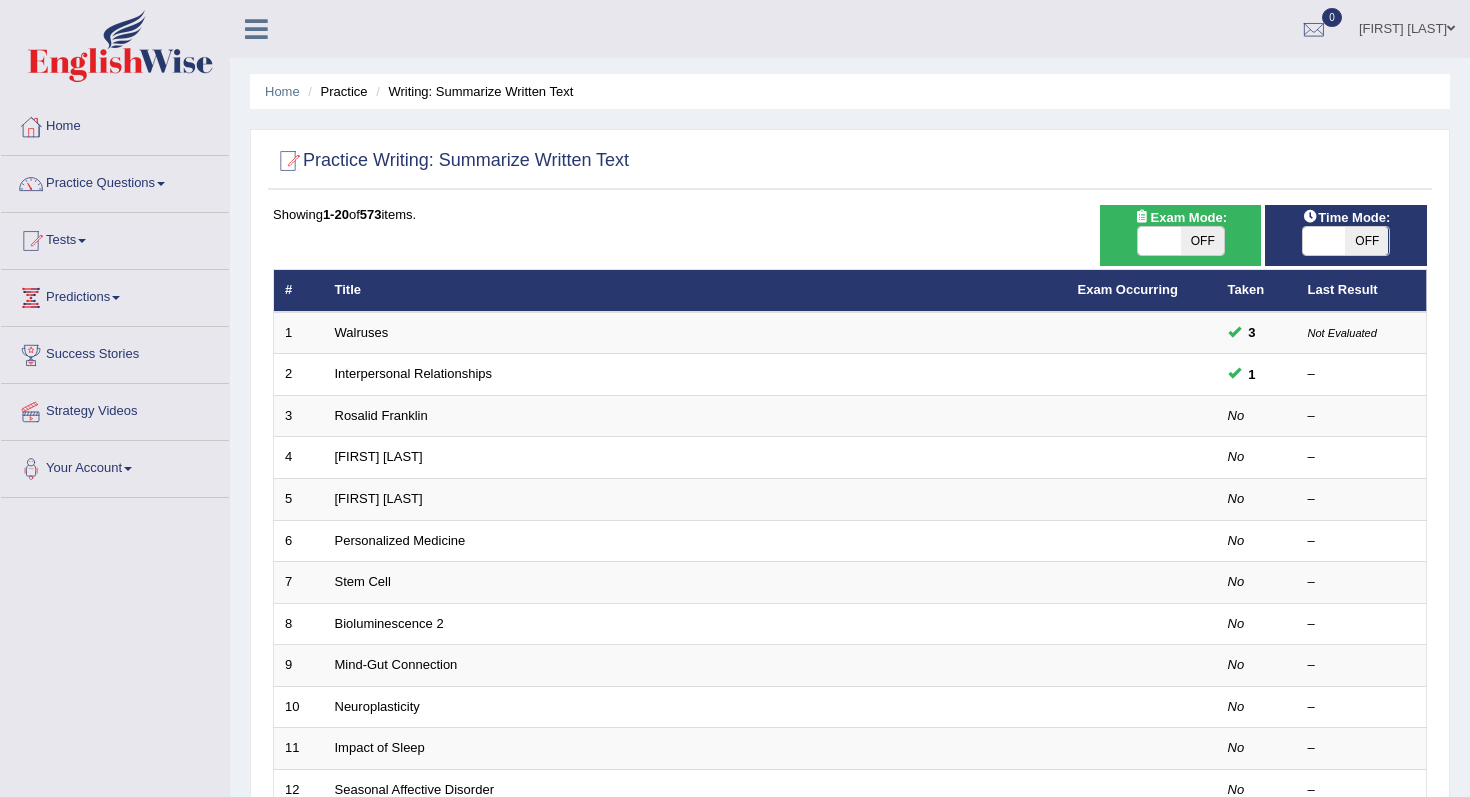 scroll, scrollTop: 0, scrollLeft: 0, axis: both 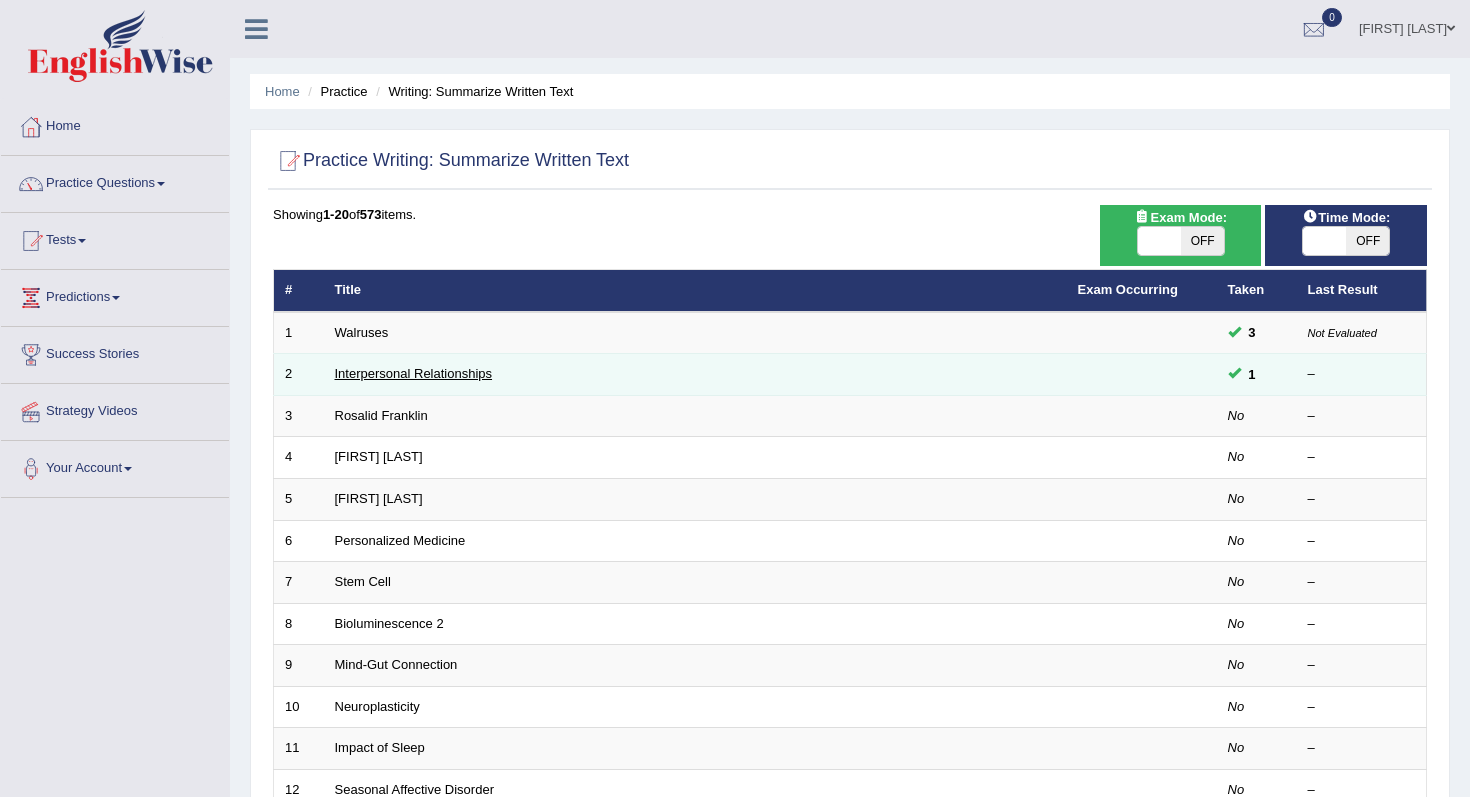 click on "Interpersonal Relationships" at bounding box center (414, 373) 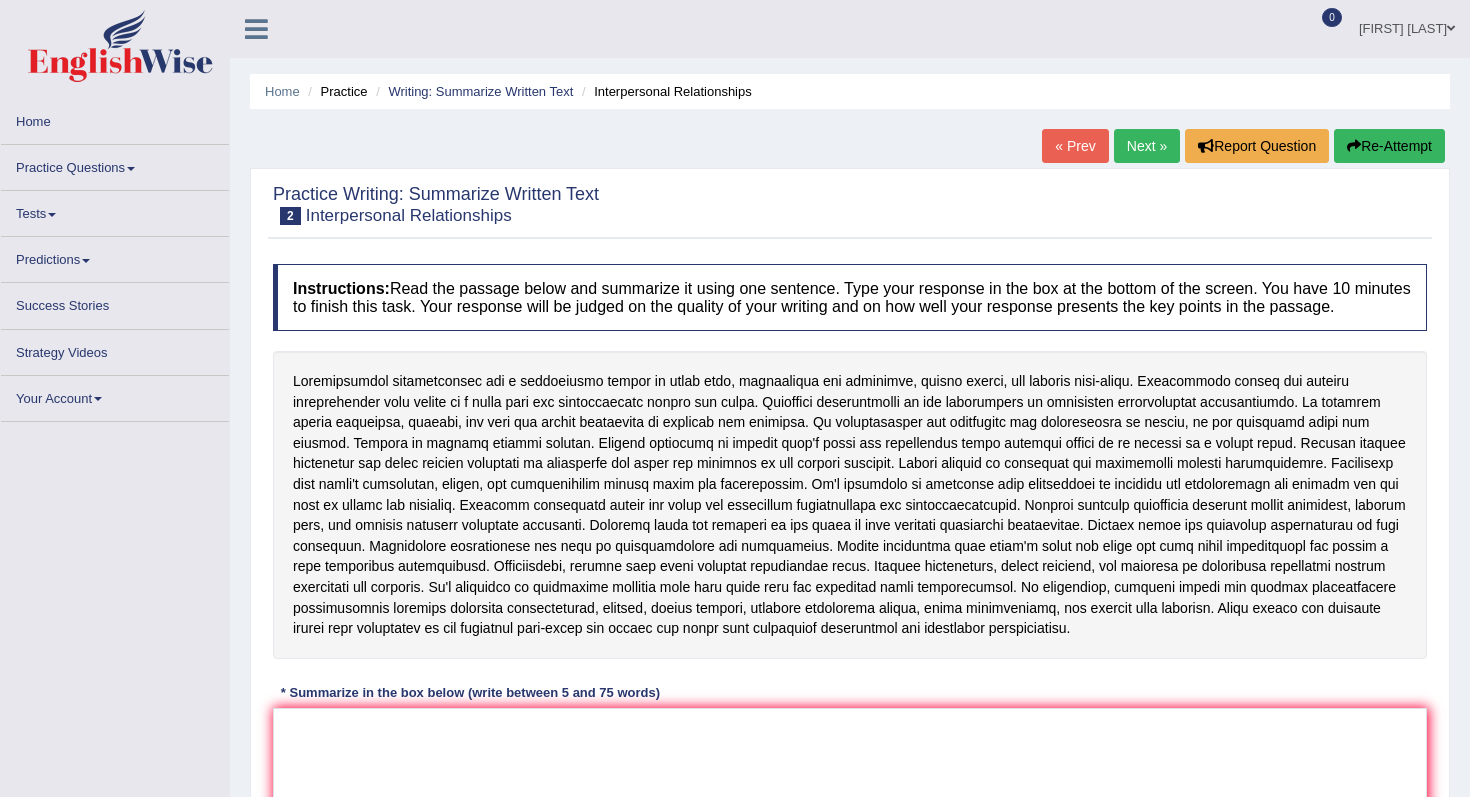 scroll, scrollTop: 0, scrollLeft: 0, axis: both 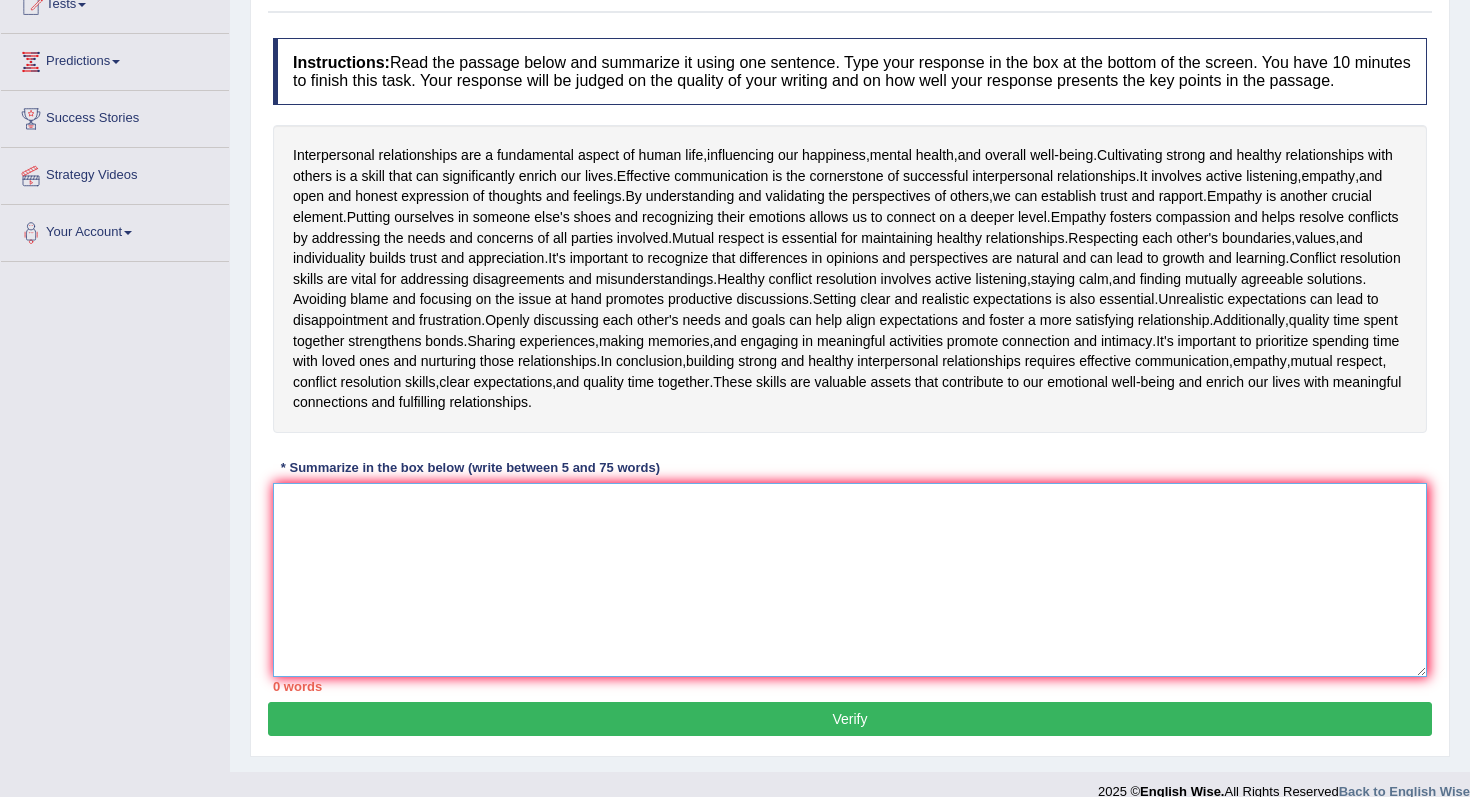 click at bounding box center [850, 580] 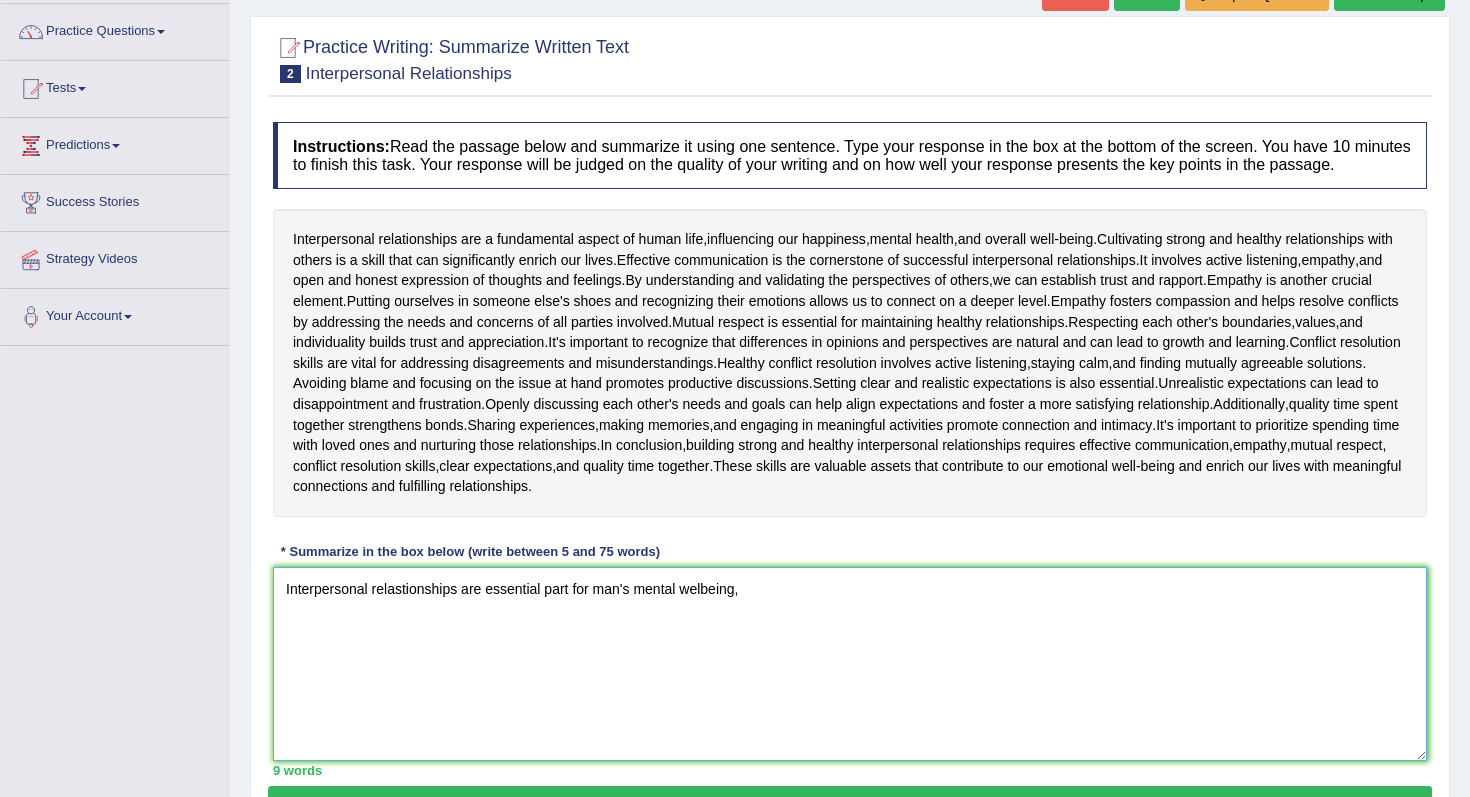scroll, scrollTop: 162, scrollLeft: 0, axis: vertical 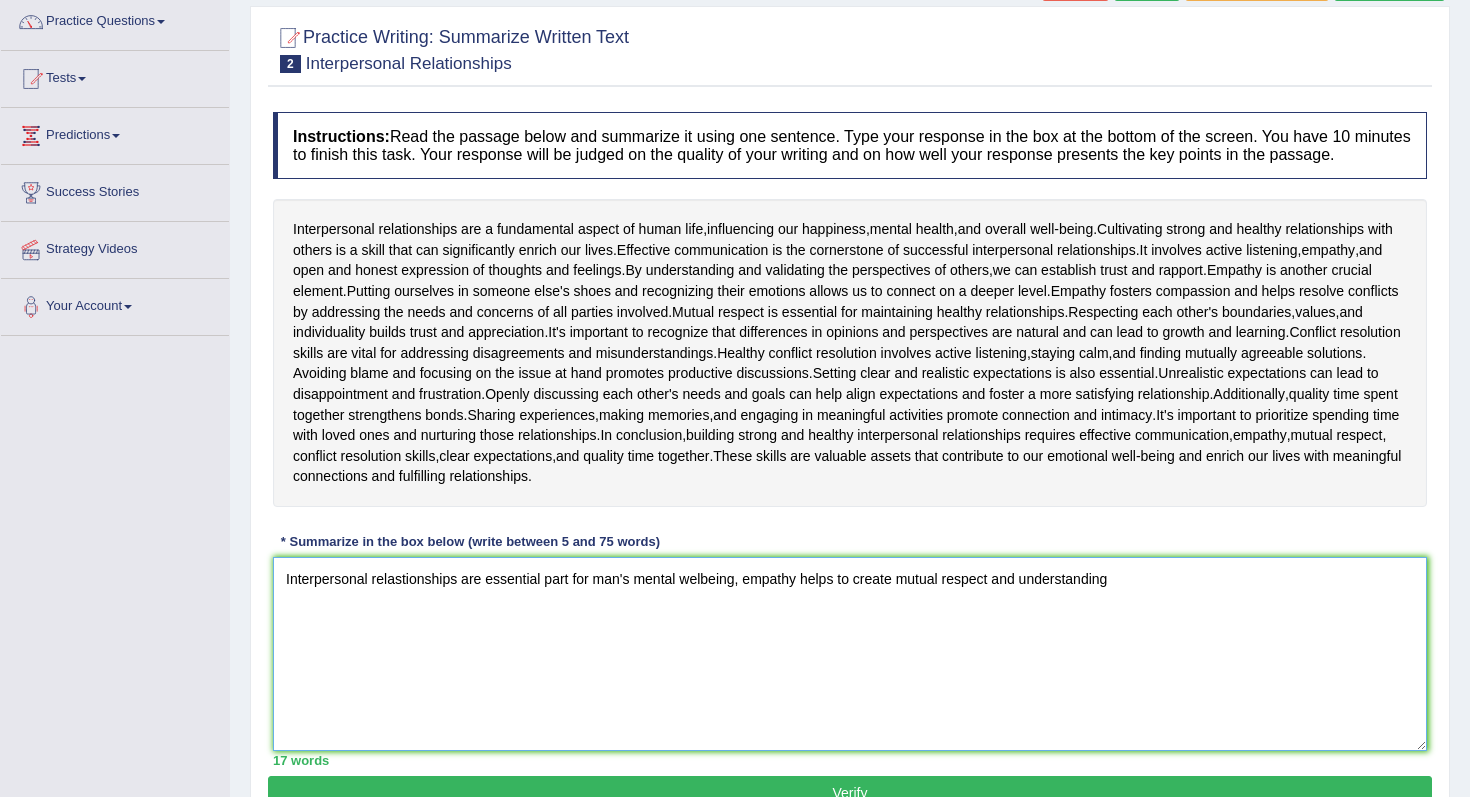 click on "Interpersonal relastionships are essential part for man's mental welbeing, empathy helps to create mutual respect and understanding" at bounding box center (850, 654) 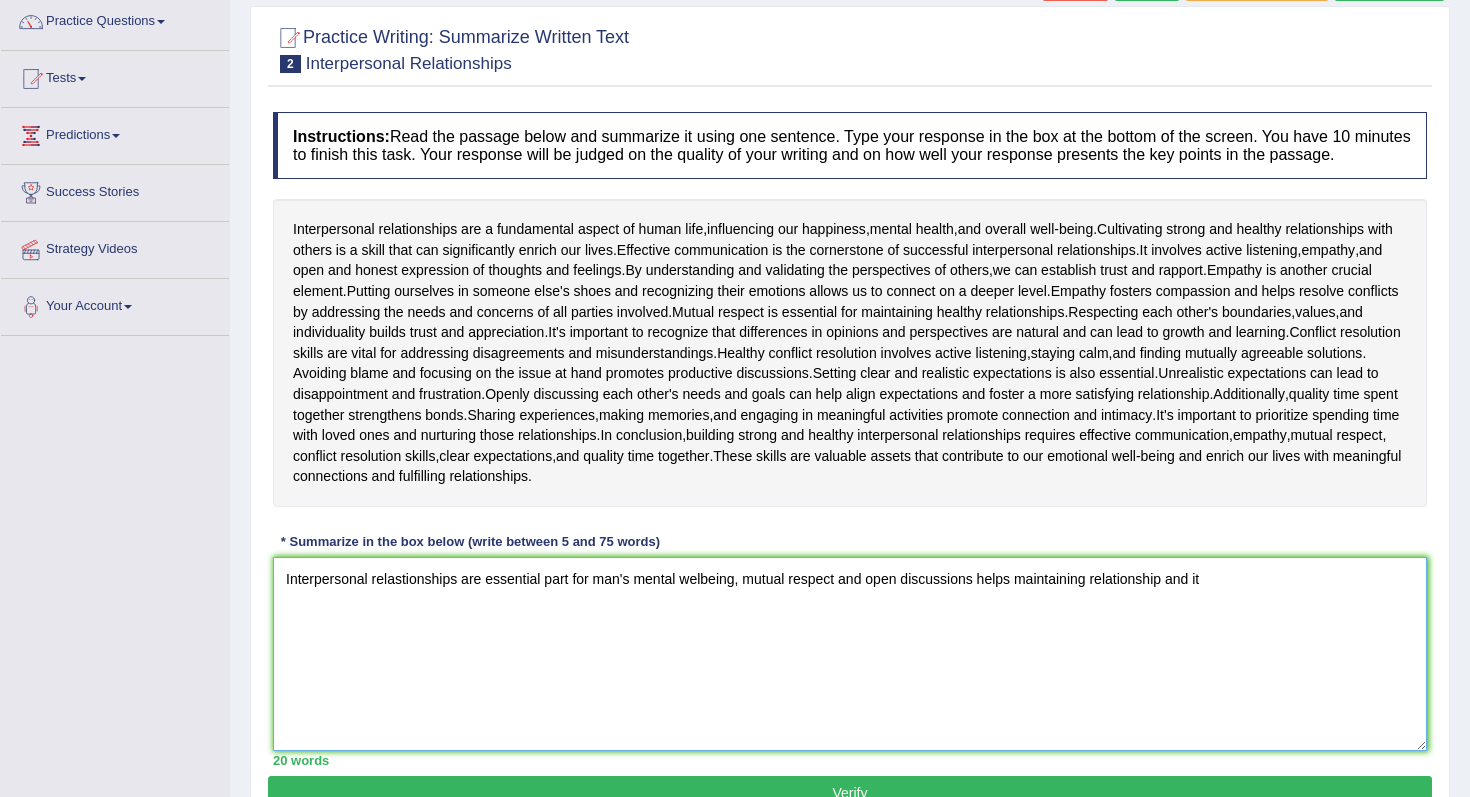 type on "Interpersonal relastionships are essential part for man's mental welbeing, mutual respect and open discussions helps maintaining relationship and i" 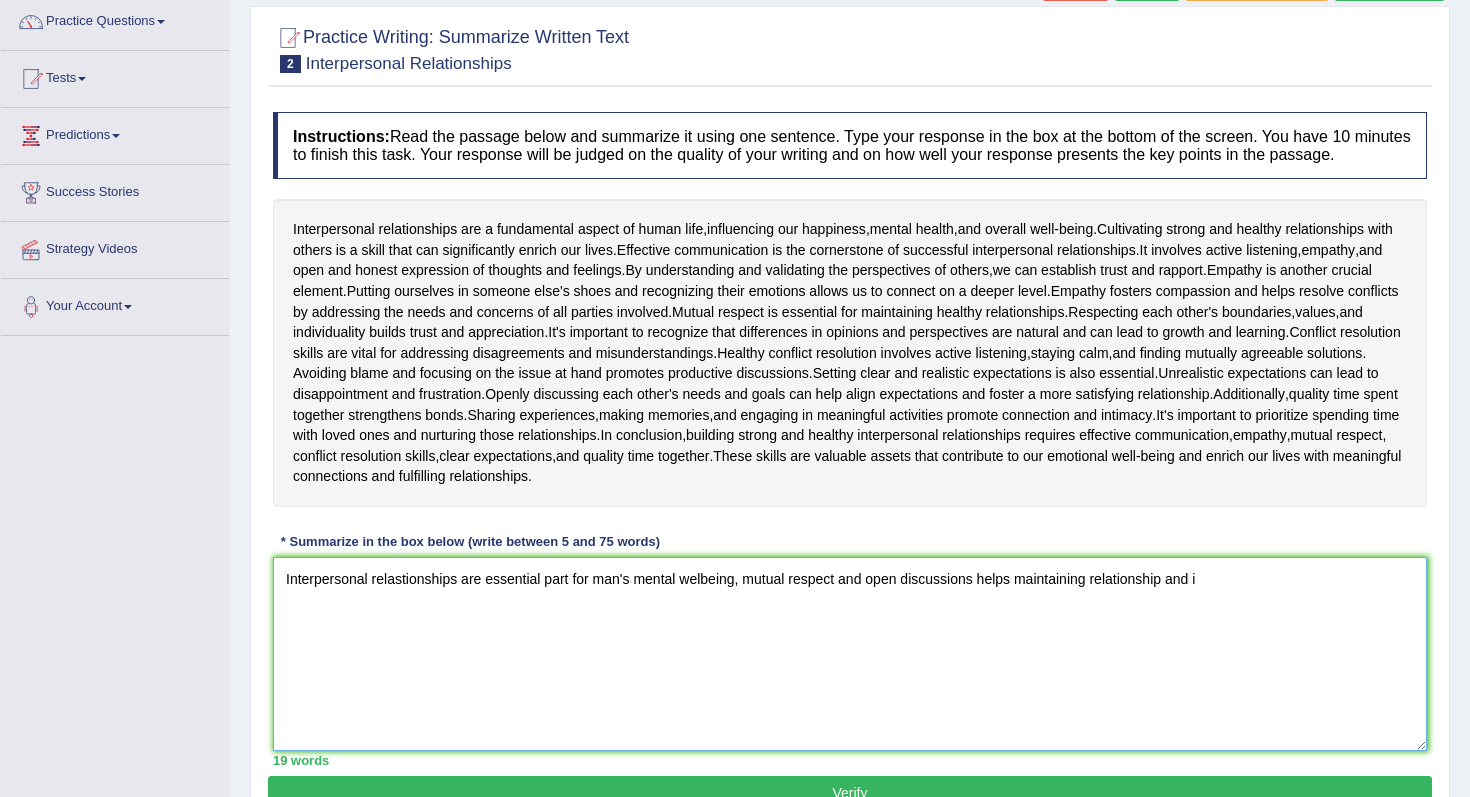 type 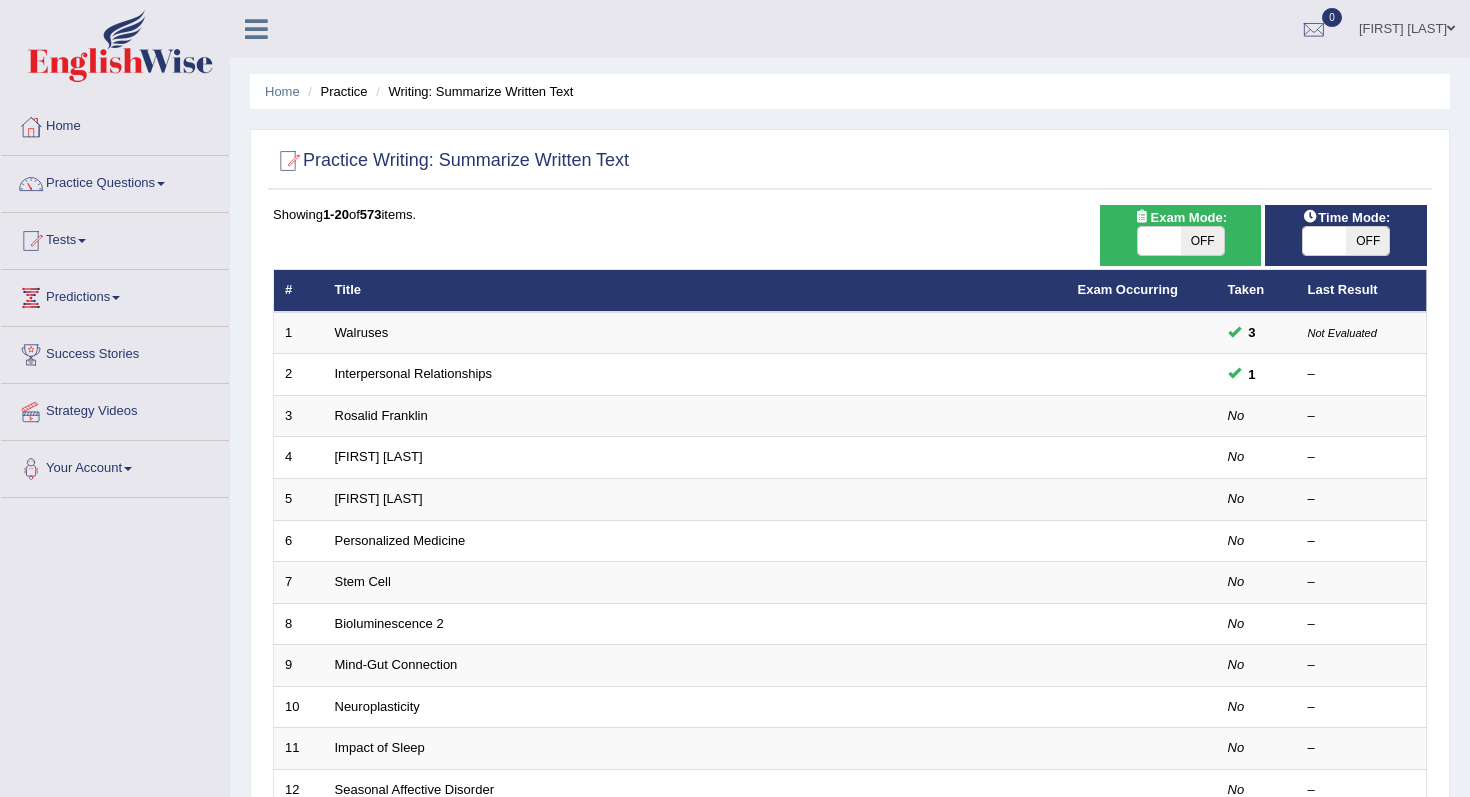 scroll, scrollTop: 0, scrollLeft: 0, axis: both 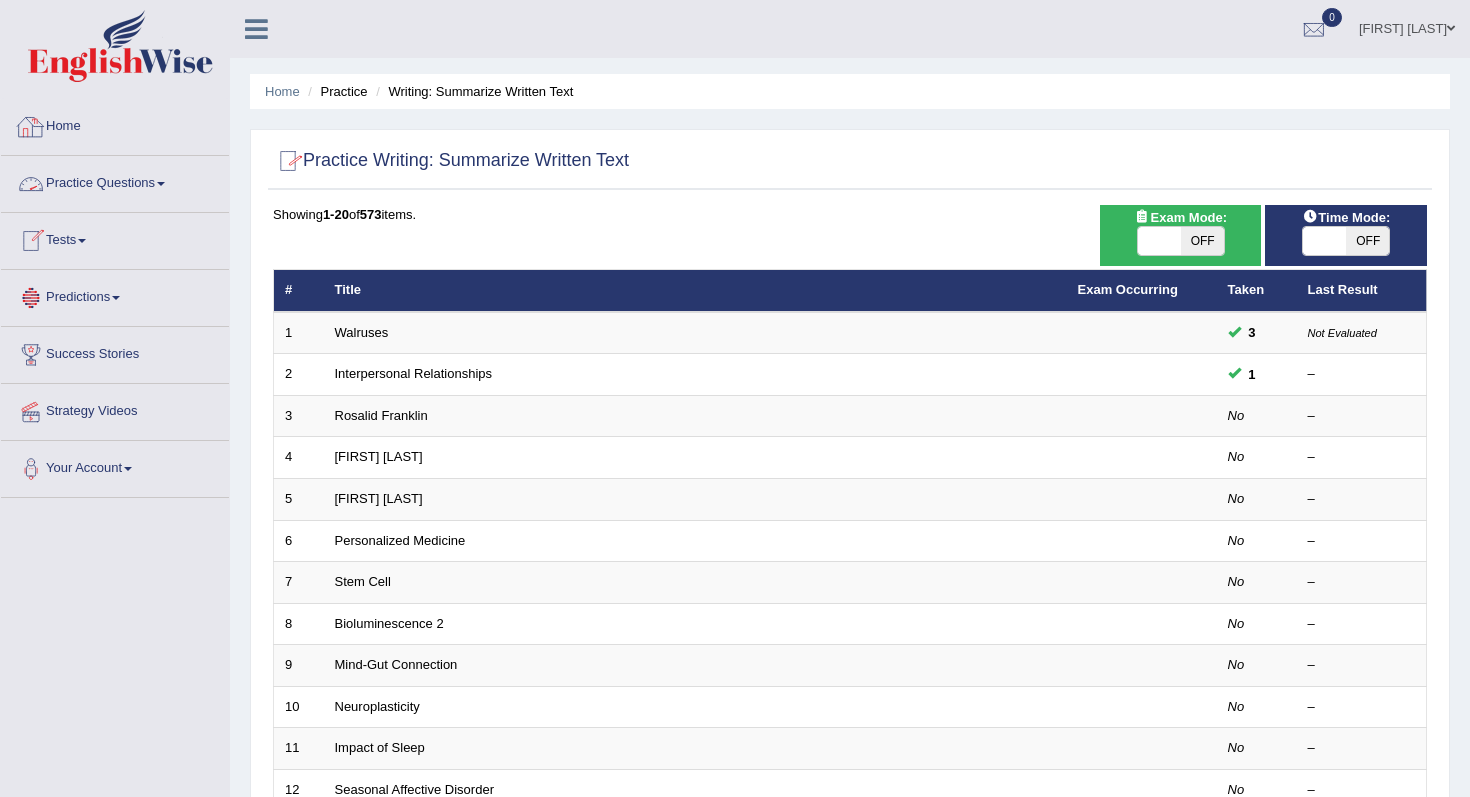 click on "Practice Questions" at bounding box center (115, 181) 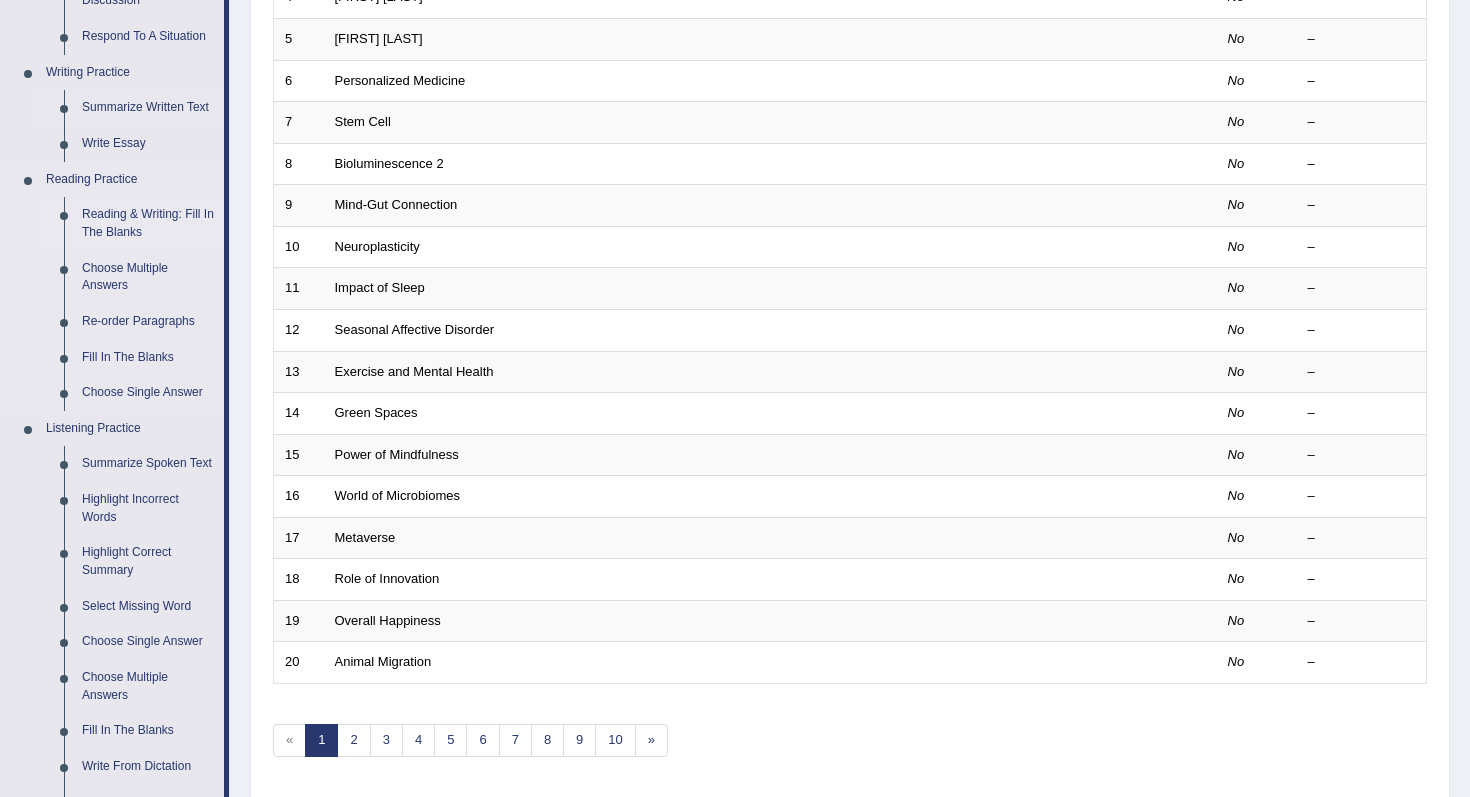 scroll, scrollTop: 498, scrollLeft: 0, axis: vertical 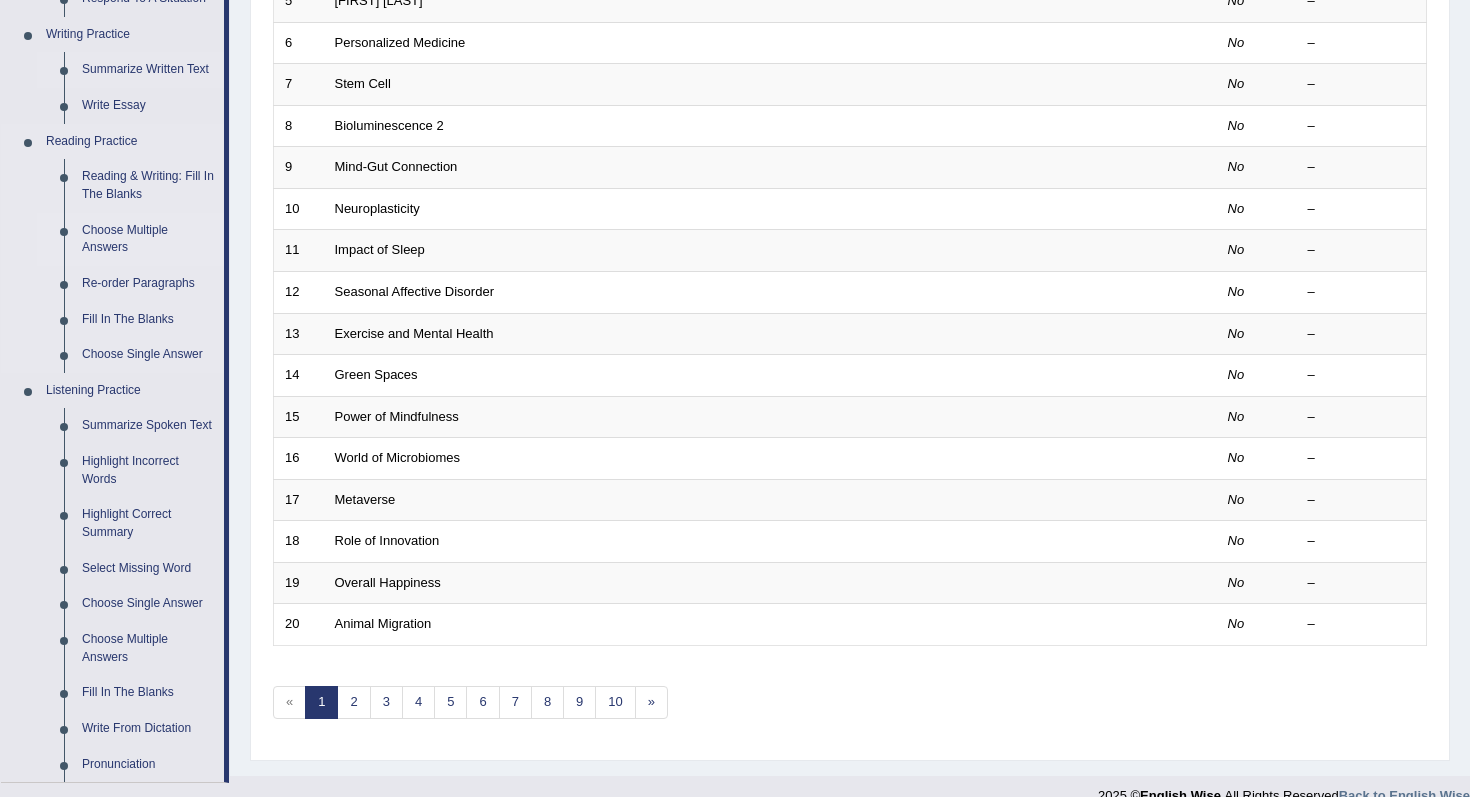 click on "Choose Multiple Answers" at bounding box center [148, 239] 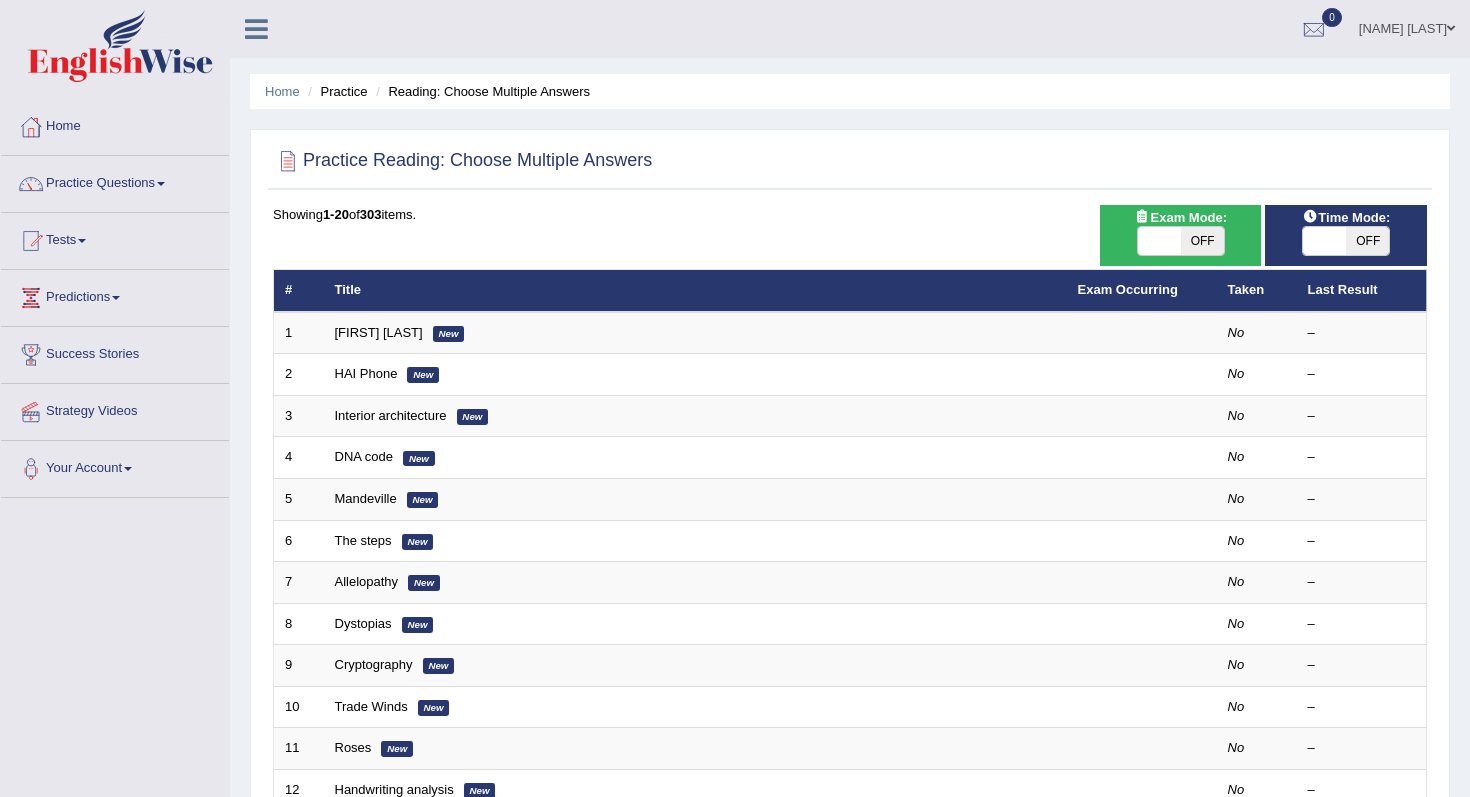 scroll, scrollTop: 0, scrollLeft: 0, axis: both 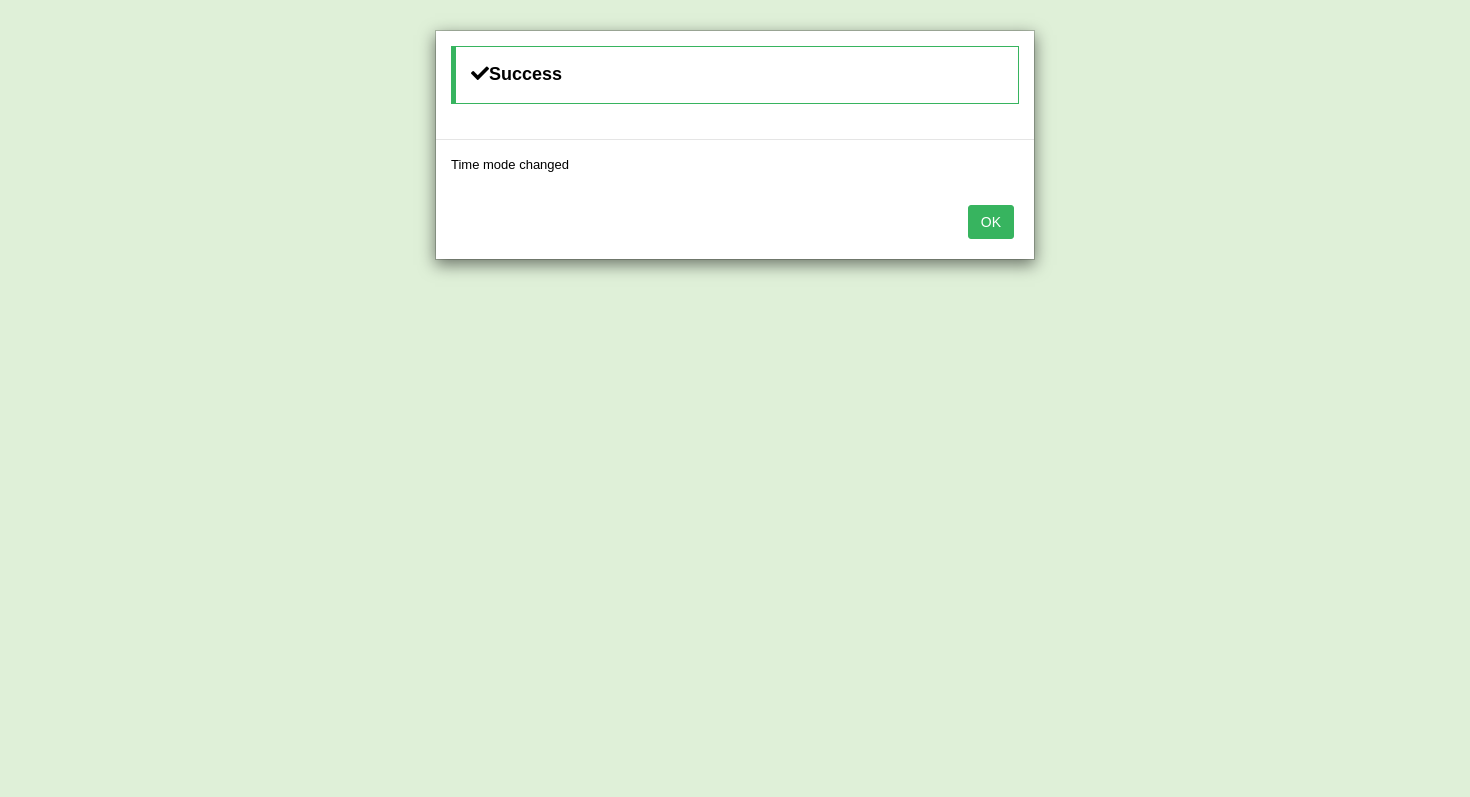 click on "OK" at bounding box center [991, 222] 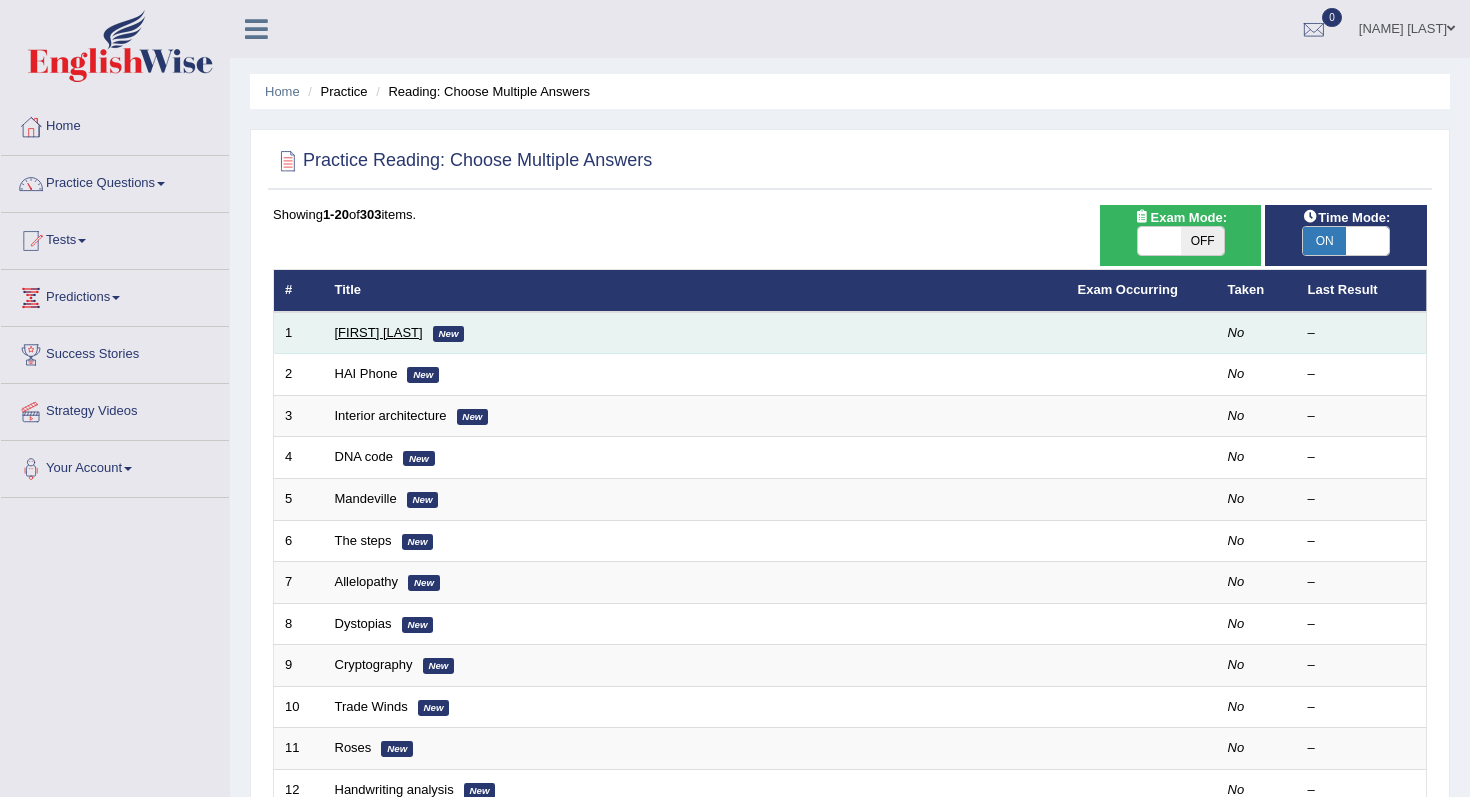 click on "Damian Scarf" at bounding box center [379, 332] 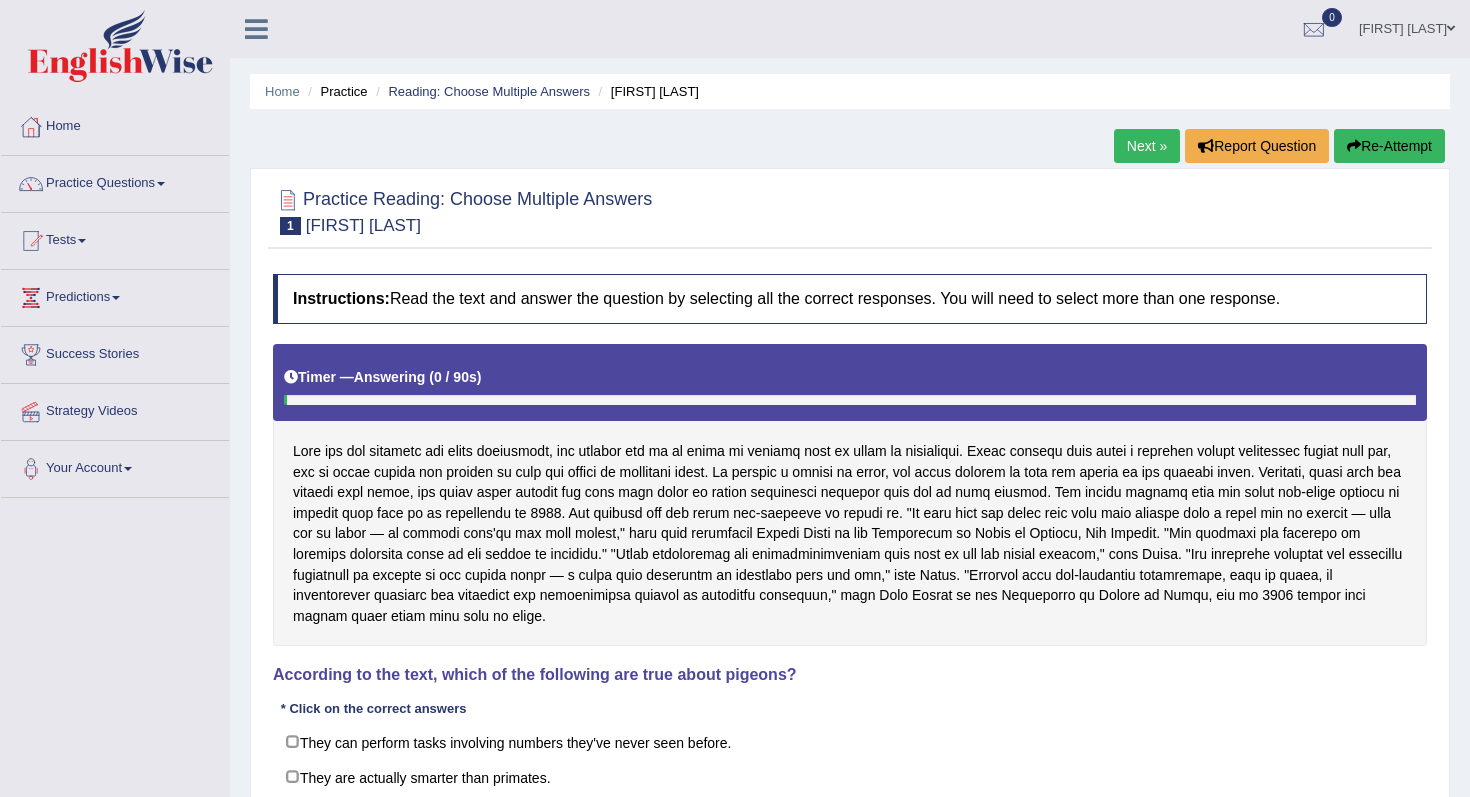 scroll, scrollTop: 0, scrollLeft: 0, axis: both 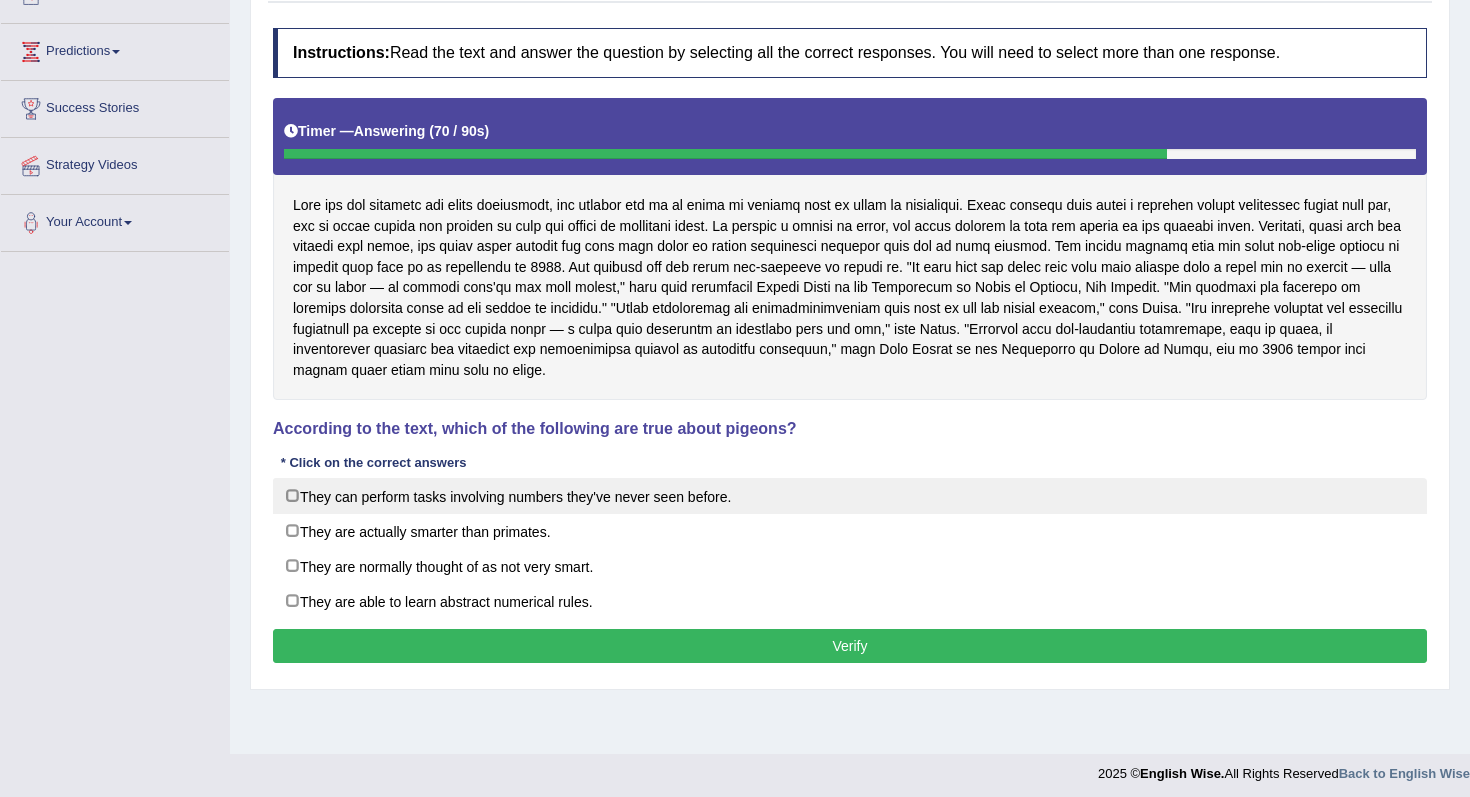 click on "They can perform tasks involving numbers they've never seen before." at bounding box center [850, 496] 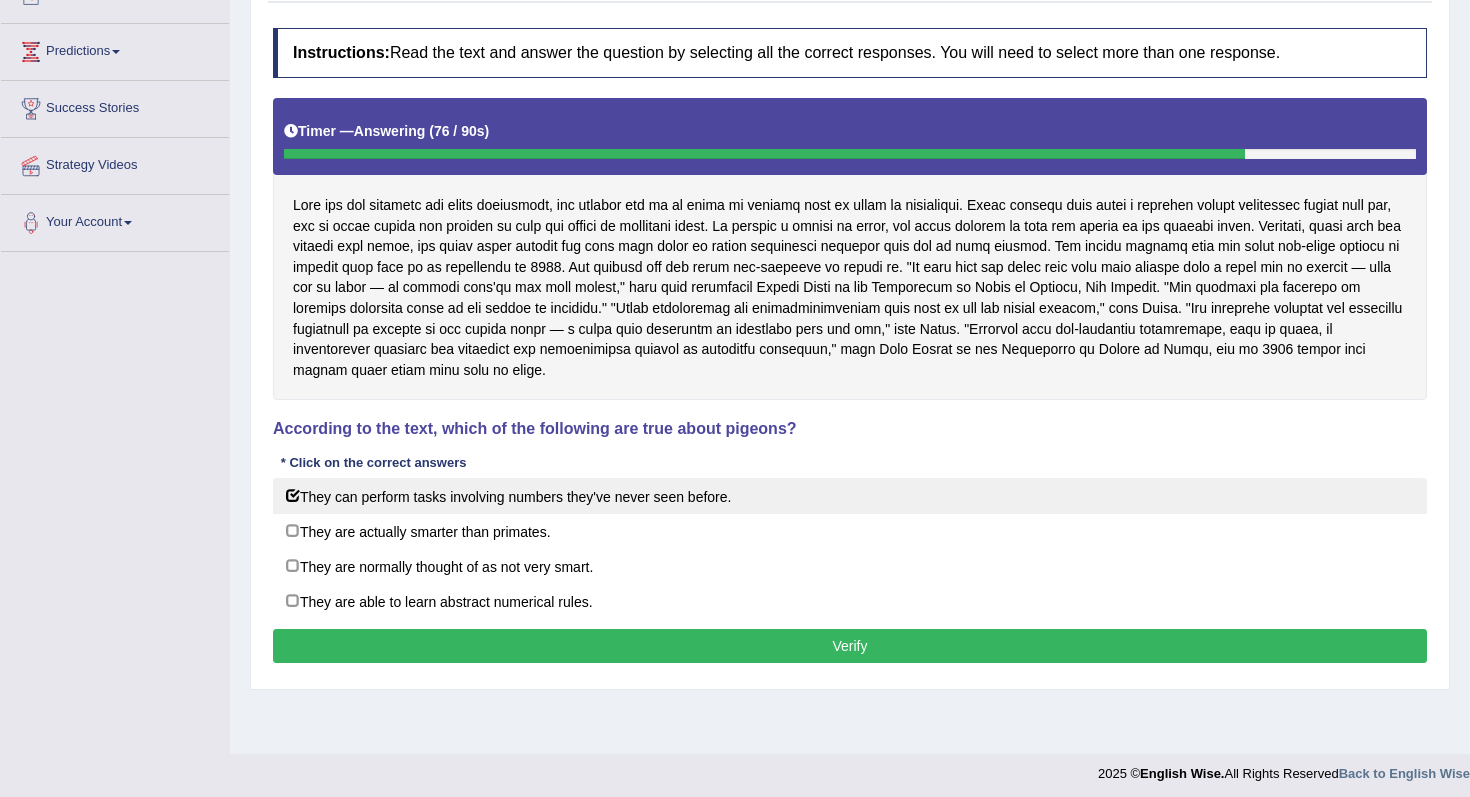 click on "They can perform tasks involving numbers they've never seen before." at bounding box center [850, 496] 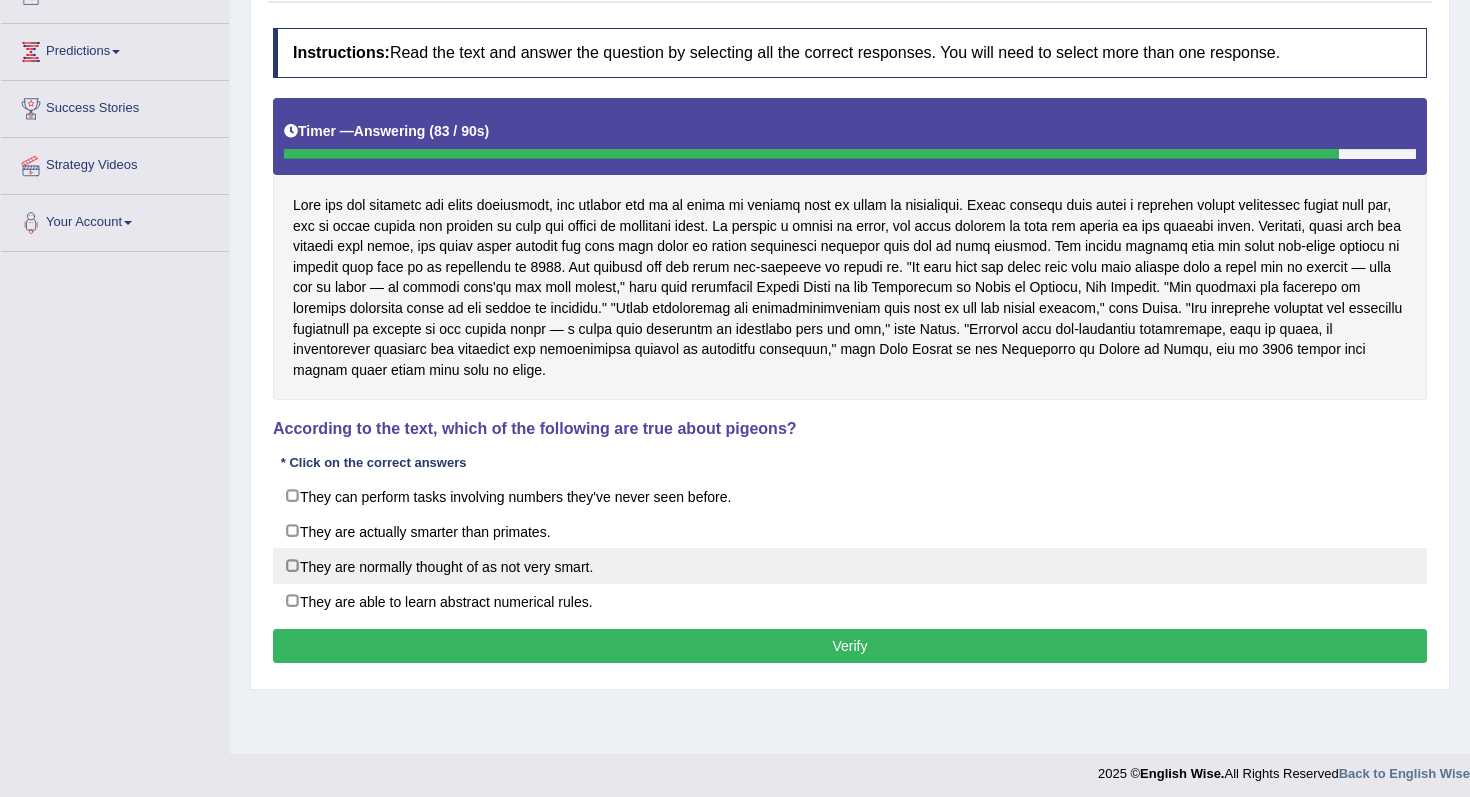 click on "They are normally thought of as not very smart." at bounding box center (850, 566) 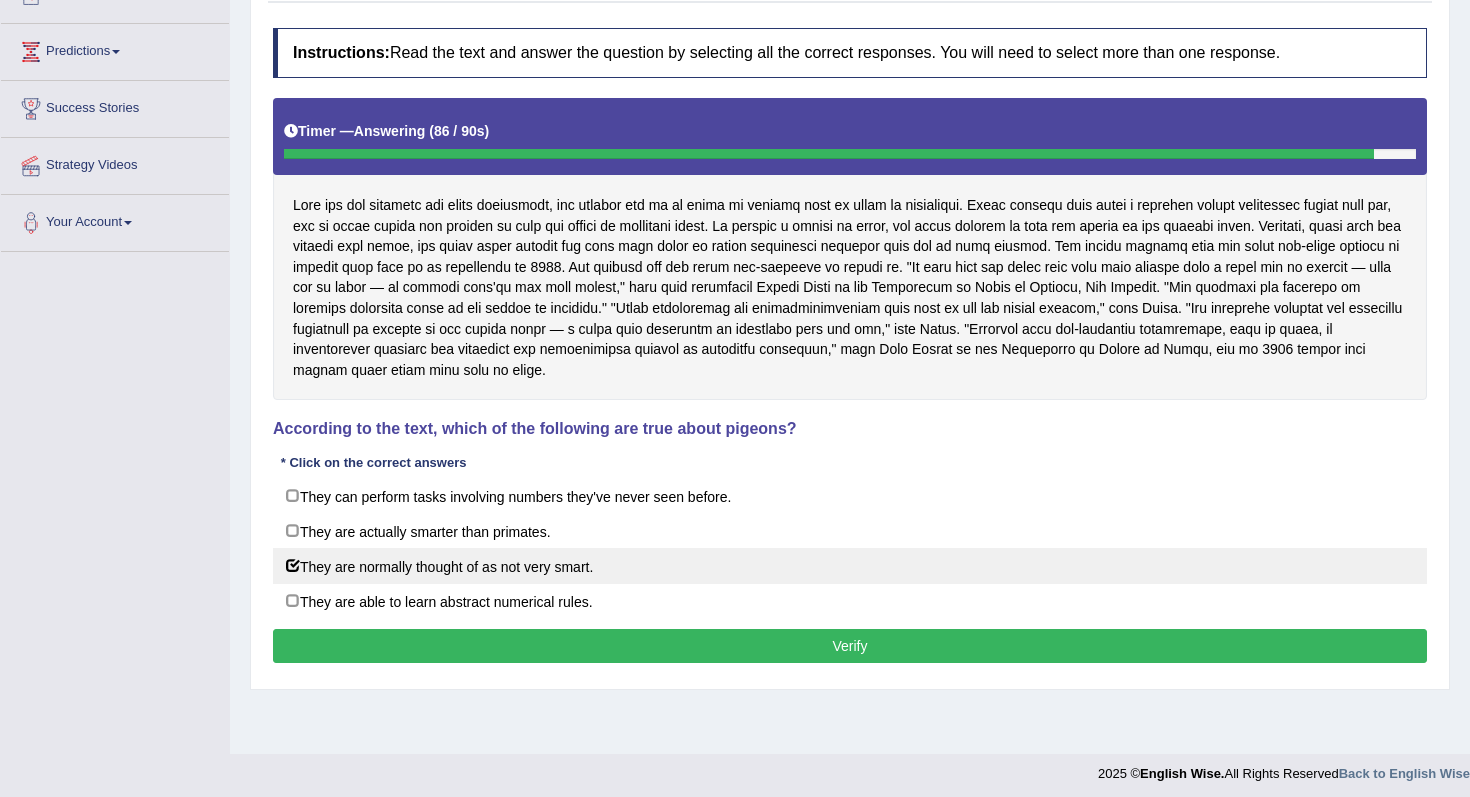 click on "They are normally thought of as not very smart." at bounding box center (850, 566) 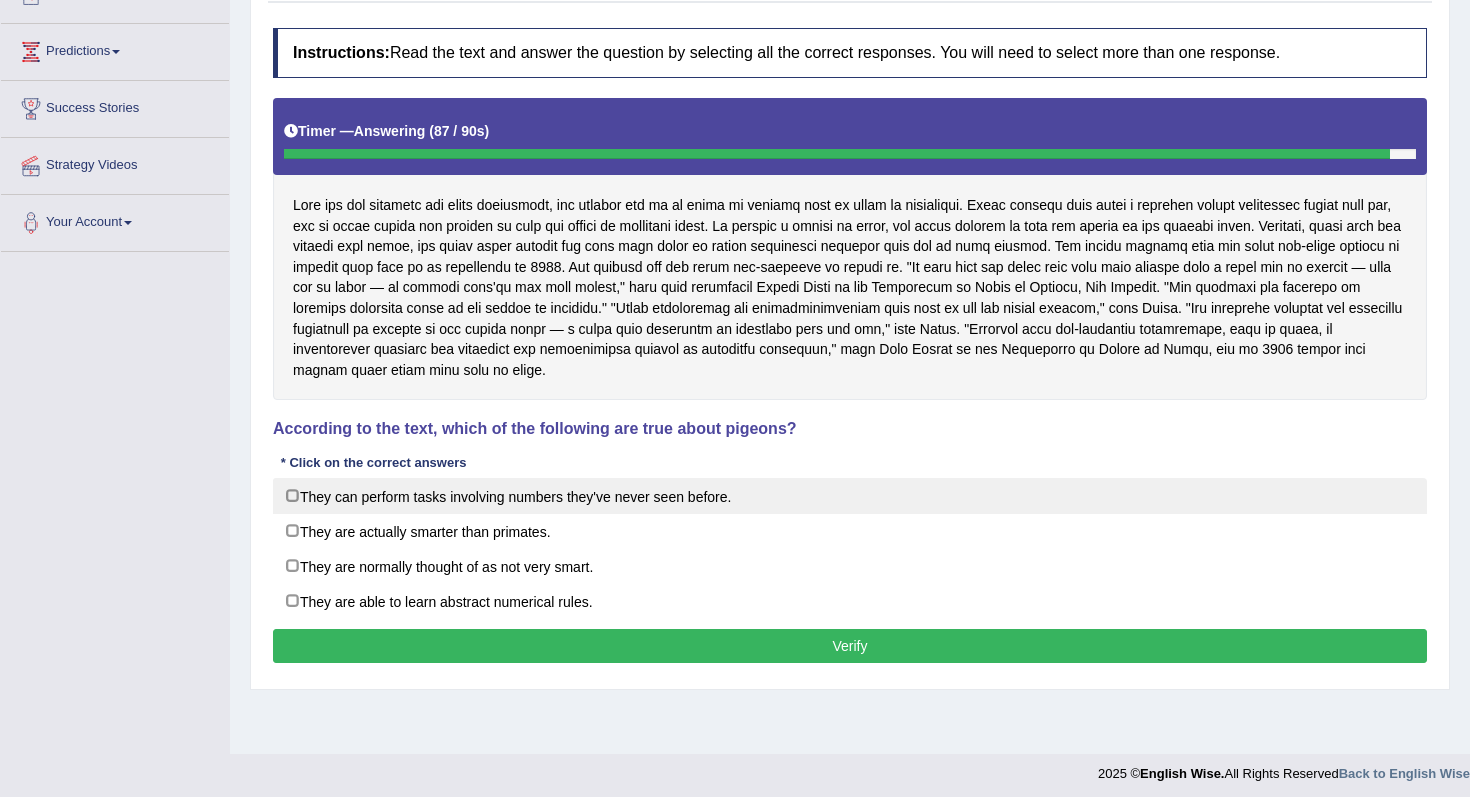 click on "They can perform tasks involving numbers they've never seen before." at bounding box center (850, 496) 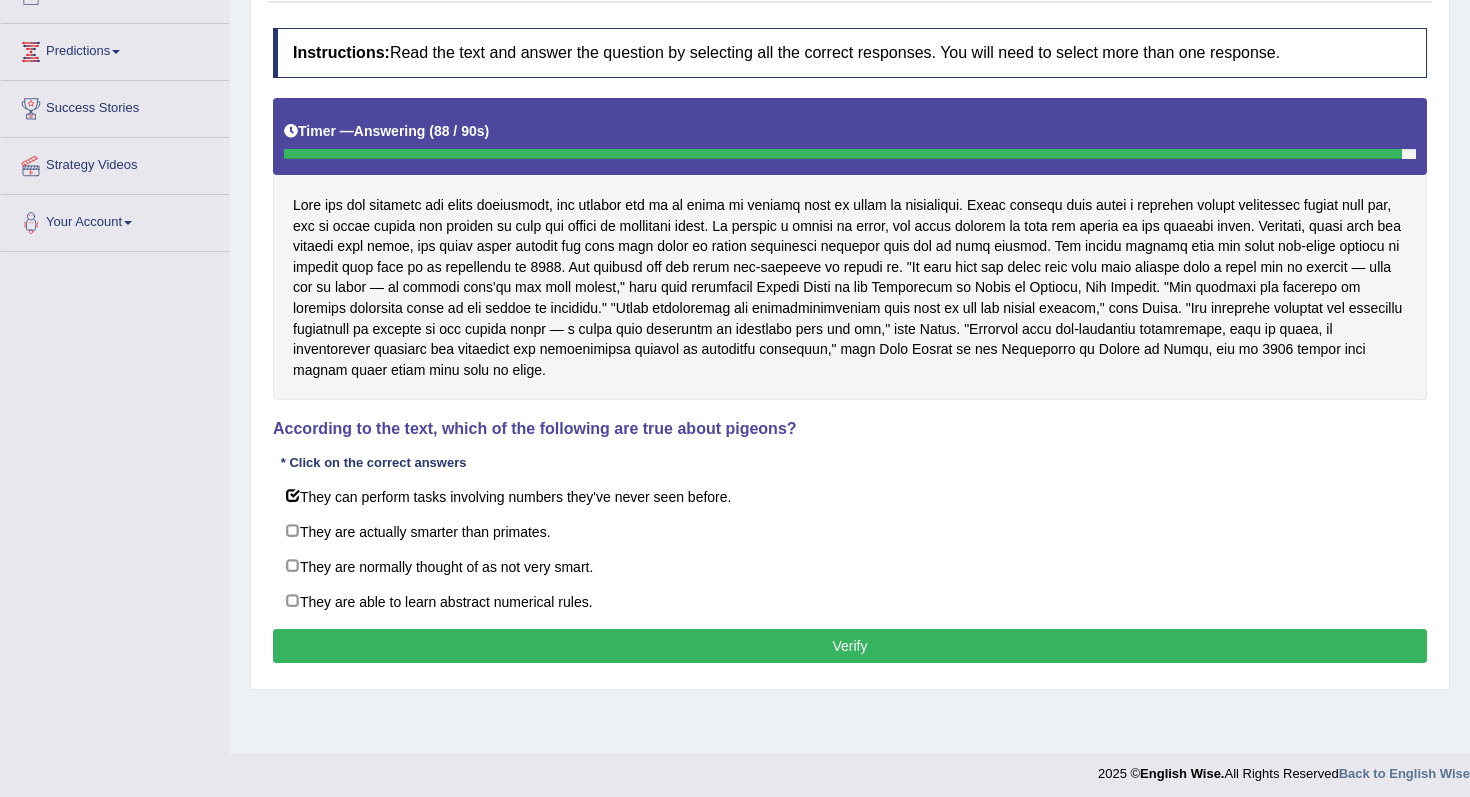 click on "Verify" at bounding box center (850, 646) 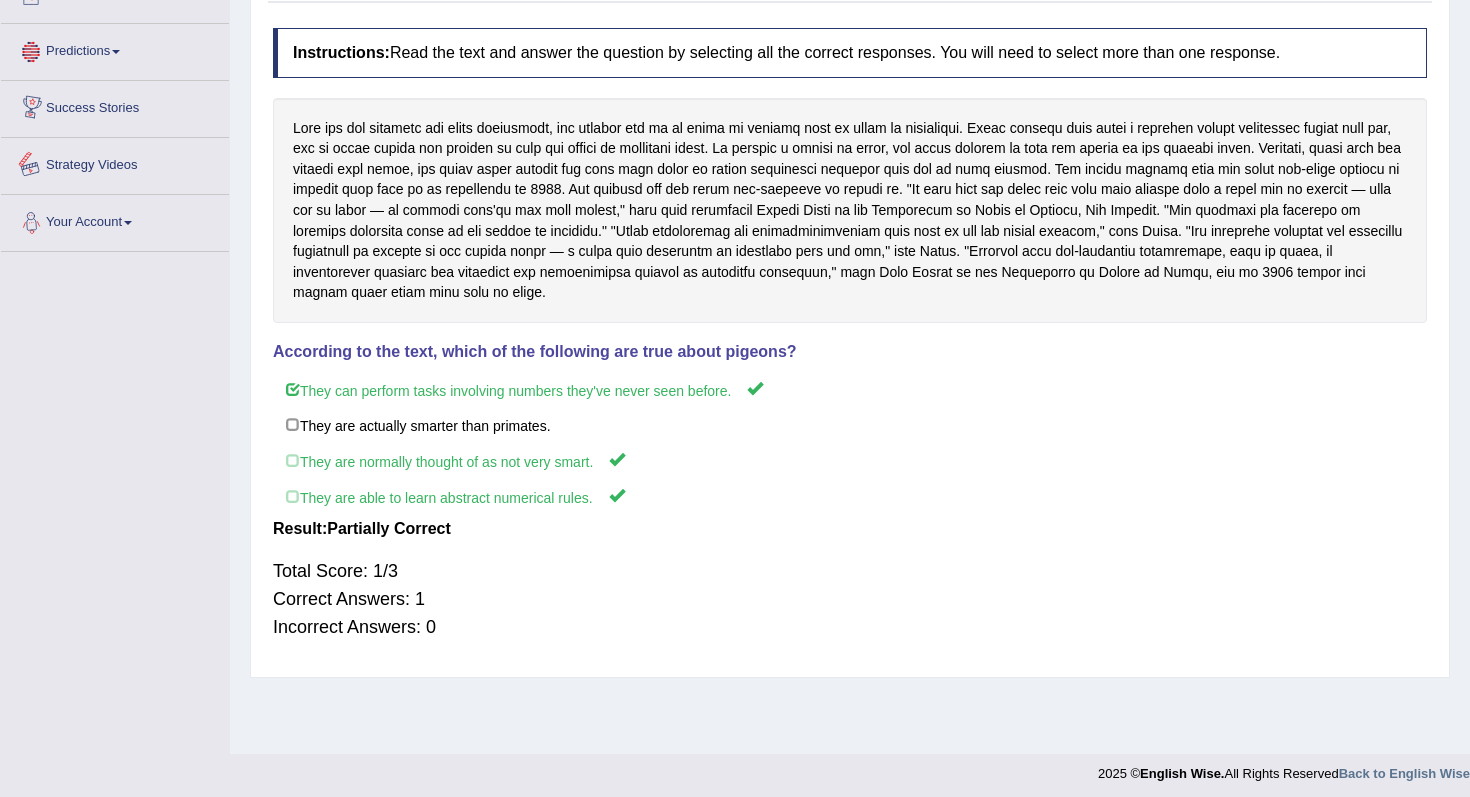 scroll, scrollTop: 0, scrollLeft: 0, axis: both 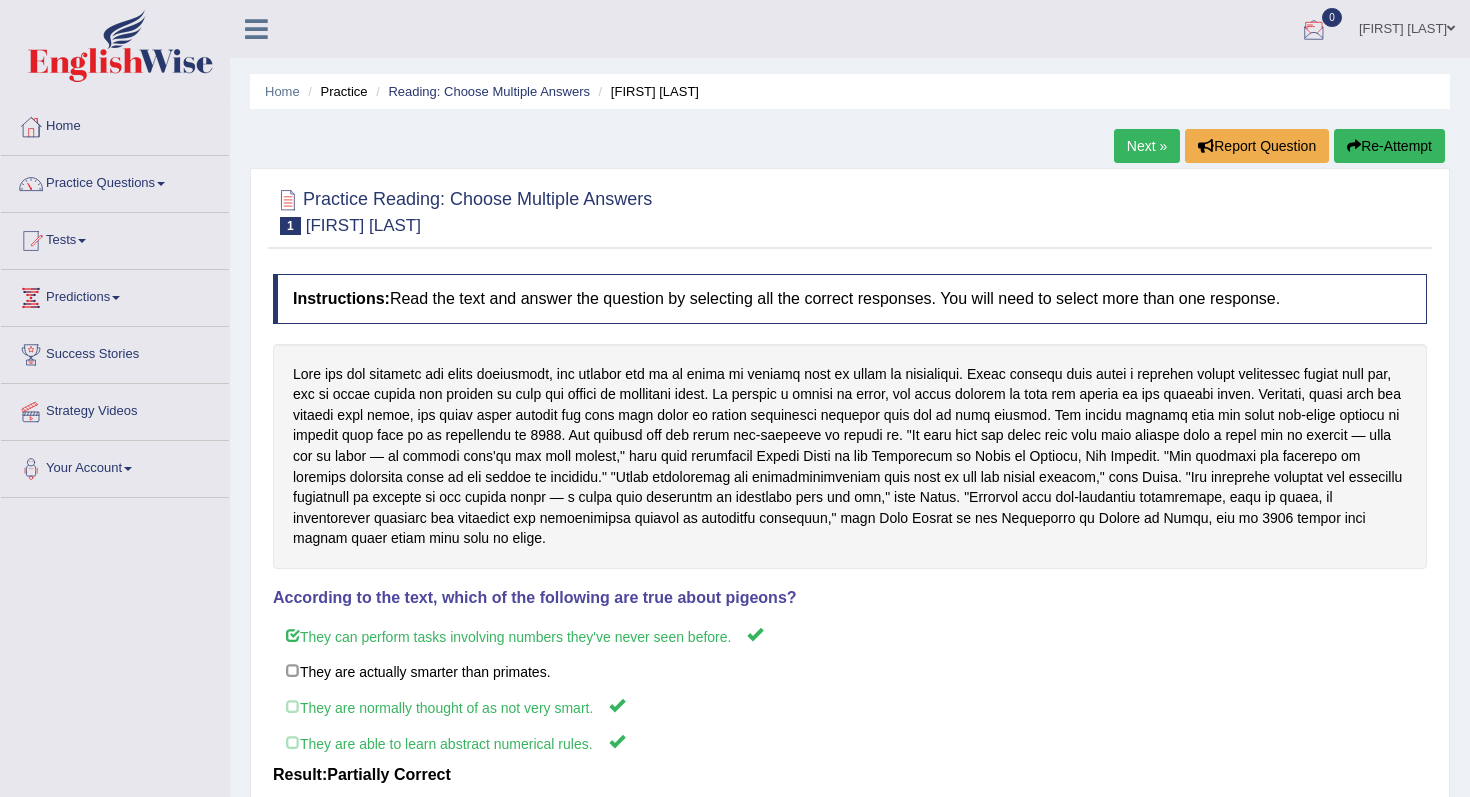 click on "Next »" at bounding box center (1147, 146) 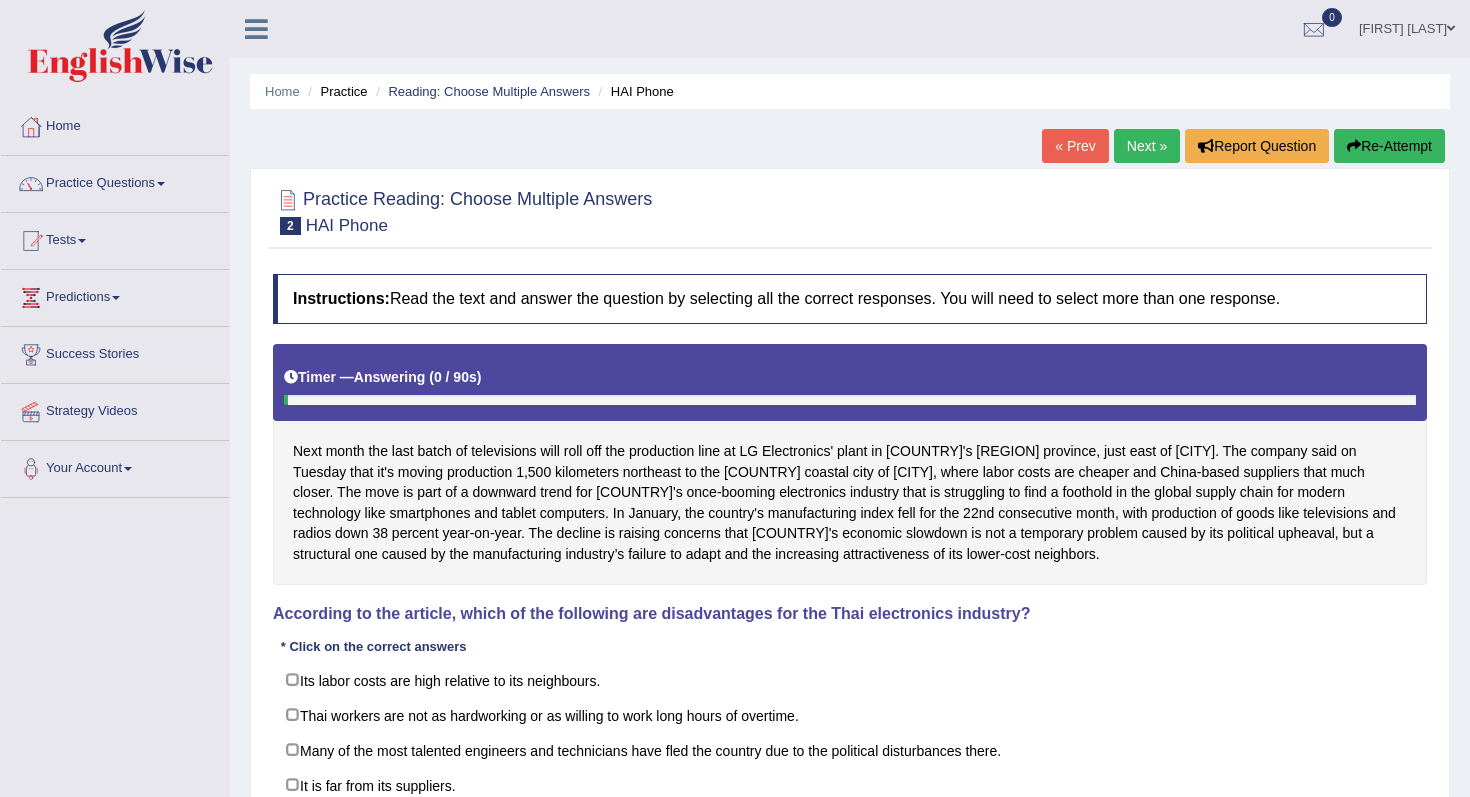 scroll, scrollTop: 0, scrollLeft: 0, axis: both 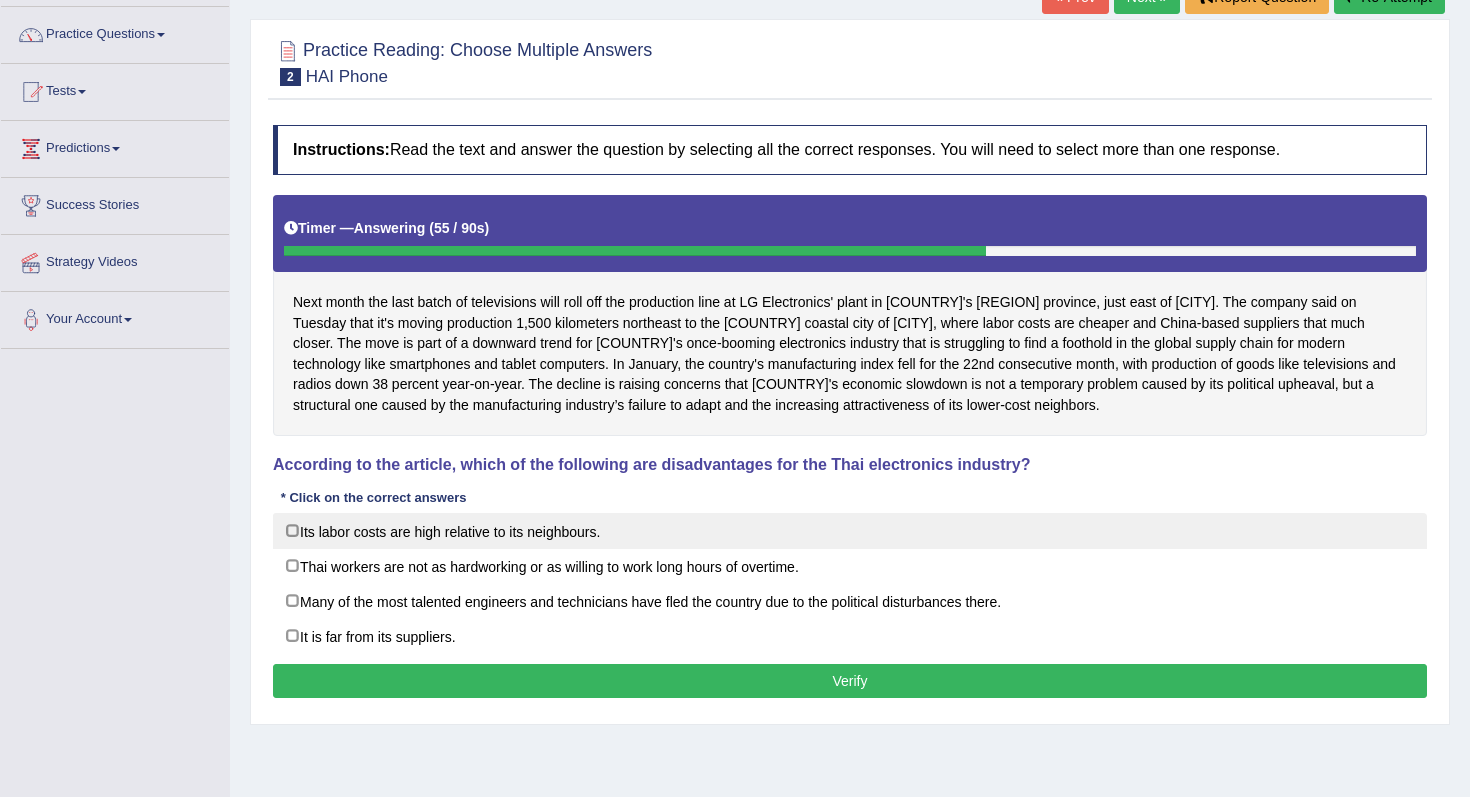 click on "Its labor costs are high relative to its neighbours." at bounding box center [850, 531] 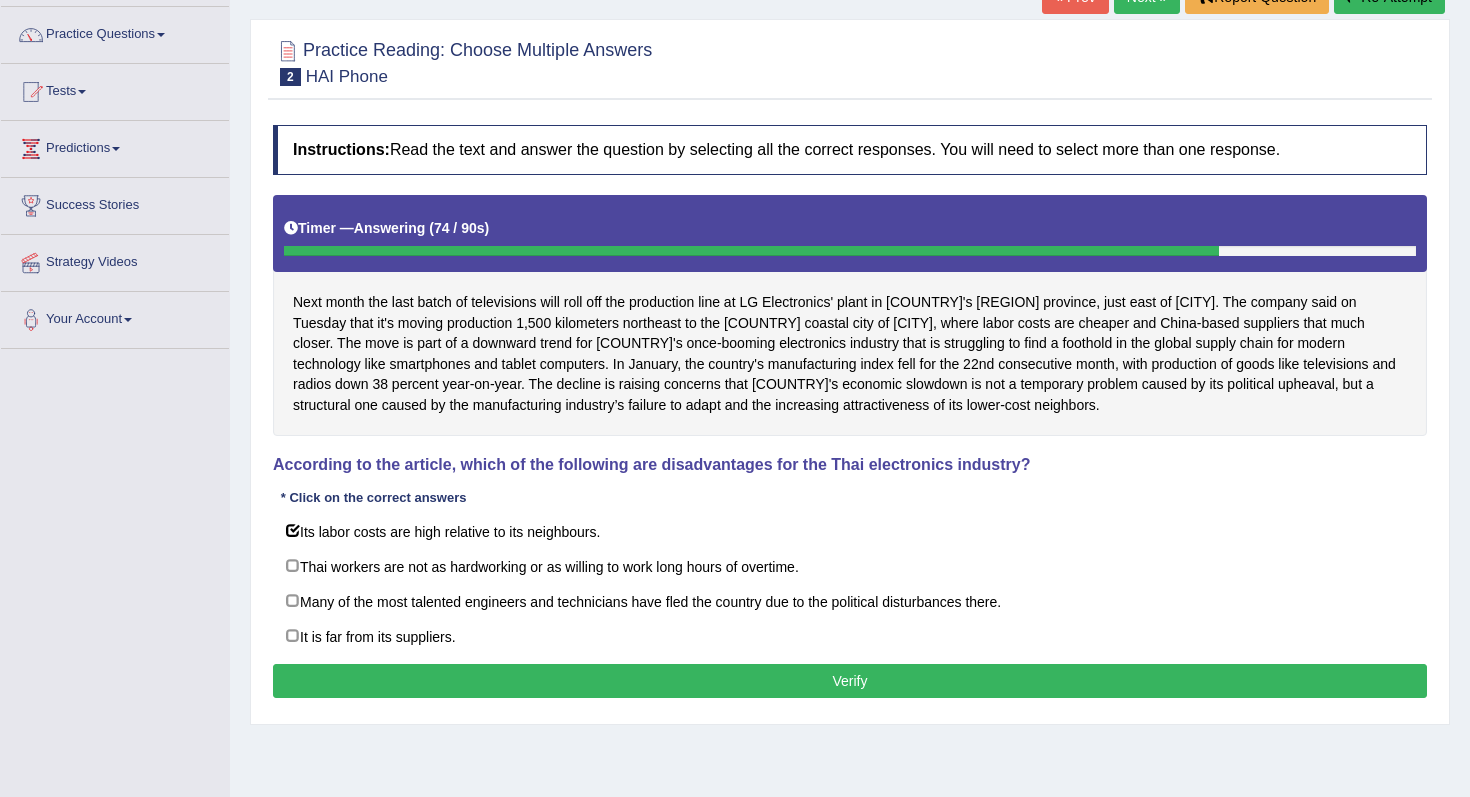 click on "Verify" at bounding box center [850, 681] 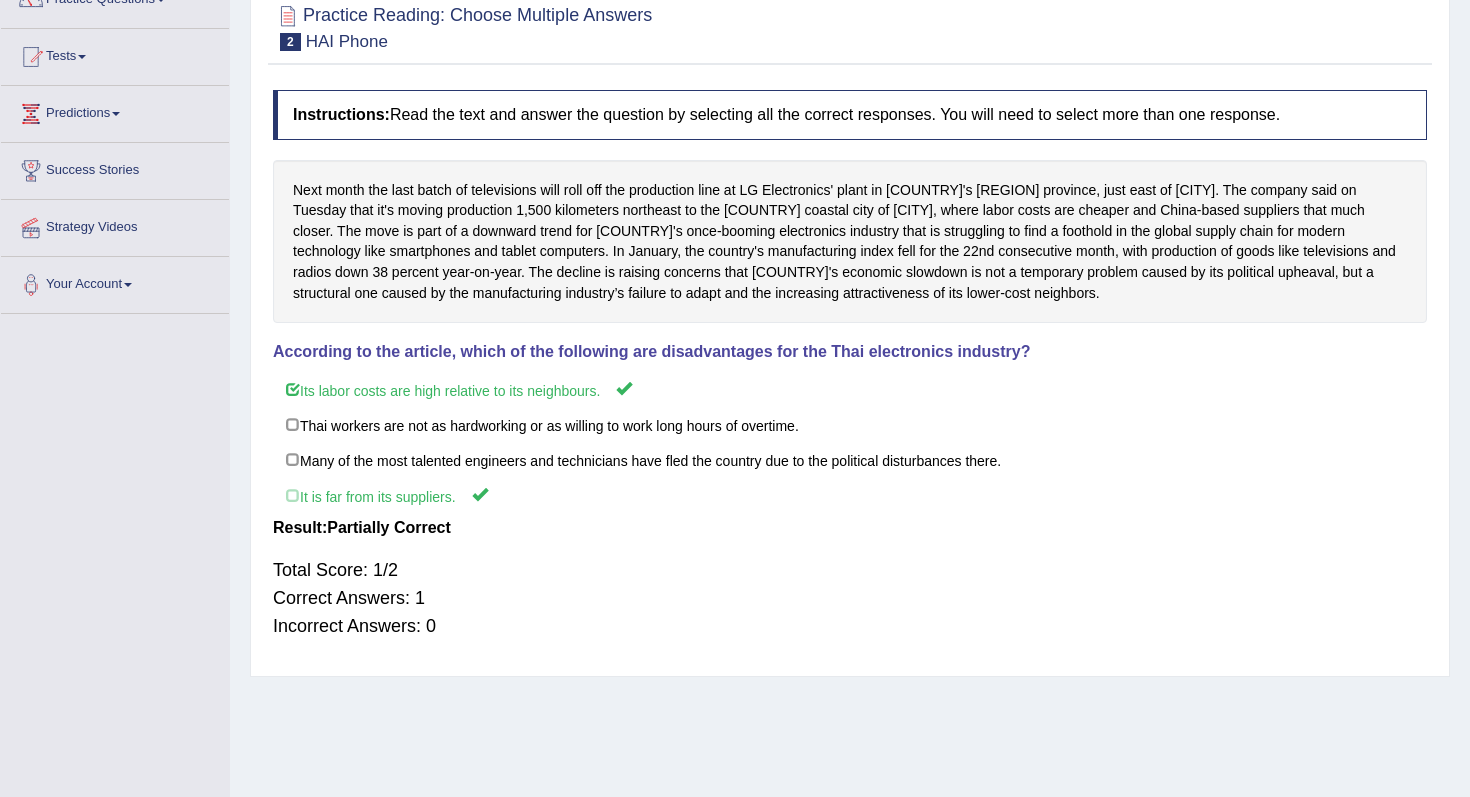 scroll, scrollTop: 0, scrollLeft: 0, axis: both 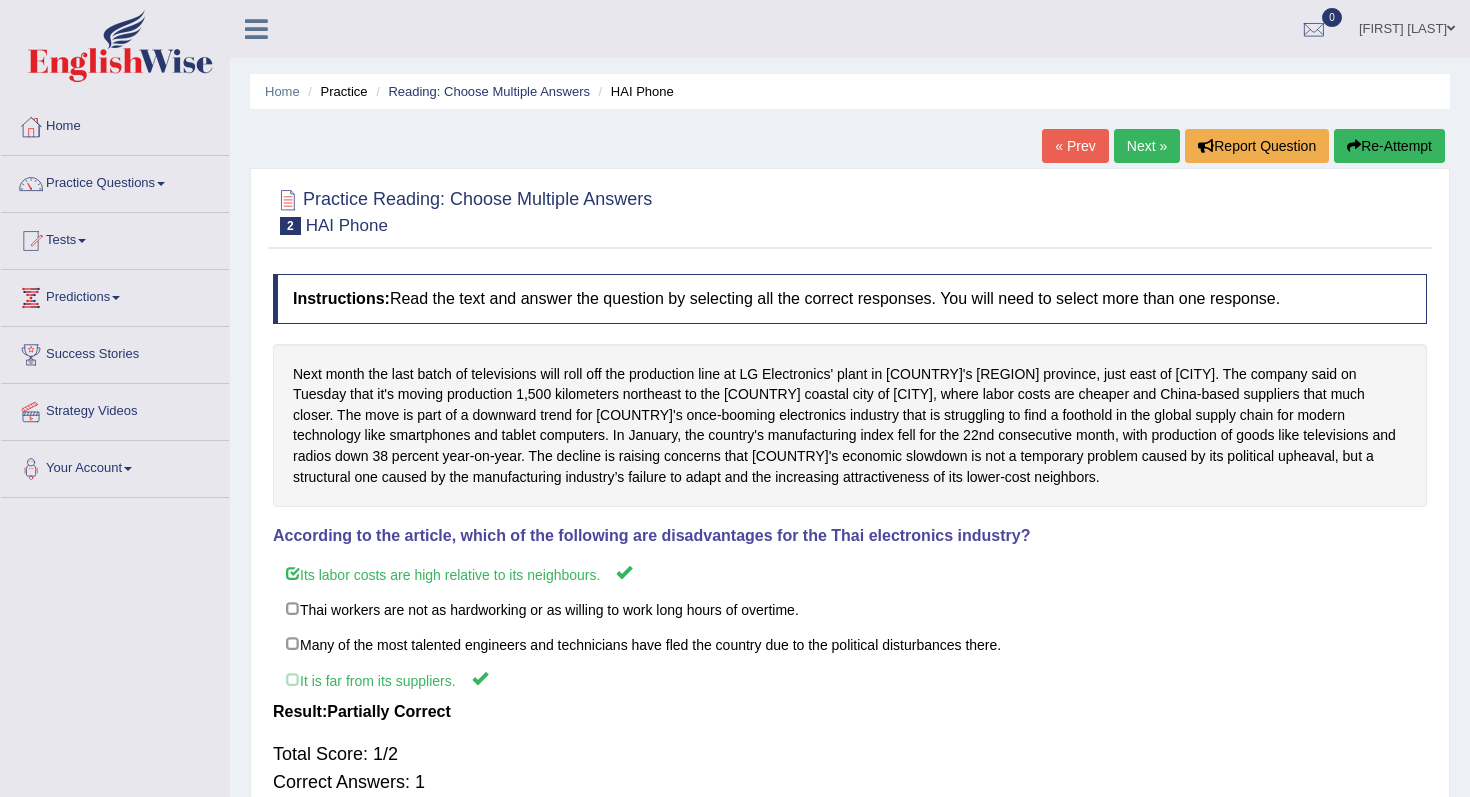 click on "Next »" at bounding box center (1147, 146) 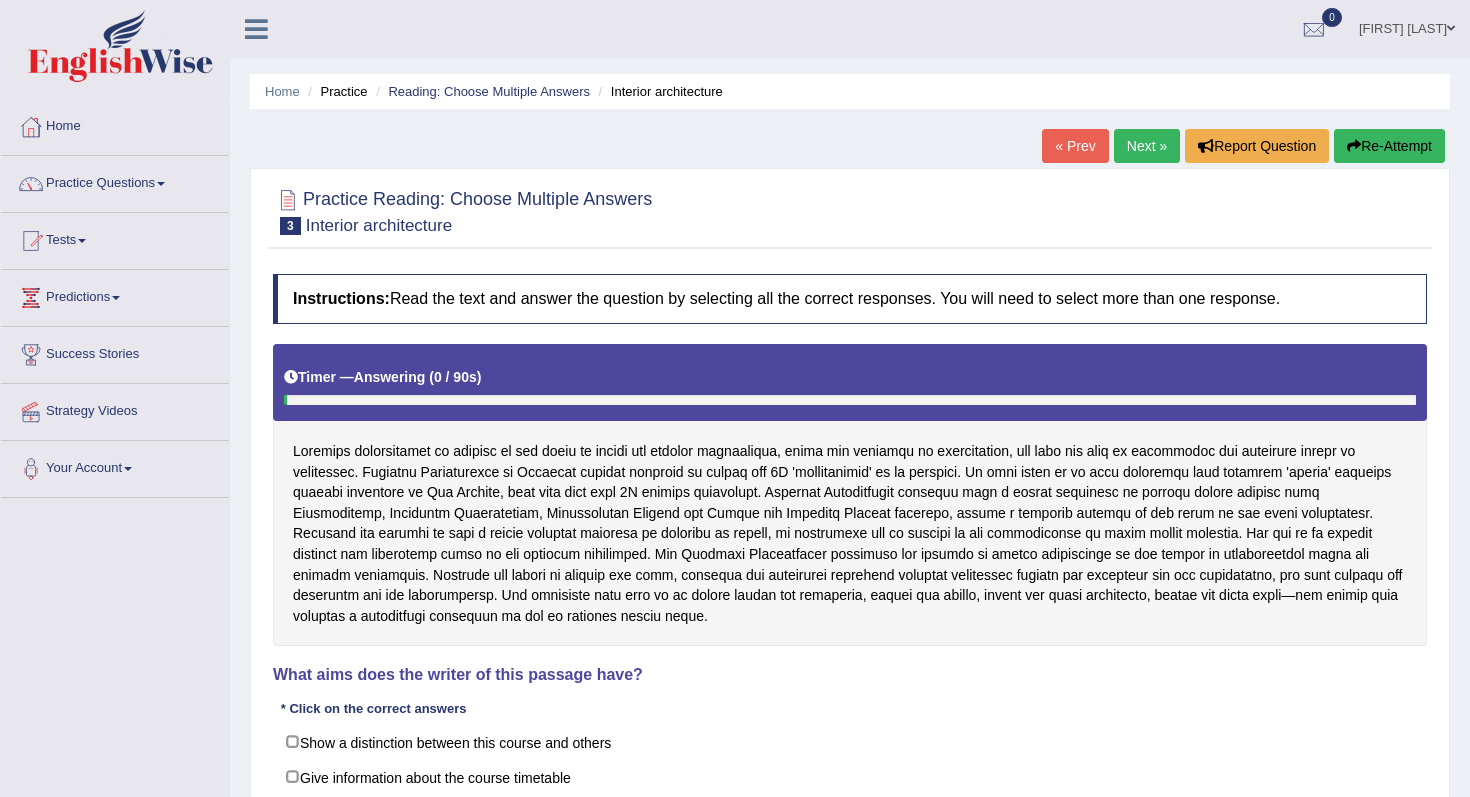 scroll, scrollTop: 0, scrollLeft: 0, axis: both 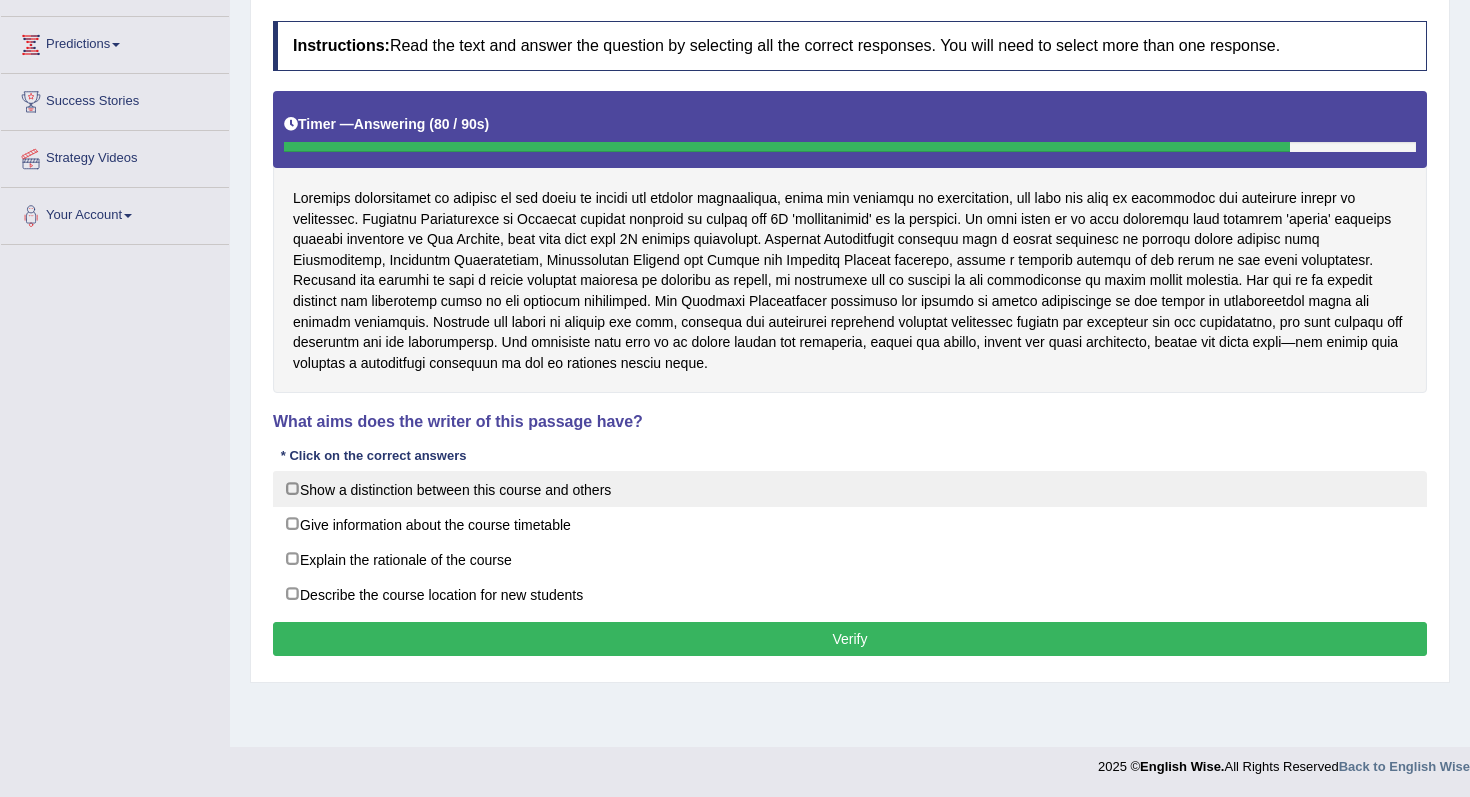 click on "Show a distinction between this course and others" at bounding box center [850, 489] 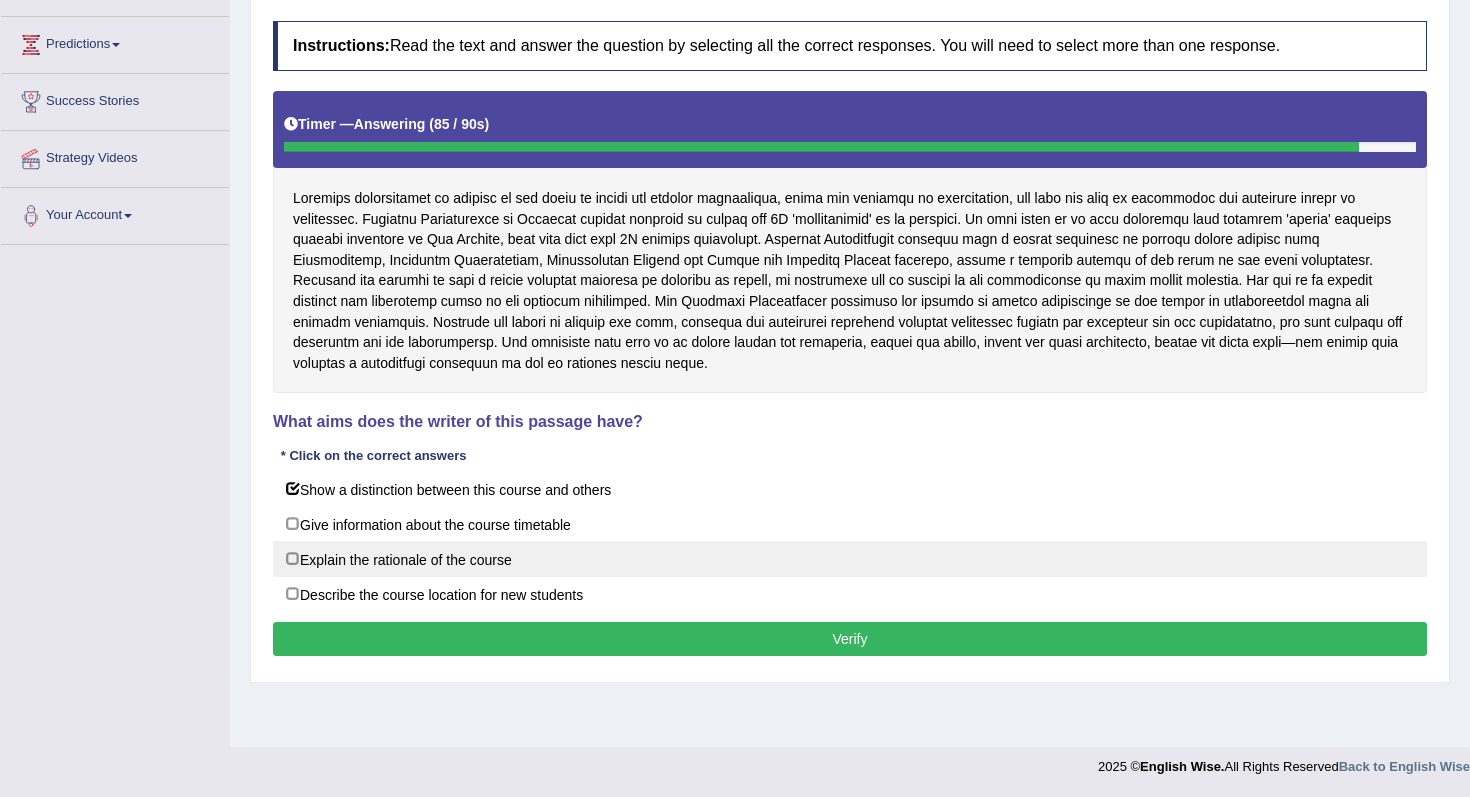 click on "Explain the rationale of the course" at bounding box center (850, 559) 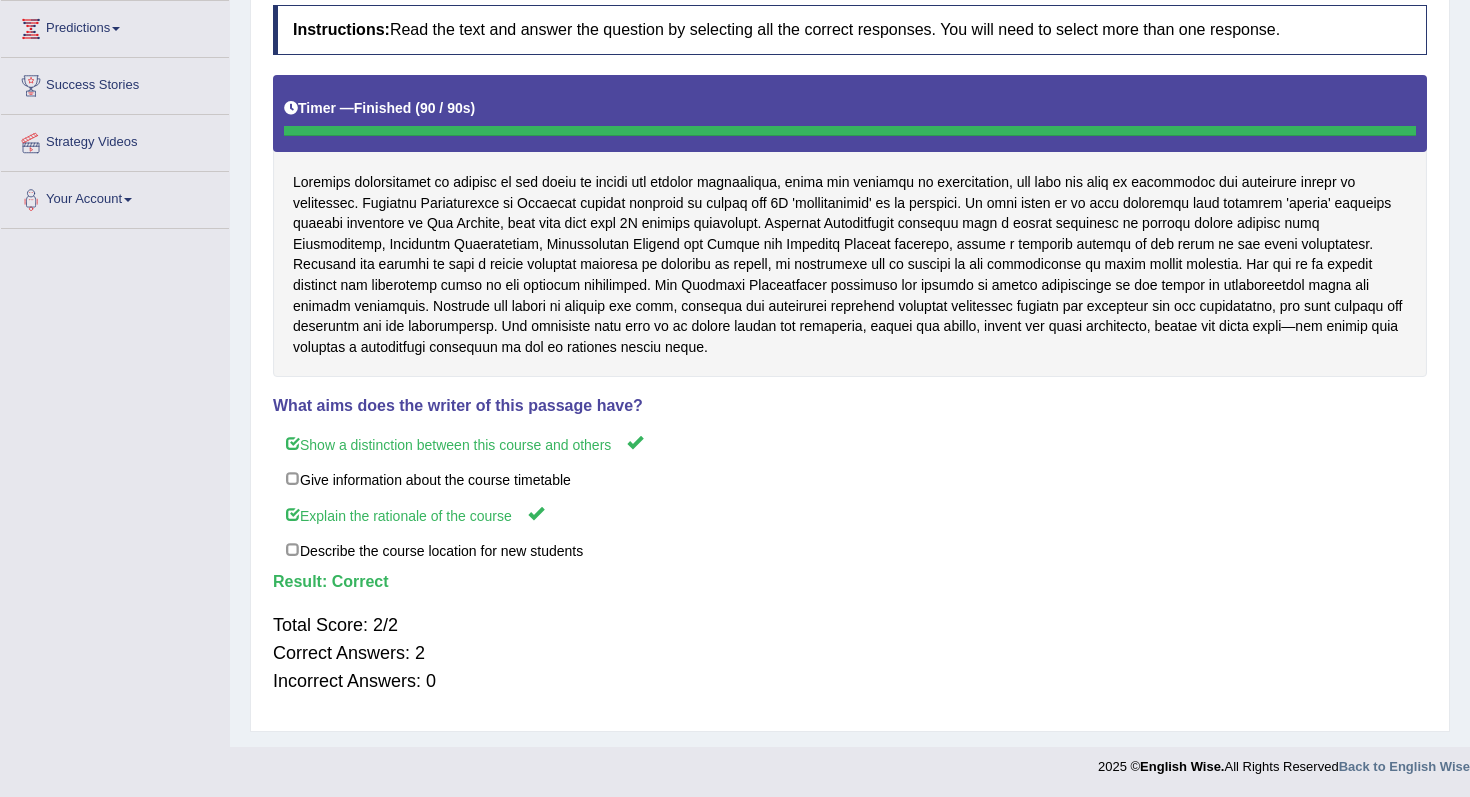 scroll, scrollTop: 0, scrollLeft: 0, axis: both 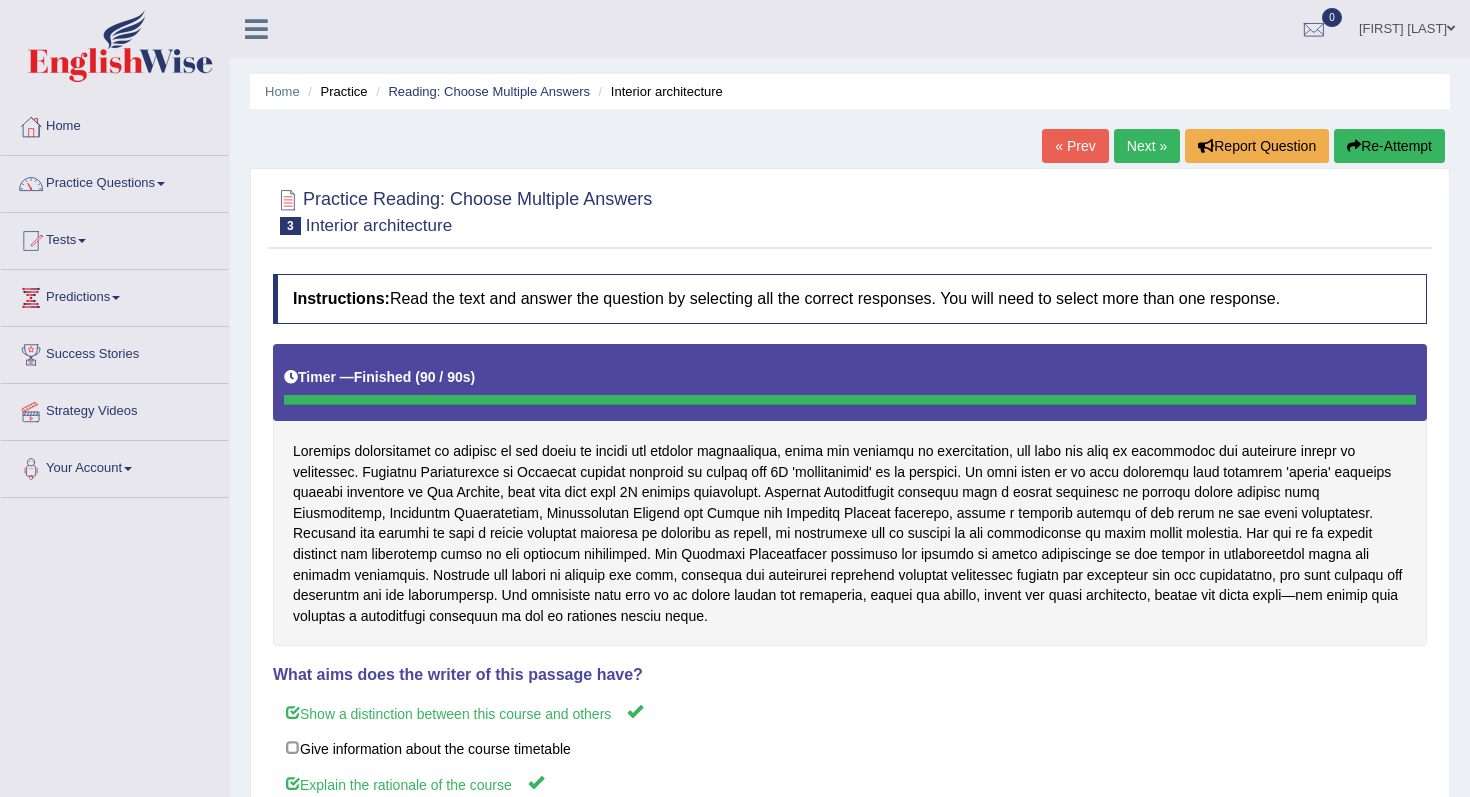 click on "Next »" at bounding box center [1147, 146] 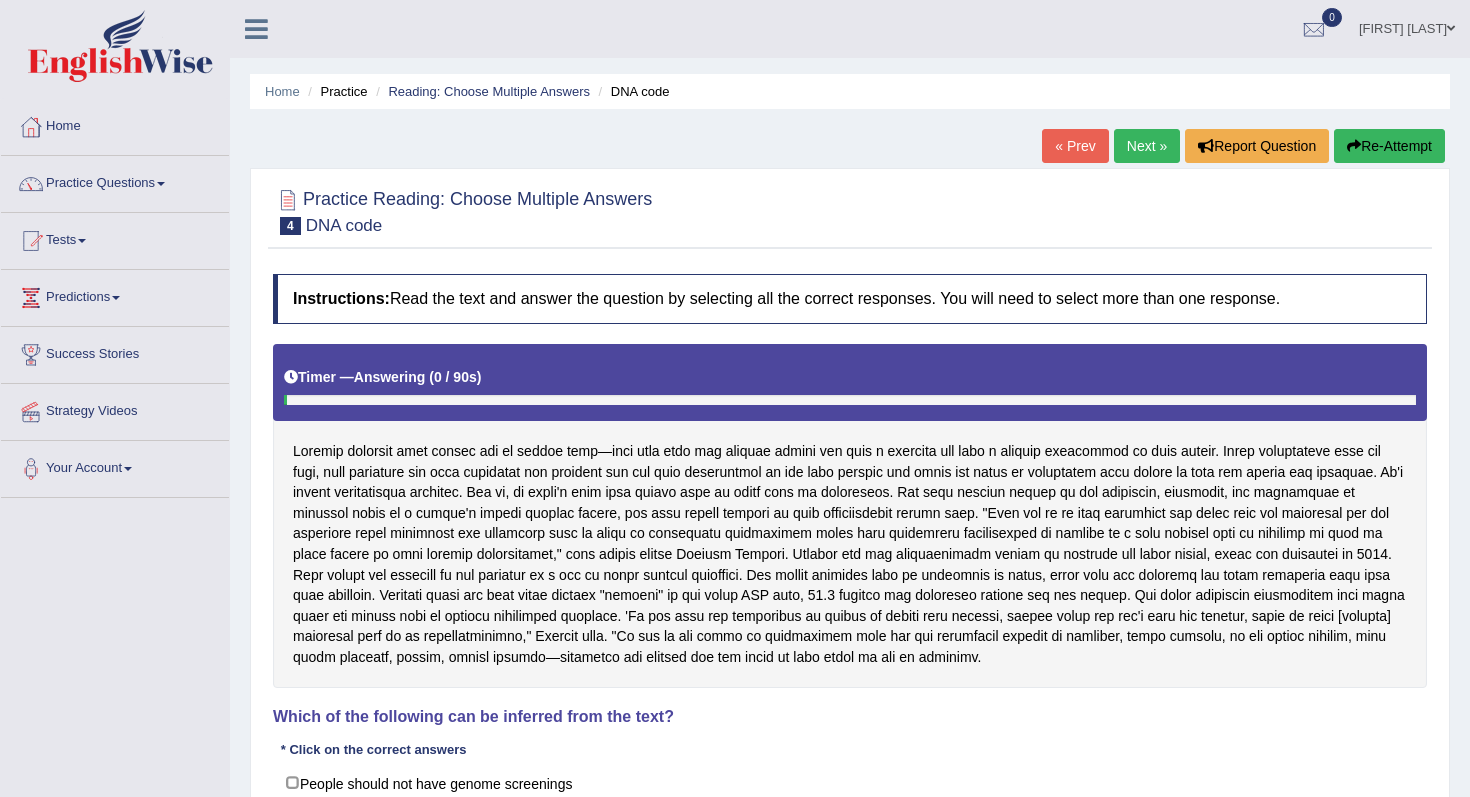scroll, scrollTop: 0, scrollLeft: 0, axis: both 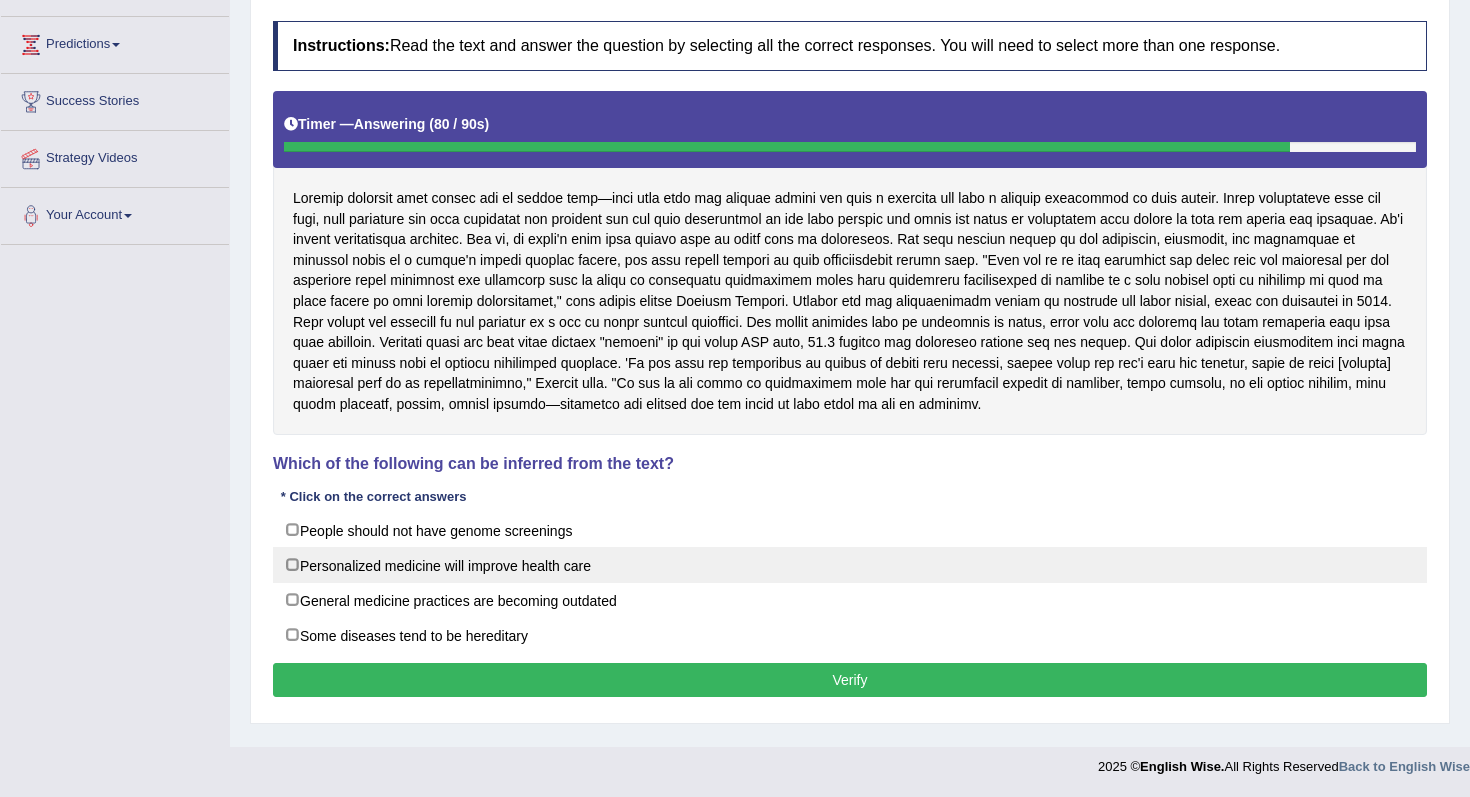 click on "Personalized medicine will improve health care" at bounding box center [850, 565] 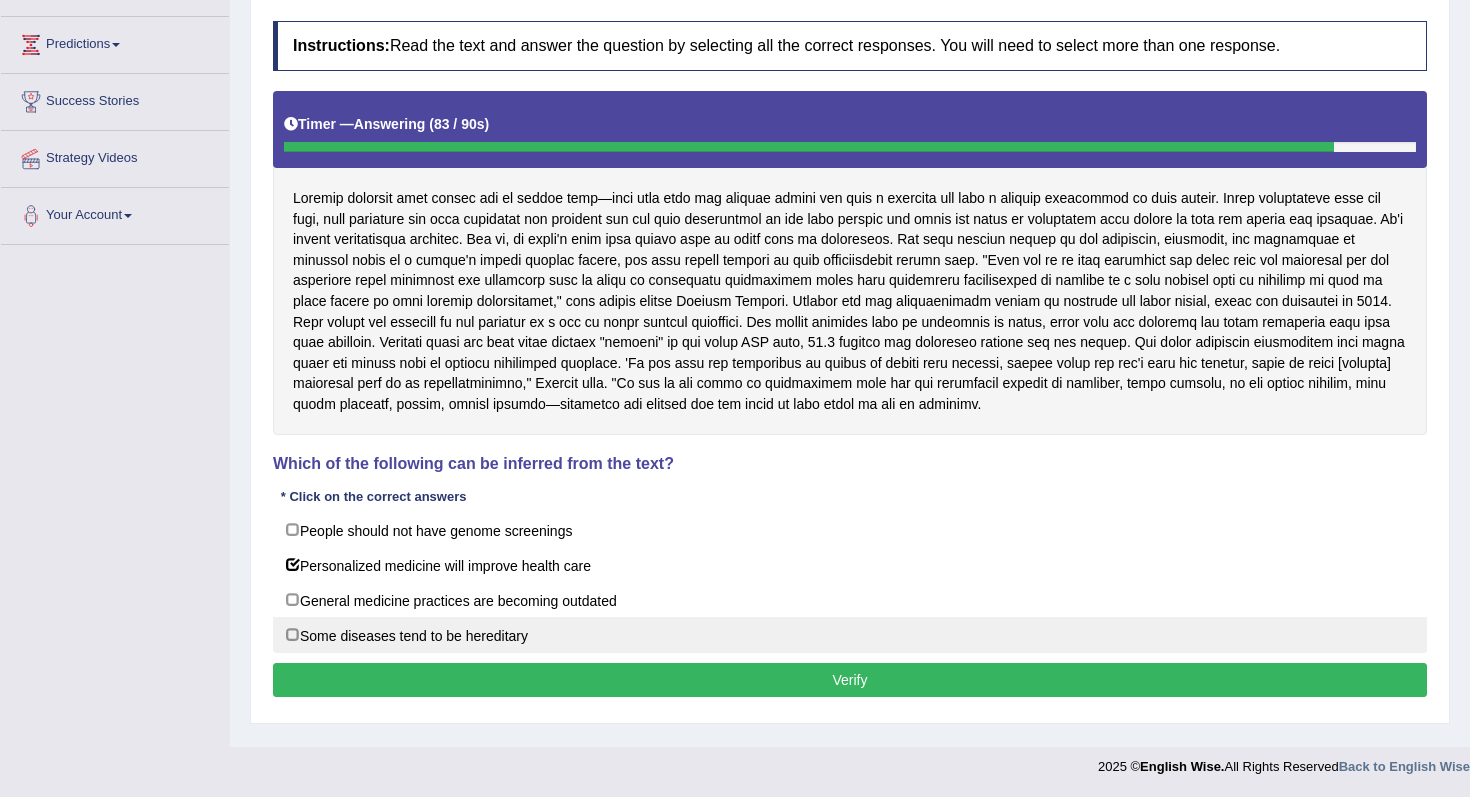 click on "Some diseases tend to be hereditary" at bounding box center (850, 635) 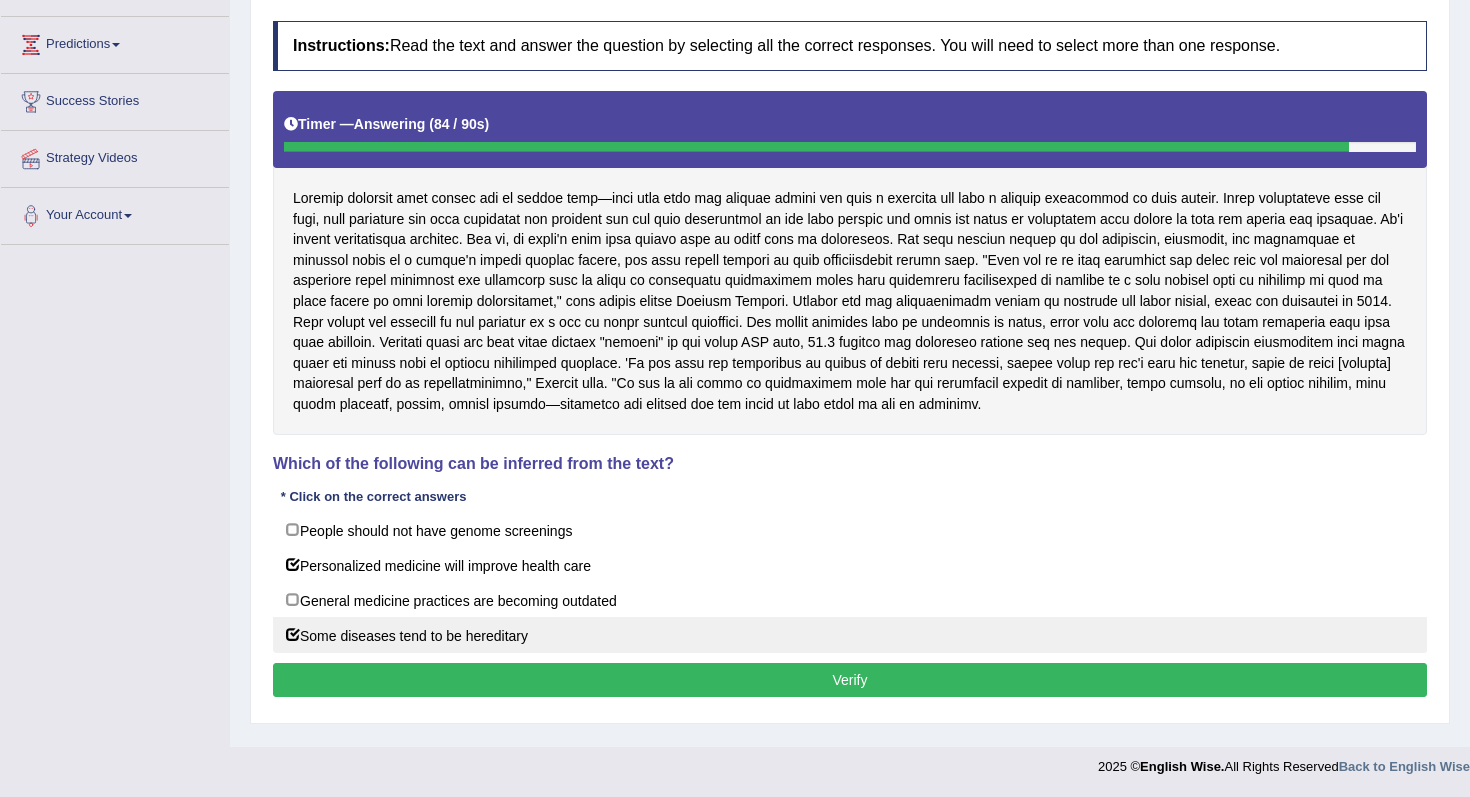 click on "Some diseases tend to be hereditary" at bounding box center (850, 635) 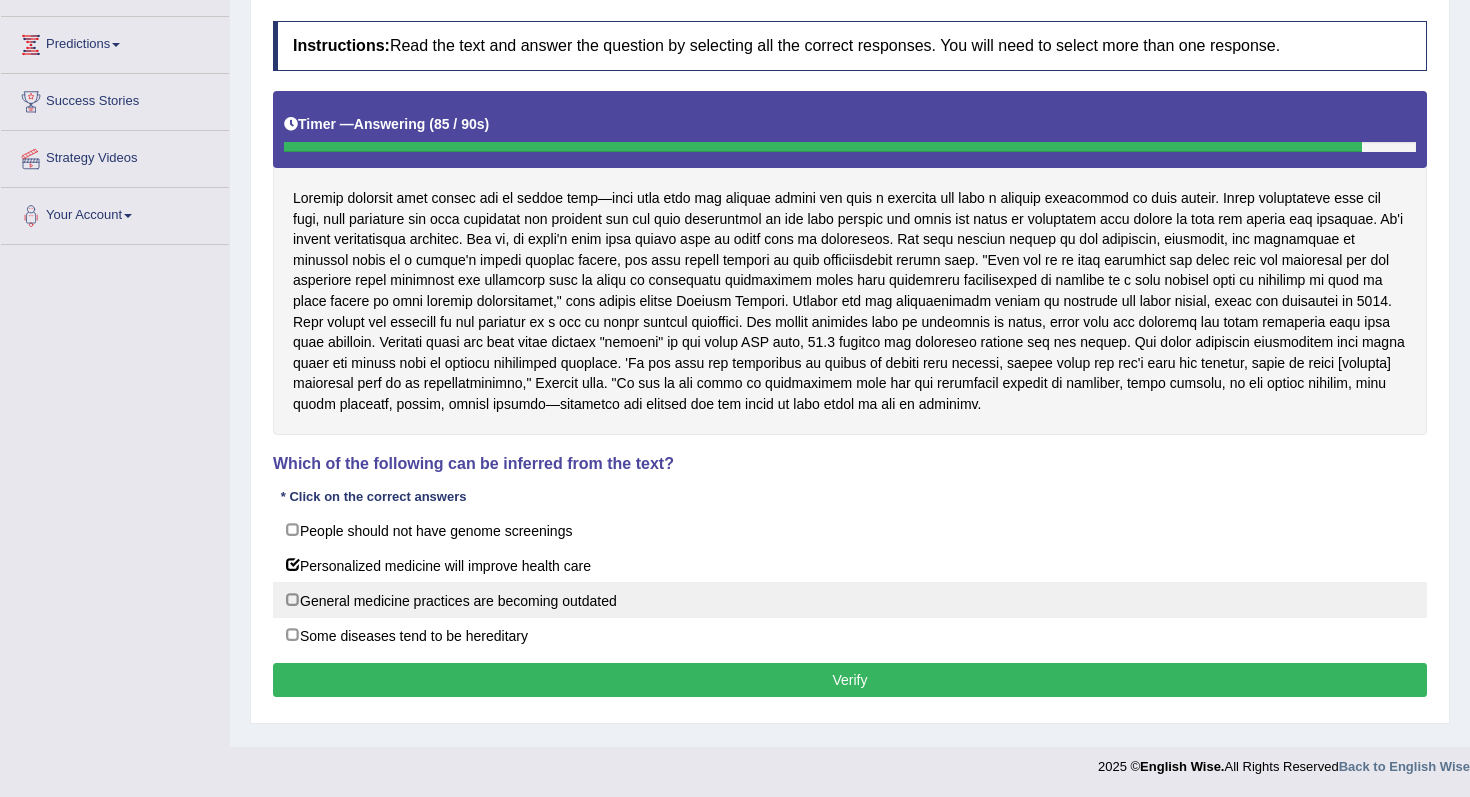 click on "General medicine practices are becoming outdated" at bounding box center [850, 600] 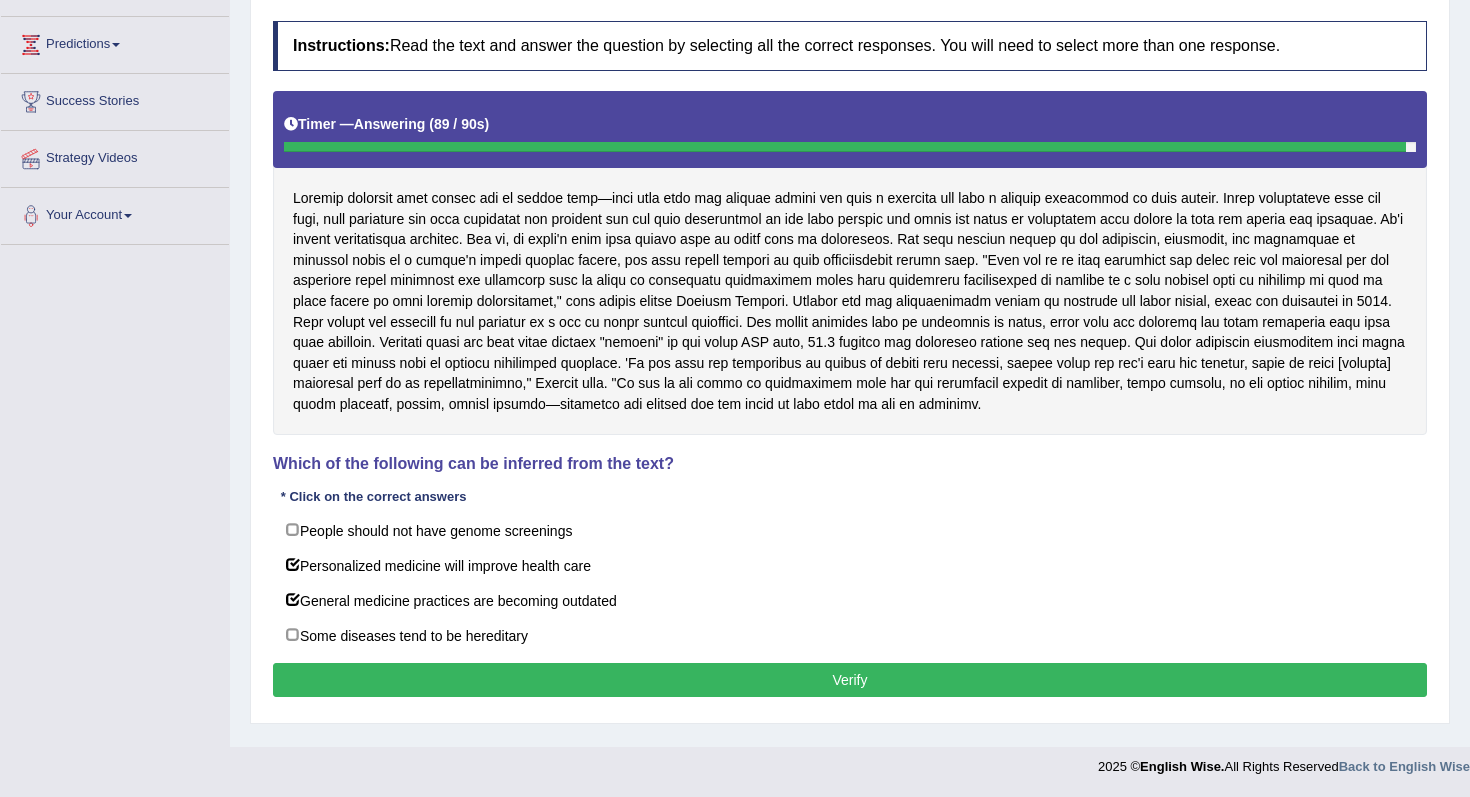 click on "Verify" at bounding box center [850, 680] 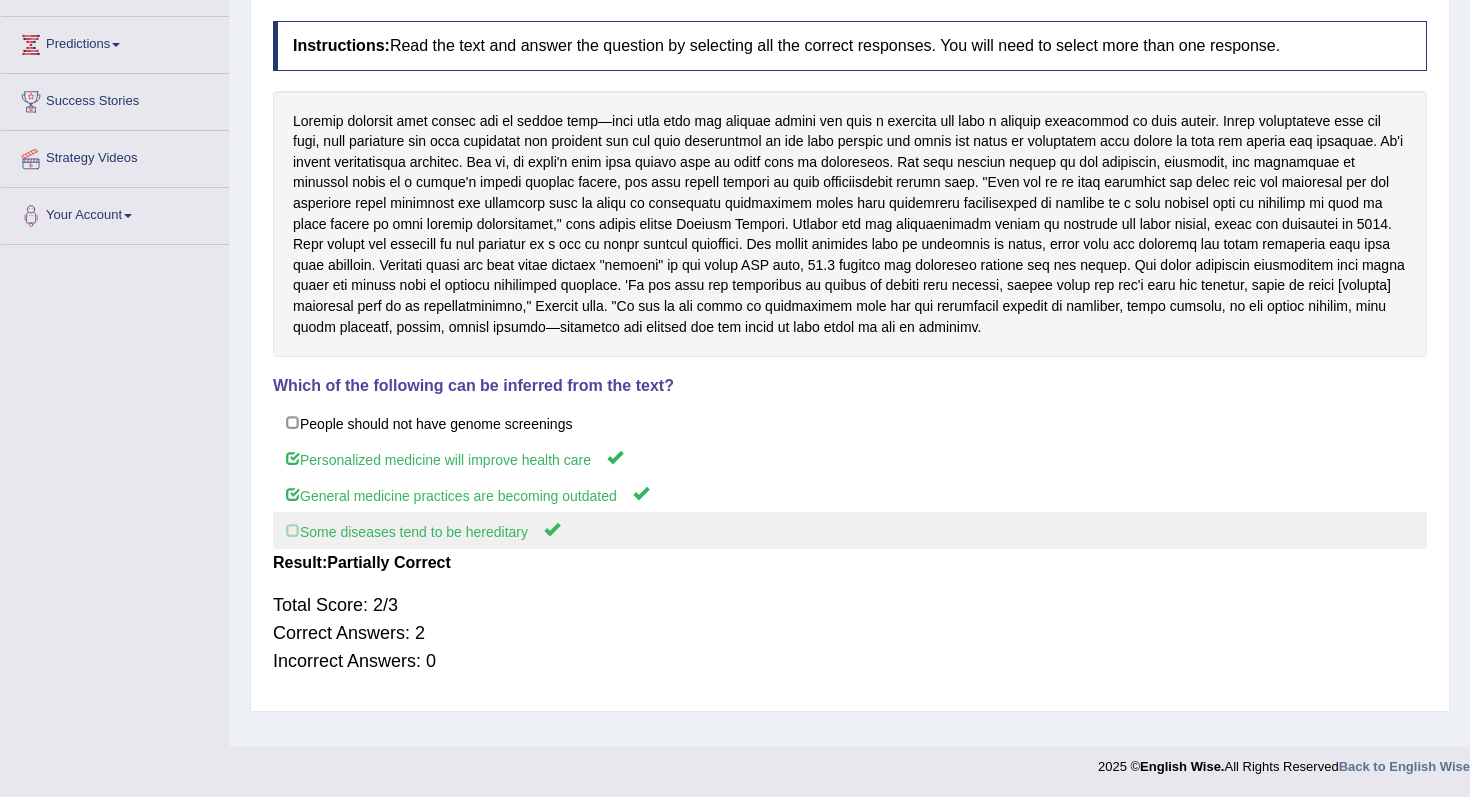 click on "Some diseases tend to be hereditary" at bounding box center [850, 530] 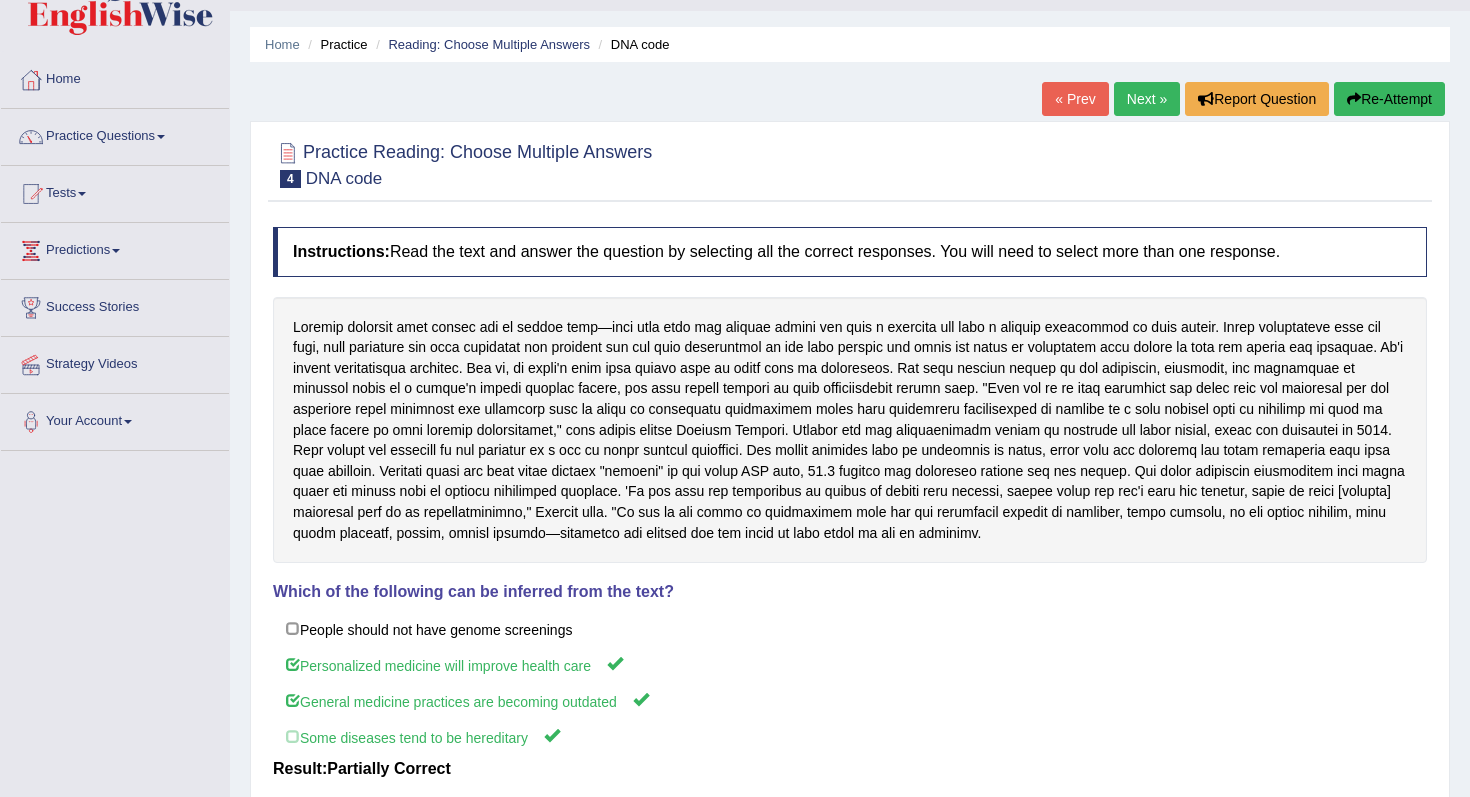 scroll, scrollTop: 0, scrollLeft: 0, axis: both 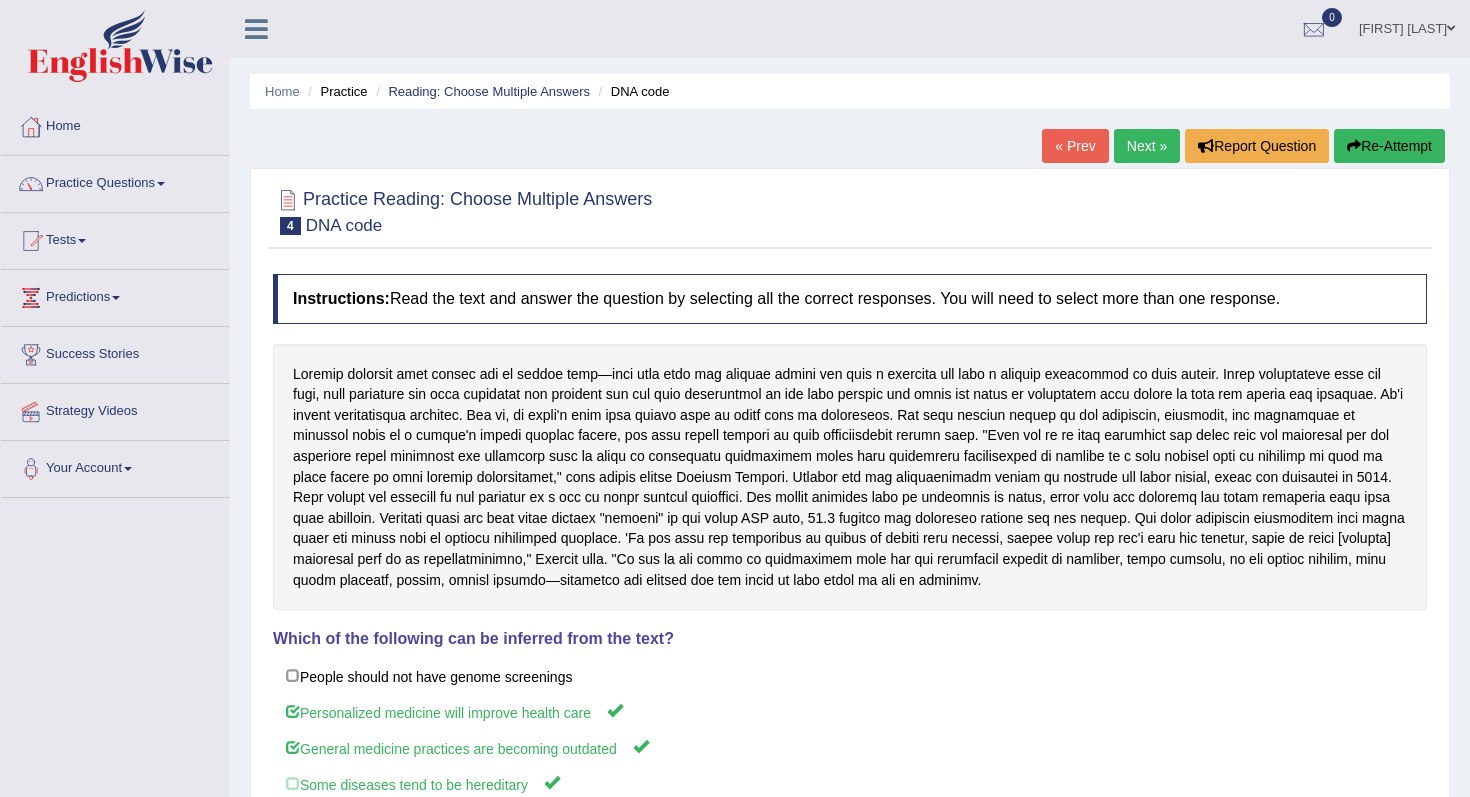 click on "Next »" at bounding box center [1147, 146] 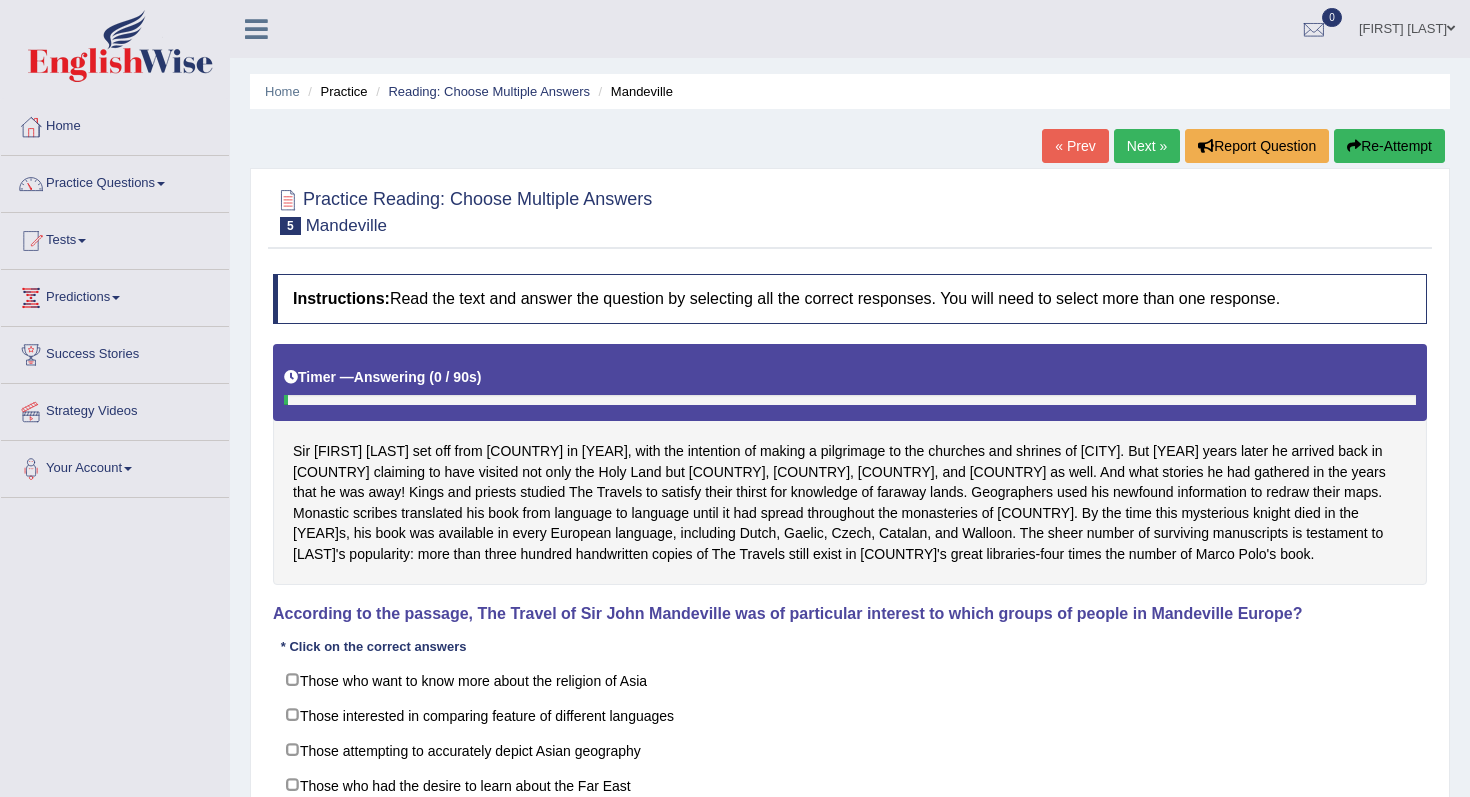 scroll, scrollTop: 0, scrollLeft: 0, axis: both 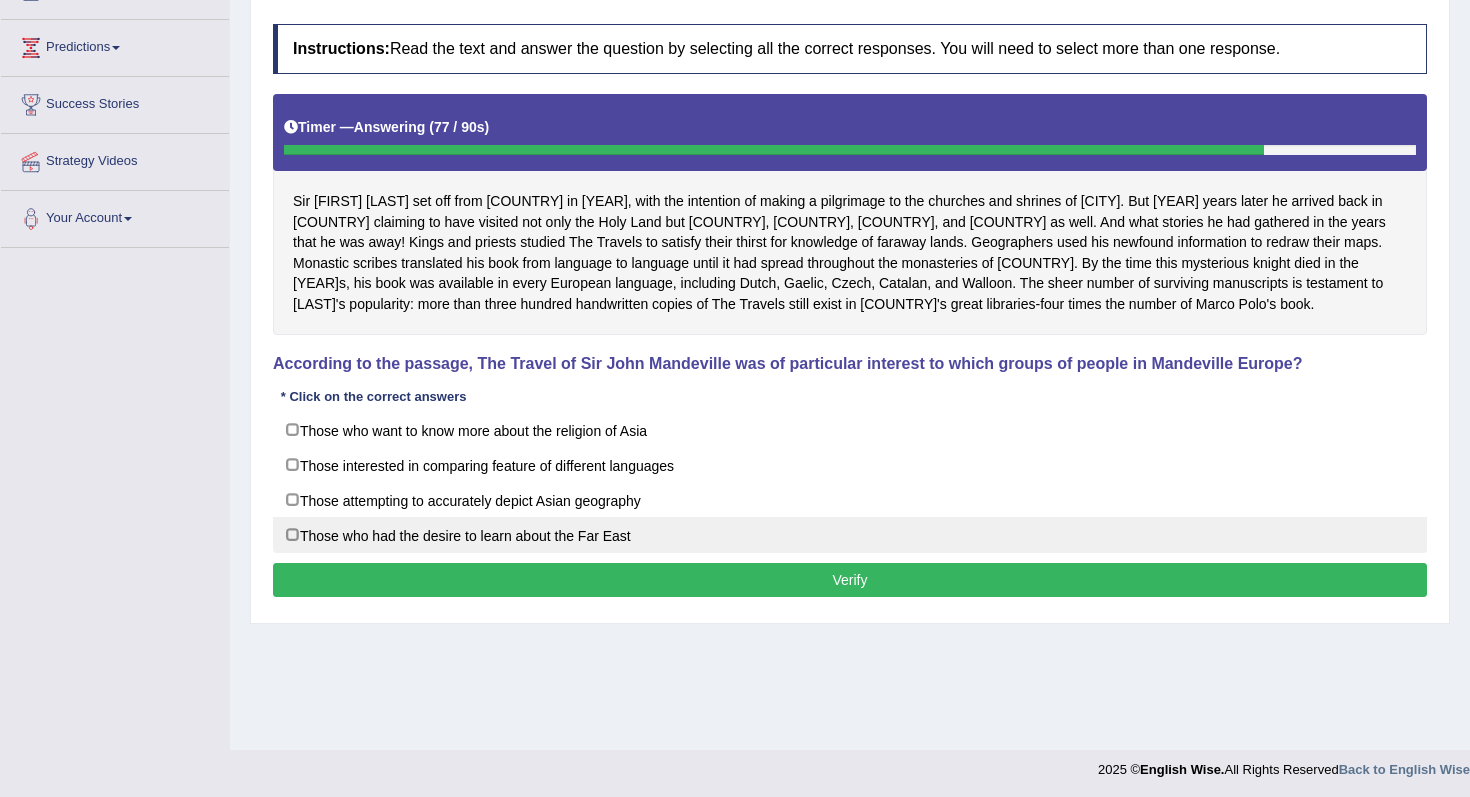 click on "Those who had the desire to learn about the Far East" at bounding box center (850, 535) 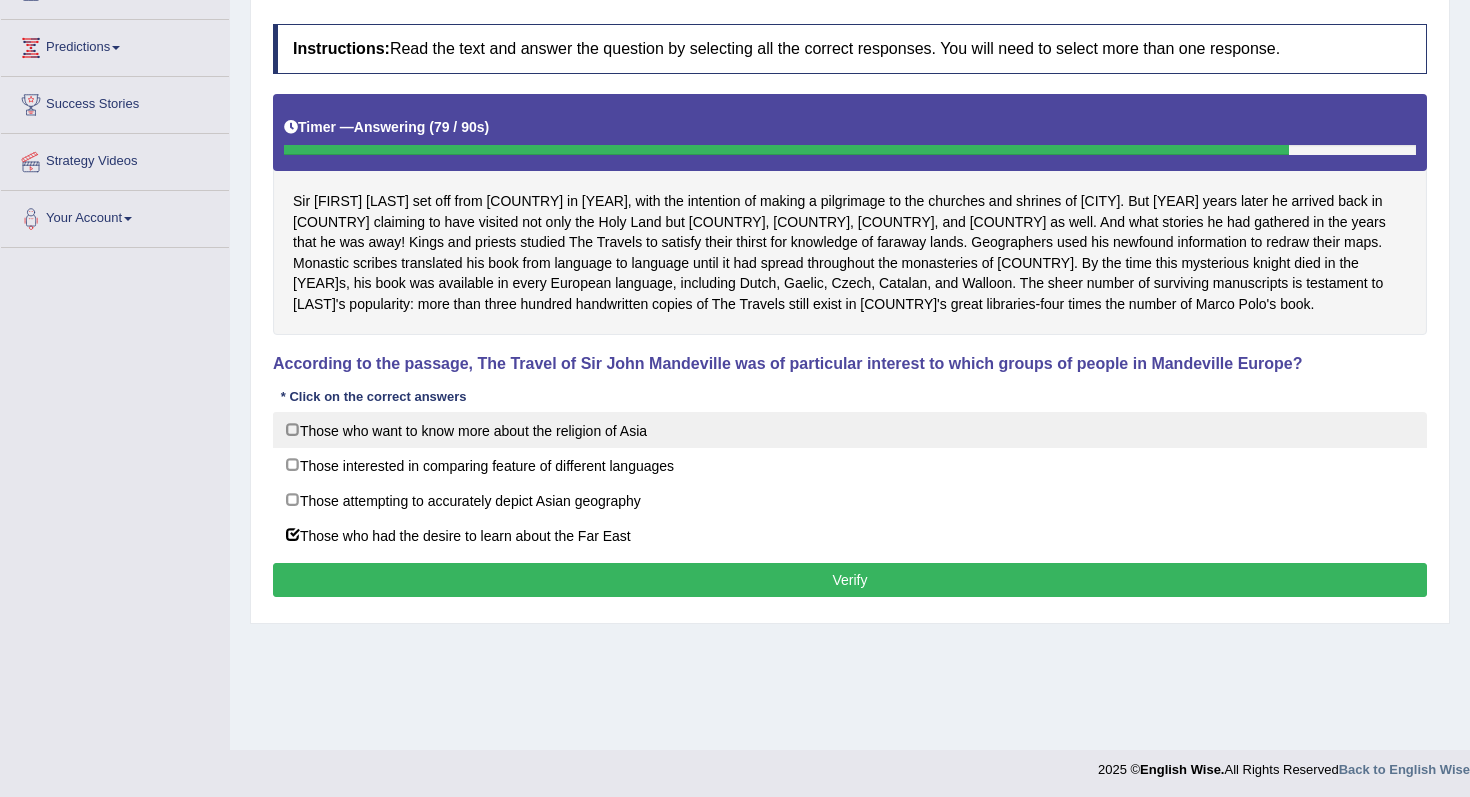 click on "Those who want to know more about the religion of Asia" at bounding box center [850, 430] 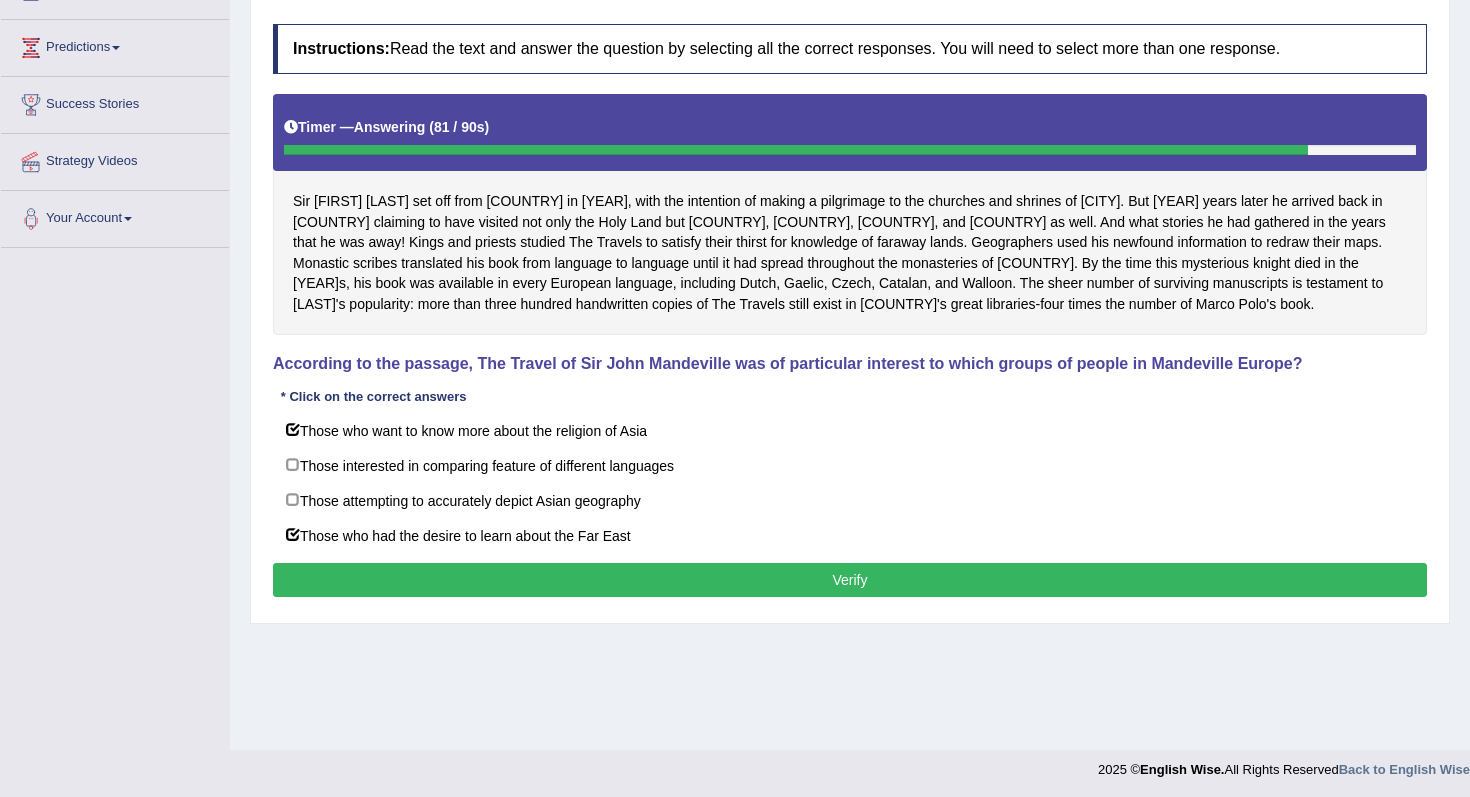 click on "Verify" at bounding box center [850, 580] 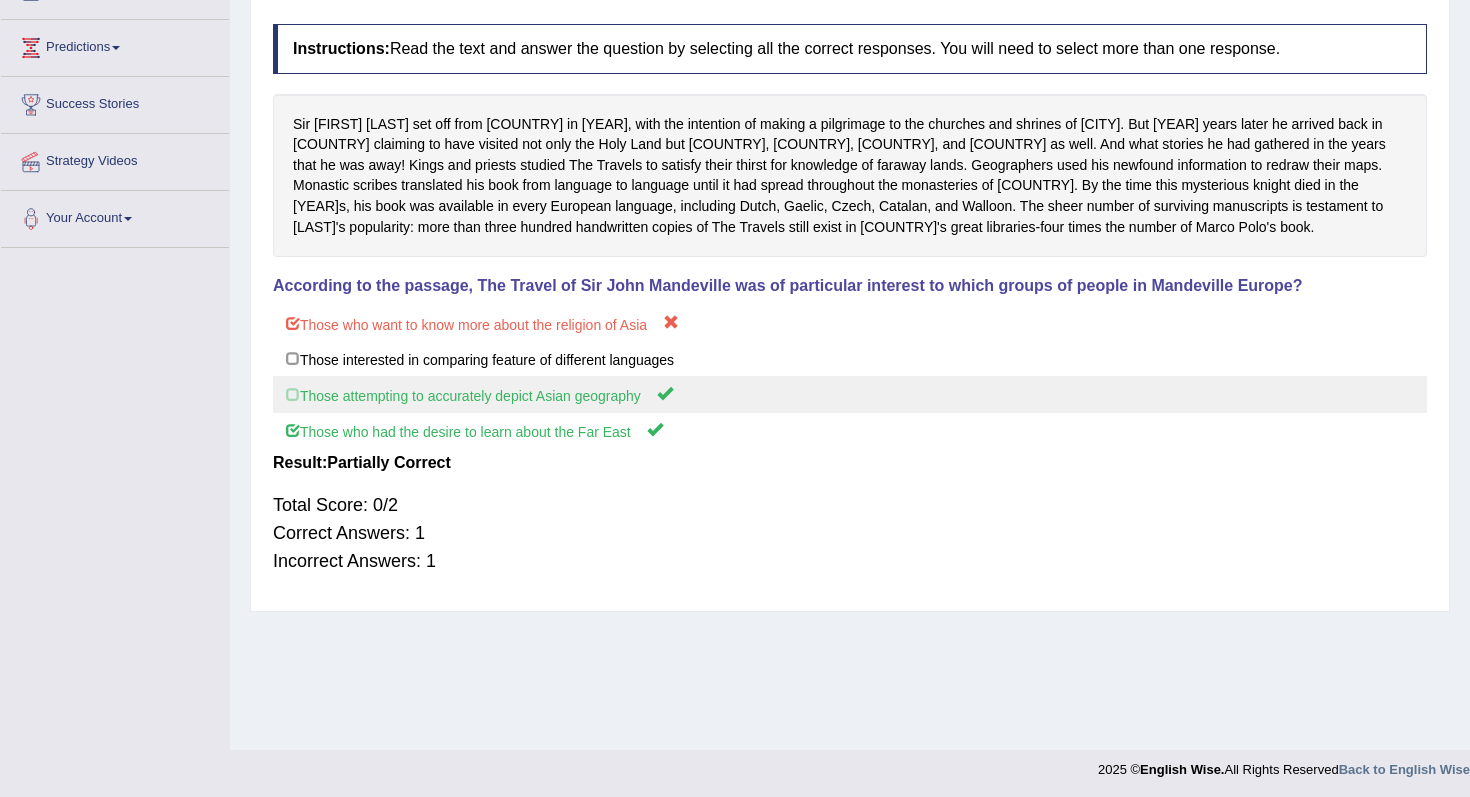 click on "Those attempting to accurately depict Asian geography" at bounding box center [850, 394] 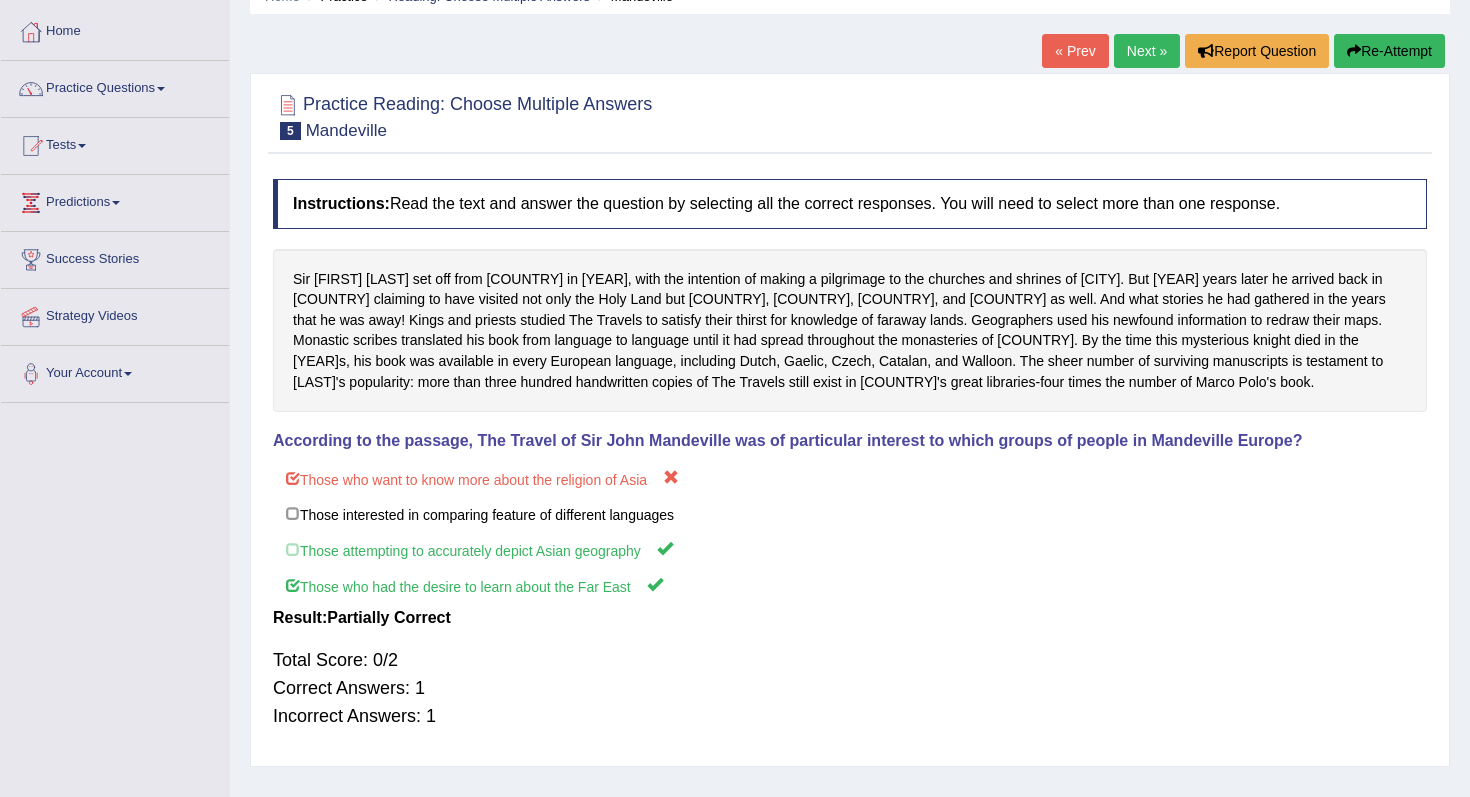 scroll, scrollTop: 0, scrollLeft: 0, axis: both 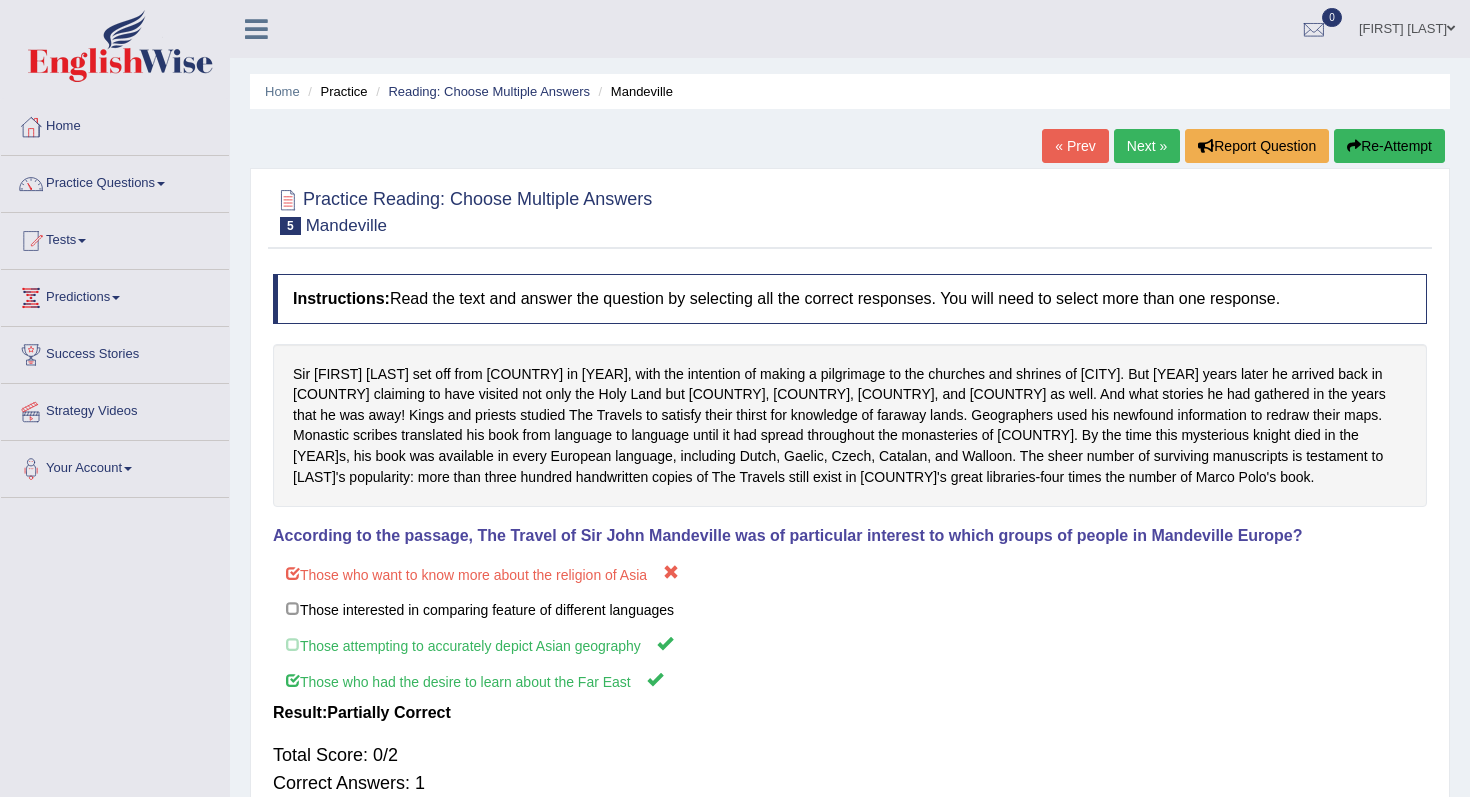 click on "Next »" at bounding box center [1147, 146] 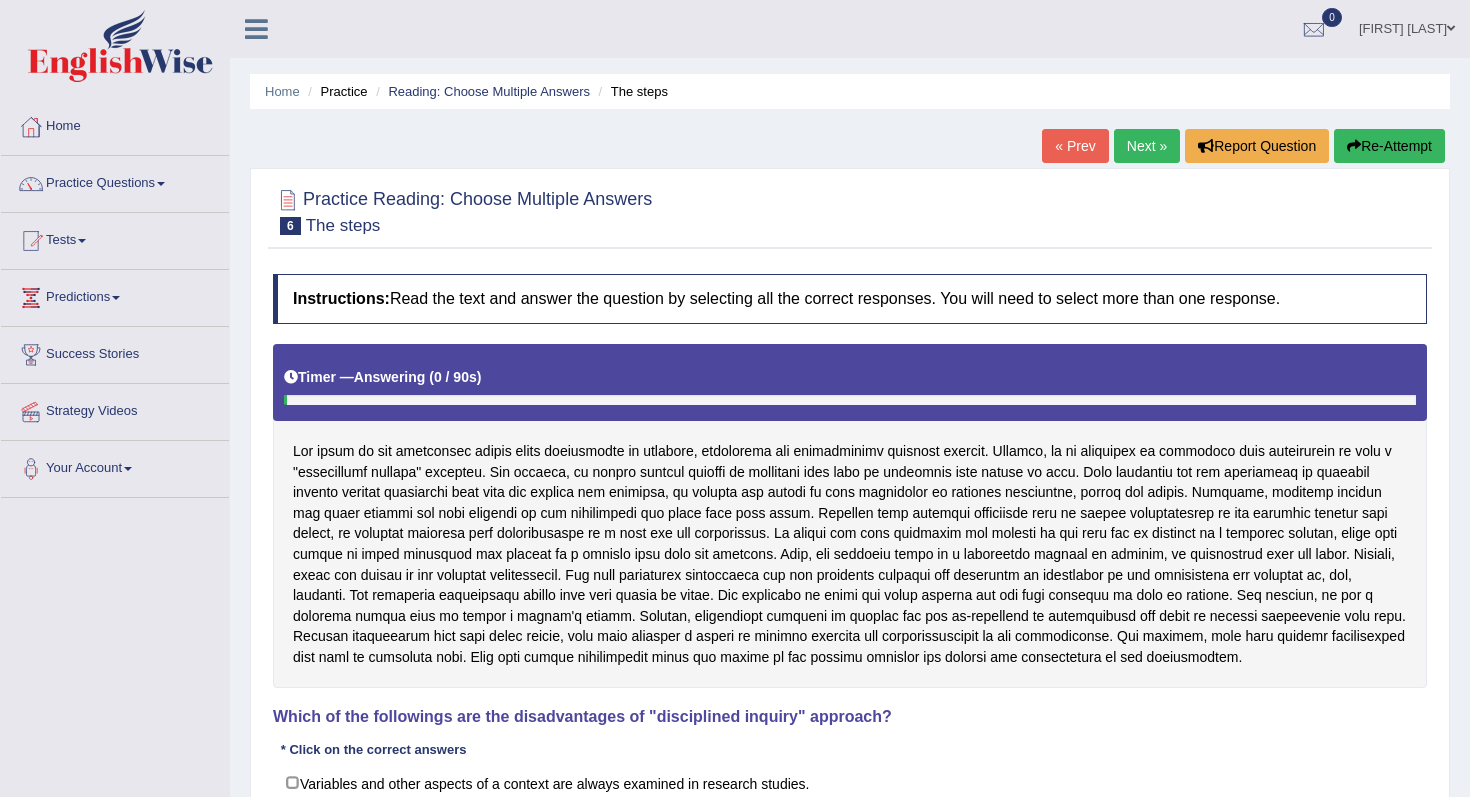 scroll, scrollTop: 0, scrollLeft: 0, axis: both 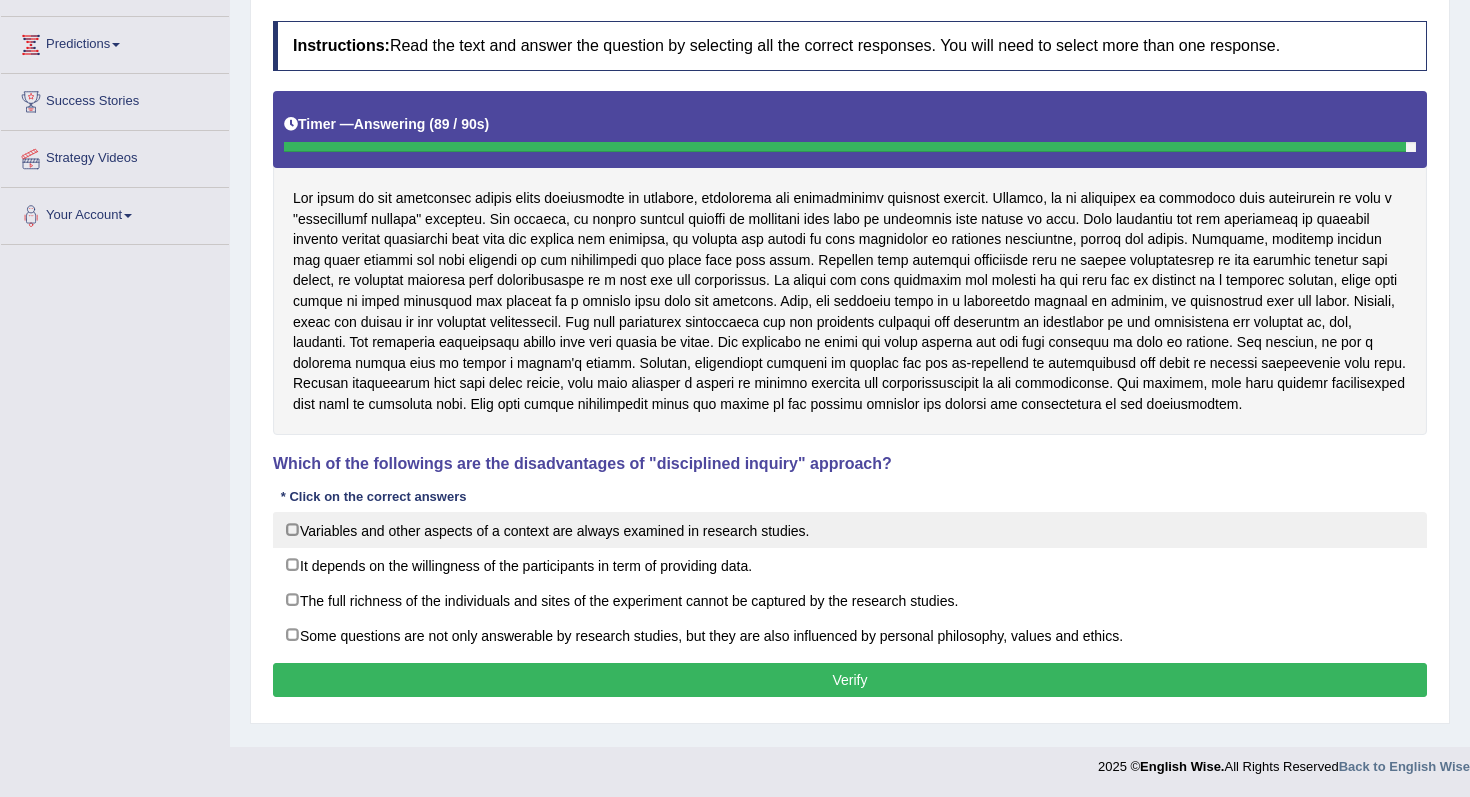click on "Variables and other aspects of a context are always examined in research studies." at bounding box center [850, 530] 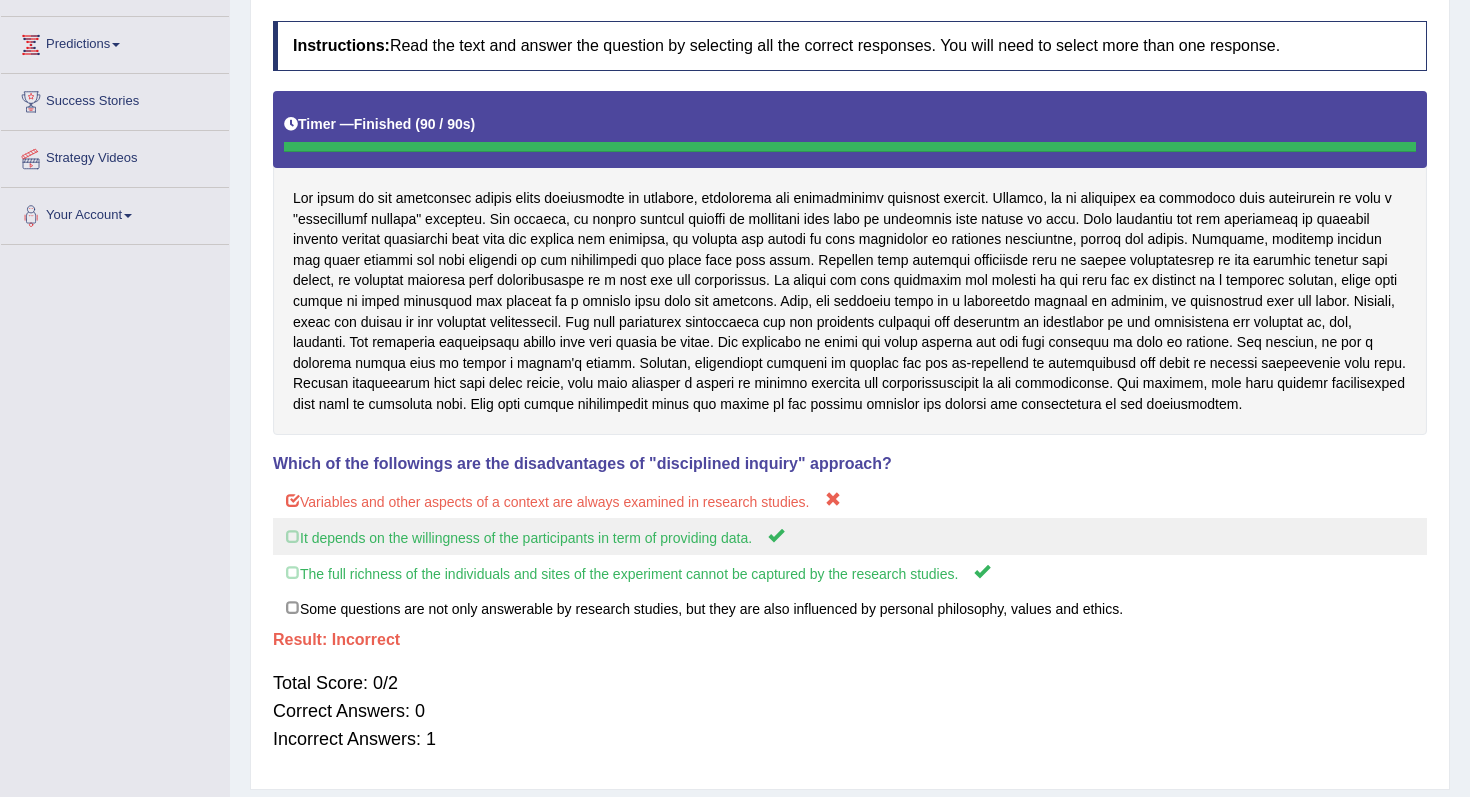 click on "It depends on the willingness of the participants in term of providing data." at bounding box center [850, 536] 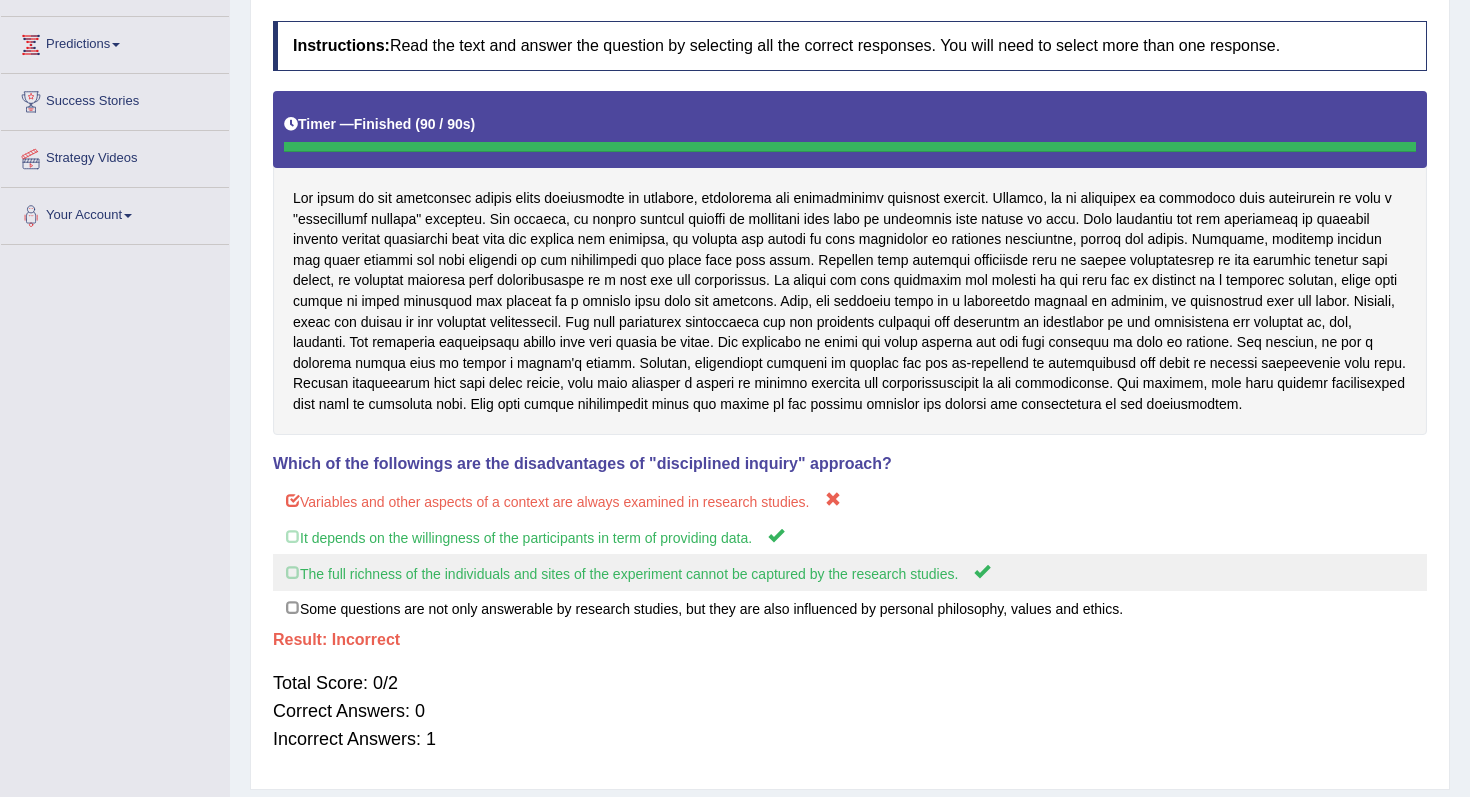 click on "The full richness of the individuals and sites of the experiment cannot be captured by the research studies." at bounding box center [850, 572] 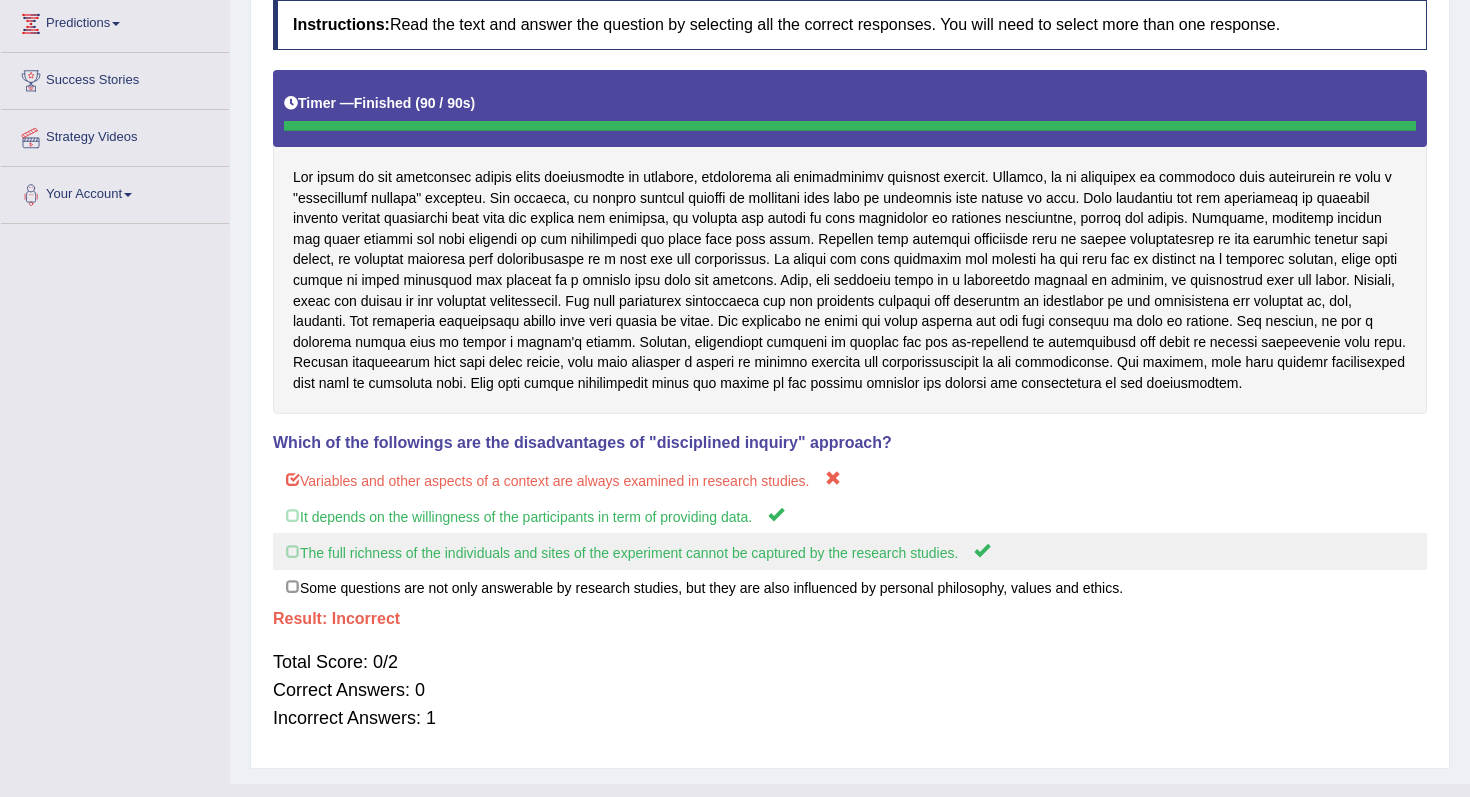 scroll, scrollTop: 0, scrollLeft: 0, axis: both 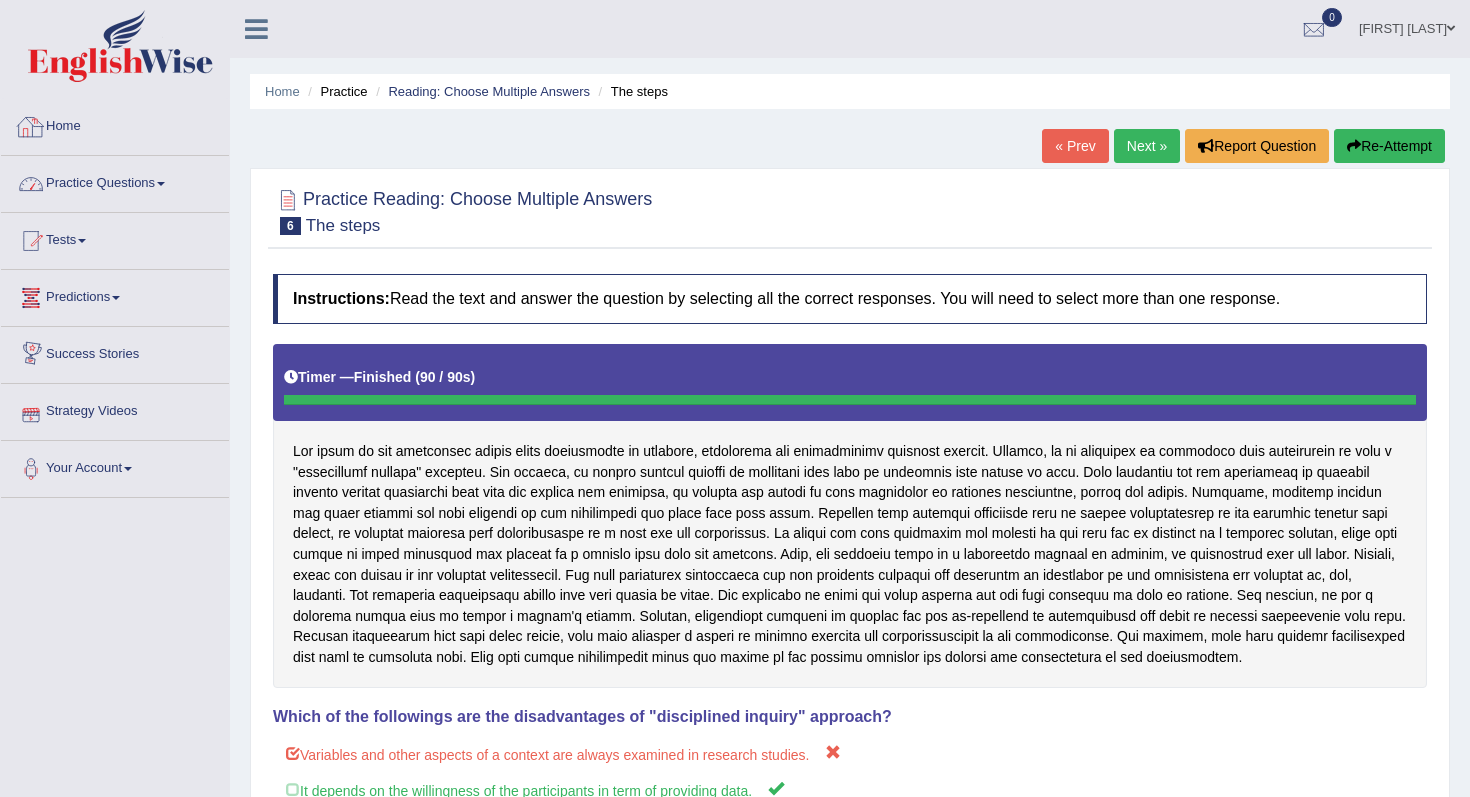 click on "Practice Questions" at bounding box center [115, 181] 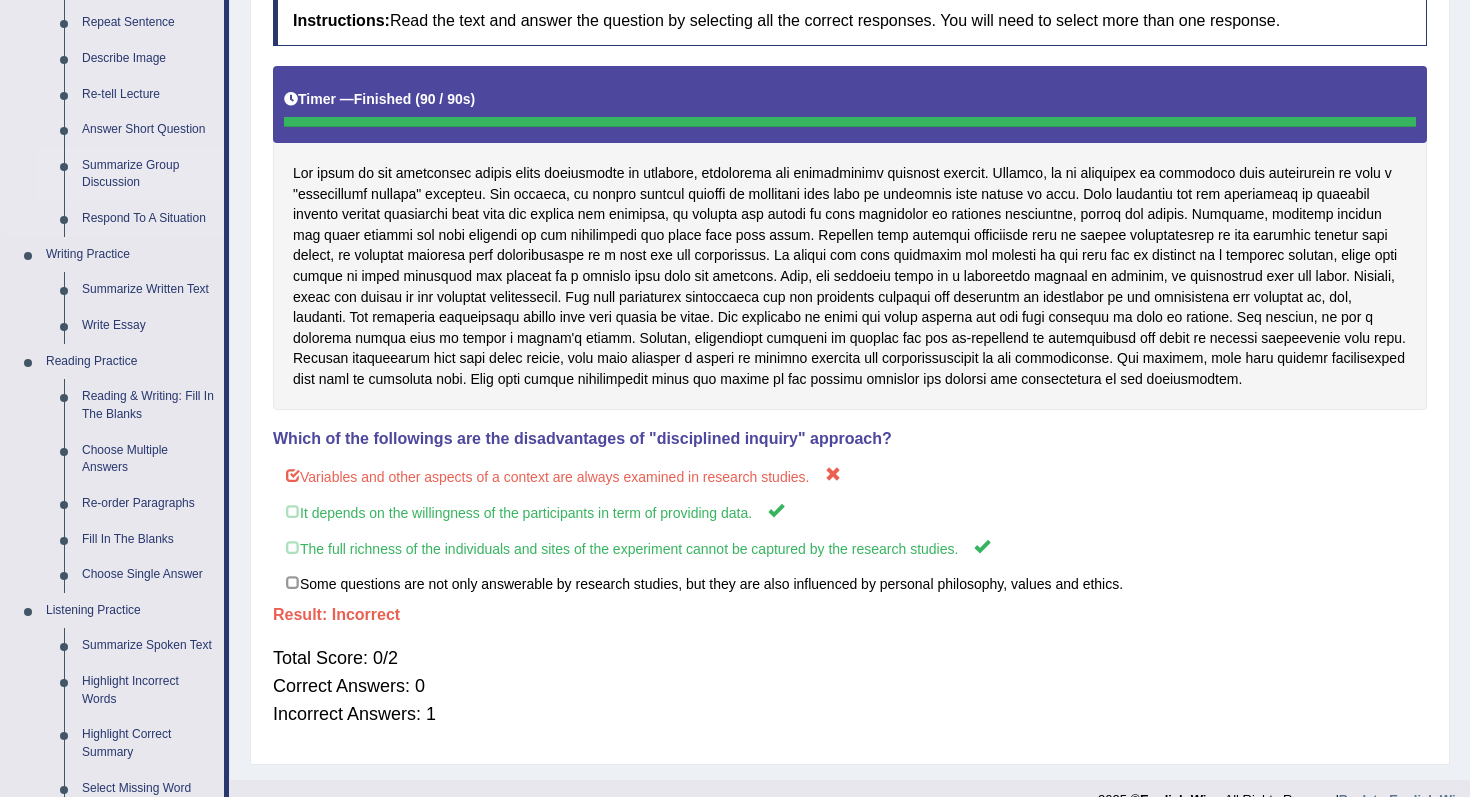 scroll, scrollTop: 281, scrollLeft: 0, axis: vertical 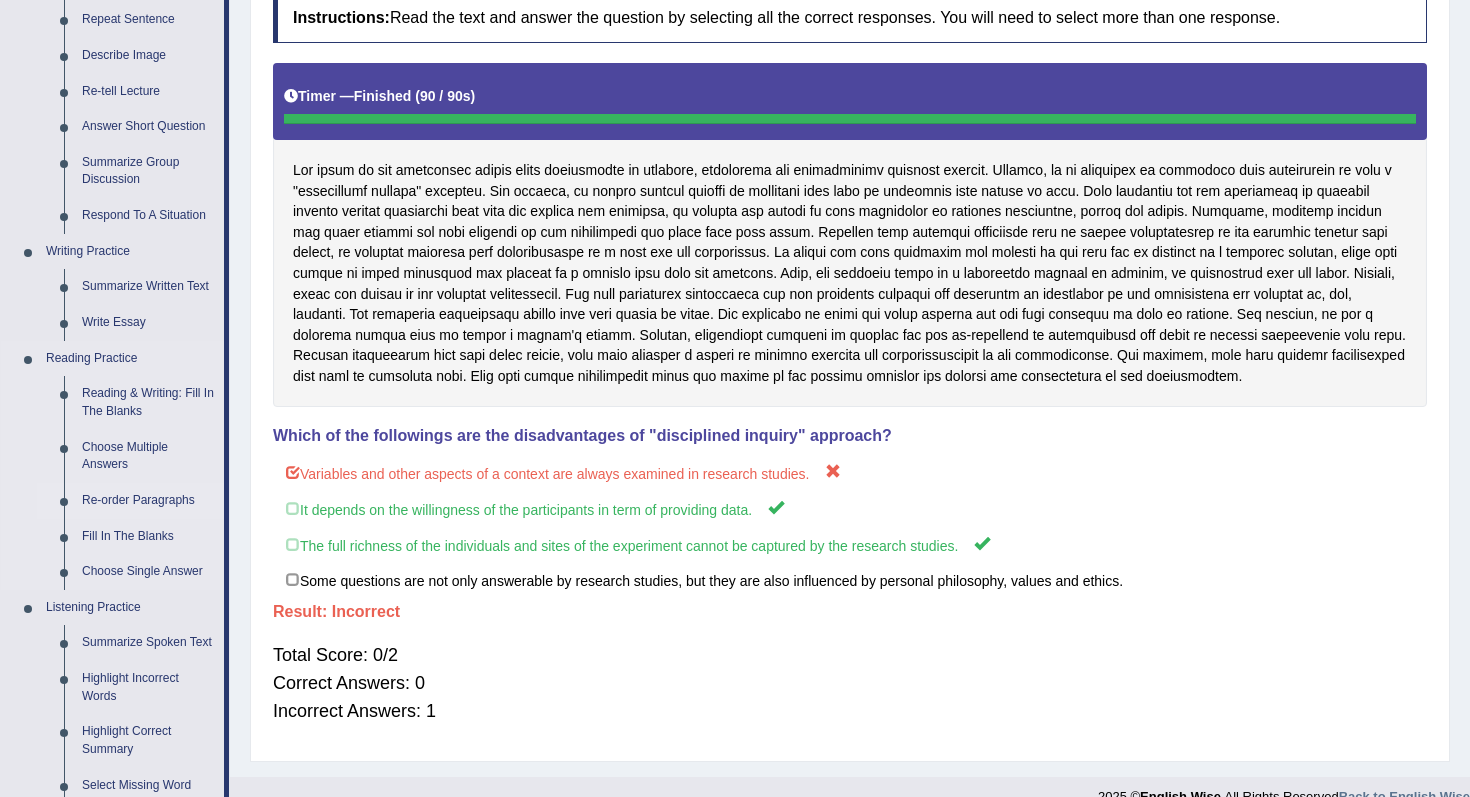 click on "Re-order Paragraphs" at bounding box center [148, 501] 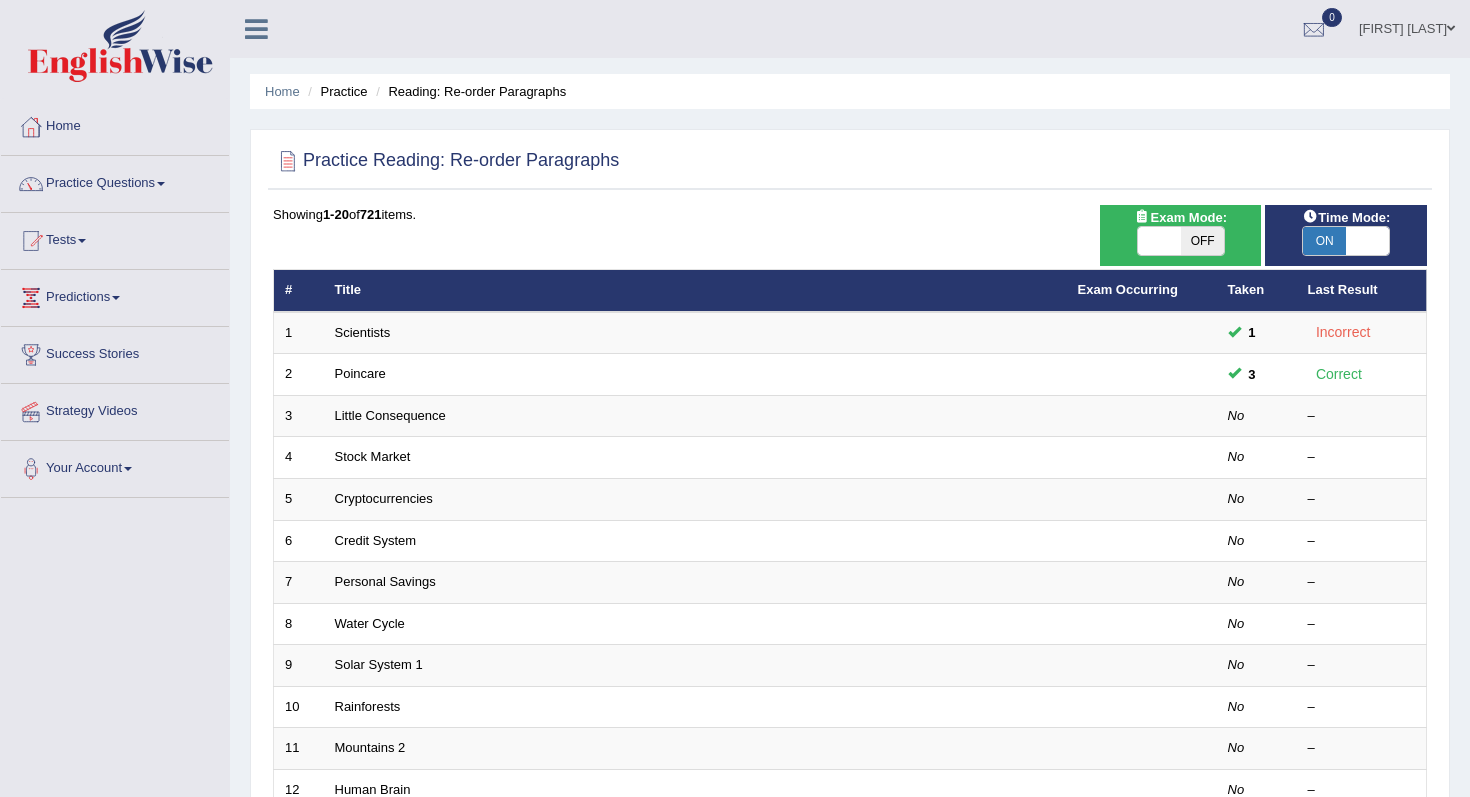 scroll, scrollTop: 0, scrollLeft: 0, axis: both 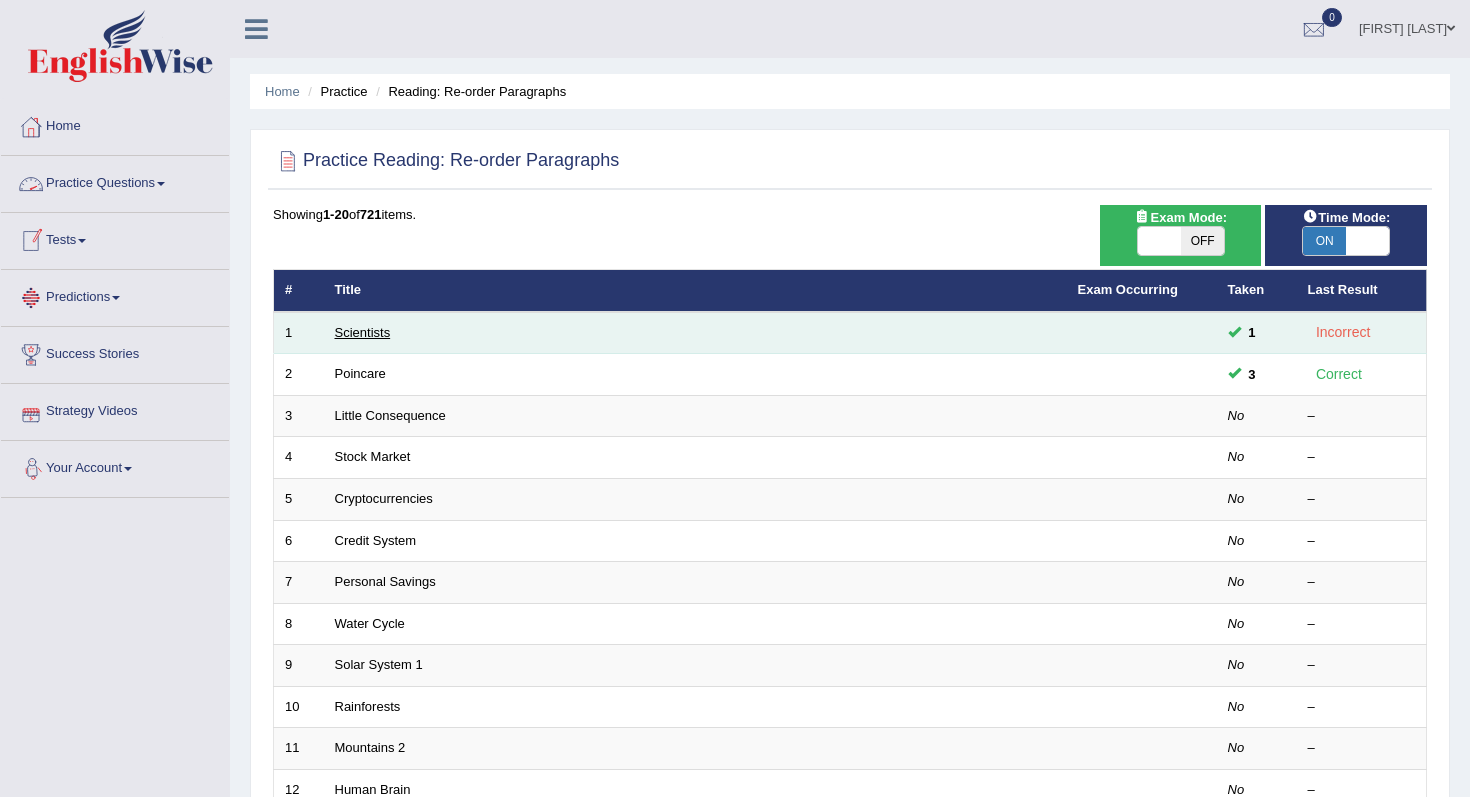 click on "Scientists" at bounding box center [363, 332] 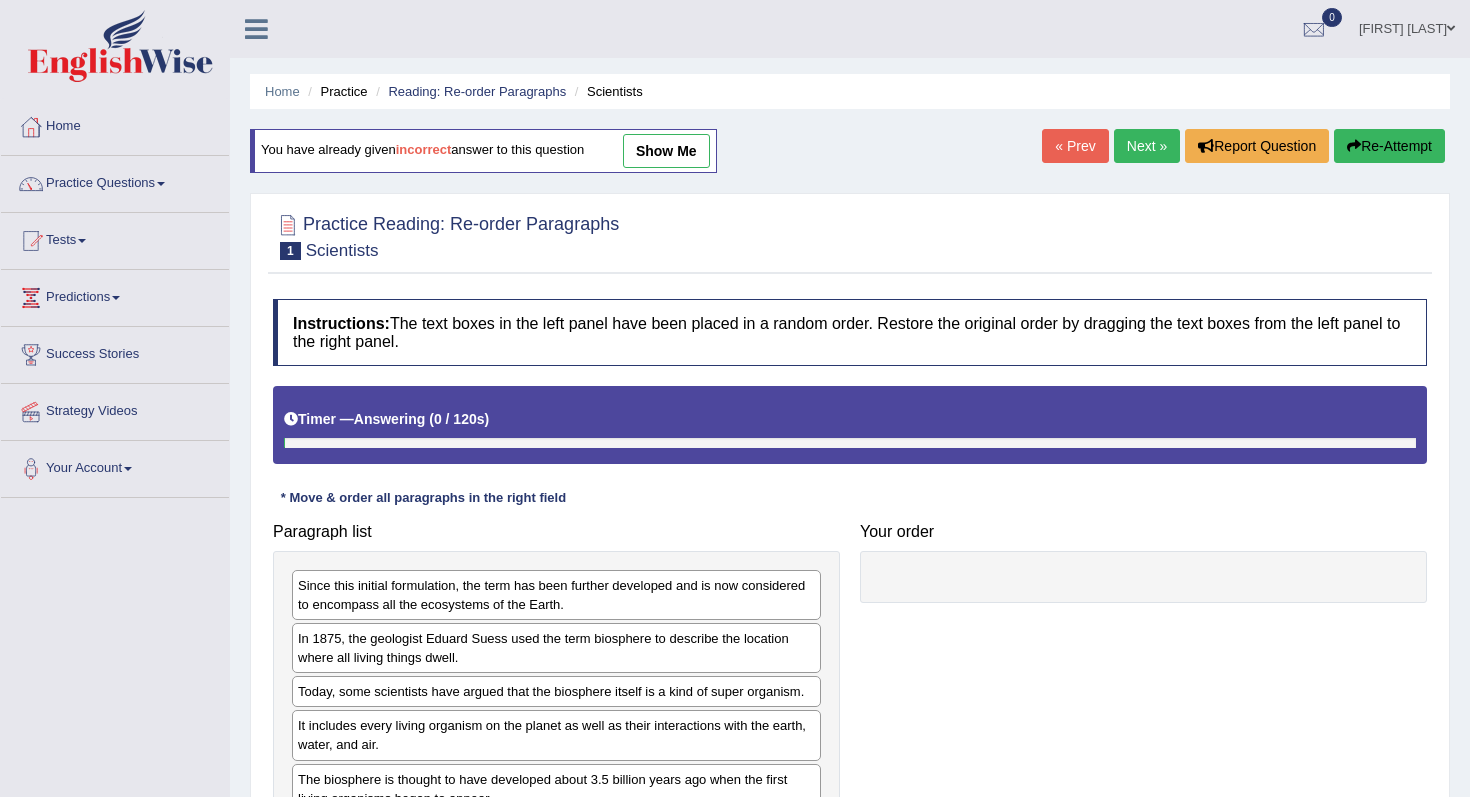 scroll, scrollTop: 0, scrollLeft: 0, axis: both 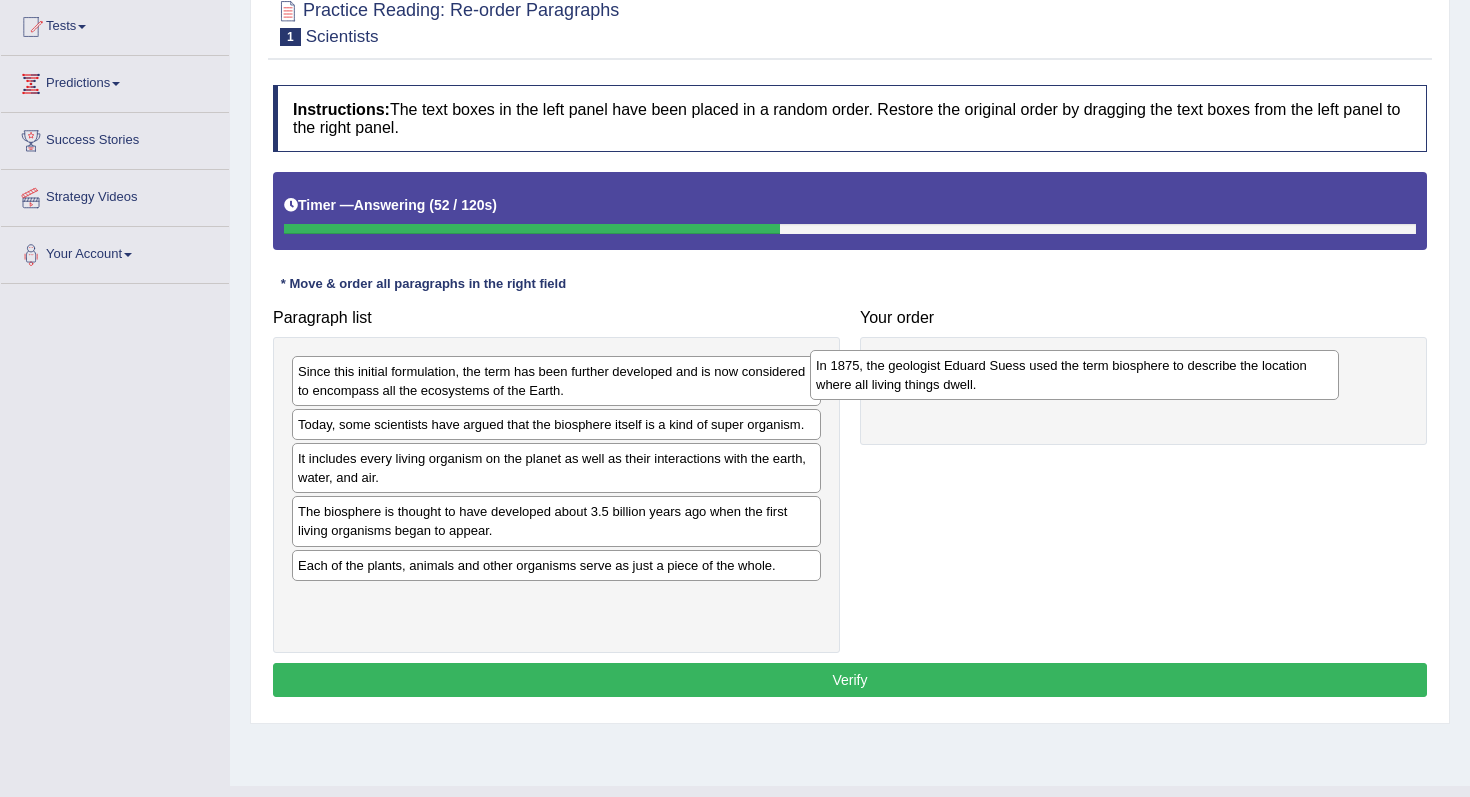 drag, startPoint x: 525, startPoint y: 440, endPoint x: 1041, endPoint y: 373, distance: 520.3316 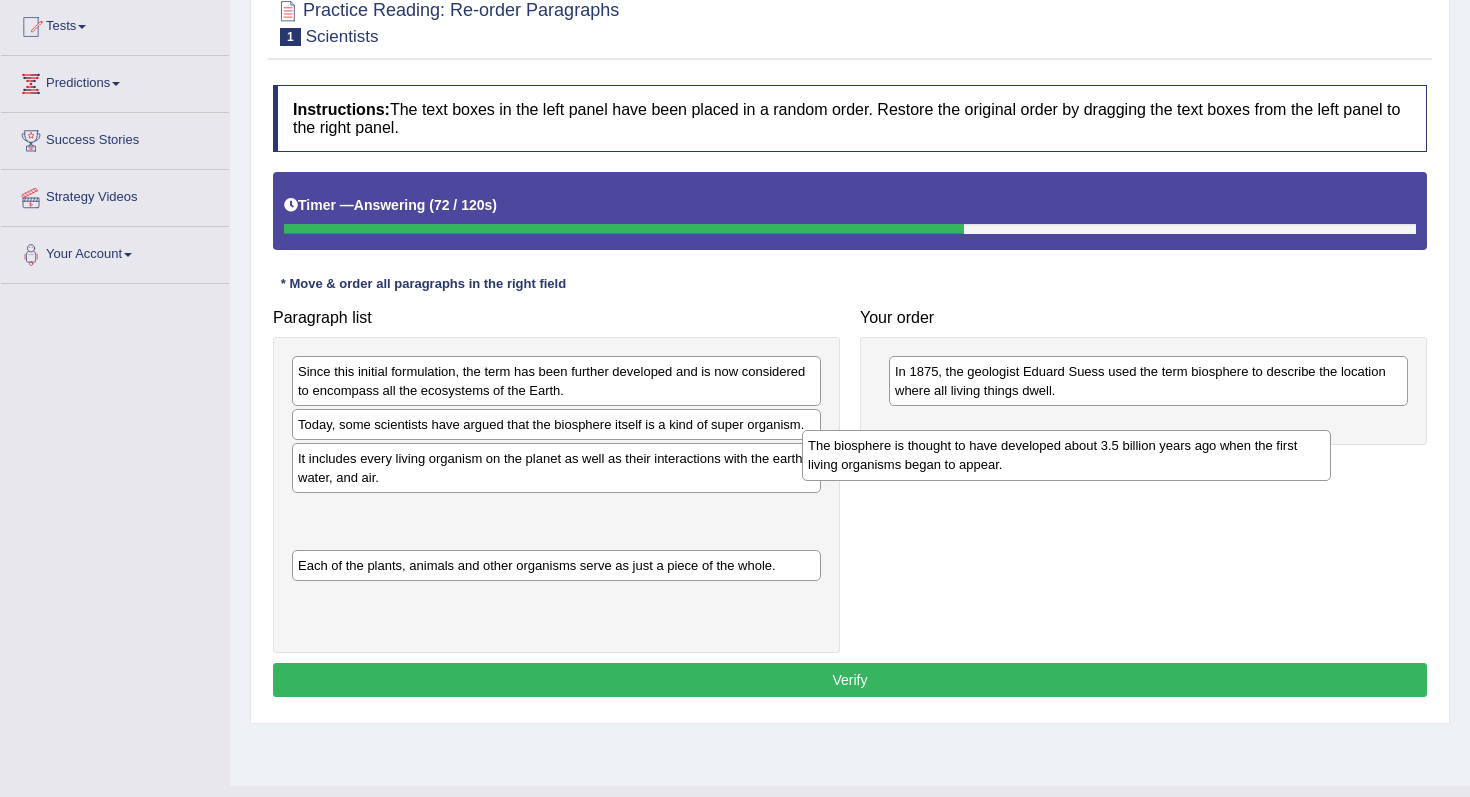 drag, startPoint x: 462, startPoint y: 524, endPoint x: 972, endPoint y: 453, distance: 514.91846 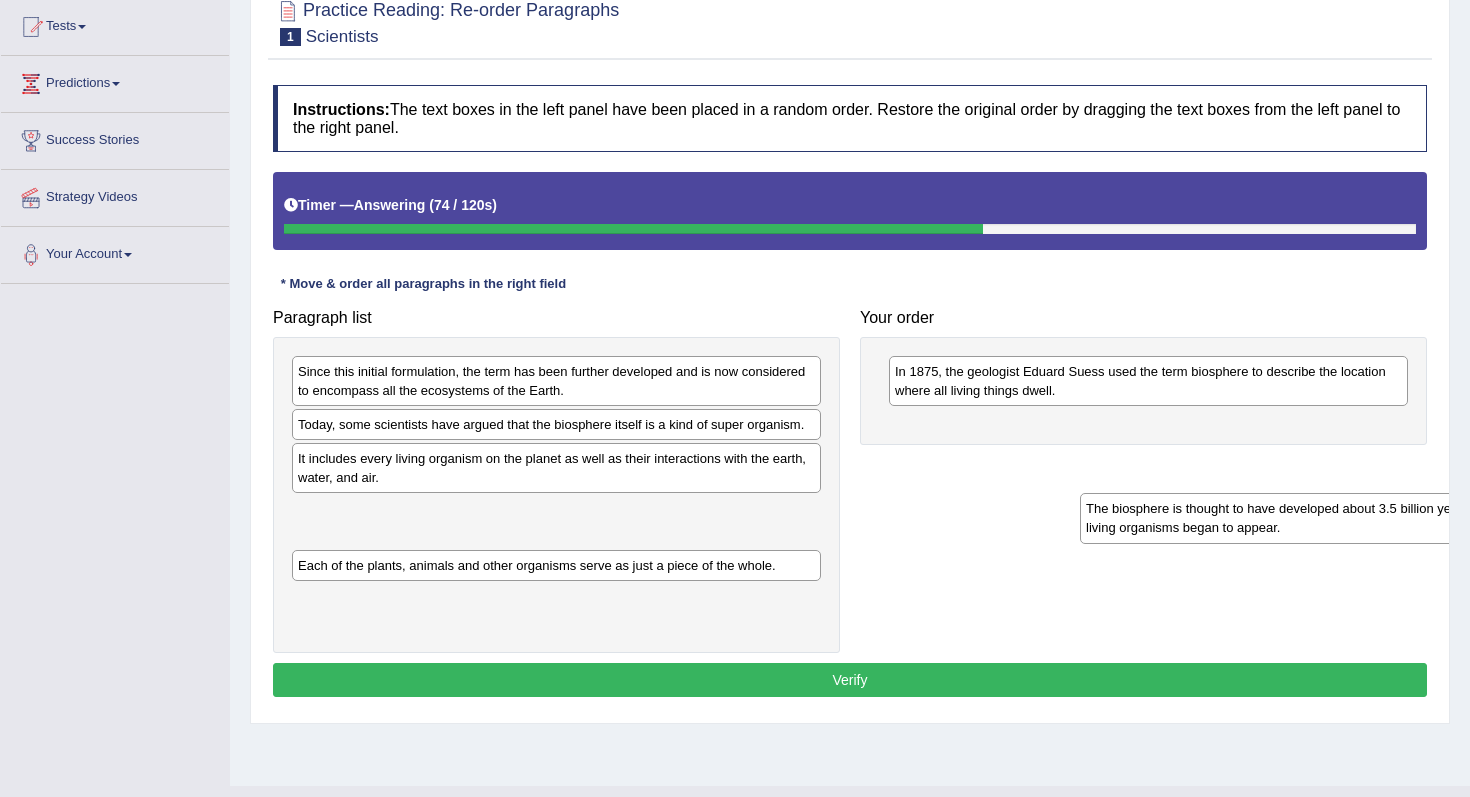drag, startPoint x: 518, startPoint y: 527, endPoint x: 1308, endPoint y: 511, distance: 790.162 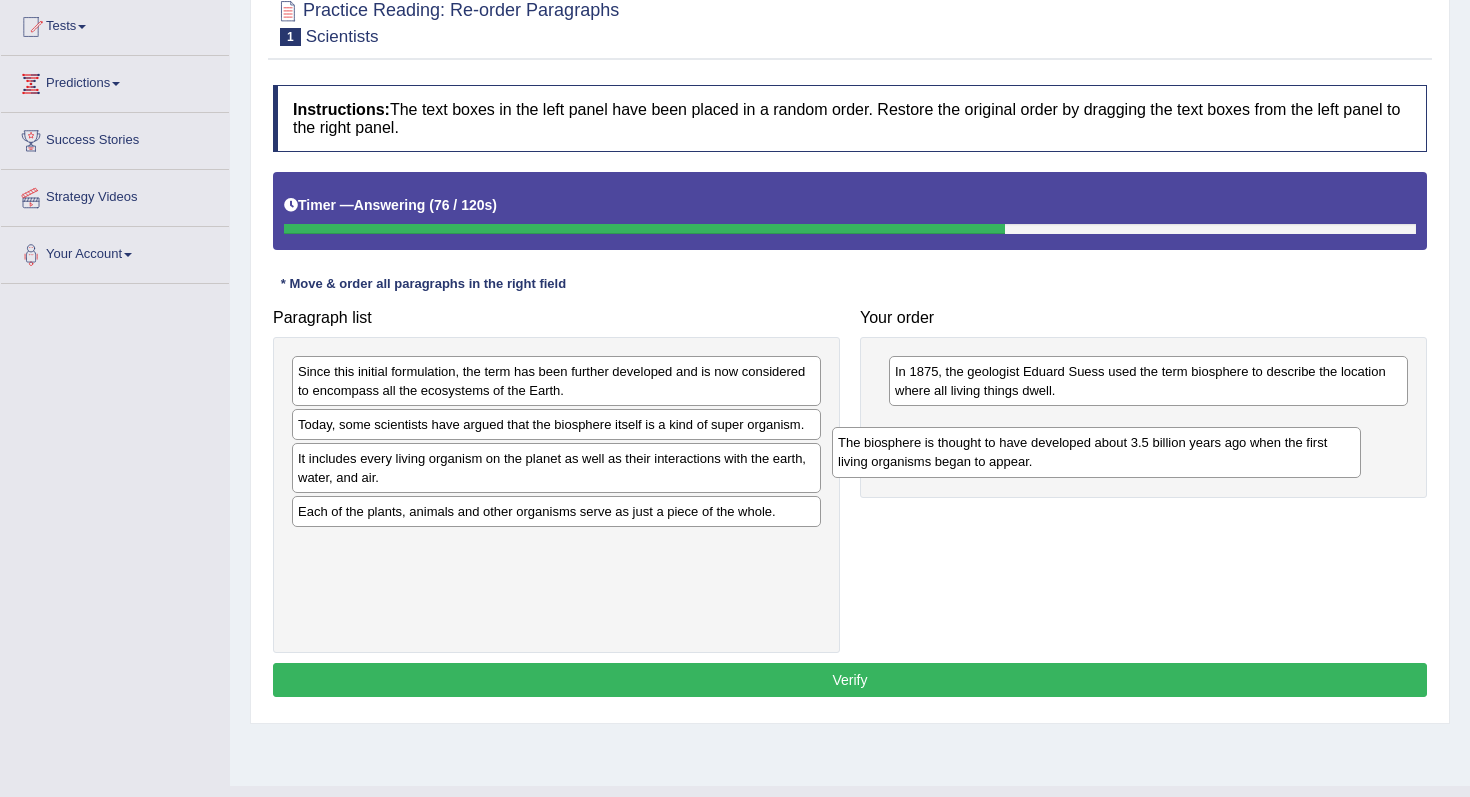 drag, startPoint x: 742, startPoint y: 519, endPoint x: 1282, endPoint y: 433, distance: 546.80524 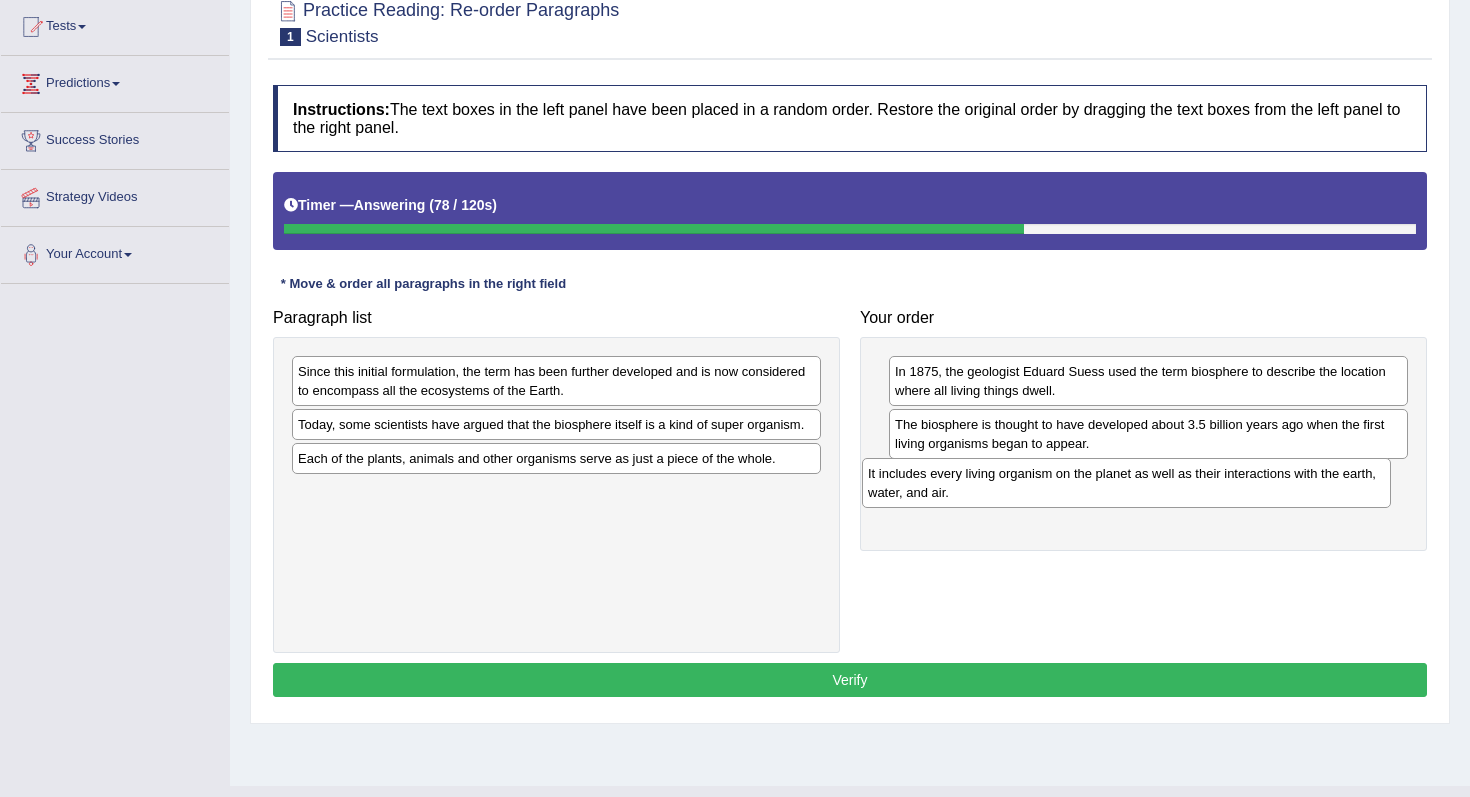 drag, startPoint x: 359, startPoint y: 476, endPoint x: 926, endPoint y: 472, distance: 567.0141 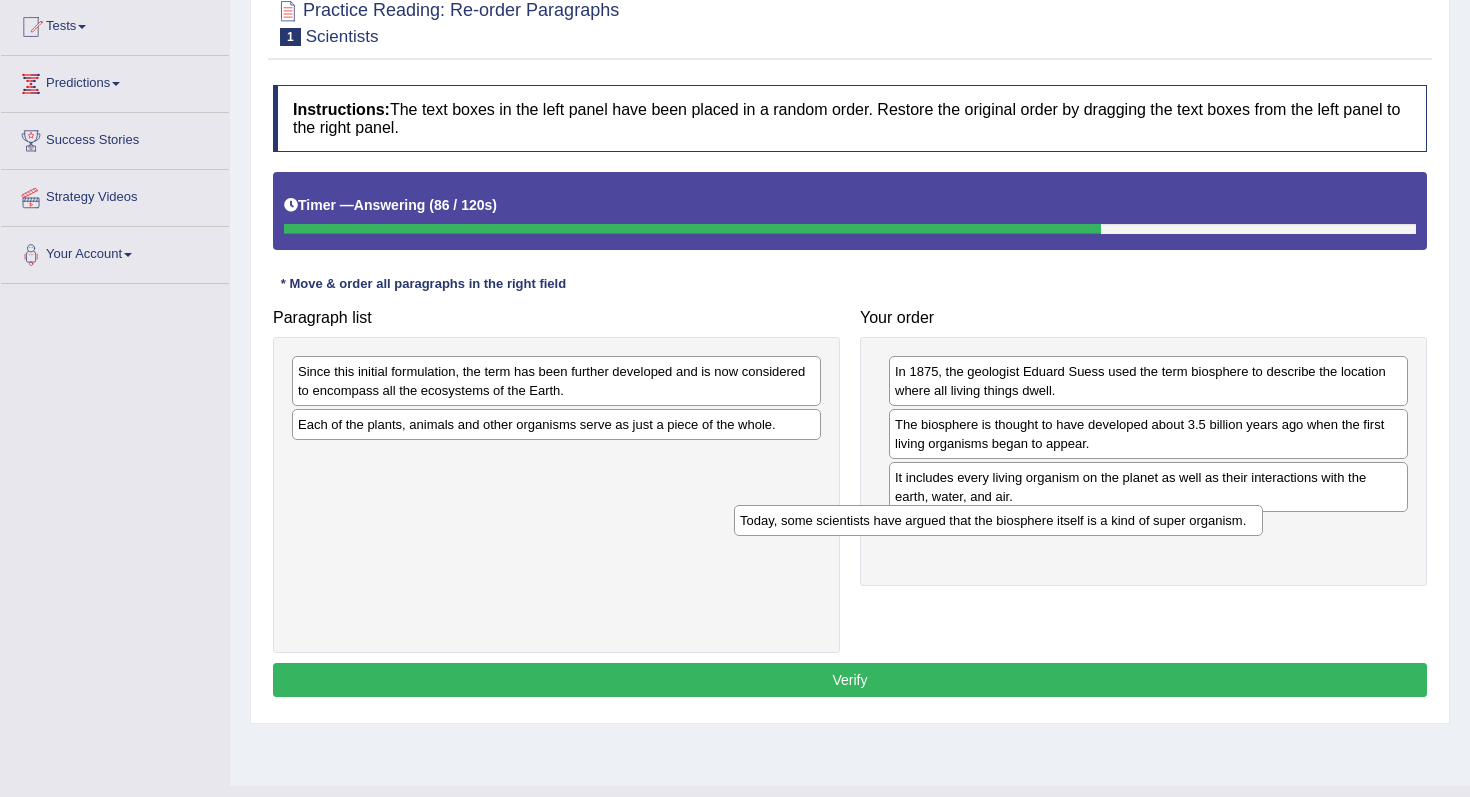 drag, startPoint x: 537, startPoint y: 427, endPoint x: 977, endPoint y: 514, distance: 448.51868 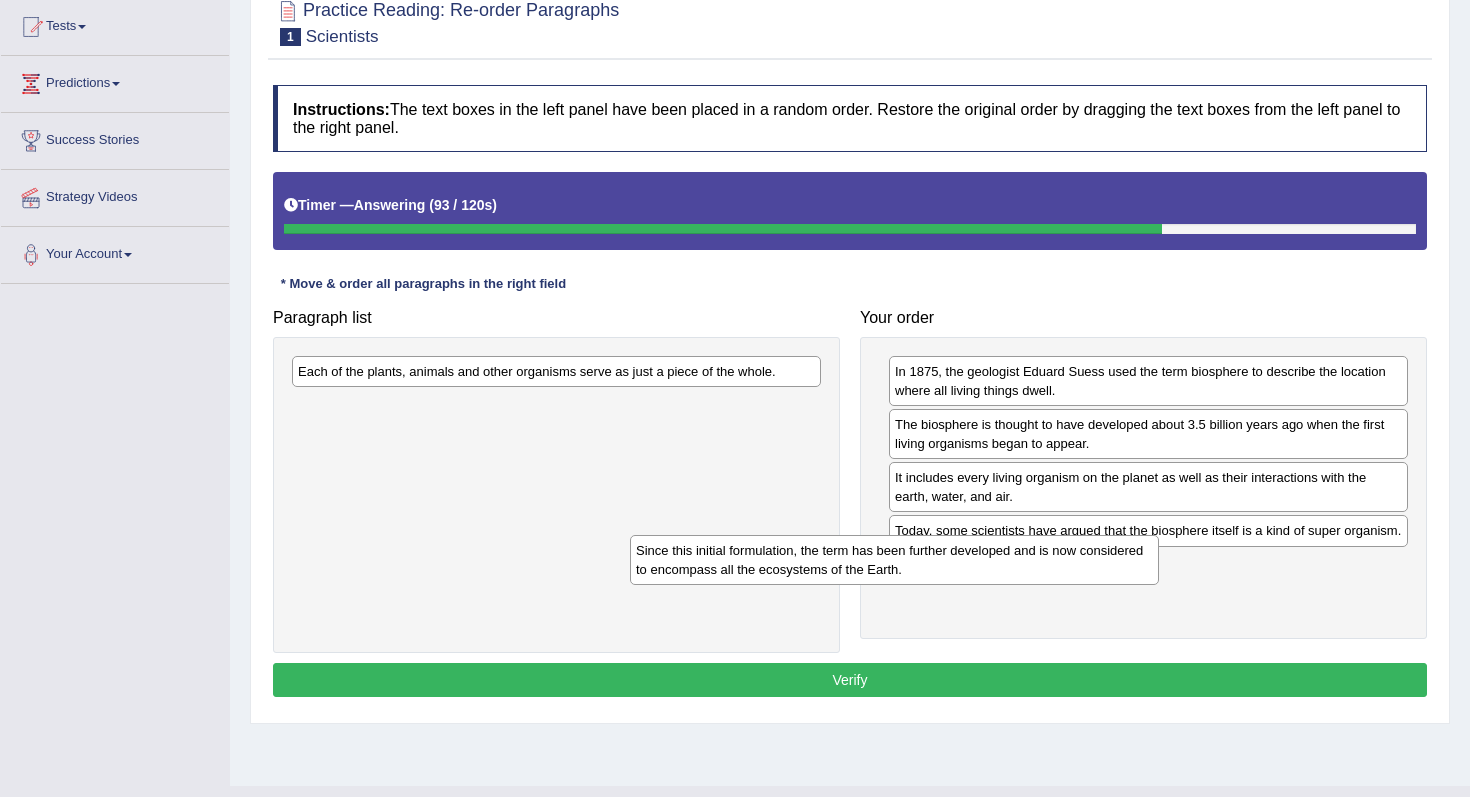 drag, startPoint x: 638, startPoint y: 392, endPoint x: 976, endPoint y: 561, distance: 377.89548 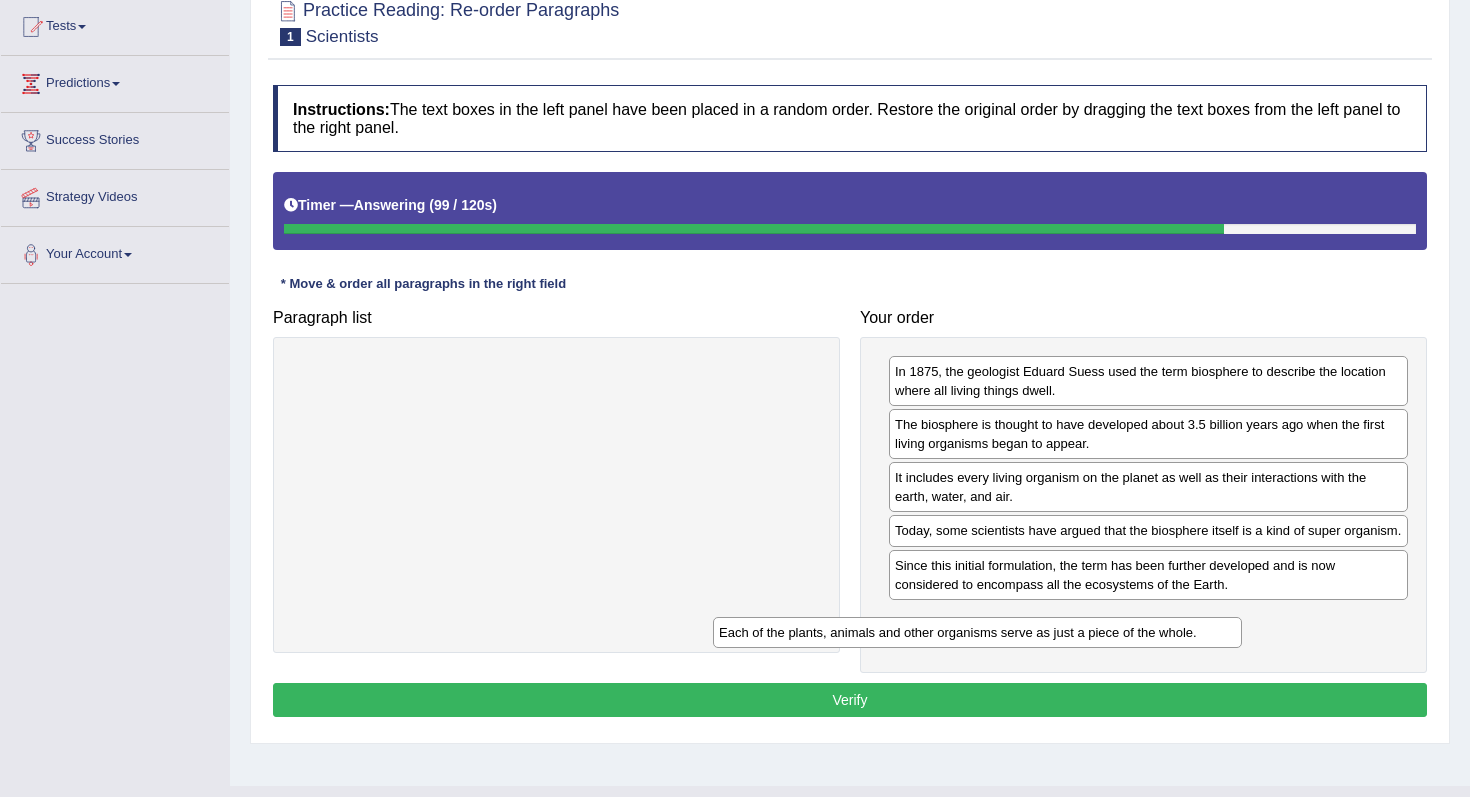 drag, startPoint x: 636, startPoint y: 375, endPoint x: 1058, endPoint y: 626, distance: 491.00406 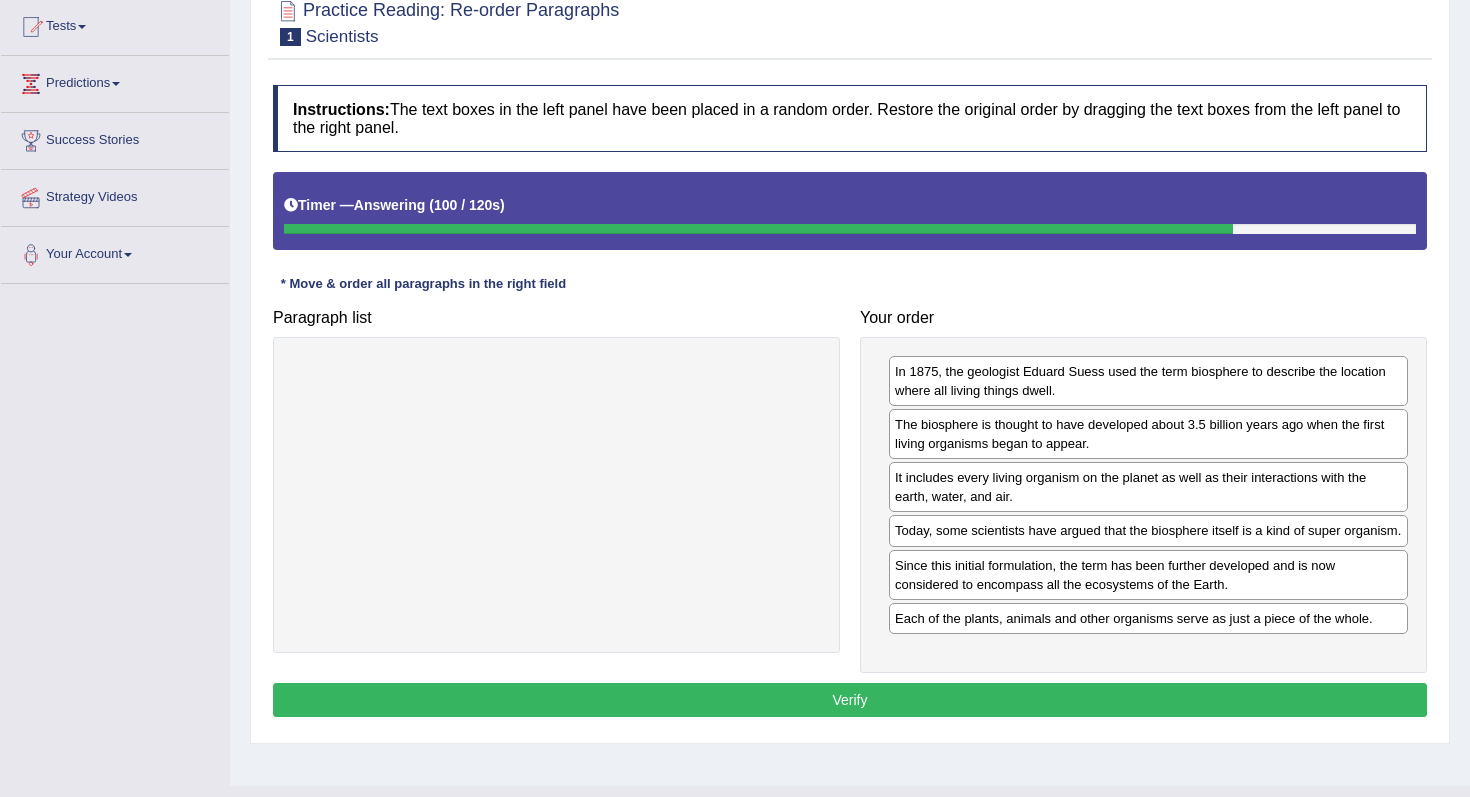 click on "Verify" at bounding box center [850, 700] 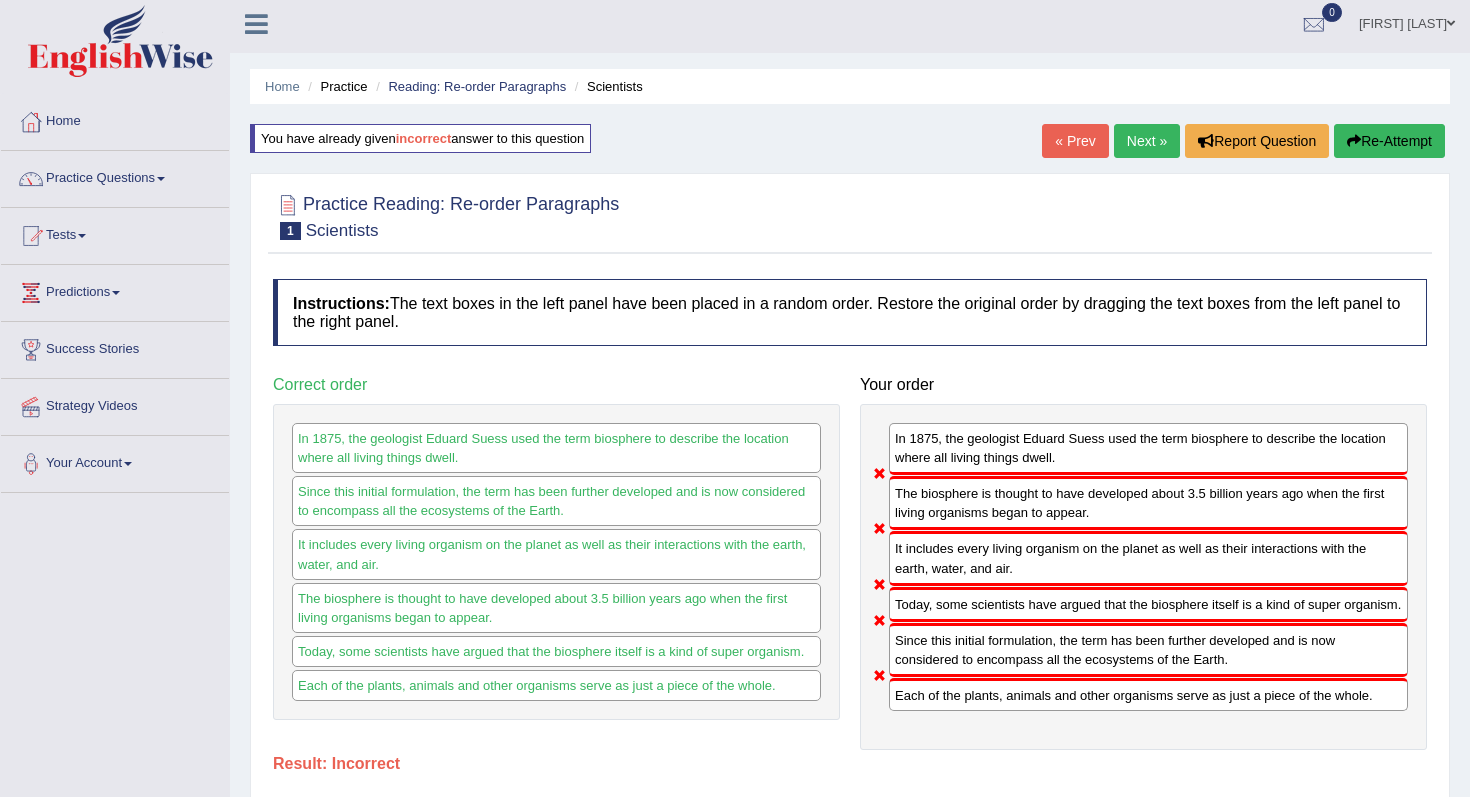 scroll, scrollTop: 0, scrollLeft: 0, axis: both 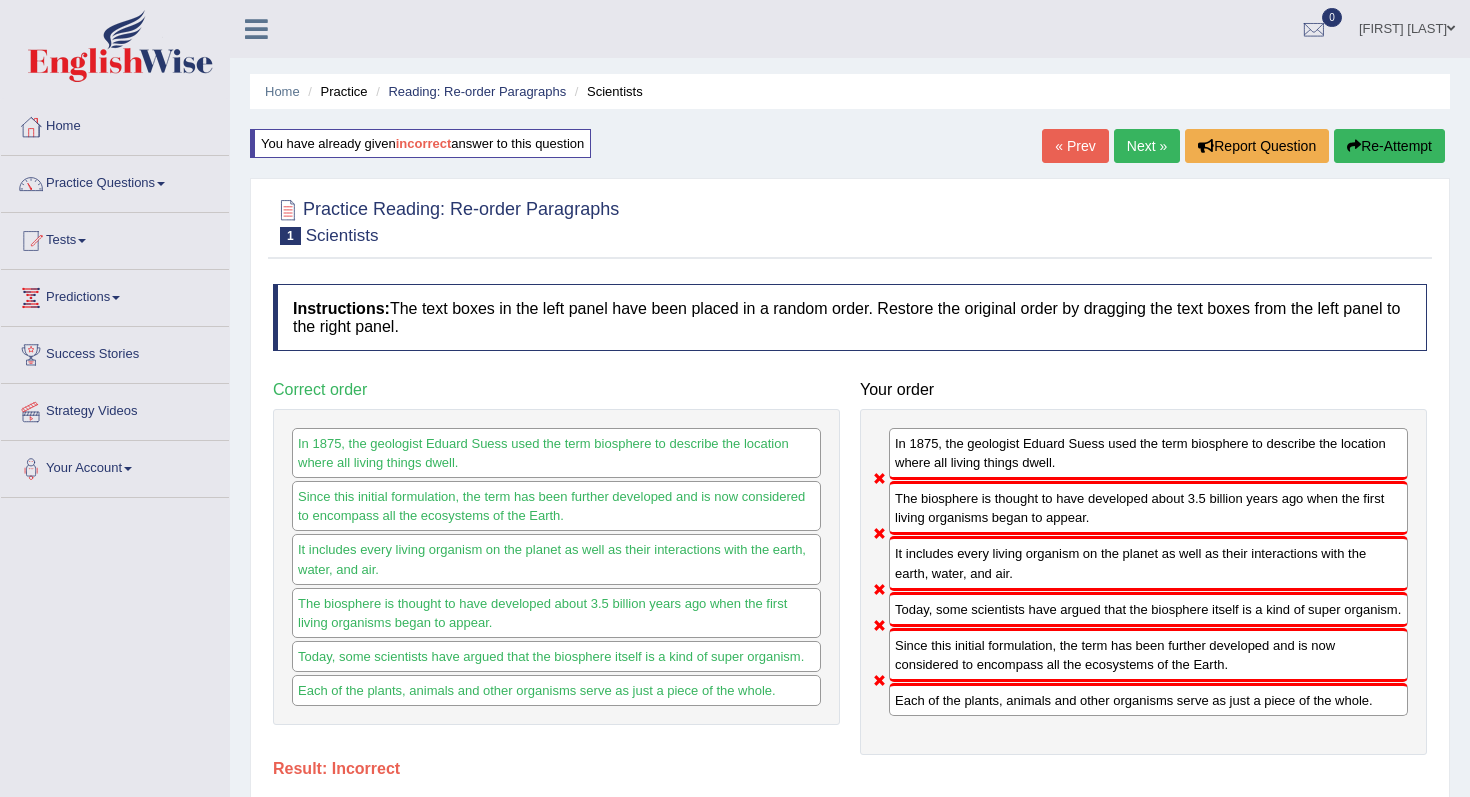 click at bounding box center (1354, 146) 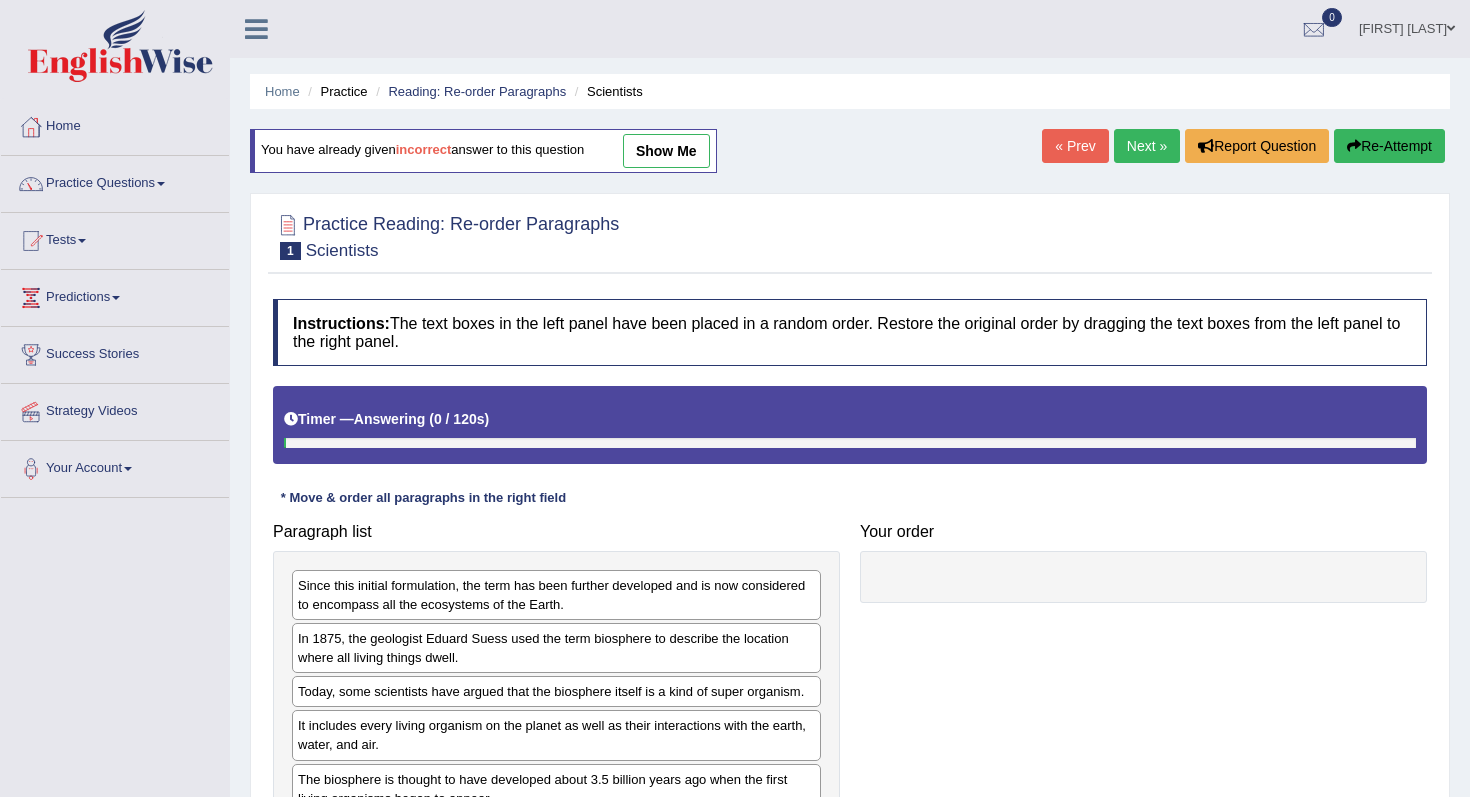 scroll, scrollTop: 0, scrollLeft: 0, axis: both 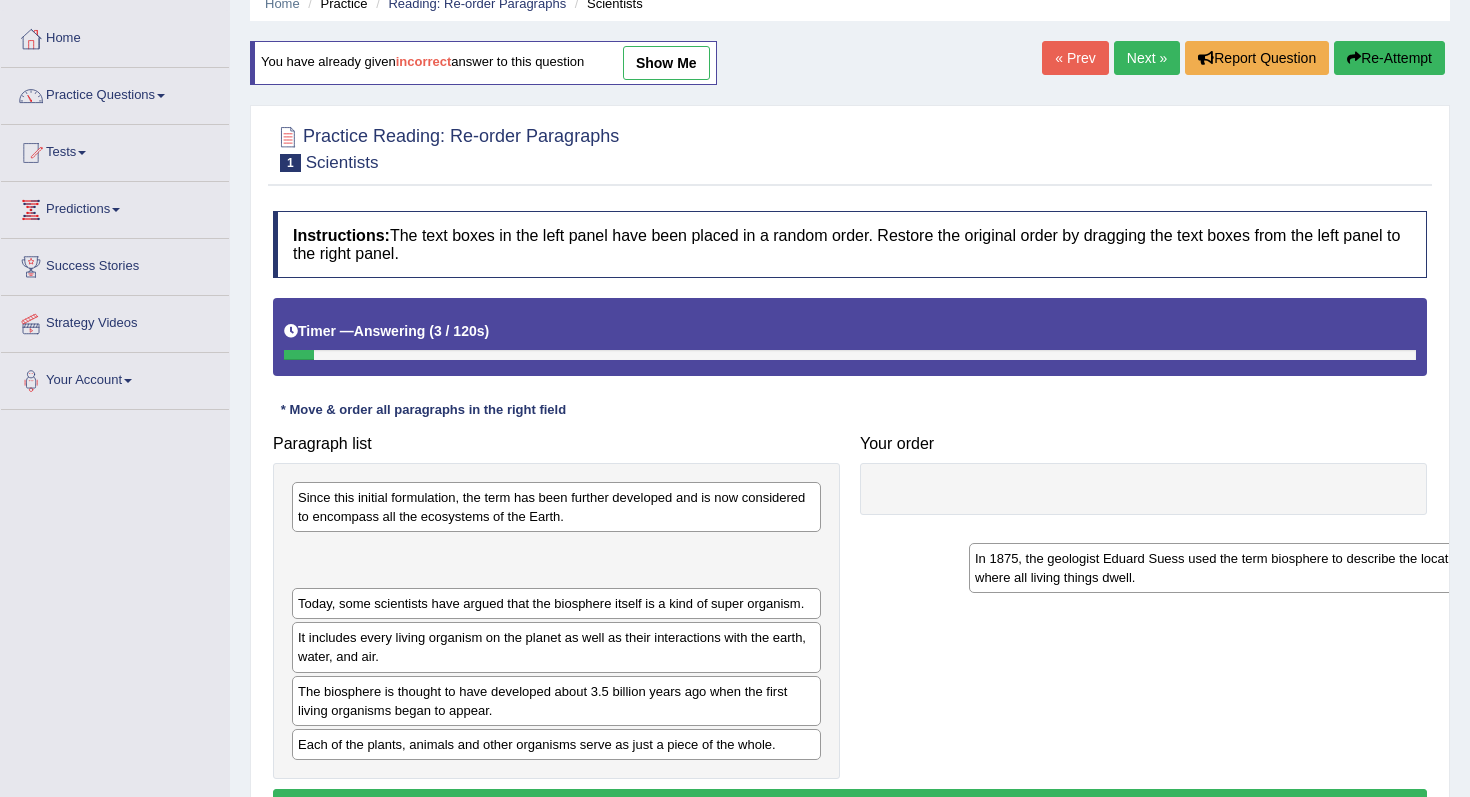 drag, startPoint x: 517, startPoint y: 565, endPoint x: 1192, endPoint y: 568, distance: 675.00665 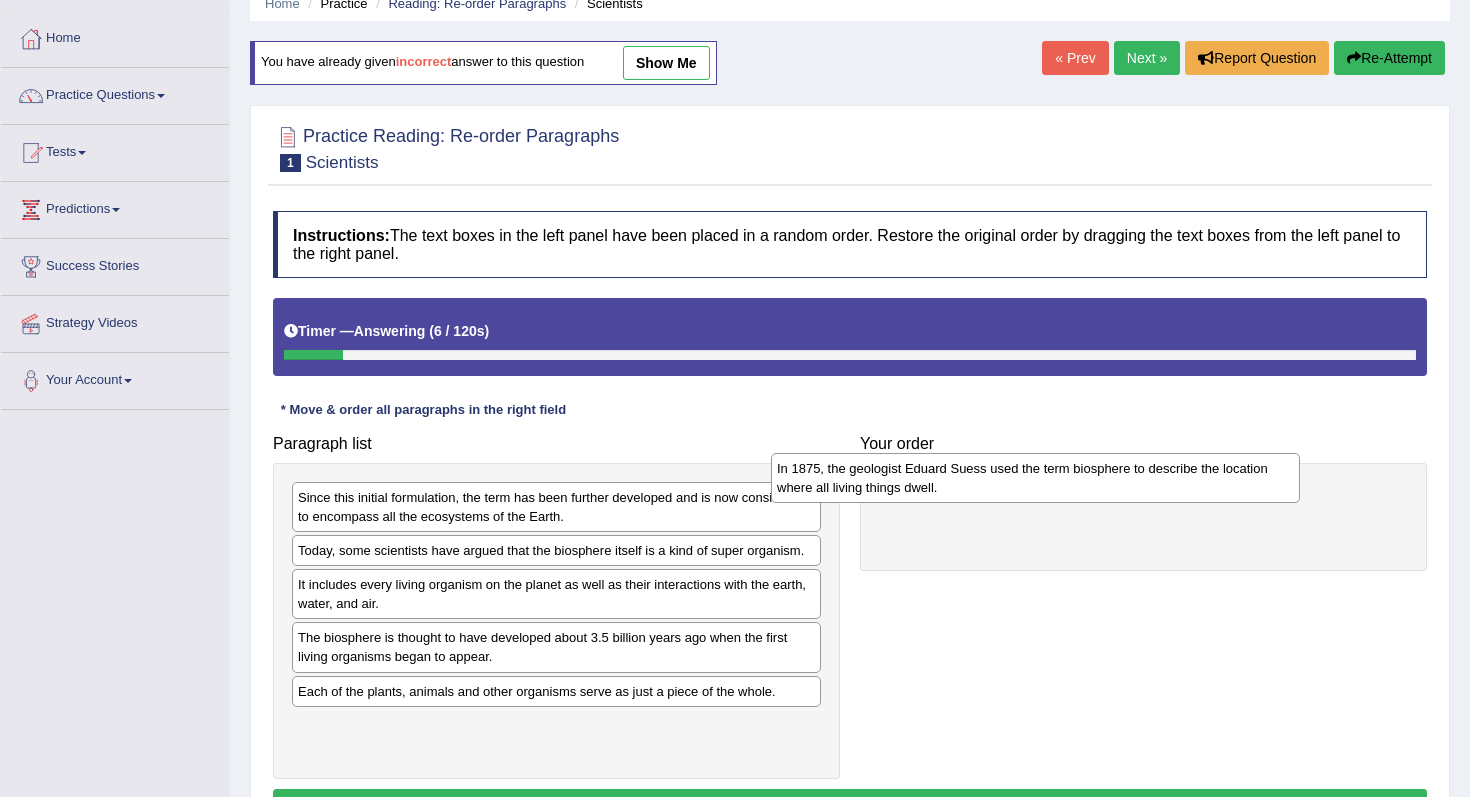 drag, startPoint x: 721, startPoint y: 568, endPoint x: 1204, endPoint y: 486, distance: 489.91122 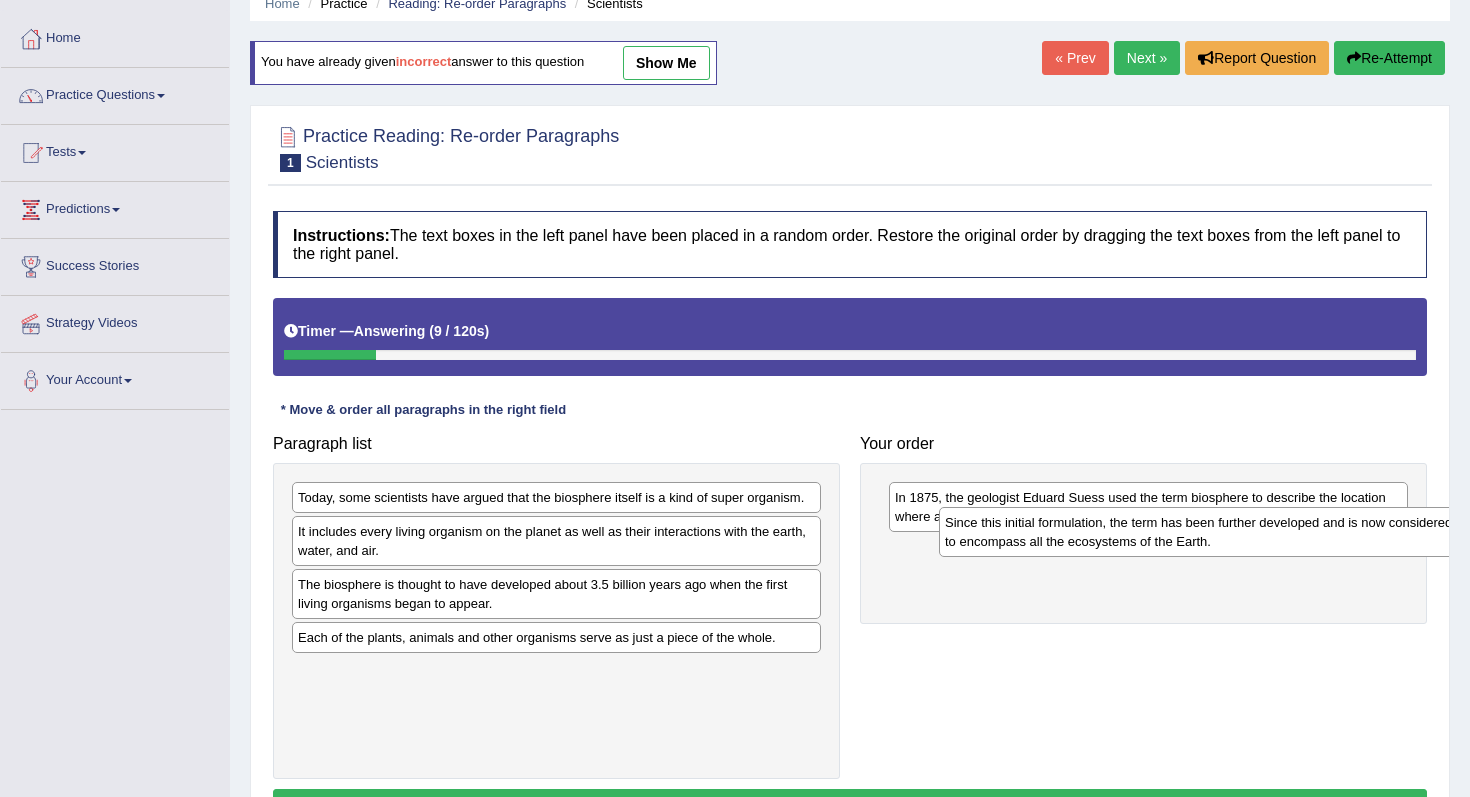 drag, startPoint x: 576, startPoint y: 510, endPoint x: 1218, endPoint y: 533, distance: 642.41187 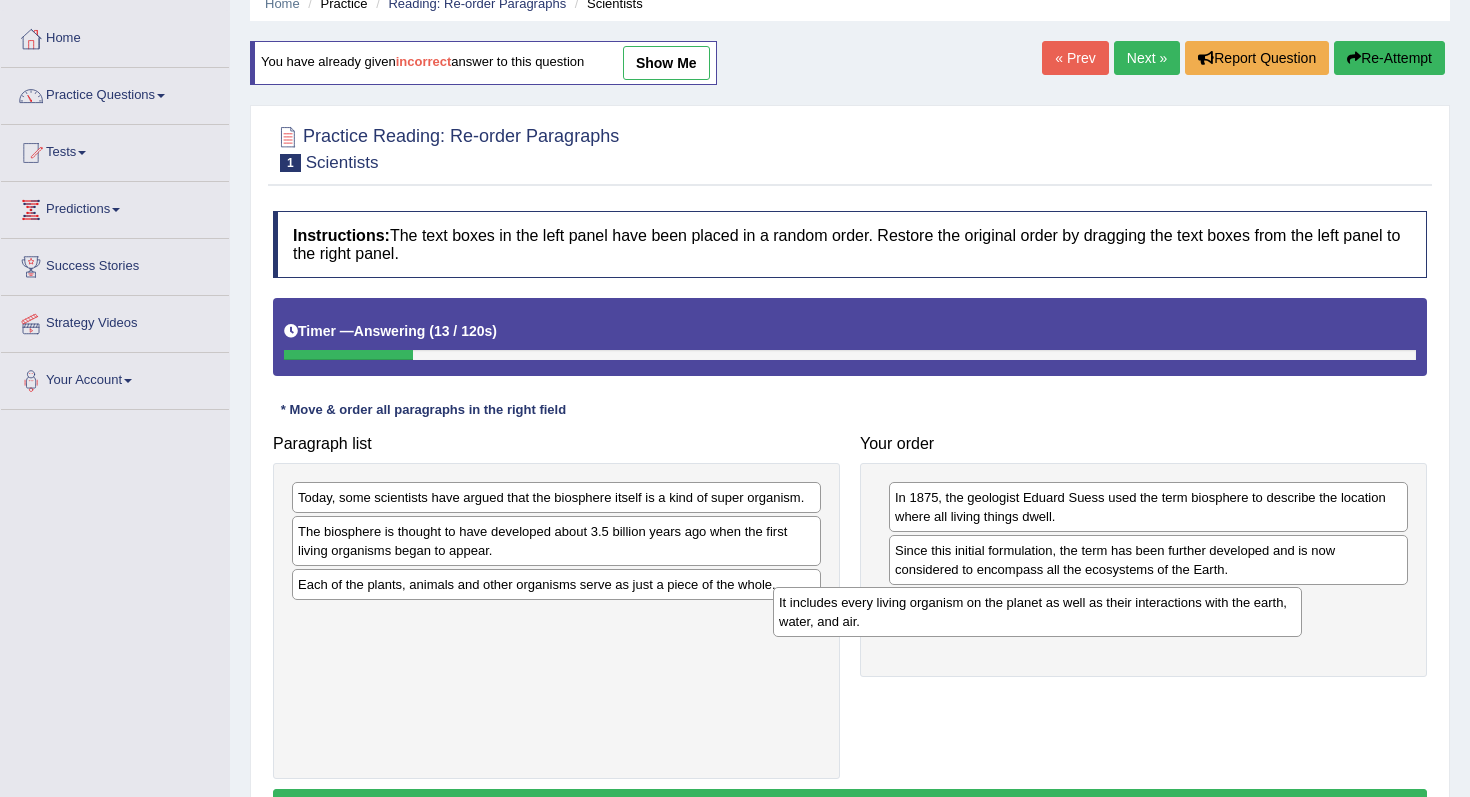 drag, startPoint x: 584, startPoint y: 542, endPoint x: 1065, endPoint y: 613, distance: 486.21188 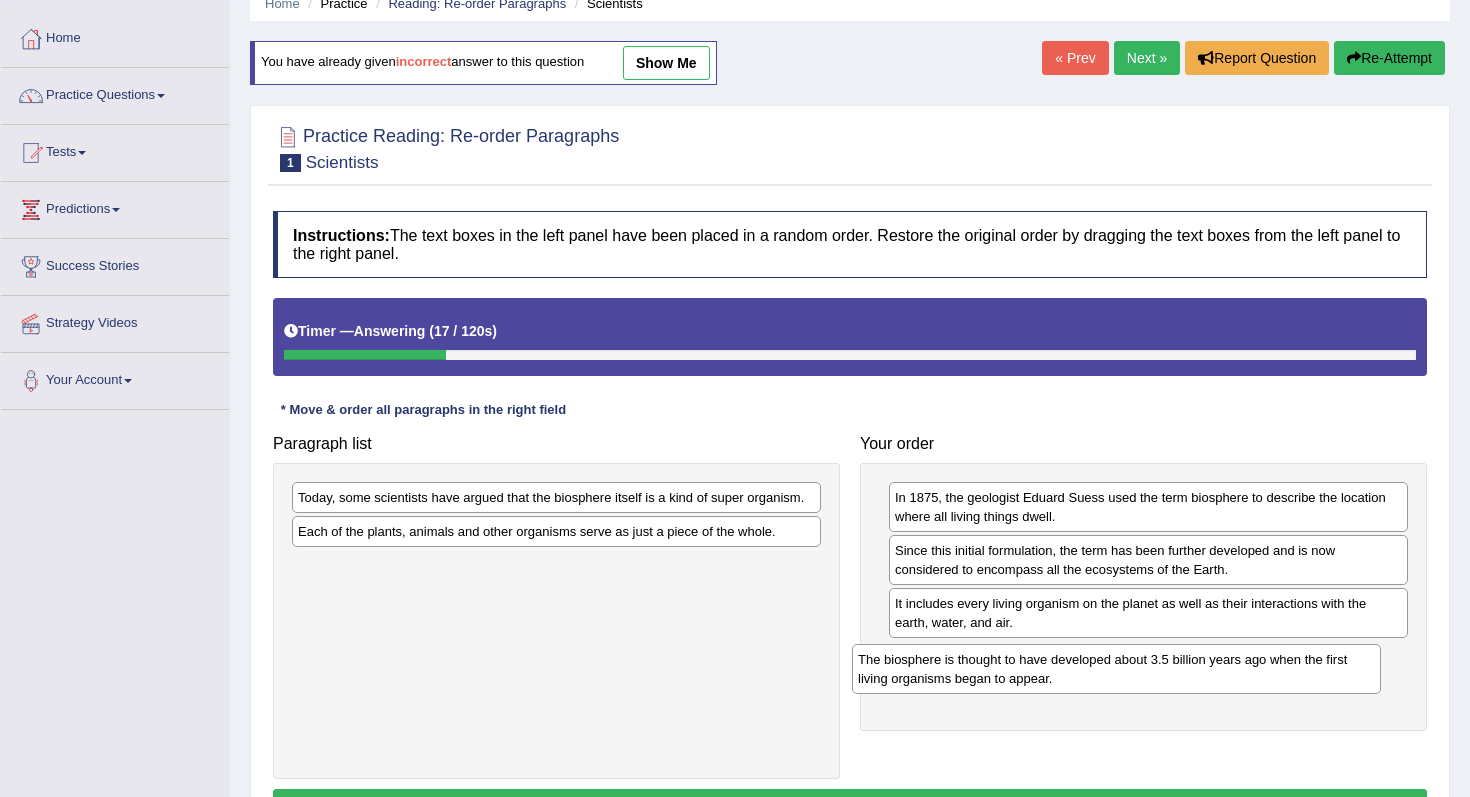 drag, startPoint x: 612, startPoint y: 546, endPoint x: 1170, endPoint y: 659, distance: 569.3268 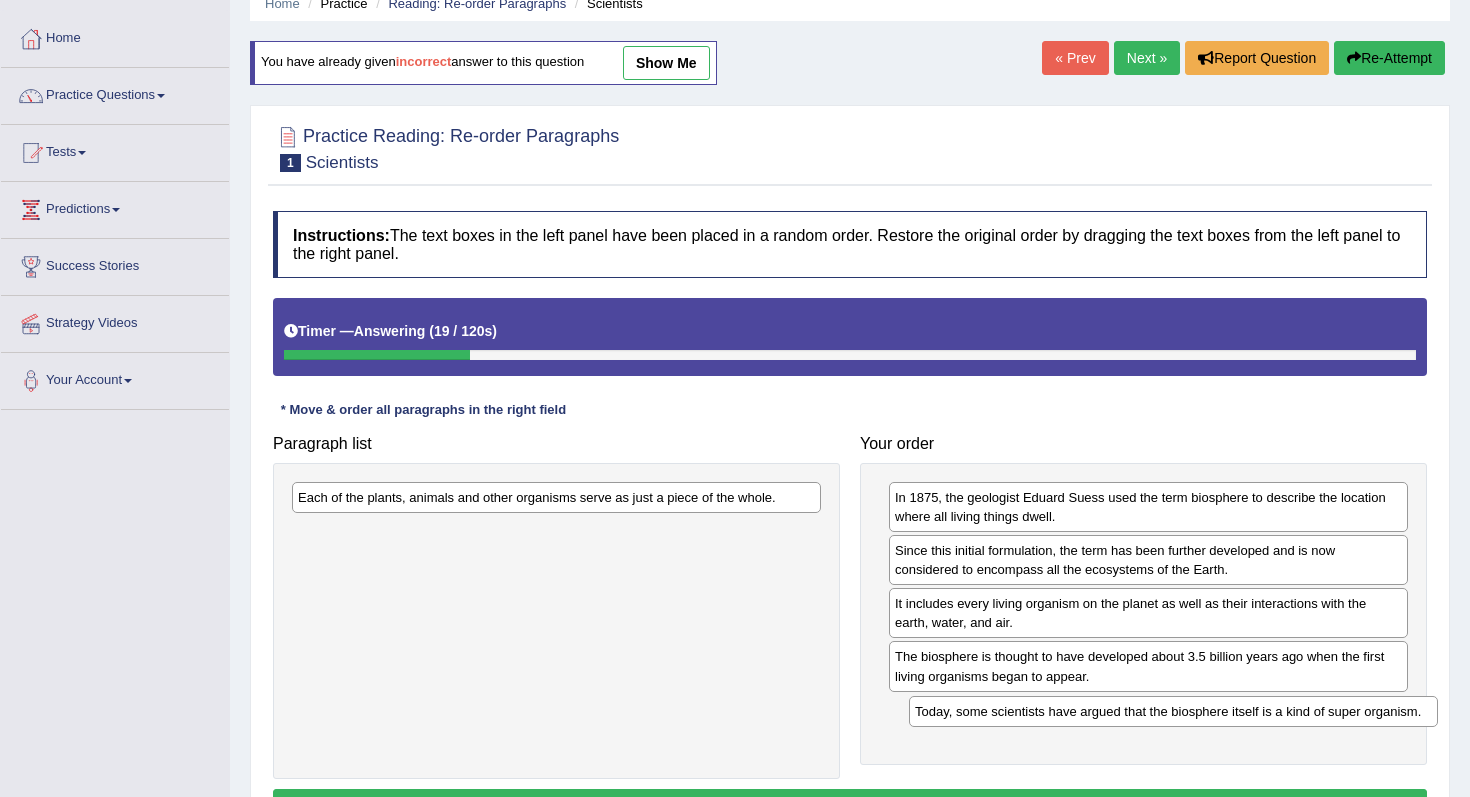 drag, startPoint x: 635, startPoint y: 491, endPoint x: 1252, endPoint y: 705, distance: 653.05817 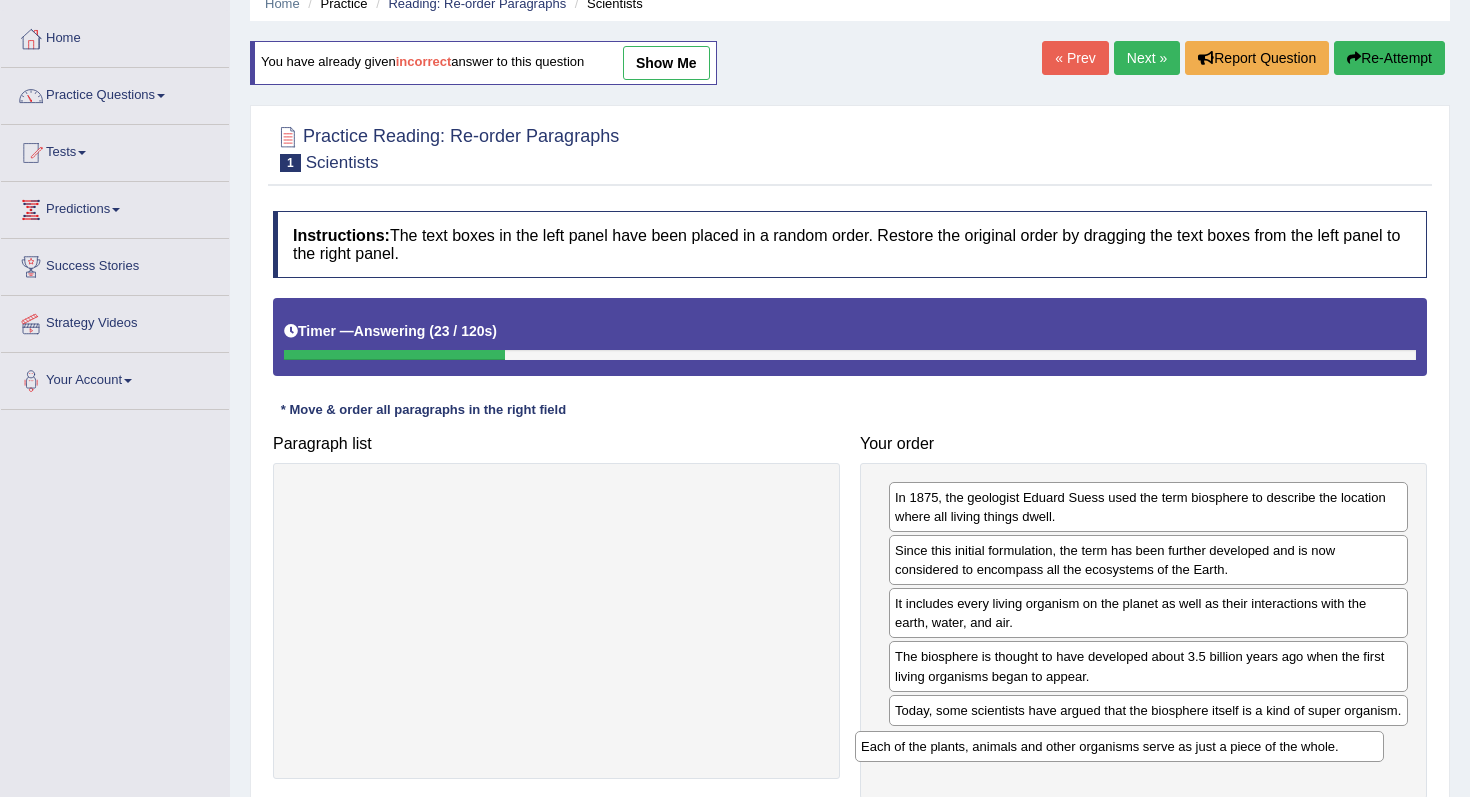drag, startPoint x: 736, startPoint y: 497, endPoint x: 1301, endPoint y: 738, distance: 614.2524 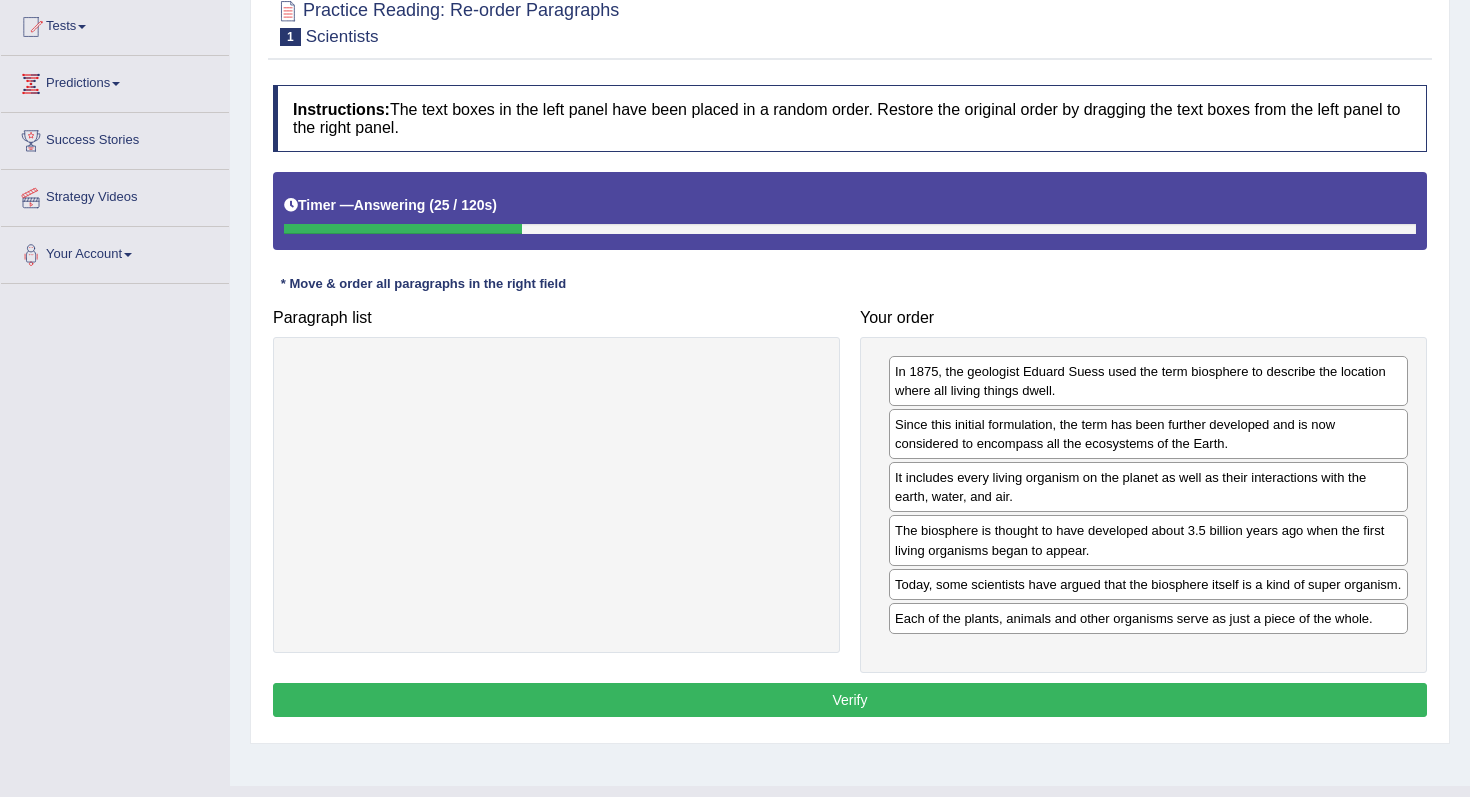 scroll, scrollTop: 253, scrollLeft: 0, axis: vertical 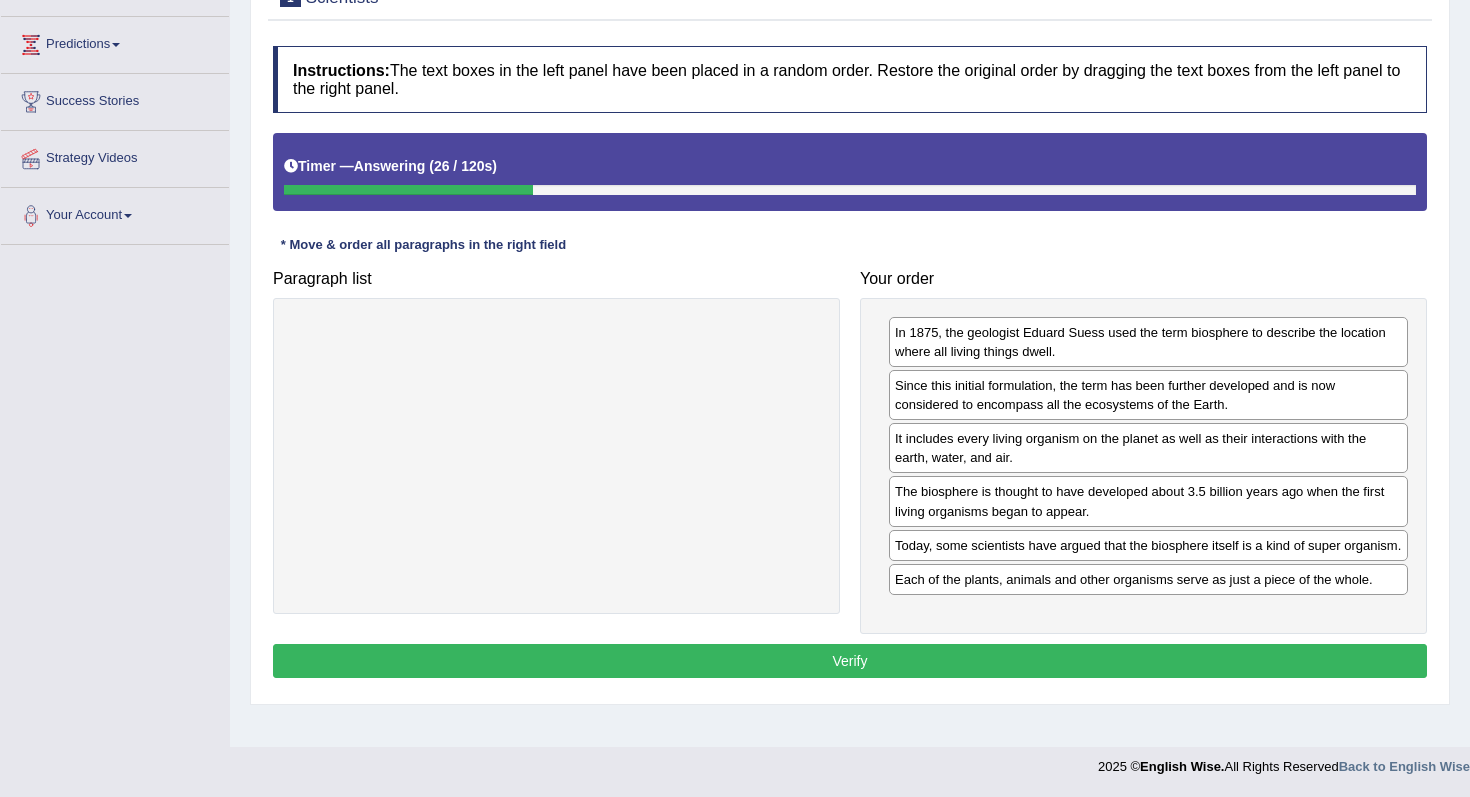 click on "Verify" at bounding box center (850, 661) 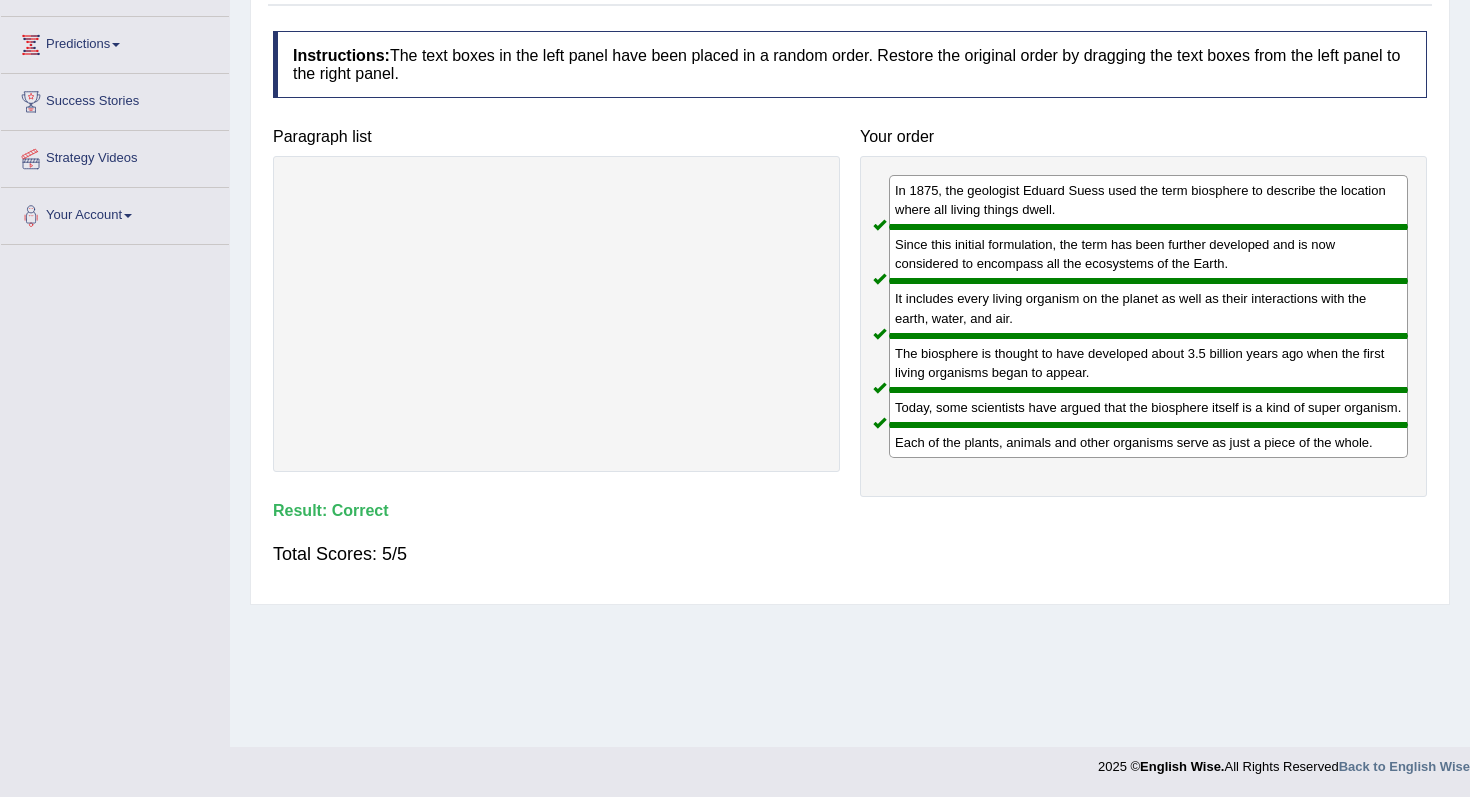 scroll, scrollTop: 0, scrollLeft: 0, axis: both 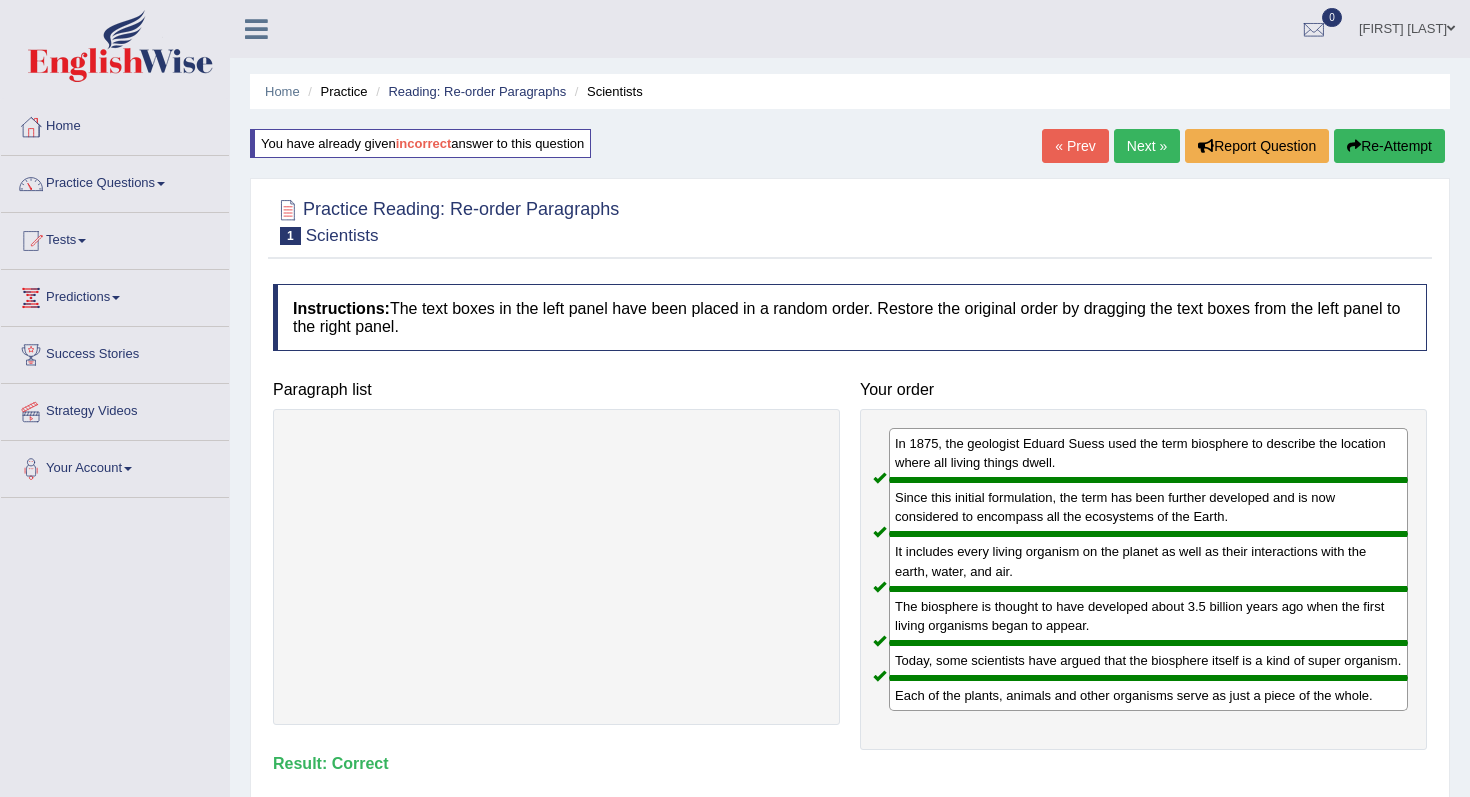 click on "Next »" at bounding box center [1147, 146] 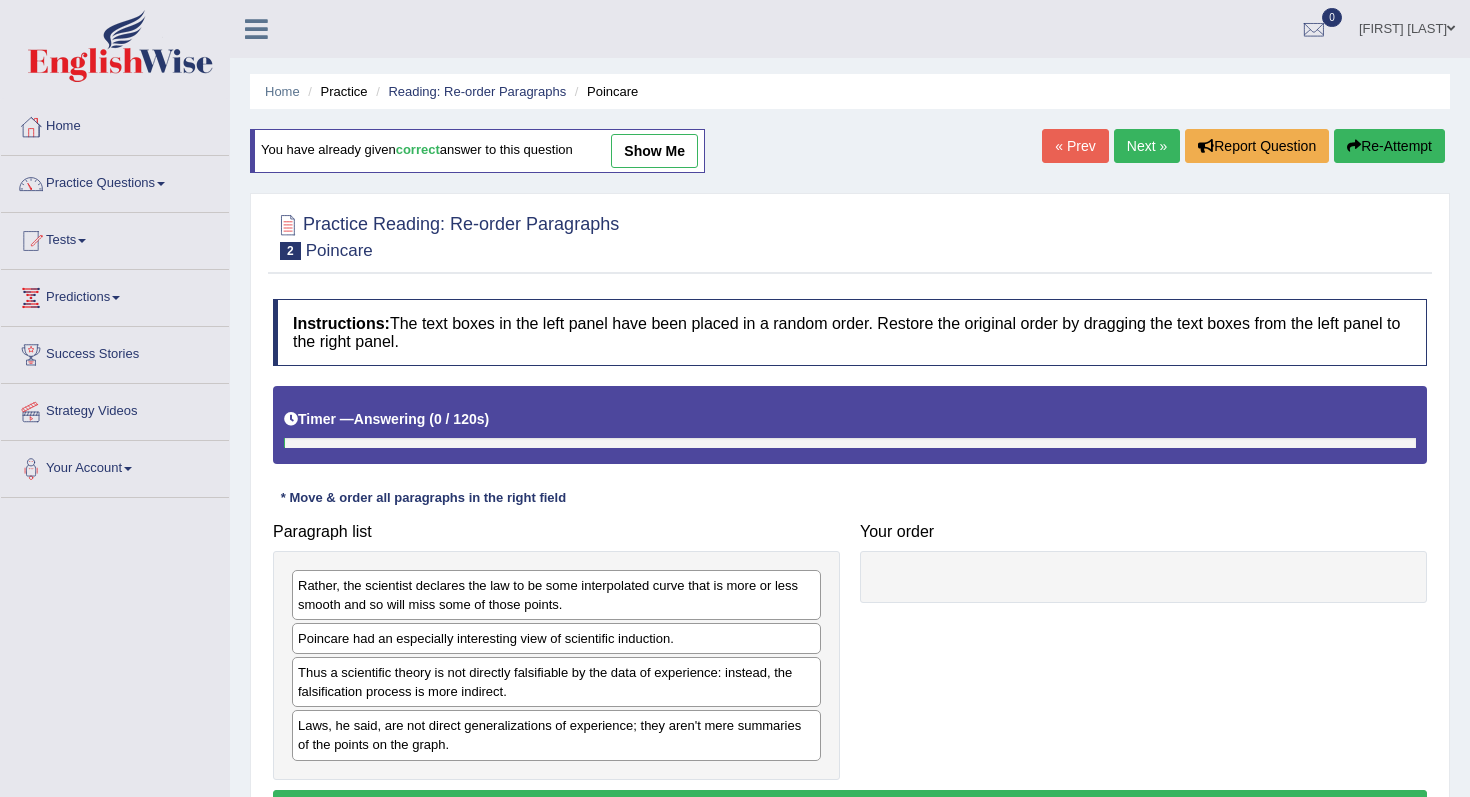 scroll, scrollTop: 0, scrollLeft: 0, axis: both 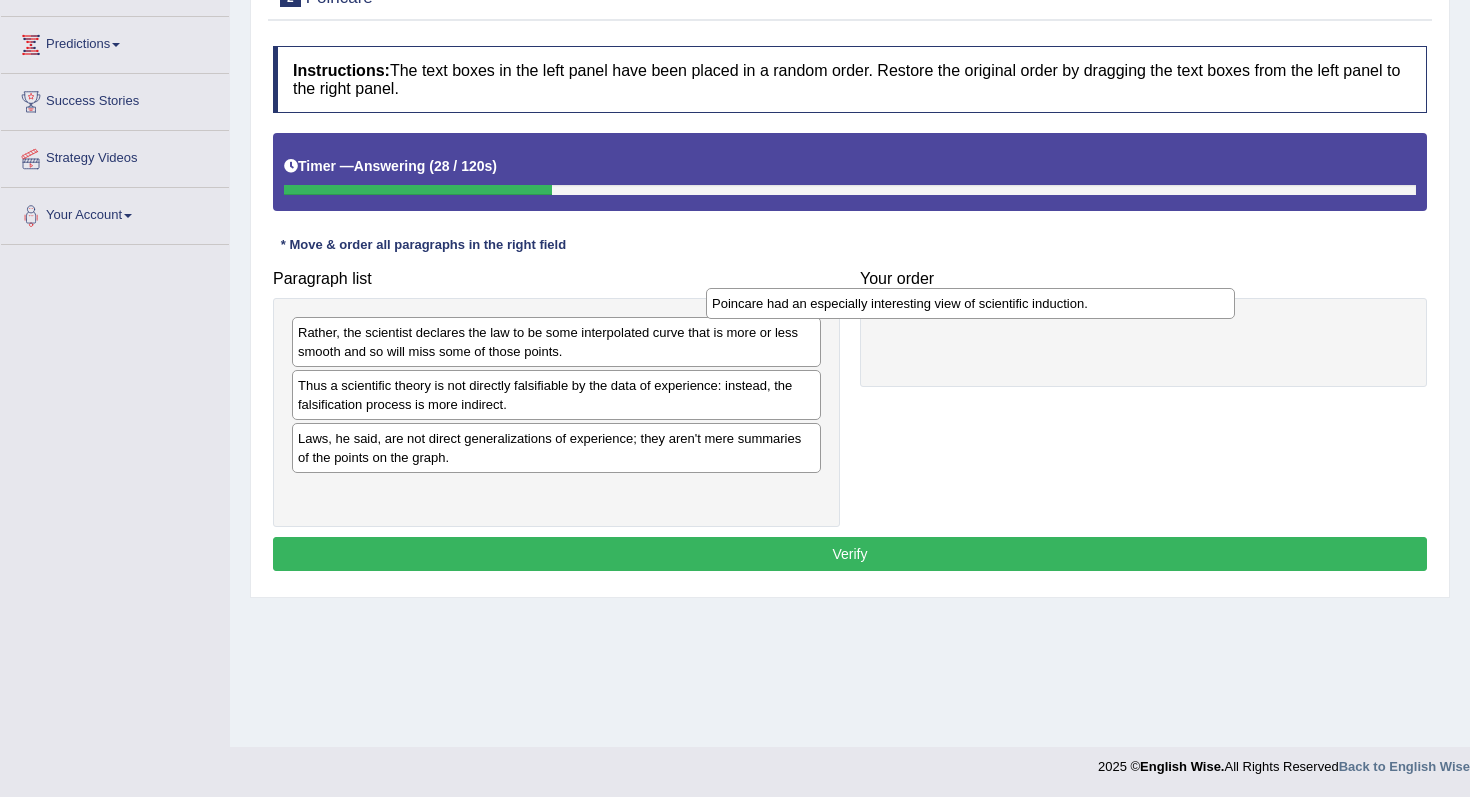 drag, startPoint x: 662, startPoint y: 389, endPoint x: 1076, endPoint y: 307, distance: 422.04266 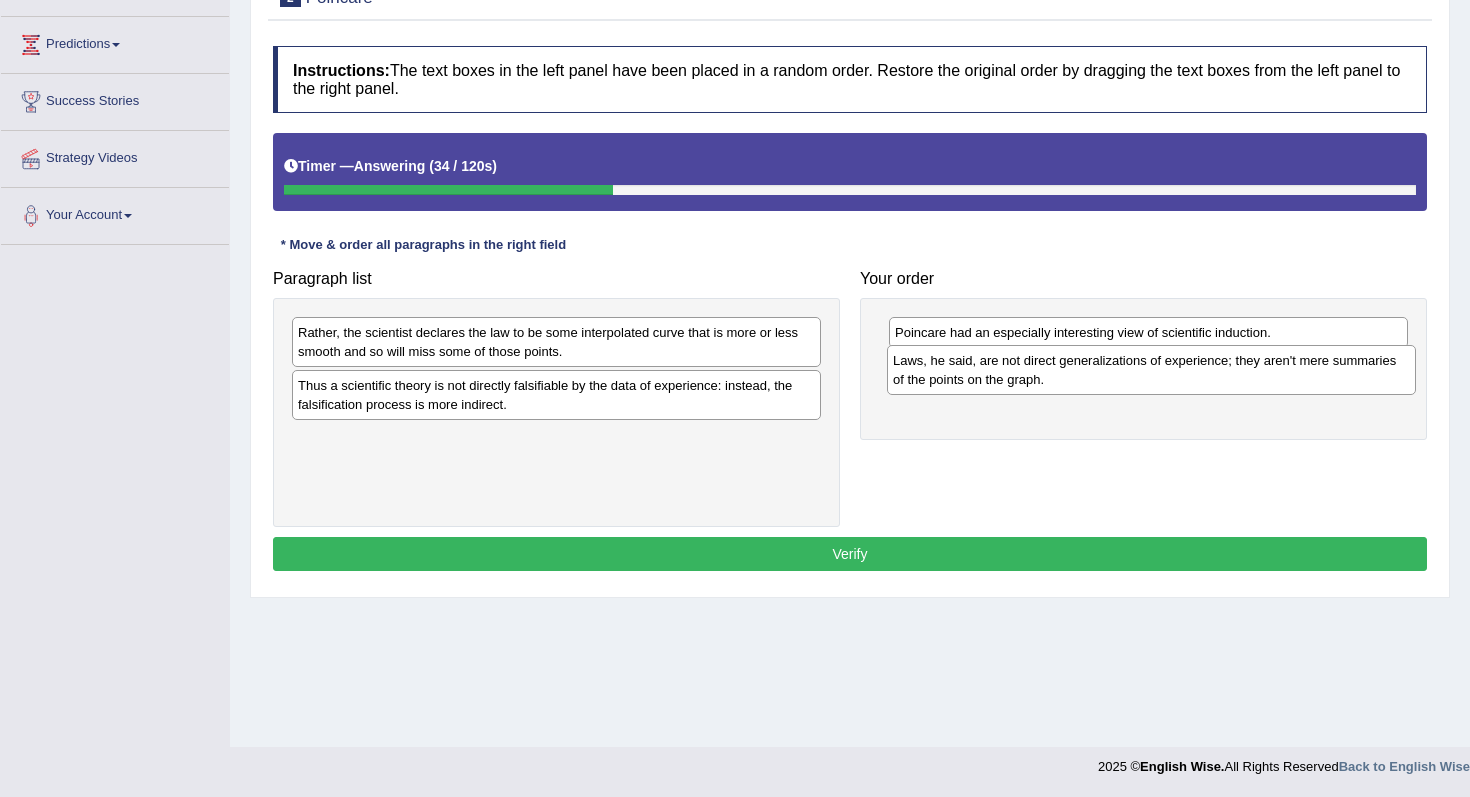 drag, startPoint x: 543, startPoint y: 436, endPoint x: 1130, endPoint y: 337, distance: 595.28986 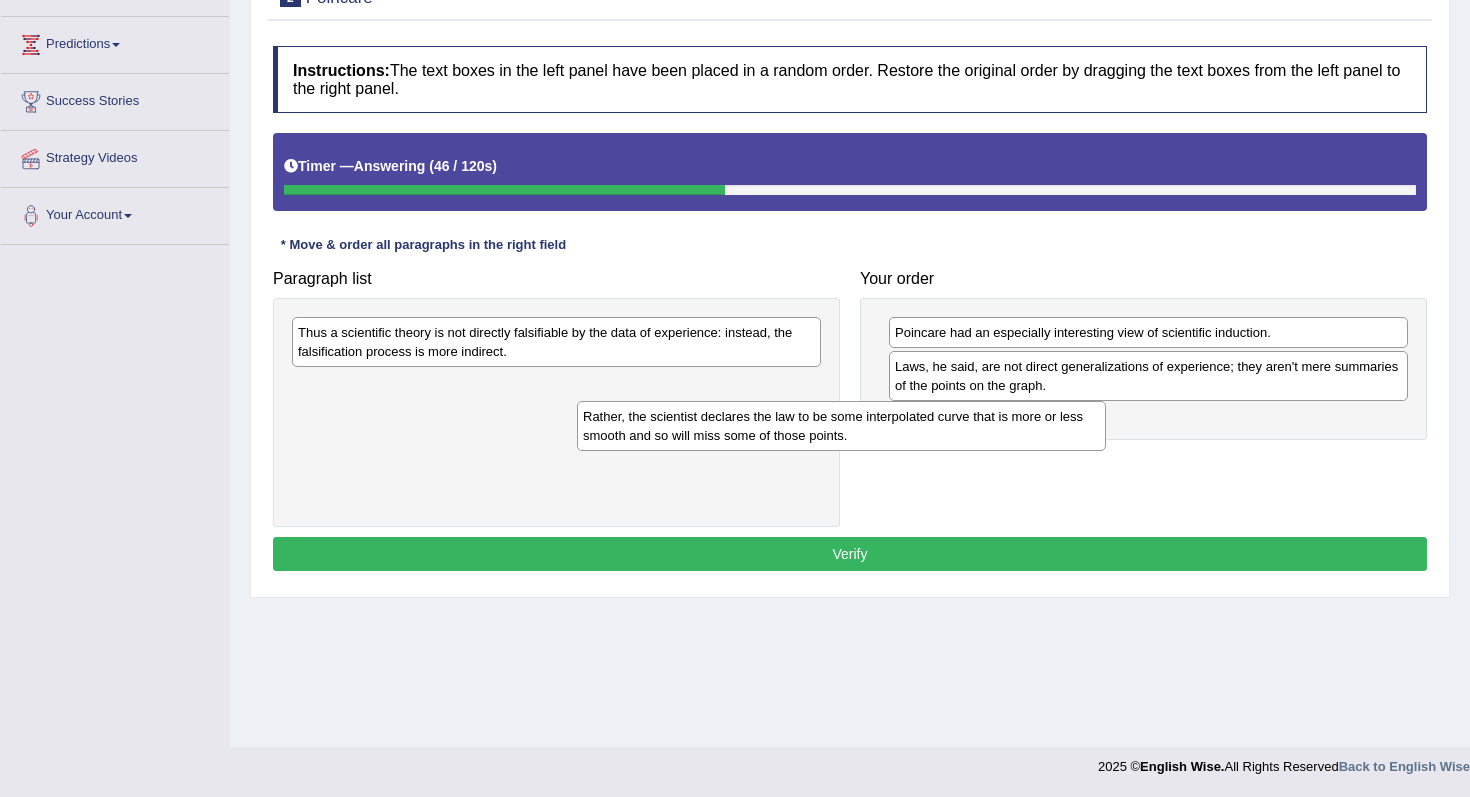 drag, startPoint x: 589, startPoint y: 347, endPoint x: 872, endPoint y: 423, distance: 293.0273 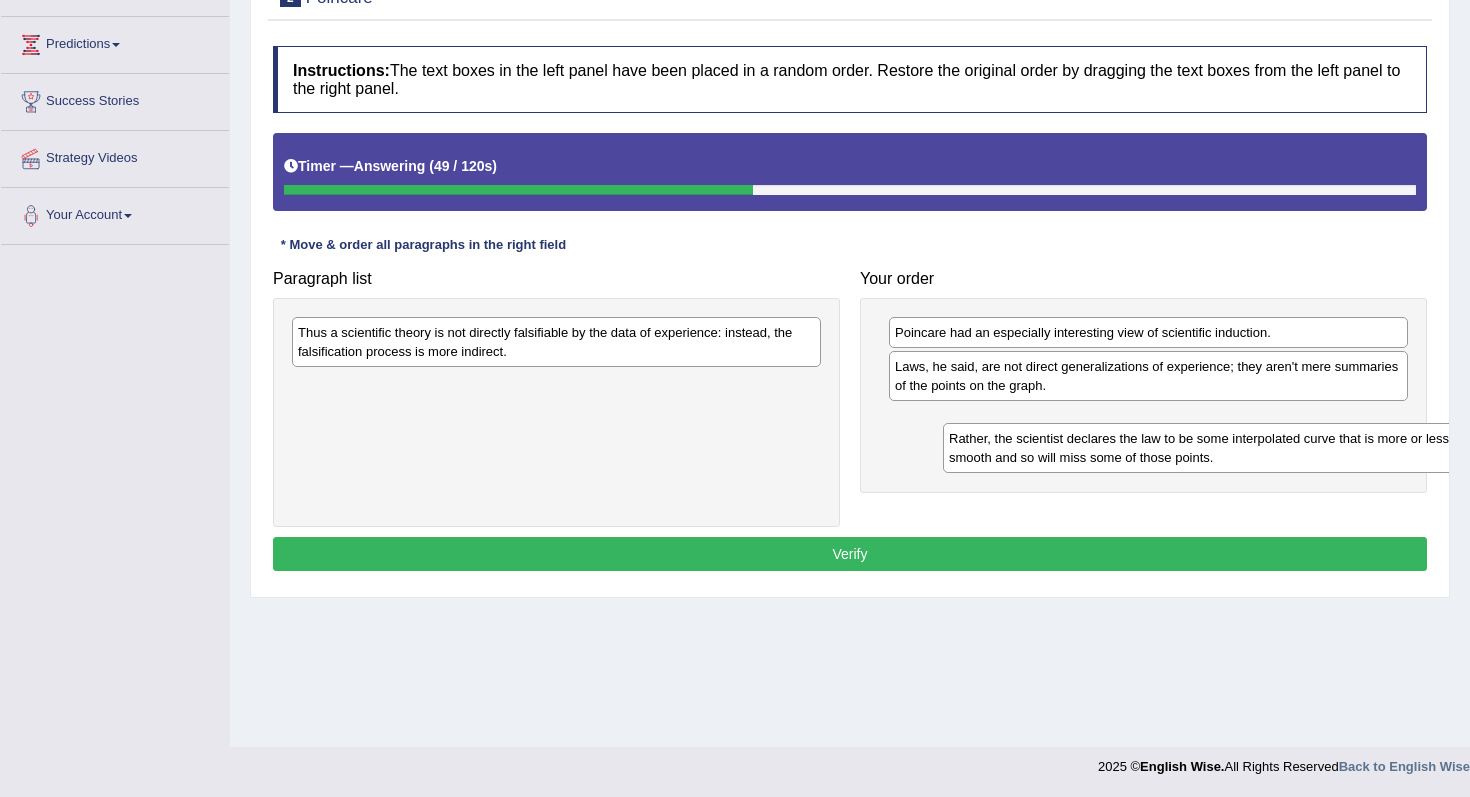 drag, startPoint x: 467, startPoint y: 394, endPoint x: 1114, endPoint y: 441, distance: 648.70483 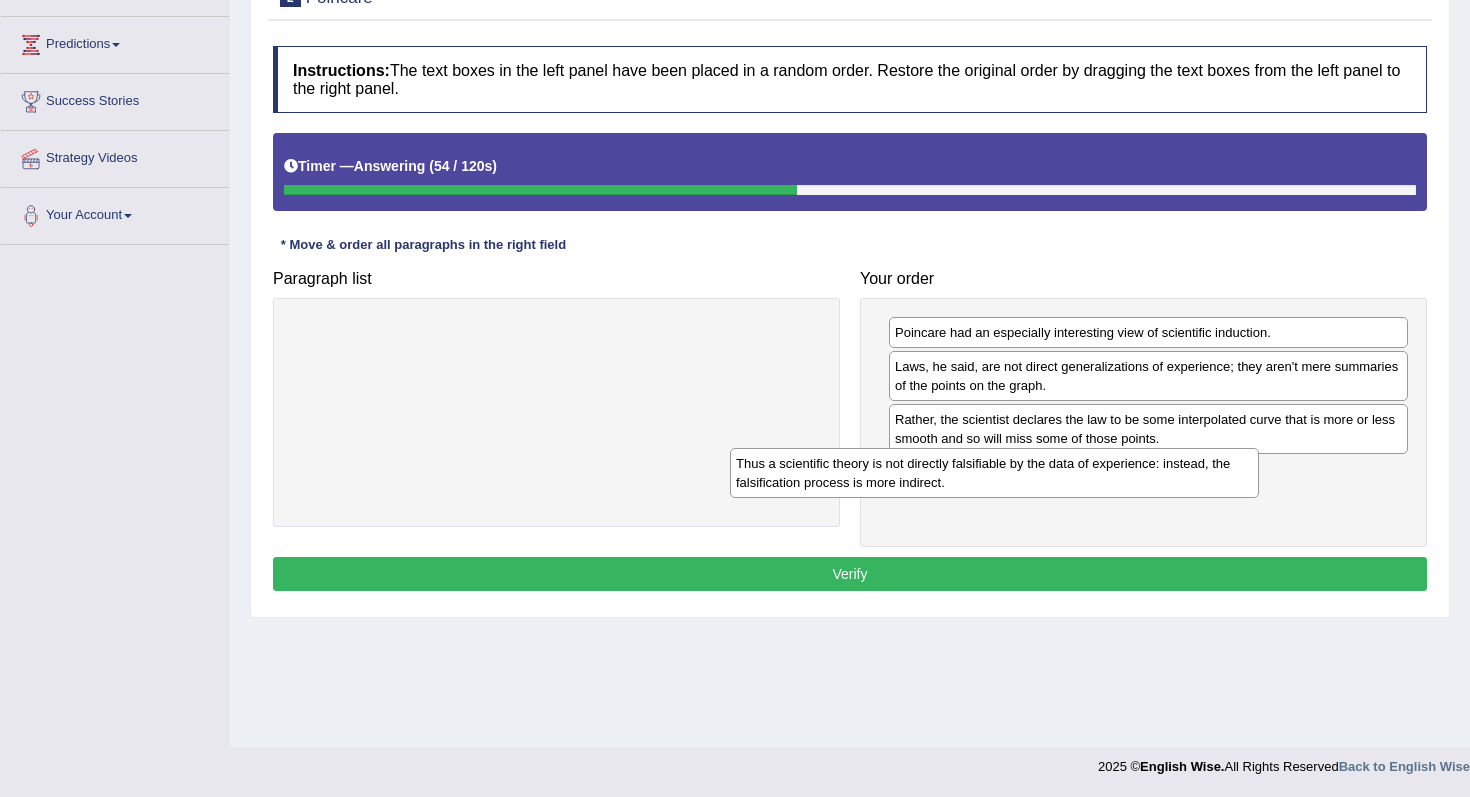 drag, startPoint x: 578, startPoint y: 343, endPoint x: 1012, endPoint y: 464, distance: 450.55188 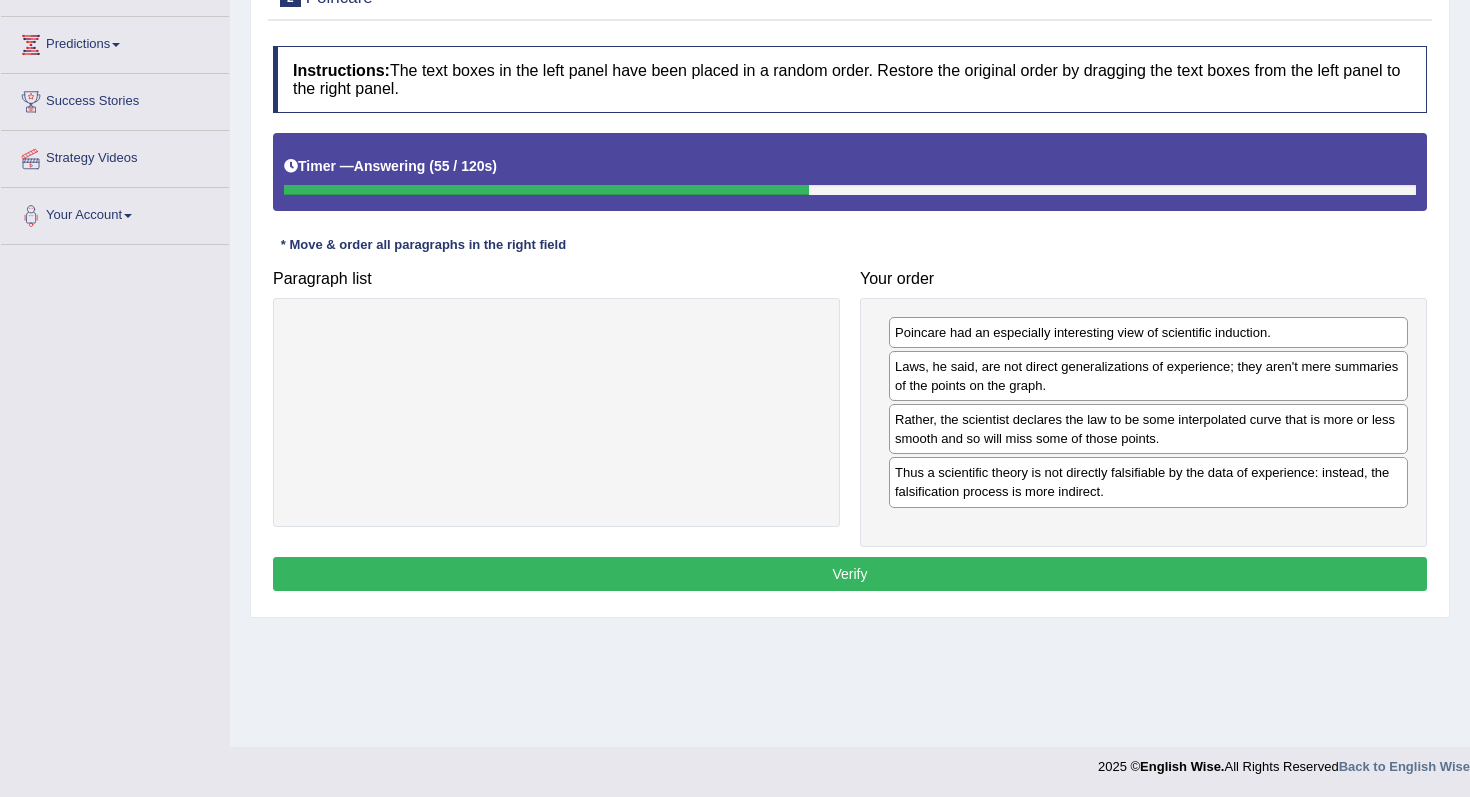 click on "Verify" at bounding box center (850, 574) 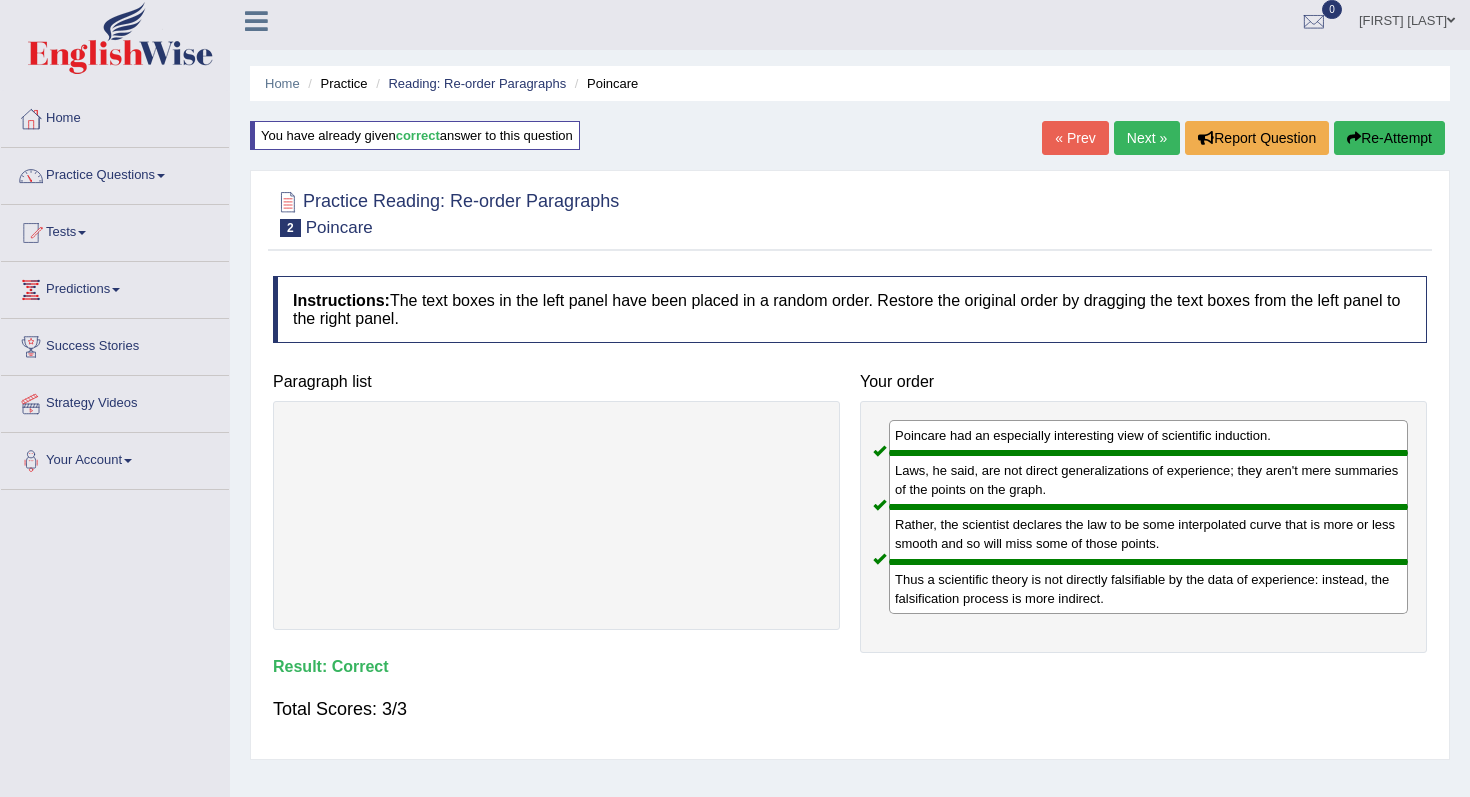 scroll, scrollTop: 0, scrollLeft: 0, axis: both 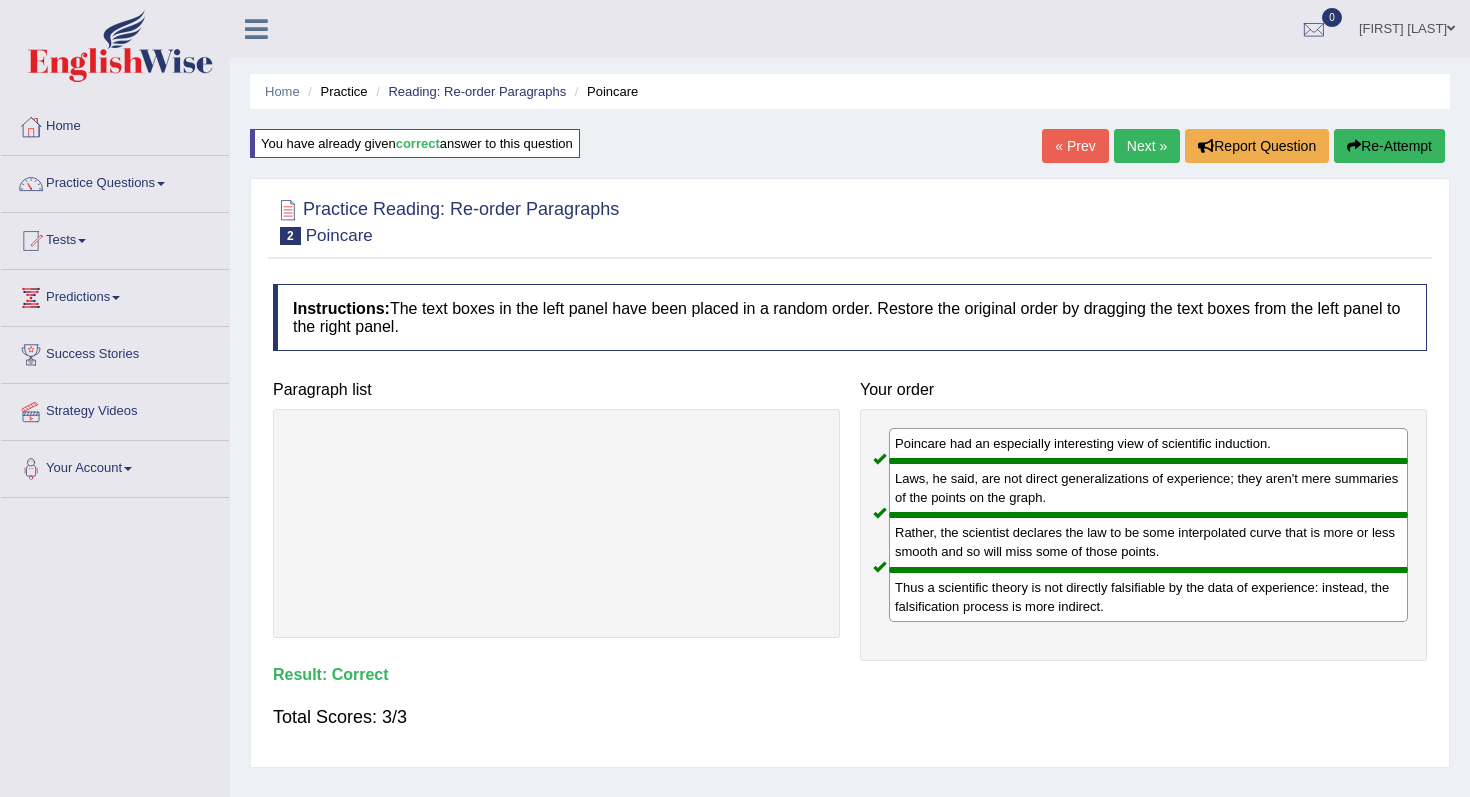click on "Next »" at bounding box center [1147, 146] 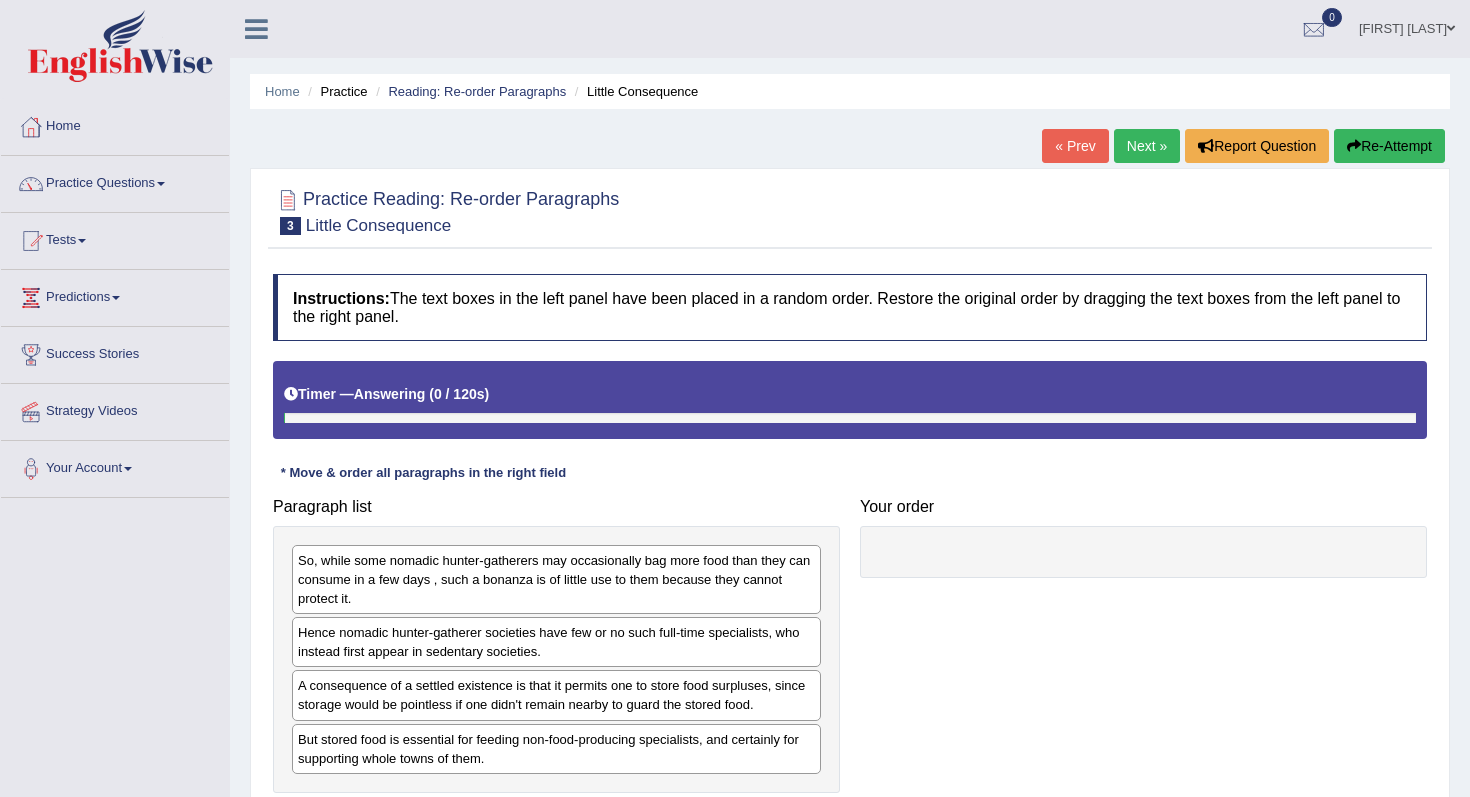 scroll, scrollTop: 0, scrollLeft: 0, axis: both 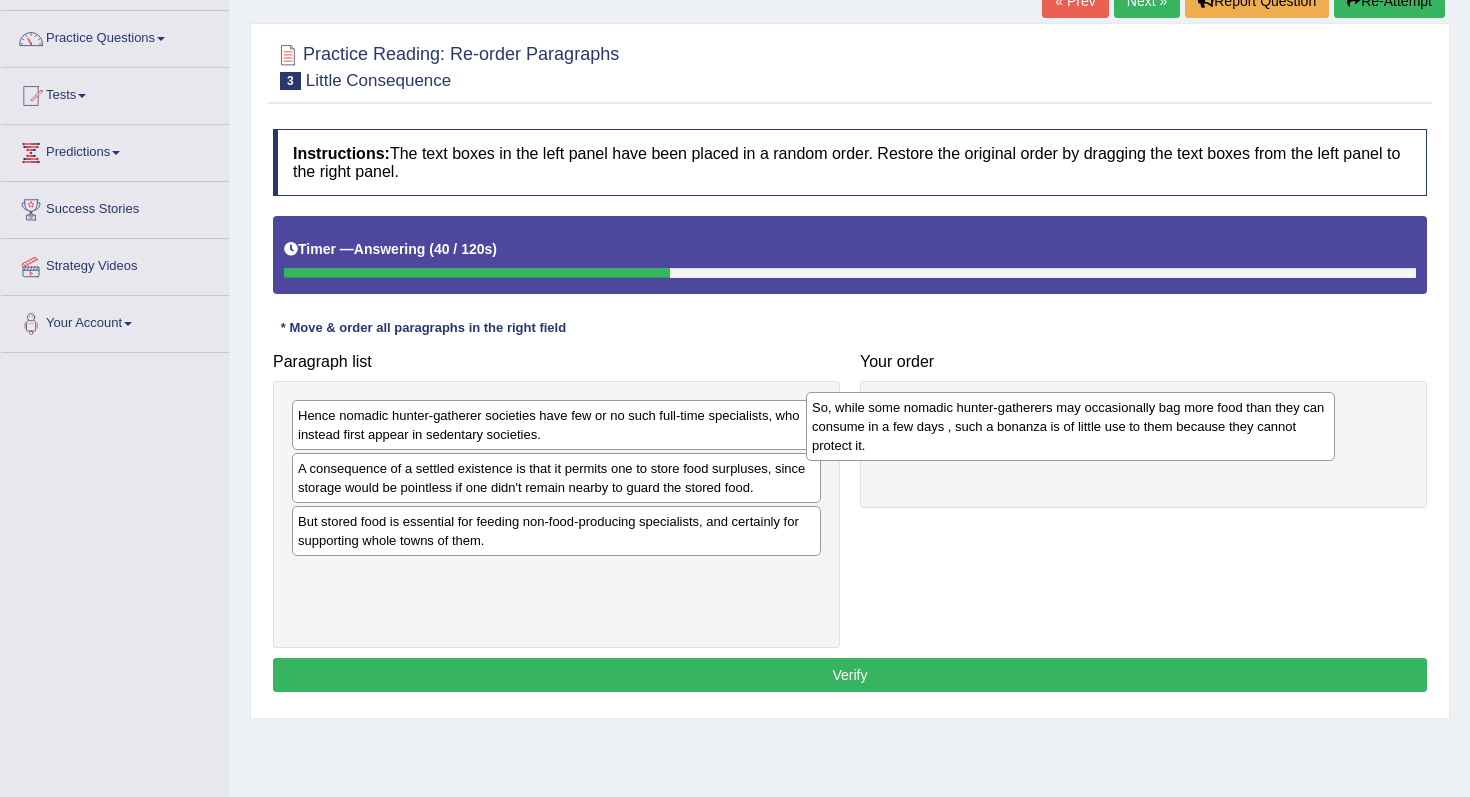 drag, startPoint x: 430, startPoint y: 436, endPoint x: 936, endPoint y: 414, distance: 506.47803 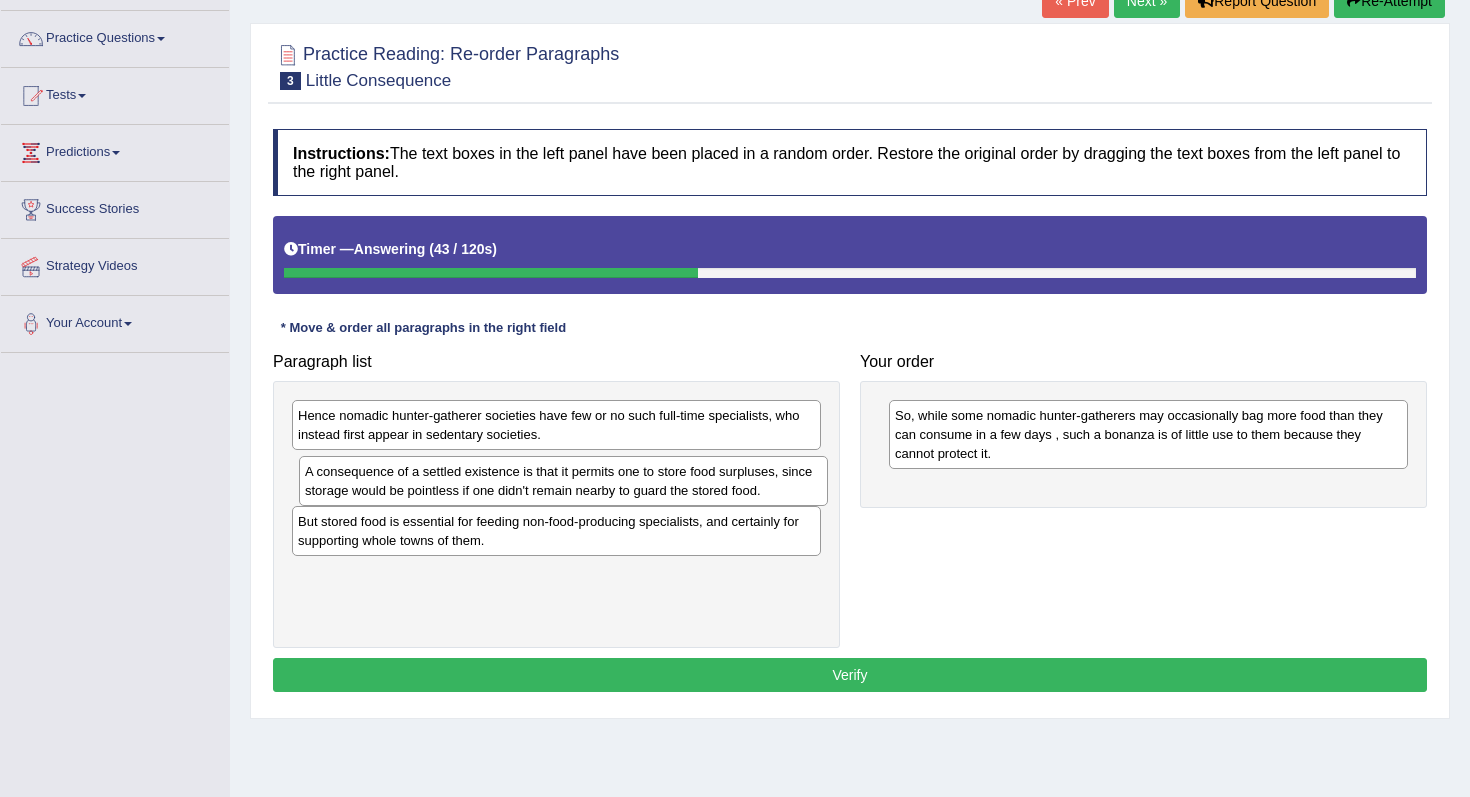 click on "A consequence of a settled existence is that it permits one to store food surpluses, since storage would be
pointless if one didn't remain nearby to guard the stored food." at bounding box center (563, 481) 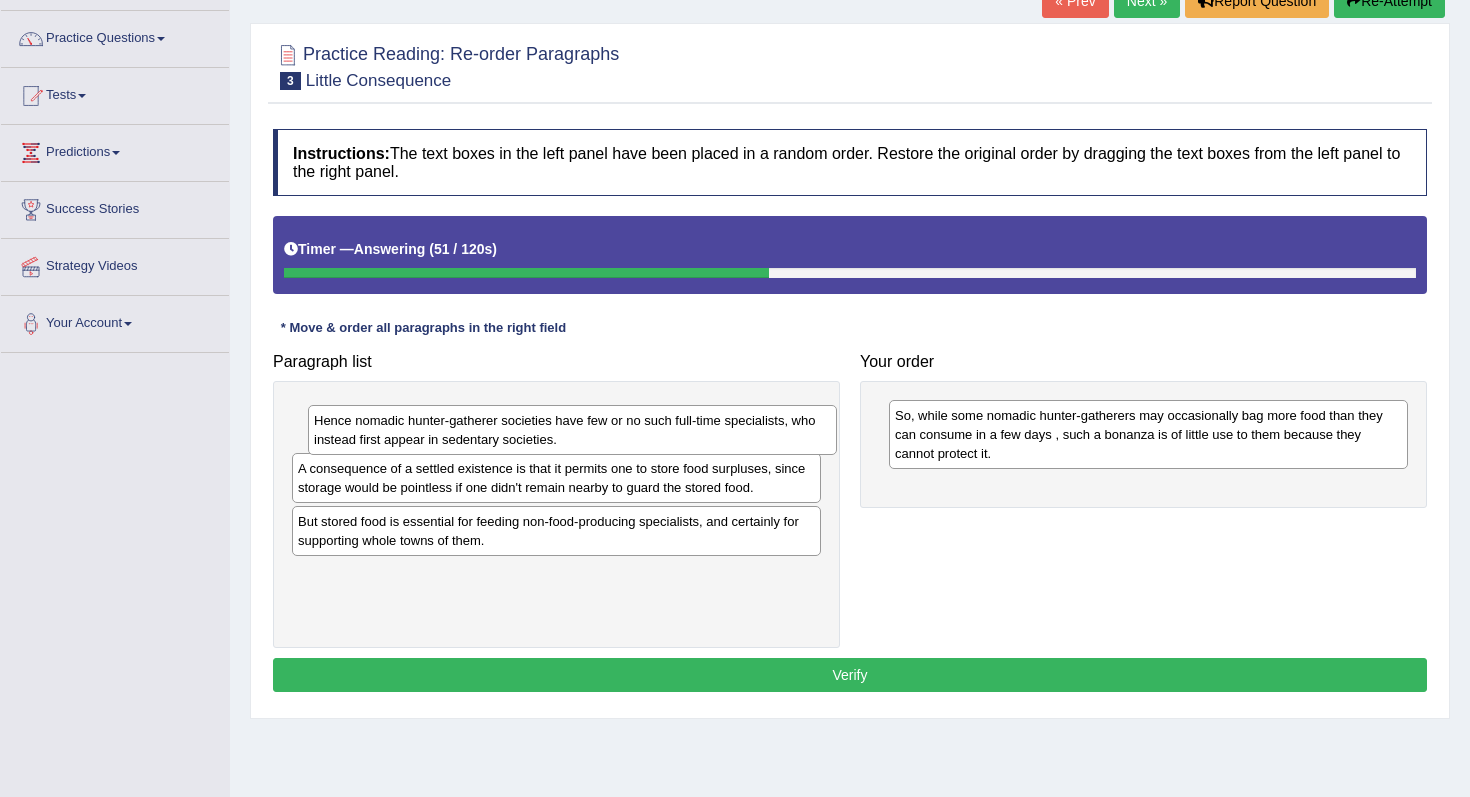 drag, startPoint x: 416, startPoint y: 424, endPoint x: 427, endPoint y: 424, distance: 11 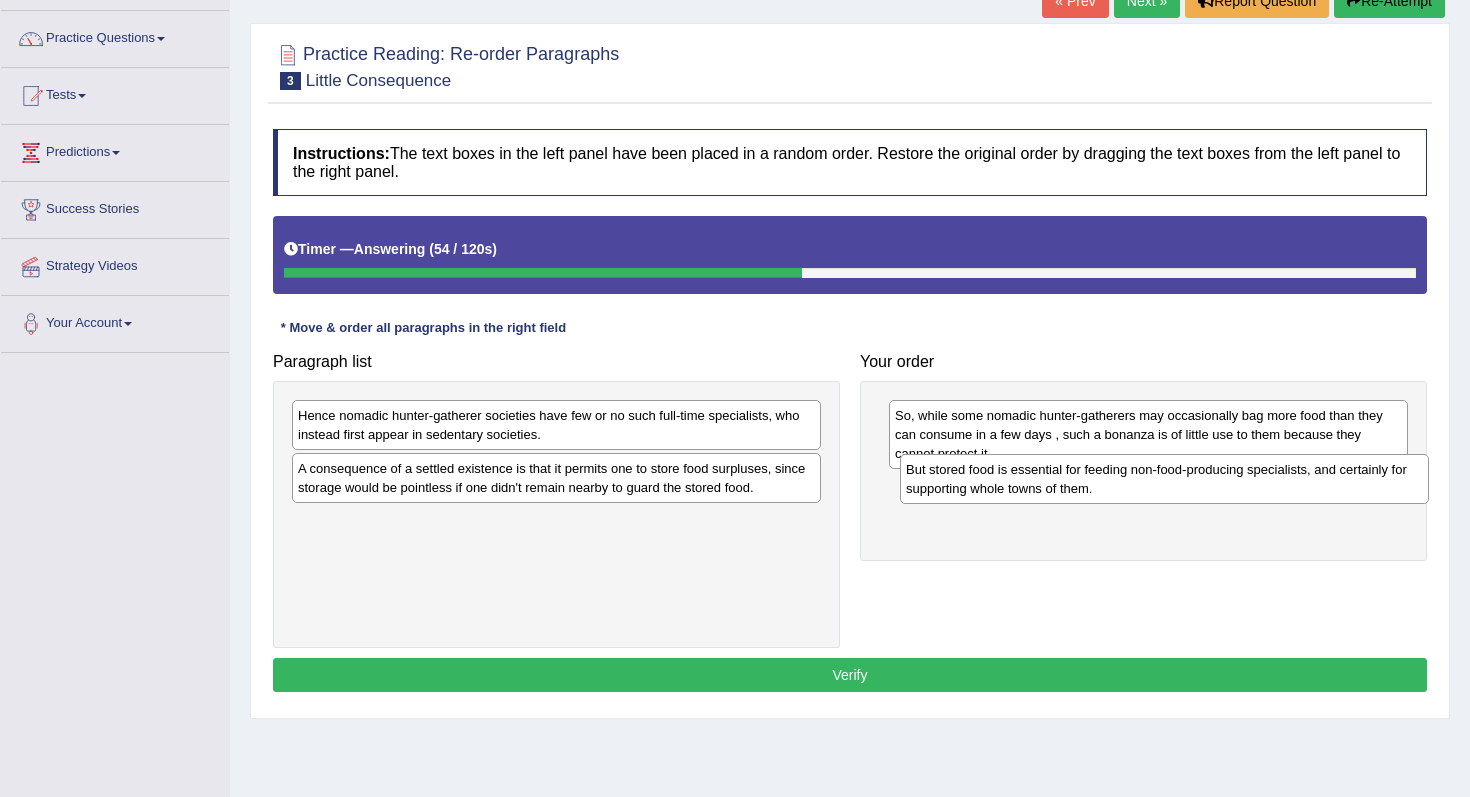 drag, startPoint x: 428, startPoint y: 535, endPoint x: 1037, endPoint y: 481, distance: 611.3894 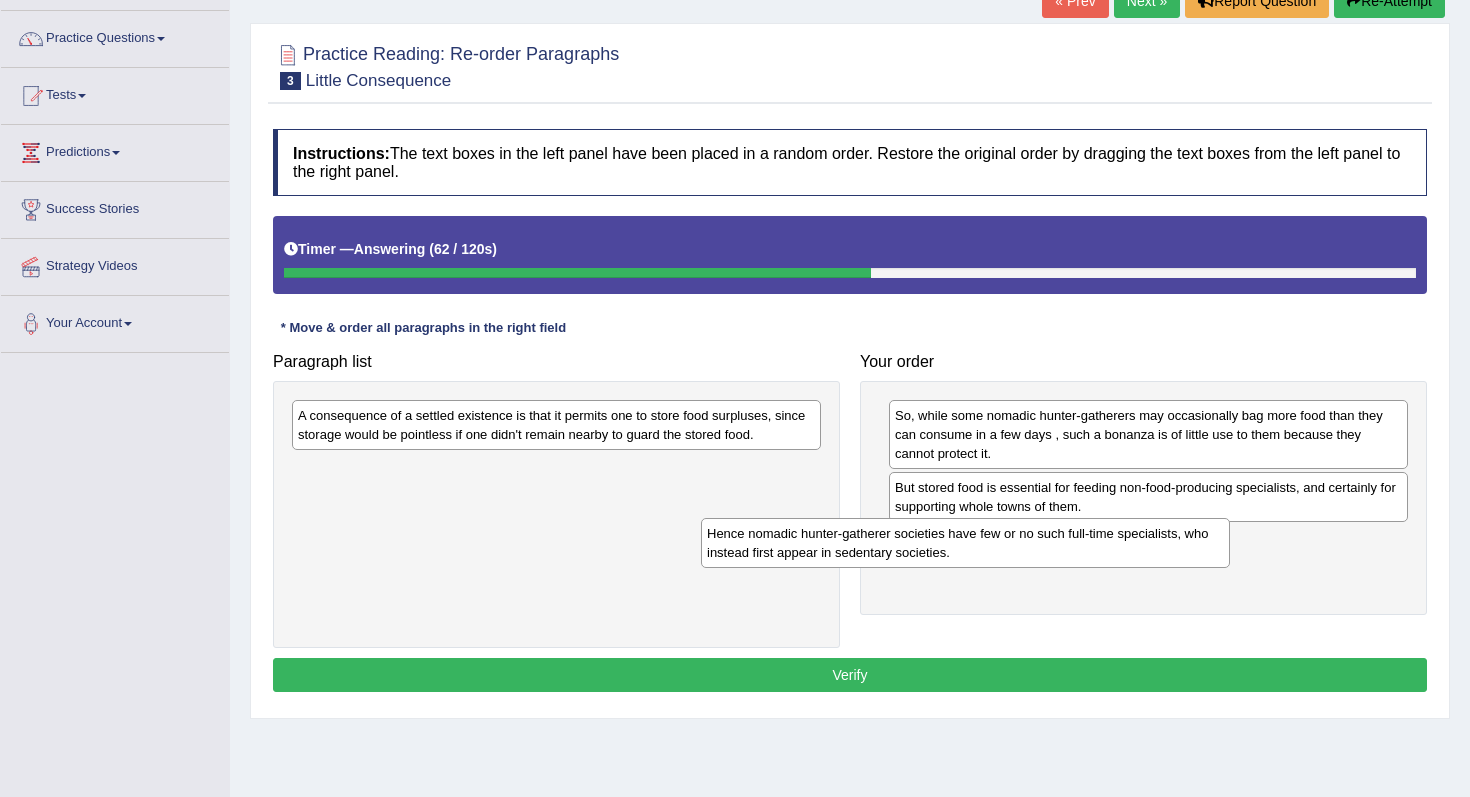 drag, startPoint x: 557, startPoint y: 437, endPoint x: 964, endPoint y: 546, distance: 421.34308 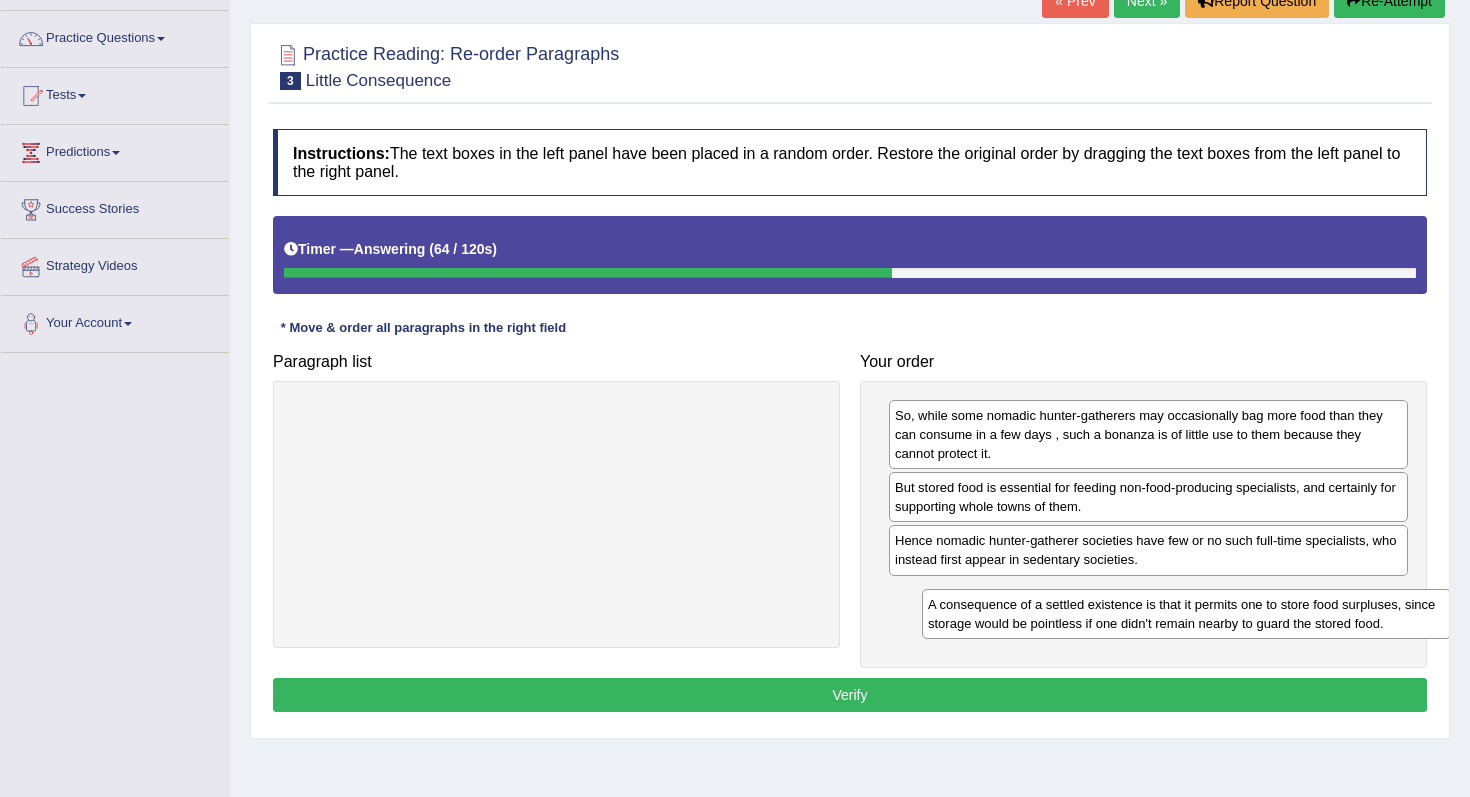 drag, startPoint x: 470, startPoint y: 425, endPoint x: 1100, endPoint y: 614, distance: 657.7393 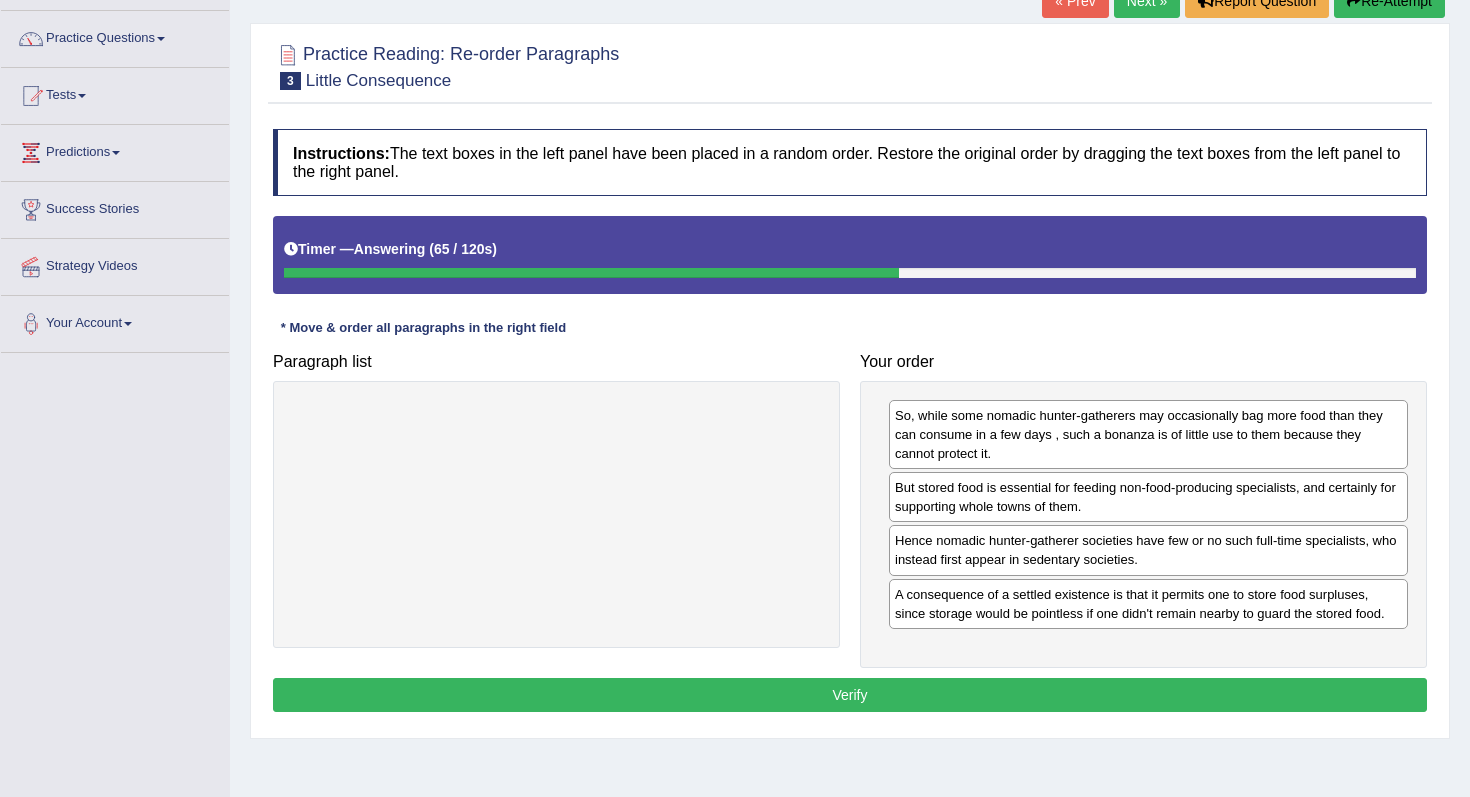 click on "Verify" at bounding box center [850, 695] 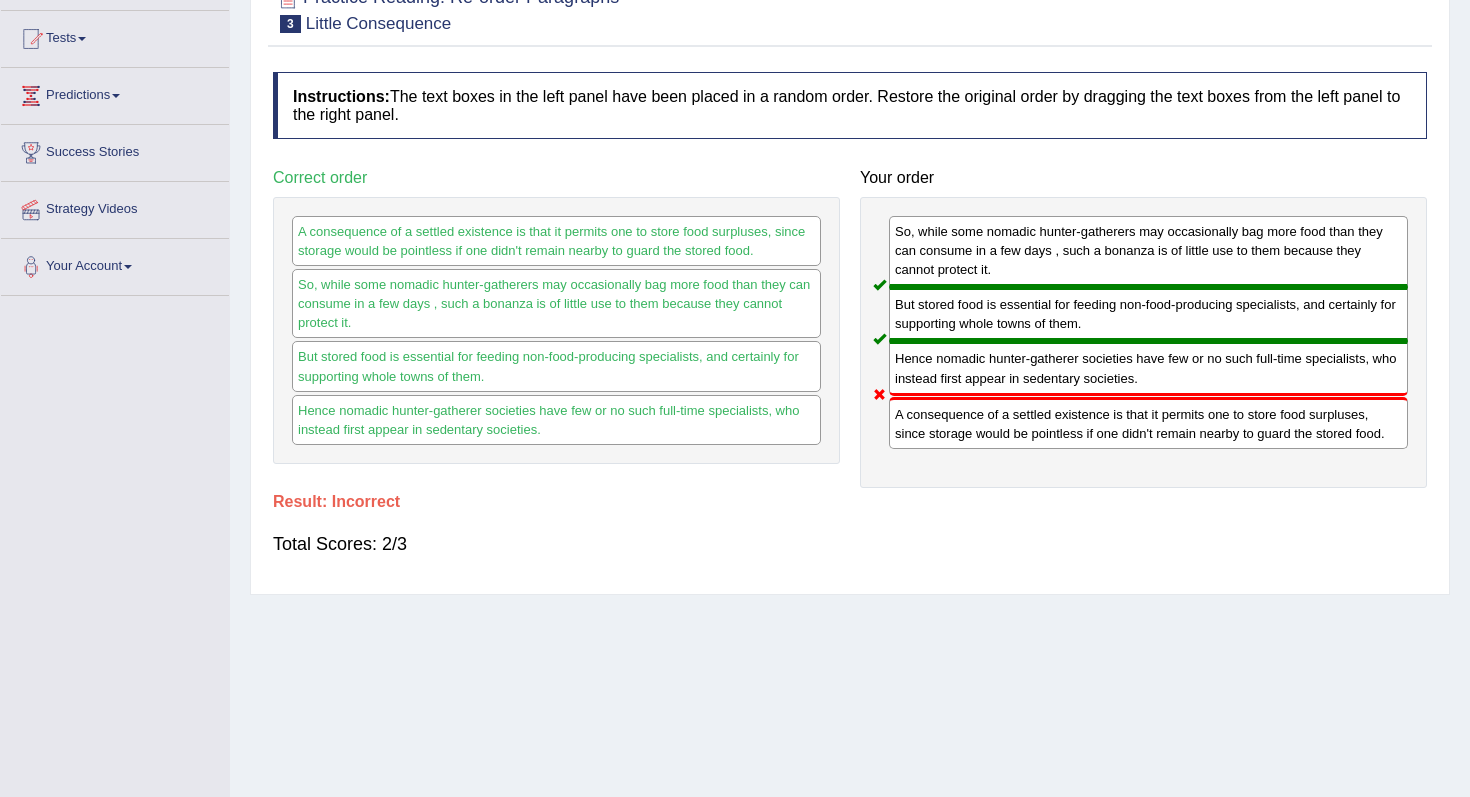 scroll, scrollTop: 0, scrollLeft: 0, axis: both 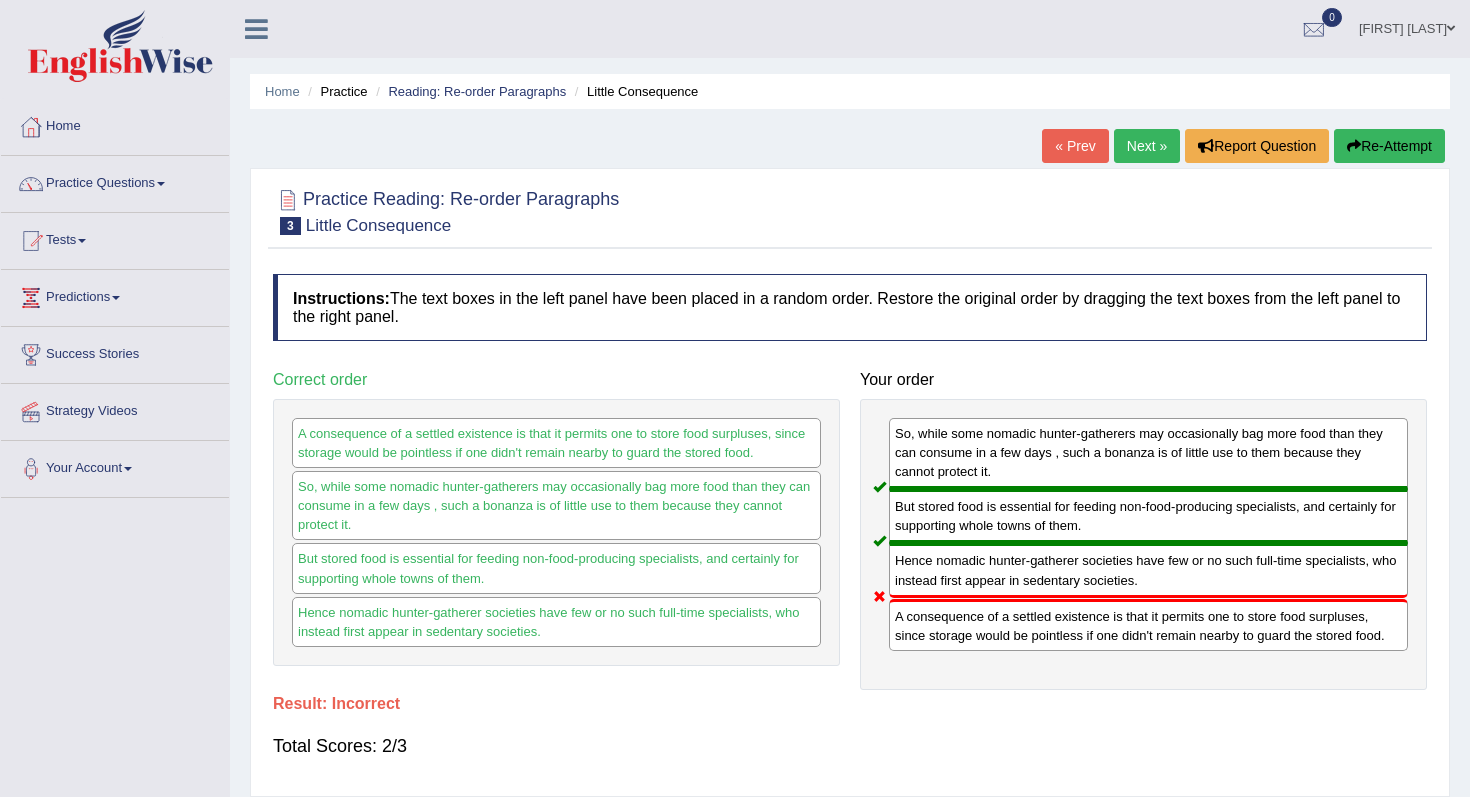 click on "Next »" at bounding box center (1147, 146) 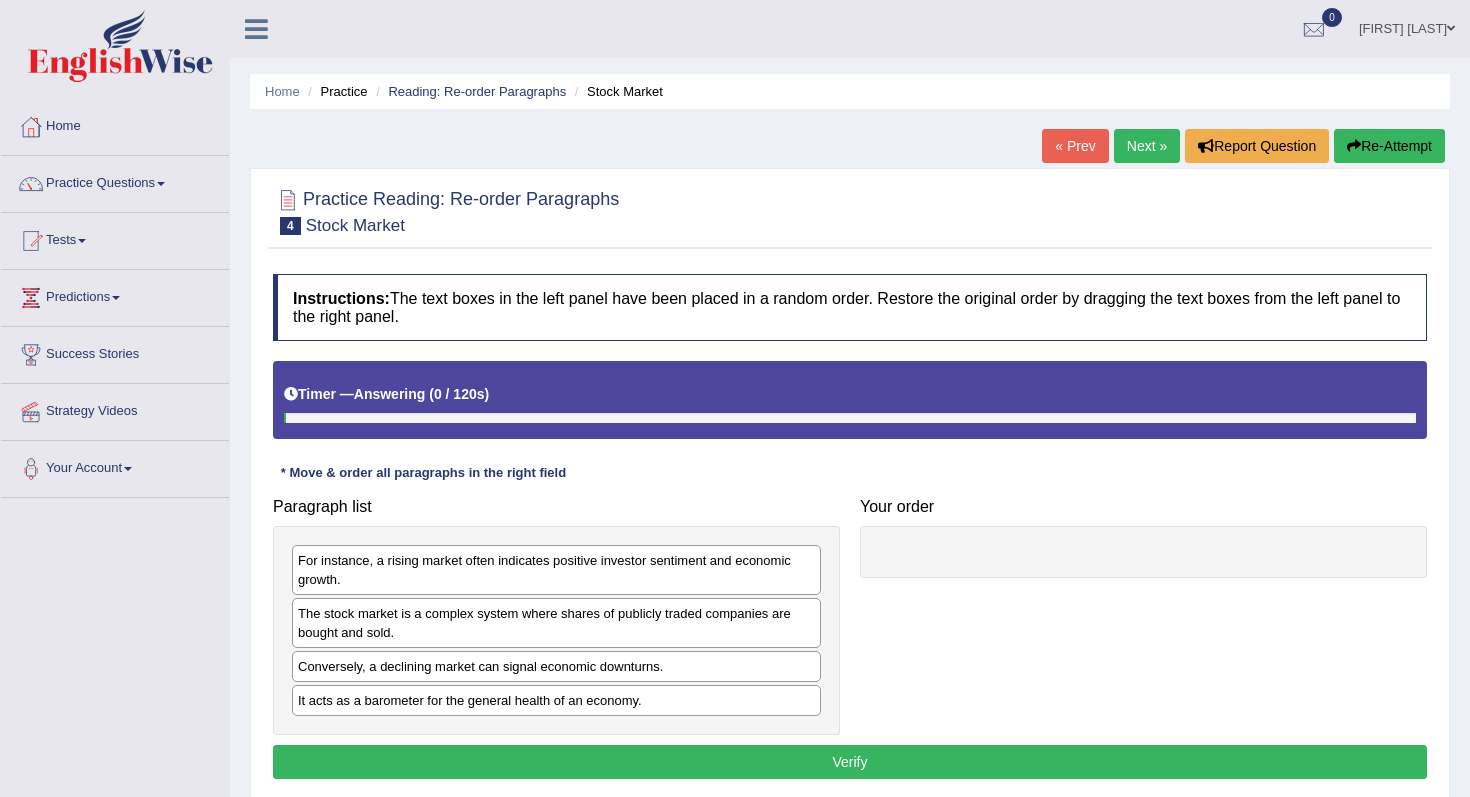 scroll, scrollTop: 0, scrollLeft: 0, axis: both 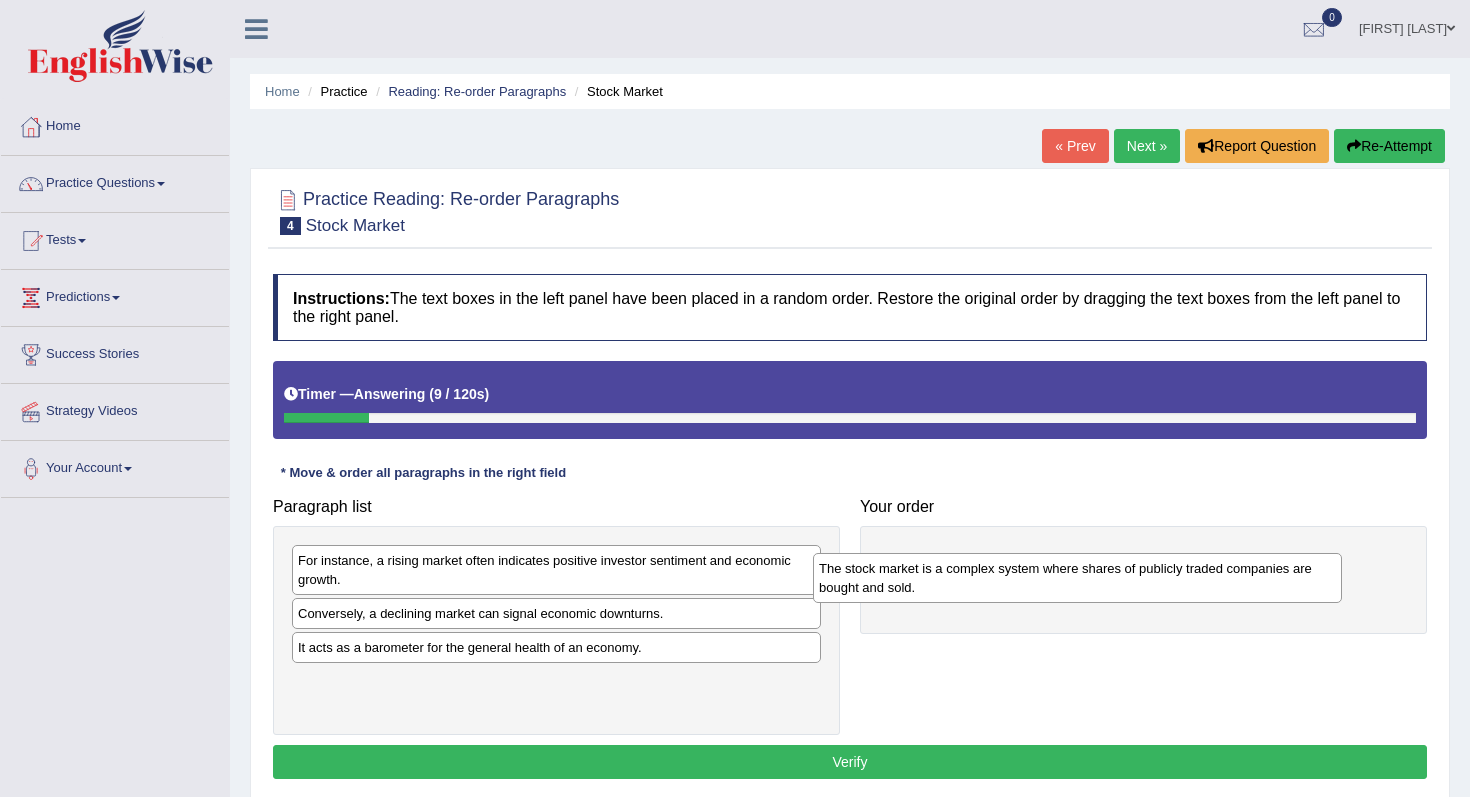 drag, startPoint x: 514, startPoint y: 630, endPoint x: 1032, endPoint y: 579, distance: 520.5046 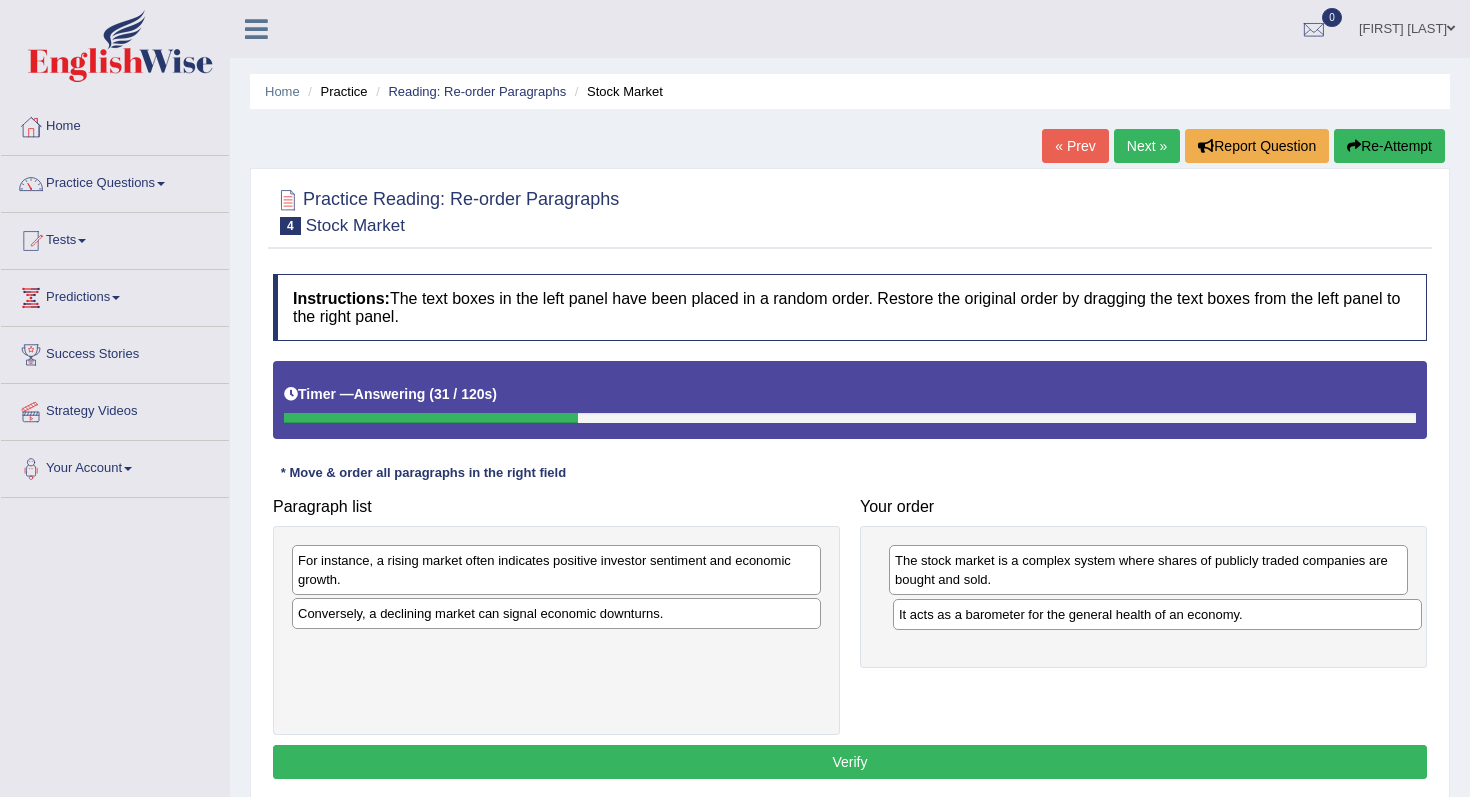 drag, startPoint x: 503, startPoint y: 652, endPoint x: 1102, endPoint y: 613, distance: 600.26825 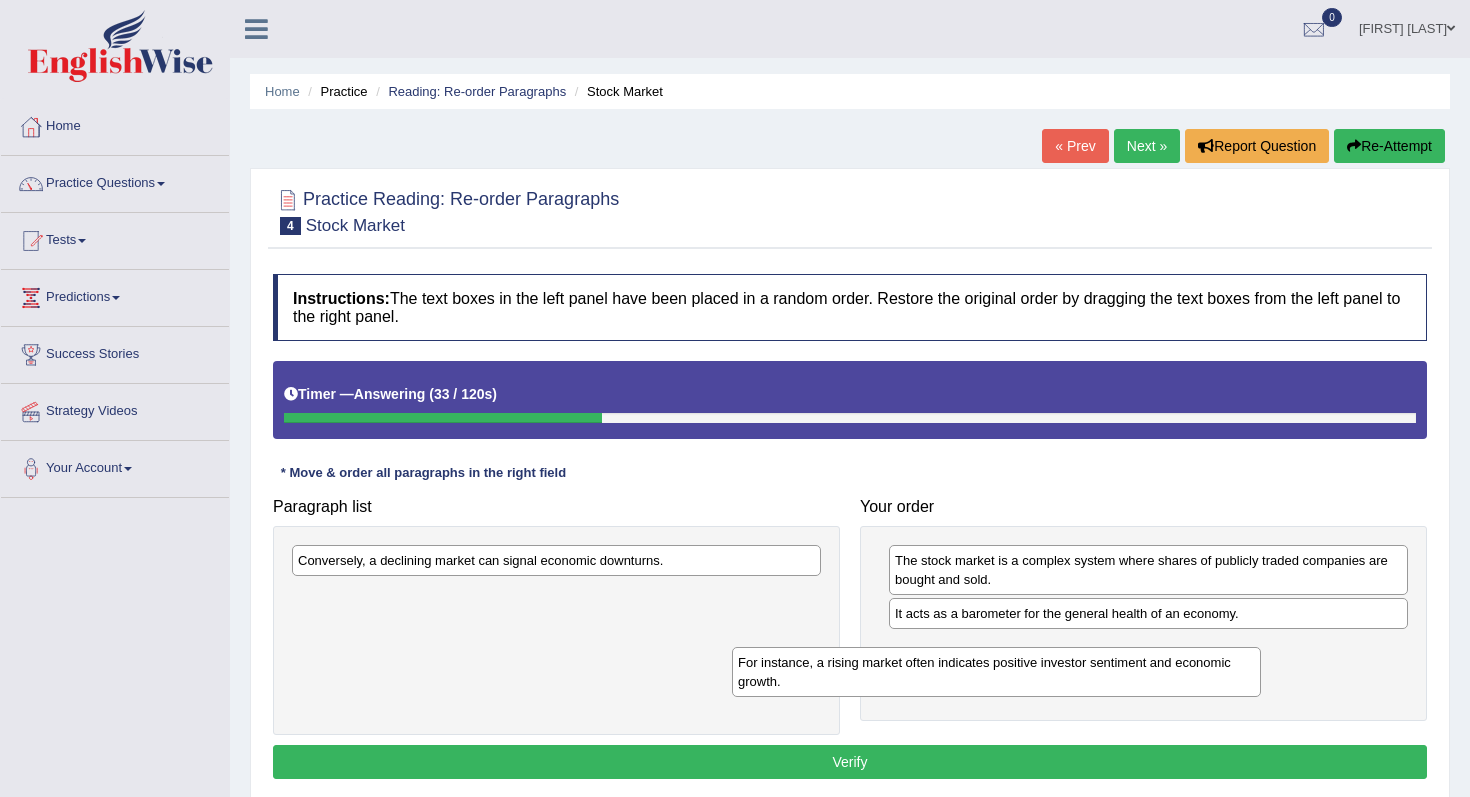 drag, startPoint x: 642, startPoint y: 572, endPoint x: 1084, endPoint y: 671, distance: 452.95145 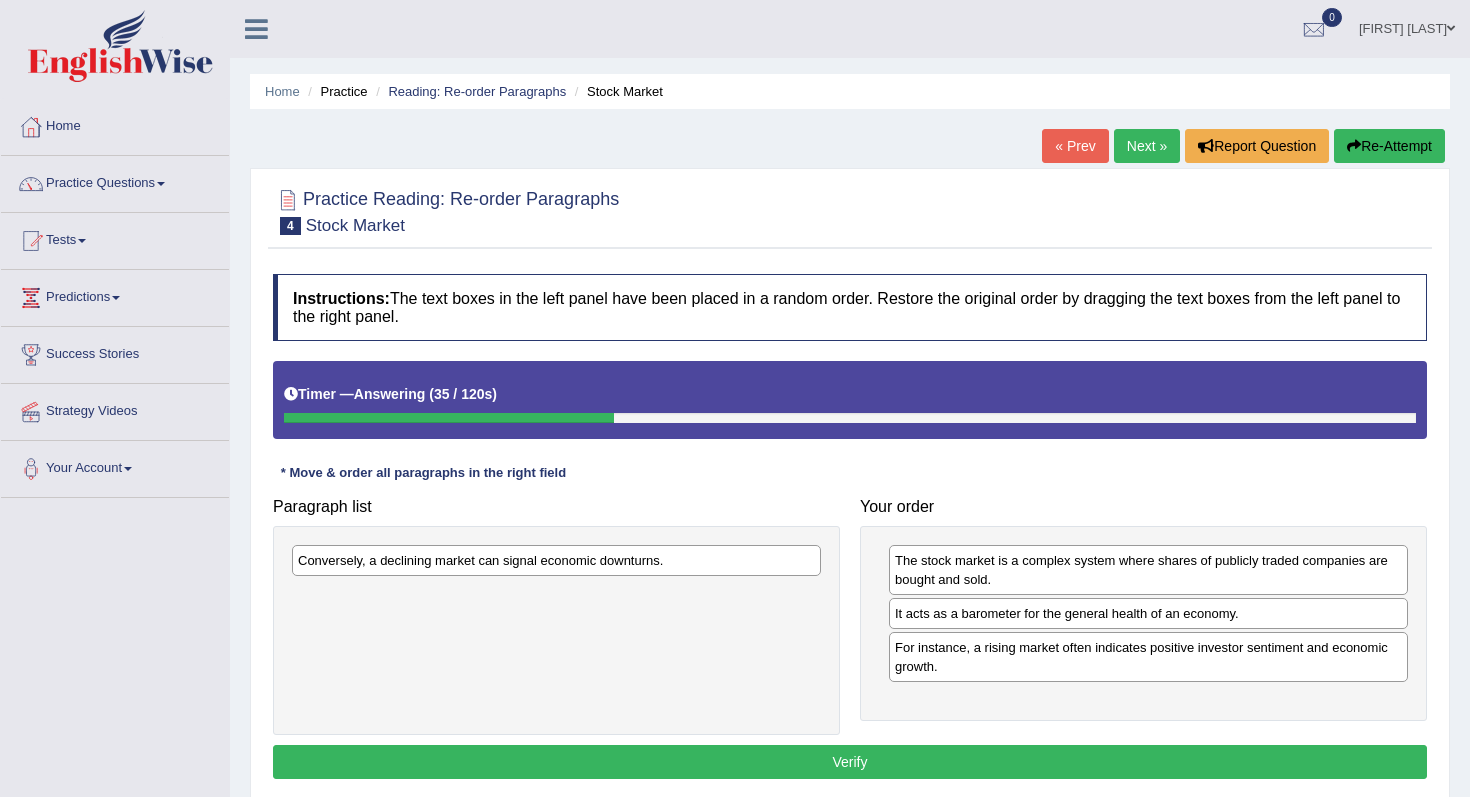click on "Conversely, a declining market can signal economic downturns." at bounding box center (556, 560) 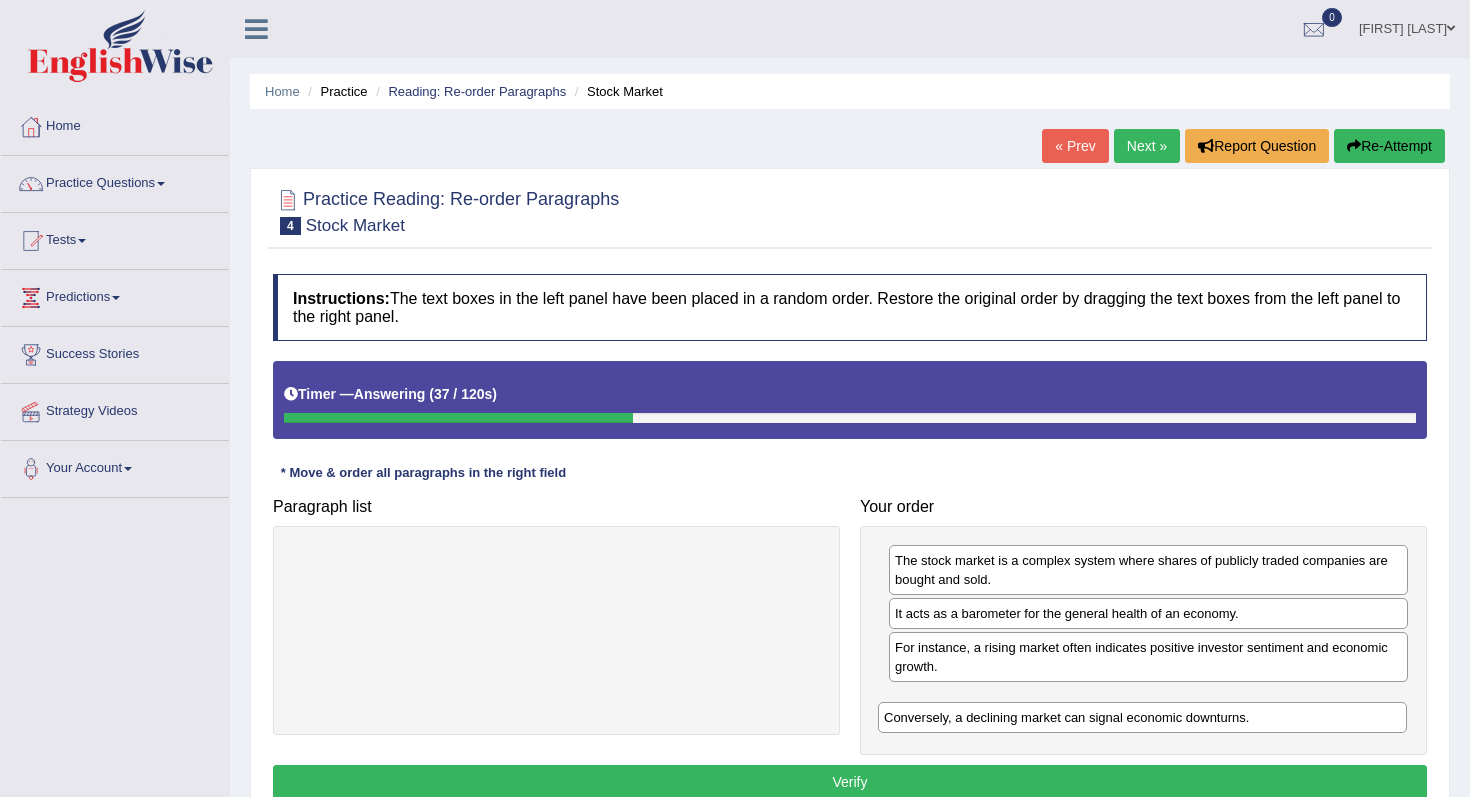 drag, startPoint x: 520, startPoint y: 562, endPoint x: 1105, endPoint y: 719, distance: 605.70123 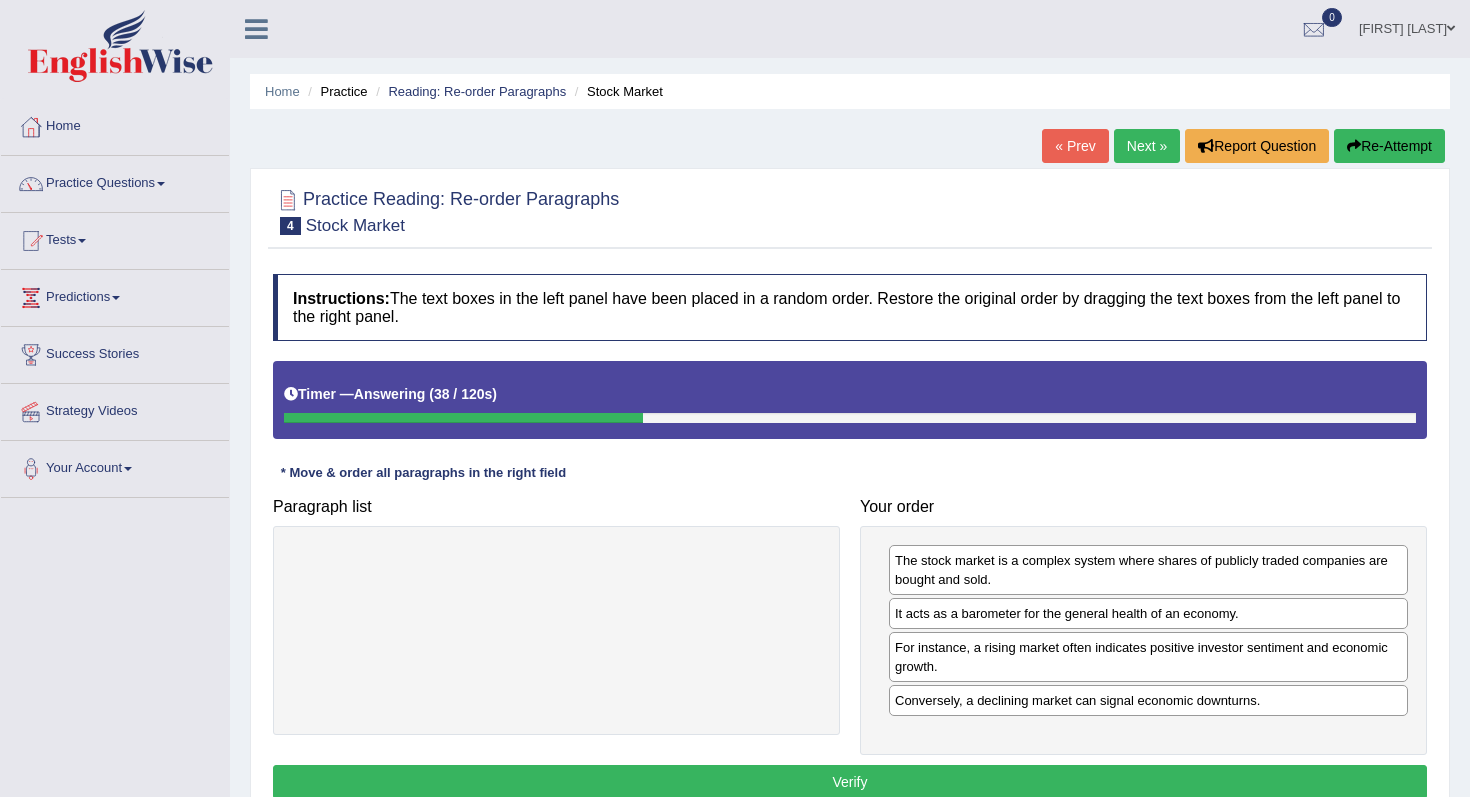 click on "Verify" at bounding box center (850, 782) 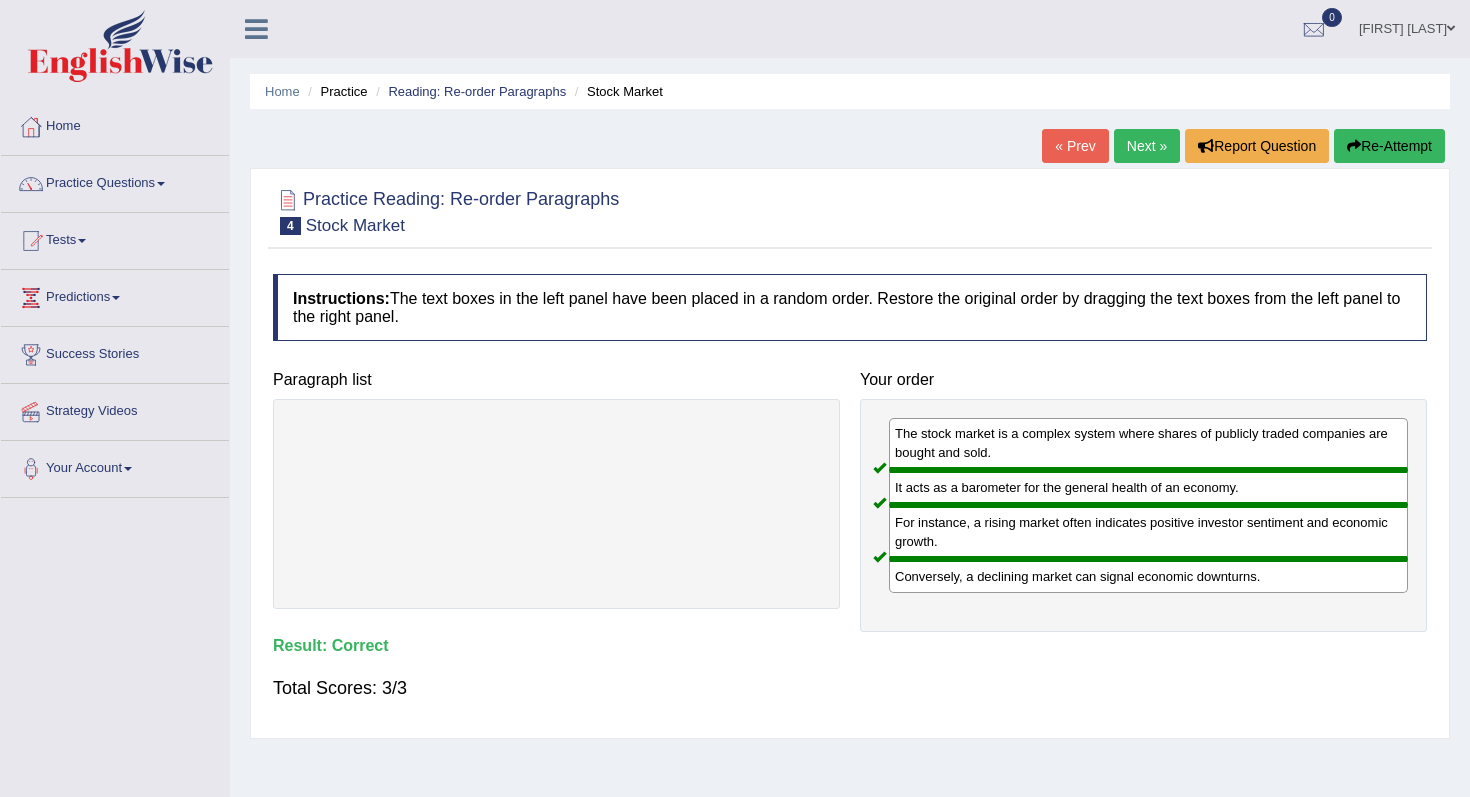 click on "Next »" at bounding box center [1147, 146] 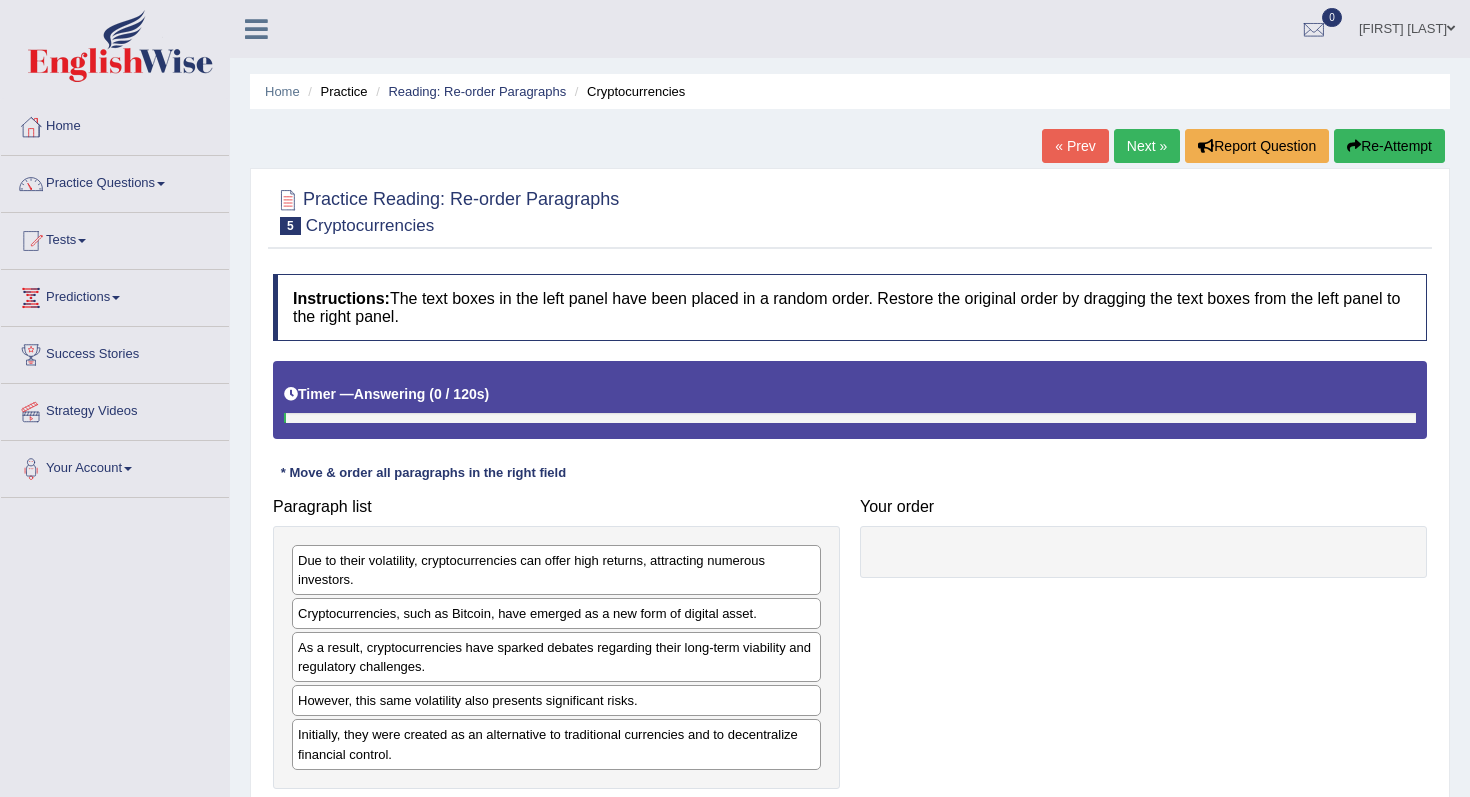 scroll, scrollTop: 0, scrollLeft: 0, axis: both 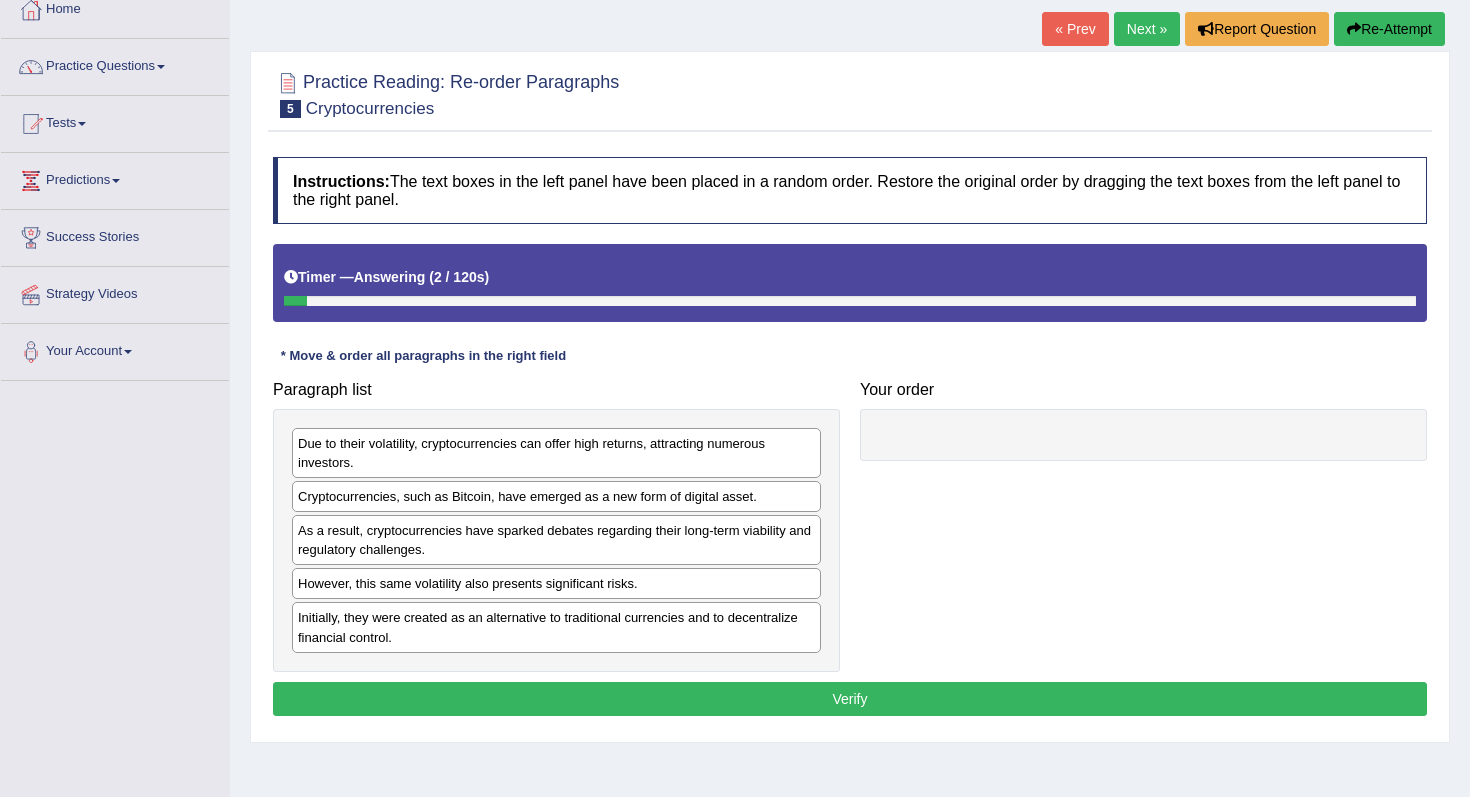 click on "However, this same volatility also presents significant risks." at bounding box center (556, 583) 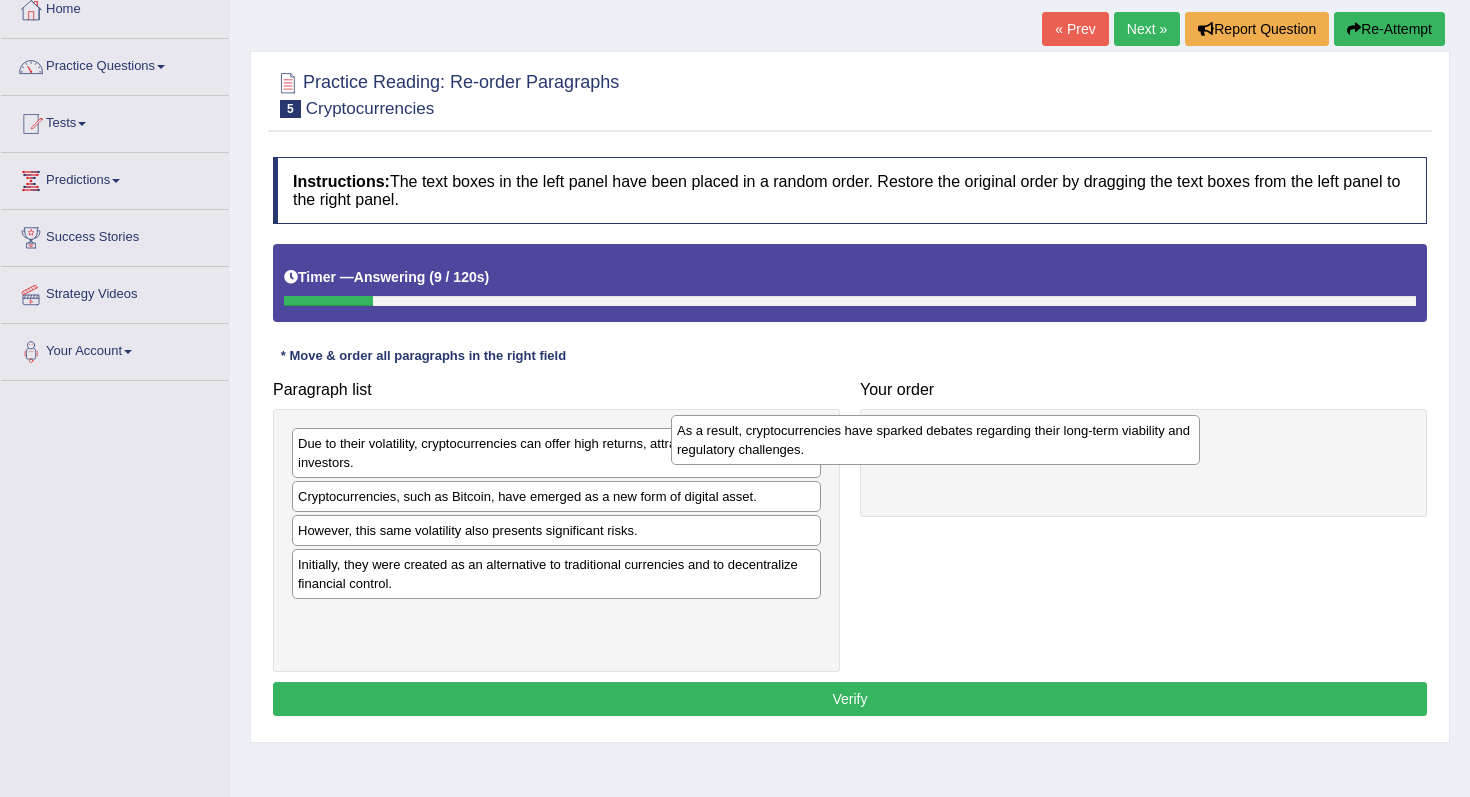 drag, startPoint x: 605, startPoint y: 541, endPoint x: 995, endPoint y: 438, distance: 403.37204 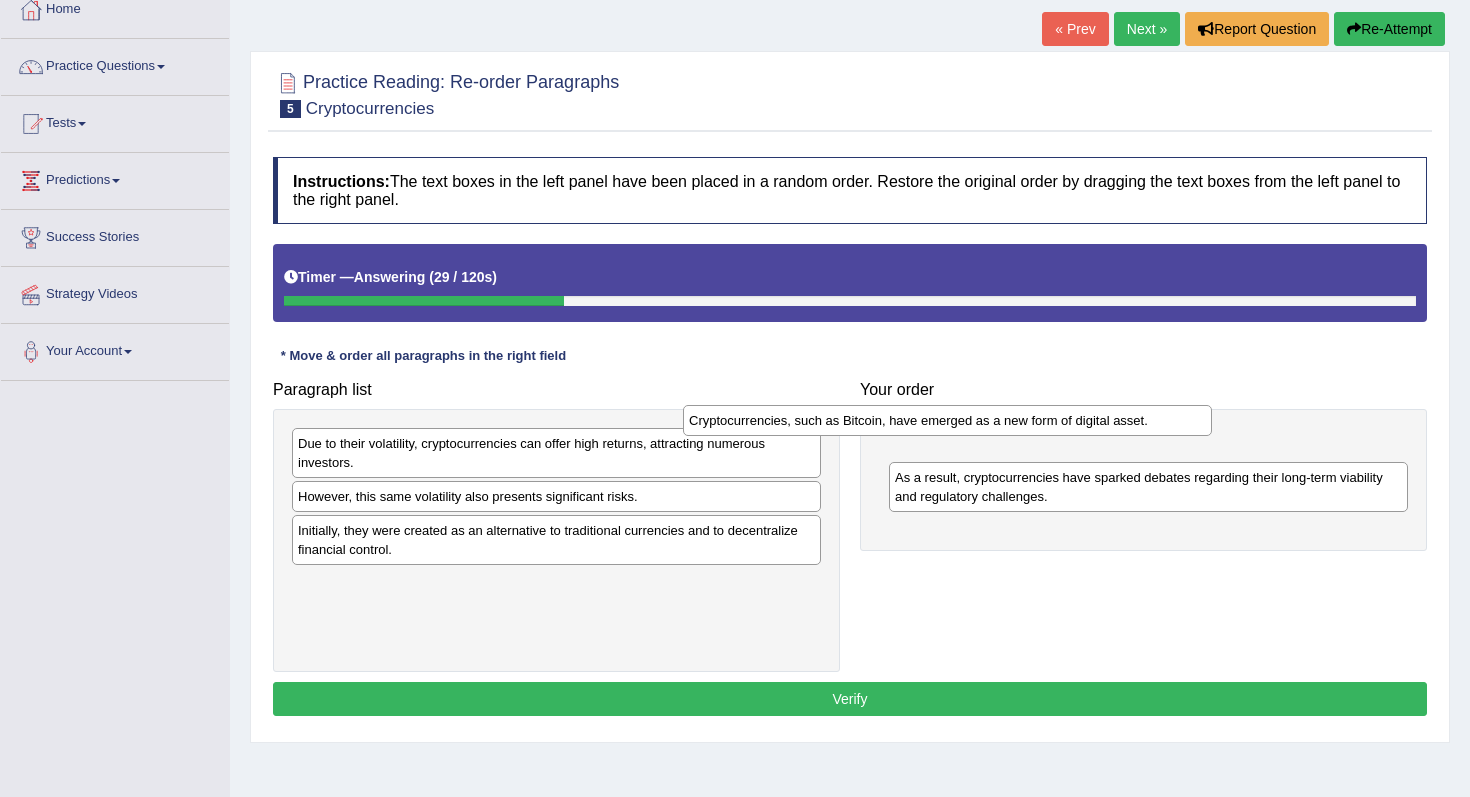 drag, startPoint x: 545, startPoint y: 498, endPoint x: 935, endPoint y: 415, distance: 398.73425 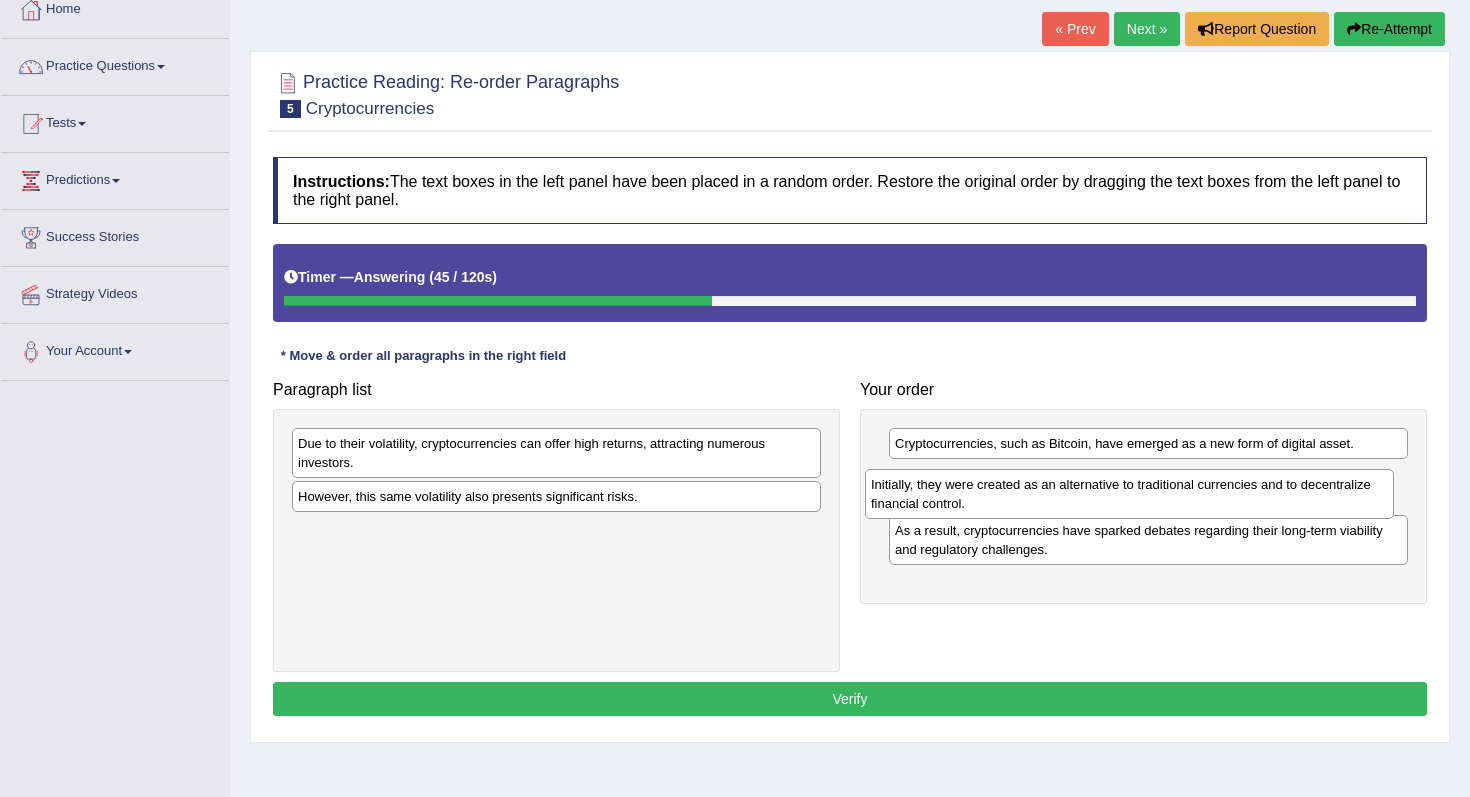 drag, startPoint x: 649, startPoint y: 541, endPoint x: 1232, endPoint y: 491, distance: 585.14014 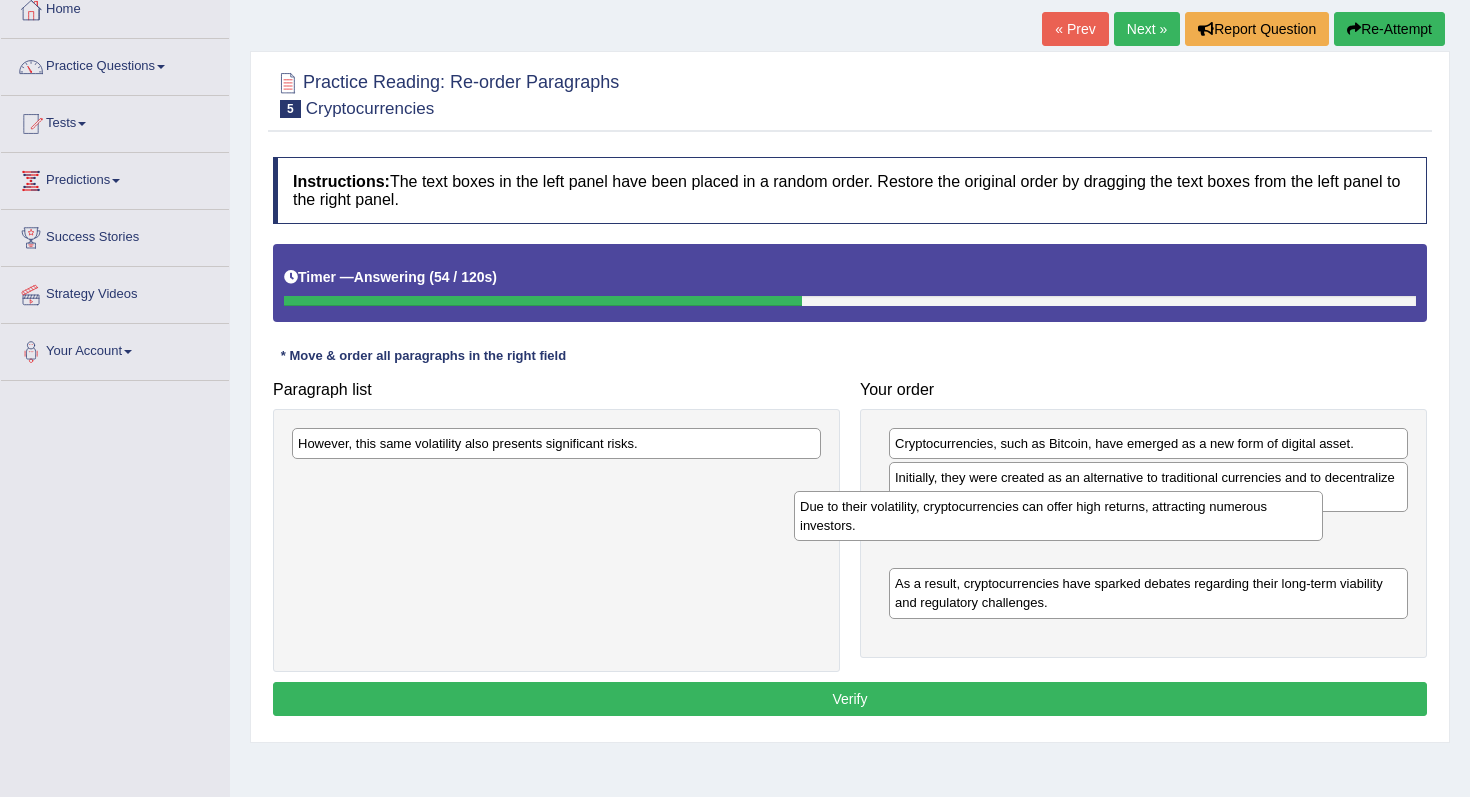 drag, startPoint x: 506, startPoint y: 457, endPoint x: 1008, endPoint y: 520, distance: 505.93774 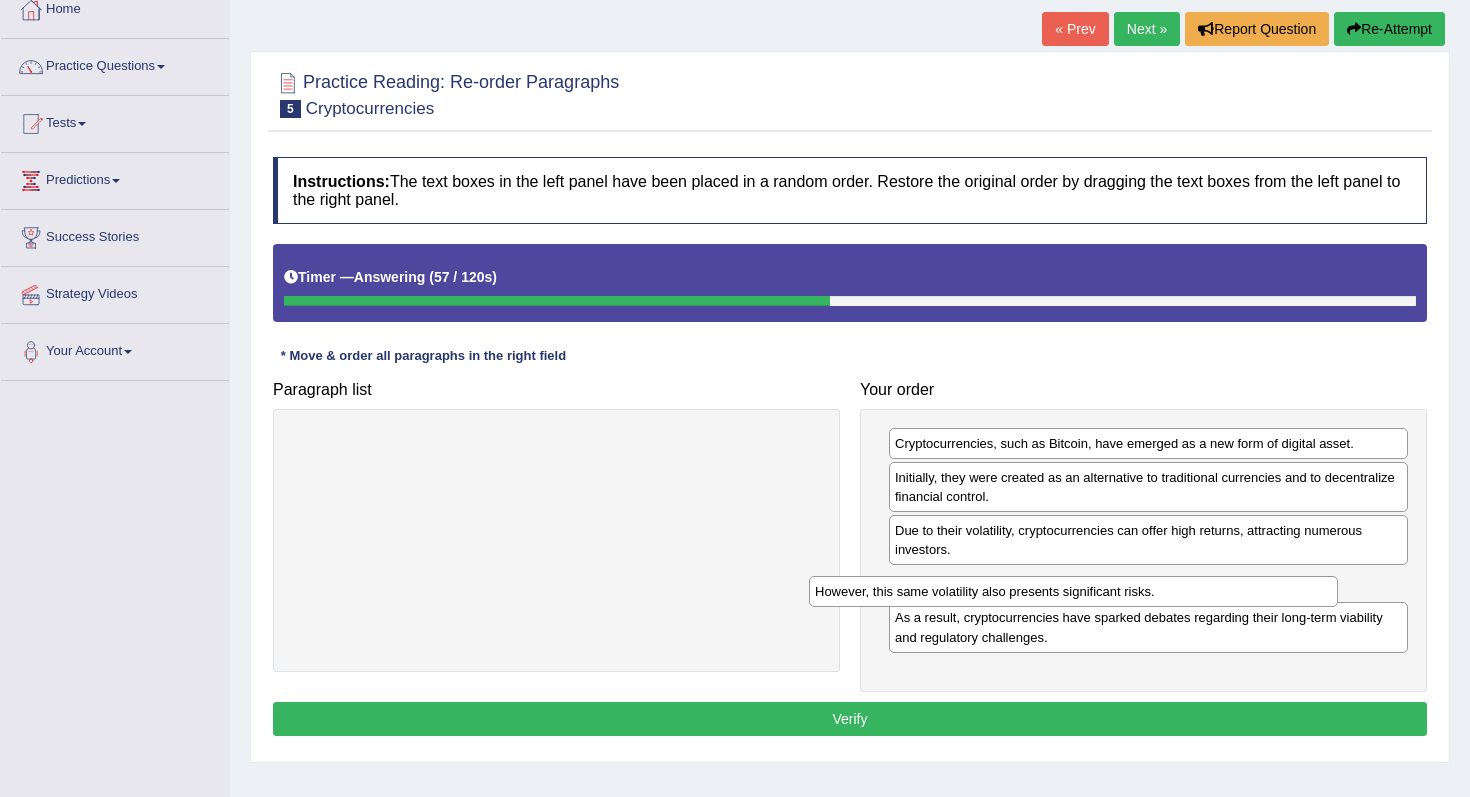 drag, startPoint x: 605, startPoint y: 447, endPoint x: 1115, endPoint y: 580, distance: 527.05695 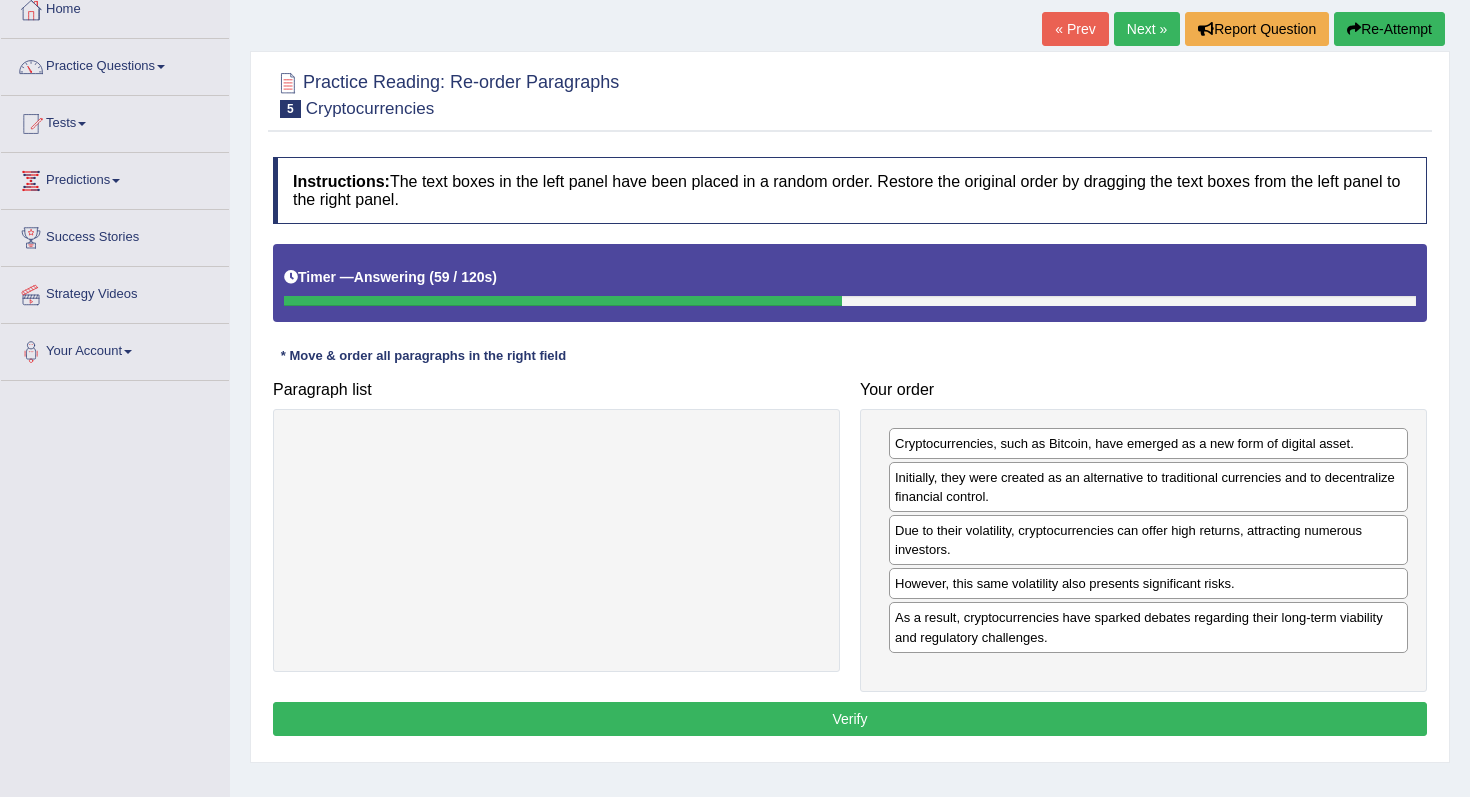 click on "Verify" at bounding box center (850, 719) 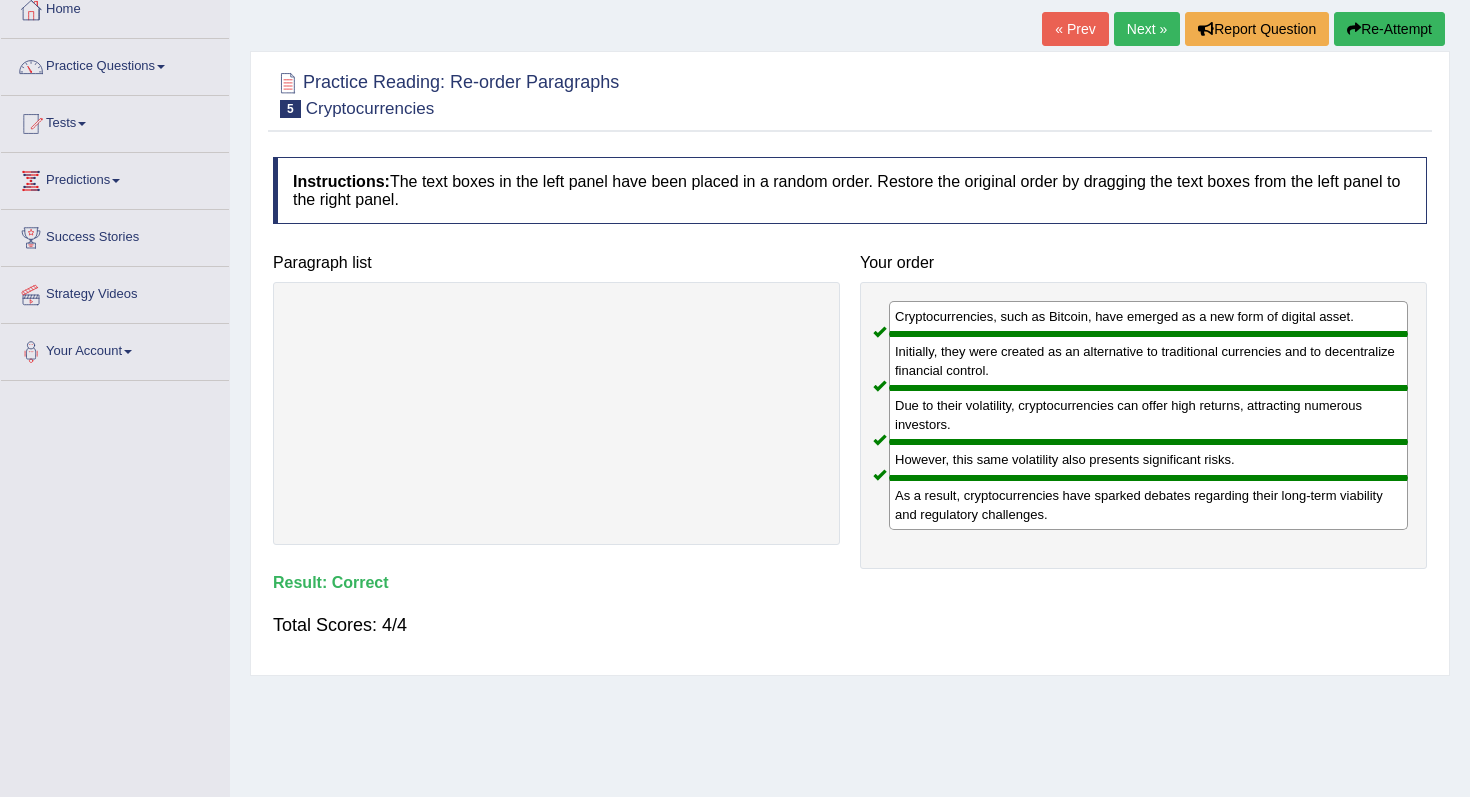 scroll, scrollTop: 0, scrollLeft: 0, axis: both 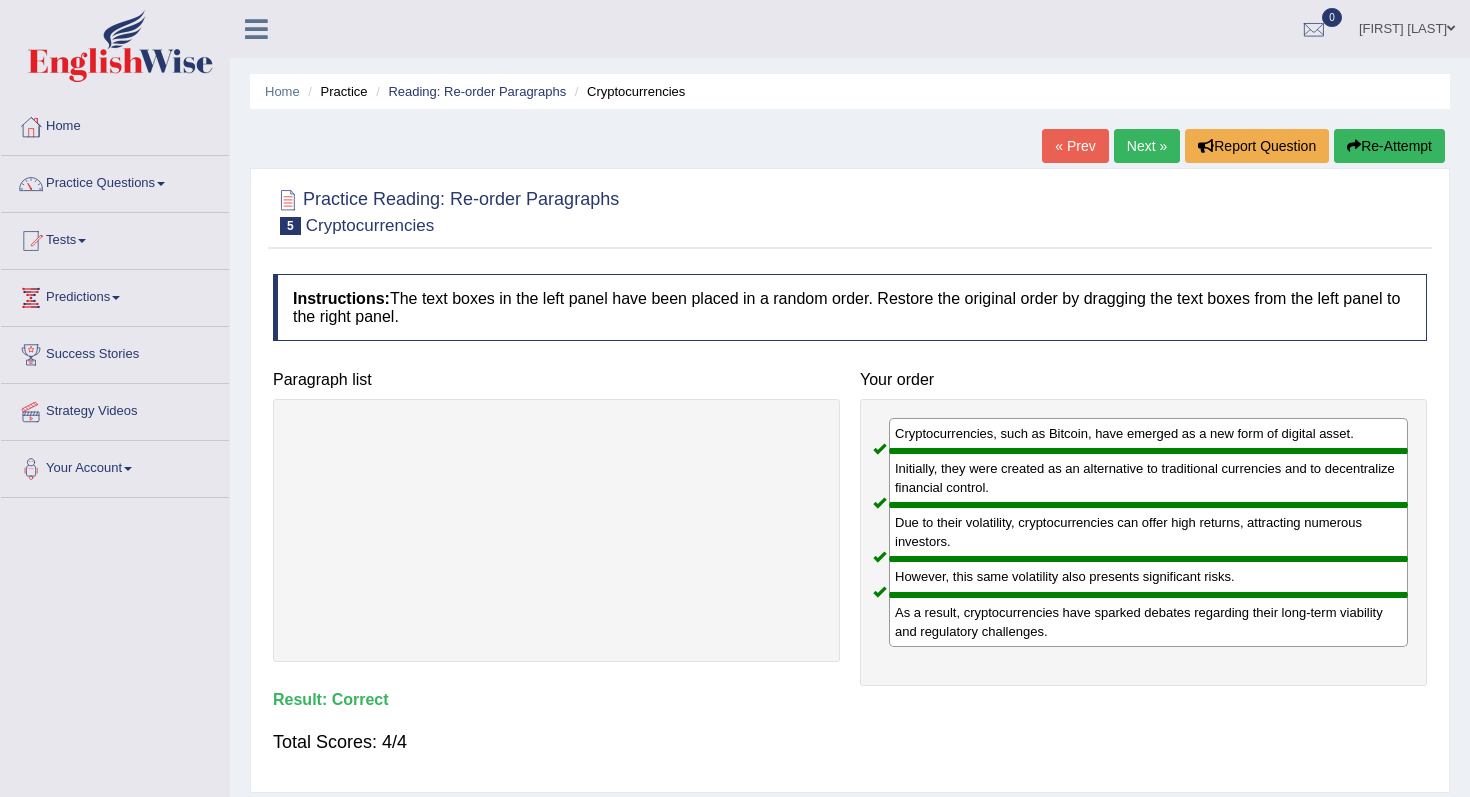 click on "Next »" at bounding box center [1147, 146] 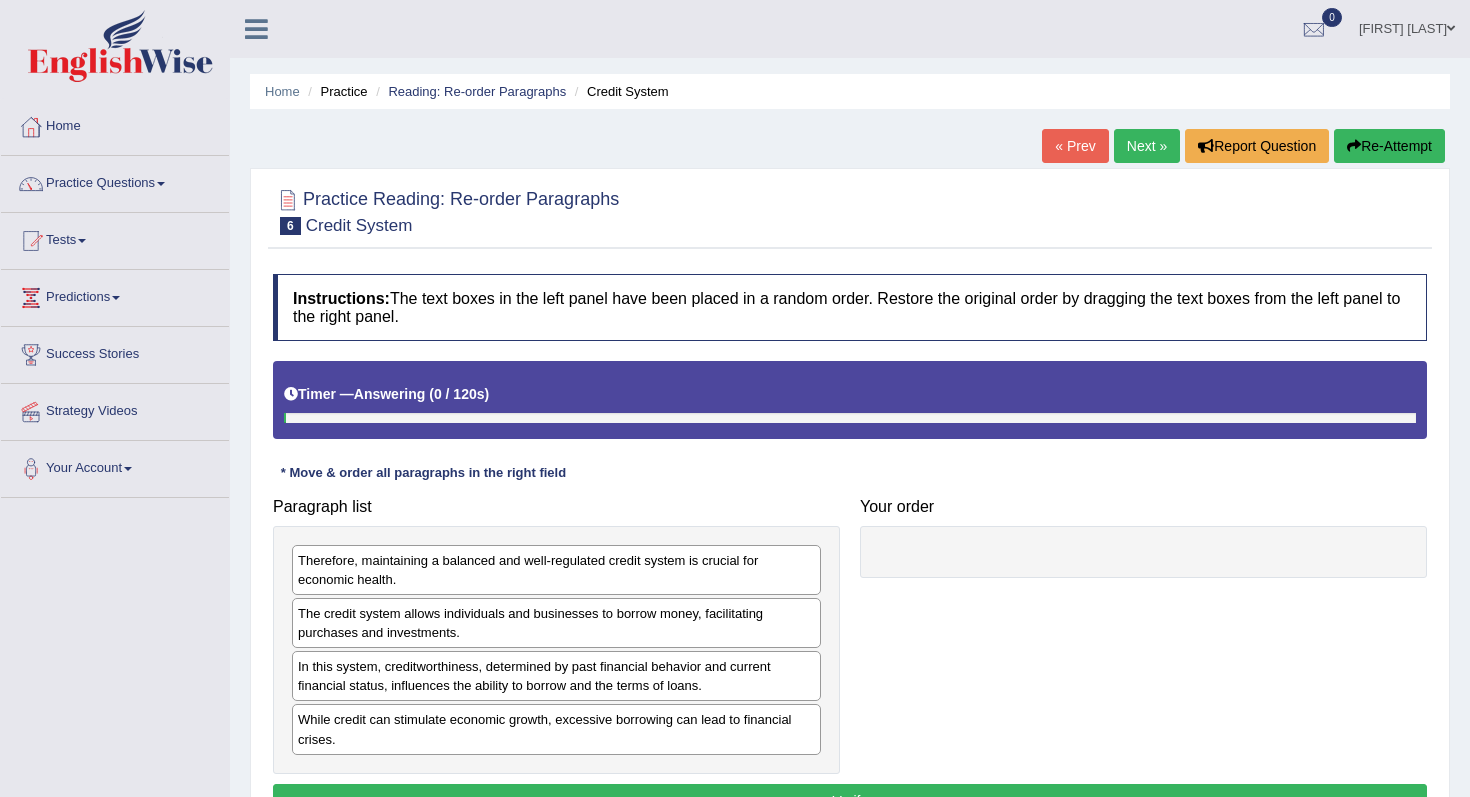 scroll, scrollTop: 0, scrollLeft: 0, axis: both 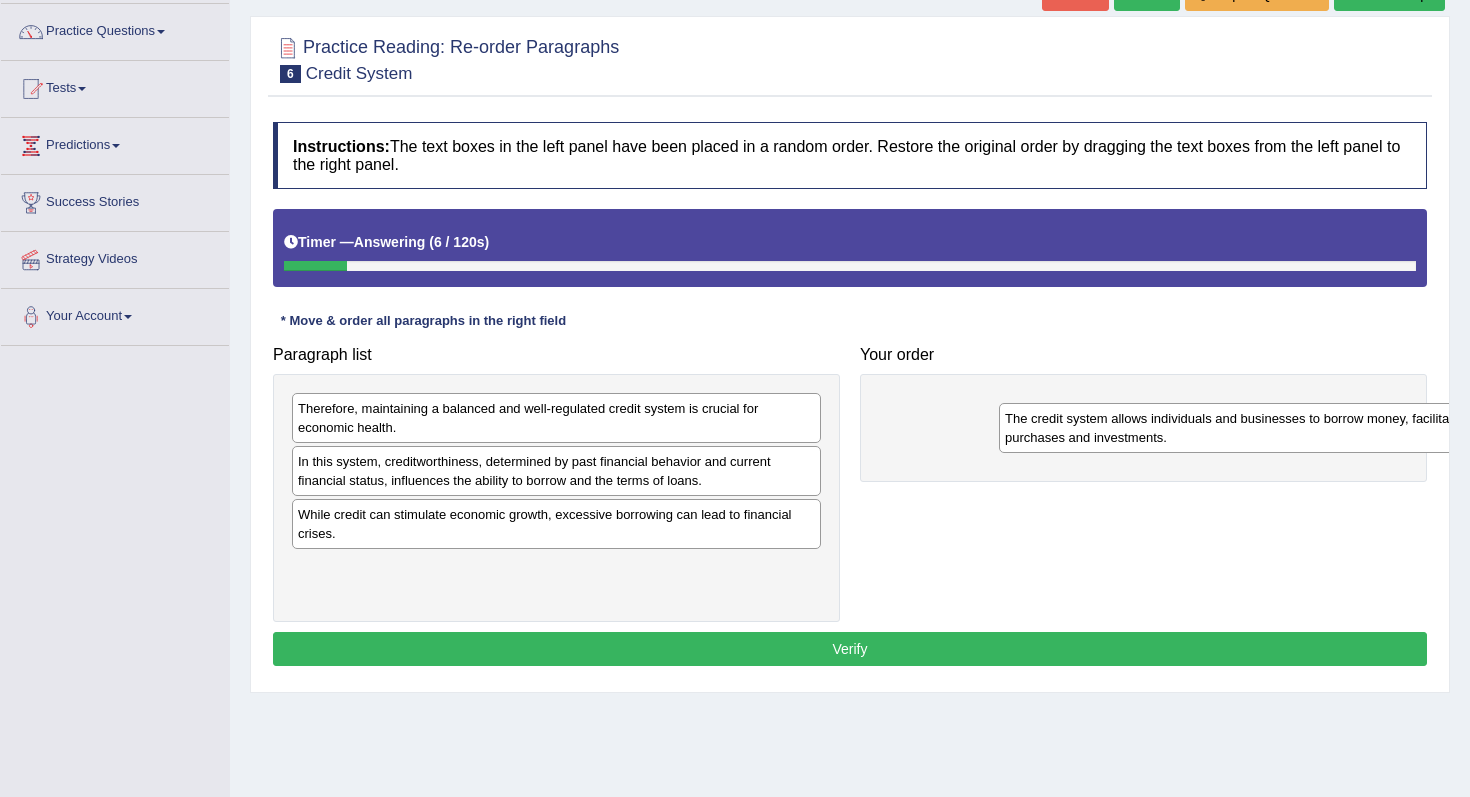 drag, startPoint x: 466, startPoint y: 476, endPoint x: 1170, endPoint y: 431, distance: 705.43677 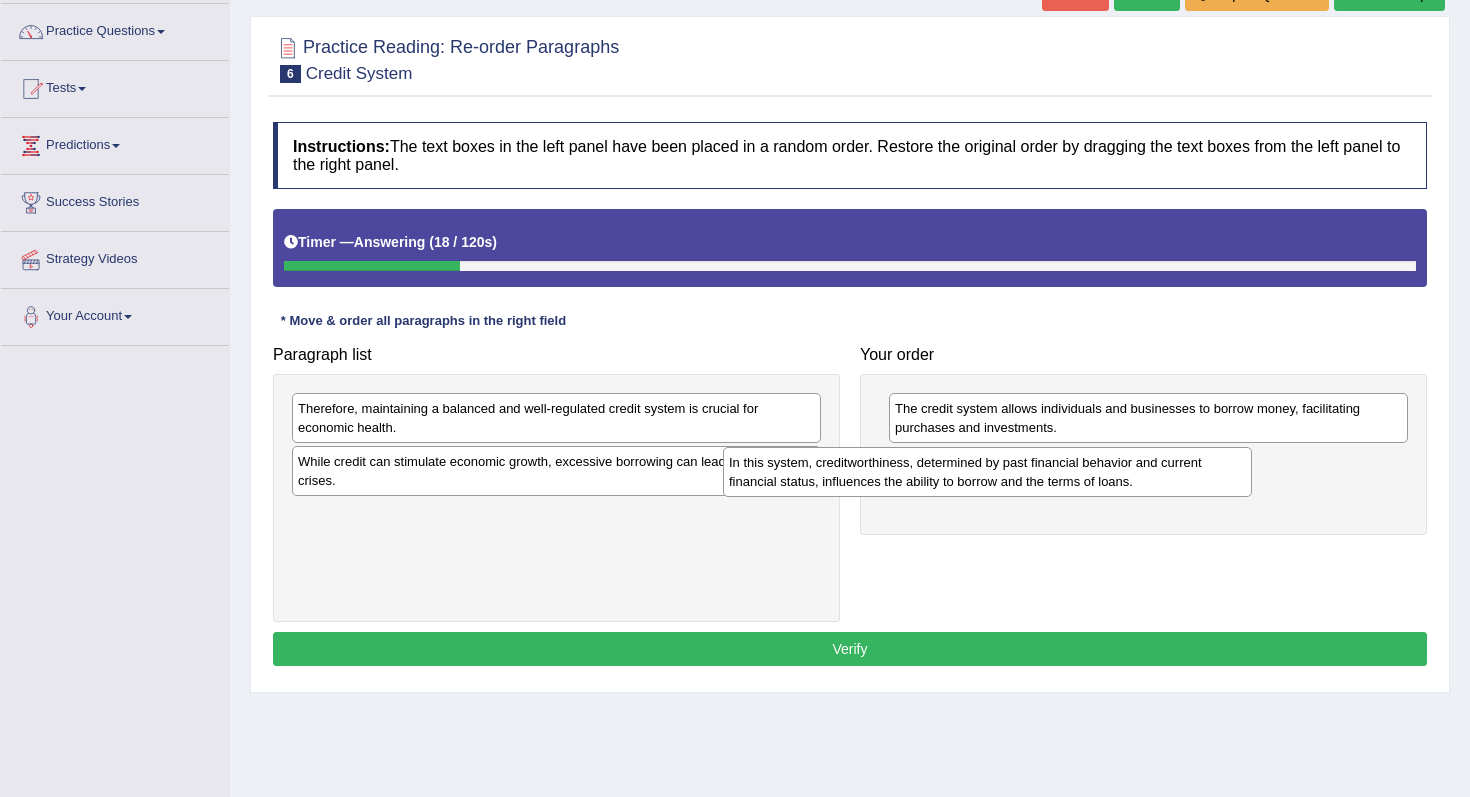 drag, startPoint x: 619, startPoint y: 475, endPoint x: 1053, endPoint y: 476, distance: 434.00116 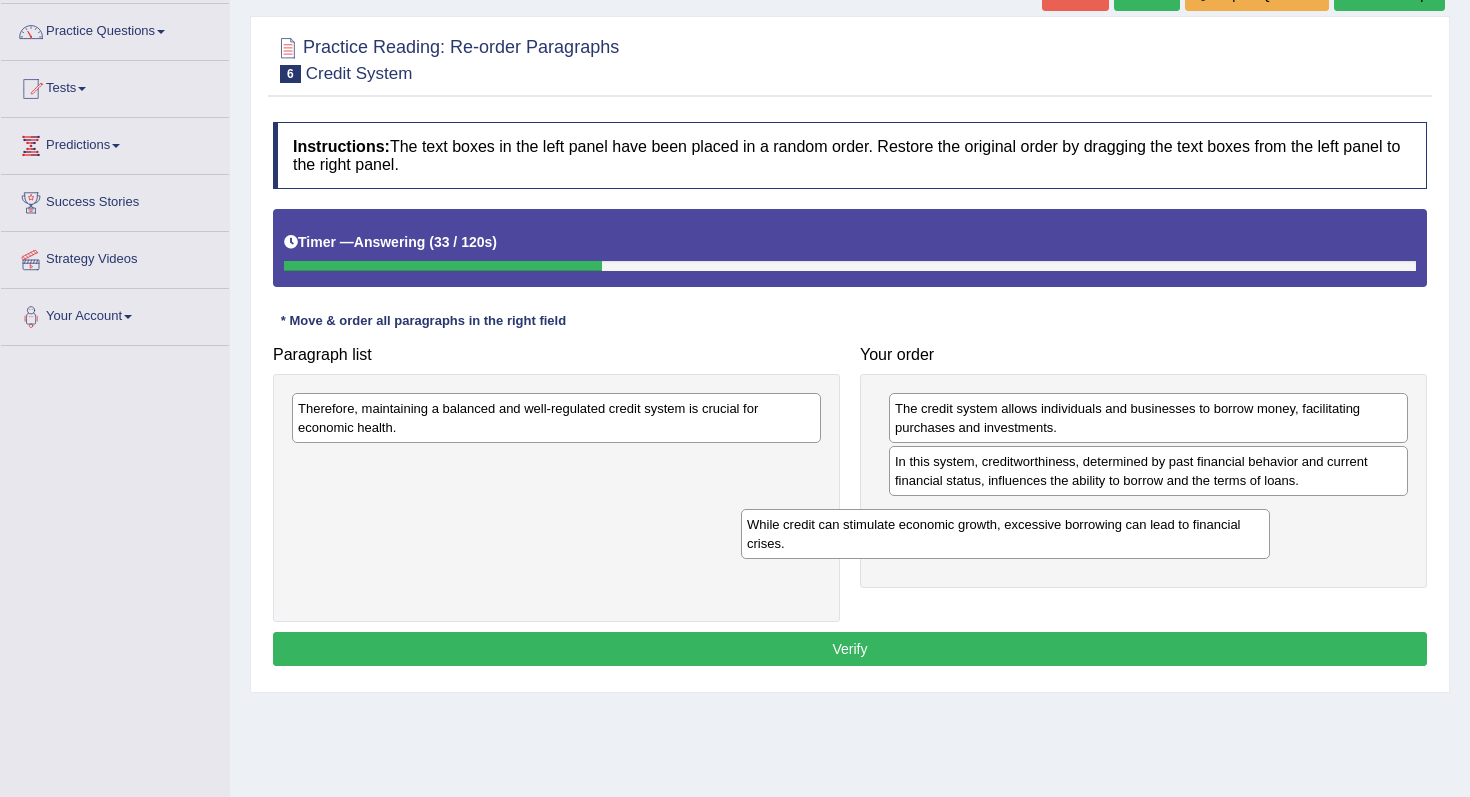 drag, startPoint x: 569, startPoint y: 472, endPoint x: 1018, endPoint y: 534, distance: 453.2604 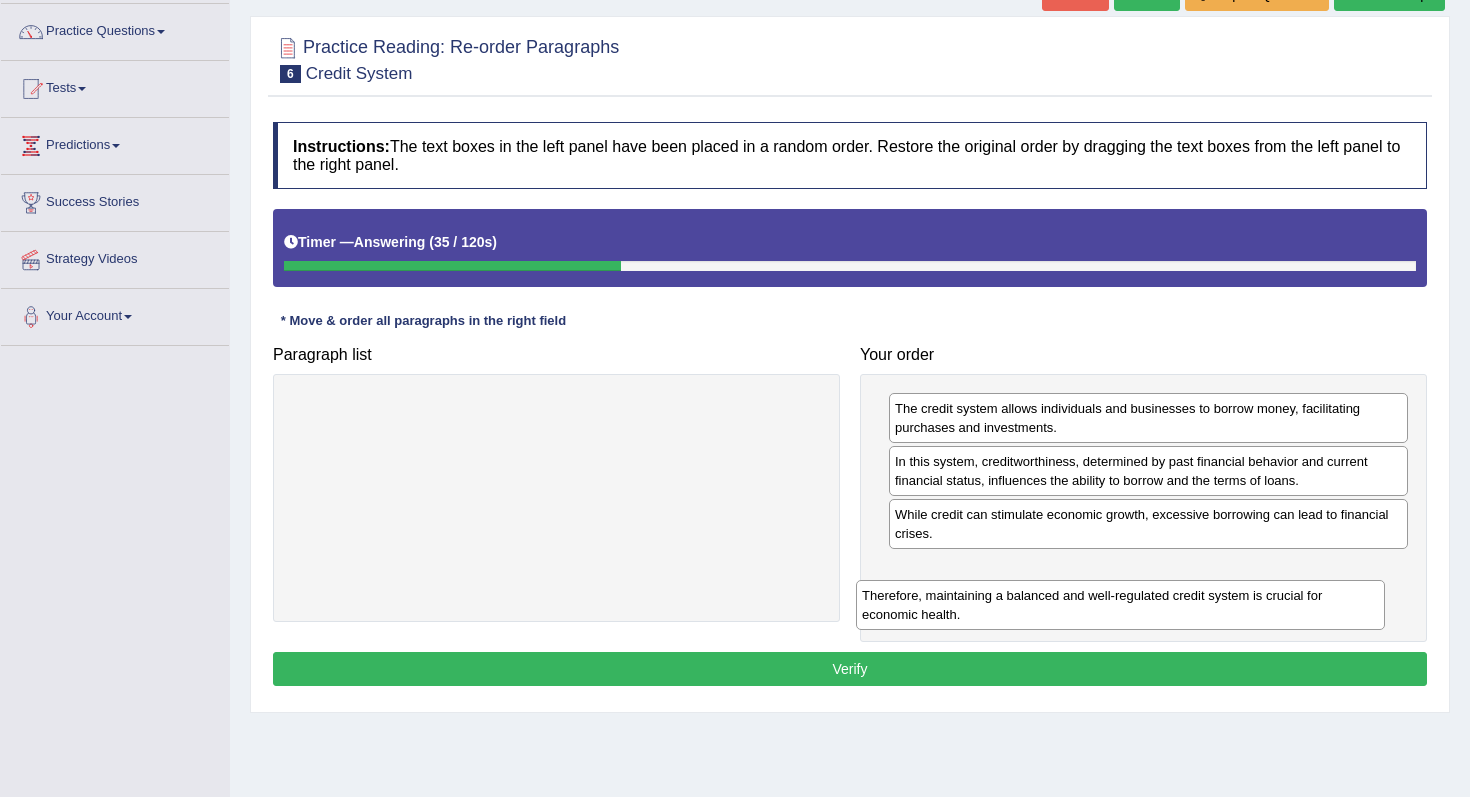 drag, startPoint x: 640, startPoint y: 417, endPoint x: 1211, endPoint y: 588, distance: 596.05536 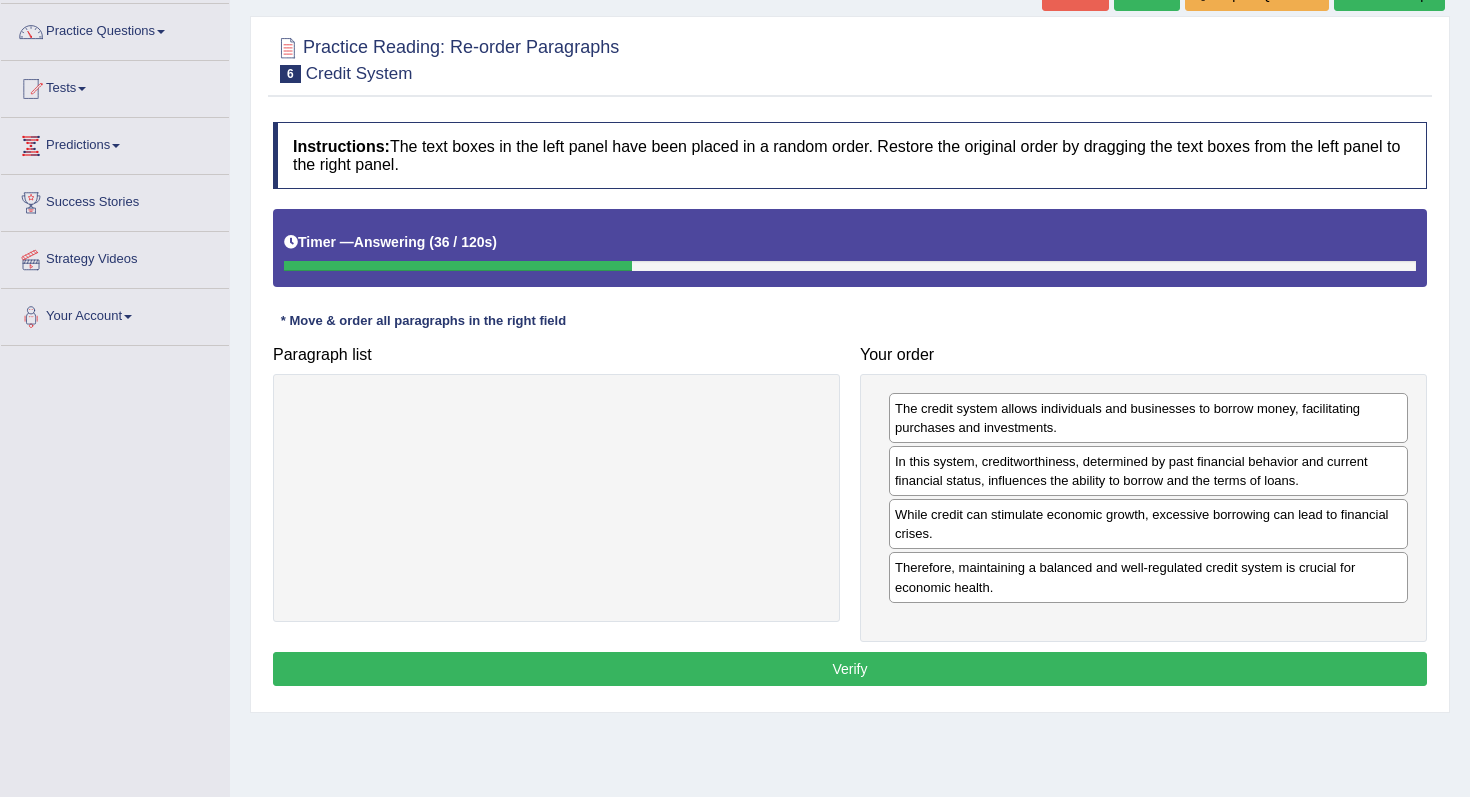 click on "Verify" at bounding box center (850, 669) 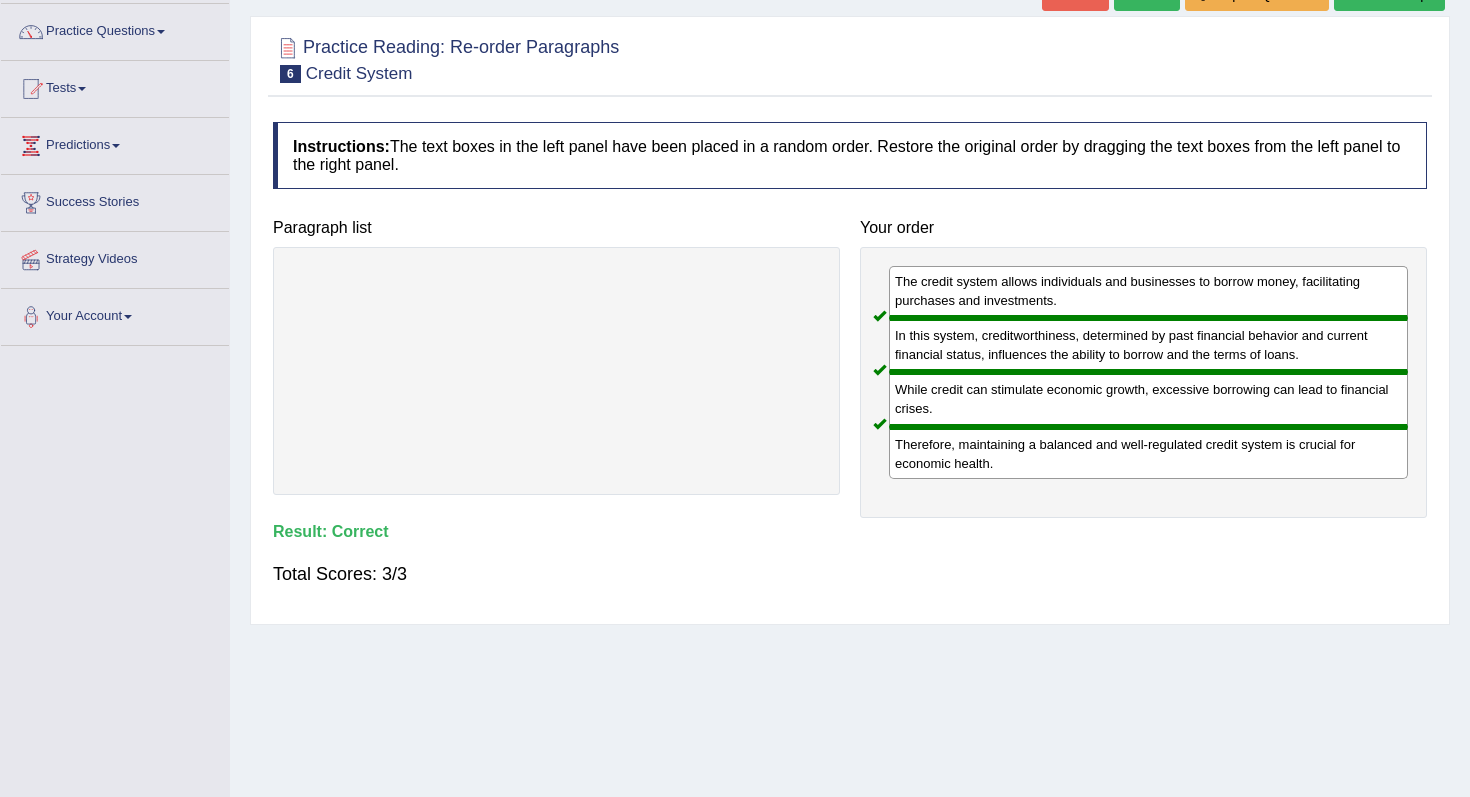 scroll, scrollTop: 0, scrollLeft: 0, axis: both 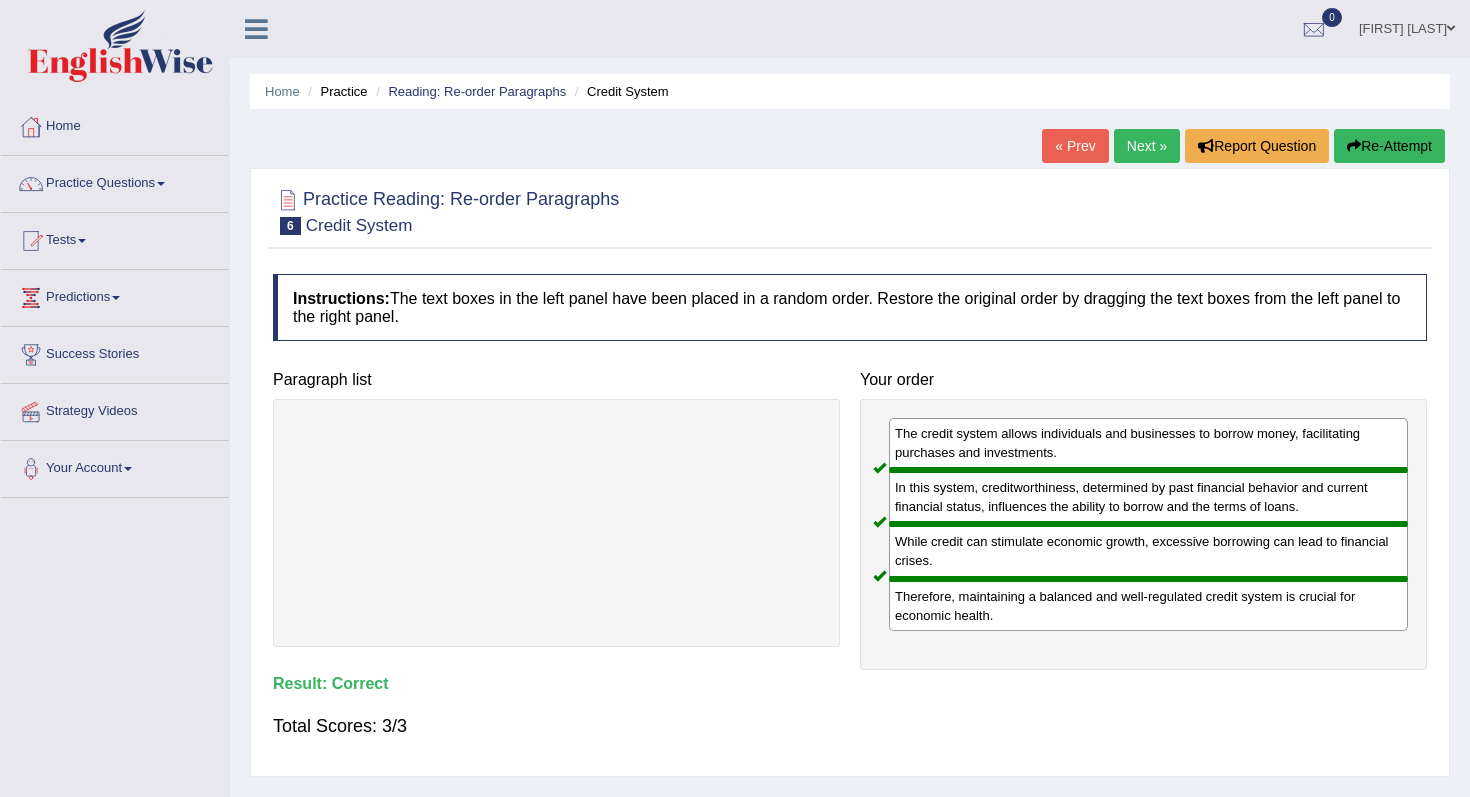 click on "Next »" at bounding box center [1147, 146] 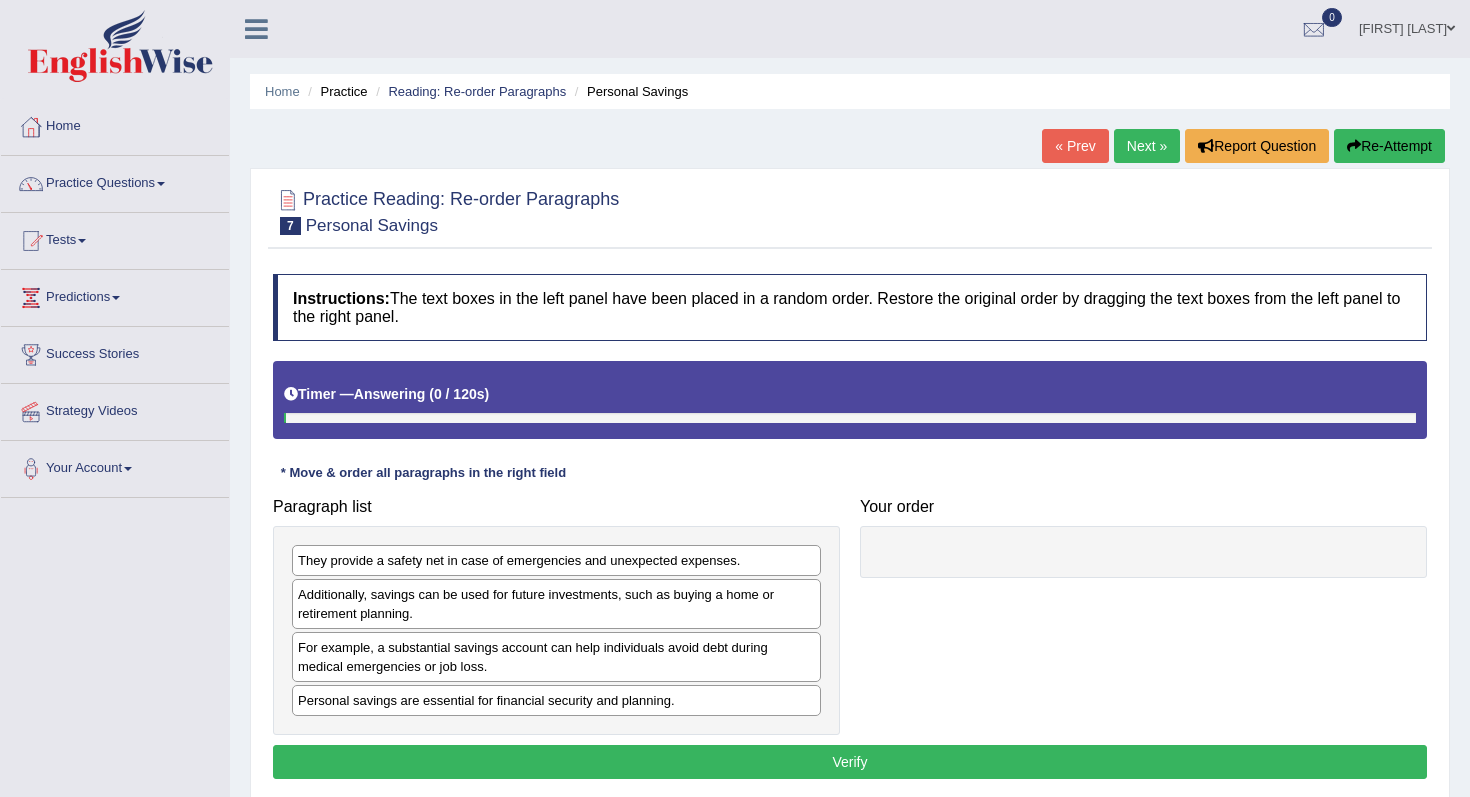 scroll, scrollTop: 0, scrollLeft: 0, axis: both 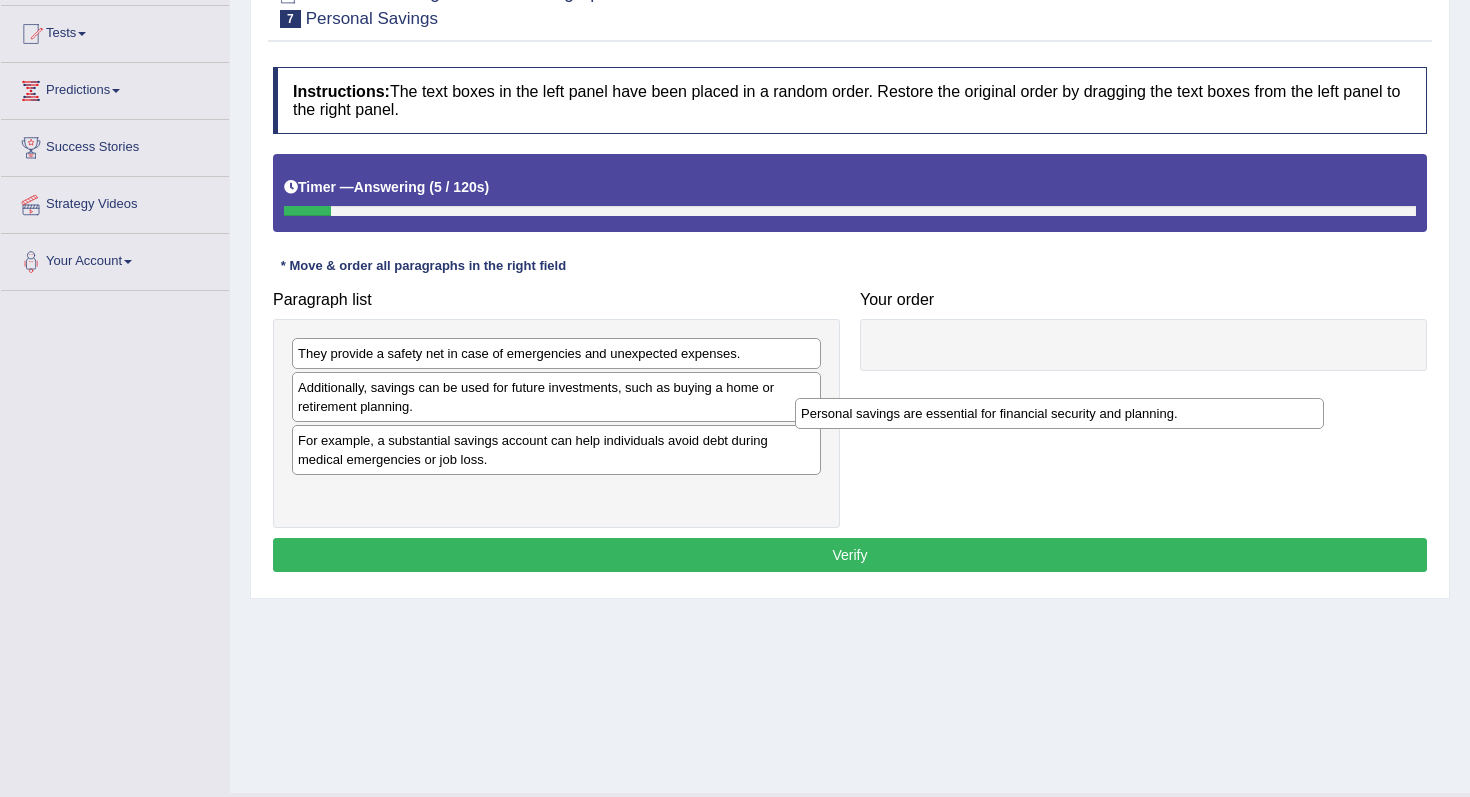 drag, startPoint x: 518, startPoint y: 493, endPoint x: 1046, endPoint y: 391, distance: 537.762 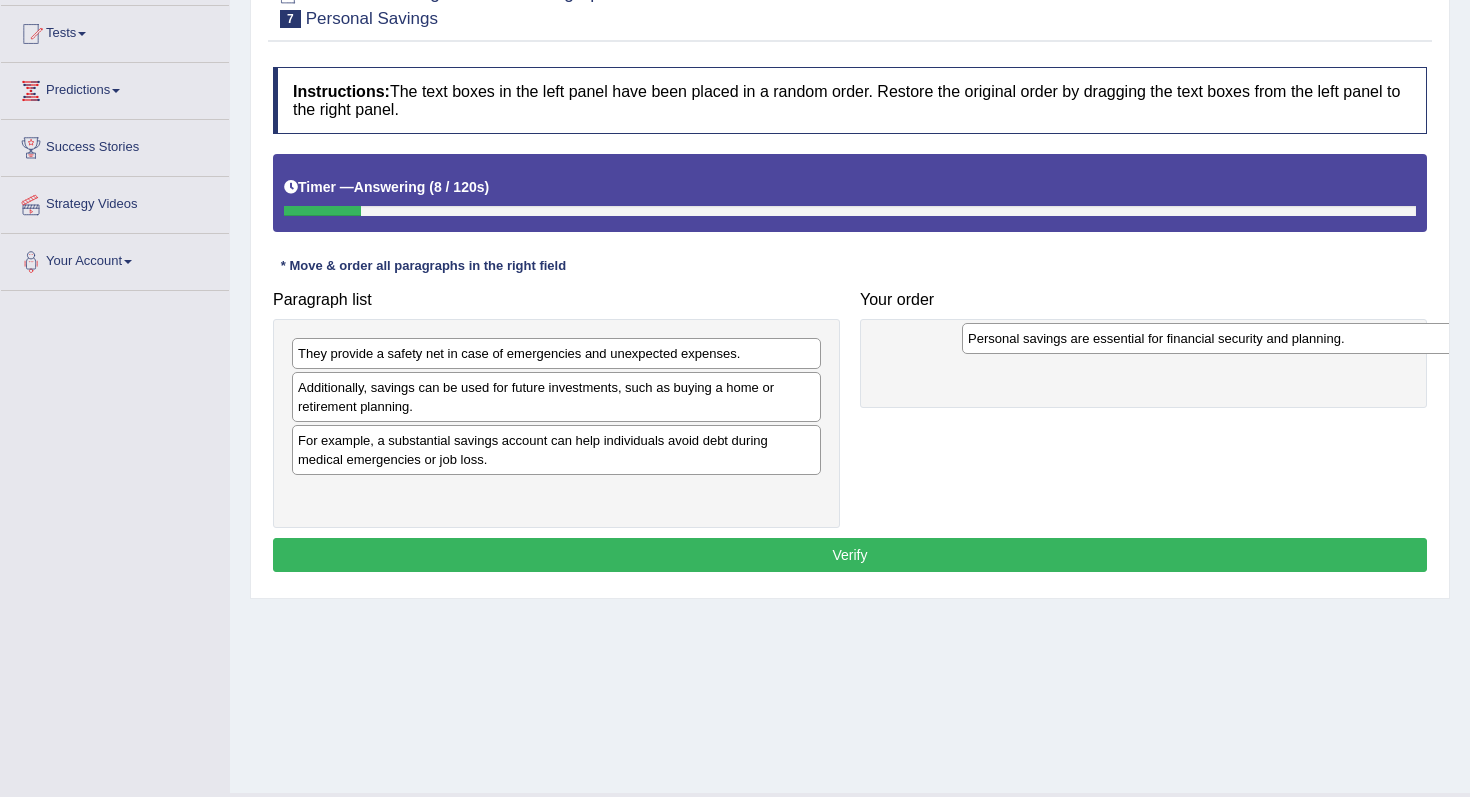 drag, startPoint x: 496, startPoint y: 496, endPoint x: 1166, endPoint y: 341, distance: 687.69543 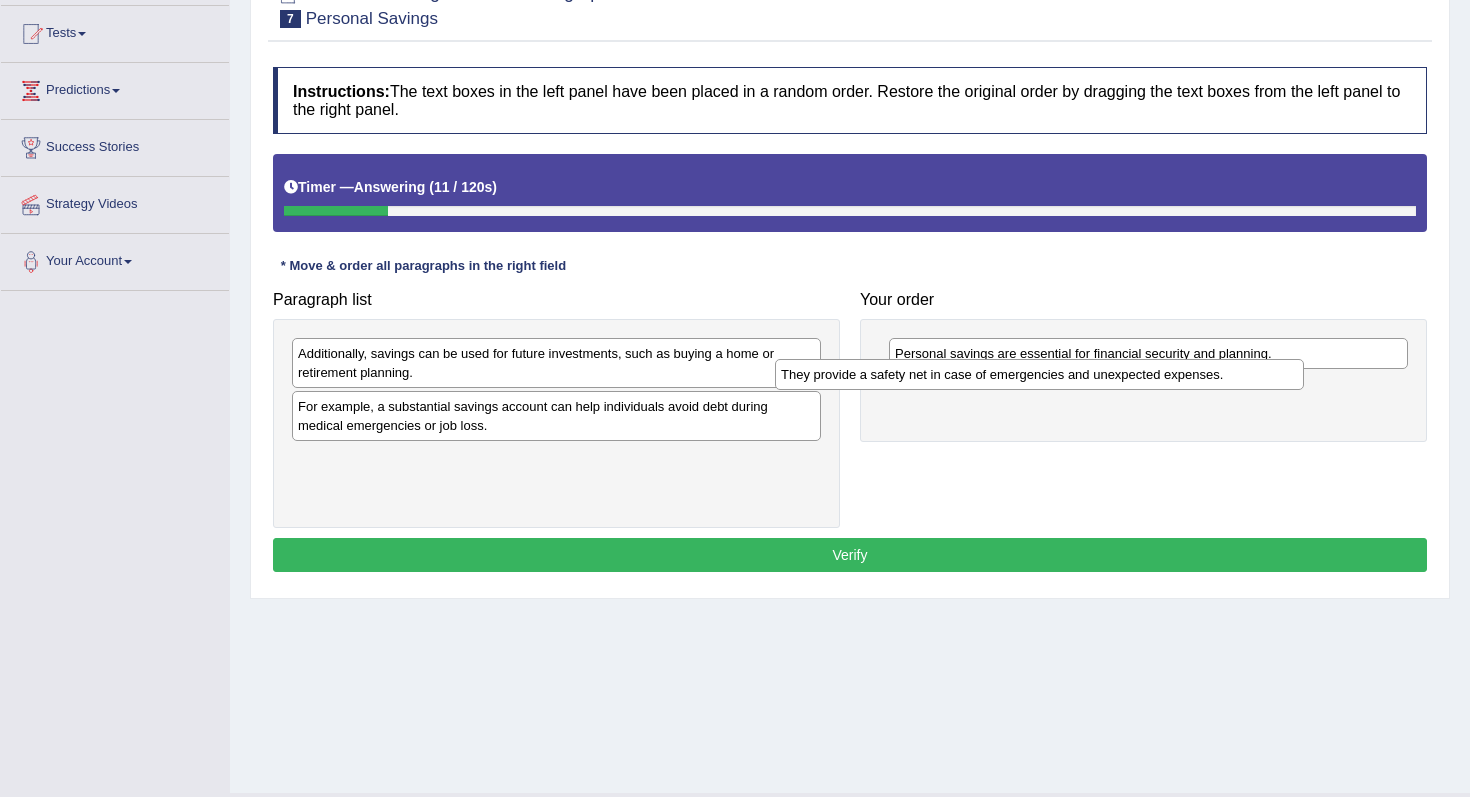 drag, startPoint x: 696, startPoint y: 355, endPoint x: 1179, endPoint y: 375, distance: 483.4139 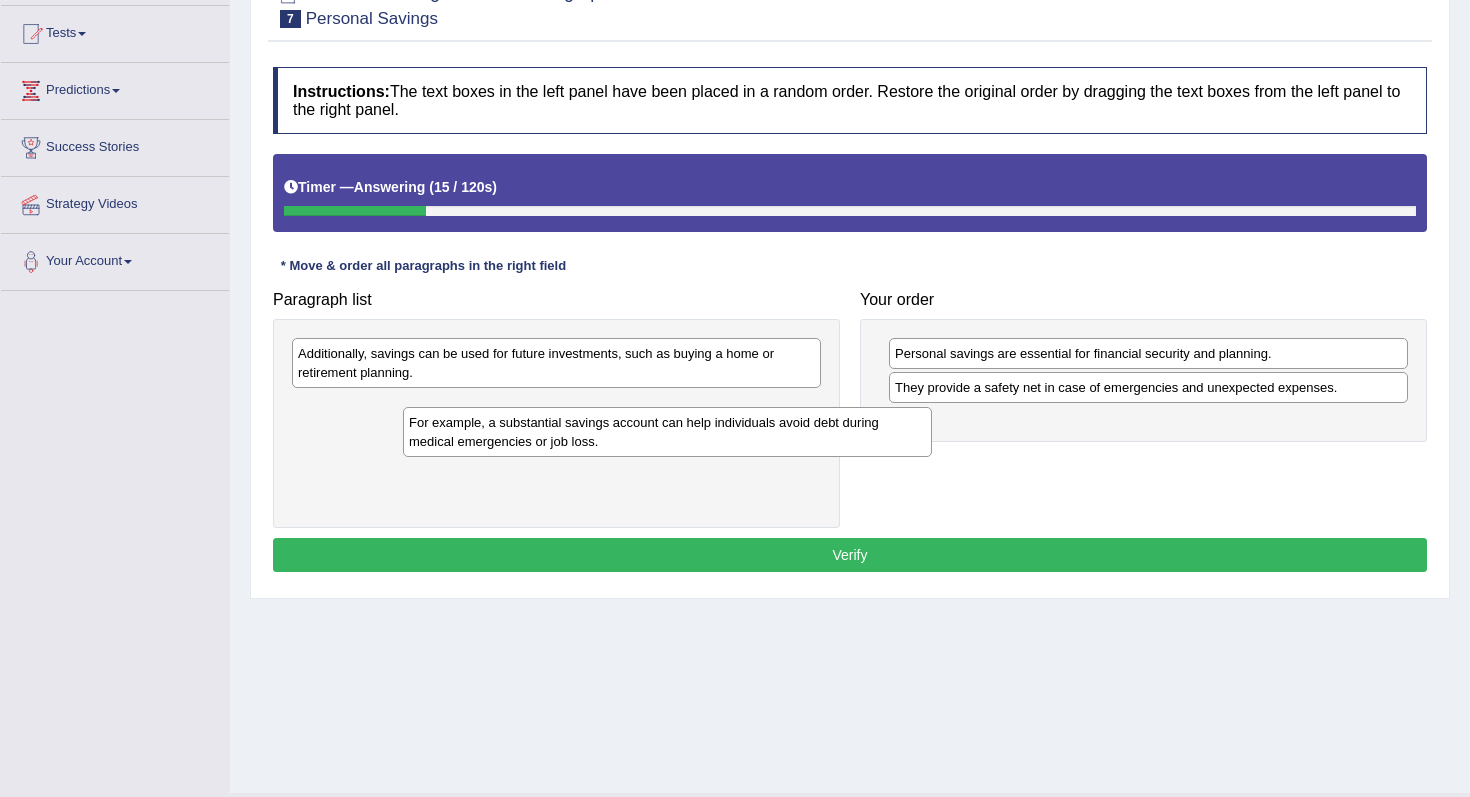 drag, startPoint x: 565, startPoint y: 416, endPoint x: 625, endPoint y: 430, distance: 61.611687 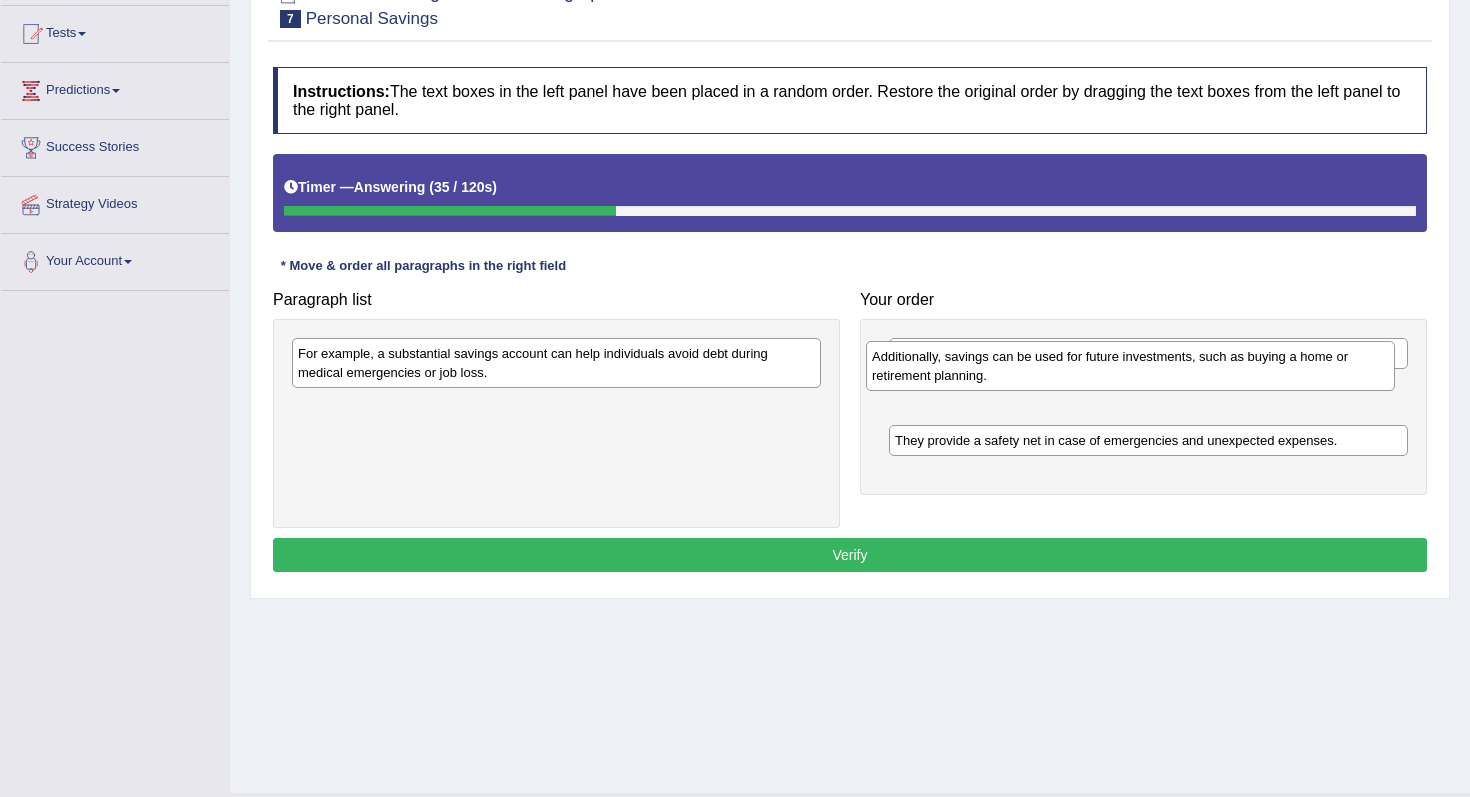 drag, startPoint x: 491, startPoint y: 367, endPoint x: 1066, endPoint y: 368, distance: 575.00085 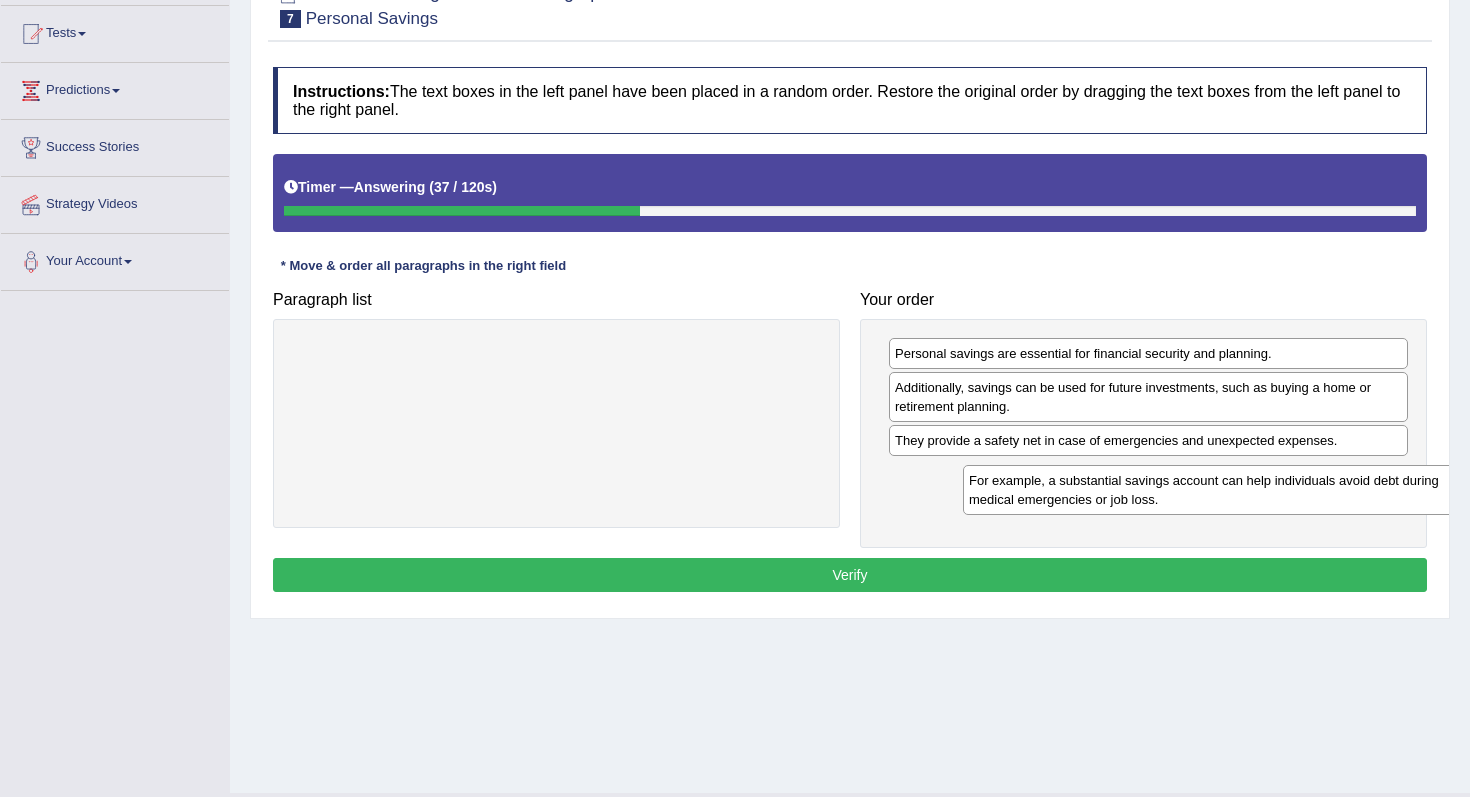 drag, startPoint x: 428, startPoint y: 369, endPoint x: 1049, endPoint y: 495, distance: 633.6537 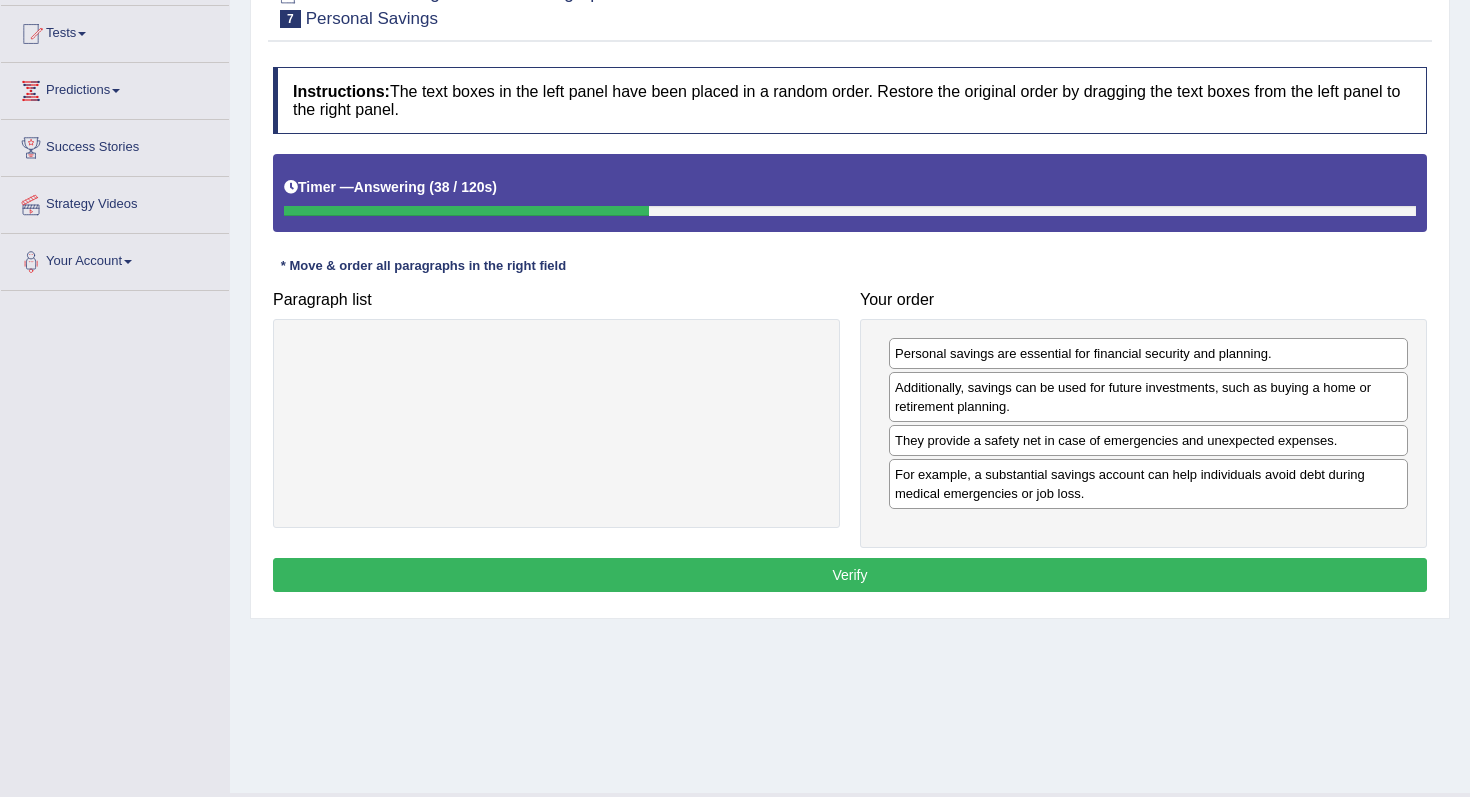 click on "Verify" at bounding box center [850, 575] 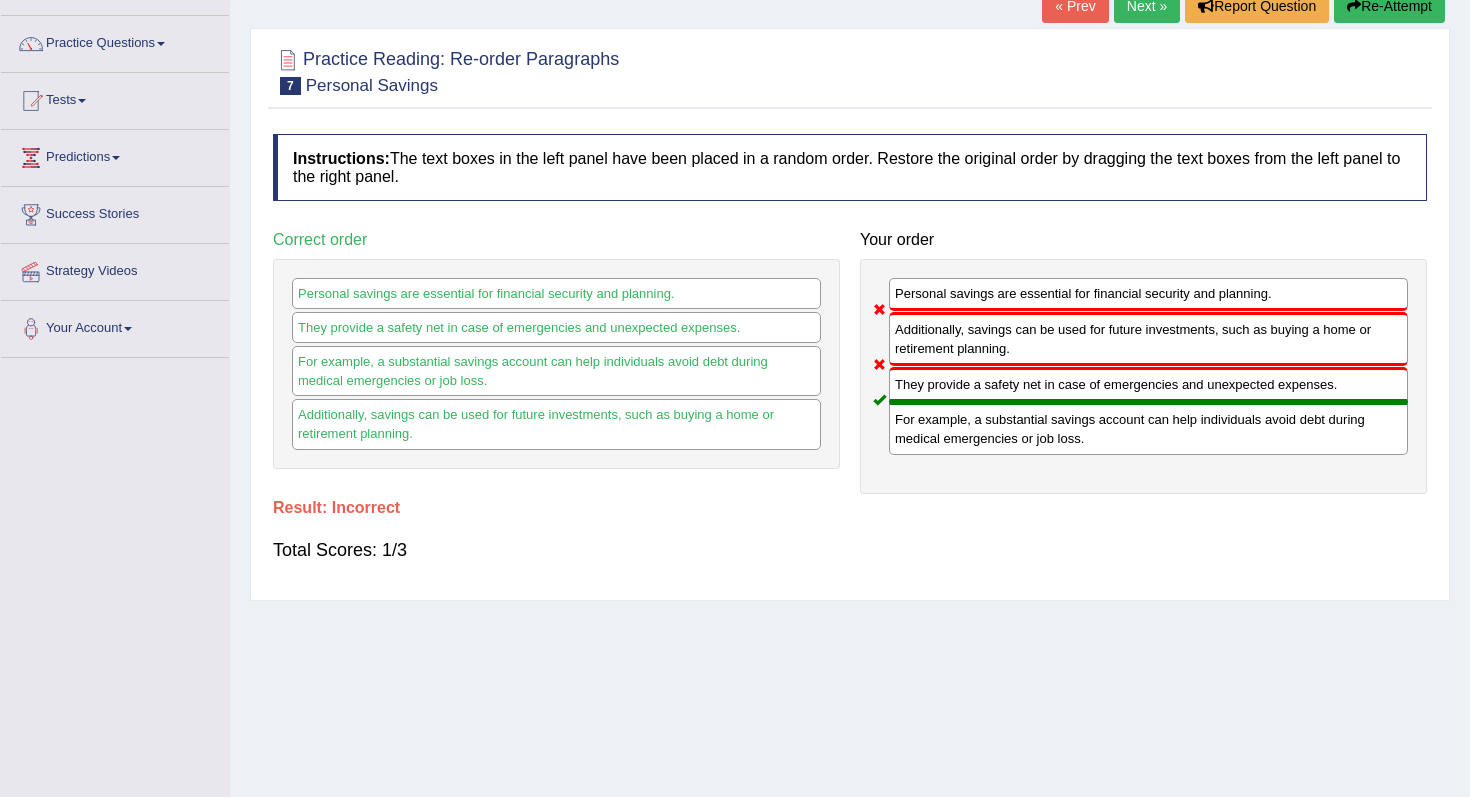 scroll, scrollTop: 124, scrollLeft: 0, axis: vertical 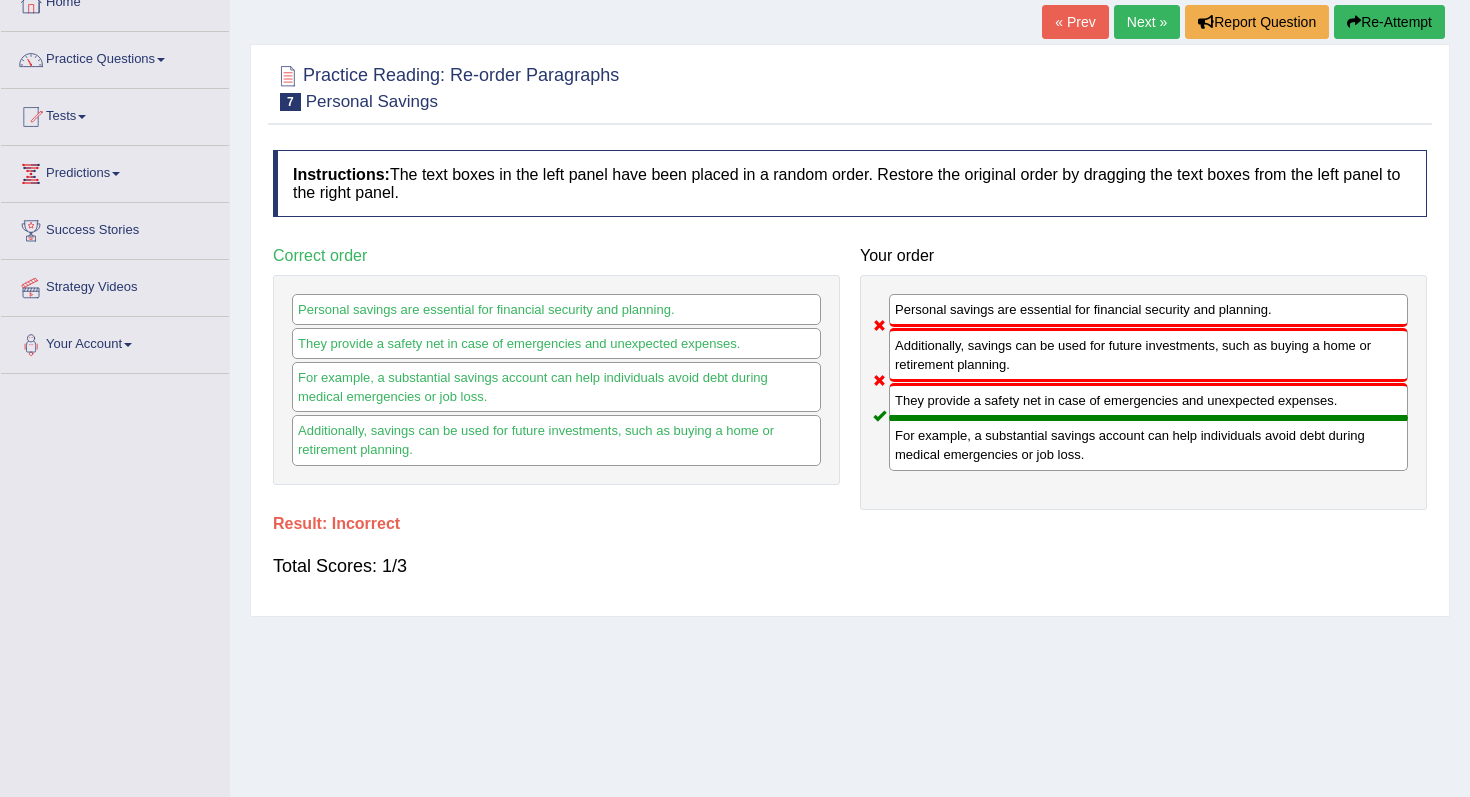 click on "Re-Attempt" at bounding box center (1389, 22) 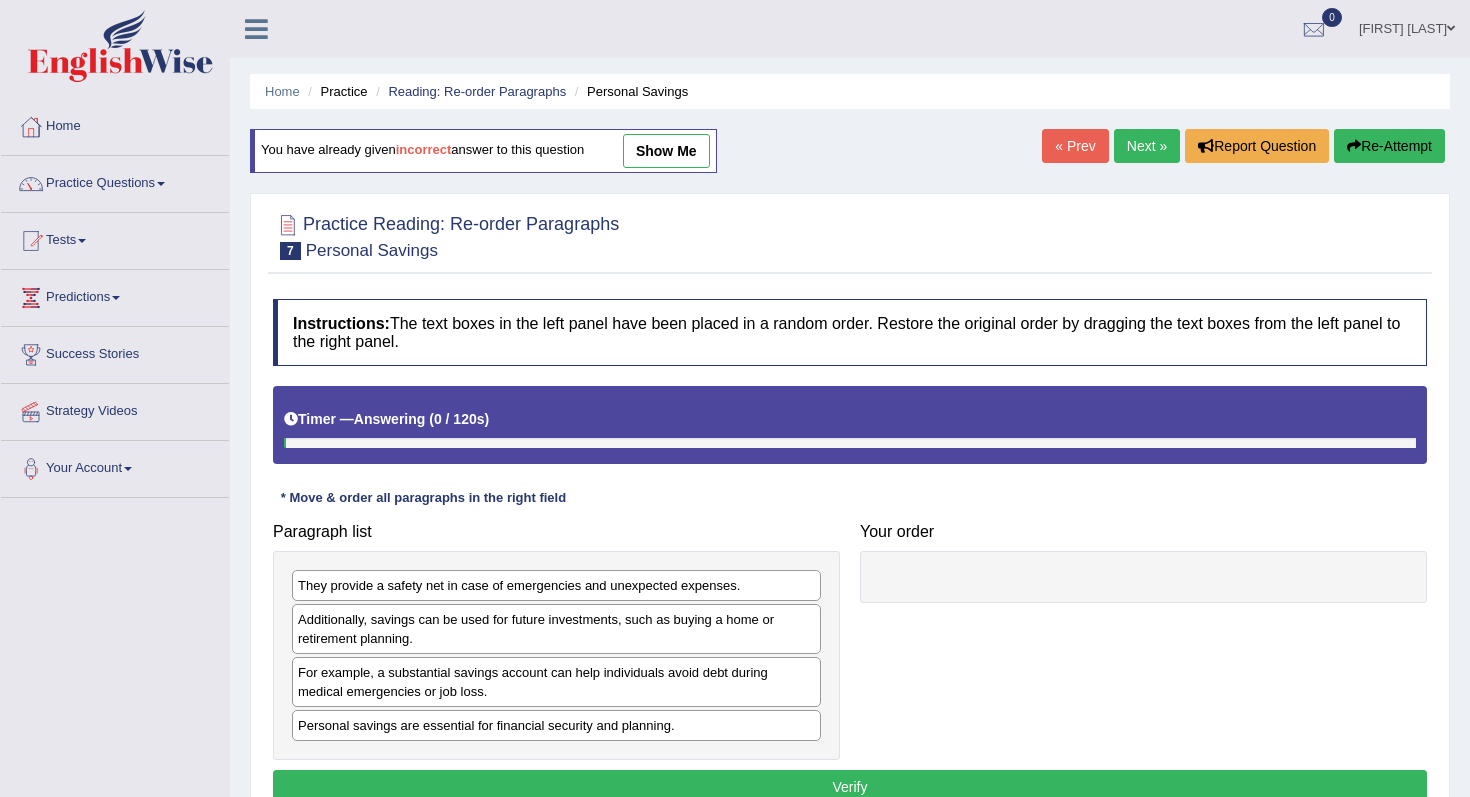 scroll, scrollTop: 124, scrollLeft: 0, axis: vertical 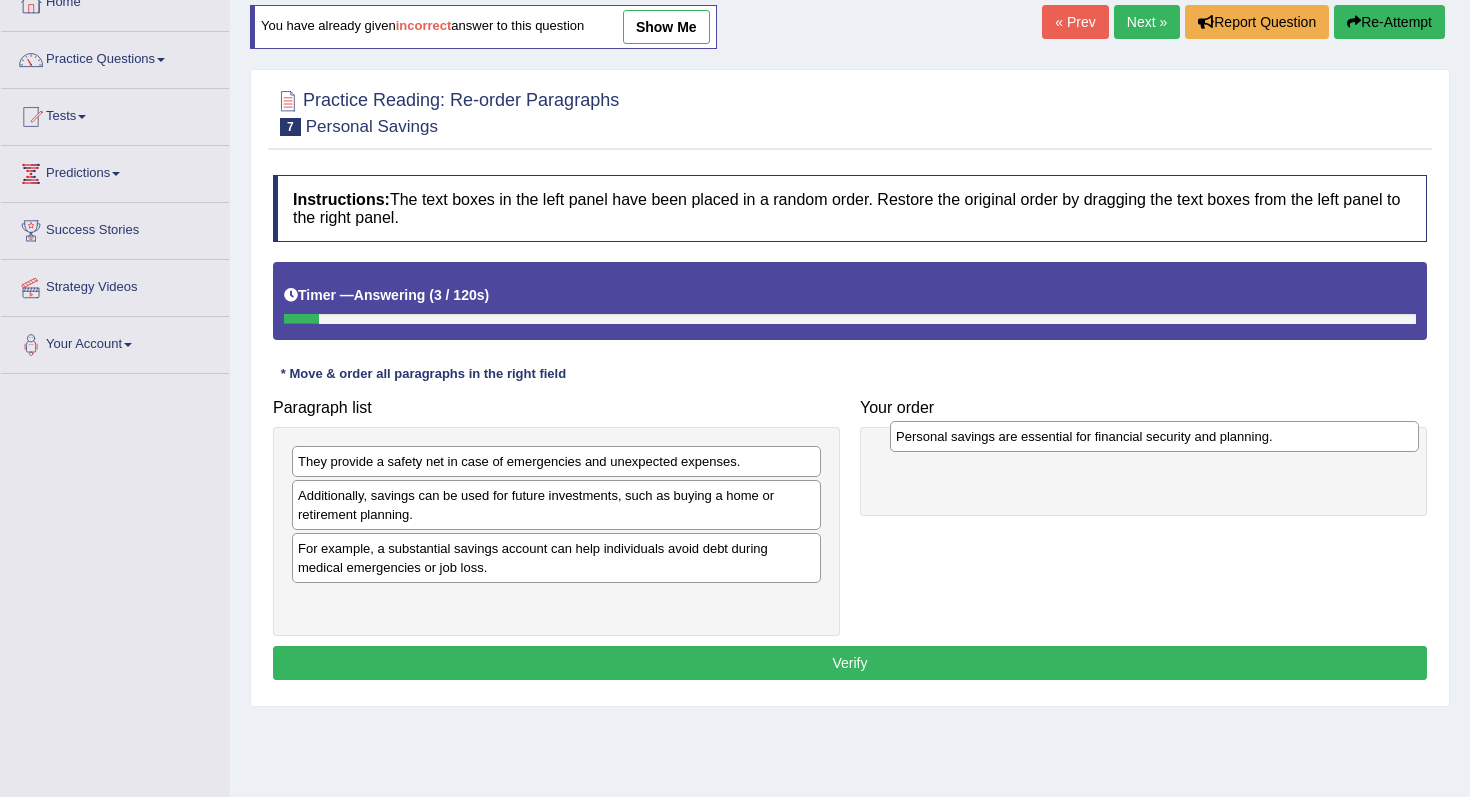 drag, startPoint x: 433, startPoint y: 595, endPoint x: 1030, endPoint y: 427, distance: 620.18787 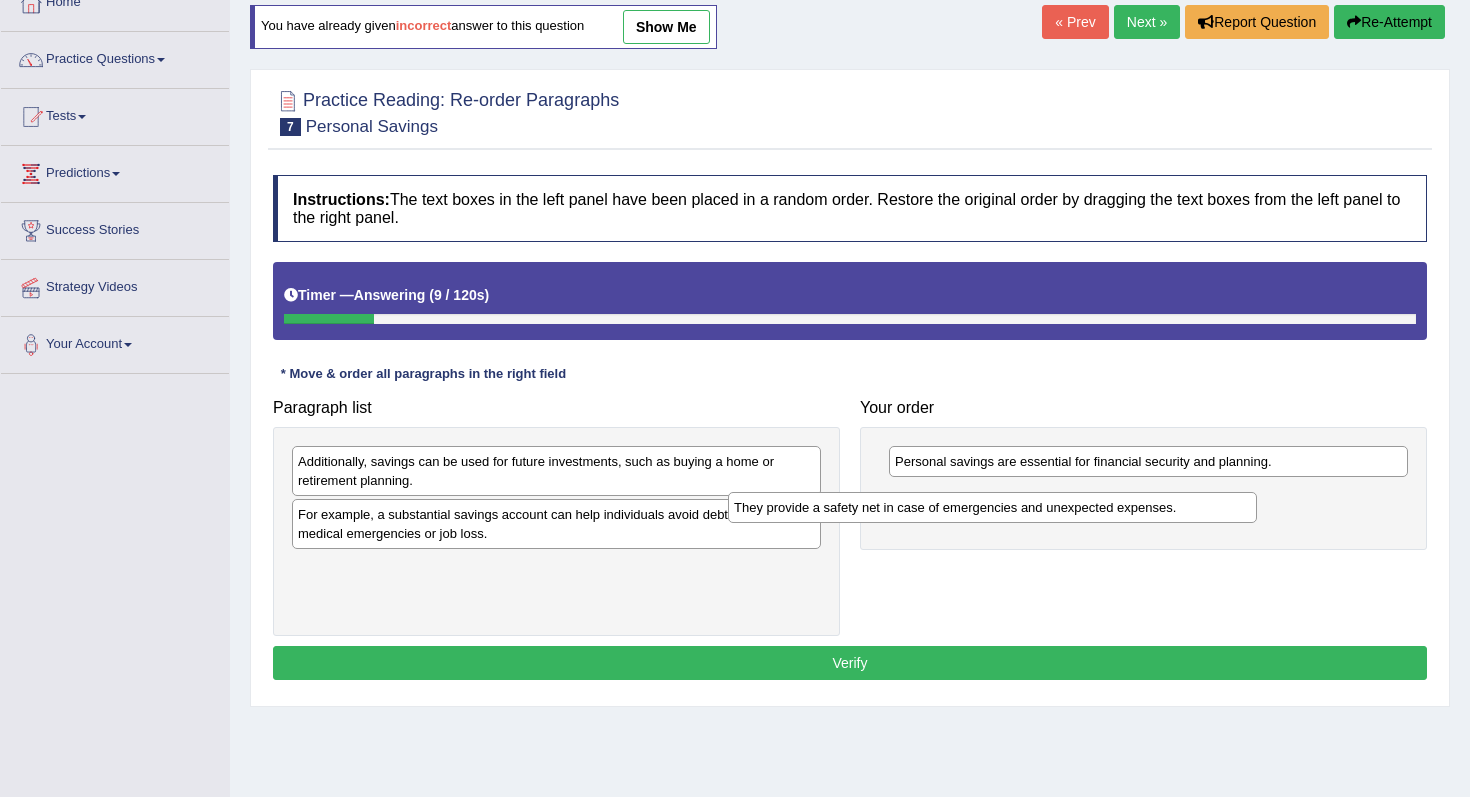 drag, startPoint x: 604, startPoint y: 467, endPoint x: 1036, endPoint y: 505, distance: 433.6681 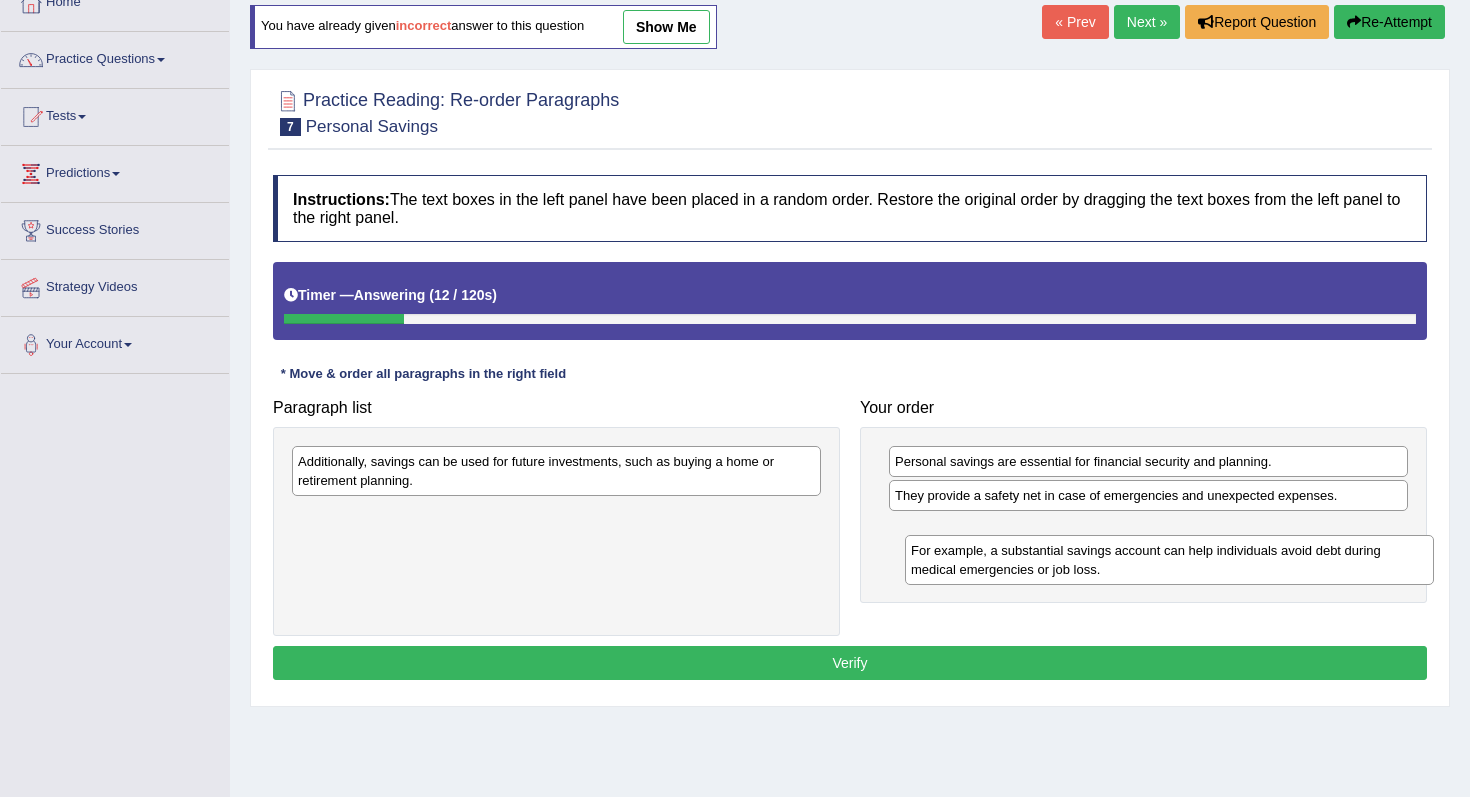drag, startPoint x: 673, startPoint y: 525, endPoint x: 1283, endPoint y: 550, distance: 610.5121 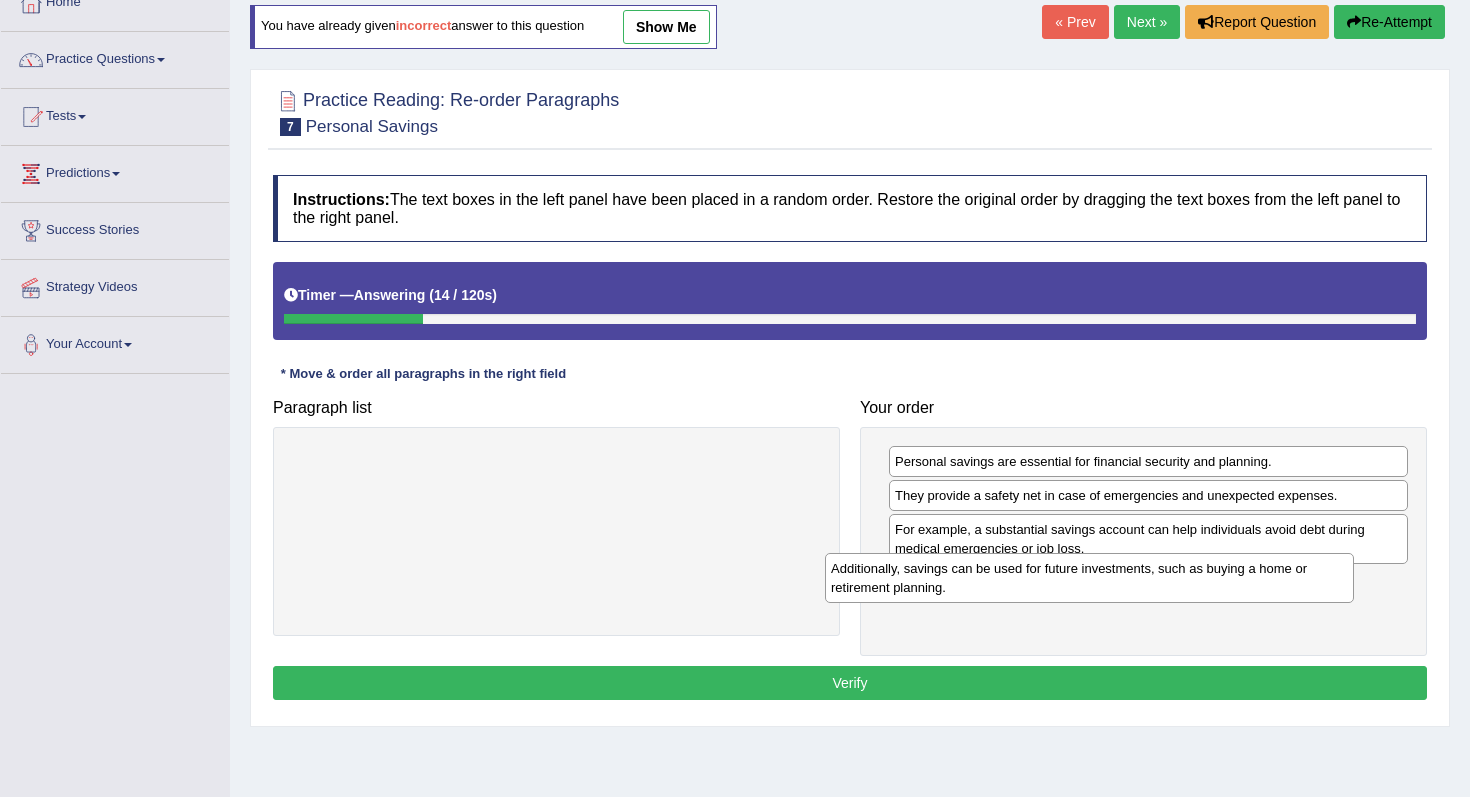 drag, startPoint x: 669, startPoint y: 462, endPoint x: 1216, endPoint y: 572, distance: 557.95074 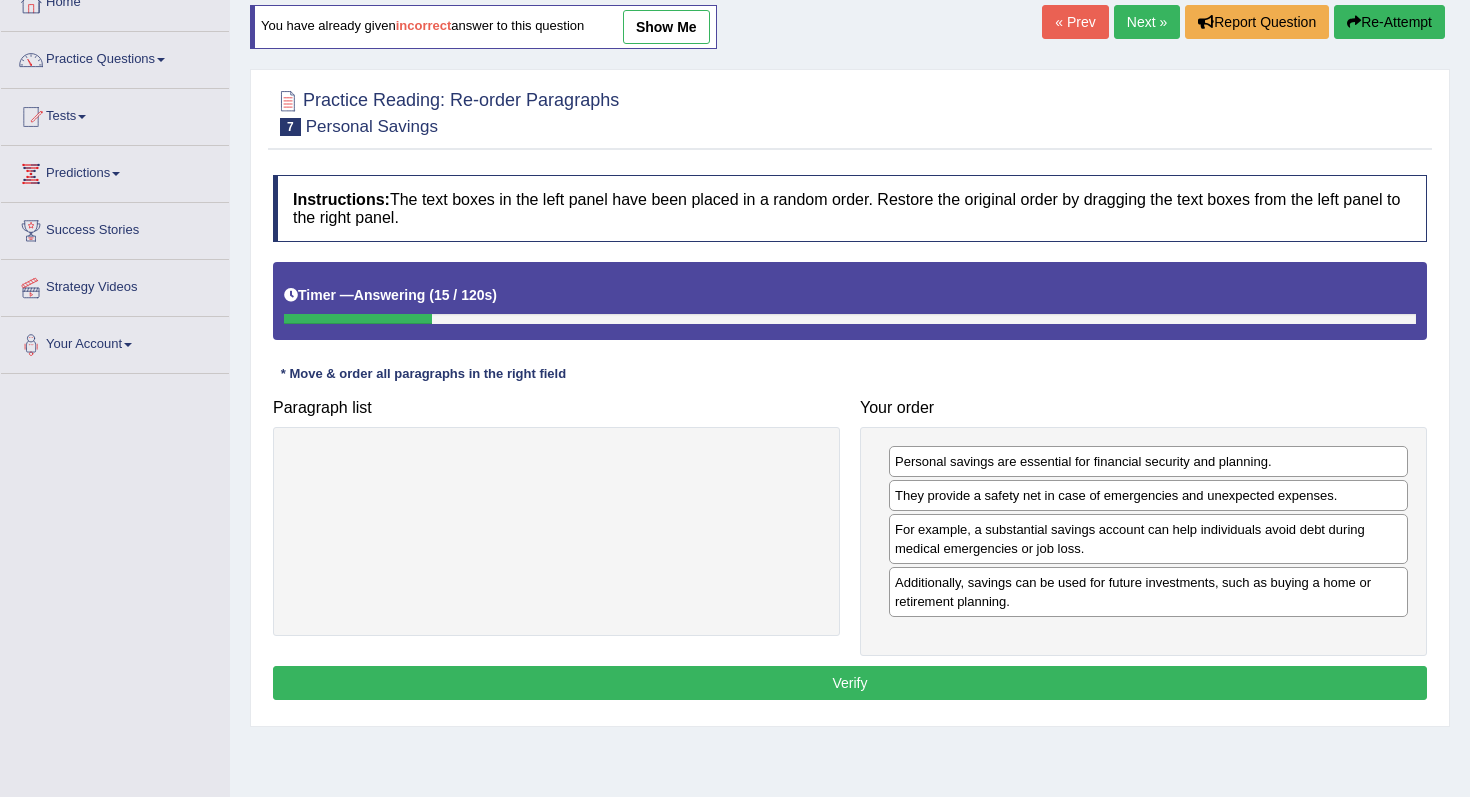 click on "Verify" at bounding box center (850, 683) 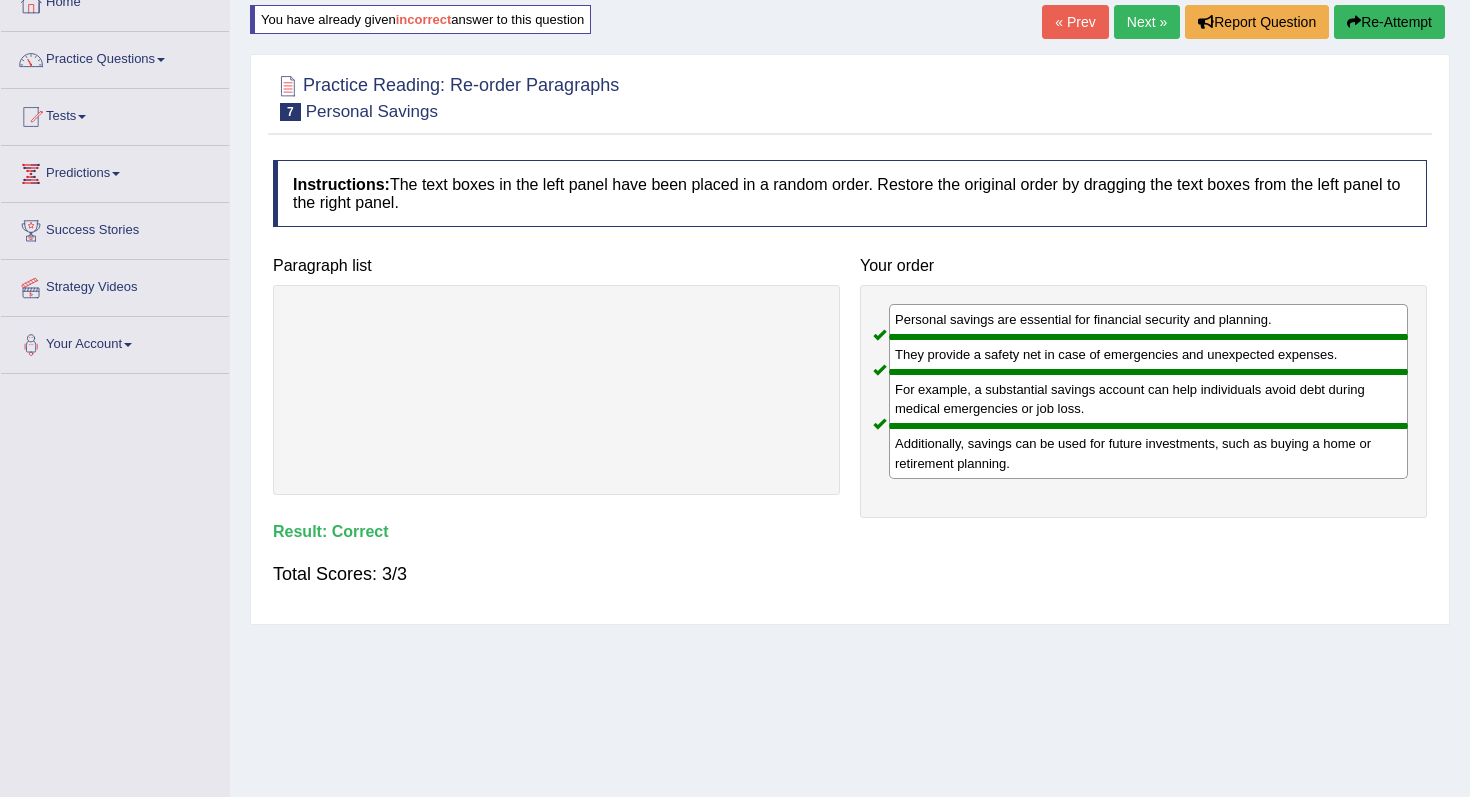 scroll, scrollTop: 0, scrollLeft: 0, axis: both 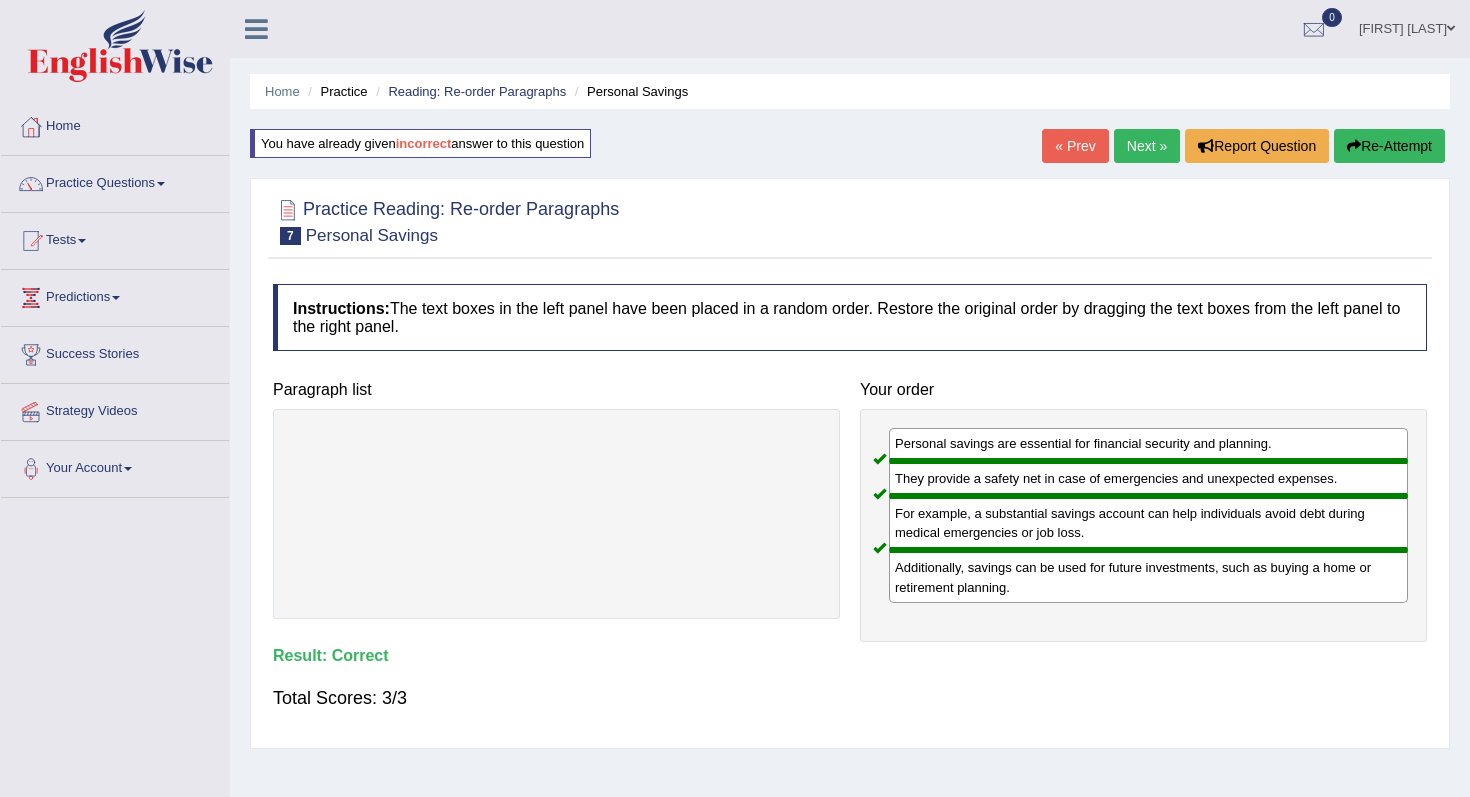 click on "Next »" at bounding box center (1147, 146) 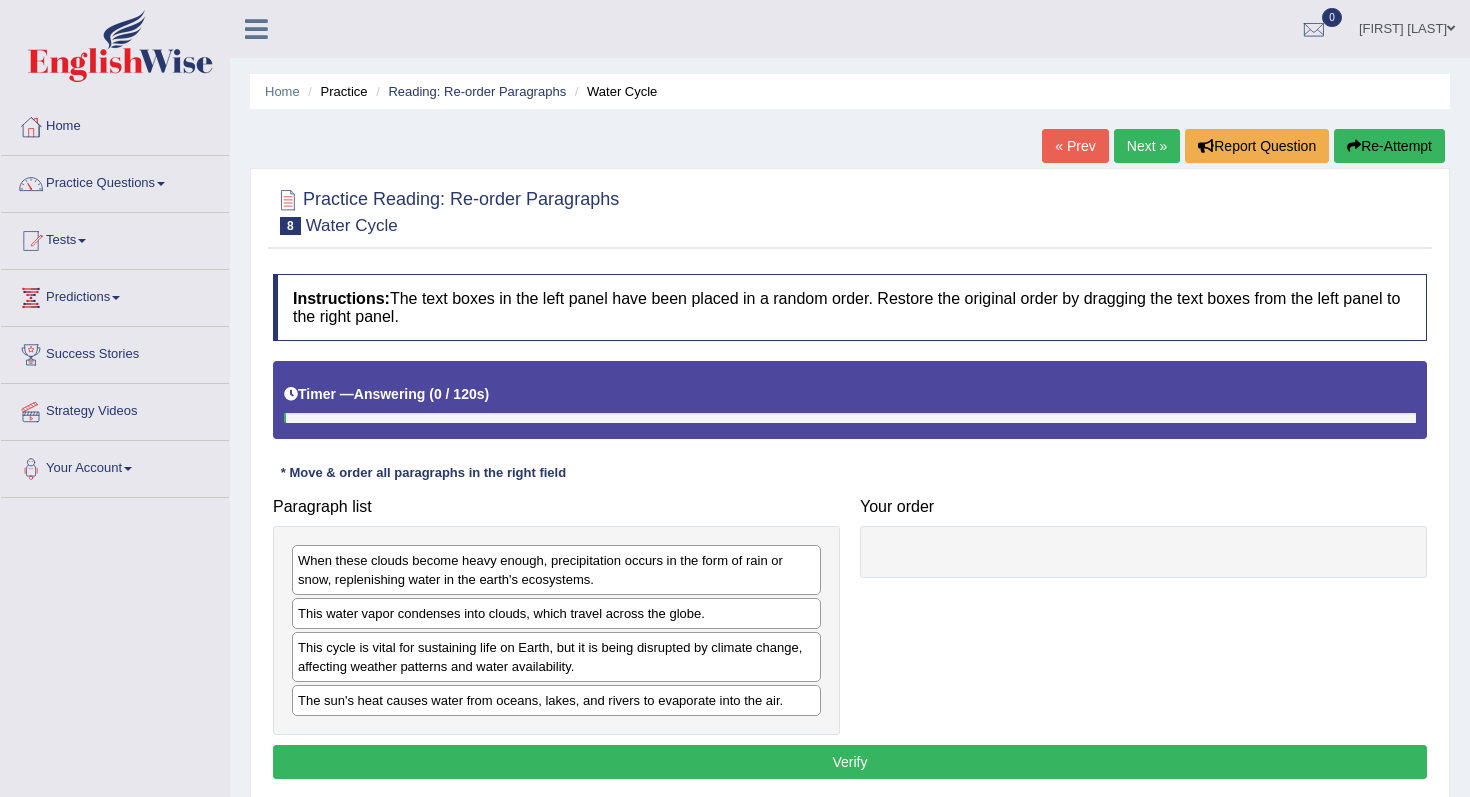 scroll, scrollTop: 0, scrollLeft: 0, axis: both 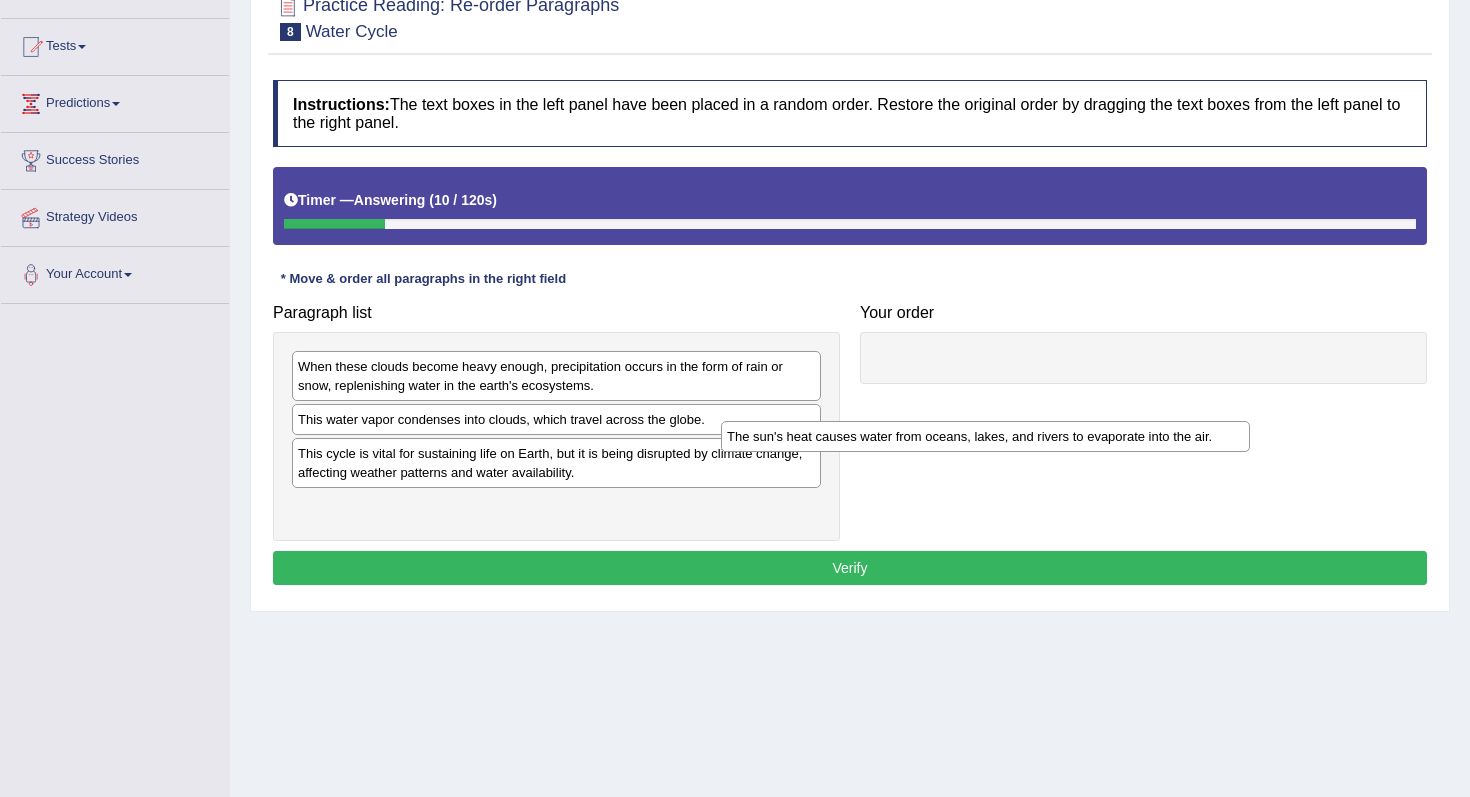 drag, startPoint x: 555, startPoint y: 511, endPoint x: 984, endPoint y: 441, distance: 434.67343 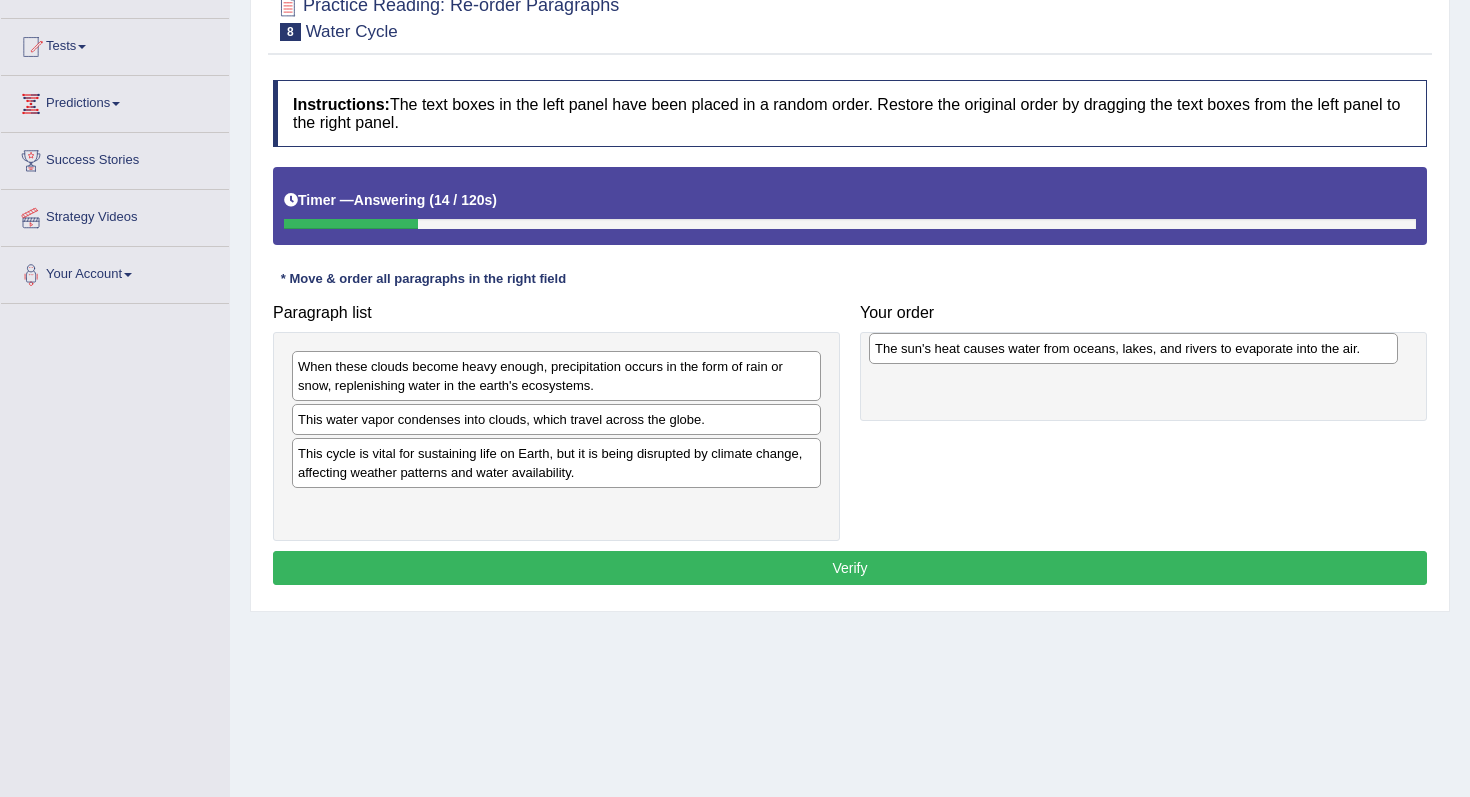 drag, startPoint x: 643, startPoint y: 512, endPoint x: 1222, endPoint y: 357, distance: 599.388 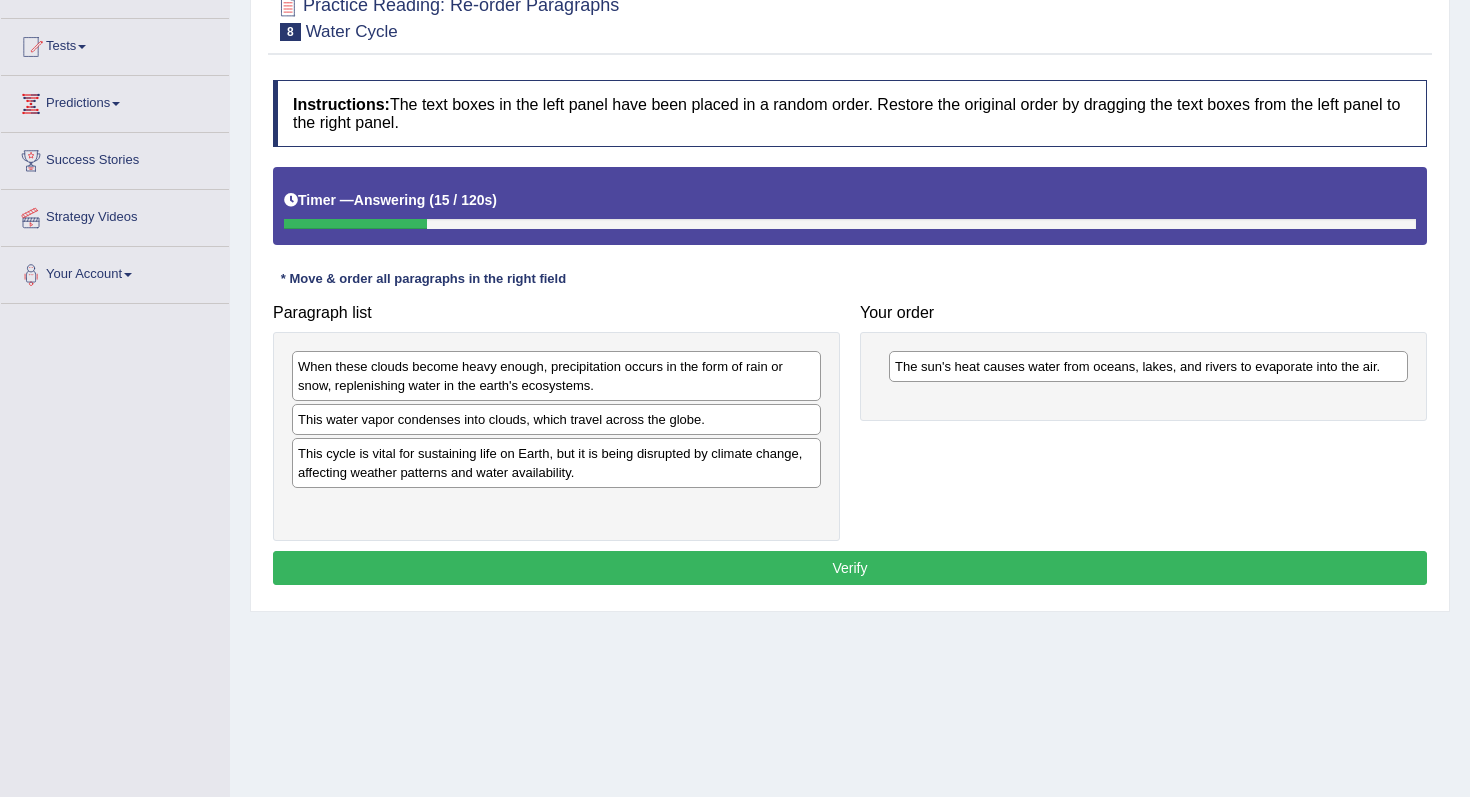 click on "When these clouds become heavy enough, precipitation occurs in the form of rain or snow, replenishing water in
the earth's ecosystems." at bounding box center (556, 376) 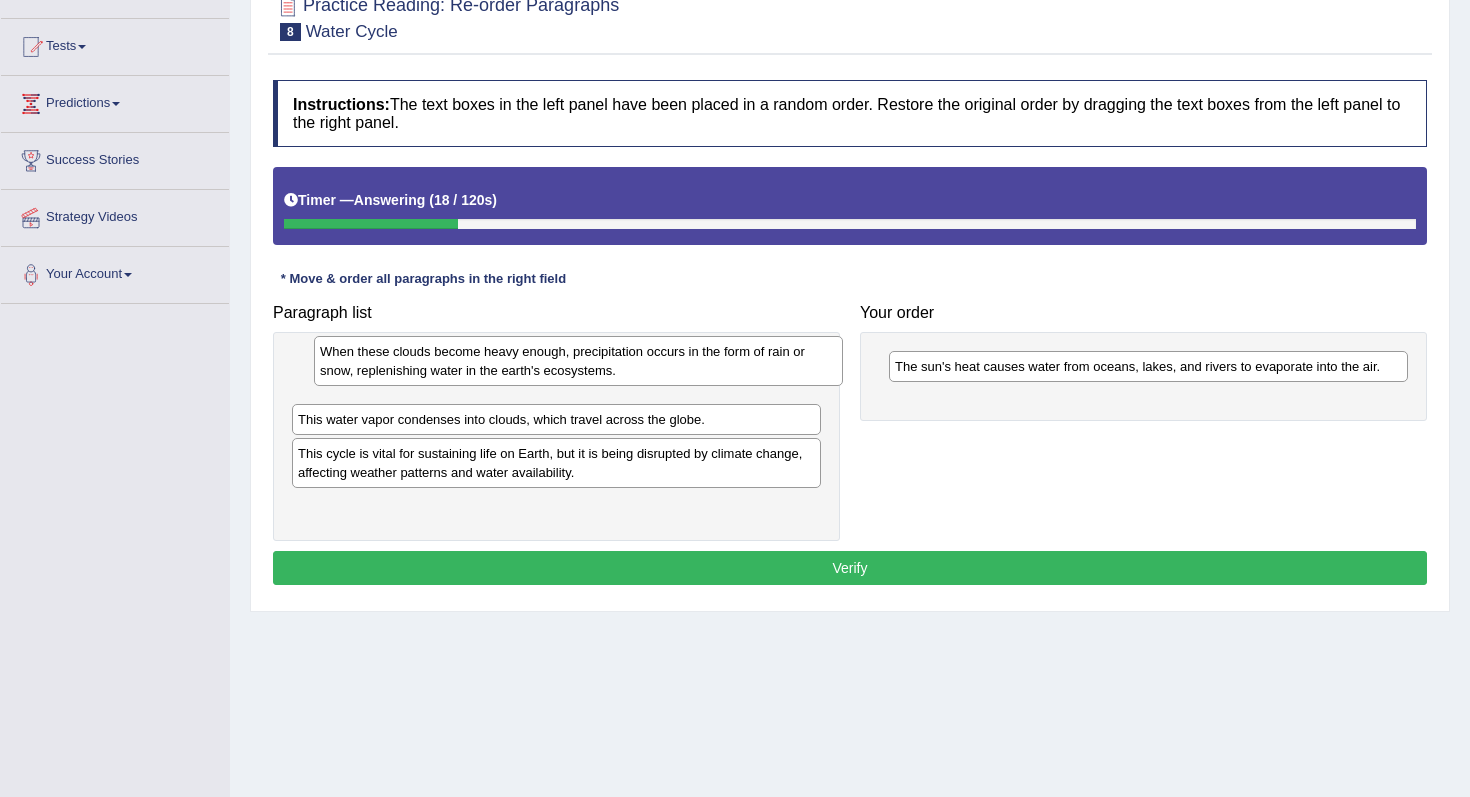 drag, startPoint x: 475, startPoint y: 380, endPoint x: 496, endPoint y: 364, distance: 26.400757 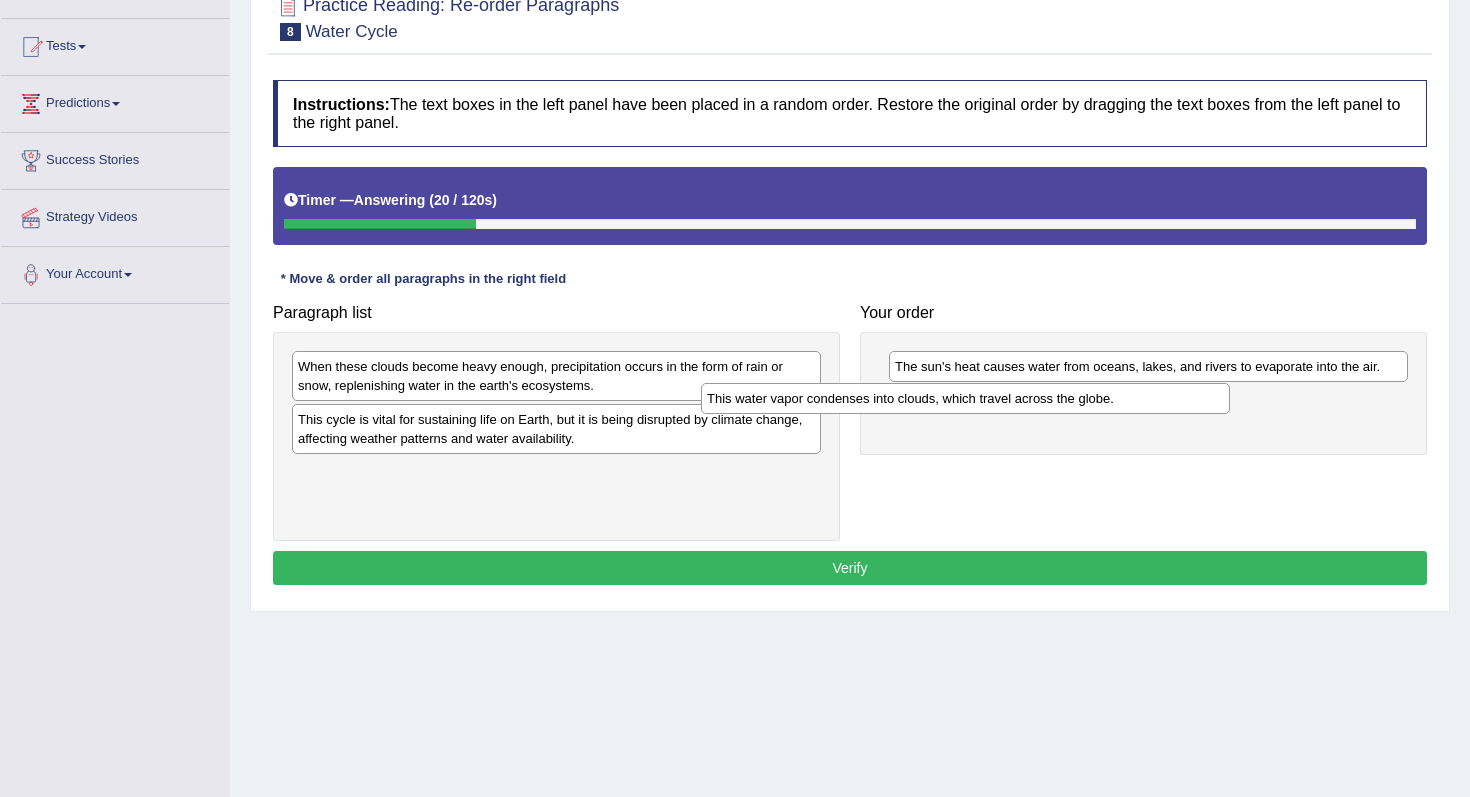 drag, startPoint x: 486, startPoint y: 412, endPoint x: 902, endPoint y: 385, distance: 416.87527 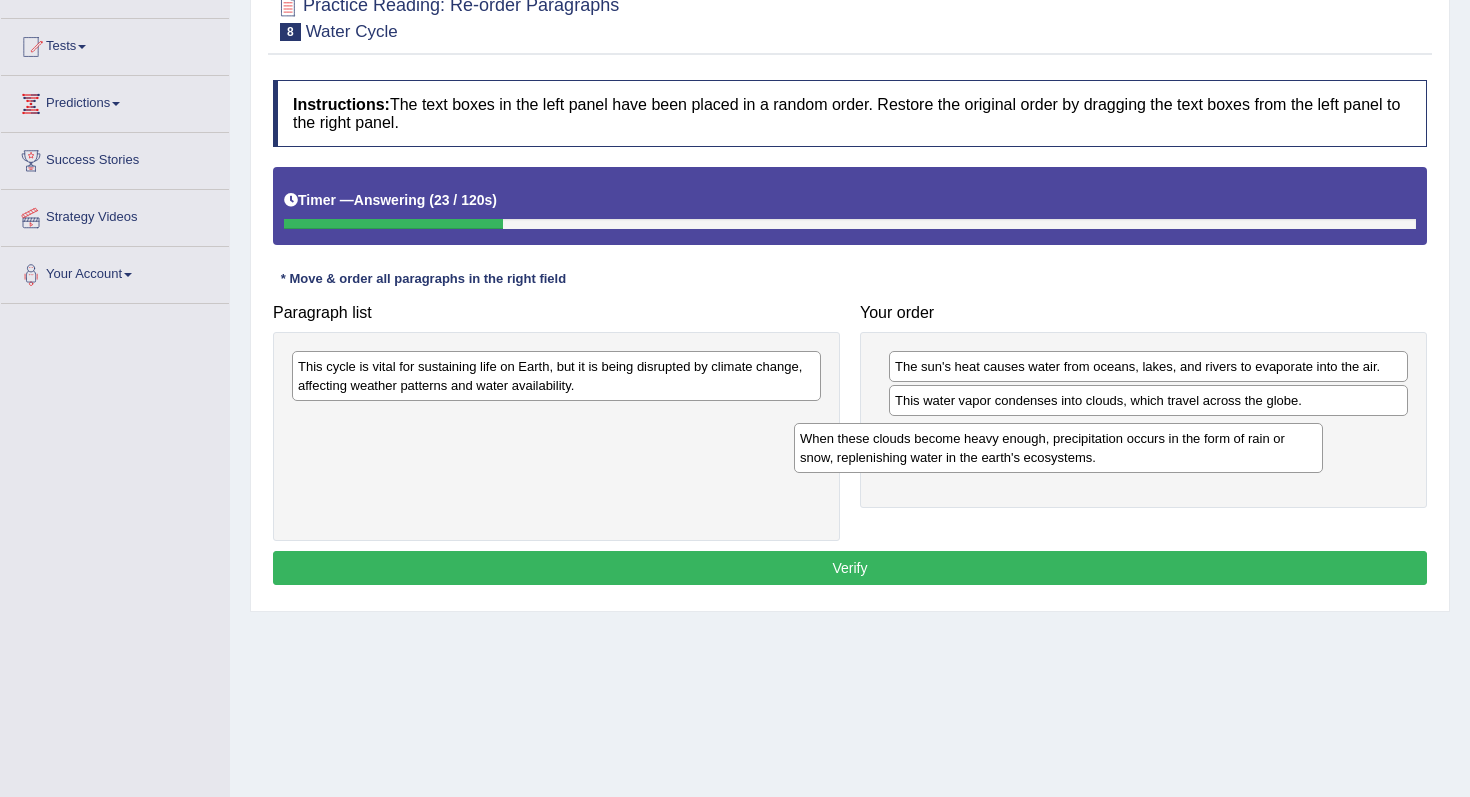drag, startPoint x: 433, startPoint y: 373, endPoint x: 975, endPoint y: 443, distance: 546.5016 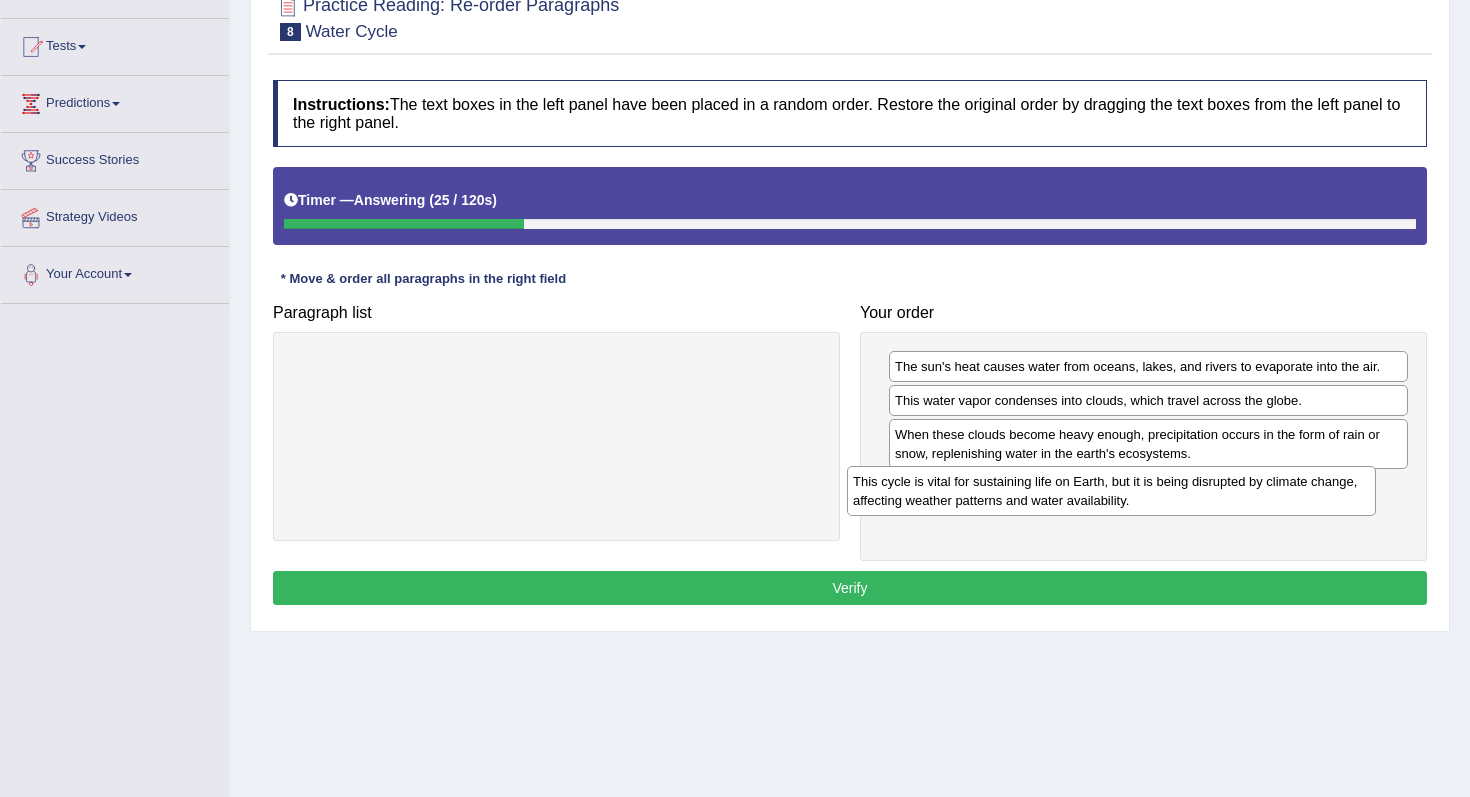 drag, startPoint x: 572, startPoint y: 384, endPoint x: 1127, endPoint y: 498, distance: 566.58716 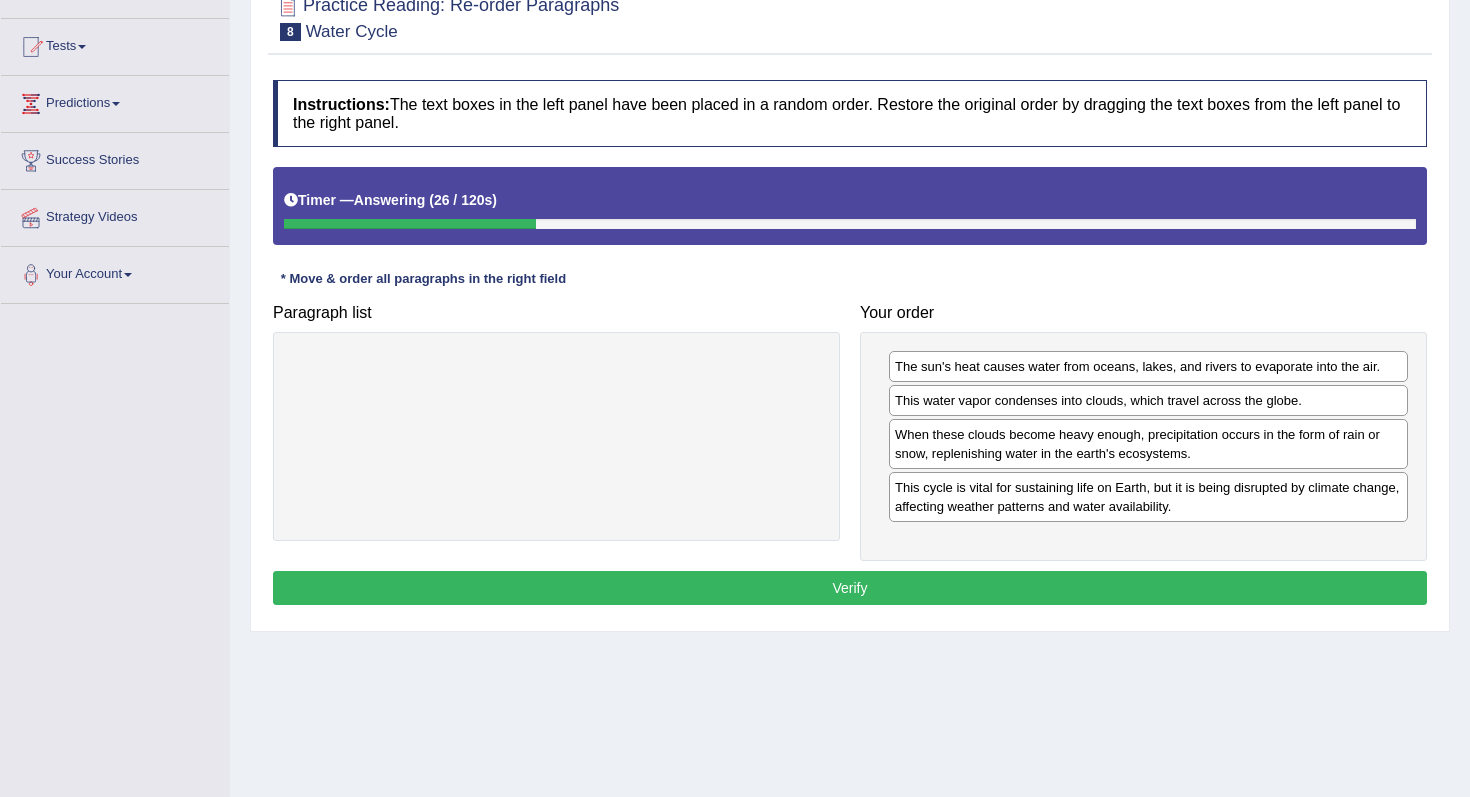 click on "Verify" at bounding box center [850, 588] 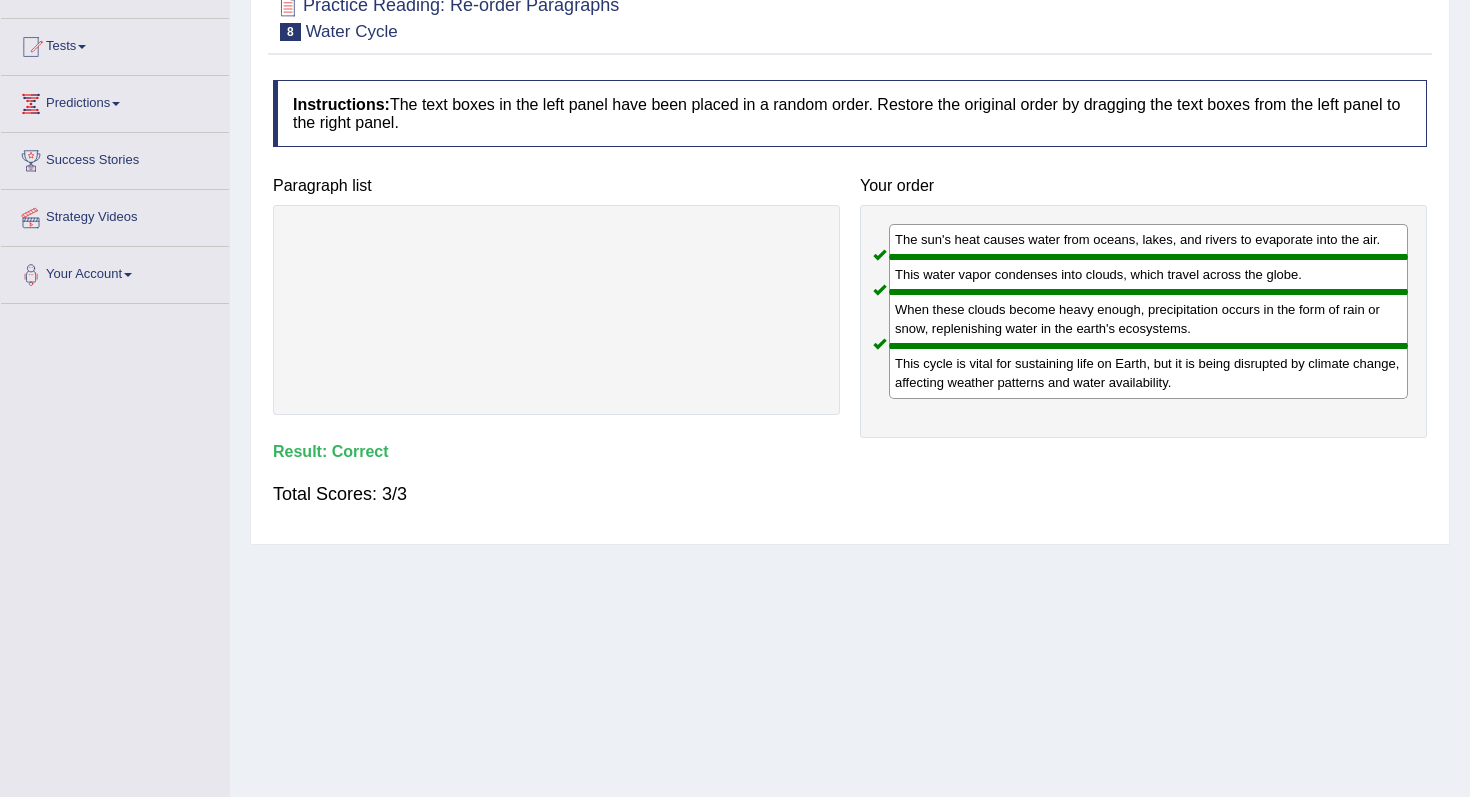 scroll, scrollTop: 0, scrollLeft: 0, axis: both 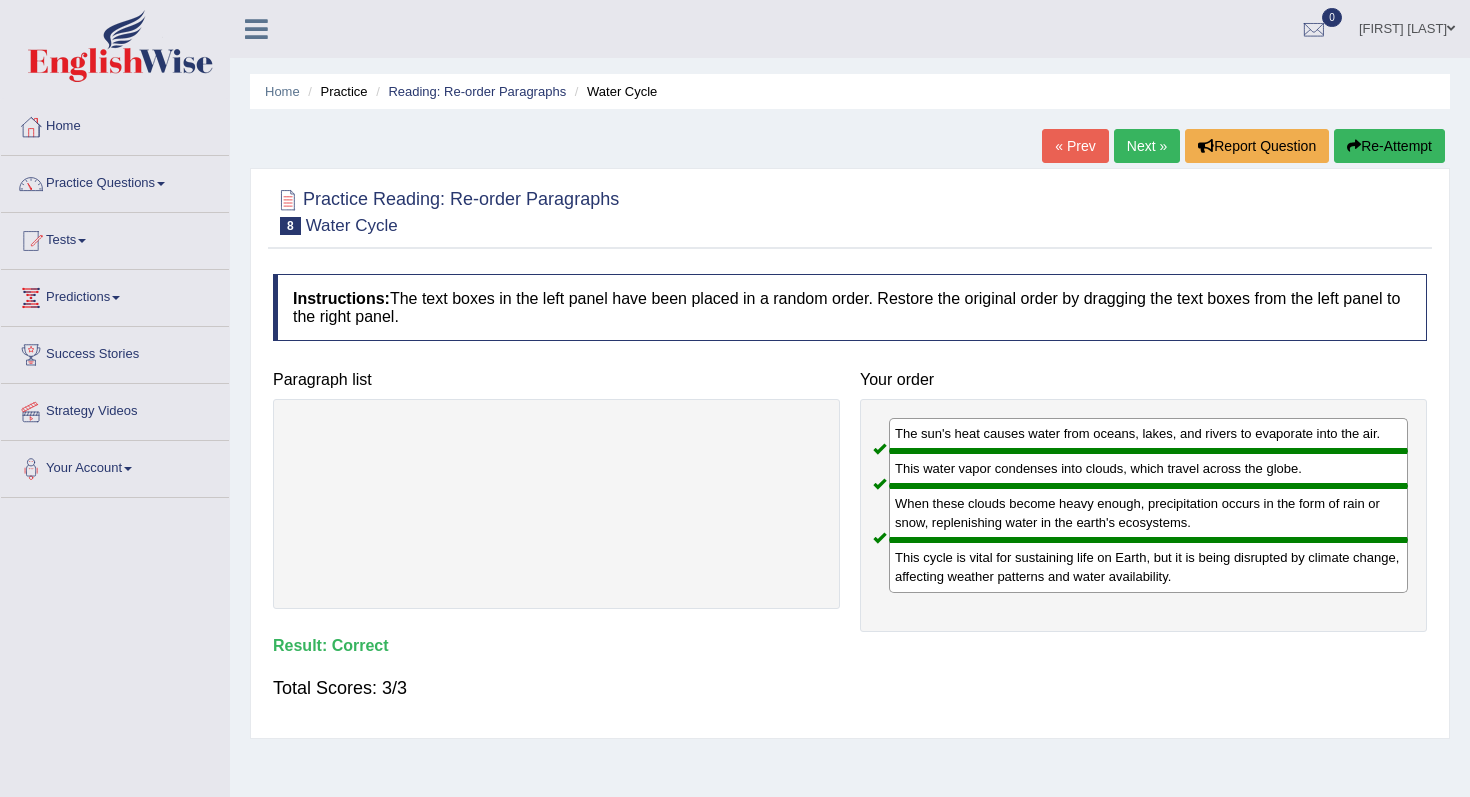 click on "Next »" at bounding box center [1147, 146] 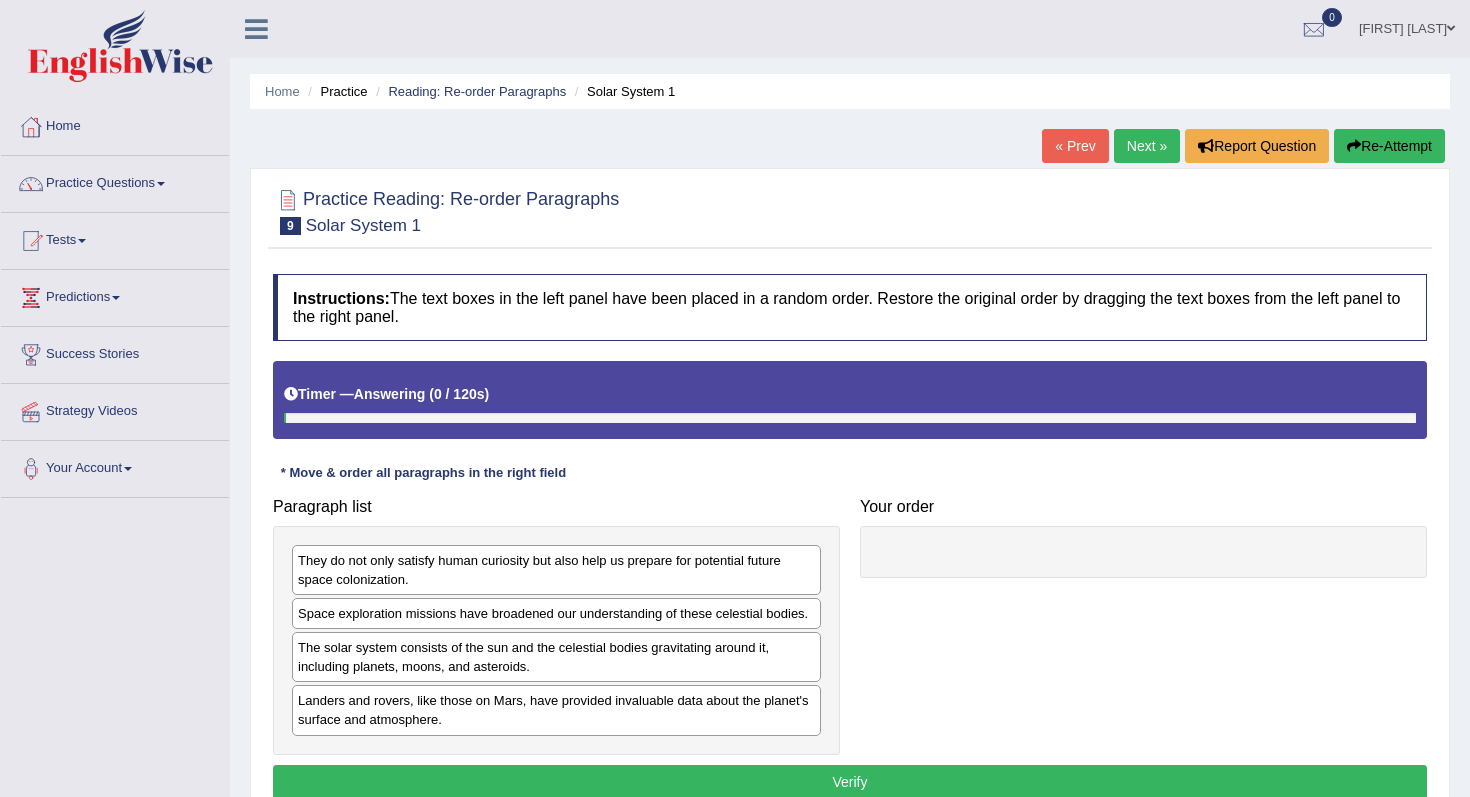 scroll, scrollTop: 0, scrollLeft: 0, axis: both 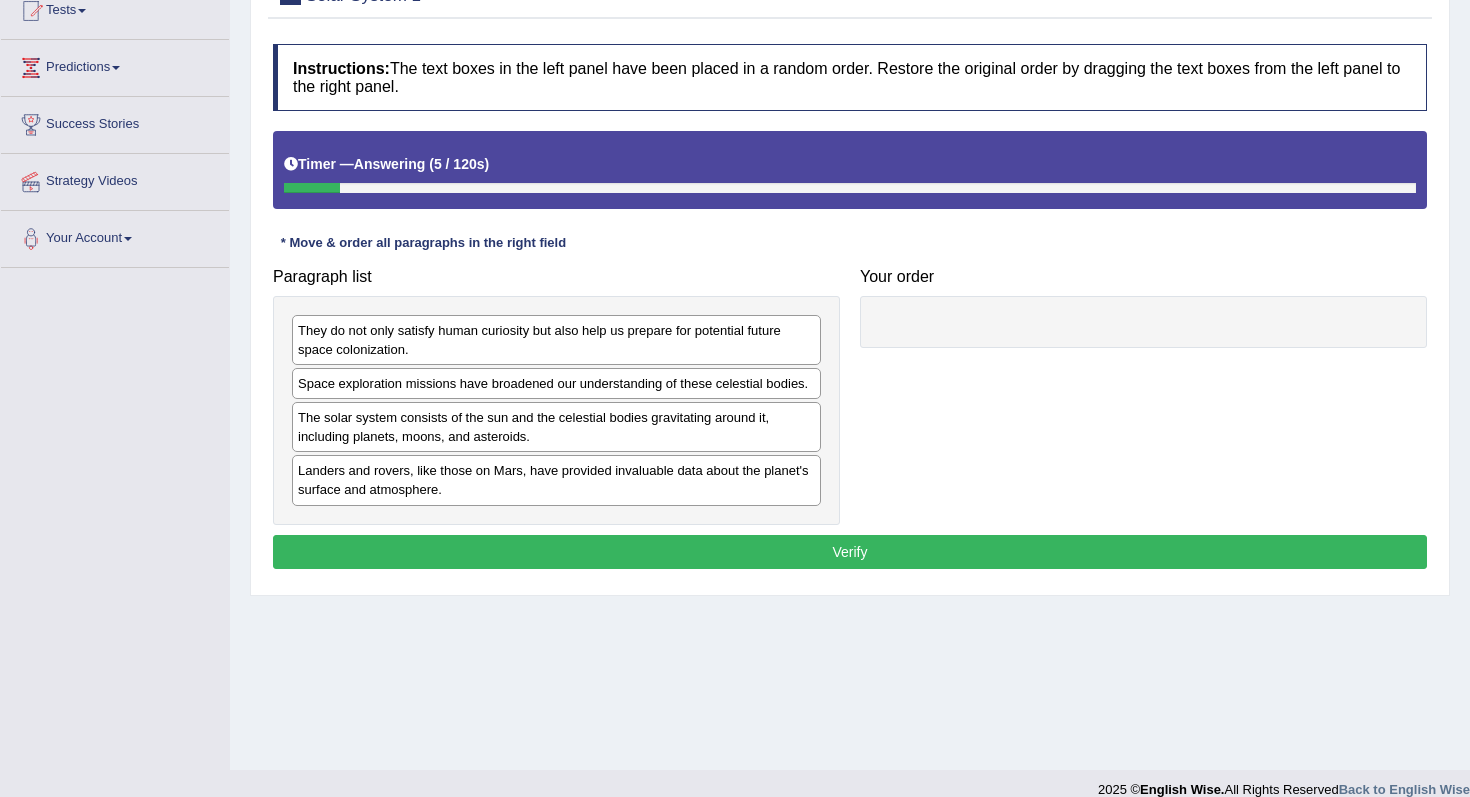 click on "The solar system consists of the sun and the celestial bodies gravitating around it, including planets, moons, and
asteroids." at bounding box center (556, 427) 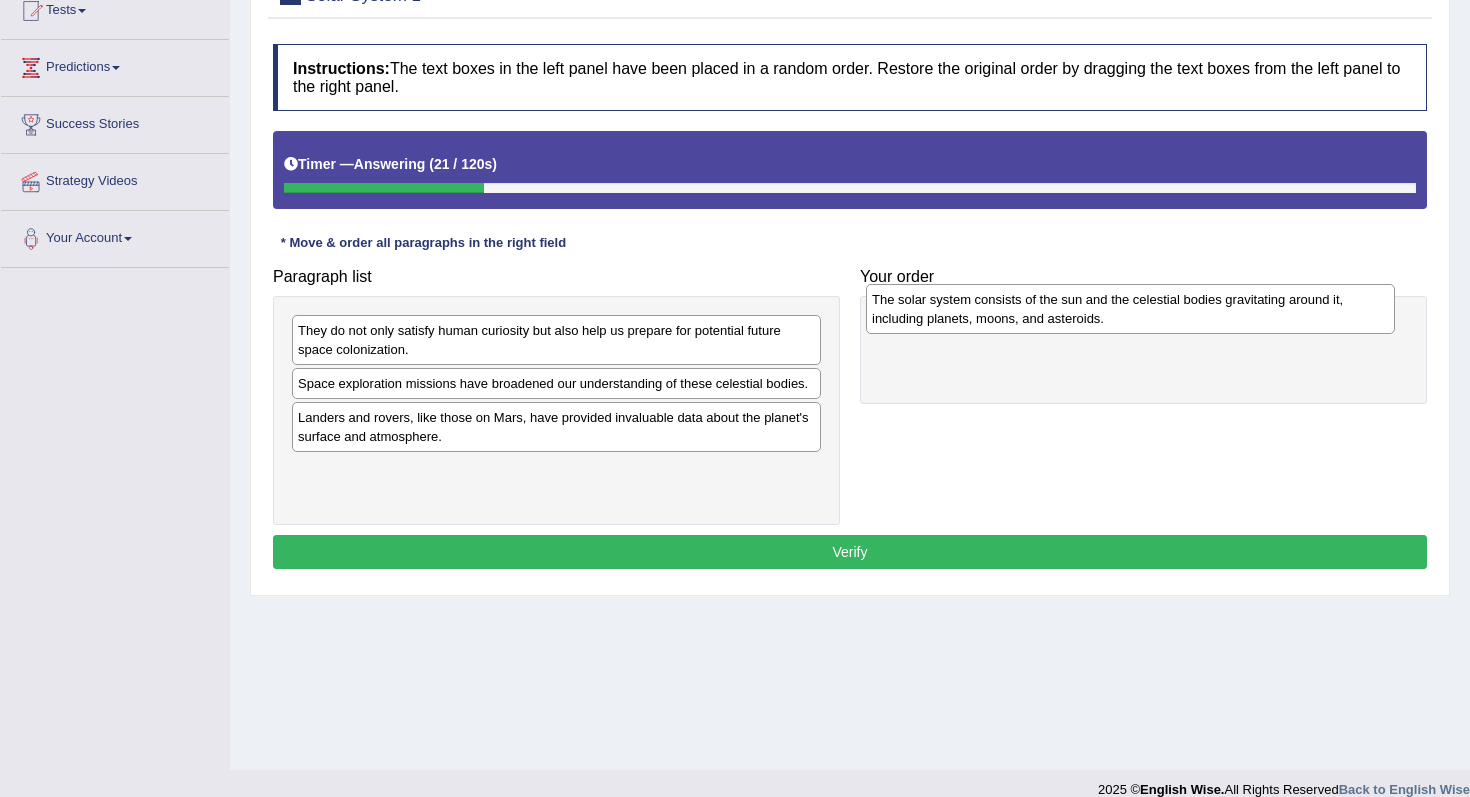 drag, startPoint x: 544, startPoint y: 430, endPoint x: 1116, endPoint y: 309, distance: 584.658 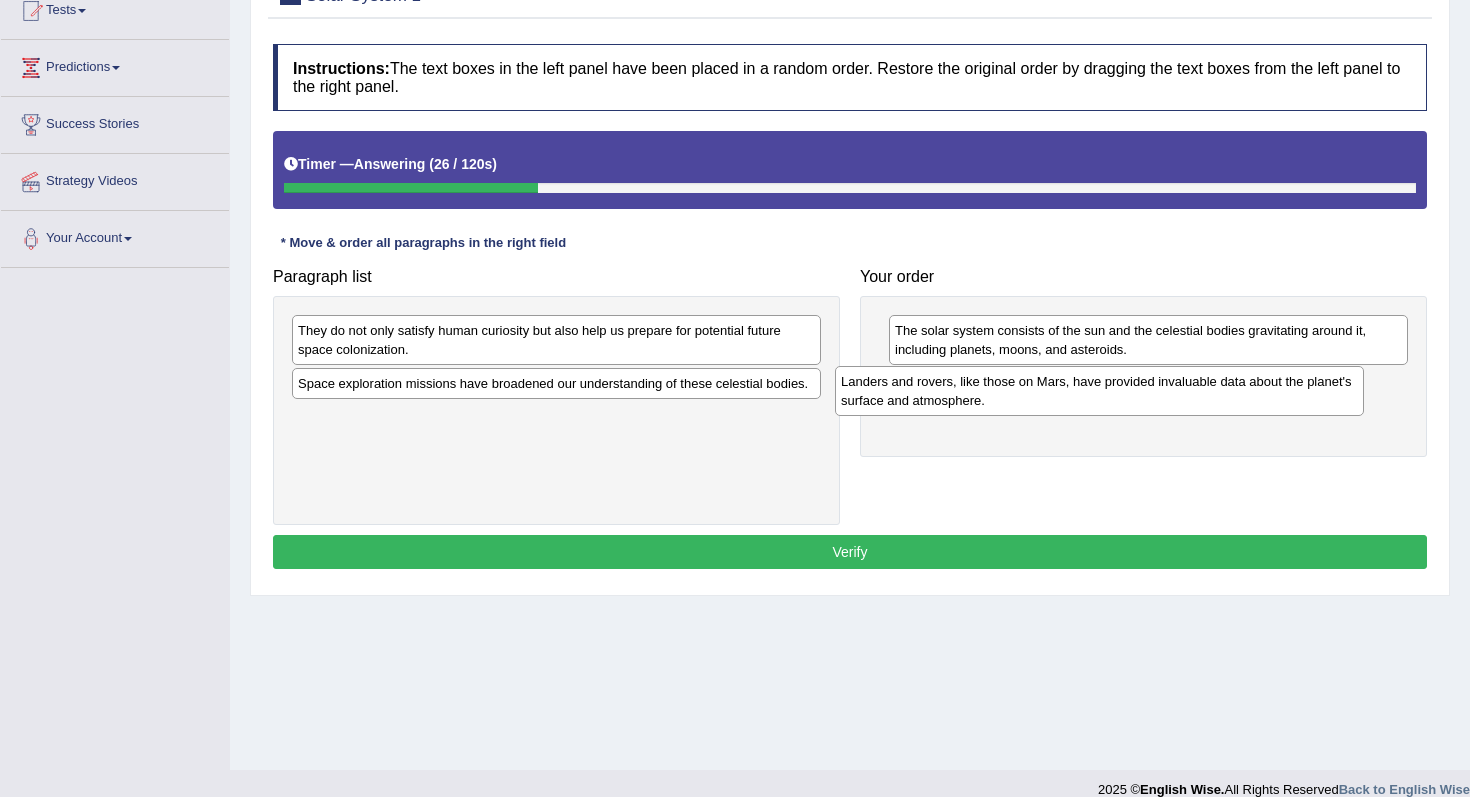 drag, startPoint x: 556, startPoint y: 426, endPoint x: 1099, endPoint y: 390, distance: 544.1921 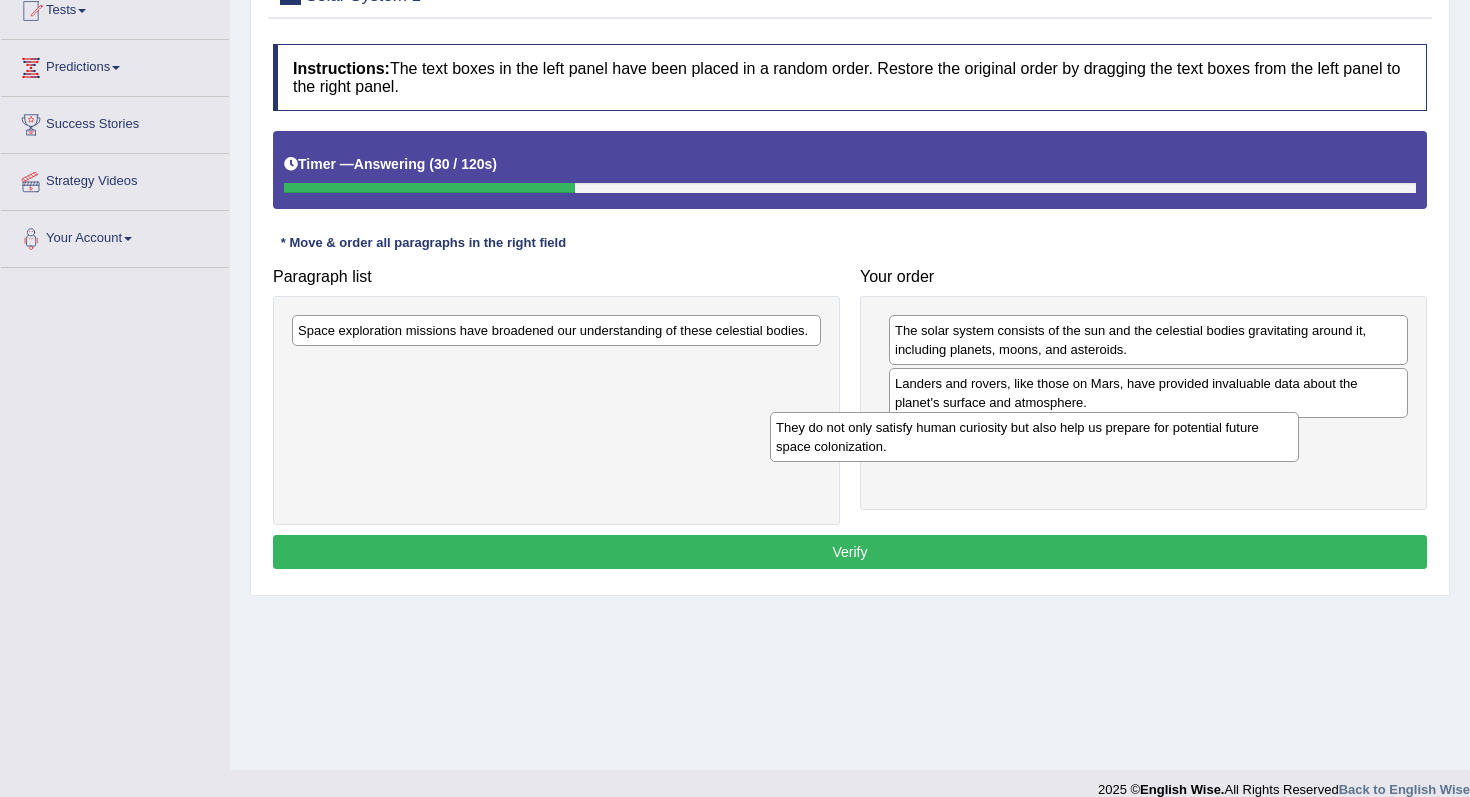drag, startPoint x: 618, startPoint y: 341, endPoint x: 1117, endPoint y: 440, distance: 508.72586 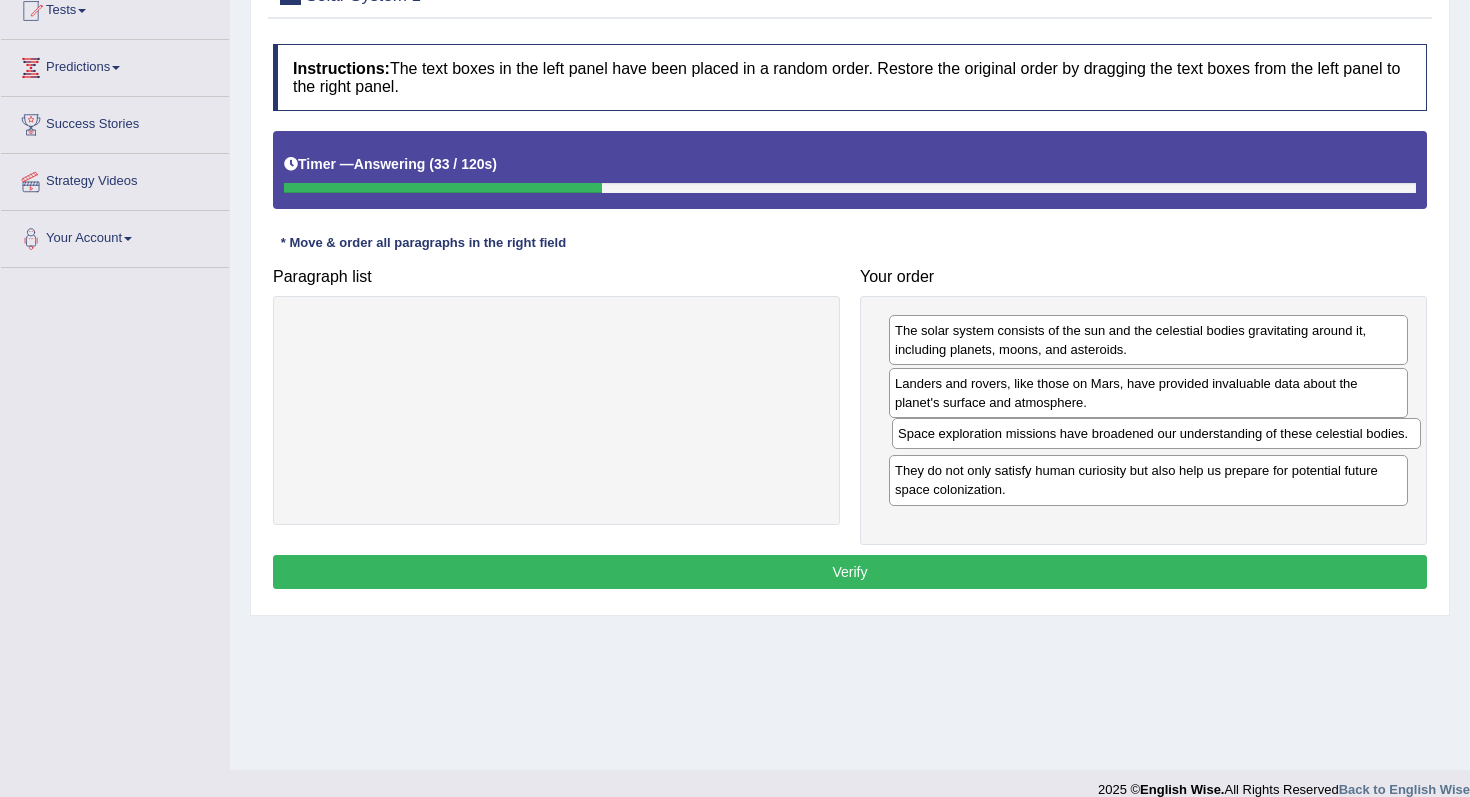 drag, startPoint x: 490, startPoint y: 332, endPoint x: 1091, endPoint y: 432, distance: 609.2627 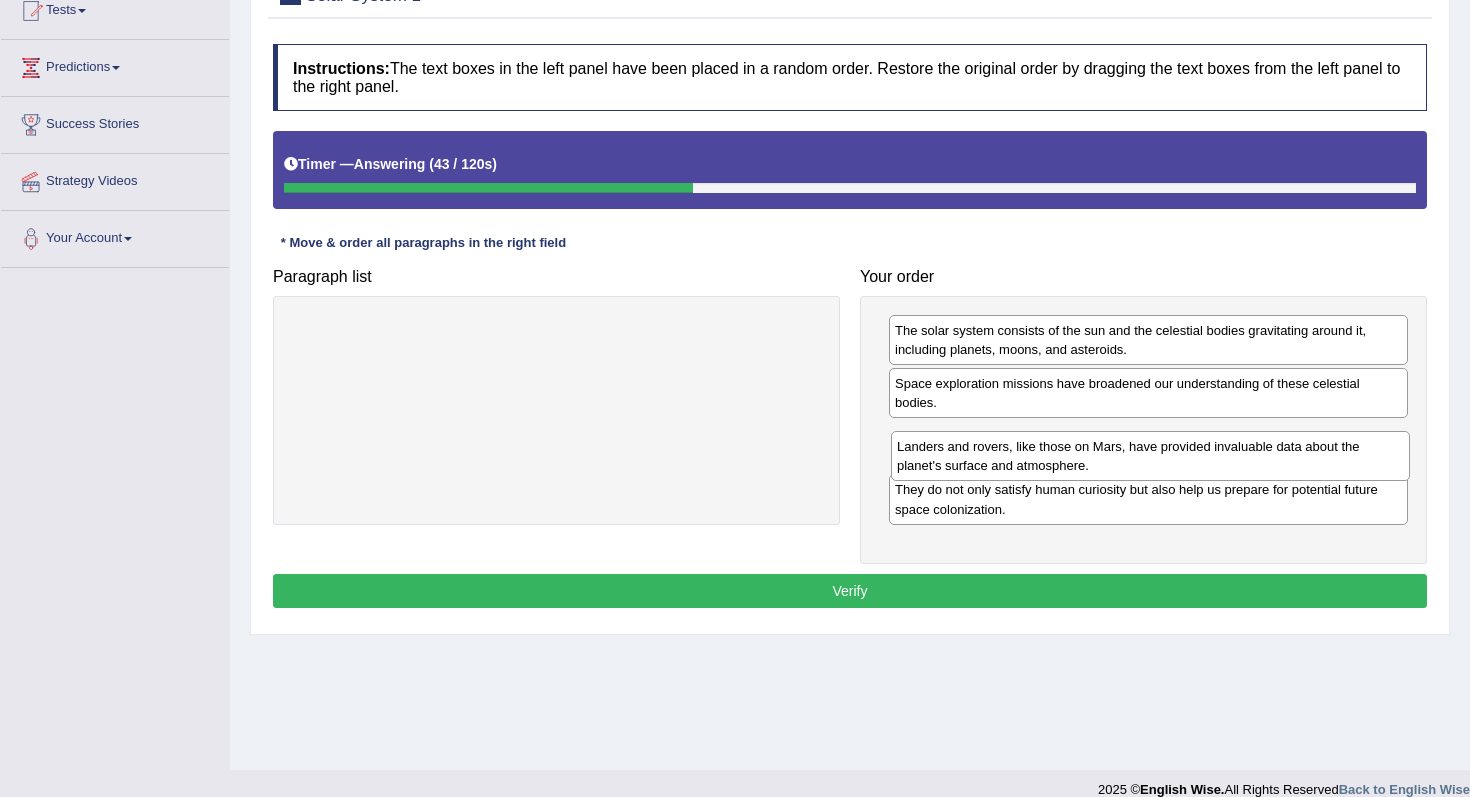 drag, startPoint x: 1241, startPoint y: 392, endPoint x: 1241, endPoint y: 447, distance: 55 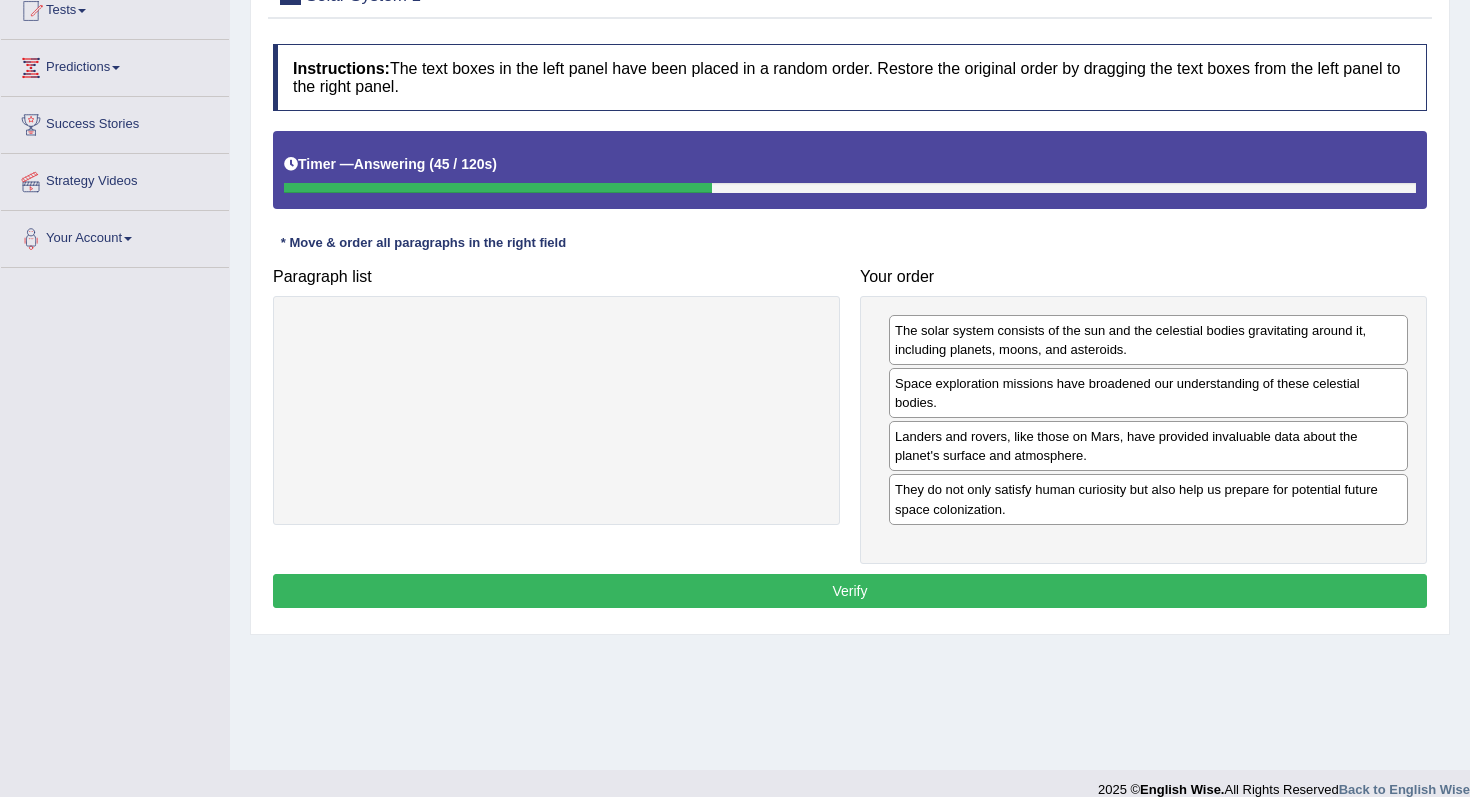 click on "Verify" at bounding box center (850, 591) 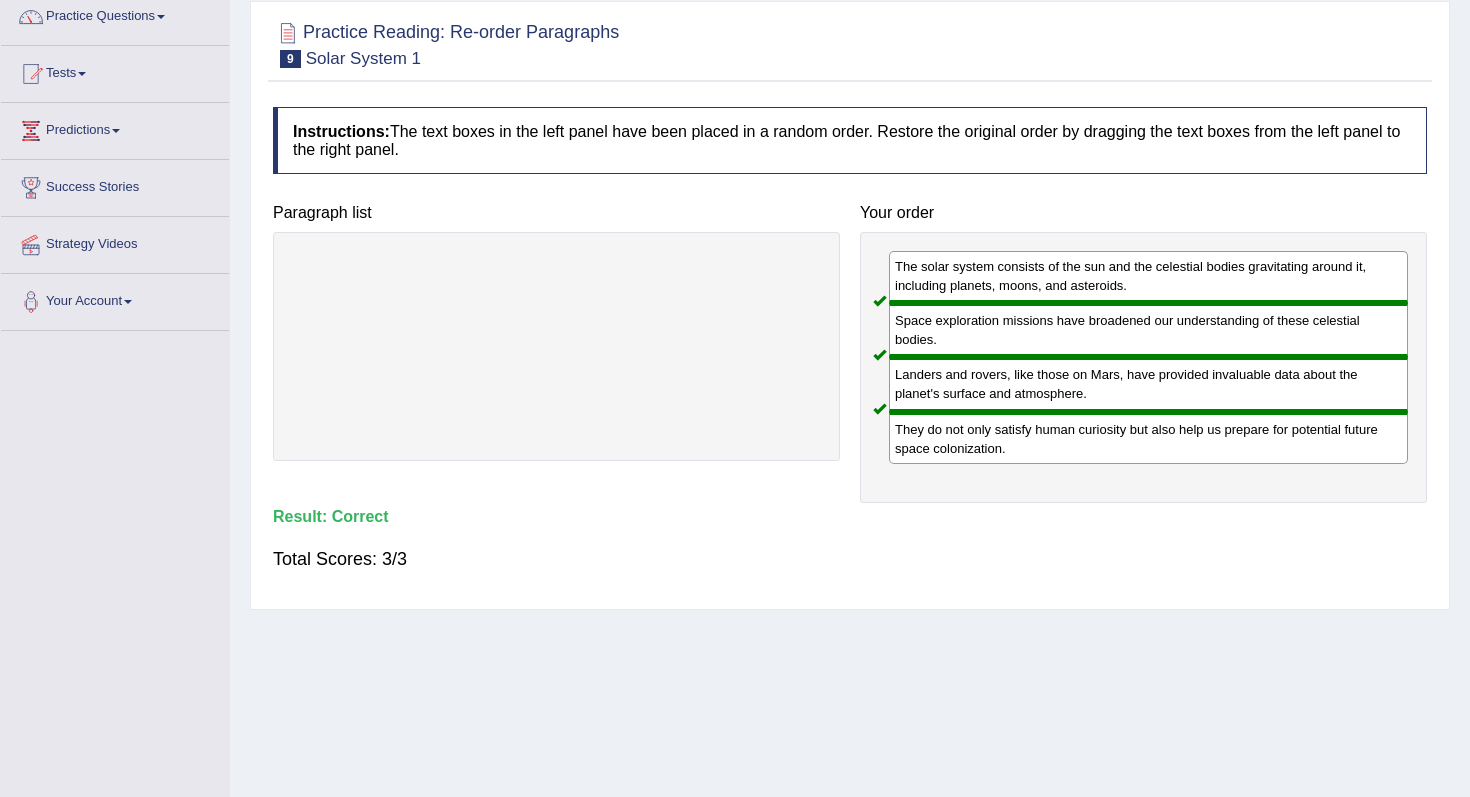 scroll, scrollTop: 0, scrollLeft: 0, axis: both 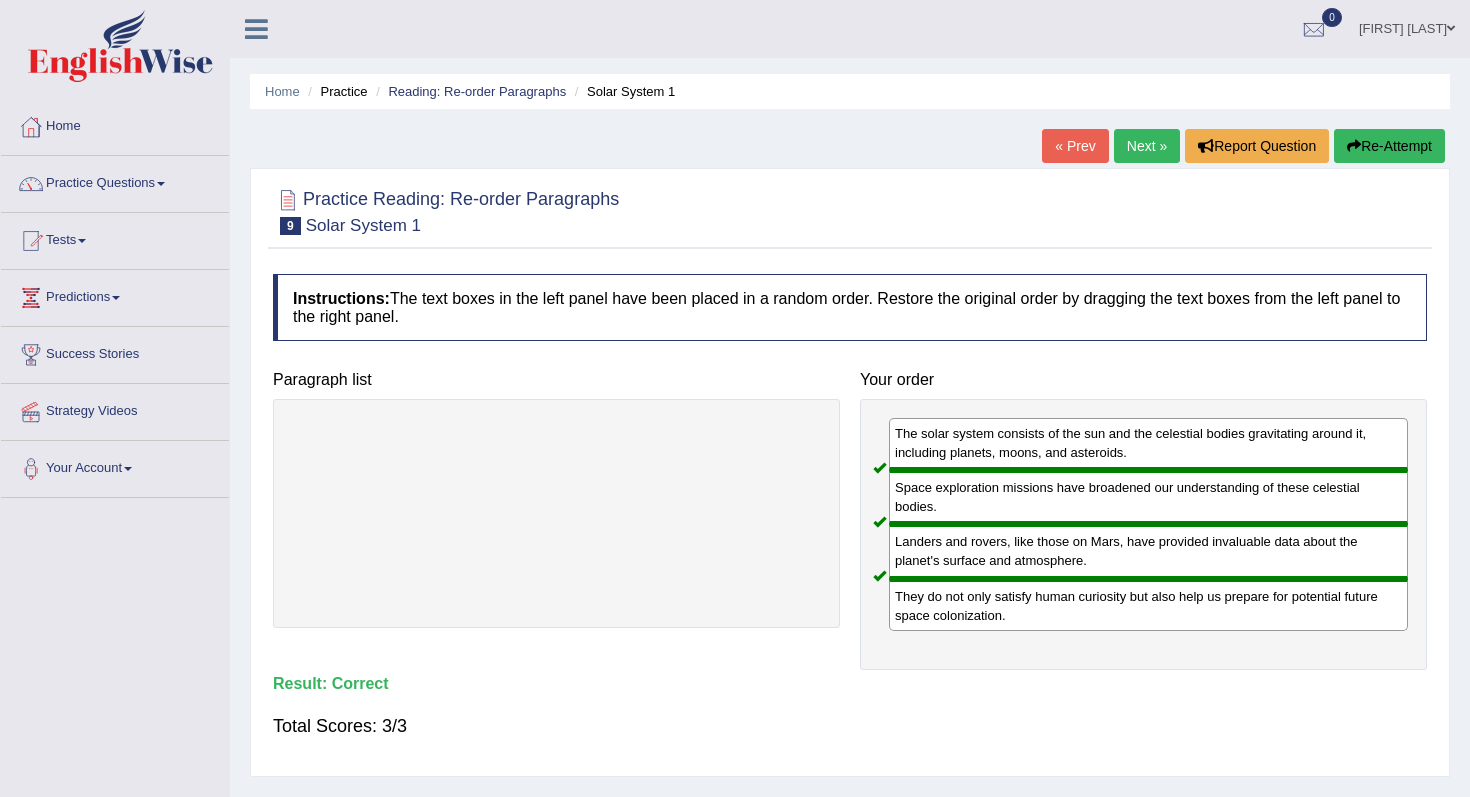click on "Next »" at bounding box center (1147, 146) 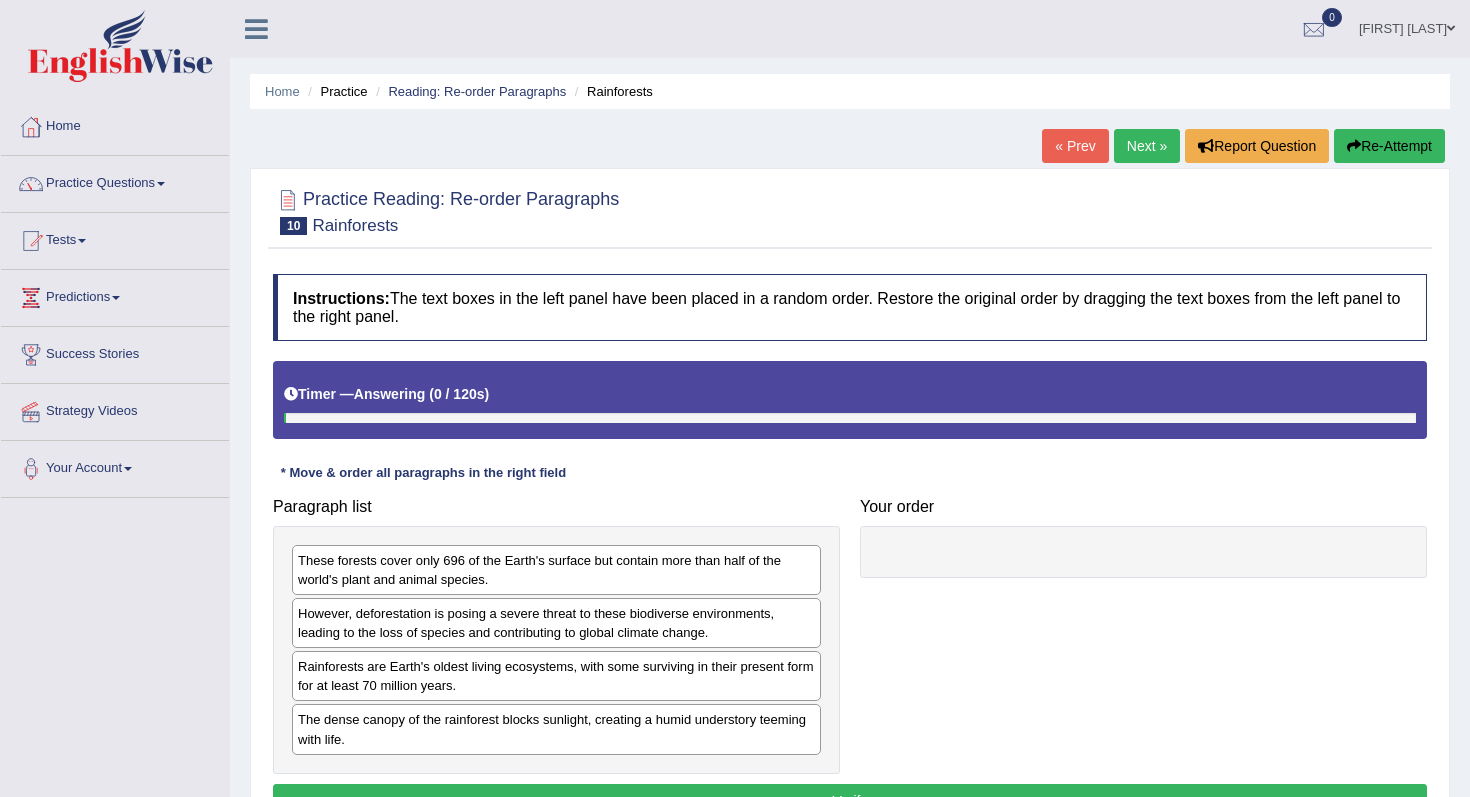 scroll, scrollTop: 0, scrollLeft: 0, axis: both 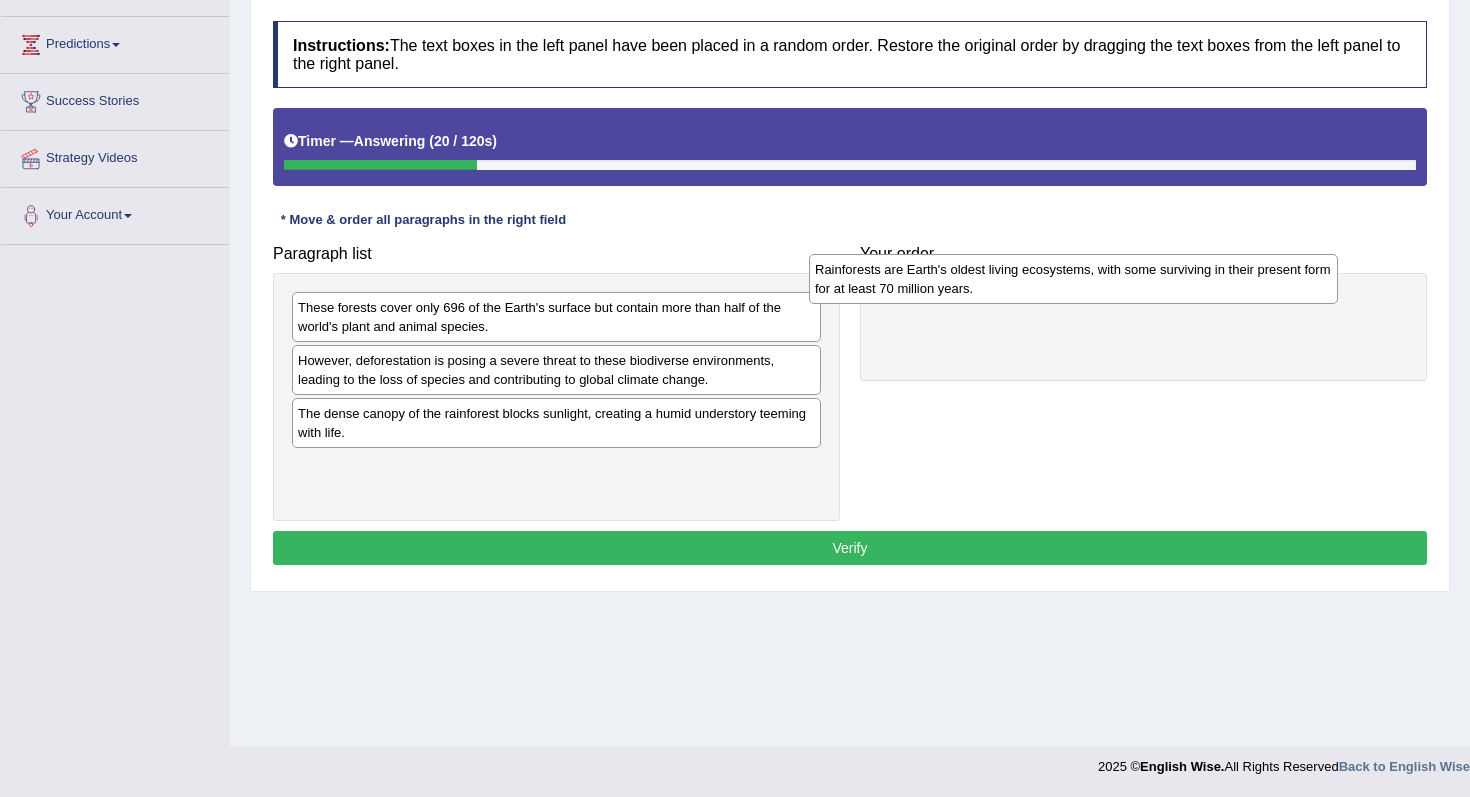 drag, startPoint x: 575, startPoint y: 423, endPoint x: 1092, endPoint y: 279, distance: 536.6796 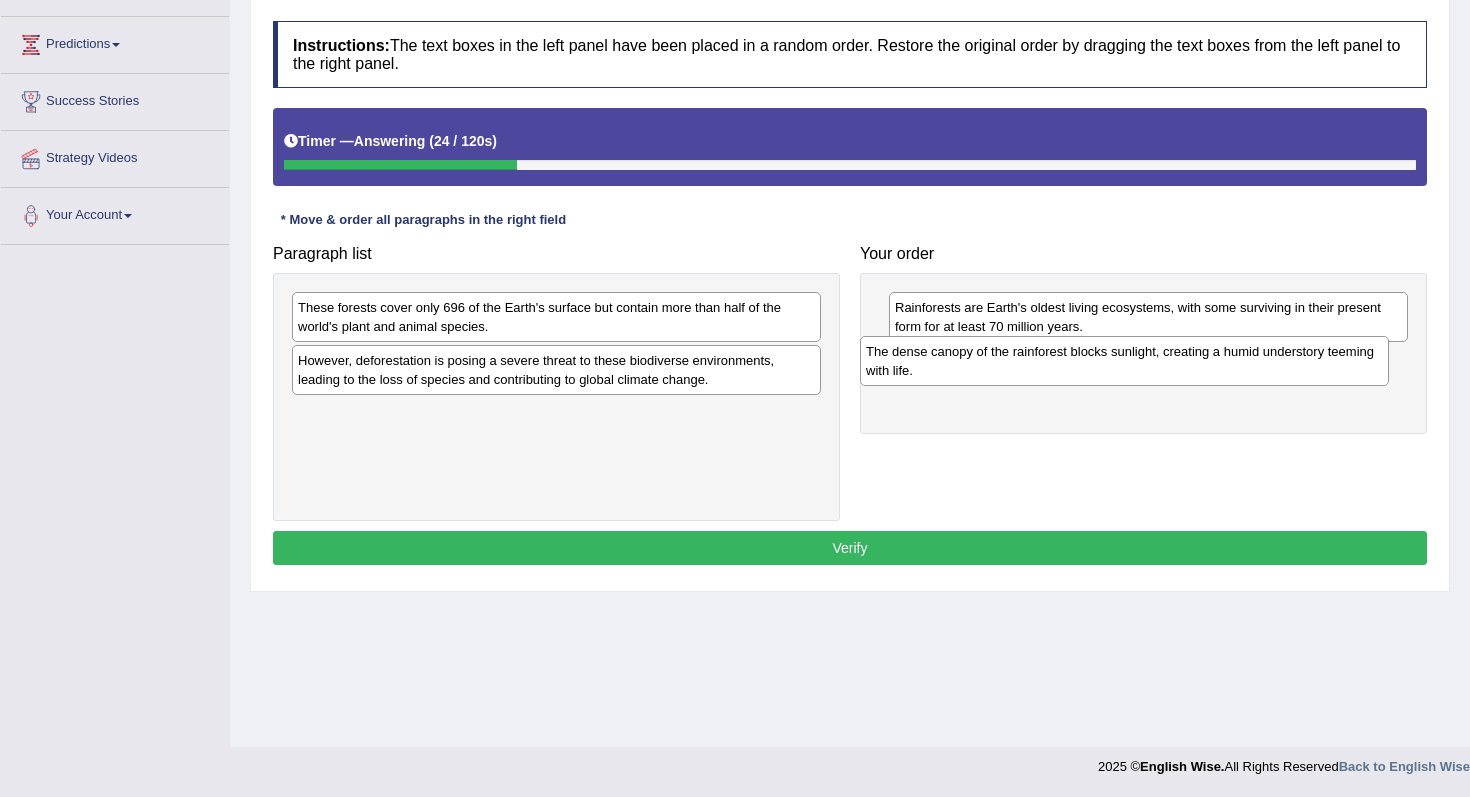 drag, startPoint x: 547, startPoint y: 421, endPoint x: 1115, endPoint y: 359, distance: 571.3738 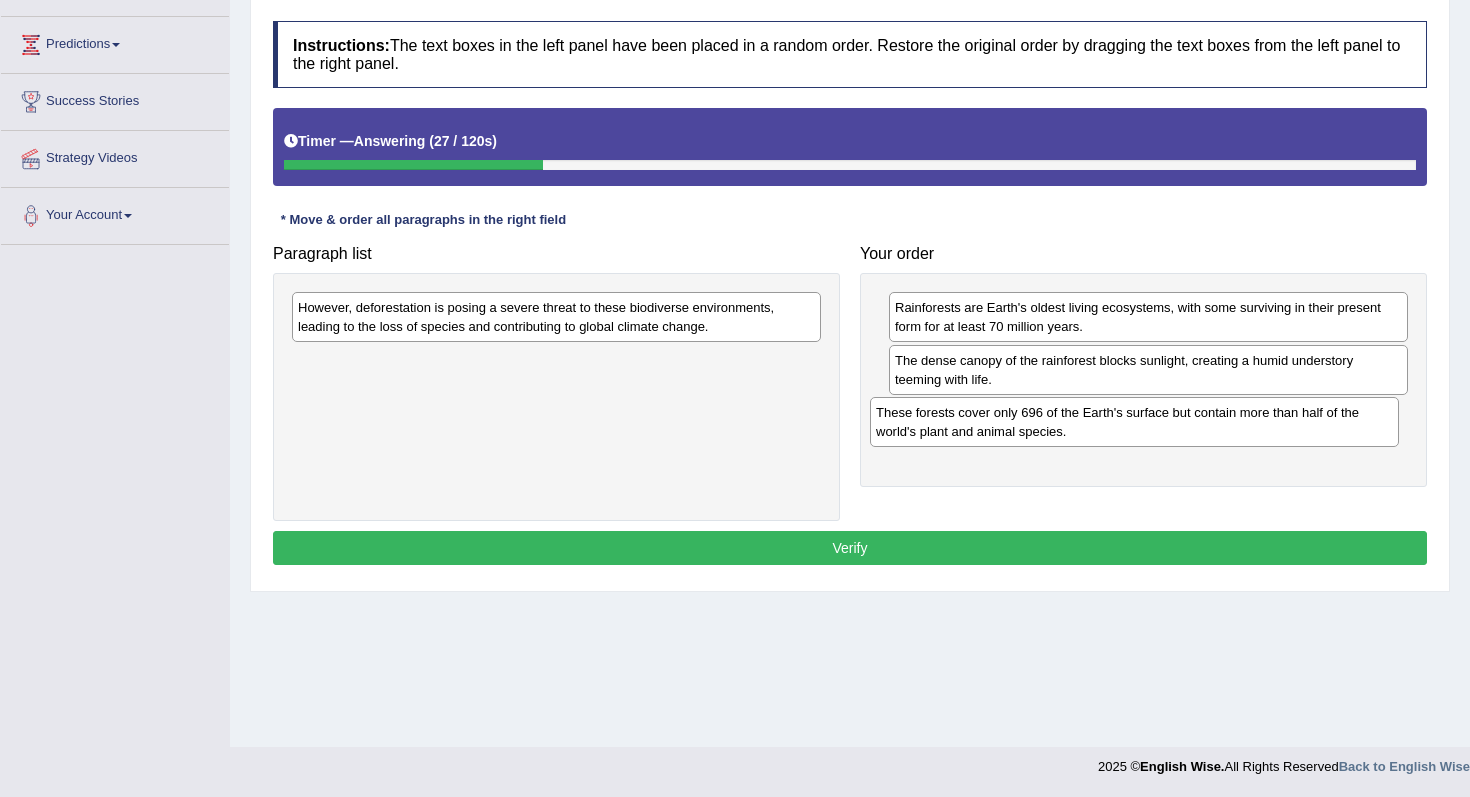 drag, startPoint x: 569, startPoint y: 321, endPoint x: 1145, endPoint y: 419, distance: 584.27734 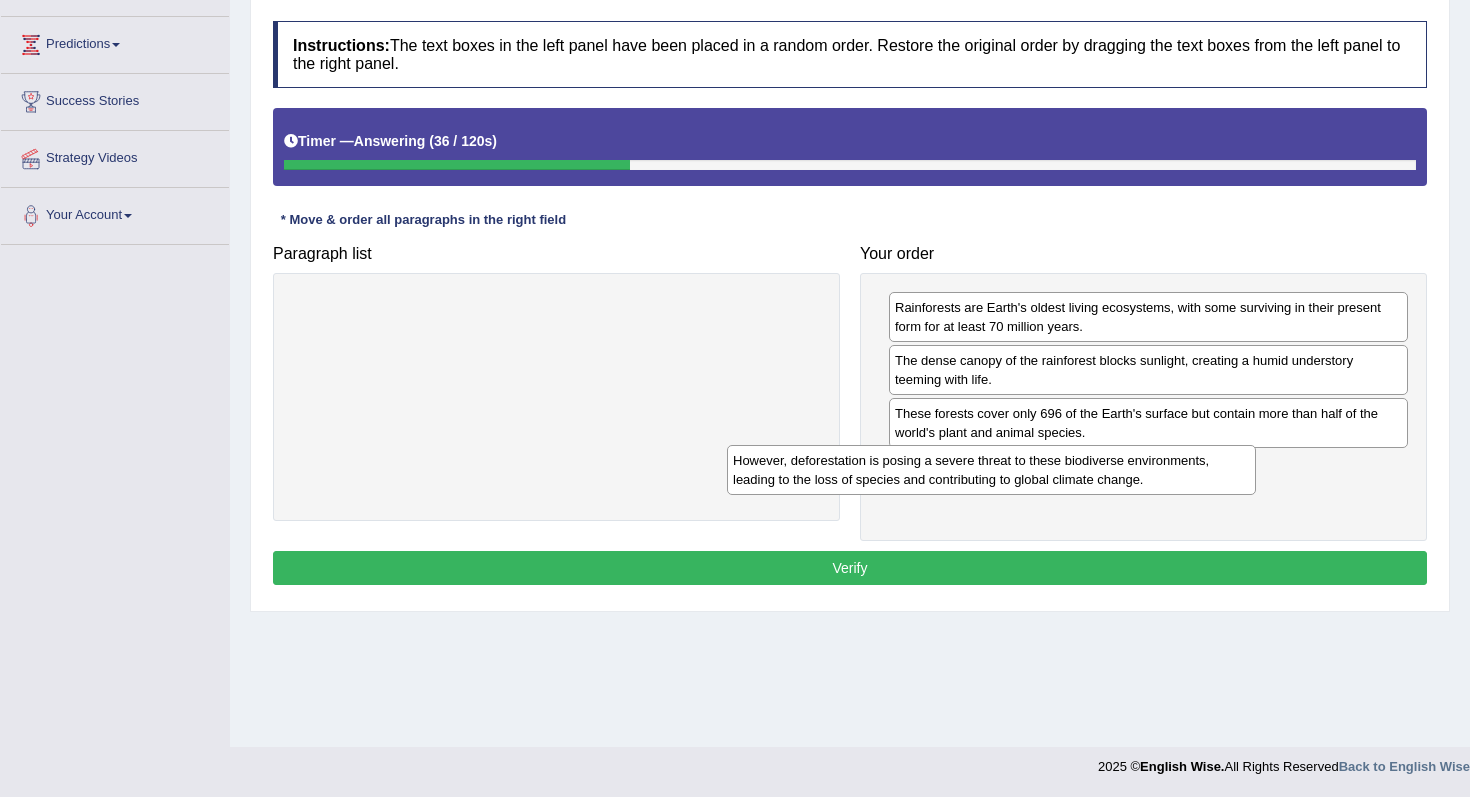 drag, startPoint x: 676, startPoint y: 325, endPoint x: 1130, endPoint y: 477, distance: 478.76926 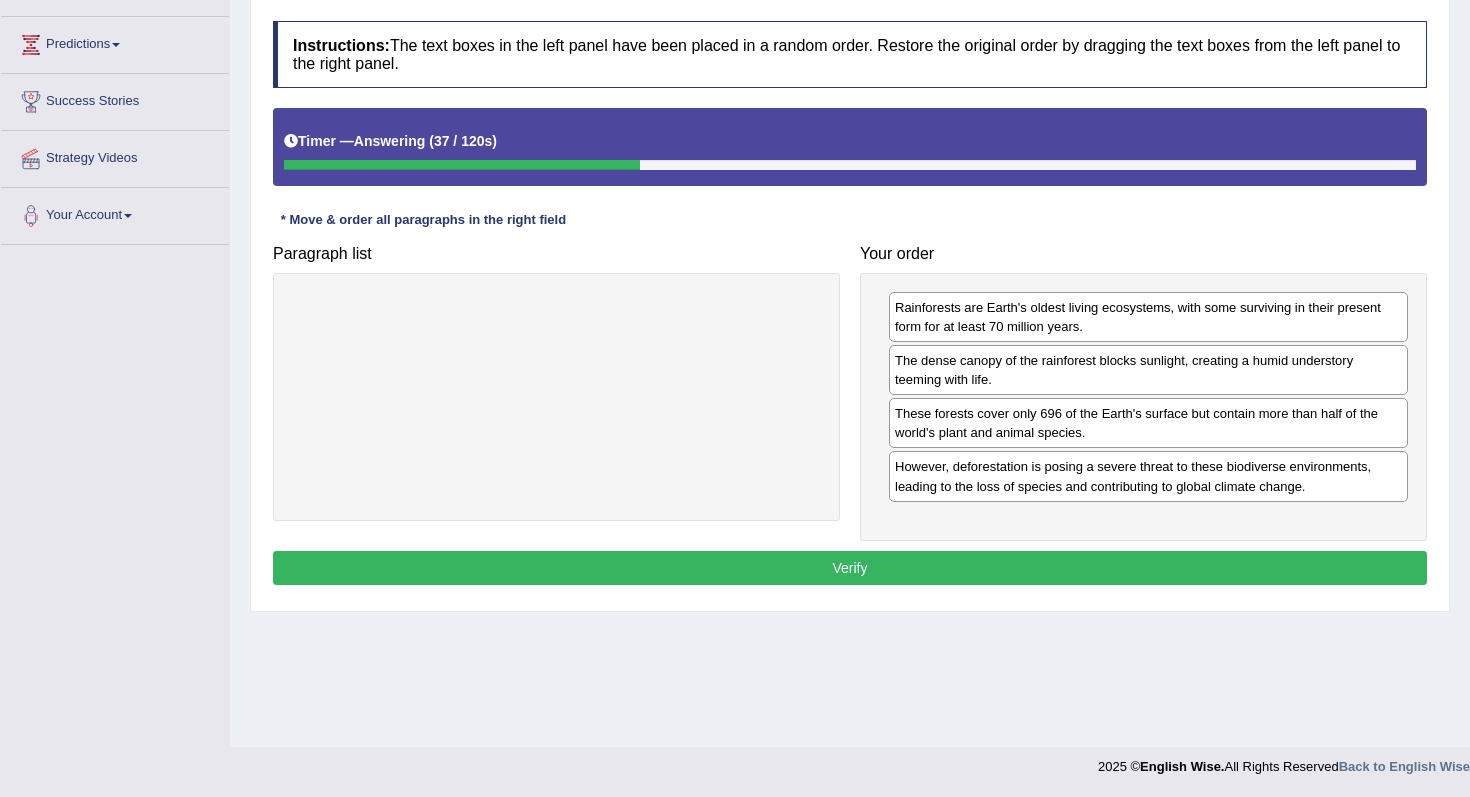 click on "Verify" at bounding box center (850, 568) 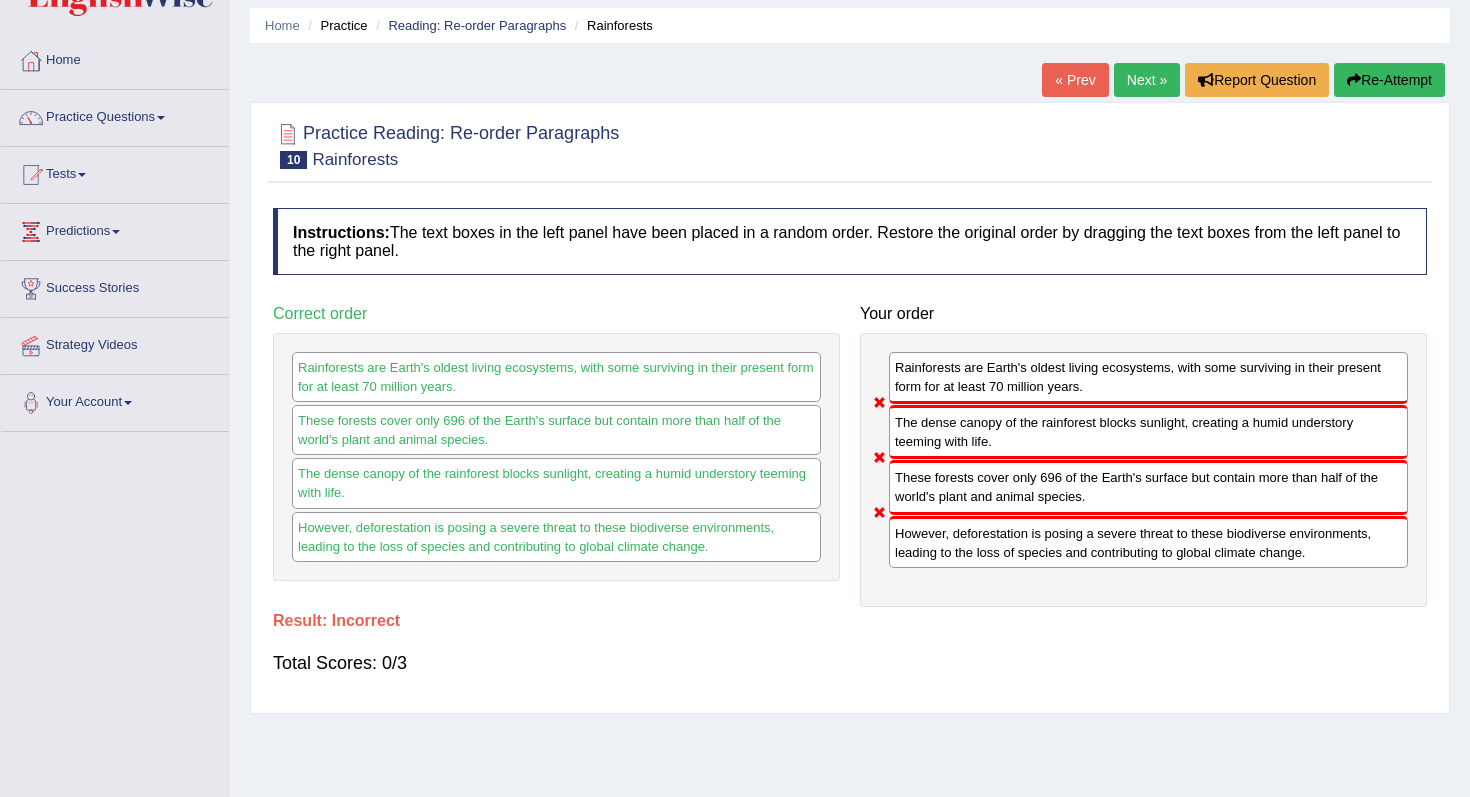 scroll, scrollTop: 0, scrollLeft: 0, axis: both 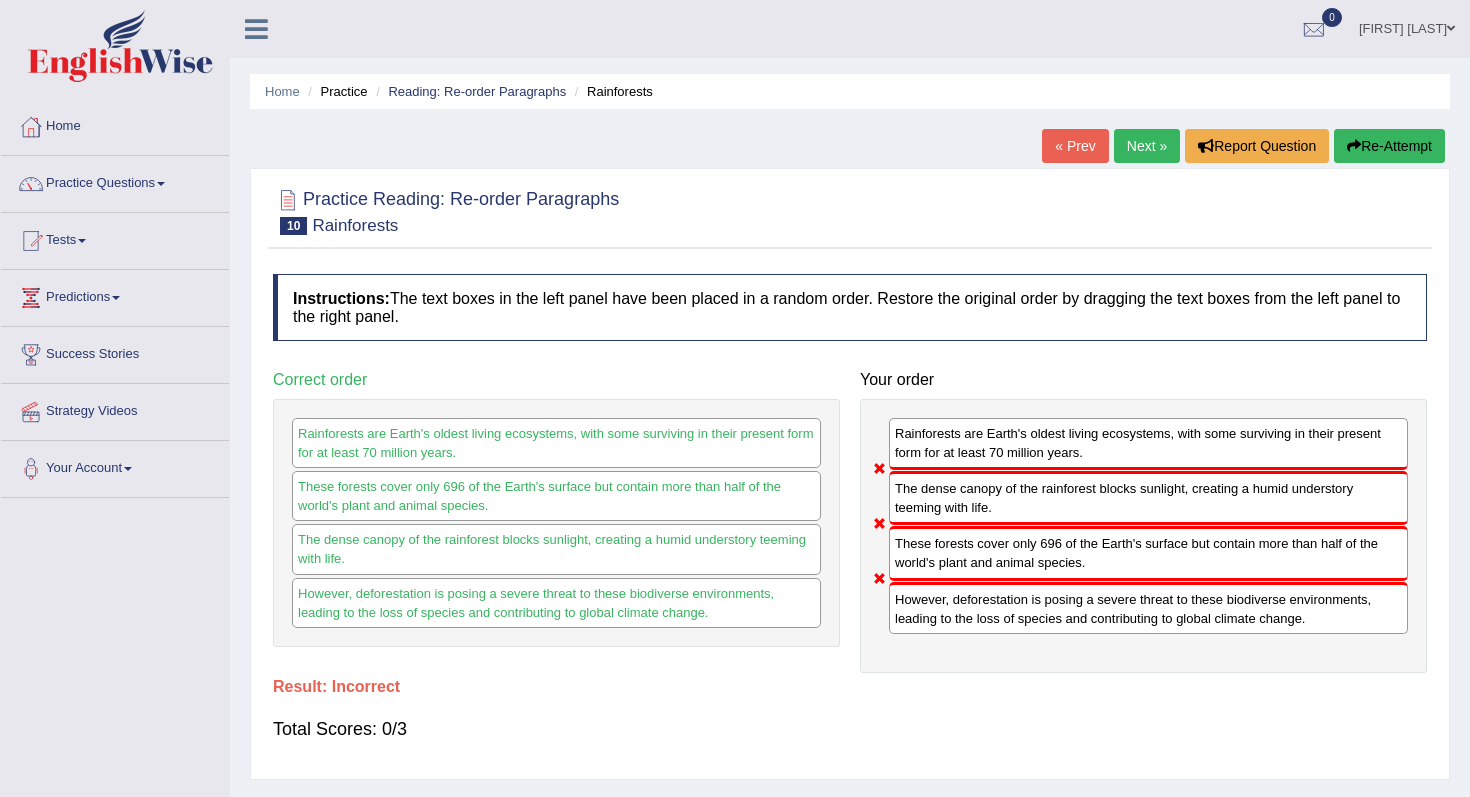 click on "Re-Attempt" at bounding box center [1389, 146] 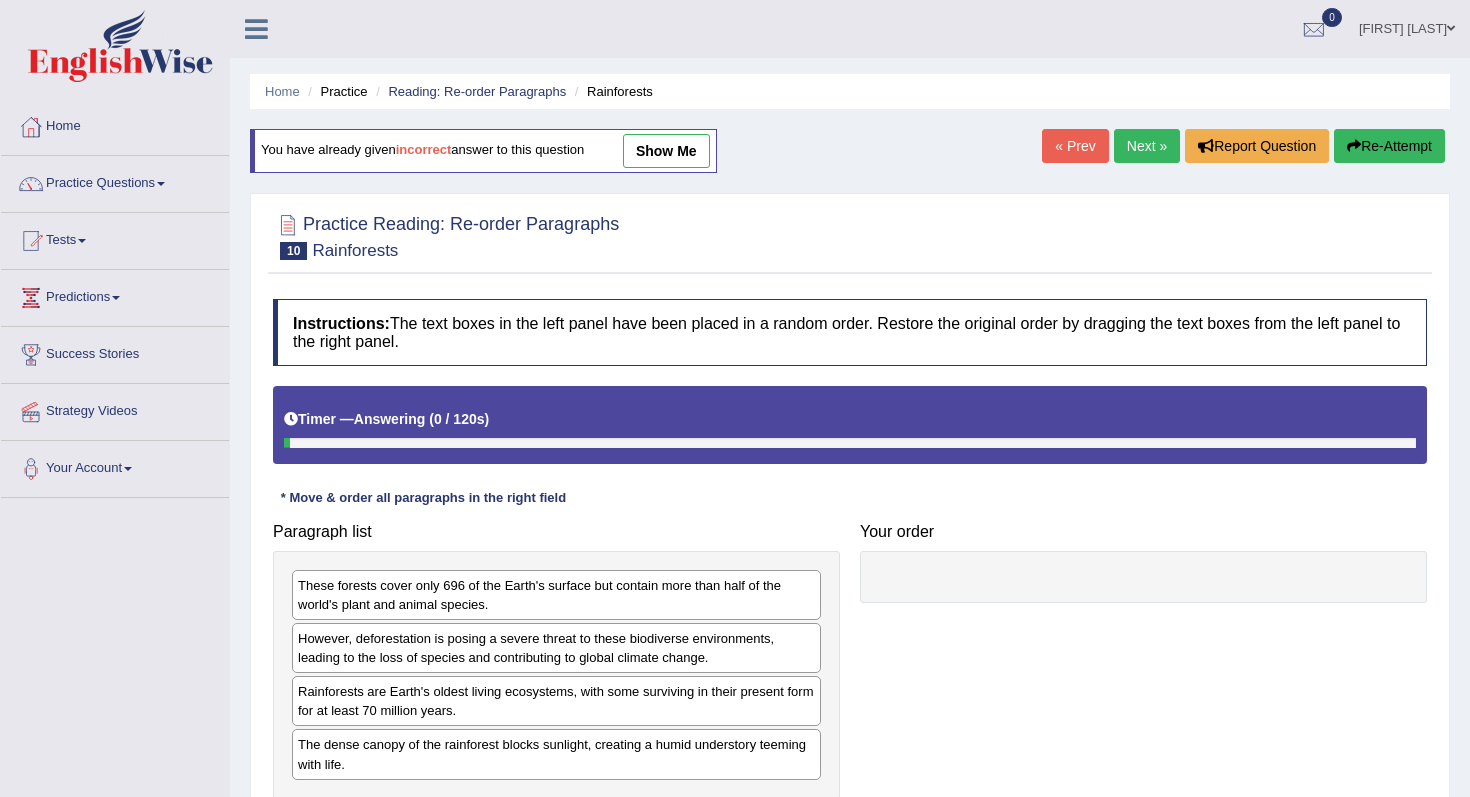 scroll, scrollTop: 0, scrollLeft: 0, axis: both 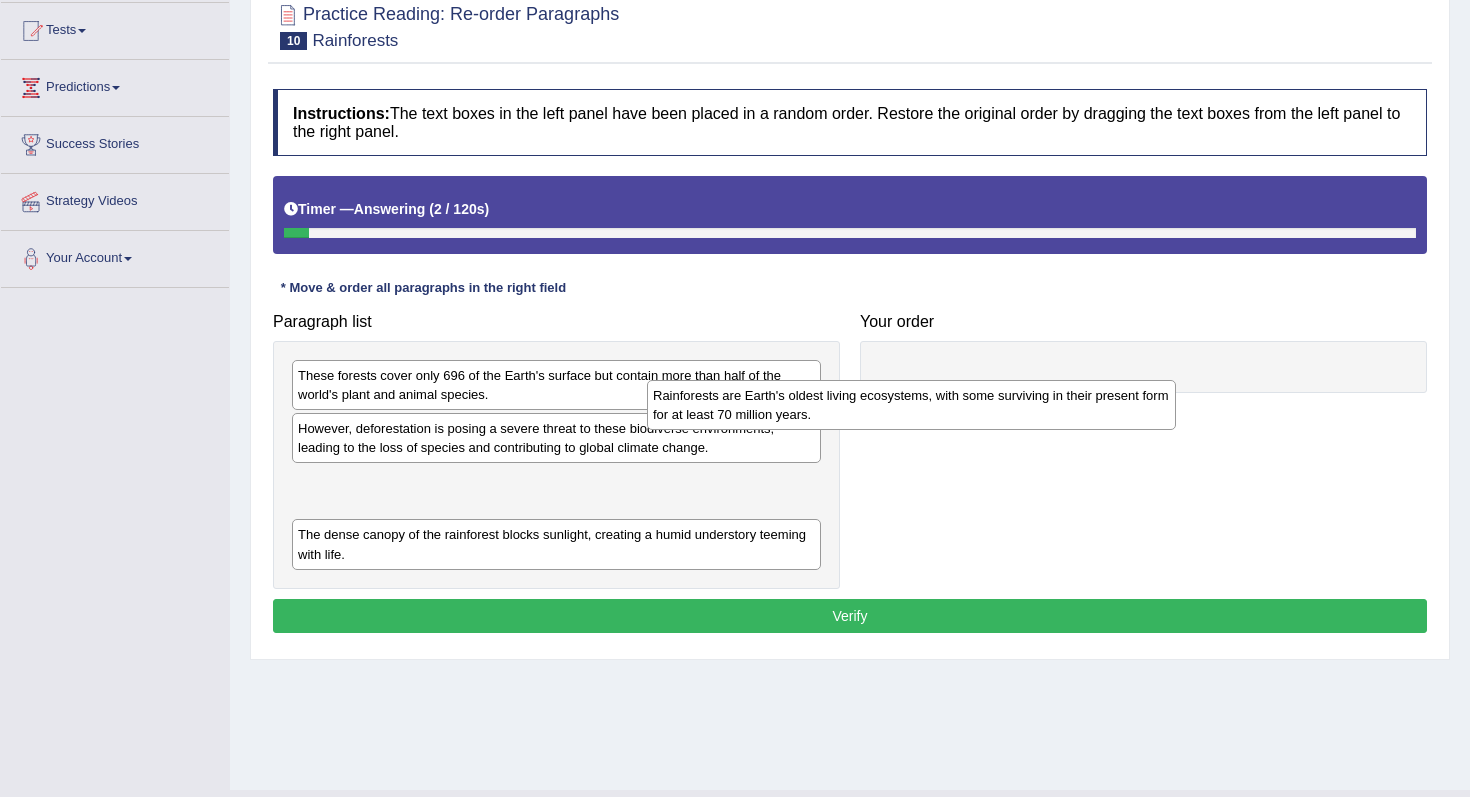 drag, startPoint x: 635, startPoint y: 501, endPoint x: 996, endPoint y: 403, distance: 374.0655 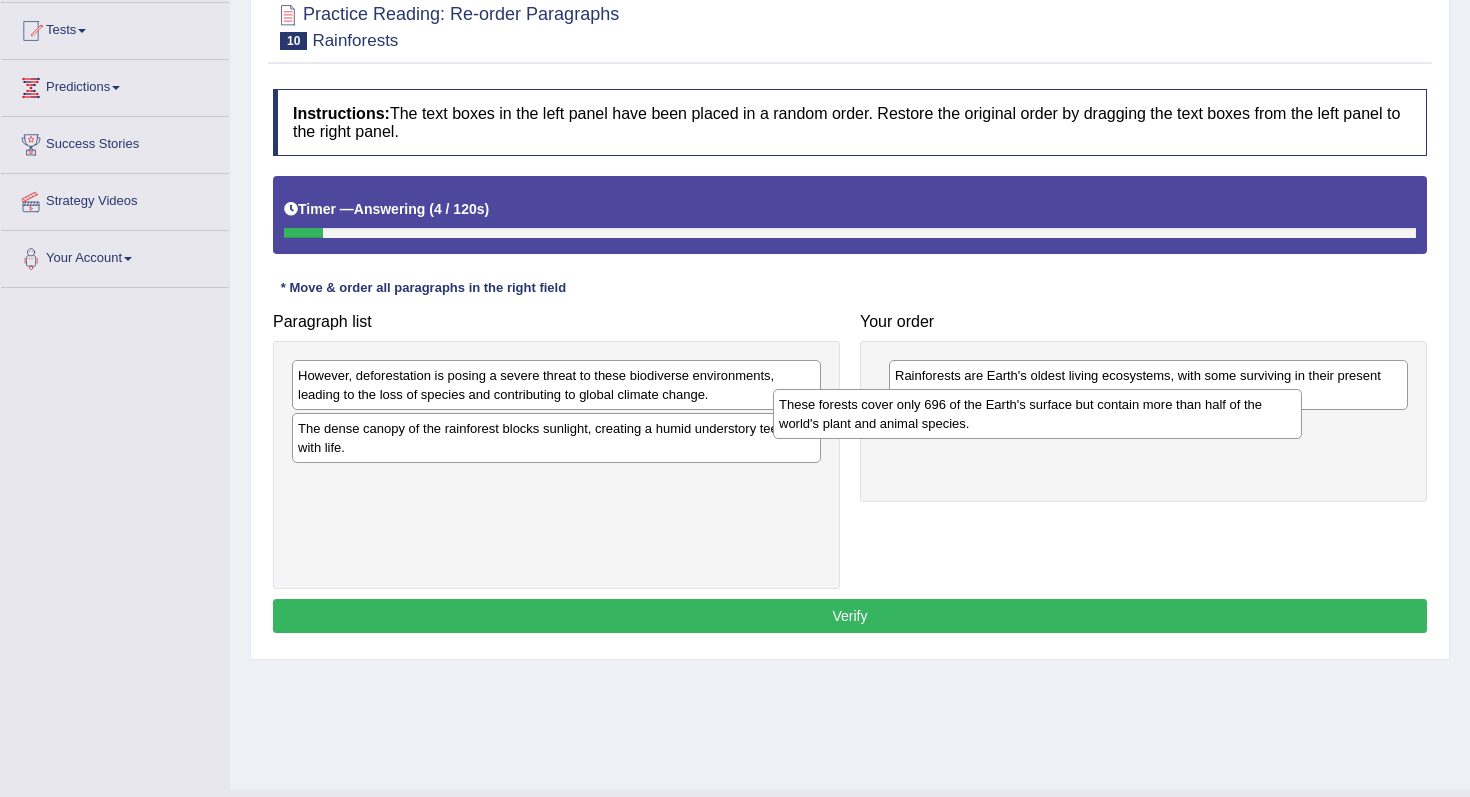 drag, startPoint x: 489, startPoint y: 397, endPoint x: 977, endPoint y: 454, distance: 491.31763 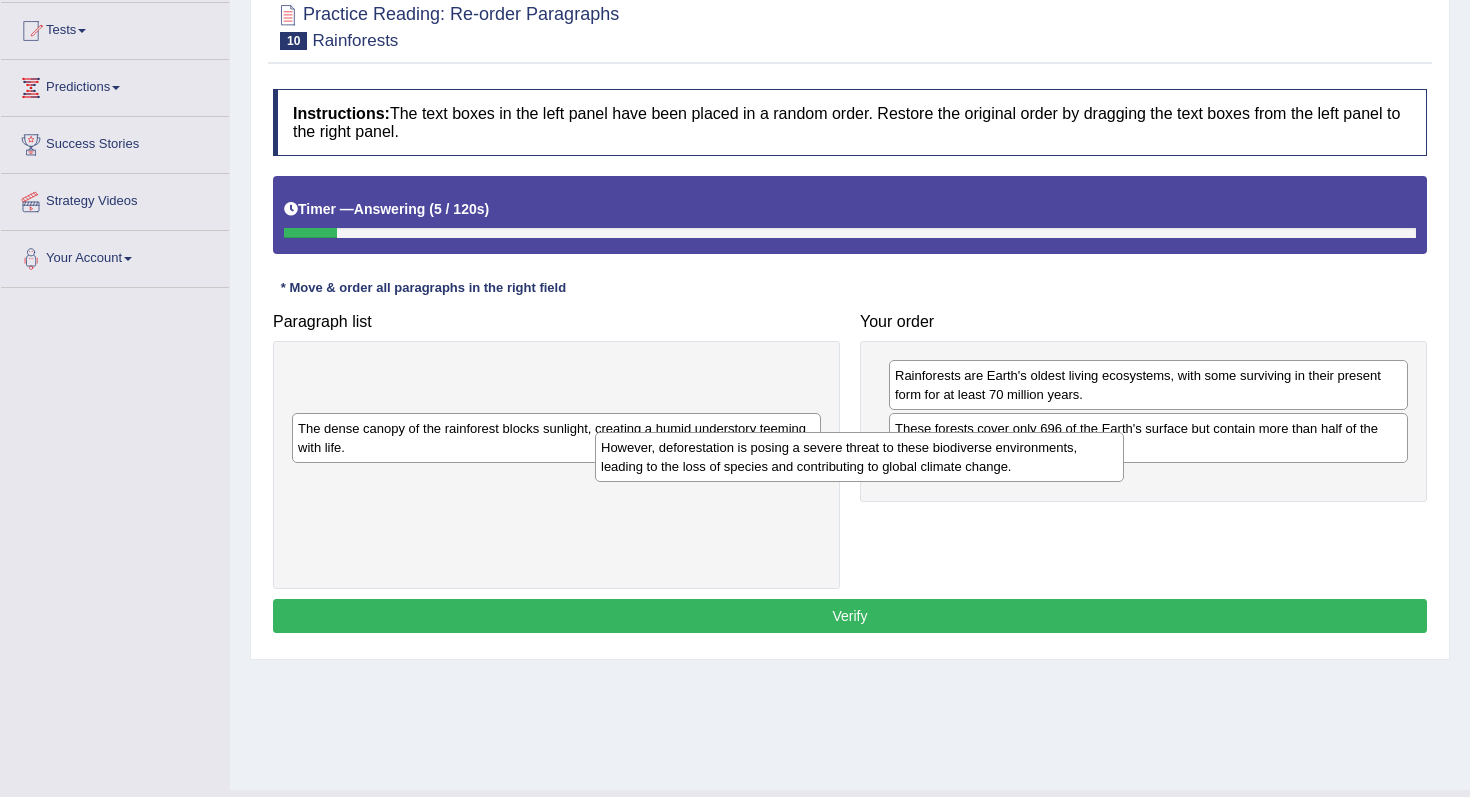 drag, startPoint x: 606, startPoint y: 377, endPoint x: 915, endPoint y: 480, distance: 325.7146 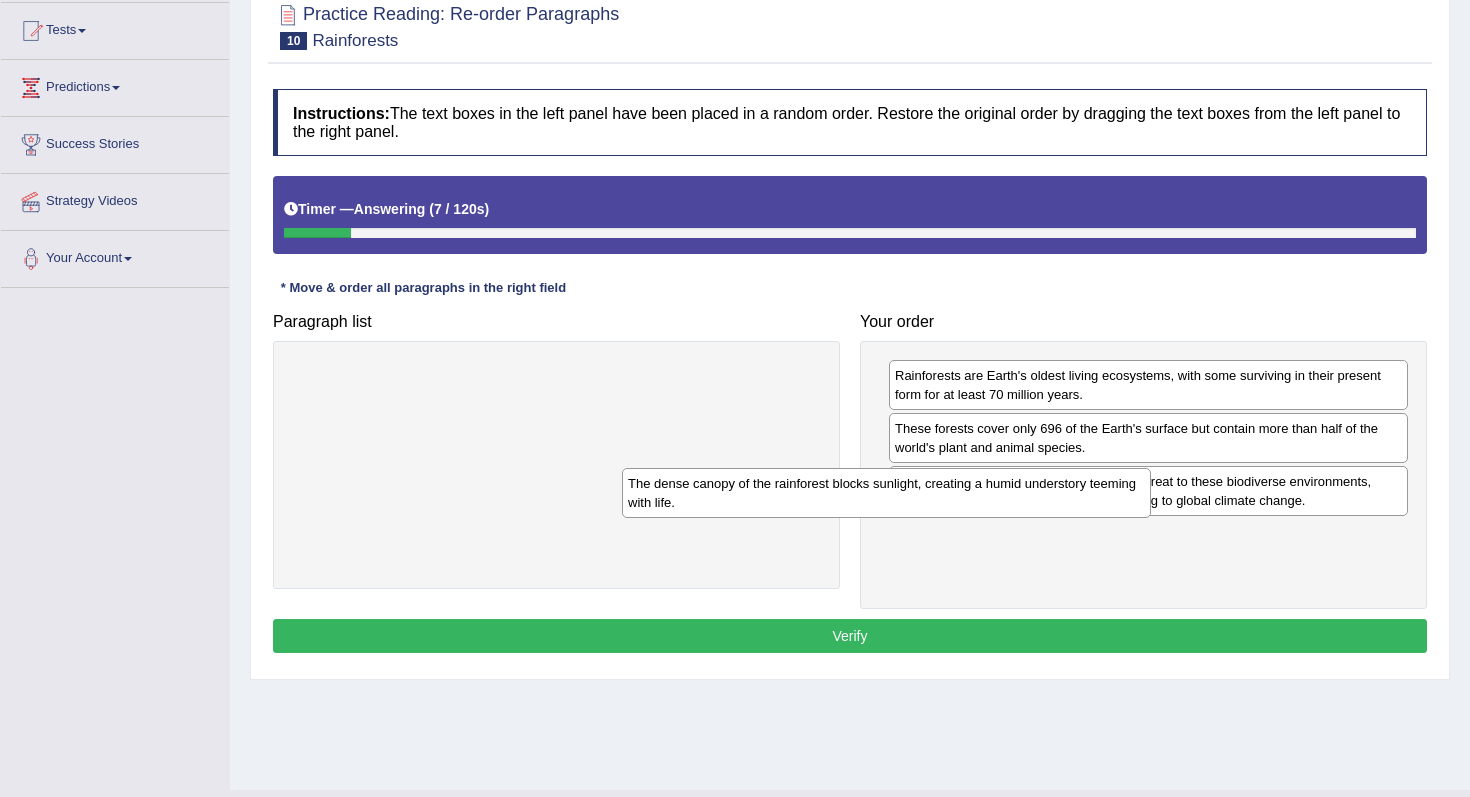 drag, startPoint x: 594, startPoint y: 385, endPoint x: 986, endPoint y: 539, distance: 421.16504 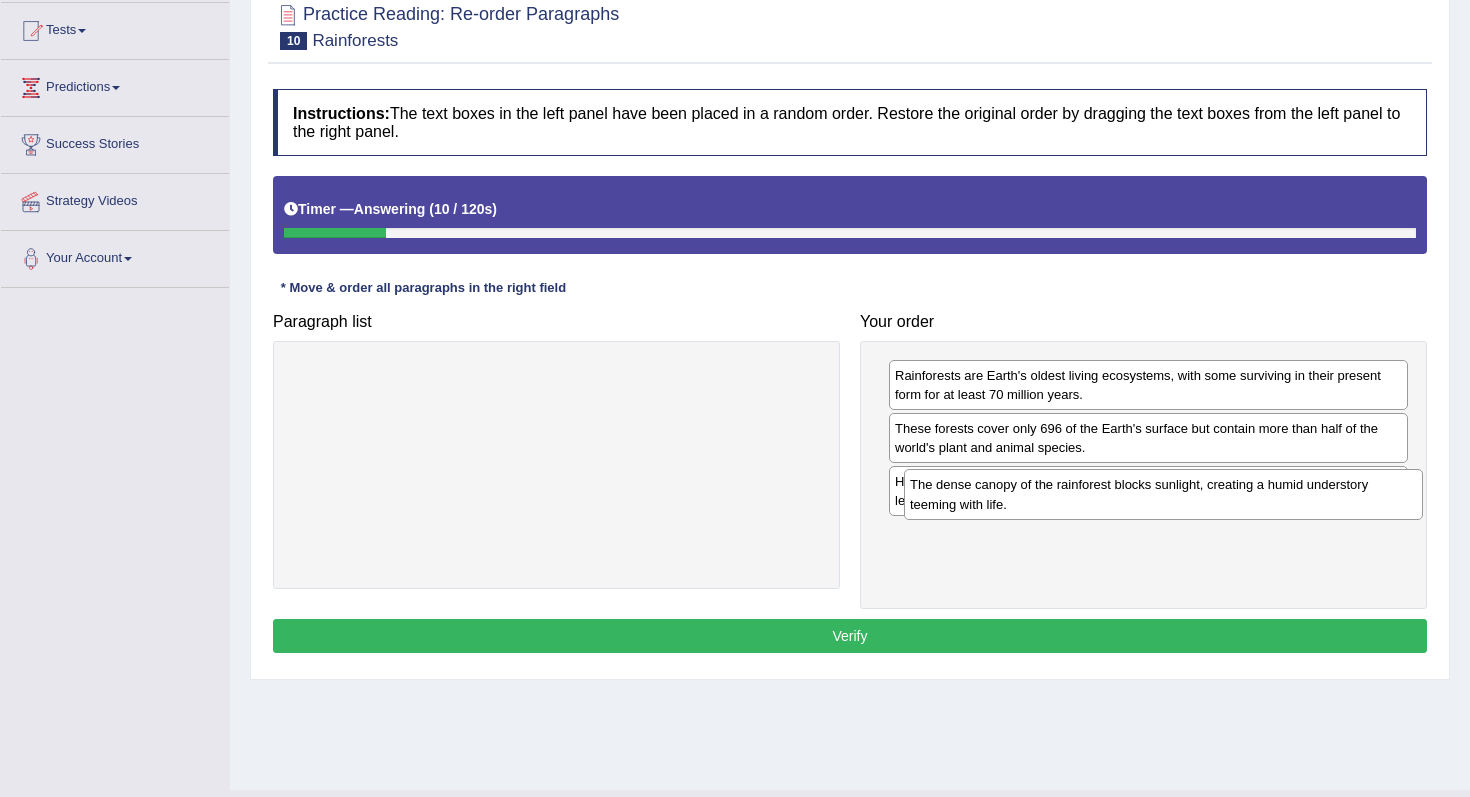 drag, startPoint x: 1027, startPoint y: 551, endPoint x: 1043, endPoint y: 489, distance: 64.03124 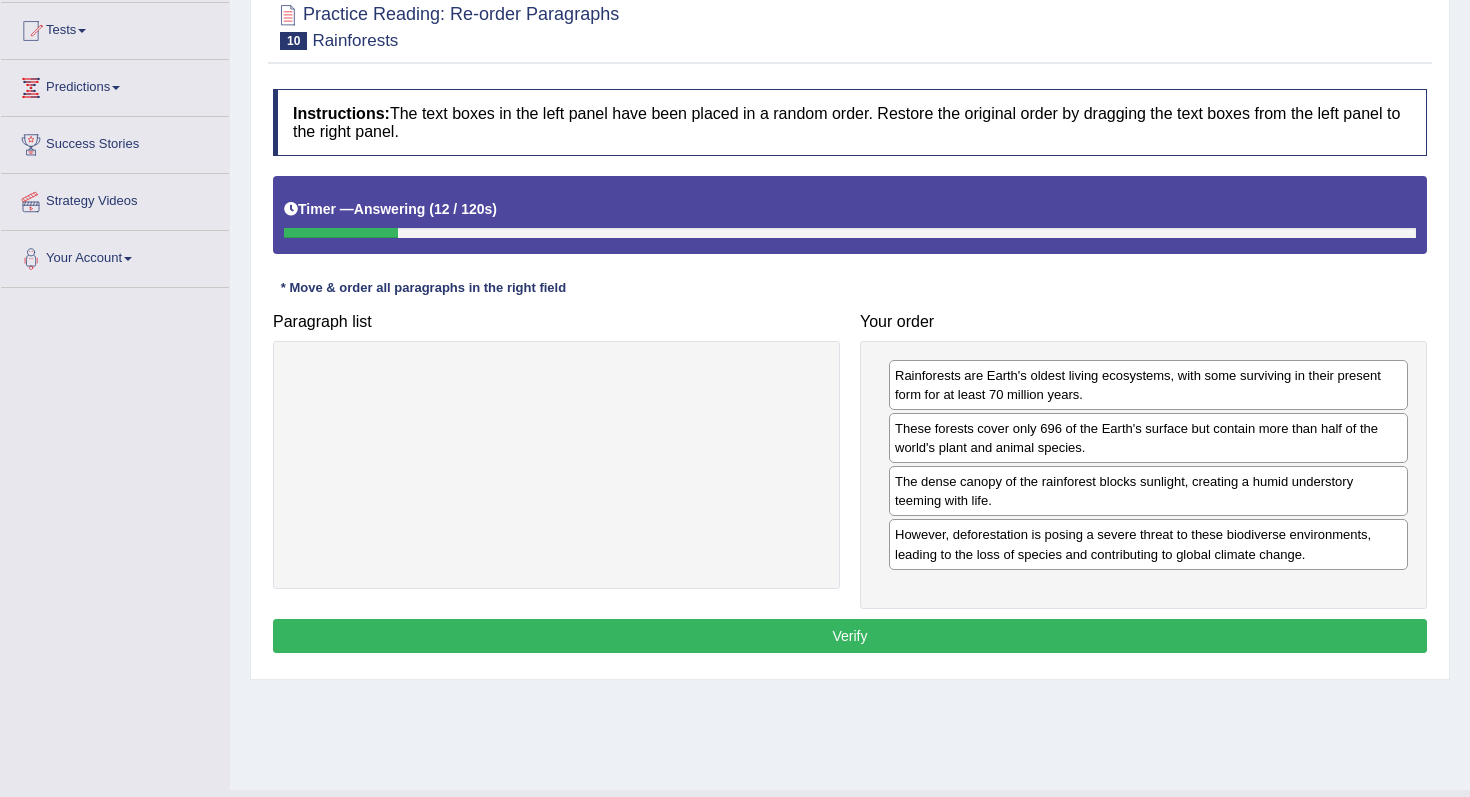 click on "Verify" at bounding box center [850, 636] 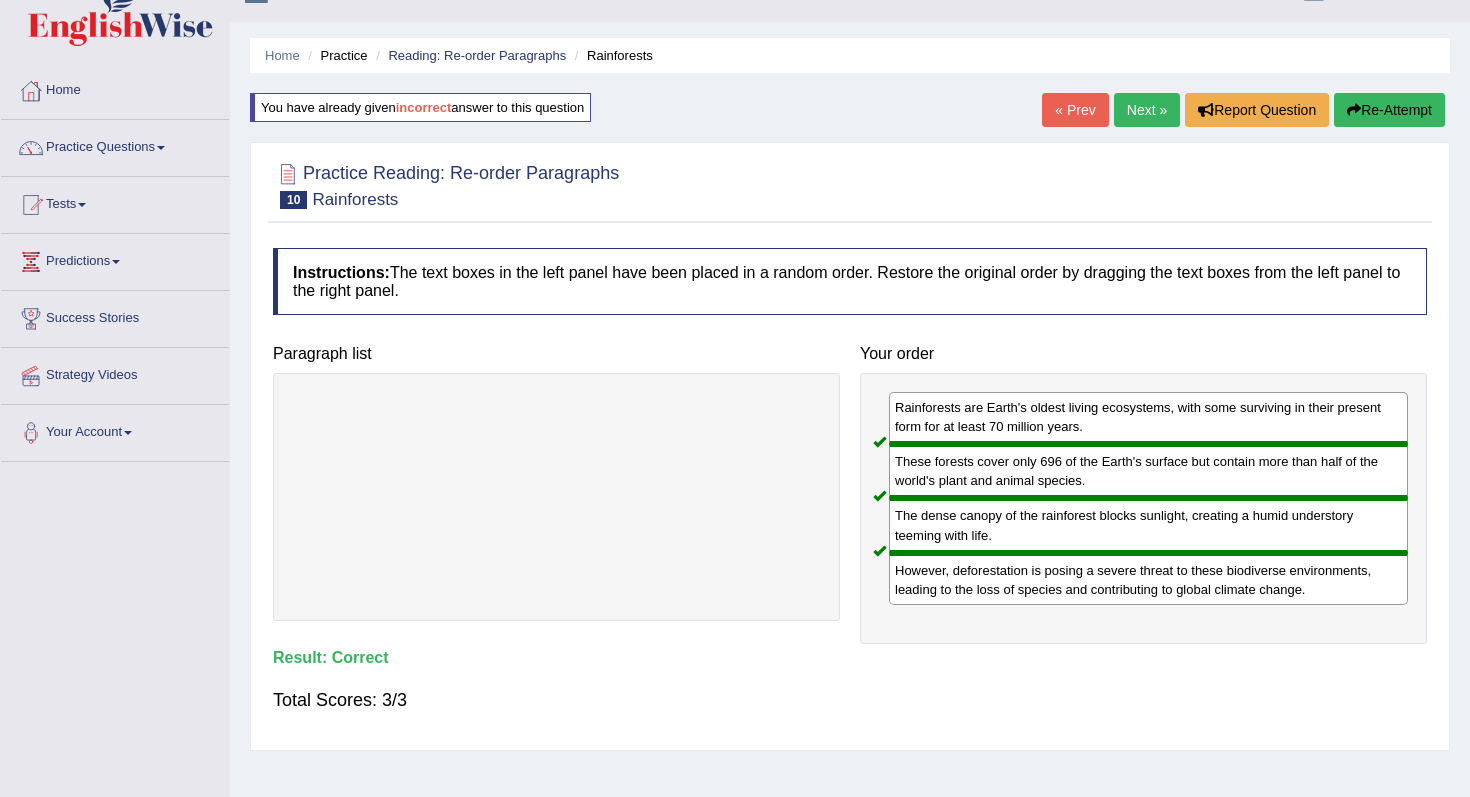 scroll, scrollTop: 0, scrollLeft: 0, axis: both 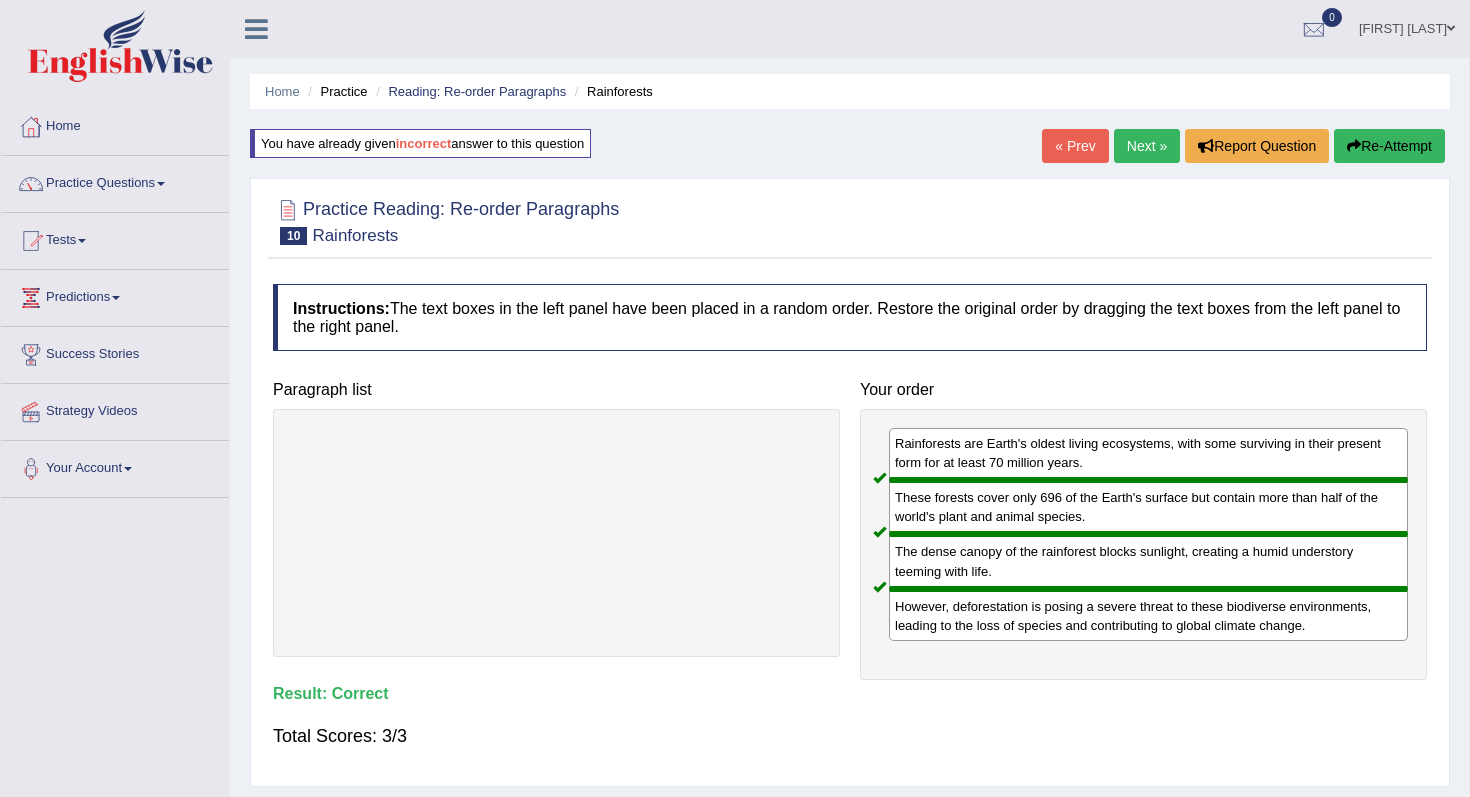 click on "Next »" at bounding box center (1147, 146) 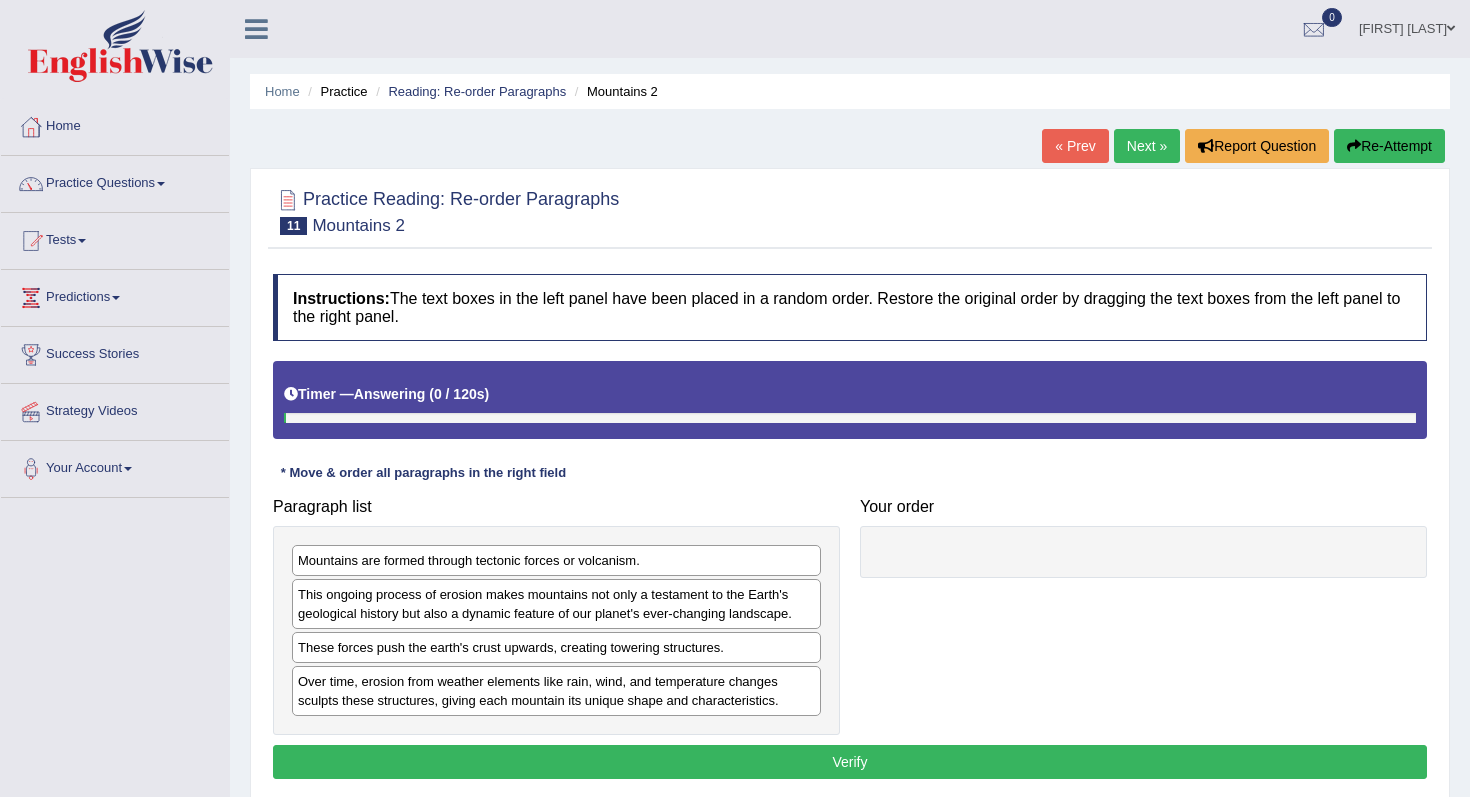 scroll, scrollTop: 0, scrollLeft: 0, axis: both 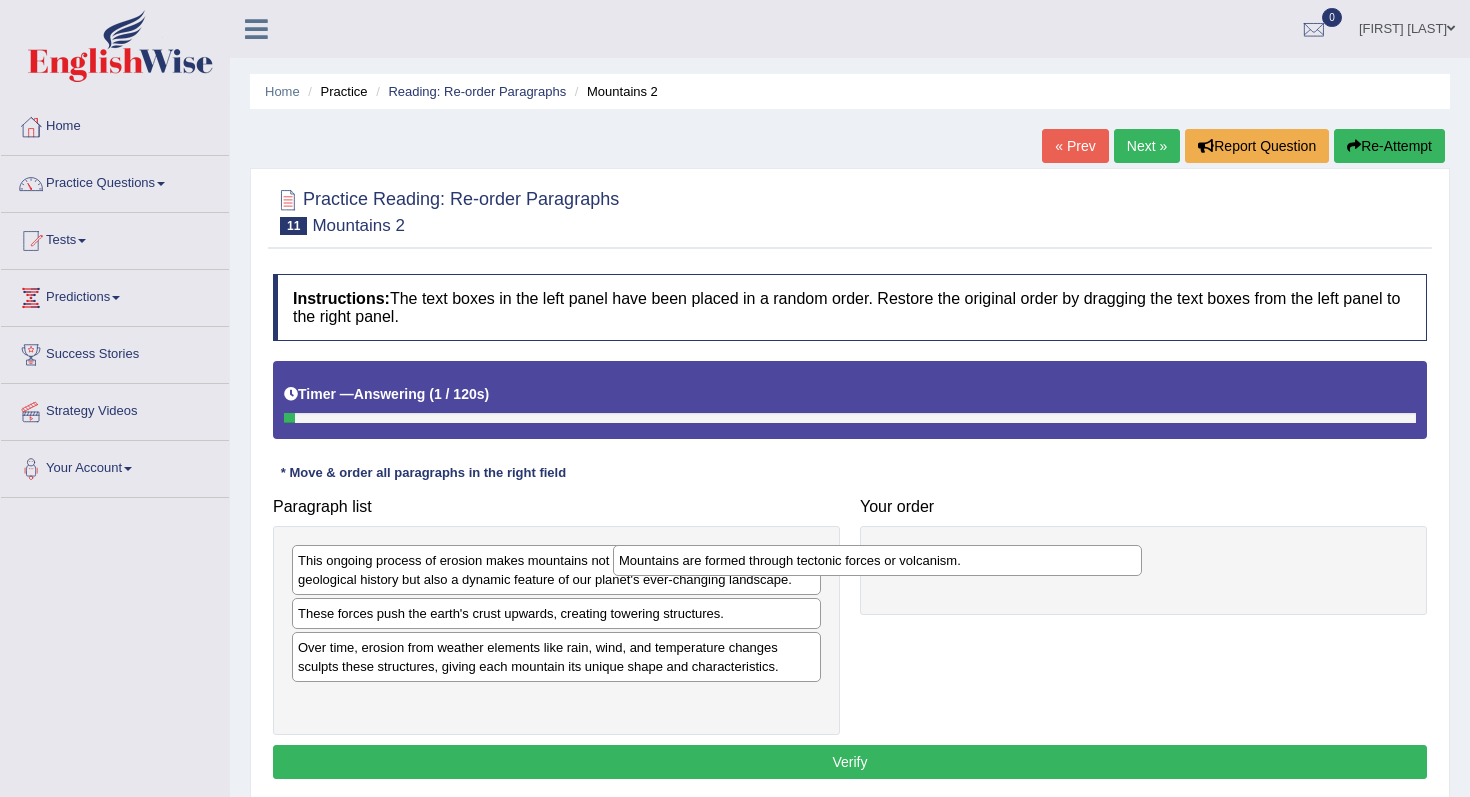 drag, startPoint x: 661, startPoint y: 565, endPoint x: 1001, endPoint y: 558, distance: 340.07205 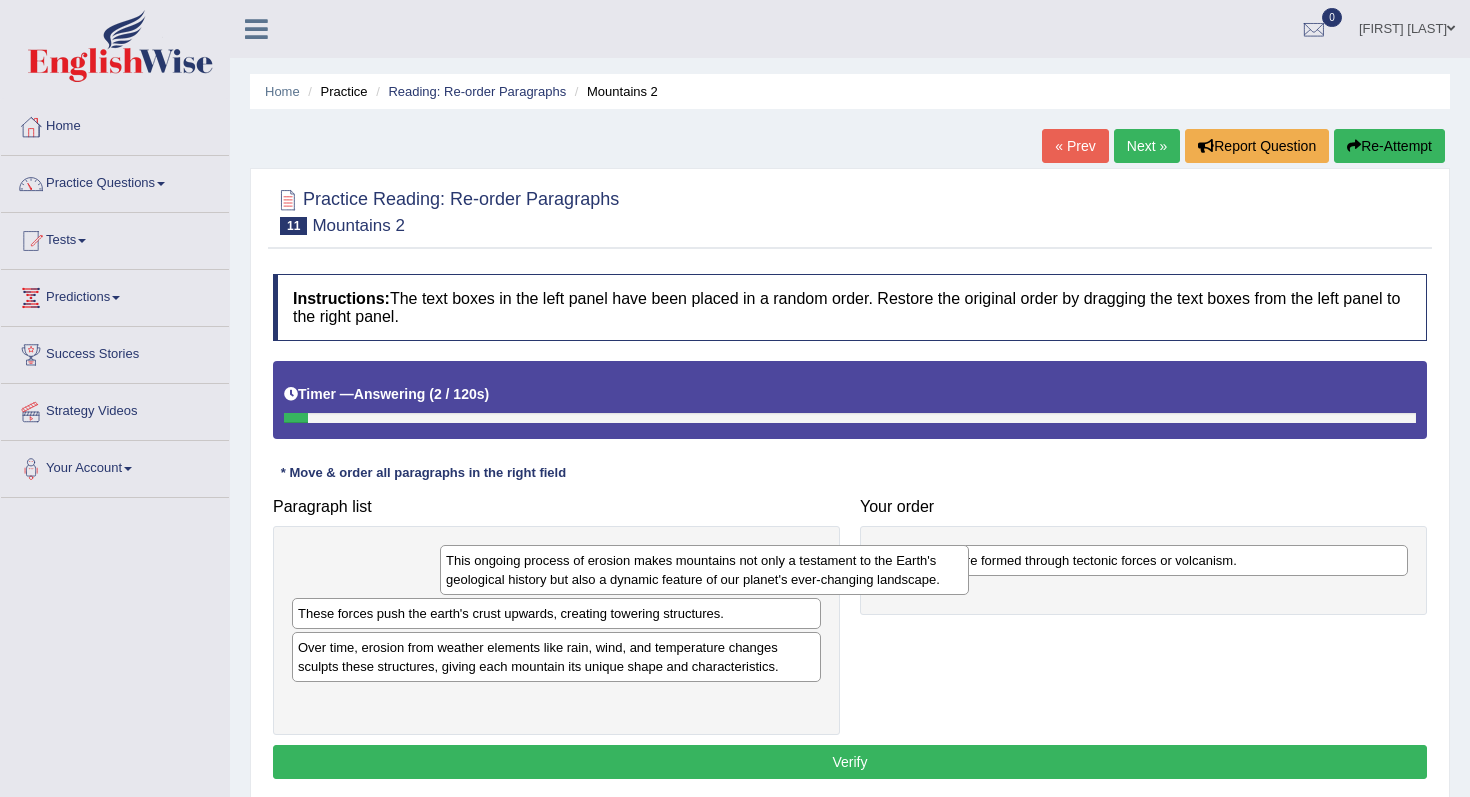drag, startPoint x: 742, startPoint y: 568, endPoint x: 998, endPoint y: 569, distance: 256.00195 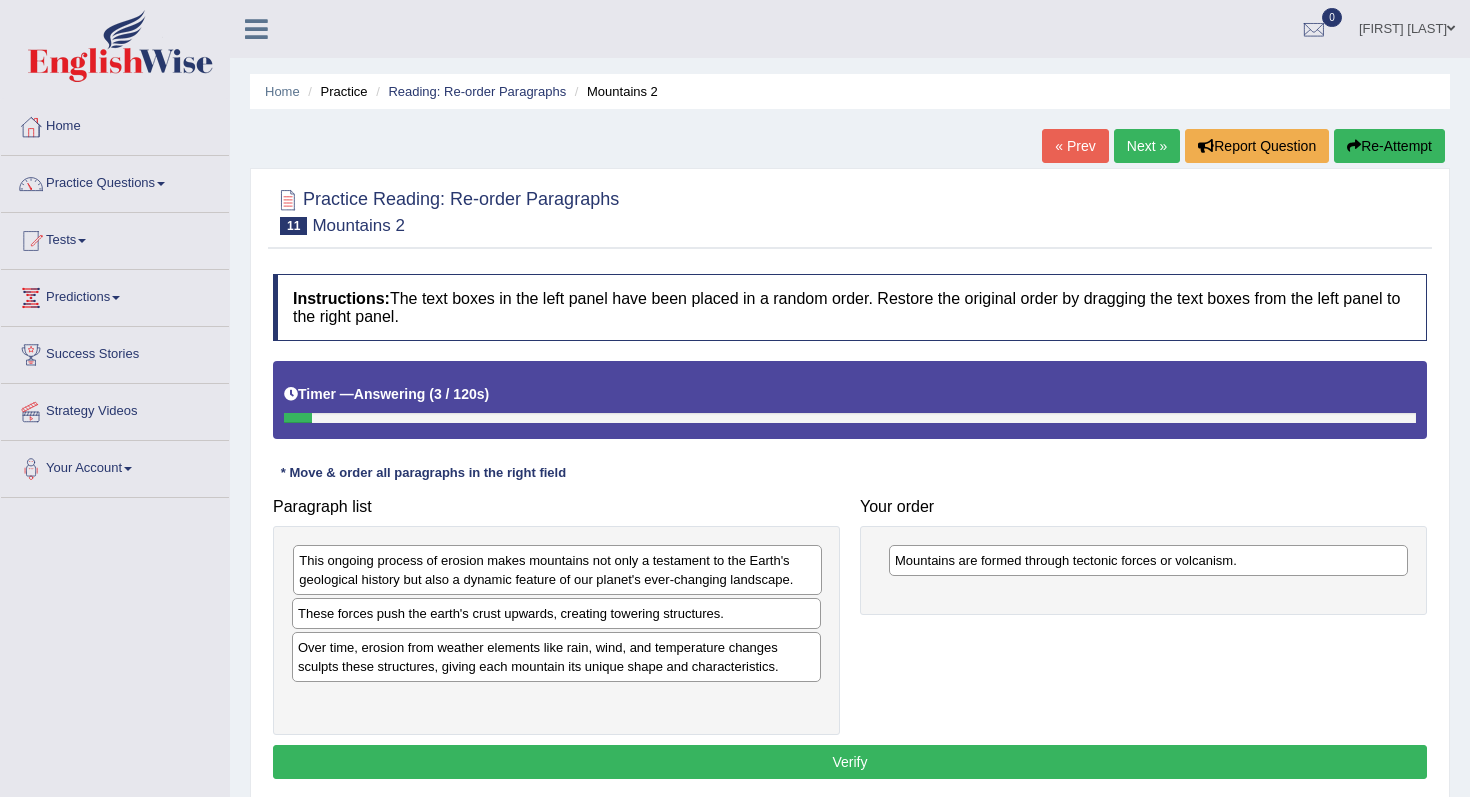 click on "Mountains are formed through tectonic forces or volcanism." at bounding box center [1148, 560] 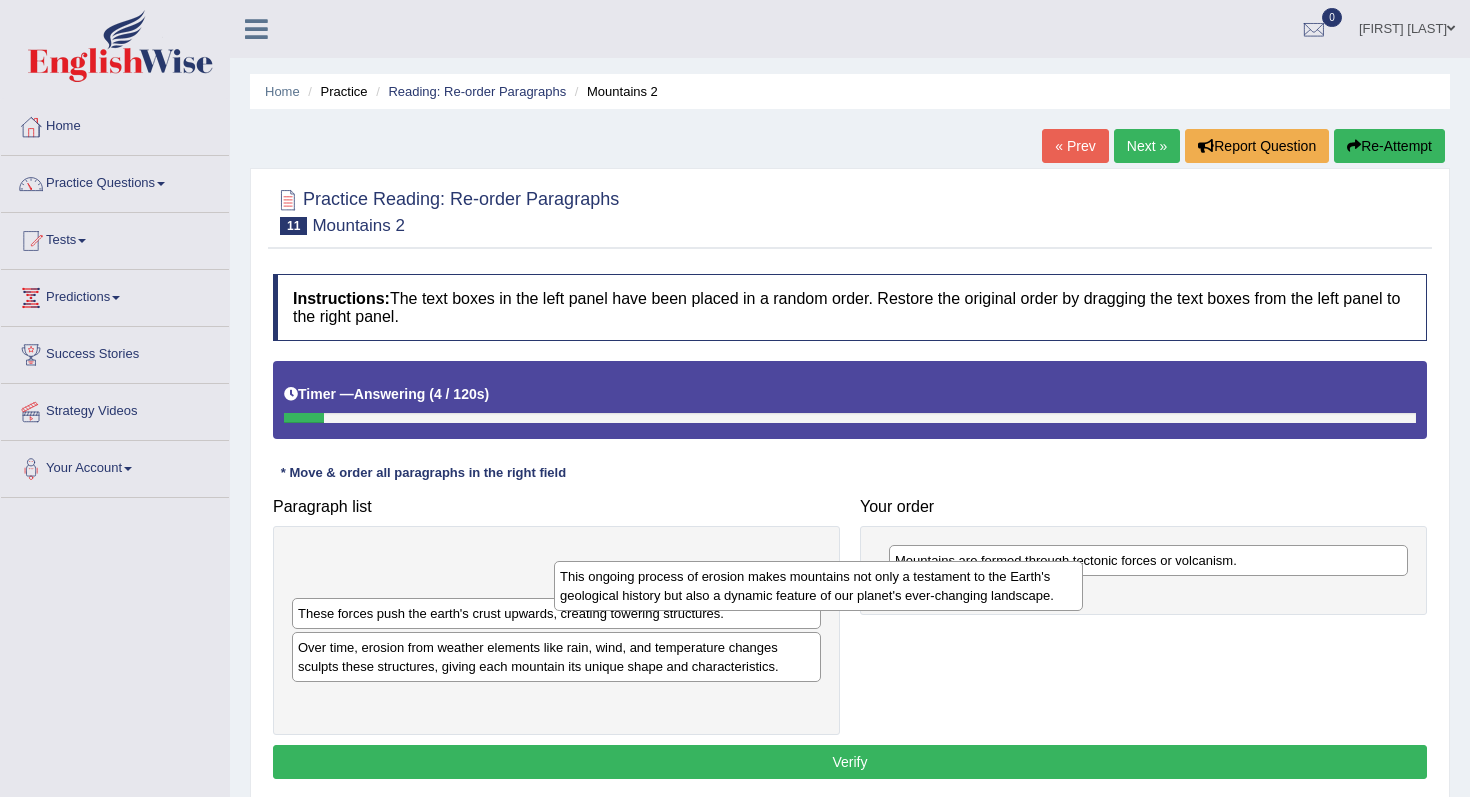 drag, startPoint x: 742, startPoint y: 561, endPoint x: 1151, endPoint y: 608, distance: 411.69162 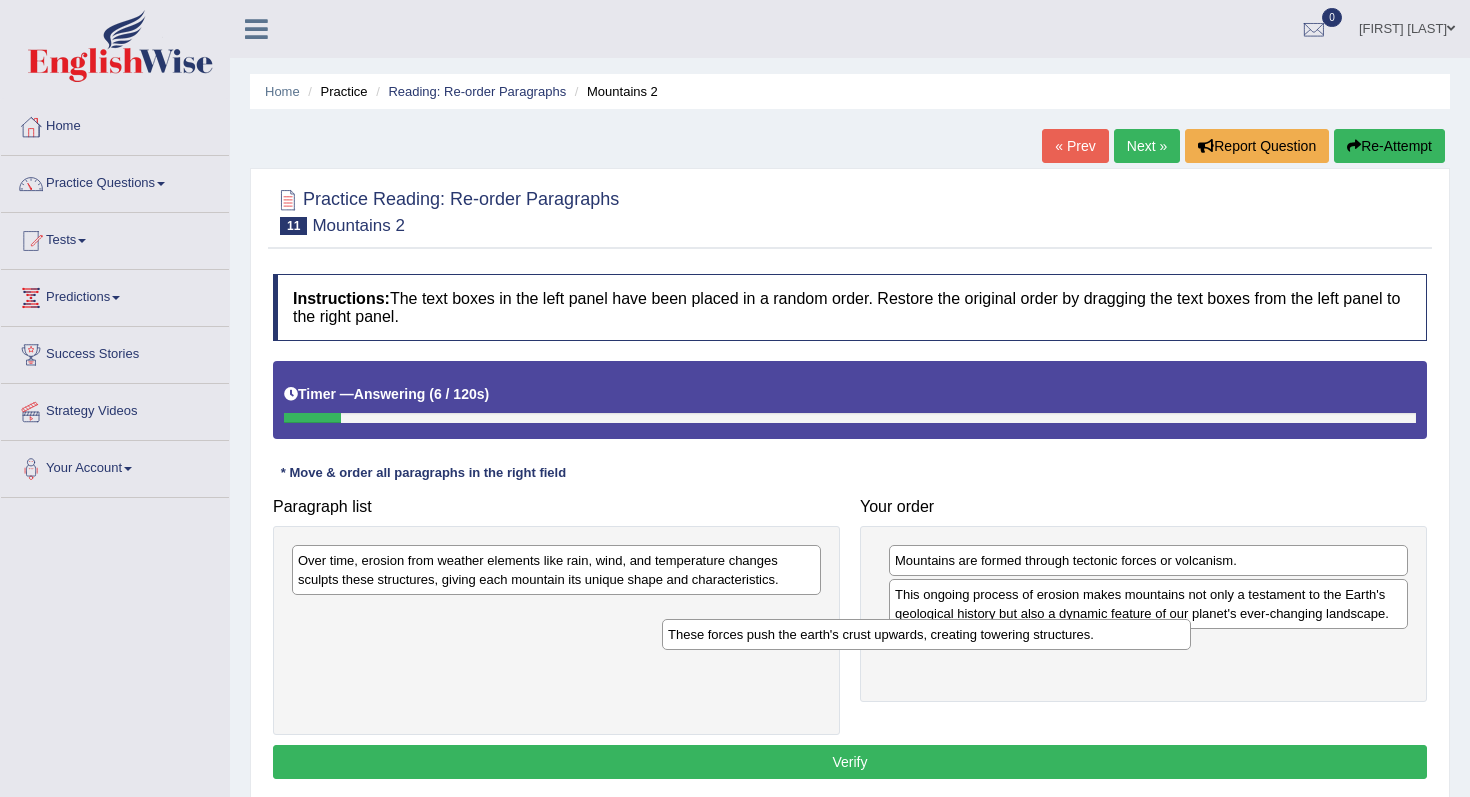 drag, startPoint x: 657, startPoint y: 561, endPoint x: 1044, endPoint y: 660, distance: 399.46213 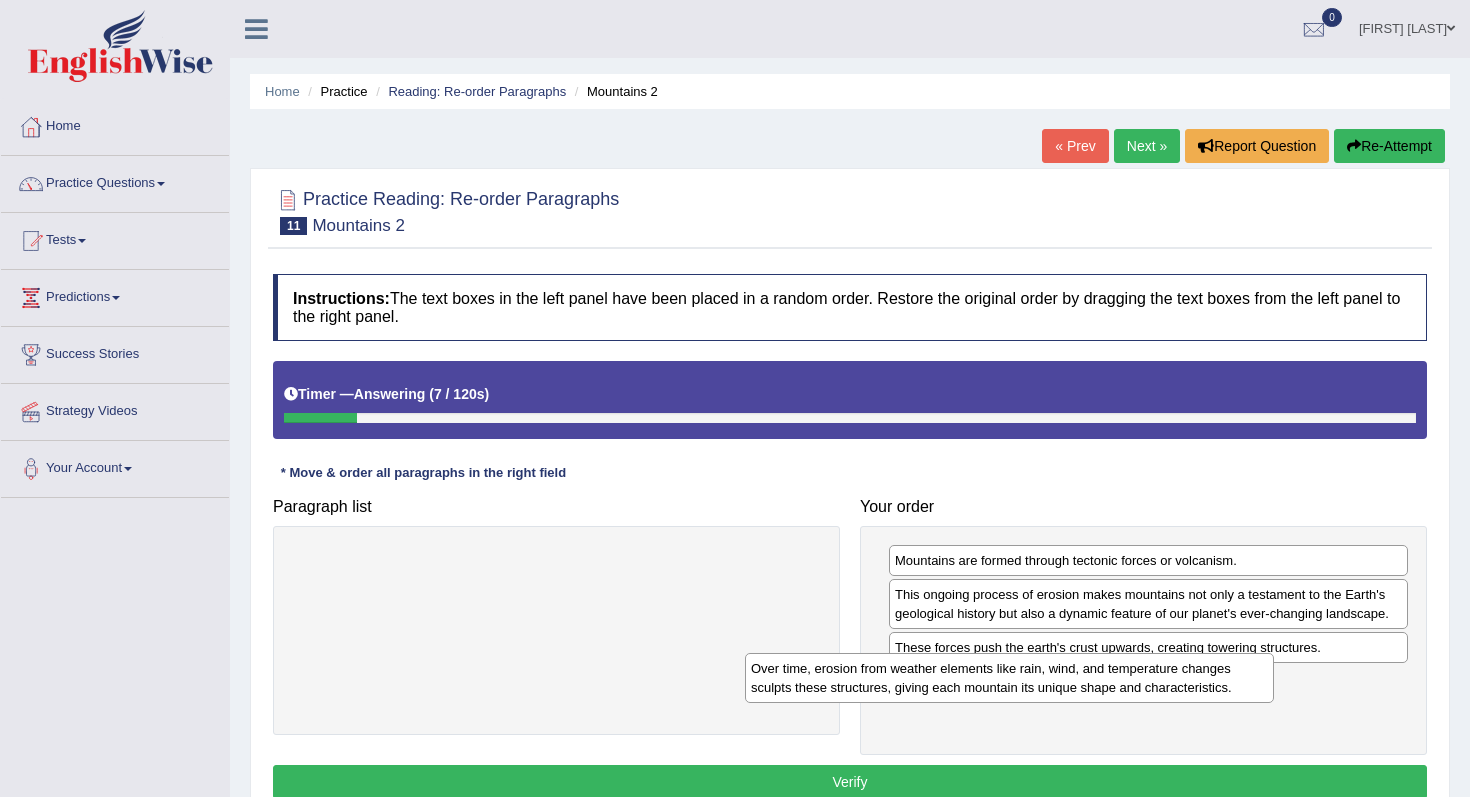 drag, startPoint x: 609, startPoint y: 584, endPoint x: 1109, endPoint y: 718, distance: 517.64465 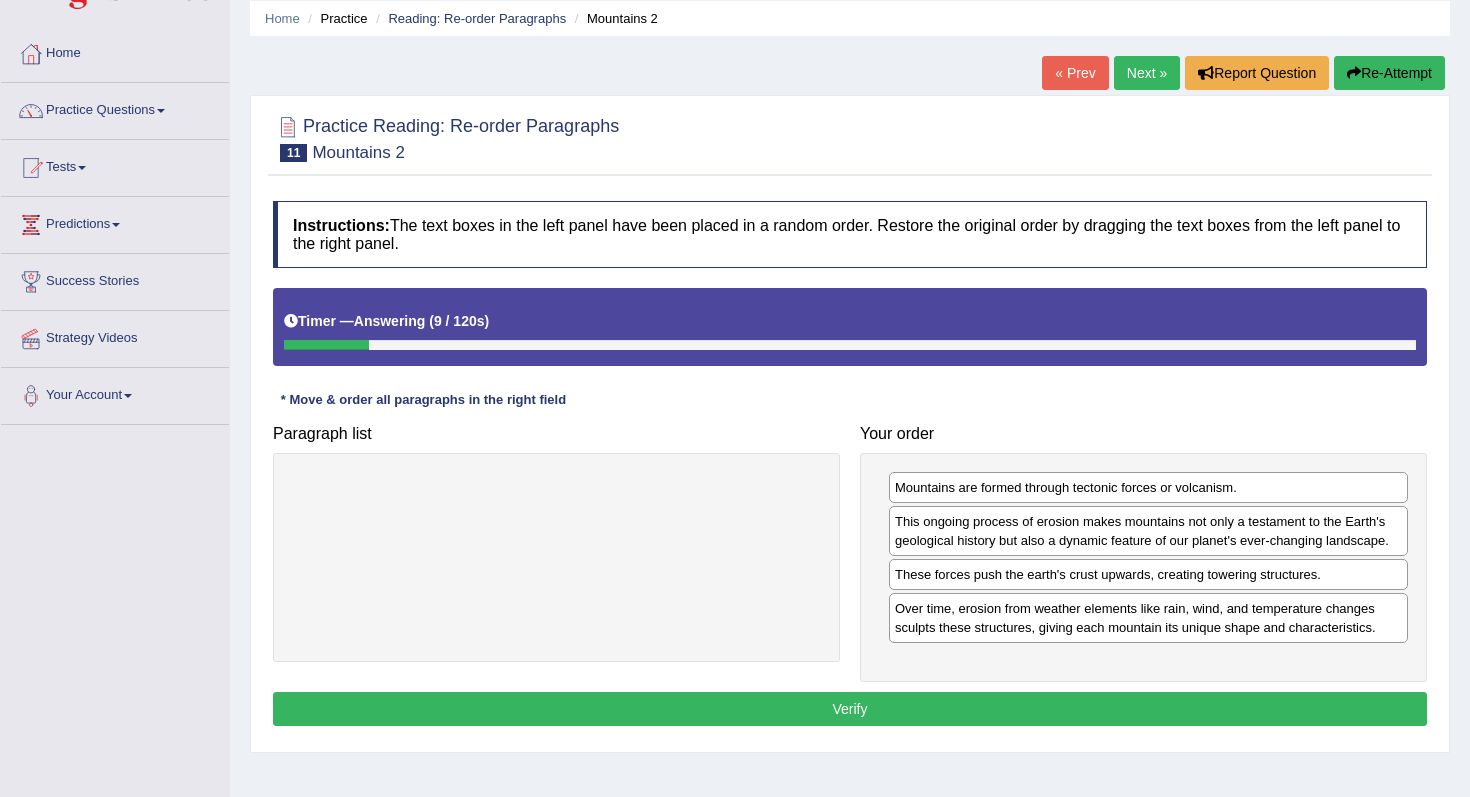 scroll, scrollTop: 99, scrollLeft: 0, axis: vertical 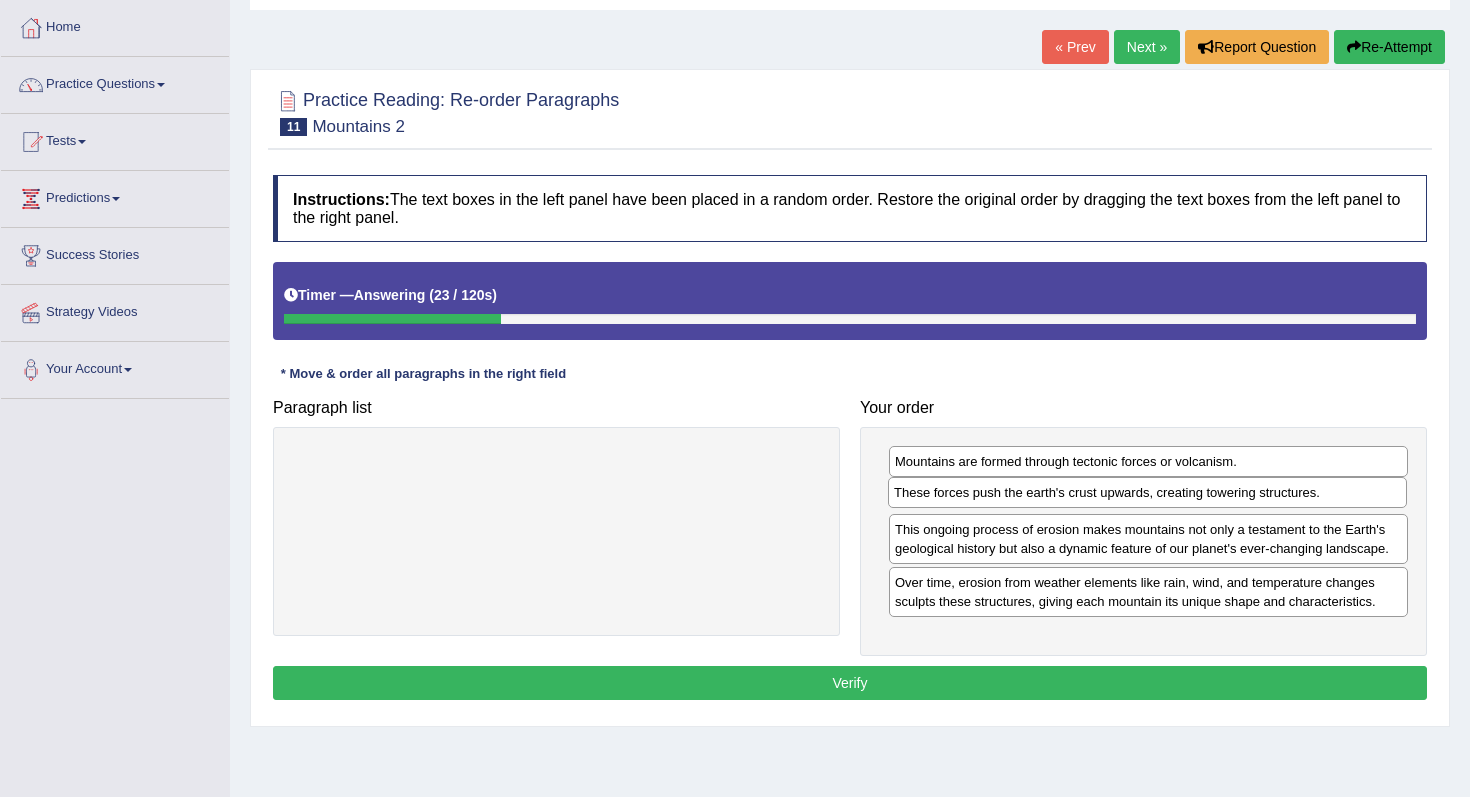 drag, startPoint x: 1027, startPoint y: 553, endPoint x: 1026, endPoint y: 498, distance: 55.00909 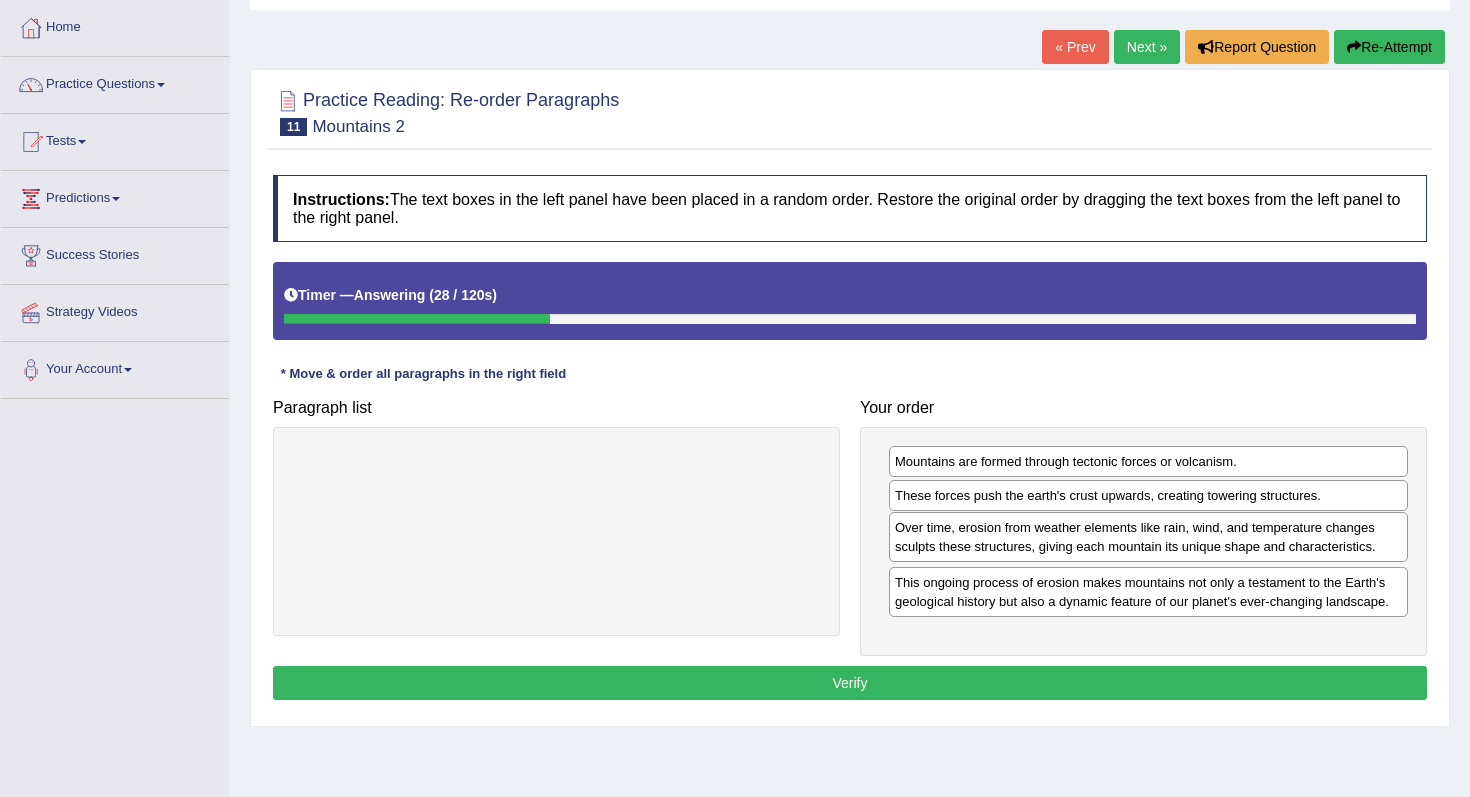 drag, startPoint x: 1058, startPoint y: 589, endPoint x: 1058, endPoint y: 534, distance: 55 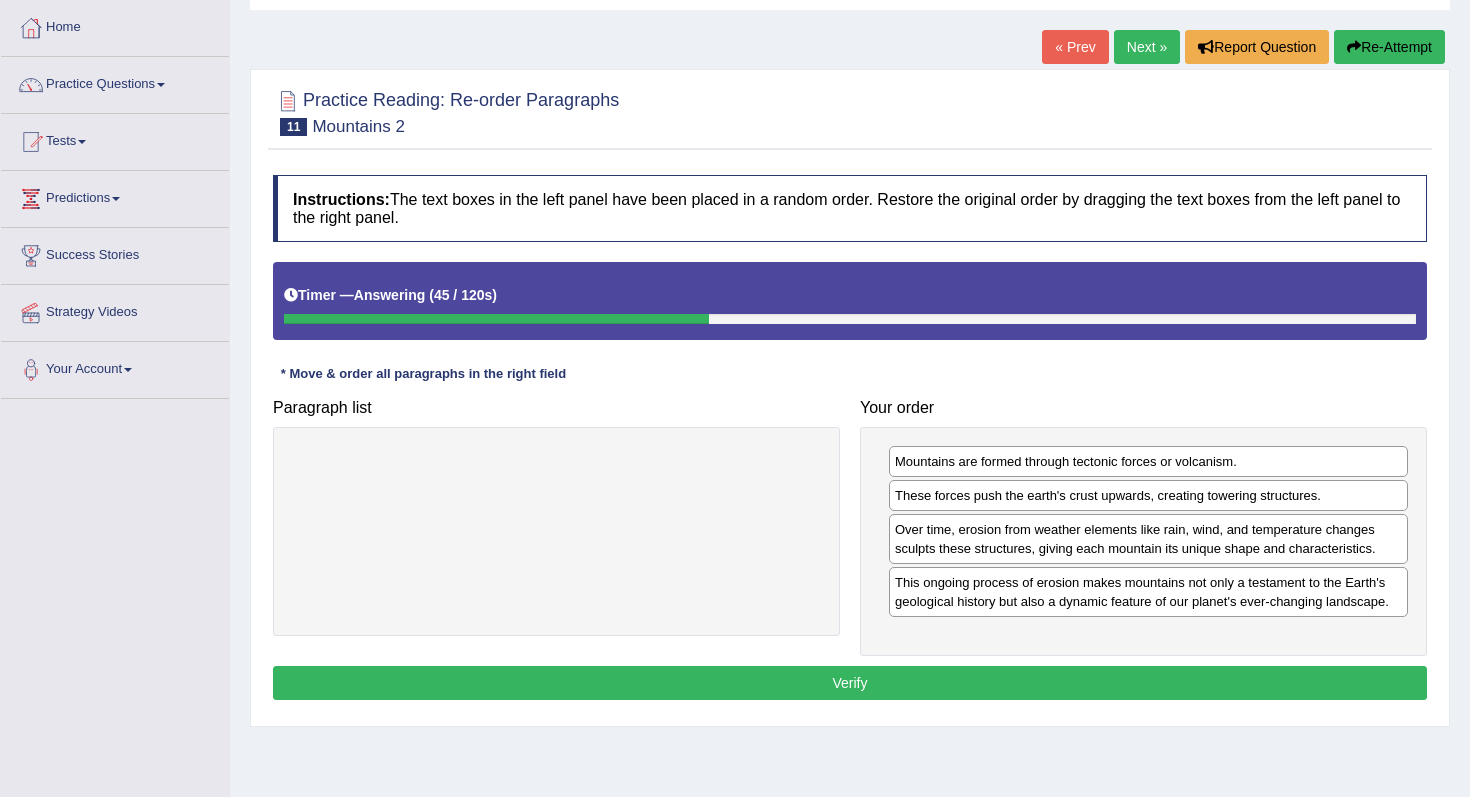 click on "Verify" at bounding box center (850, 683) 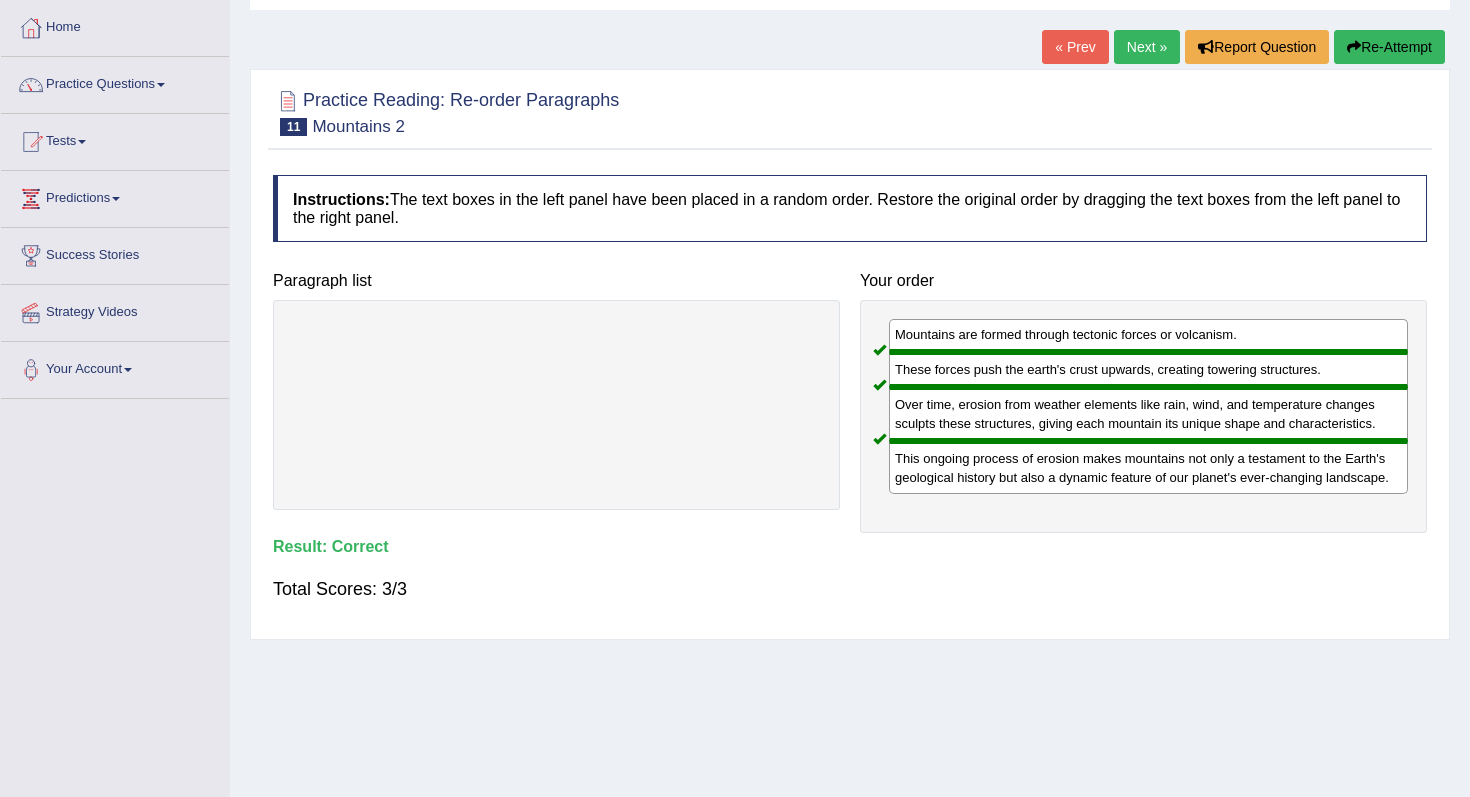 click on "Next »" at bounding box center (1147, 47) 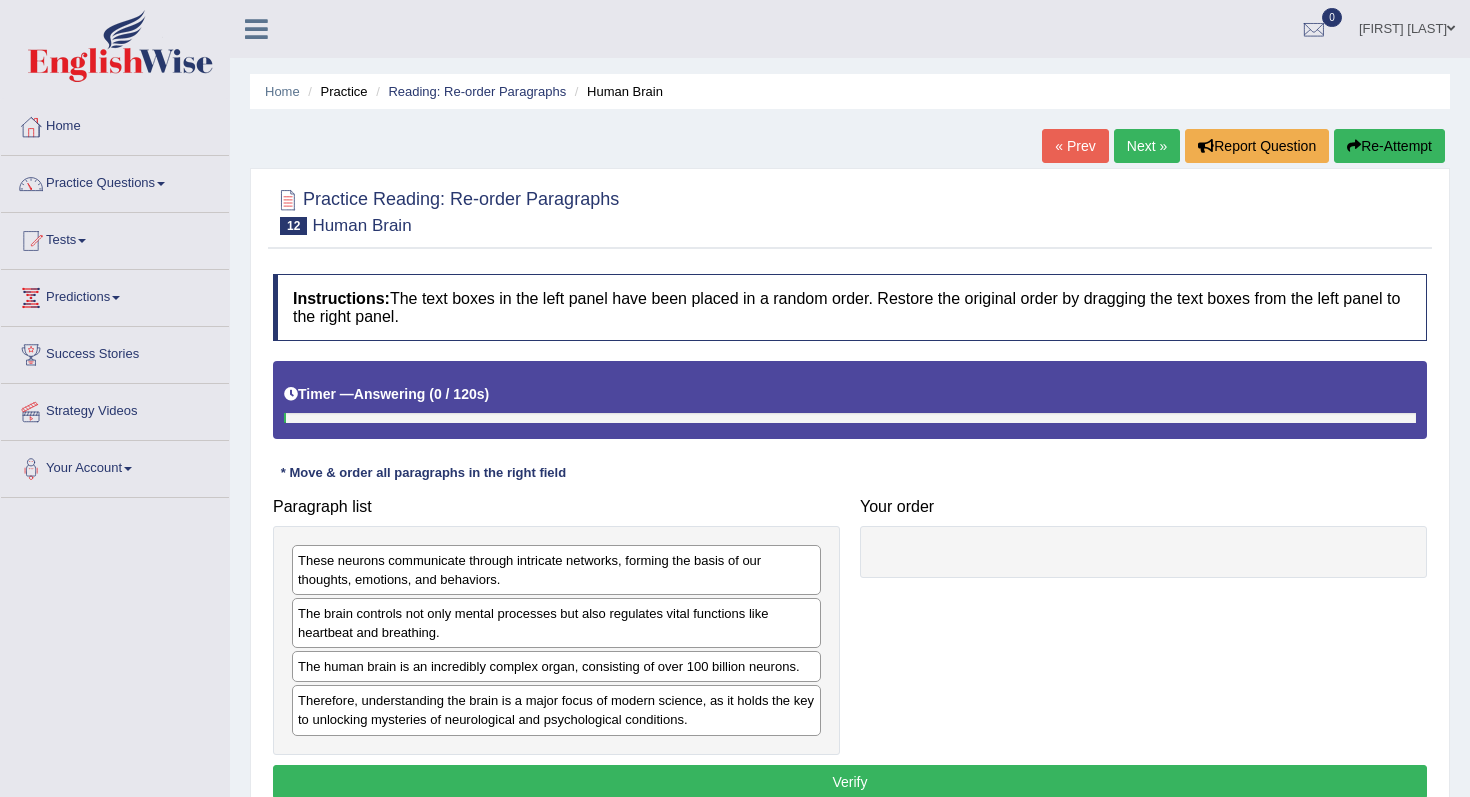 scroll, scrollTop: 0, scrollLeft: 0, axis: both 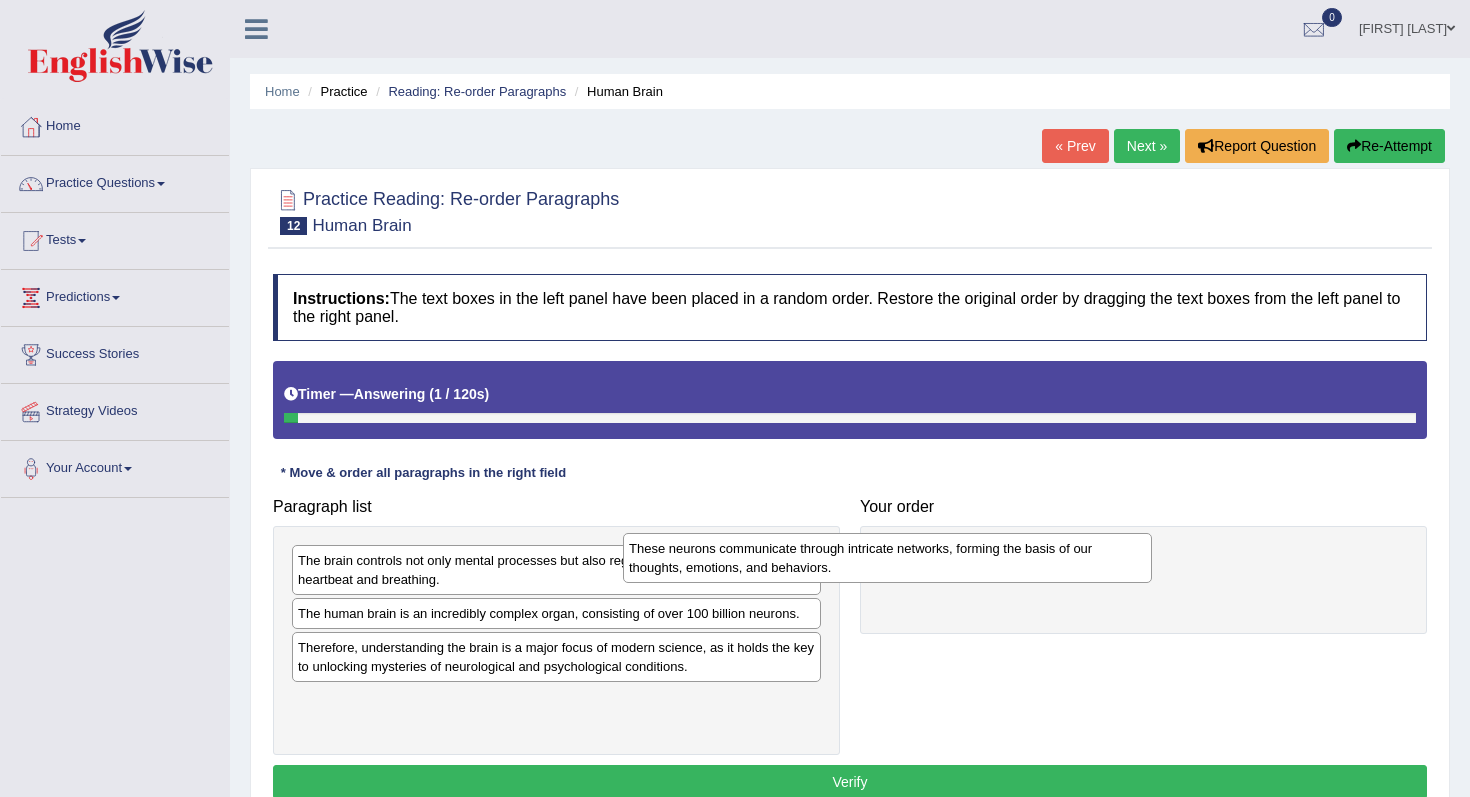 drag, startPoint x: 594, startPoint y: 566, endPoint x: 950, endPoint y: 540, distance: 356.94818 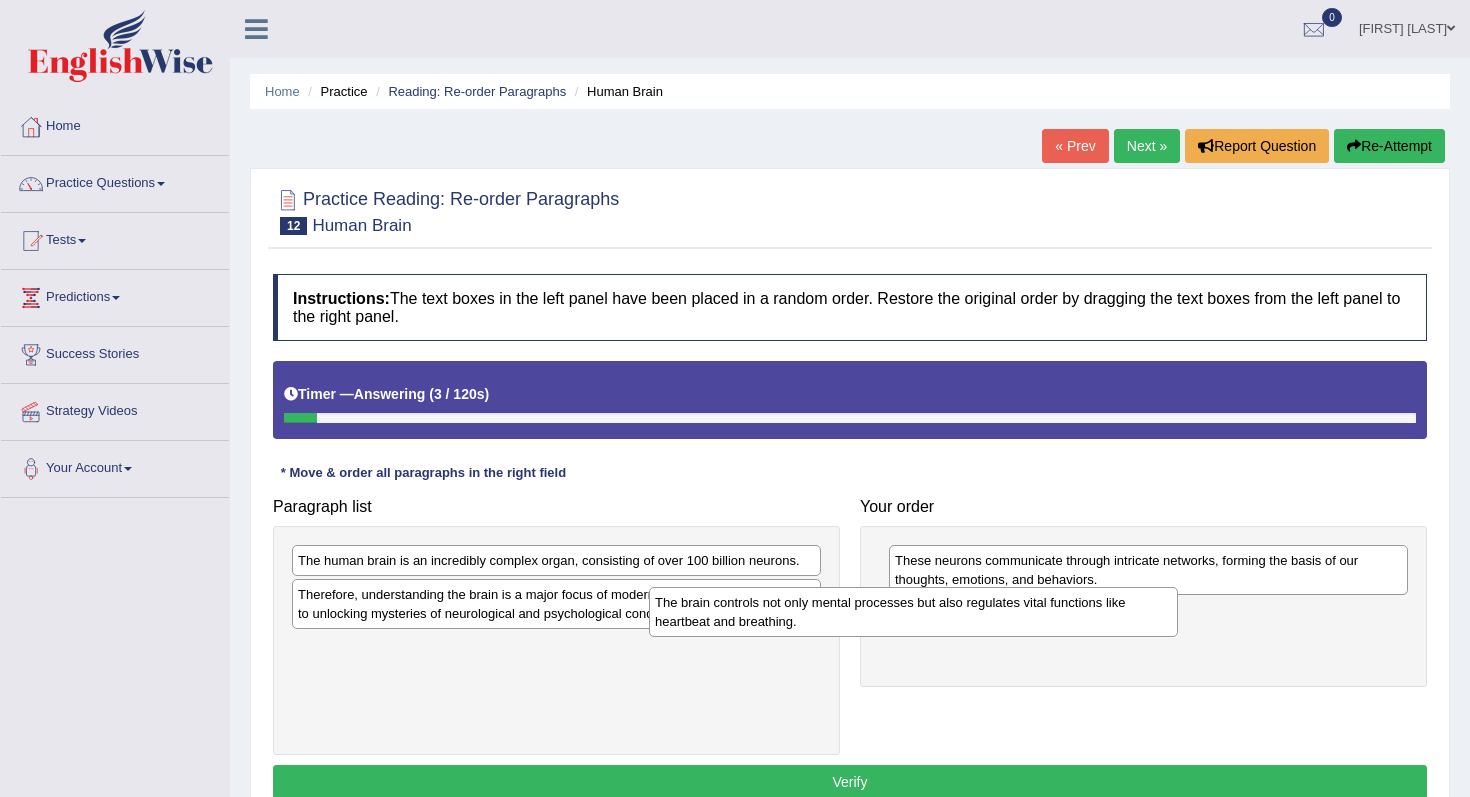 drag, startPoint x: 625, startPoint y: 579, endPoint x: 983, endPoint y: 621, distance: 360.45526 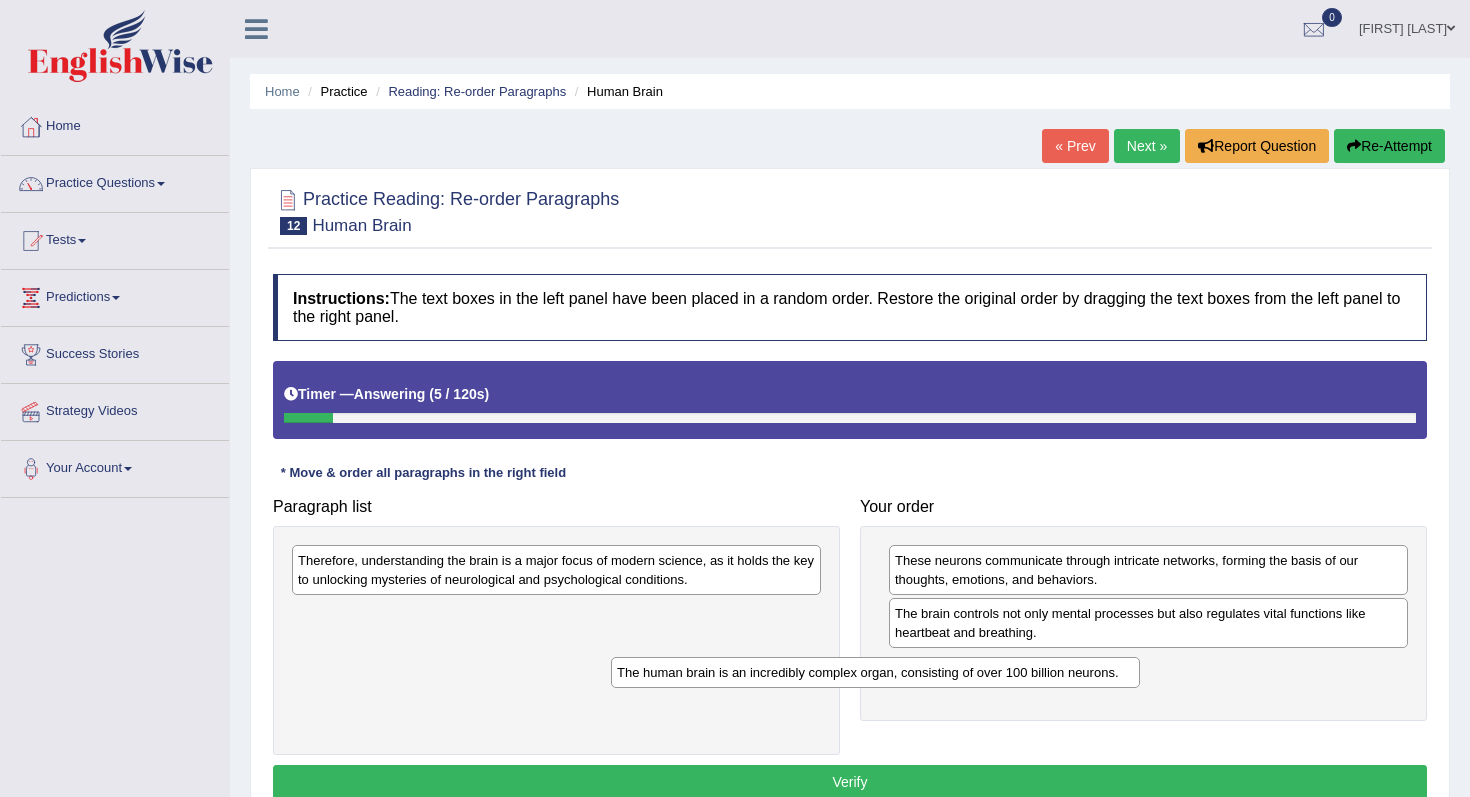 drag, startPoint x: 635, startPoint y: 565, endPoint x: 956, endPoint y: 677, distance: 339.97794 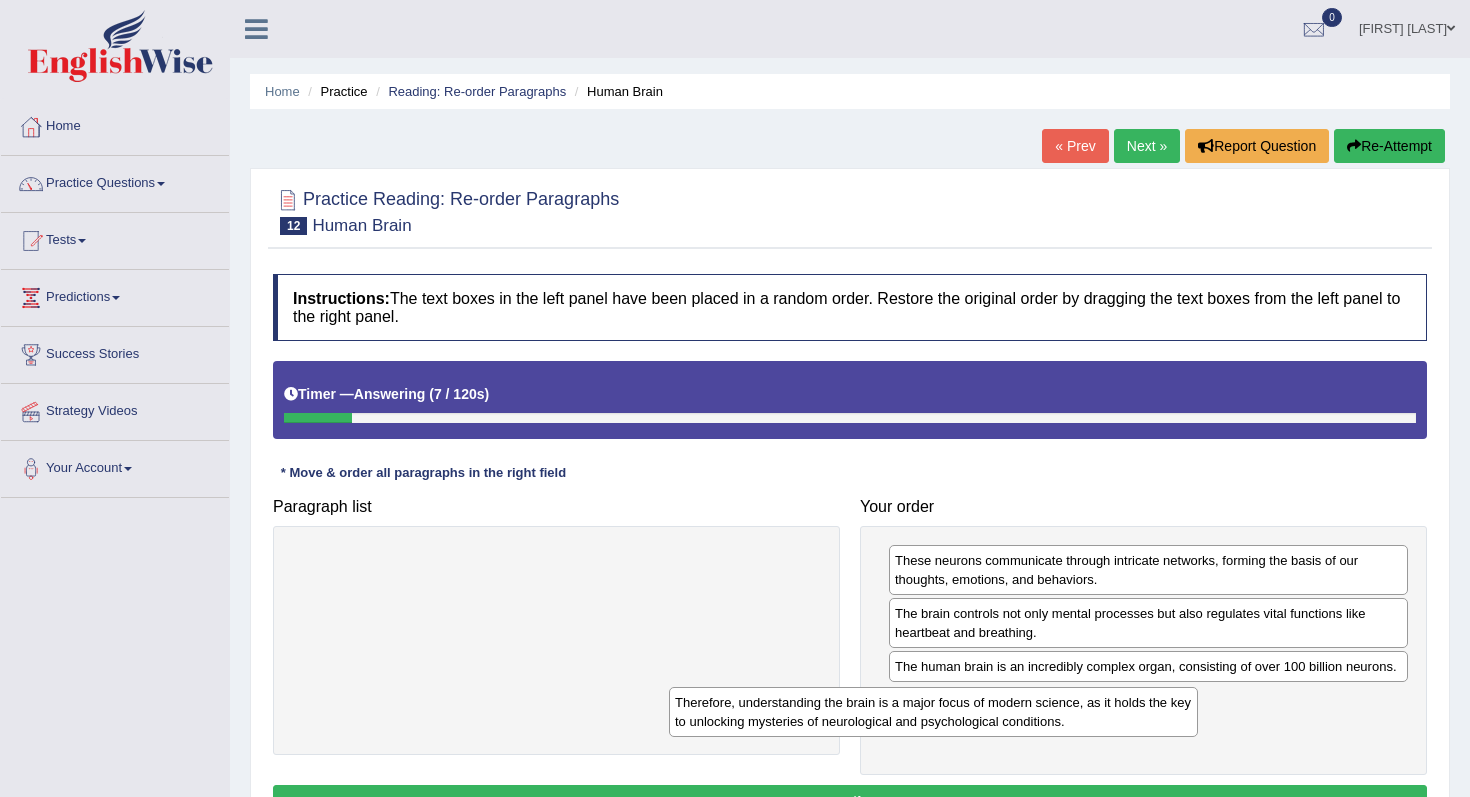drag, startPoint x: 701, startPoint y: 571, endPoint x: 1078, endPoint y: 709, distance: 401.46356 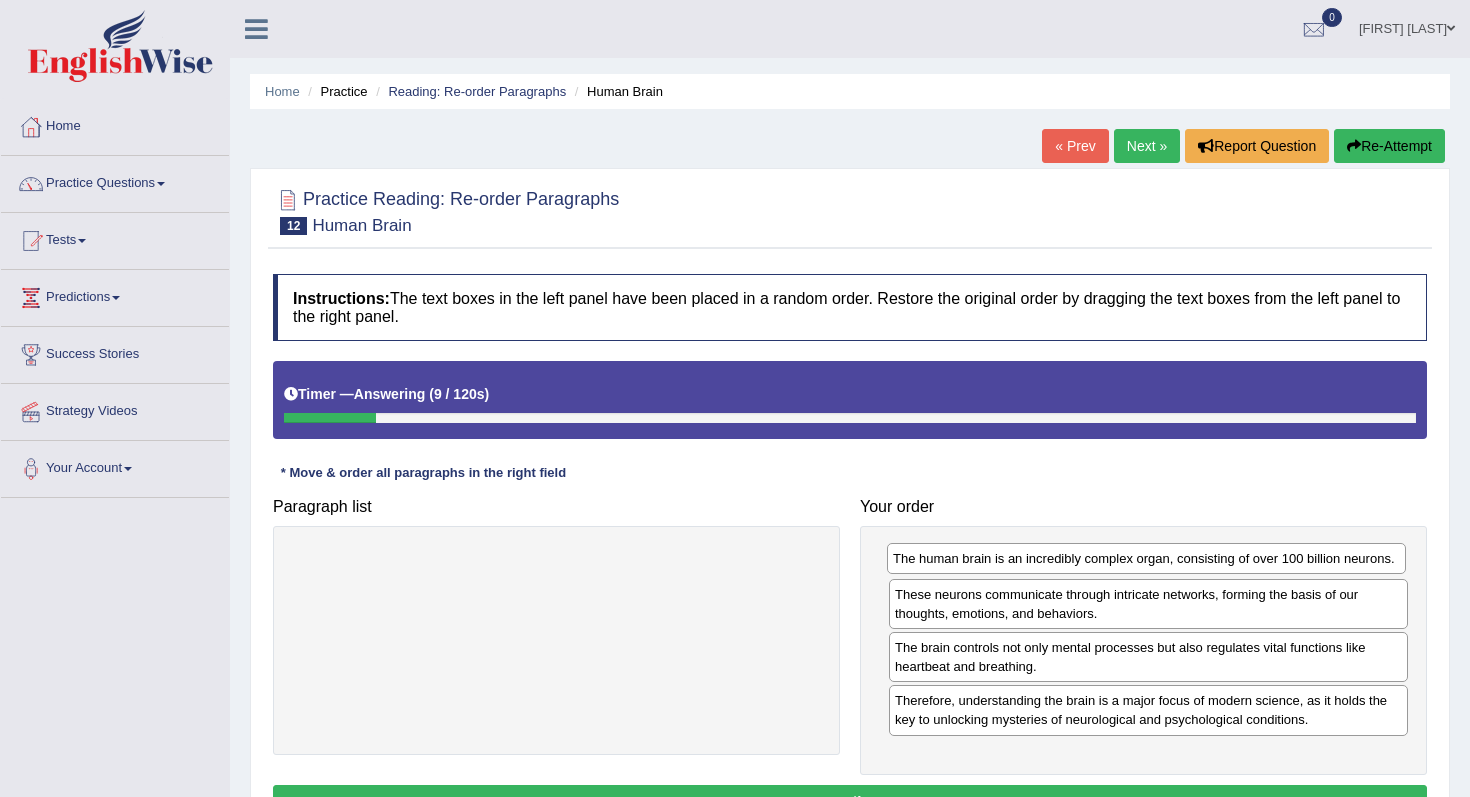 drag, startPoint x: 1080, startPoint y: 672, endPoint x: 1077, endPoint y: 565, distance: 107.042046 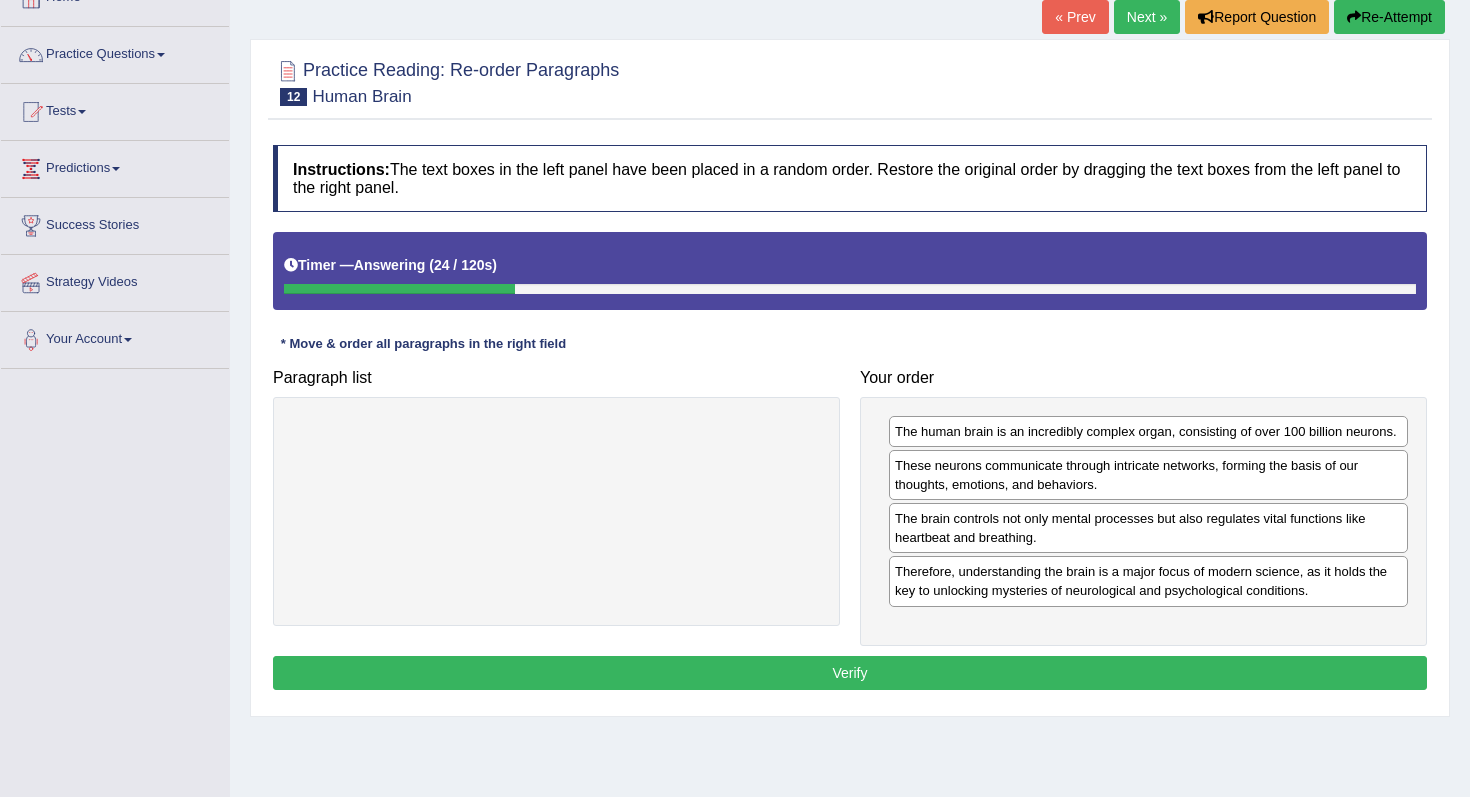 scroll, scrollTop: 149, scrollLeft: 0, axis: vertical 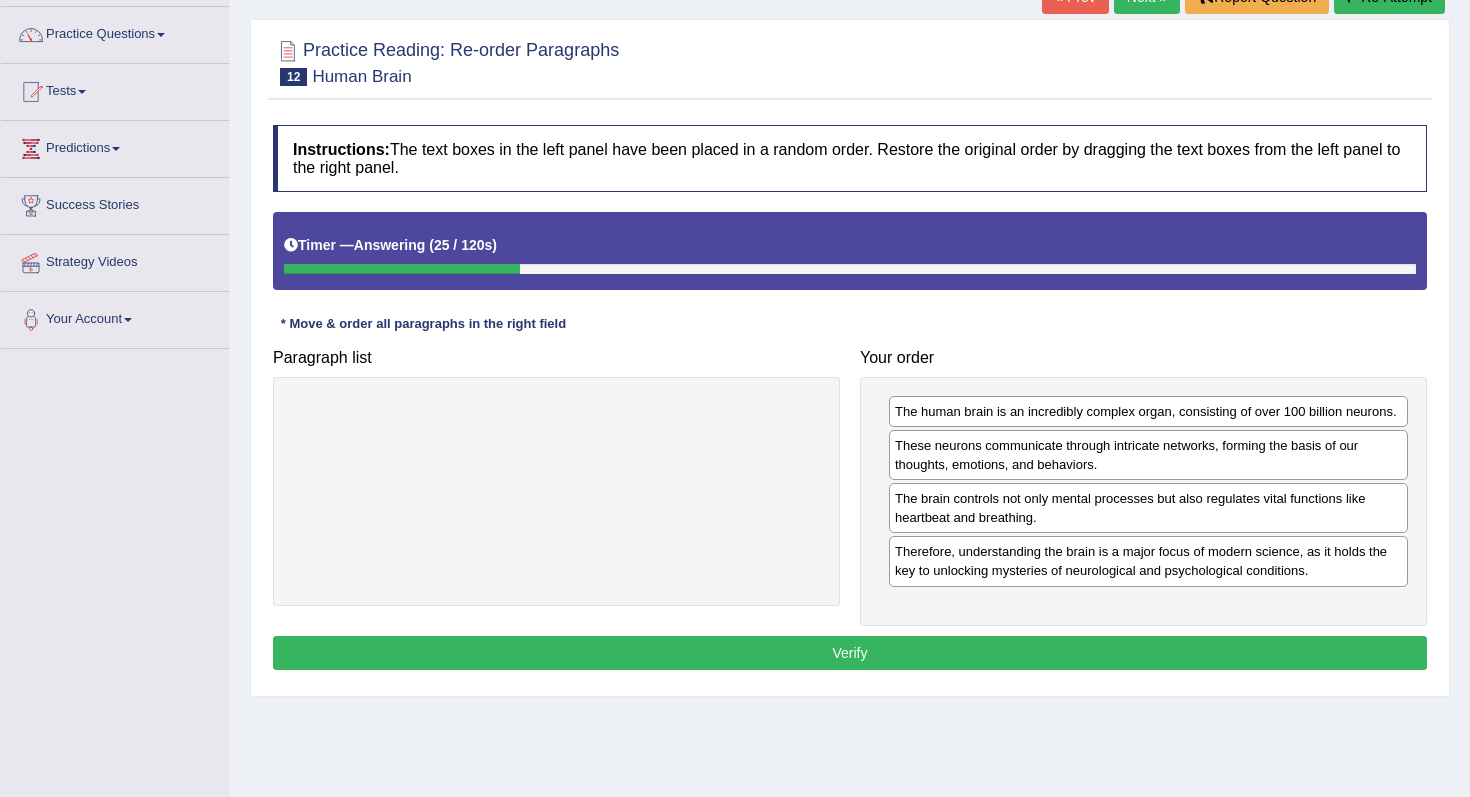 click on "Verify" at bounding box center [850, 653] 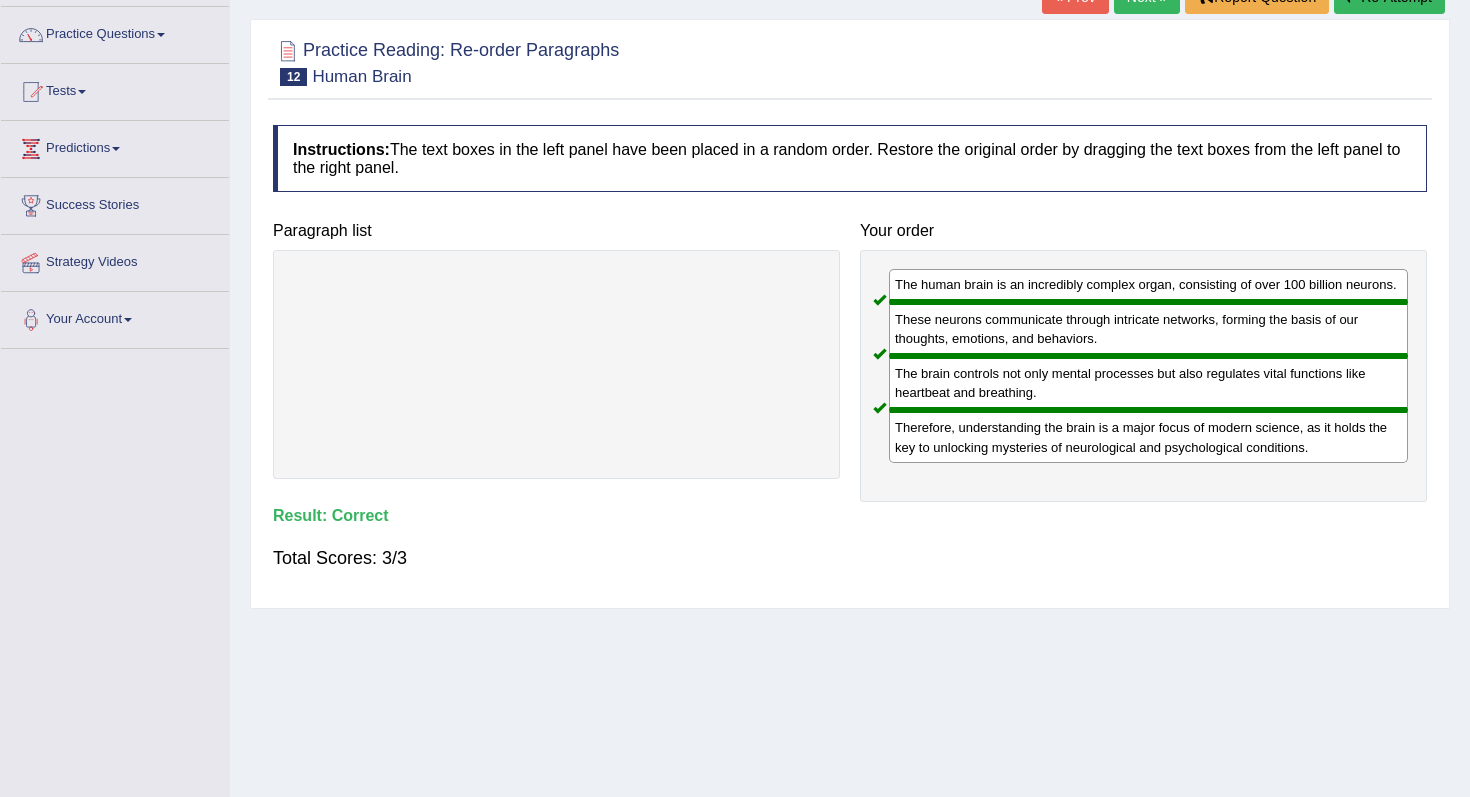 scroll, scrollTop: 0, scrollLeft: 0, axis: both 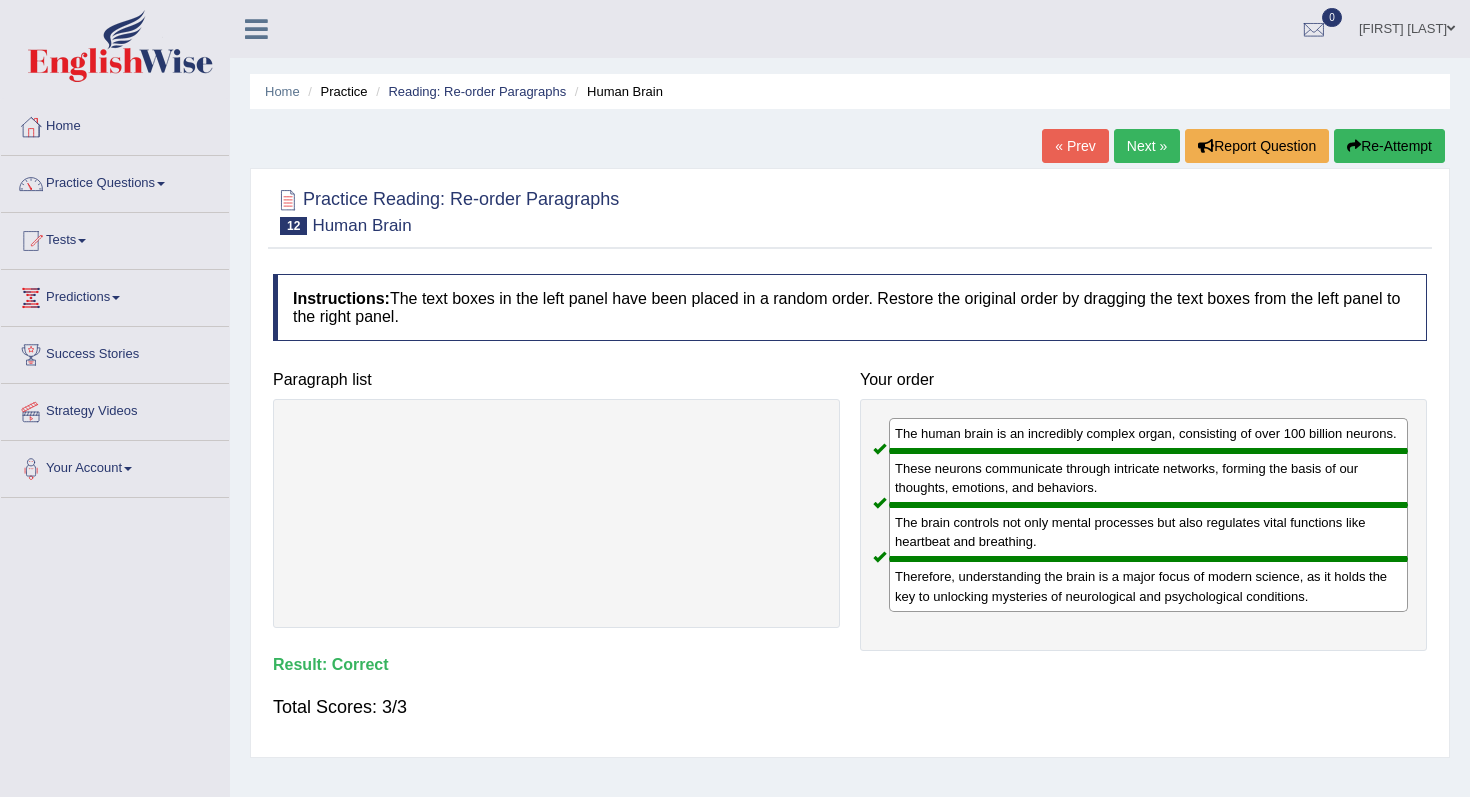click on "Next »" at bounding box center (1147, 146) 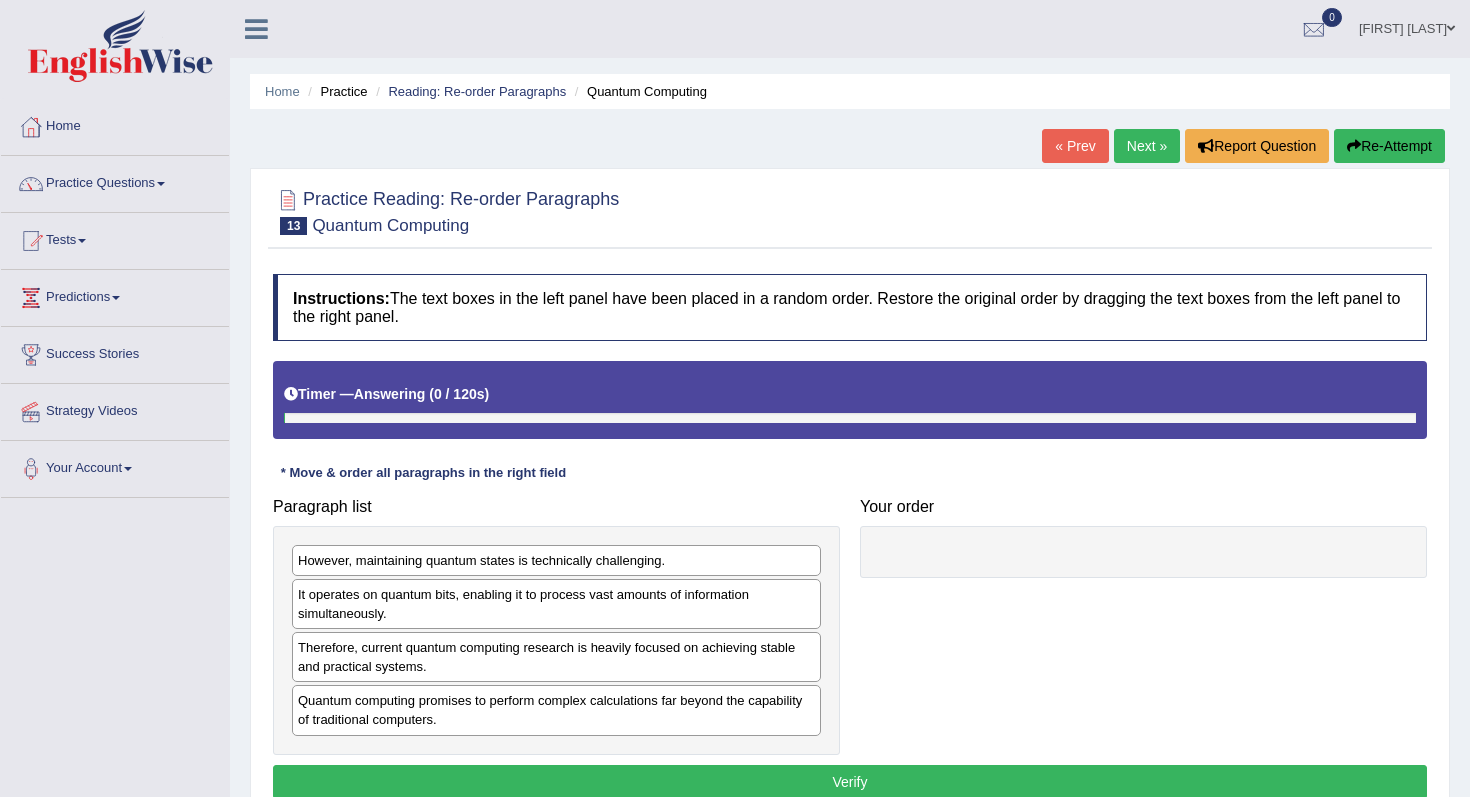 scroll, scrollTop: 0, scrollLeft: 0, axis: both 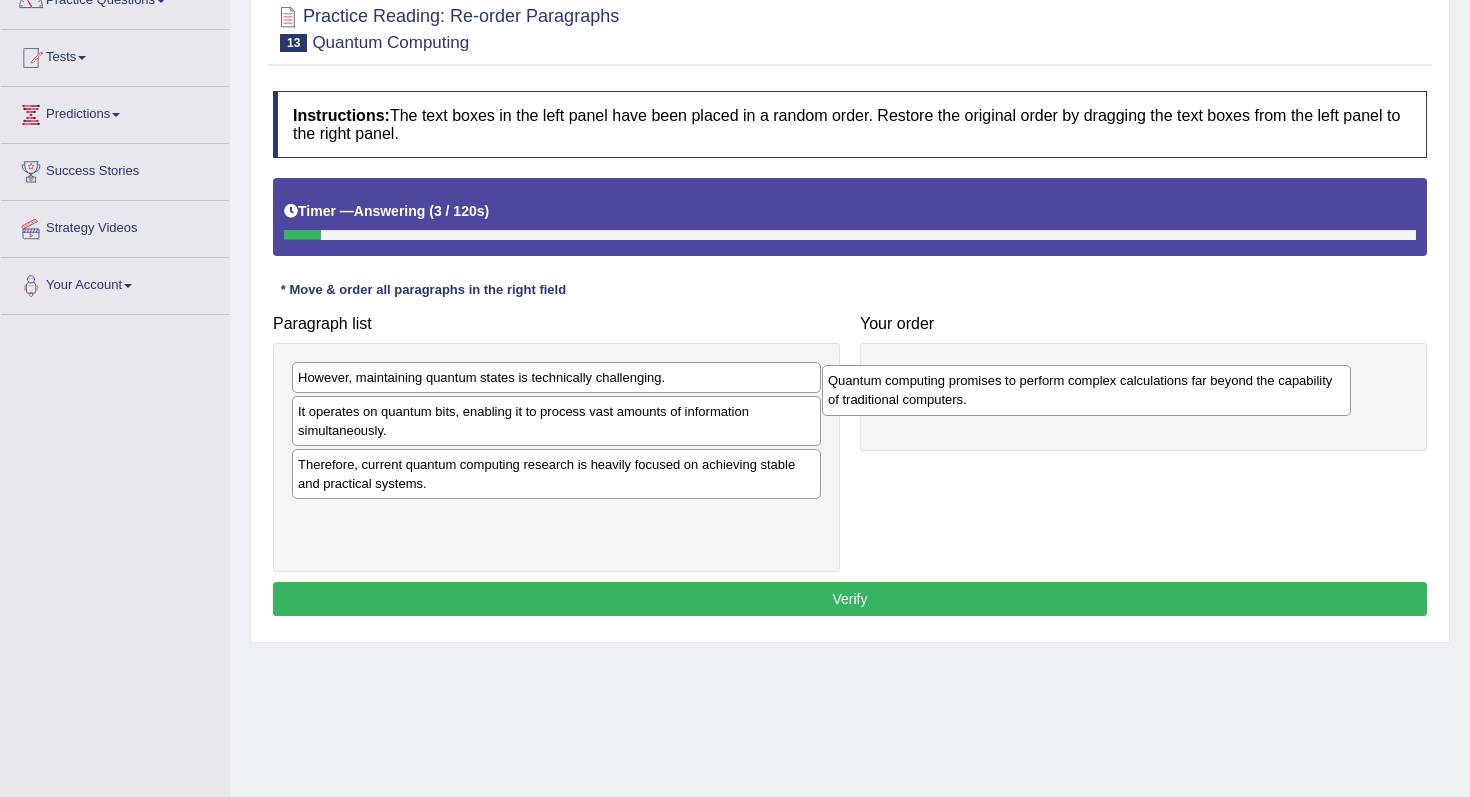 drag, startPoint x: 511, startPoint y: 518, endPoint x: 1105, endPoint y: 330, distance: 623.04095 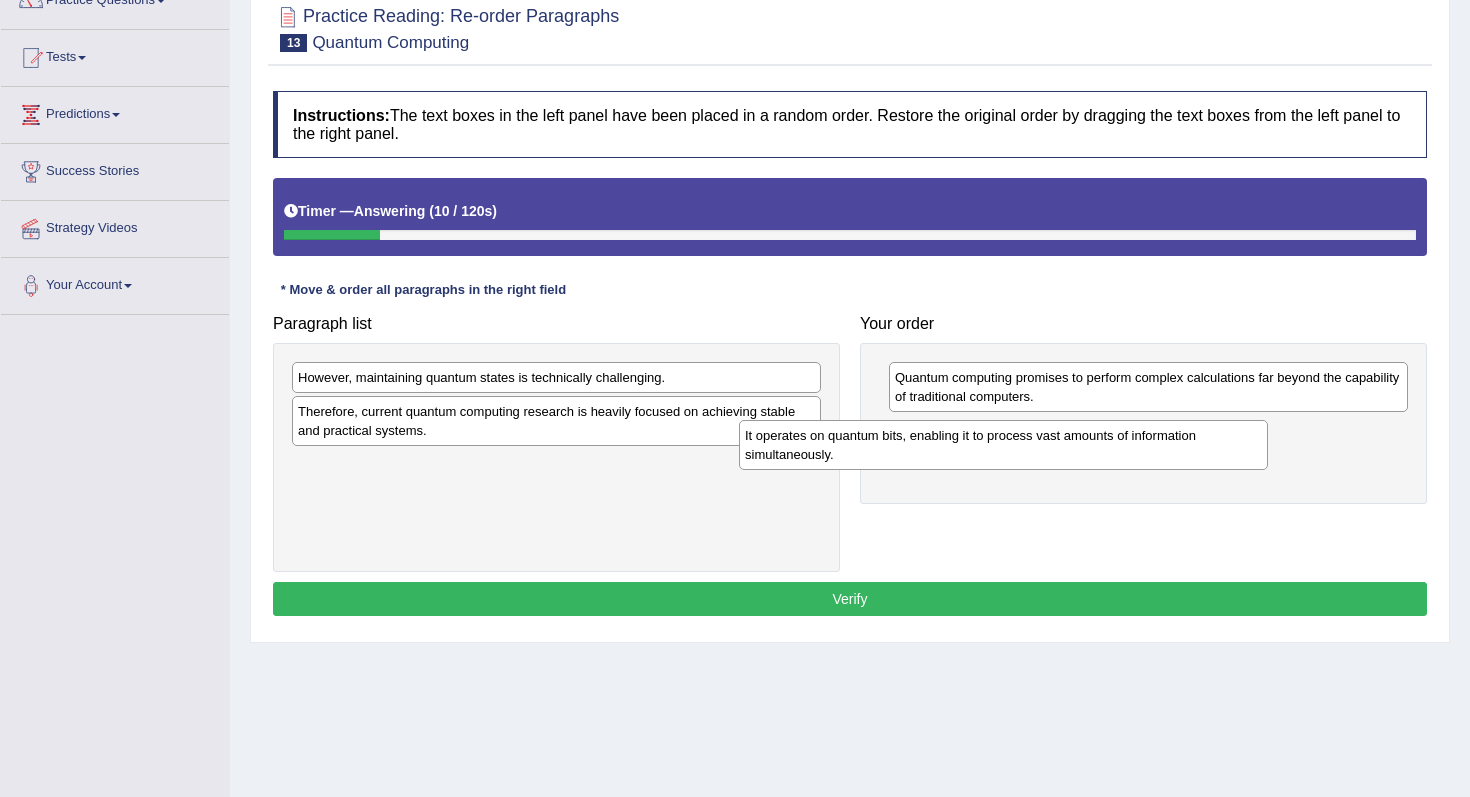 drag, startPoint x: 470, startPoint y: 424, endPoint x: 917, endPoint y: 444, distance: 447.4472 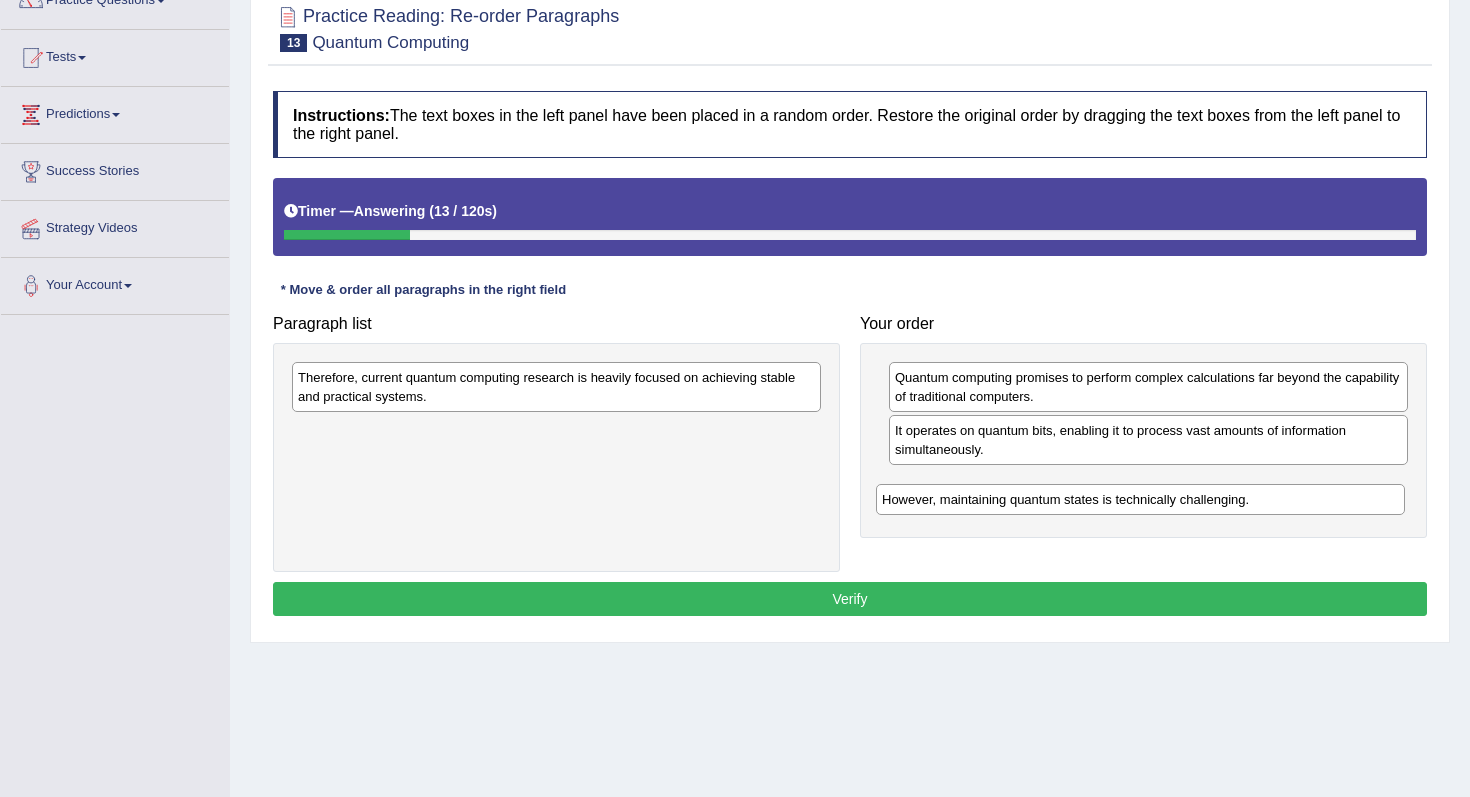 drag, startPoint x: 609, startPoint y: 379, endPoint x: 1196, endPoint y: 489, distance: 597.2177 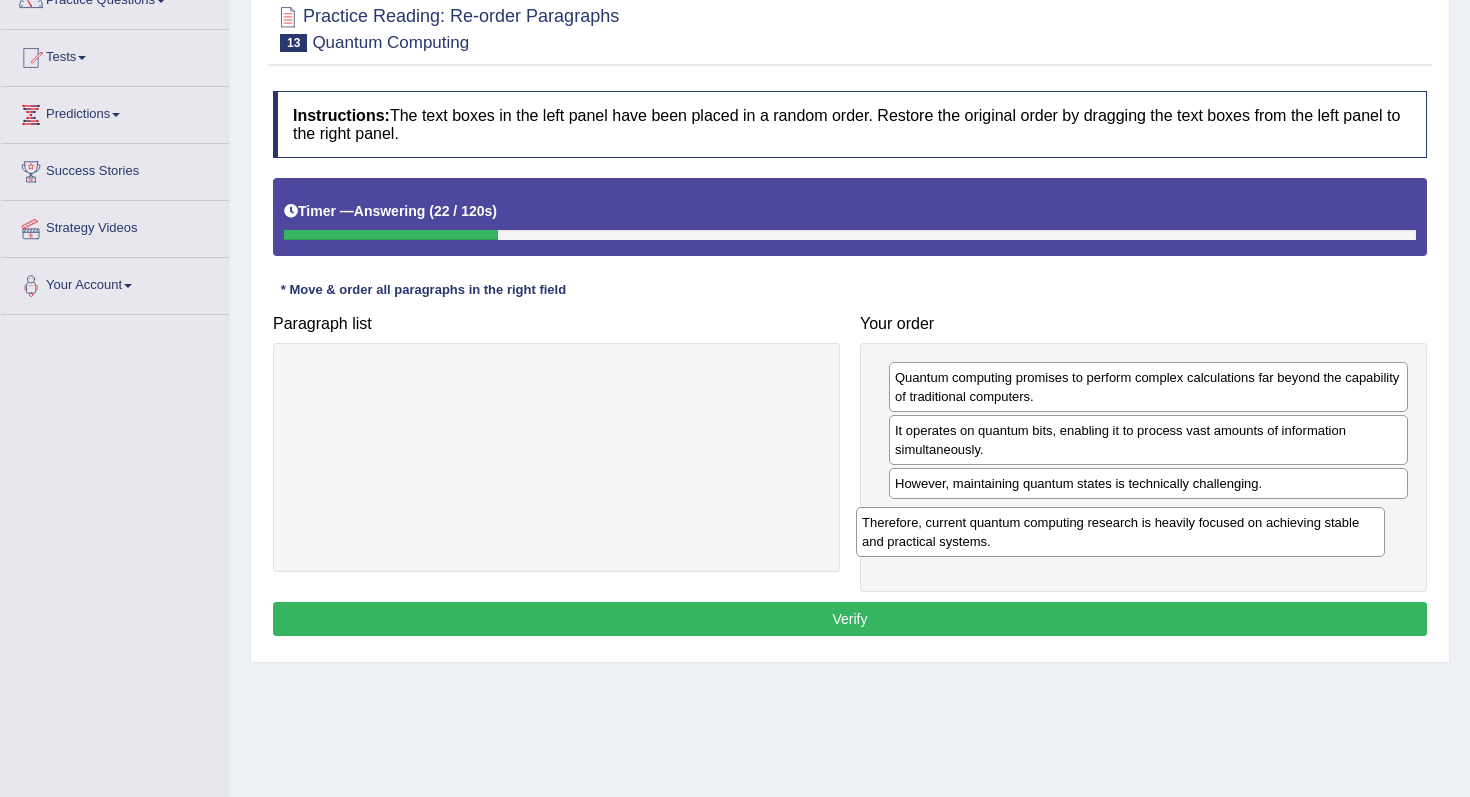 drag, startPoint x: 666, startPoint y: 385, endPoint x: 1230, endPoint y: 530, distance: 582.34094 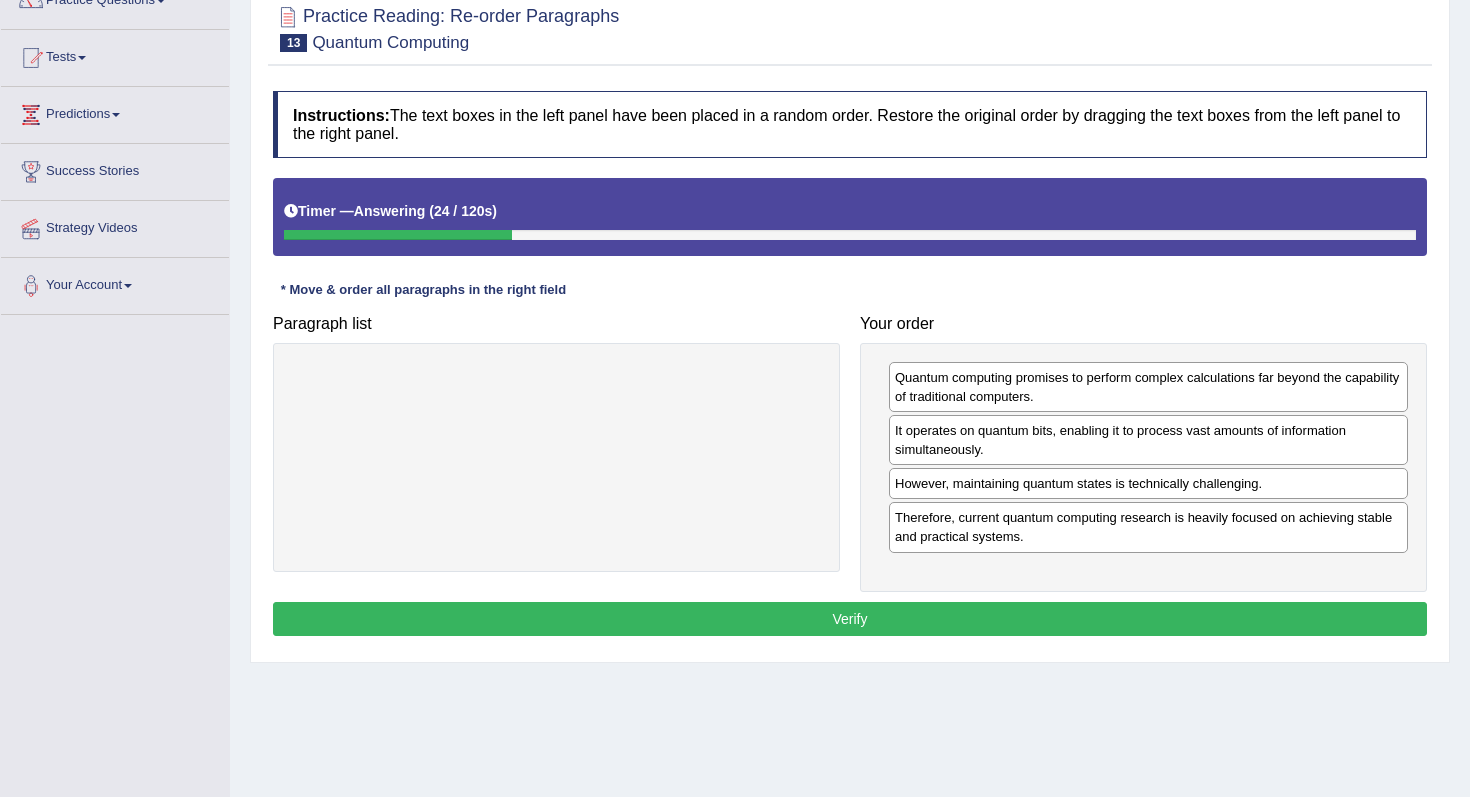 click on "Verify" at bounding box center [850, 619] 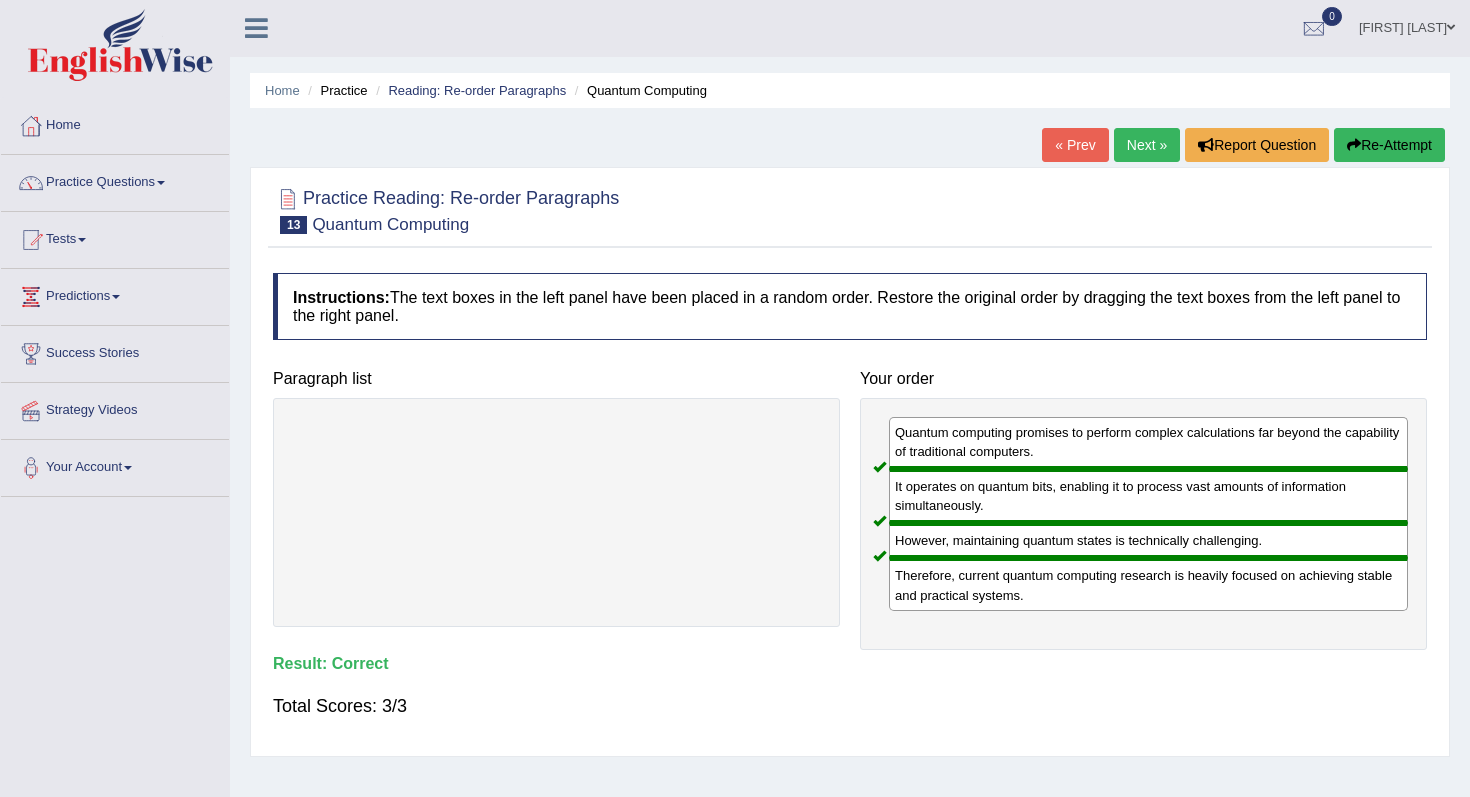 scroll, scrollTop: 0, scrollLeft: 0, axis: both 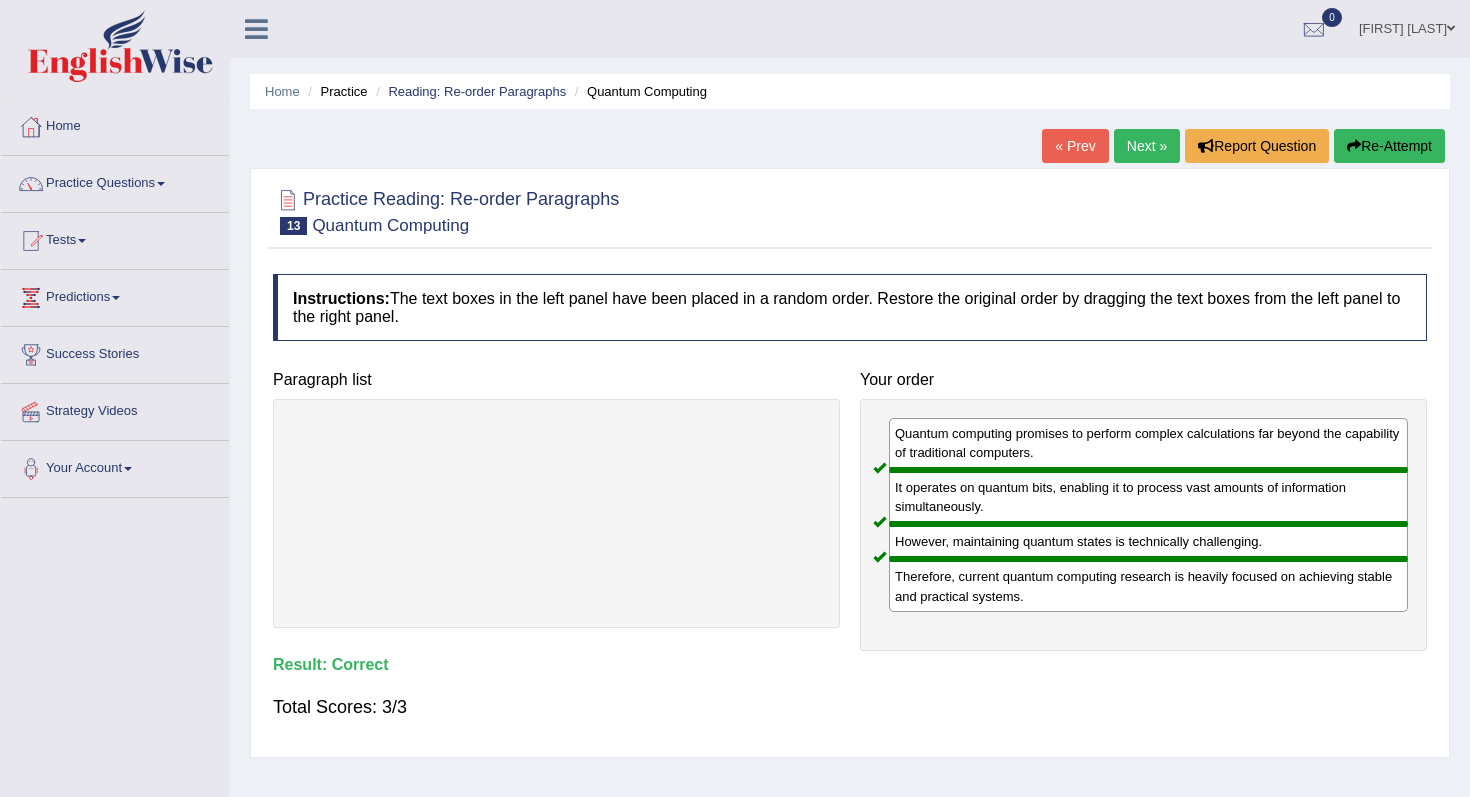 click on "Next »" at bounding box center [1147, 146] 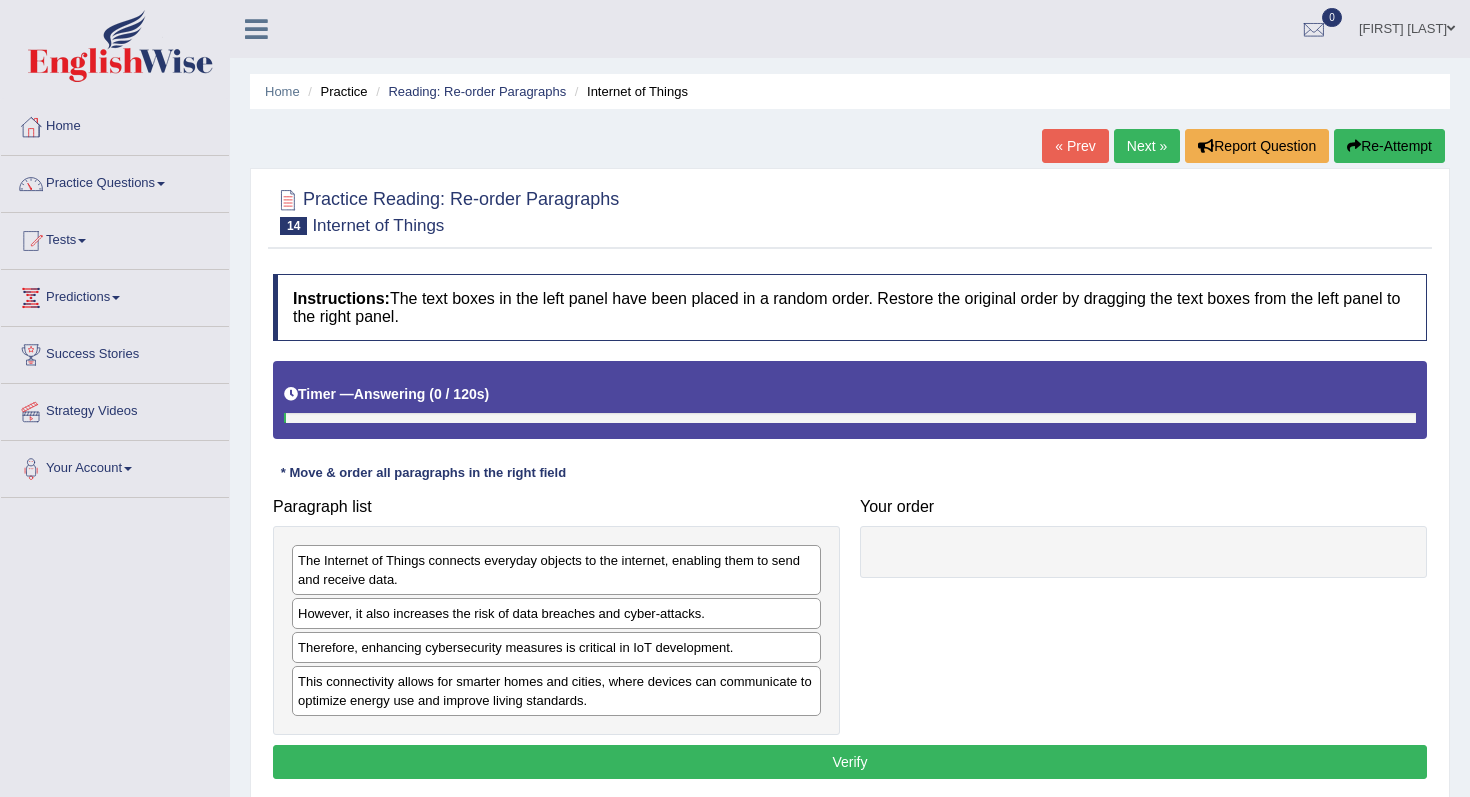 scroll, scrollTop: 0, scrollLeft: 0, axis: both 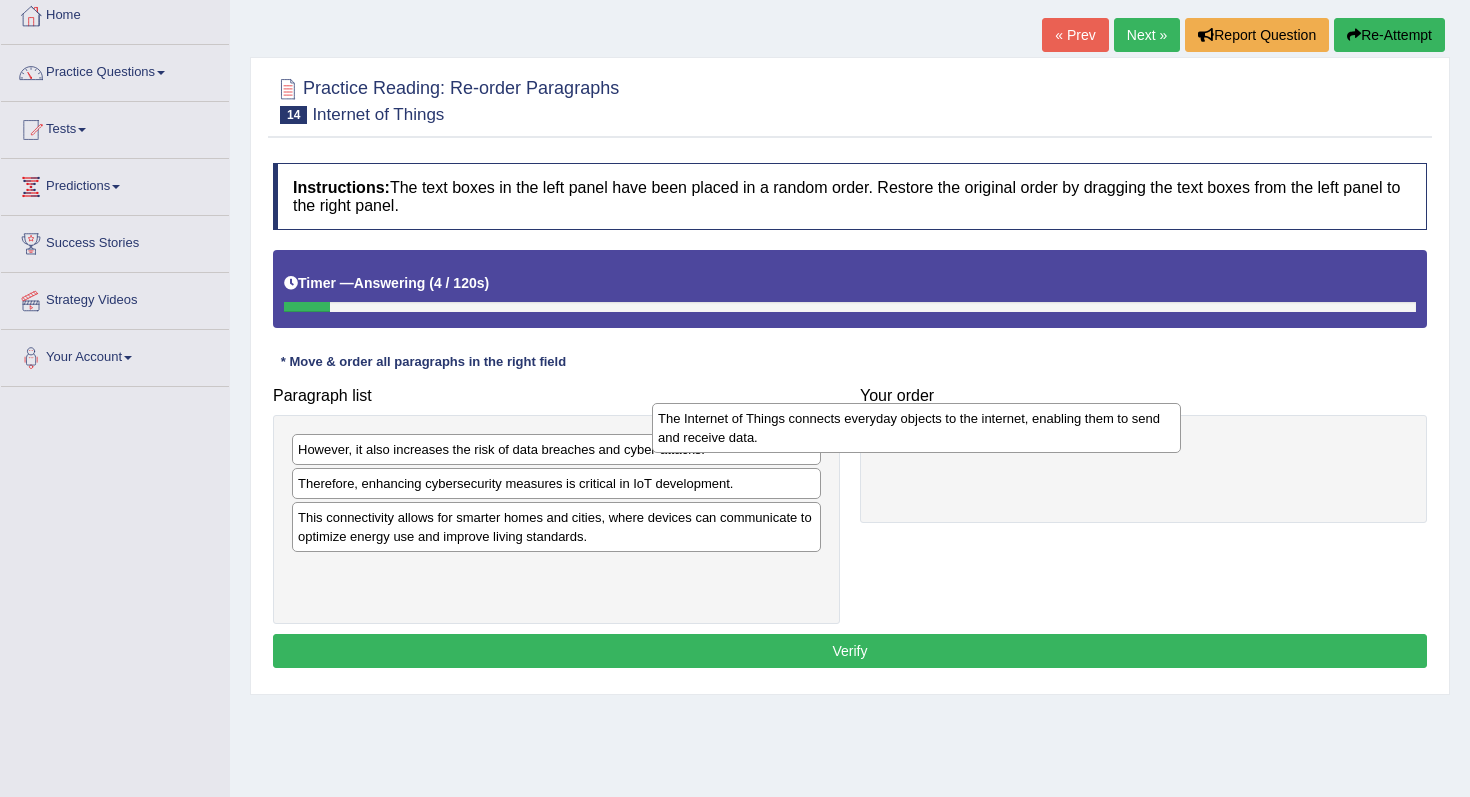 drag, startPoint x: 581, startPoint y: 452, endPoint x: 951, endPoint y: 420, distance: 371.3812 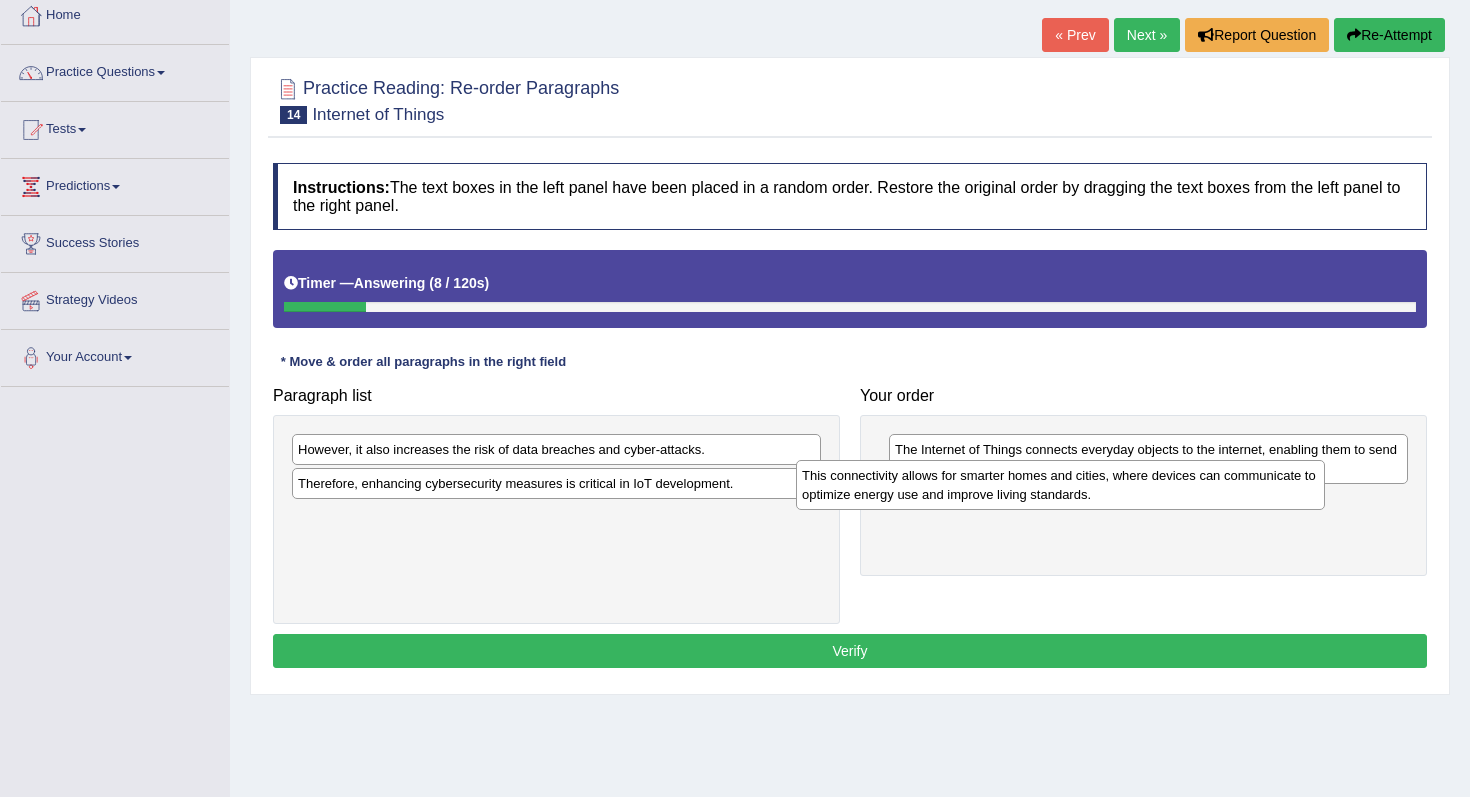 drag, startPoint x: 523, startPoint y: 526, endPoint x: 1039, endPoint y: 491, distance: 517.18567 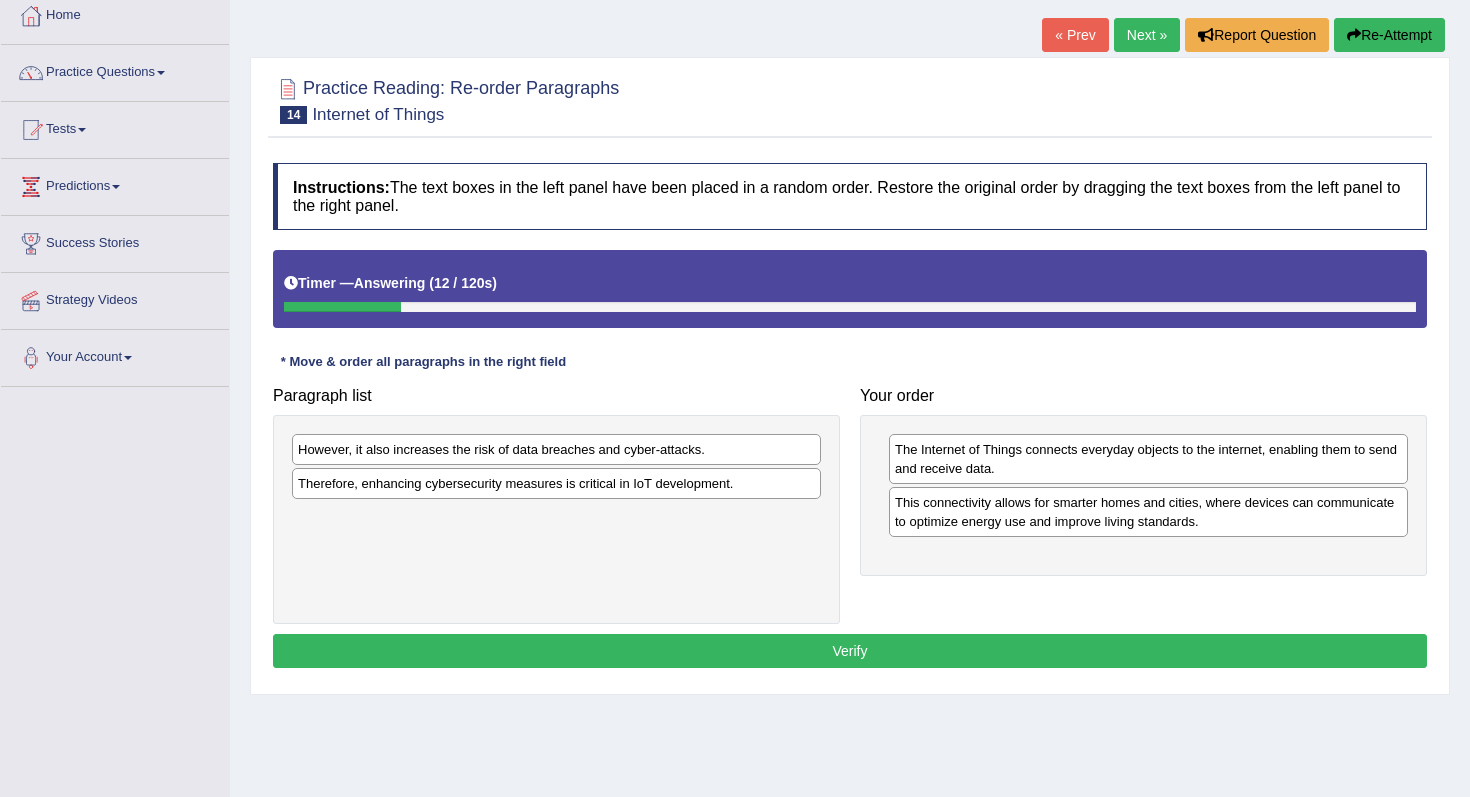 scroll, scrollTop: 112, scrollLeft: 0, axis: vertical 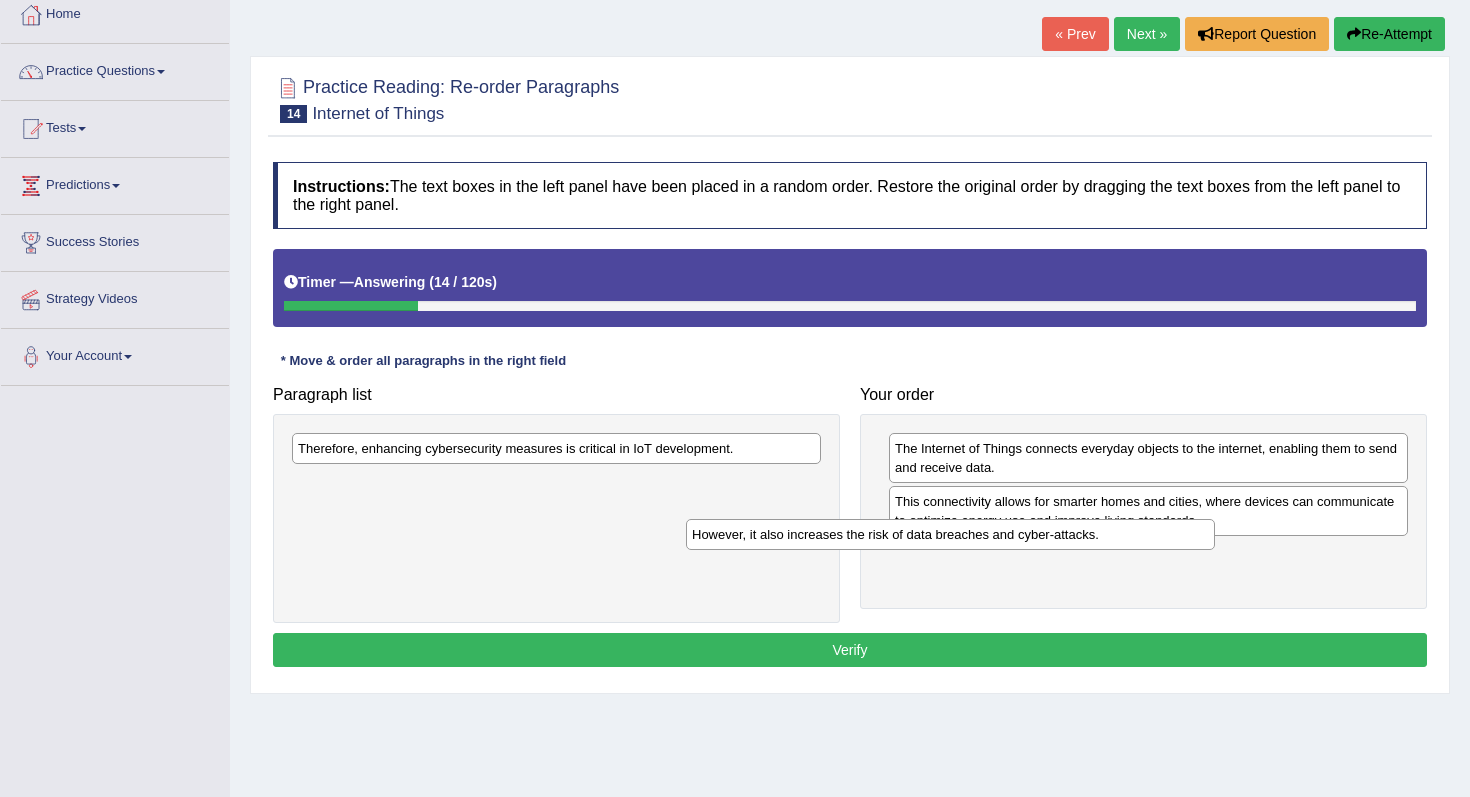 drag, startPoint x: 631, startPoint y: 448, endPoint x: 1044, endPoint y: 536, distance: 422.27124 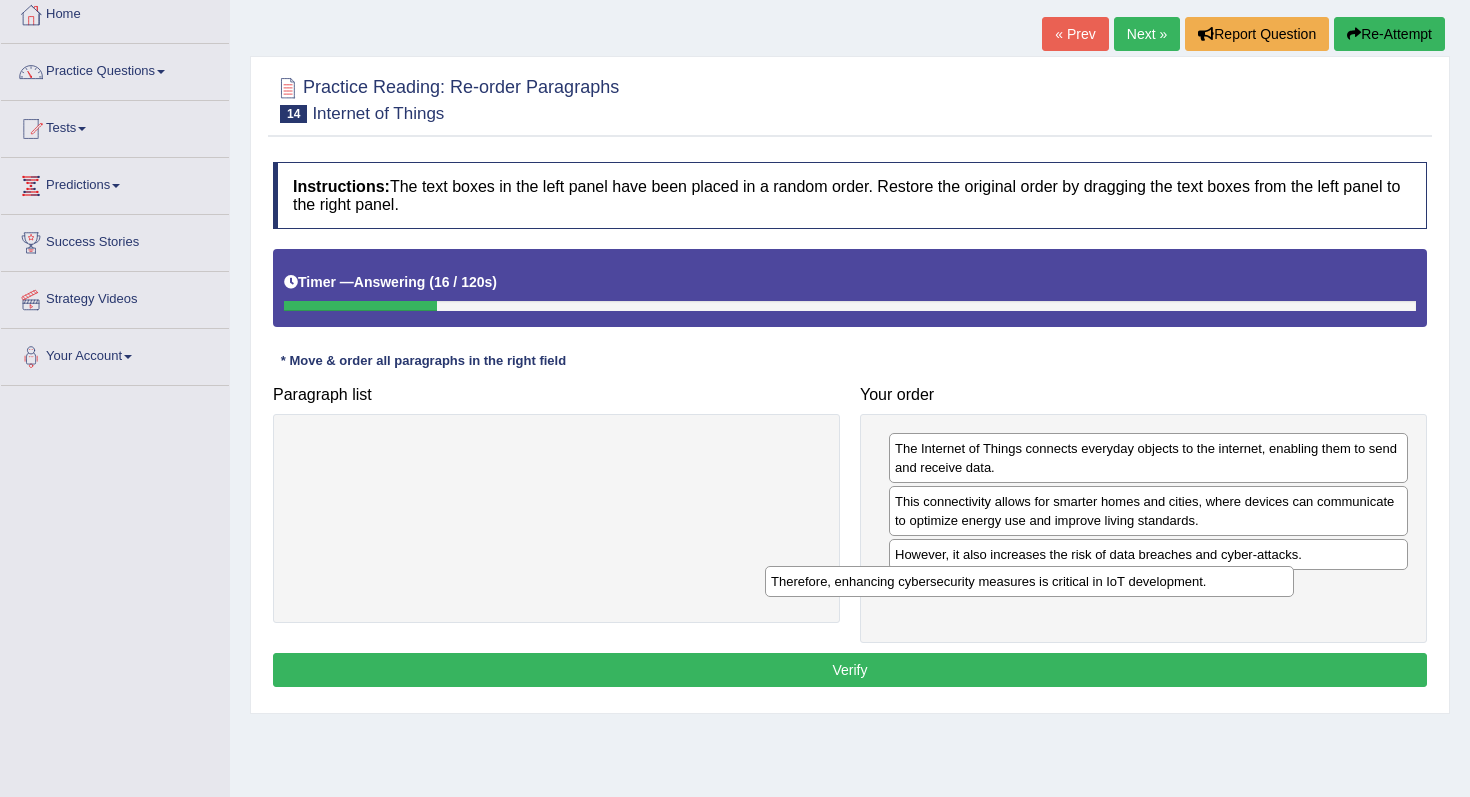 drag, startPoint x: 667, startPoint y: 444, endPoint x: 1157, endPoint y: 585, distance: 509.88333 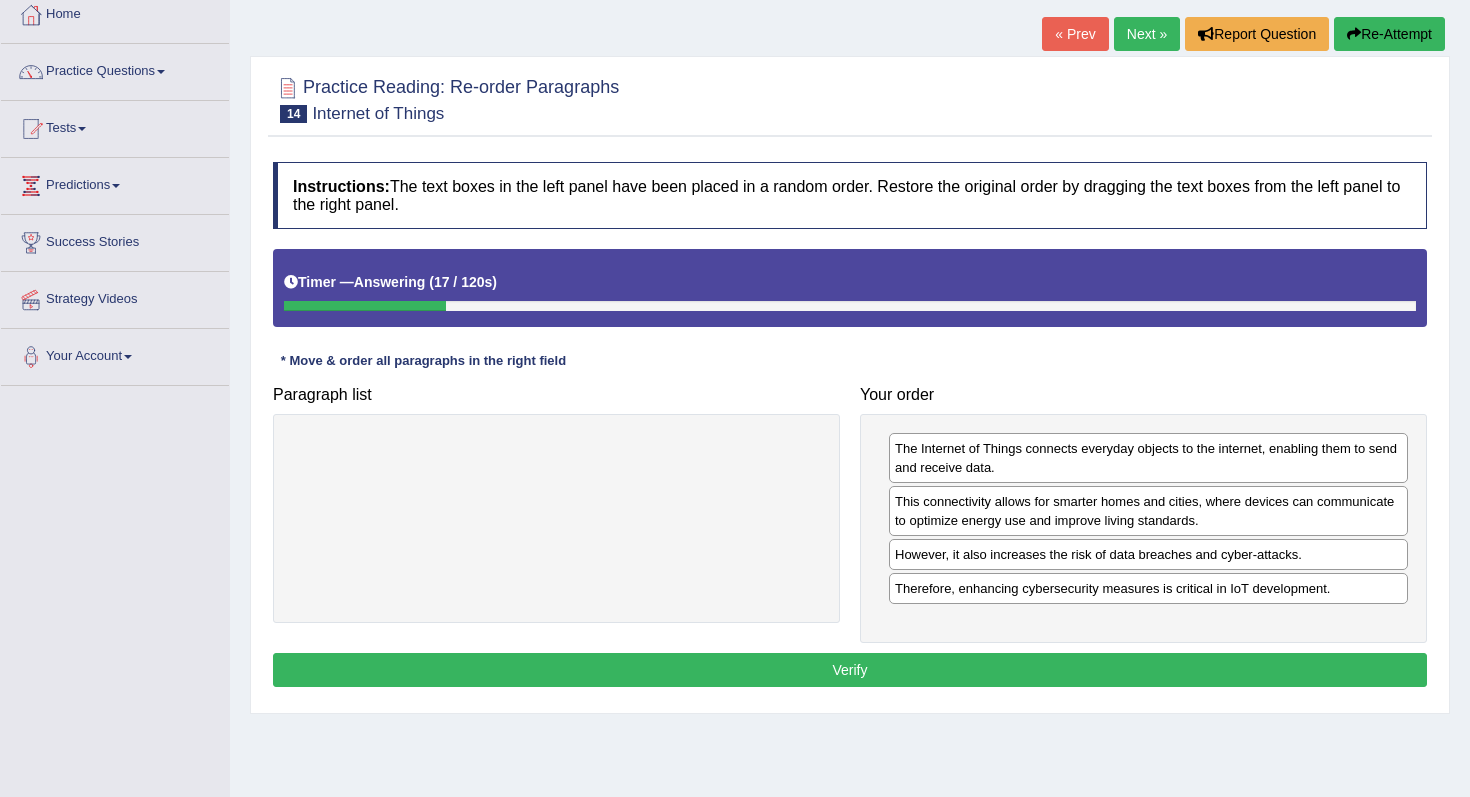 click on "Verify" at bounding box center (850, 670) 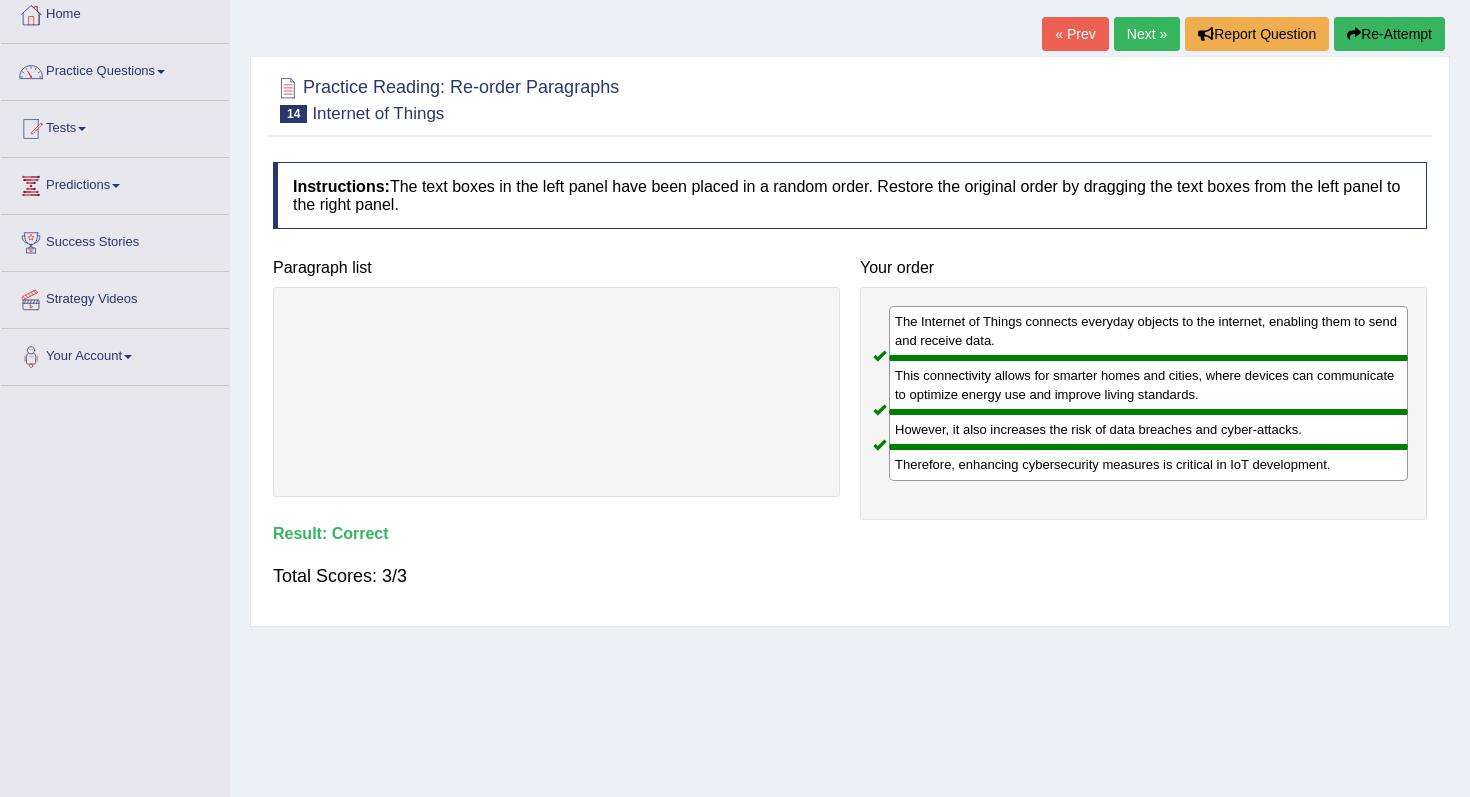 scroll, scrollTop: 0, scrollLeft: 0, axis: both 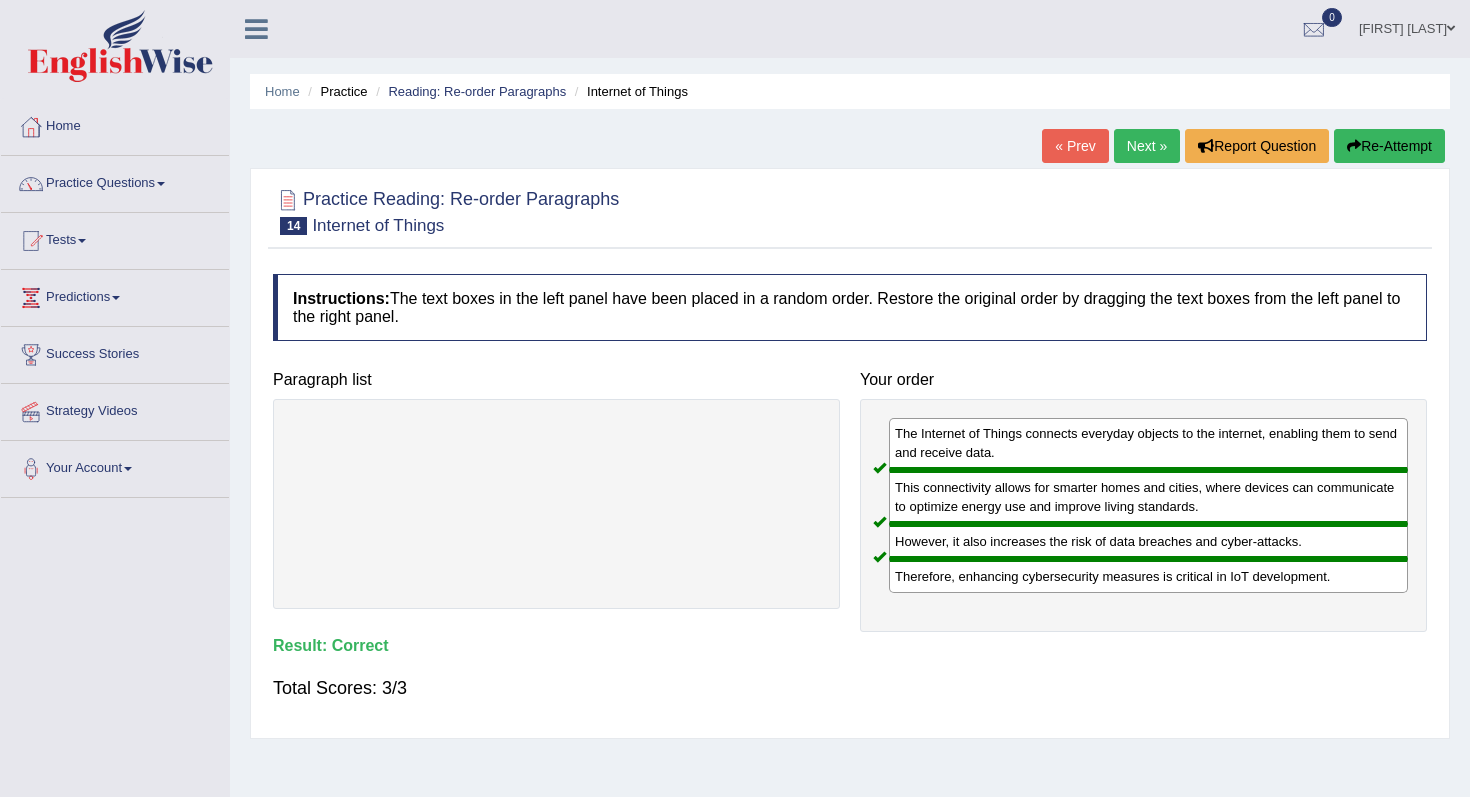click on "Next »" at bounding box center (1147, 146) 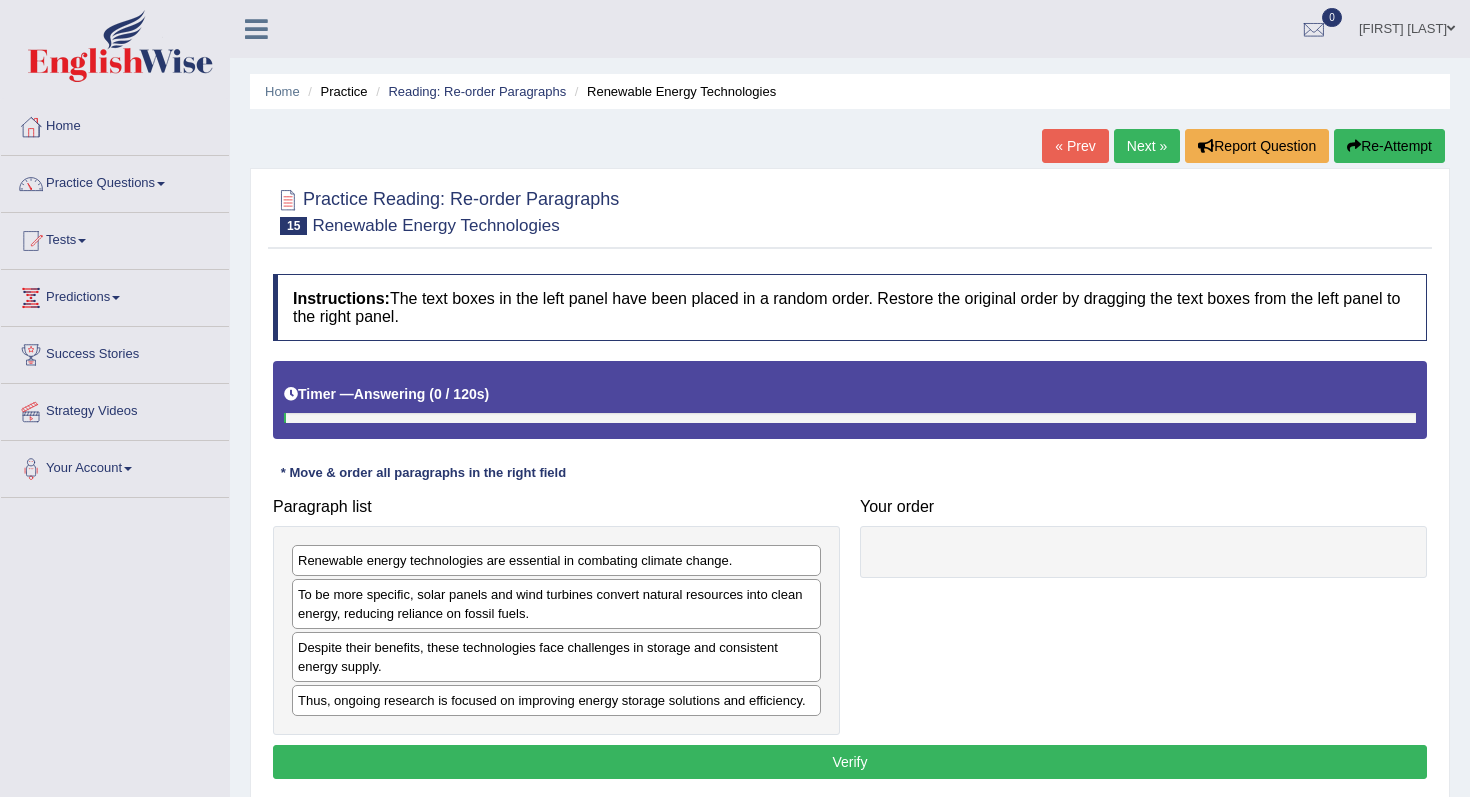 scroll, scrollTop: 0, scrollLeft: 0, axis: both 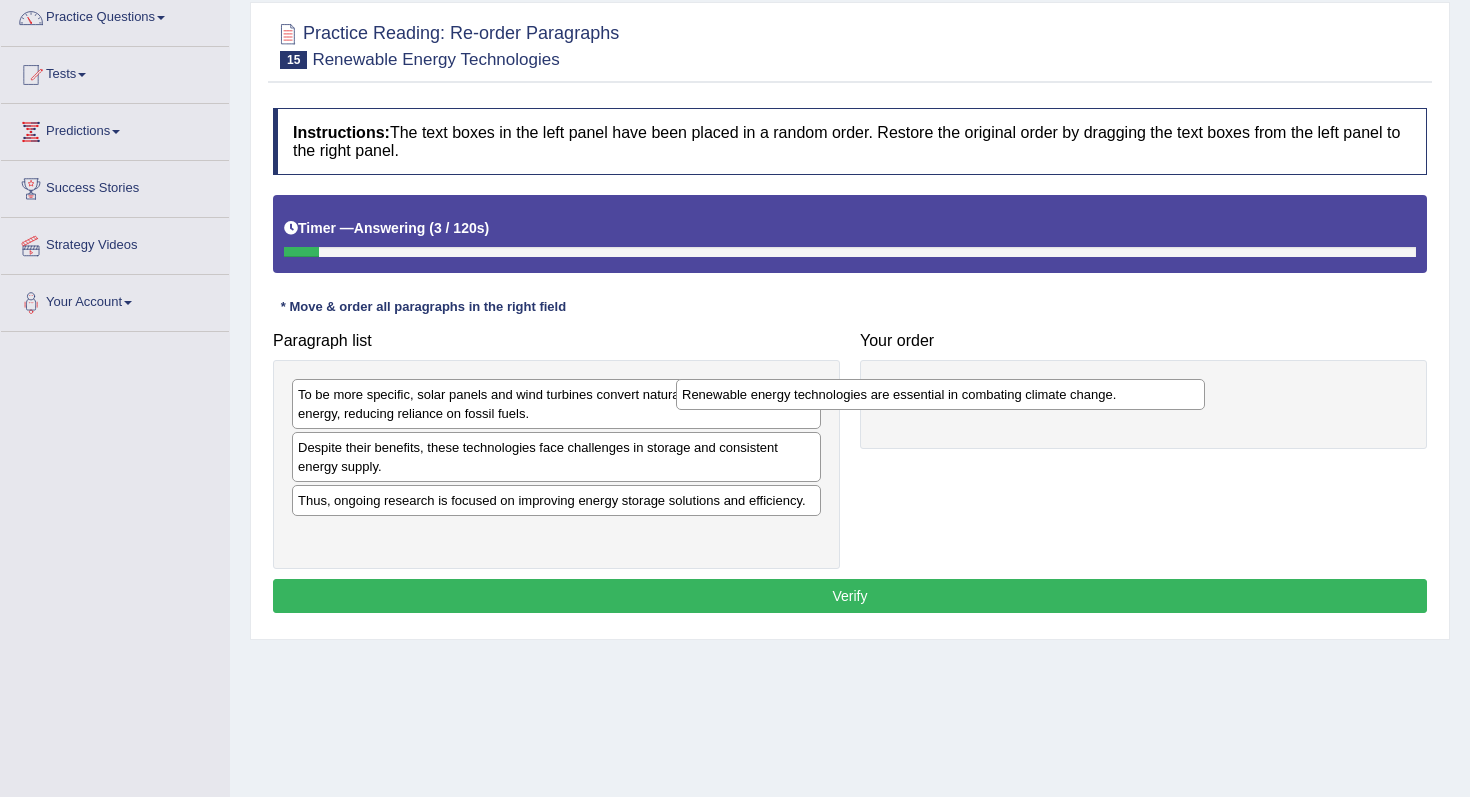 drag, startPoint x: 600, startPoint y: 397, endPoint x: 1095, endPoint y: 395, distance: 495.00403 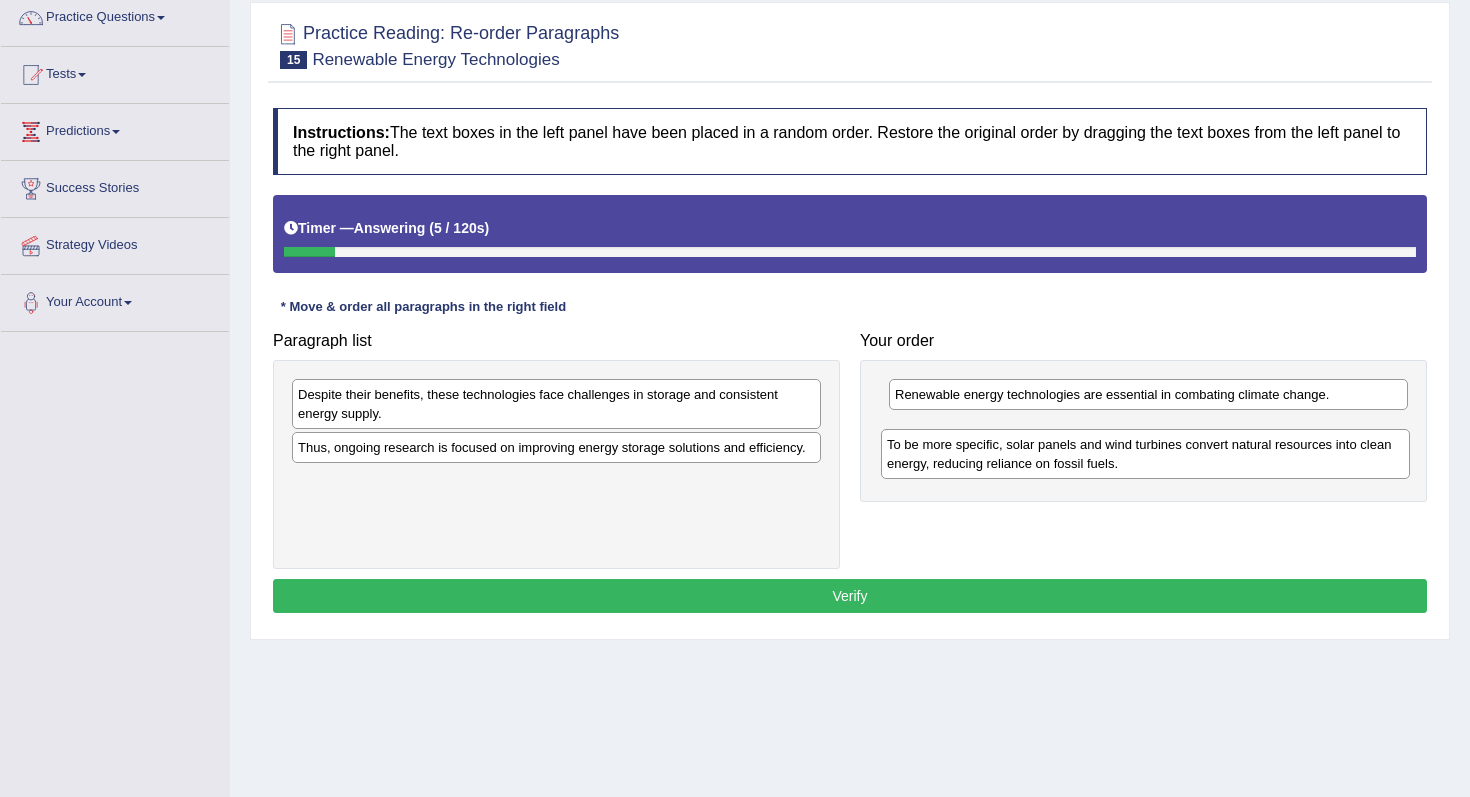 drag, startPoint x: 577, startPoint y: 395, endPoint x: 1165, endPoint y: 441, distance: 589.7966 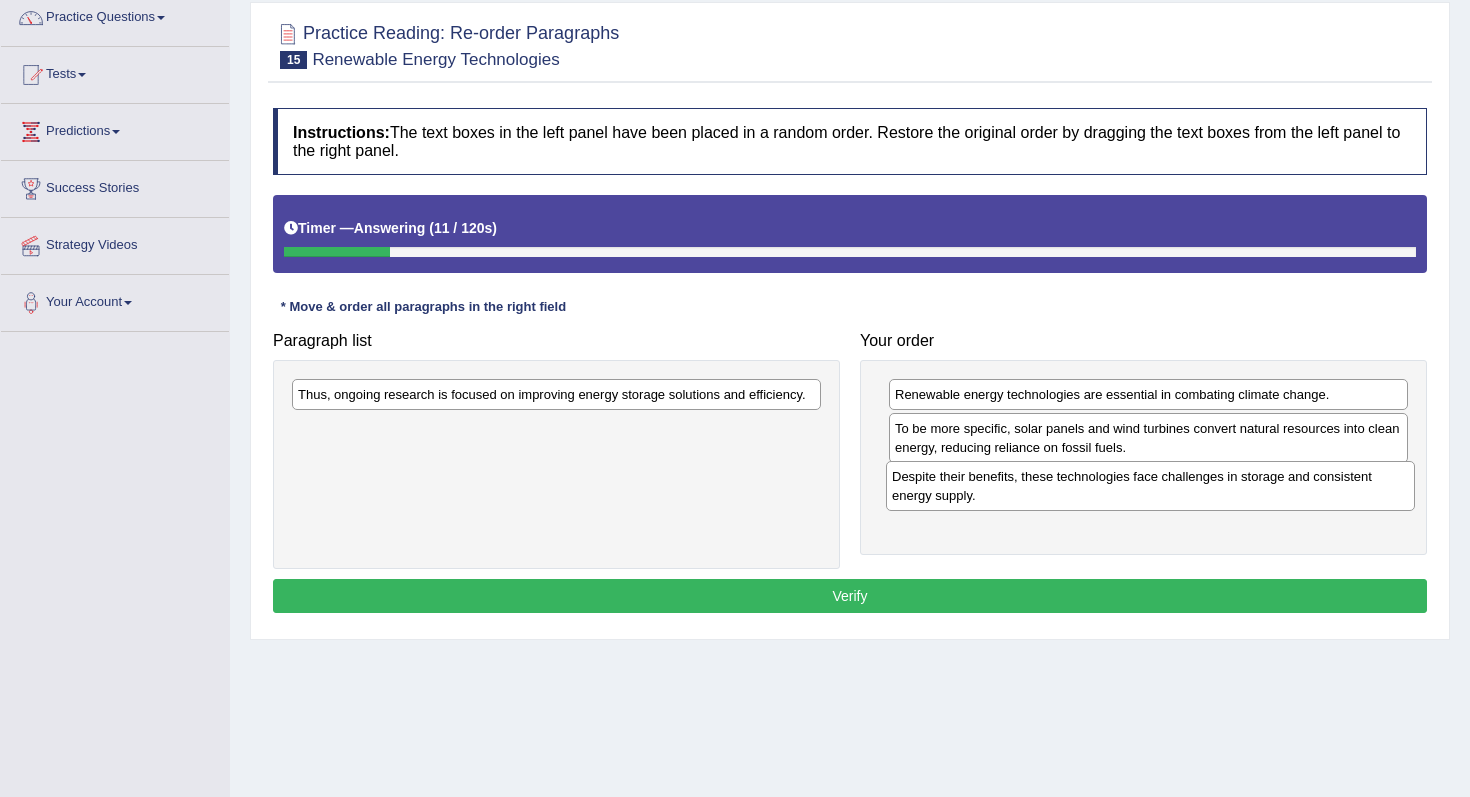 drag, startPoint x: 552, startPoint y: 407, endPoint x: 1146, endPoint y: 489, distance: 599.63324 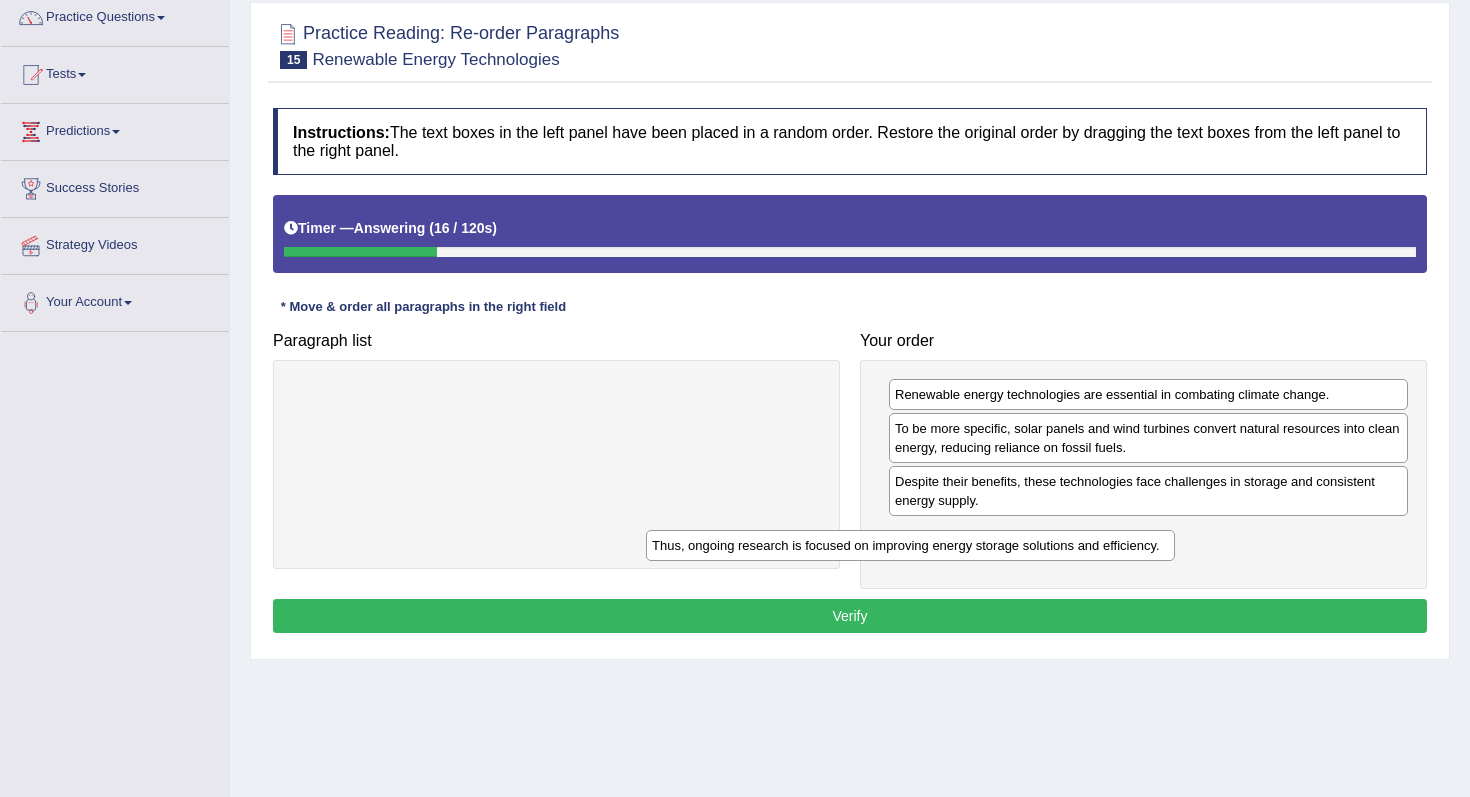 drag, startPoint x: 740, startPoint y: 397, endPoint x: 1159, endPoint y: 549, distance: 445.7185 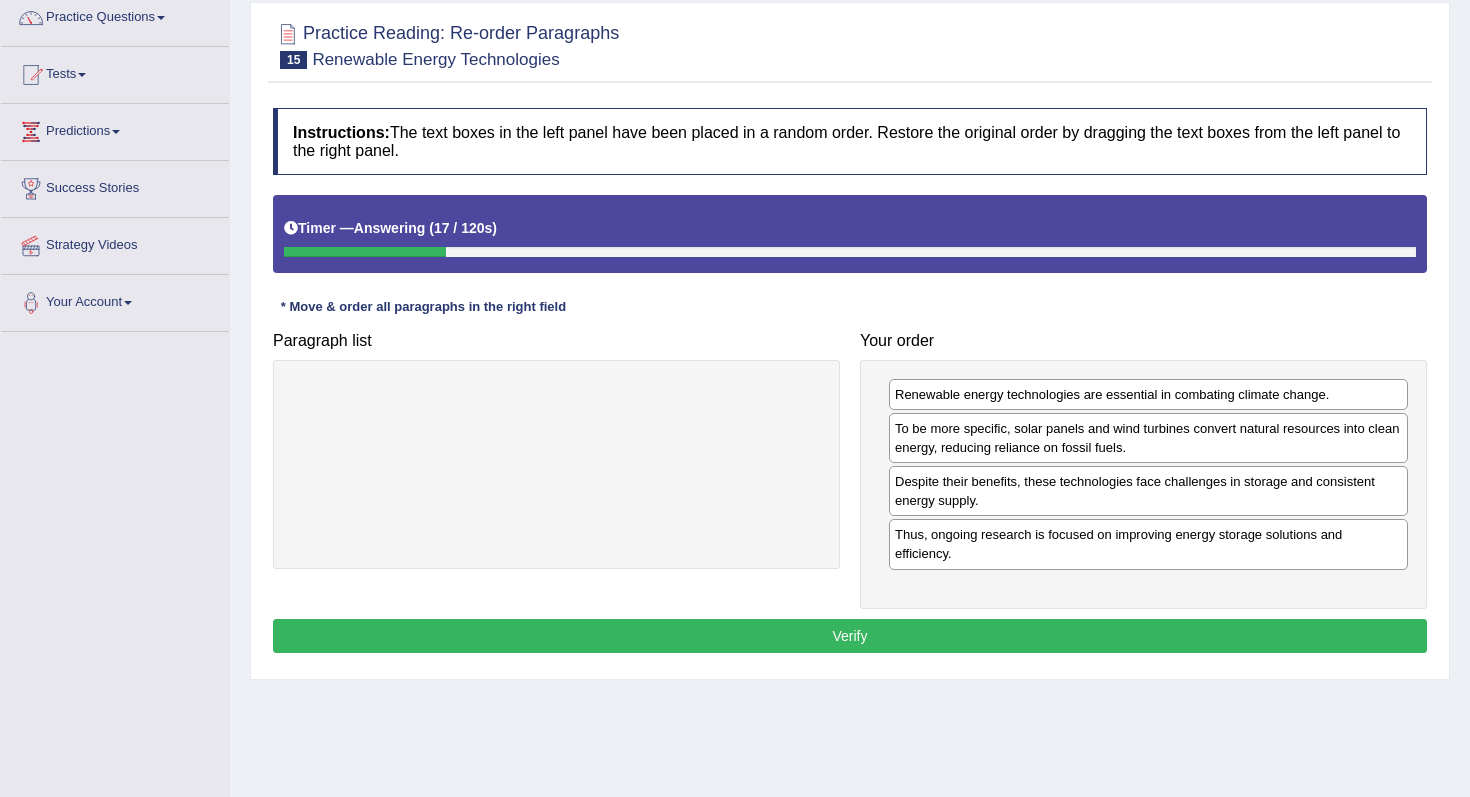 click on "Verify" at bounding box center [850, 636] 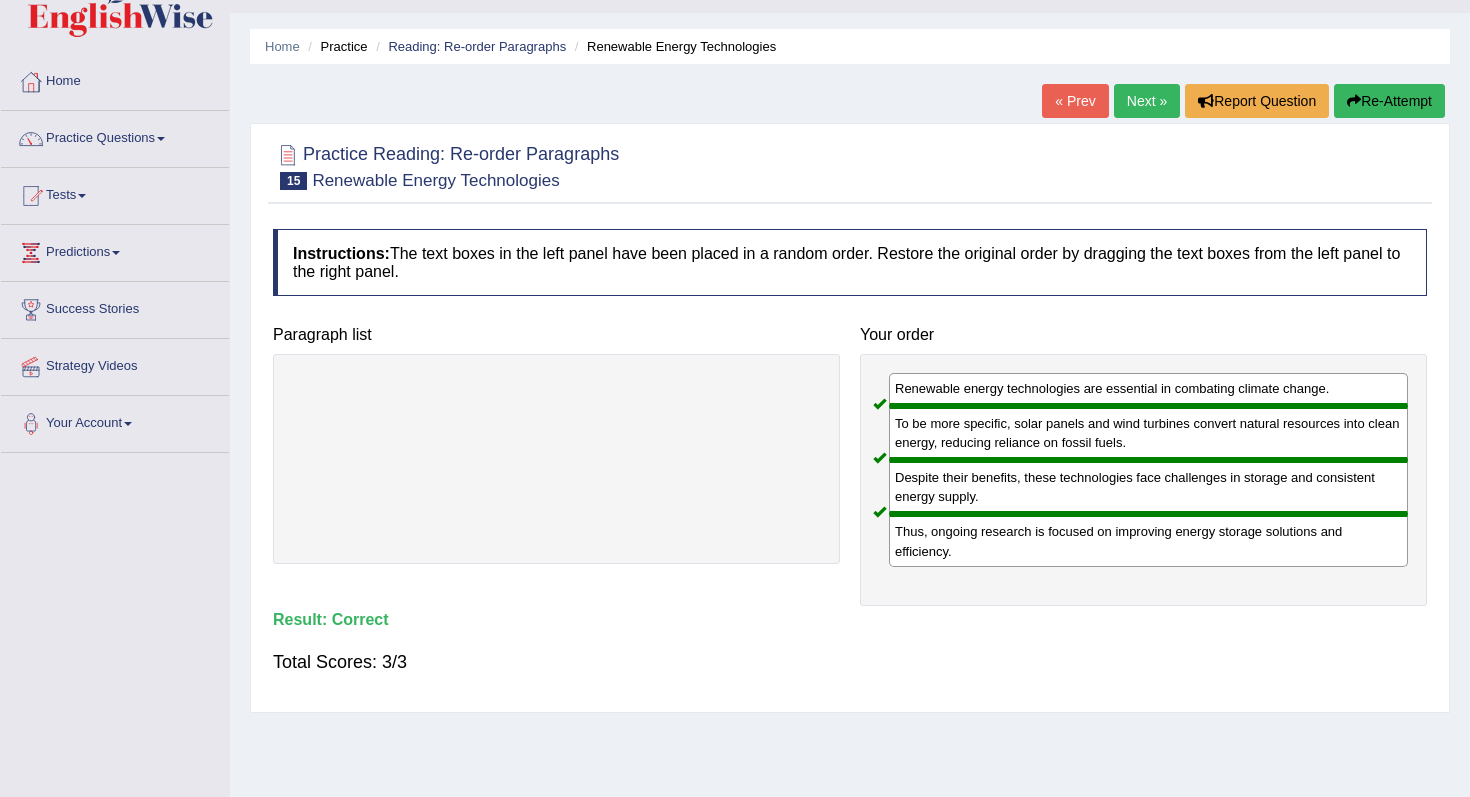 scroll, scrollTop: 0, scrollLeft: 0, axis: both 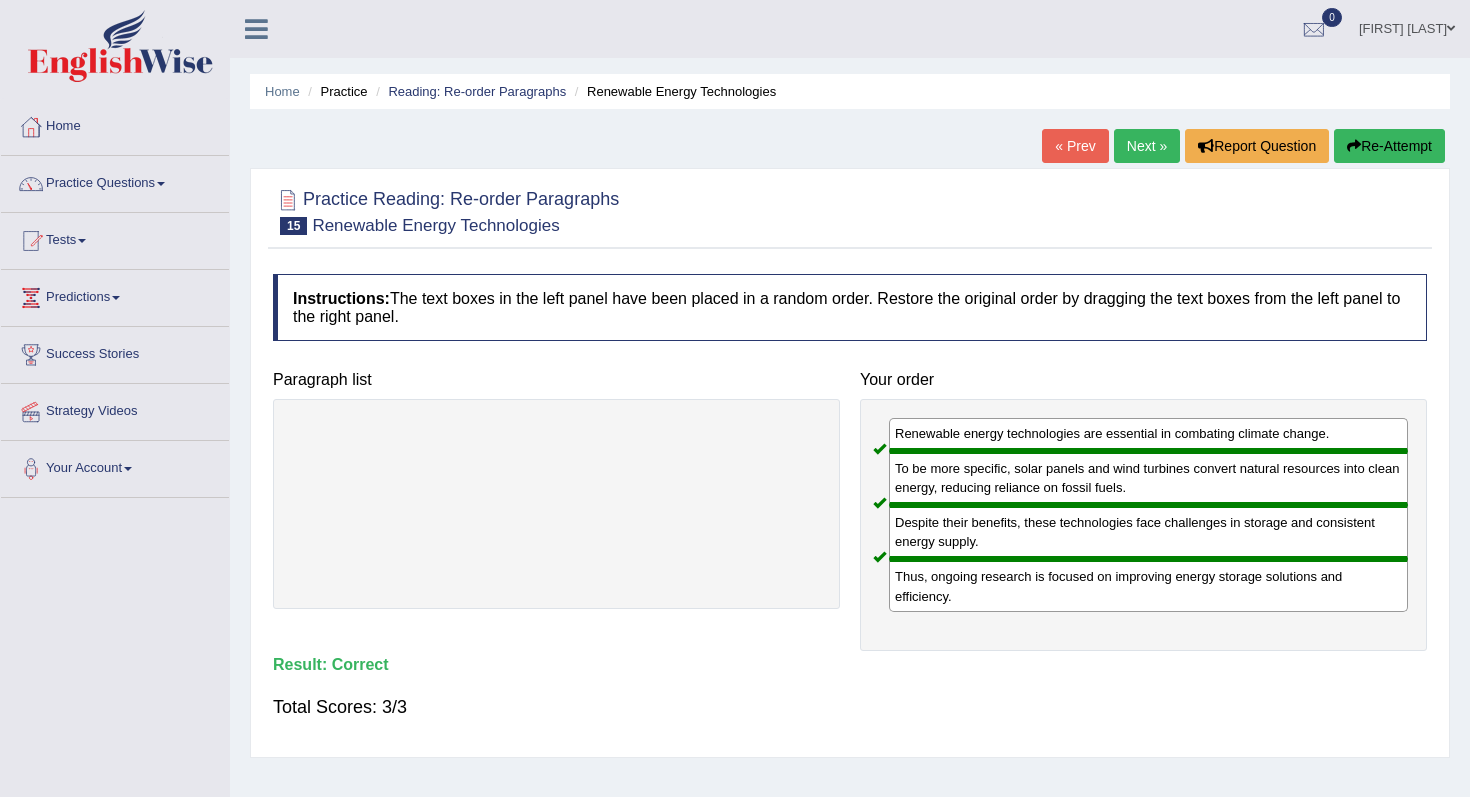 click on "Home
Practice
Reading: Re-order Paragraphs
Renewable Energy Technologies
« Prev Next »  Report Question  Re-Attempt
Practice Reading: Re-order Paragraphs
15
Renewable Energy Technologies
Instructions:  The text boxes in the left panel have been placed in a random order. Restore the original order by dragging the text boxes from the left panel to the right panel.
Timer —  Answering   ( 17 / 120s ) Skip * Move & order all paragraphs in the right field
Paragraph list
Correct order
Renewable energy technologies are essential in combating climate change. To be more specific, solar panels and wind turbines convert natural resources into clean energy, reducing
reliance on fossil fuels. Despite their benefits, these technologies face challenges in storage and consistent energy supply." at bounding box center (850, 500) 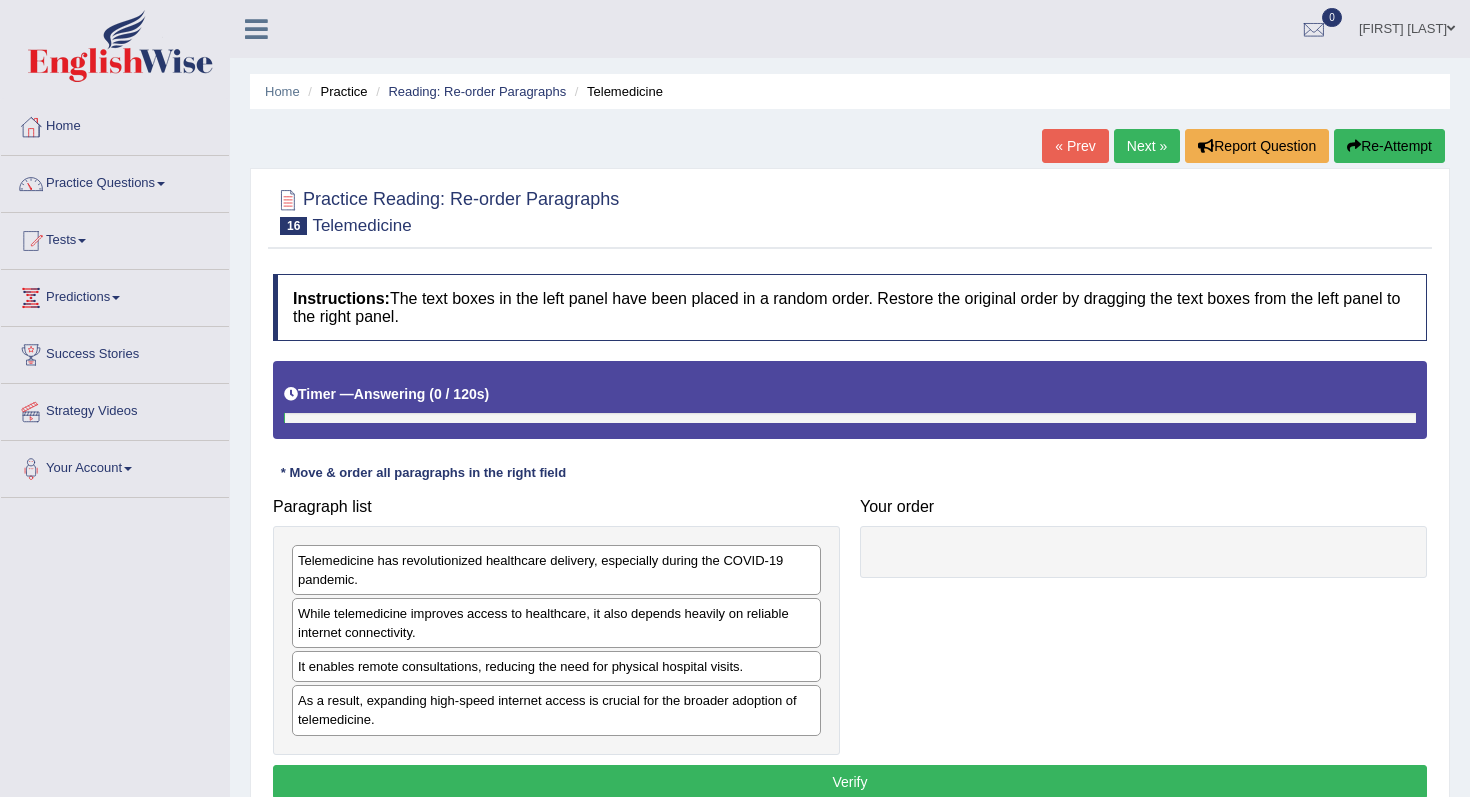 scroll, scrollTop: 0, scrollLeft: 0, axis: both 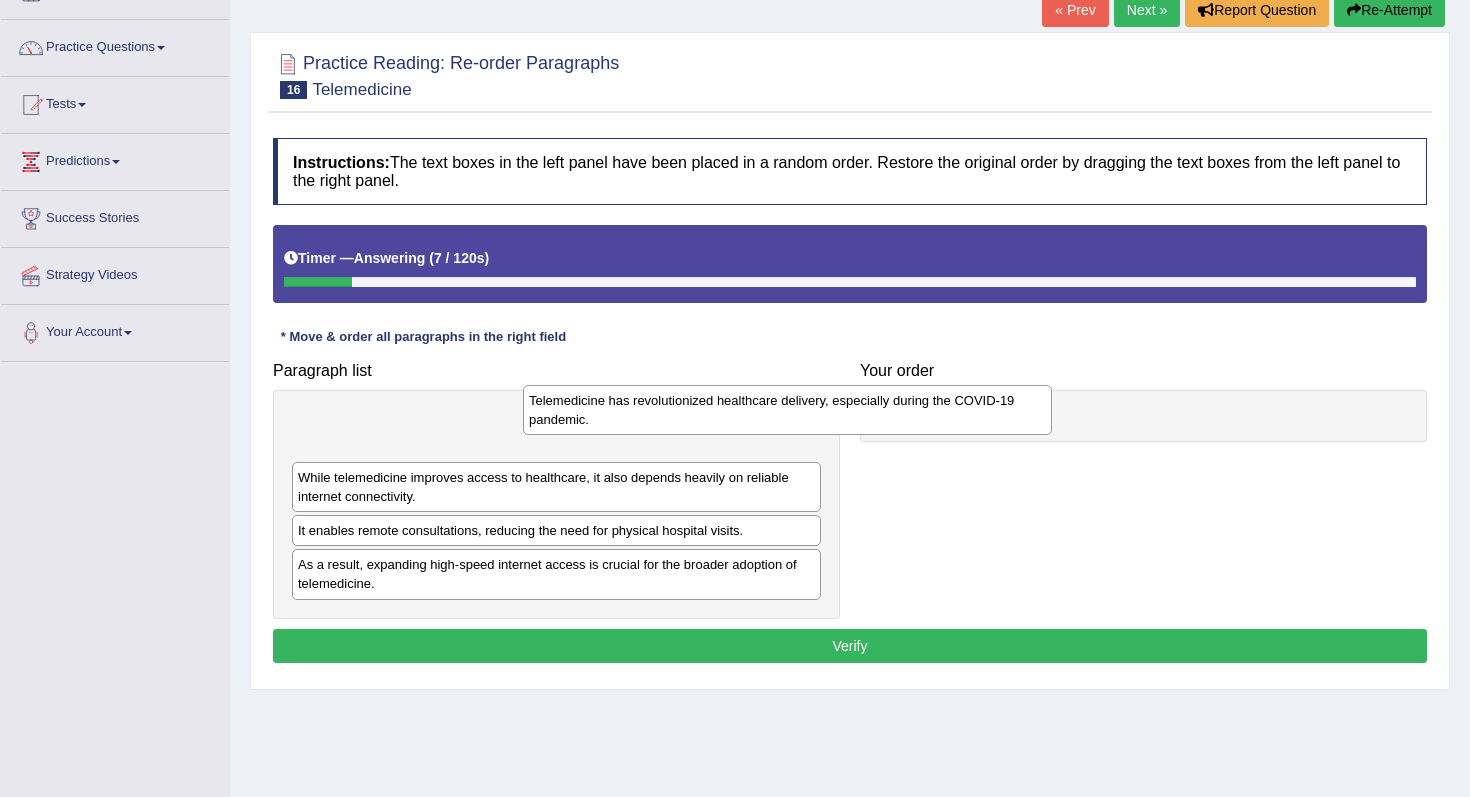 drag, startPoint x: 585, startPoint y: 437, endPoint x: 879, endPoint y: 405, distance: 295.73636 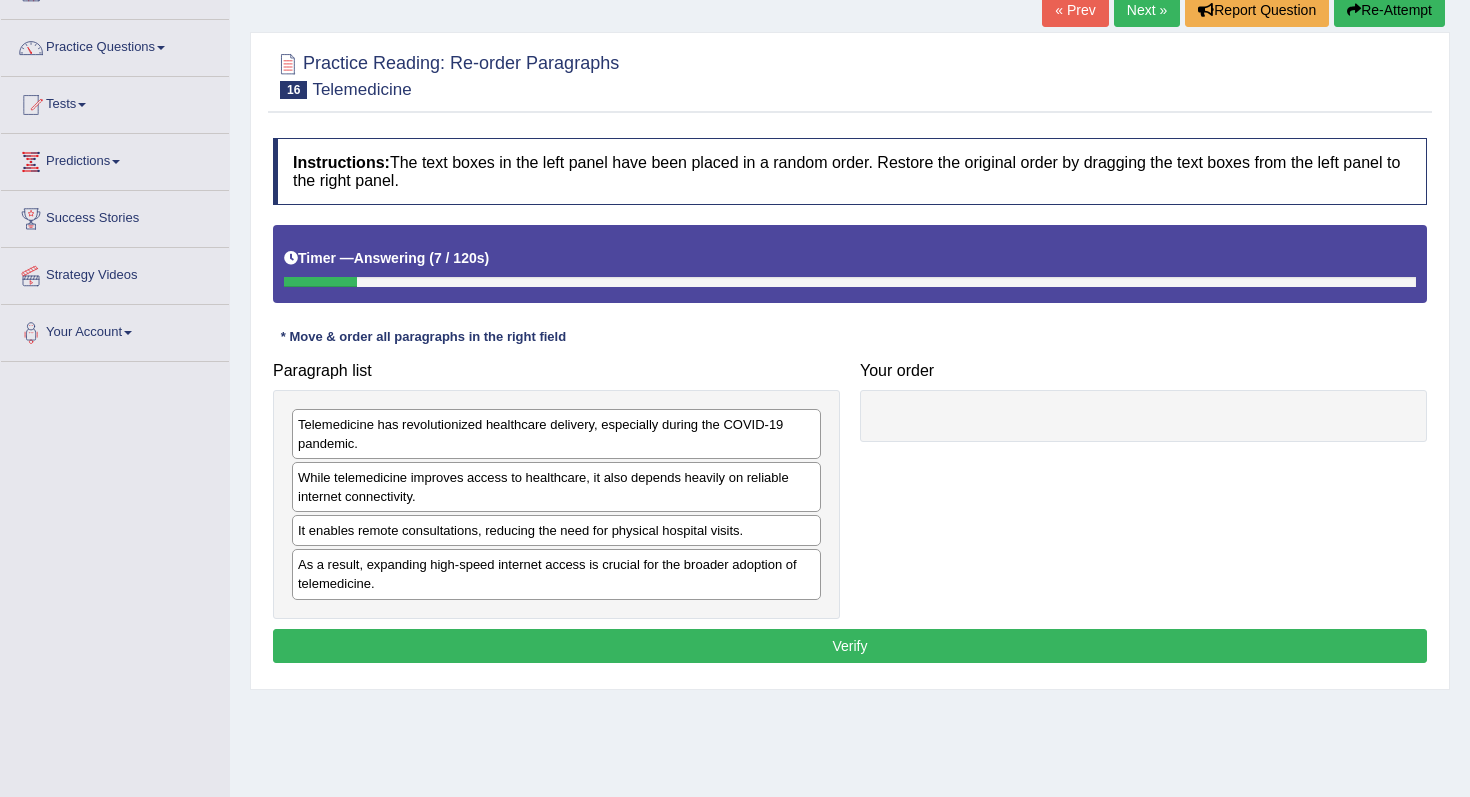 click at bounding box center (1143, 416) 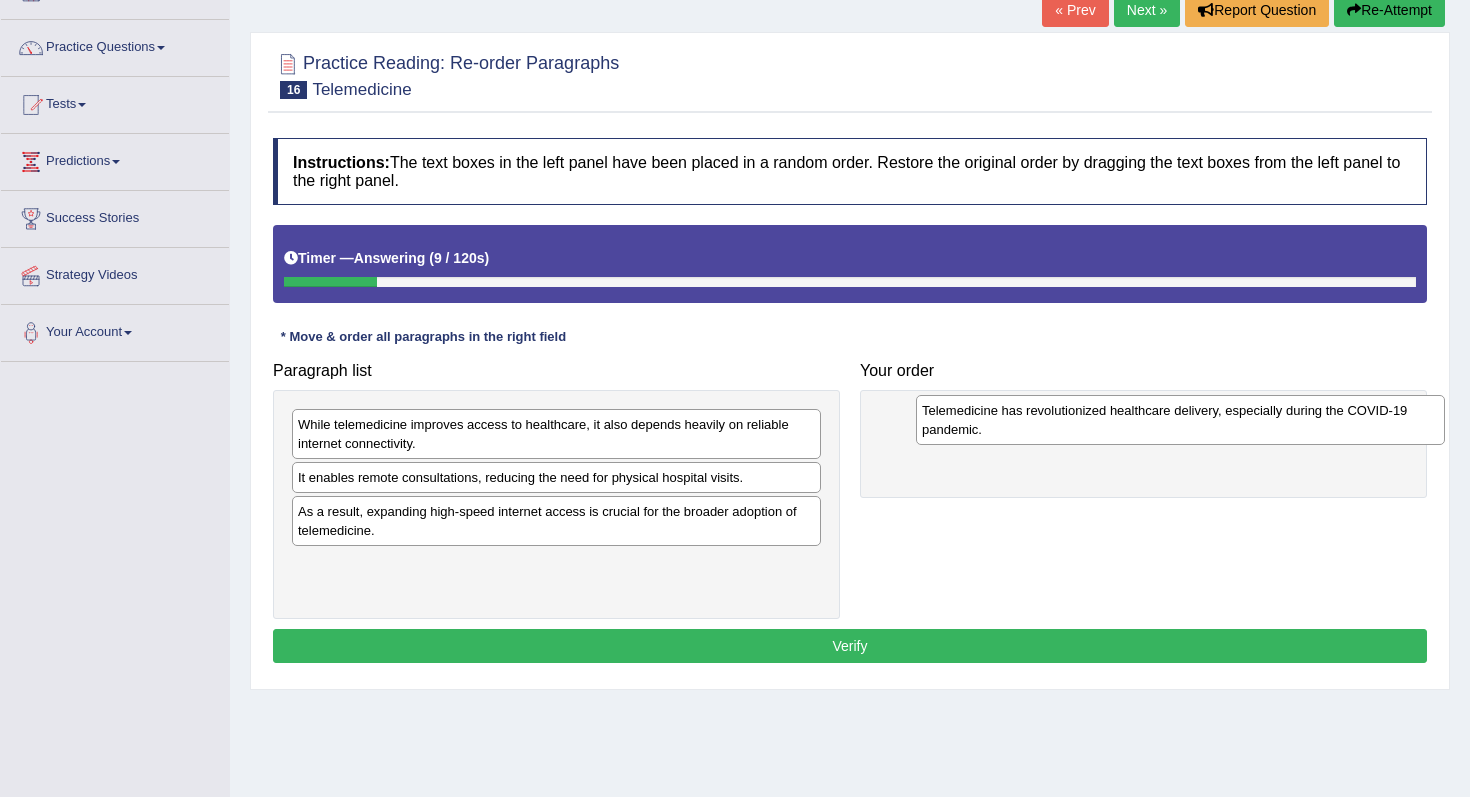 drag, startPoint x: 566, startPoint y: 429, endPoint x: 1169, endPoint y: 421, distance: 603.05304 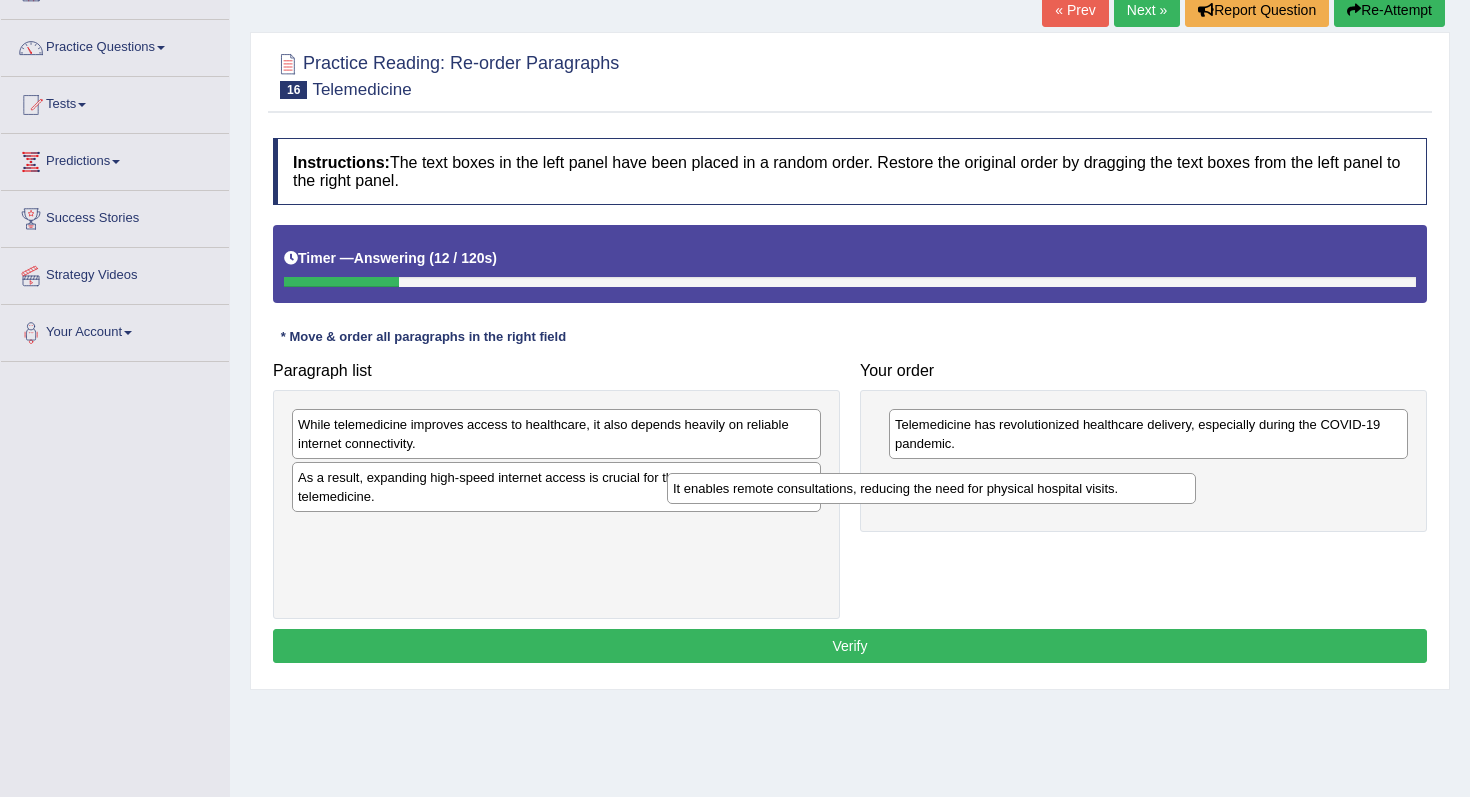 drag, startPoint x: 708, startPoint y: 479, endPoint x: 1104, endPoint y: 493, distance: 396.2474 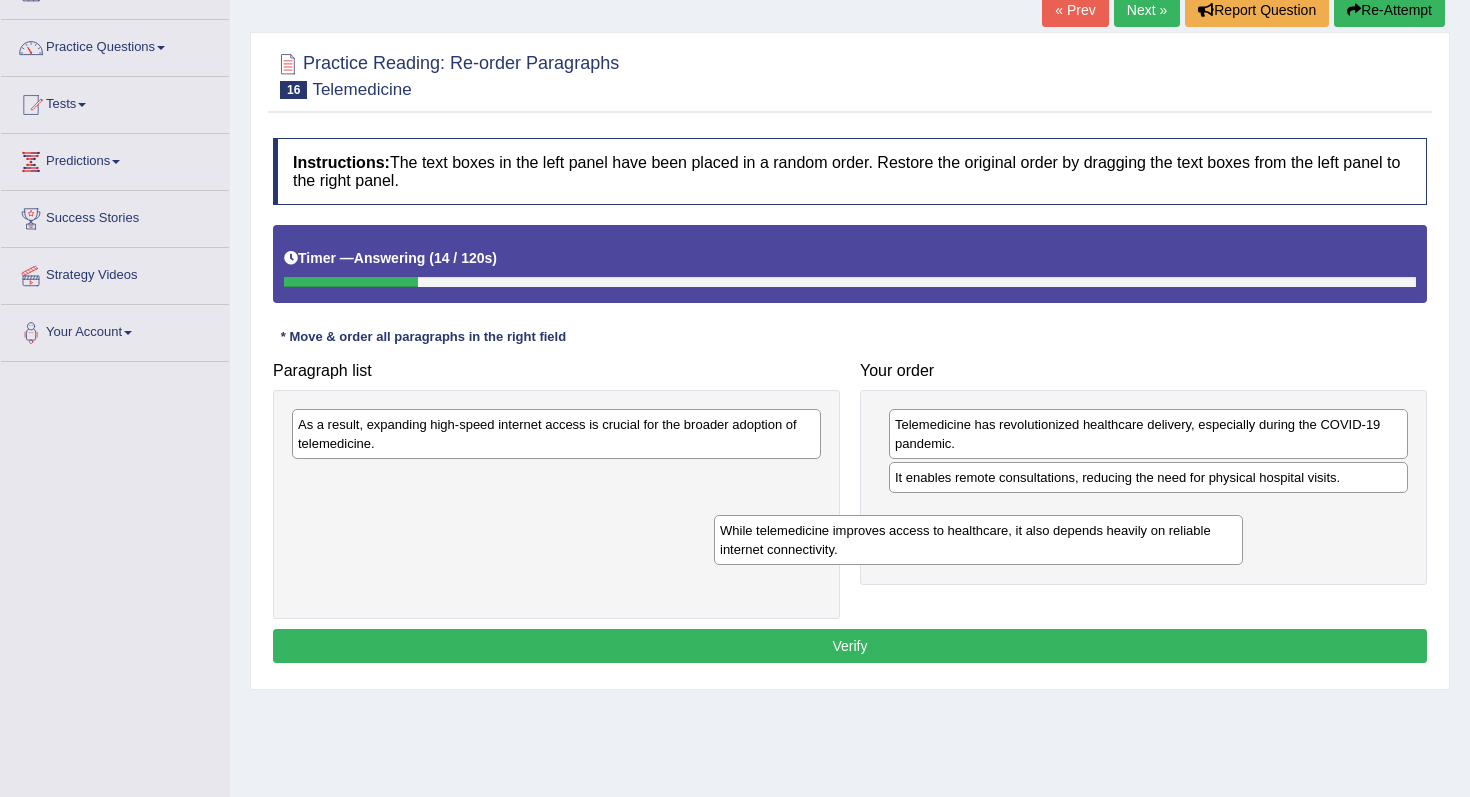 drag, startPoint x: 614, startPoint y: 429, endPoint x: 1071, endPoint y: 524, distance: 466.76974 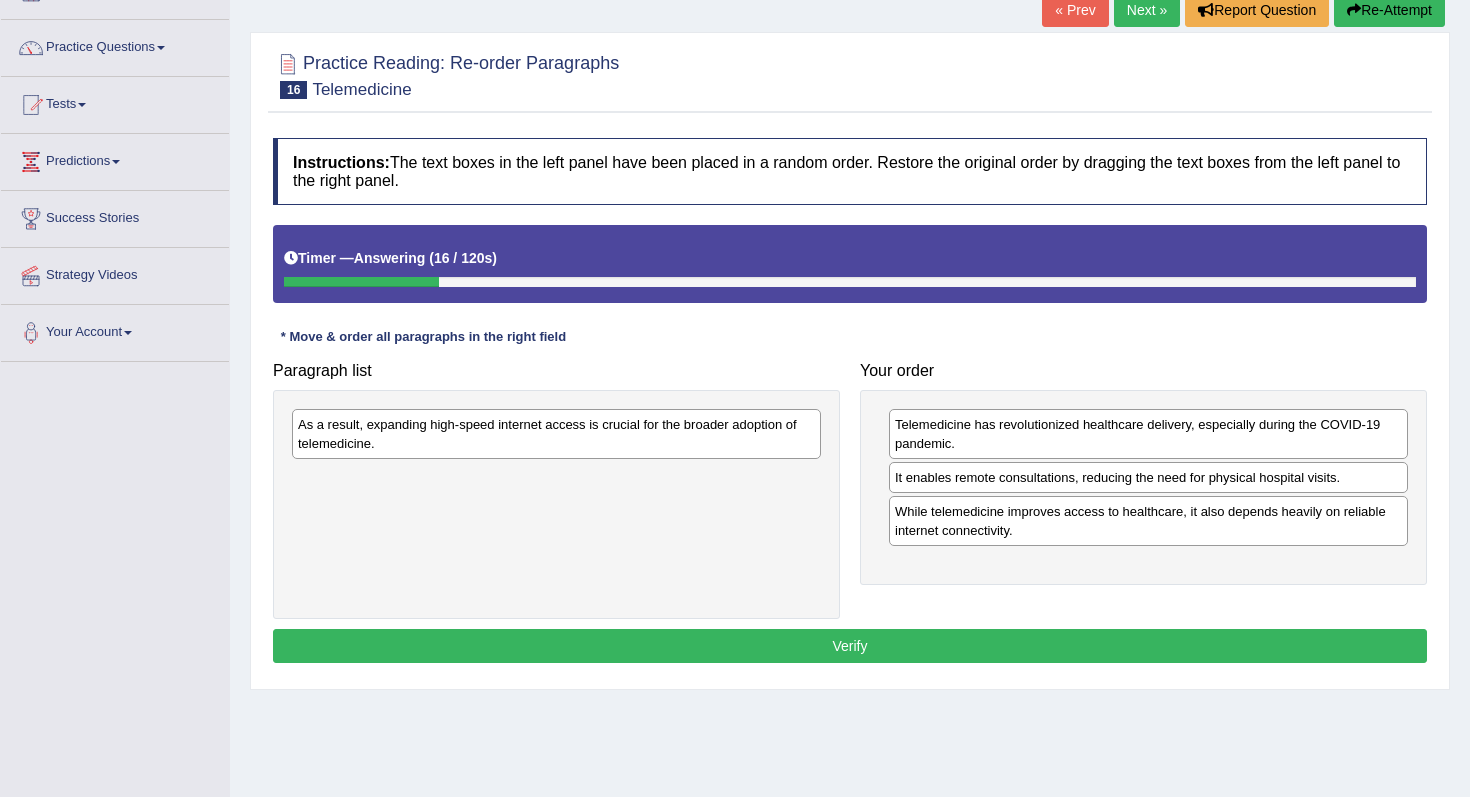 click on "As a result, expanding high-speed internet access is crucial for the broader adoption of telemedicine." at bounding box center (556, 434) 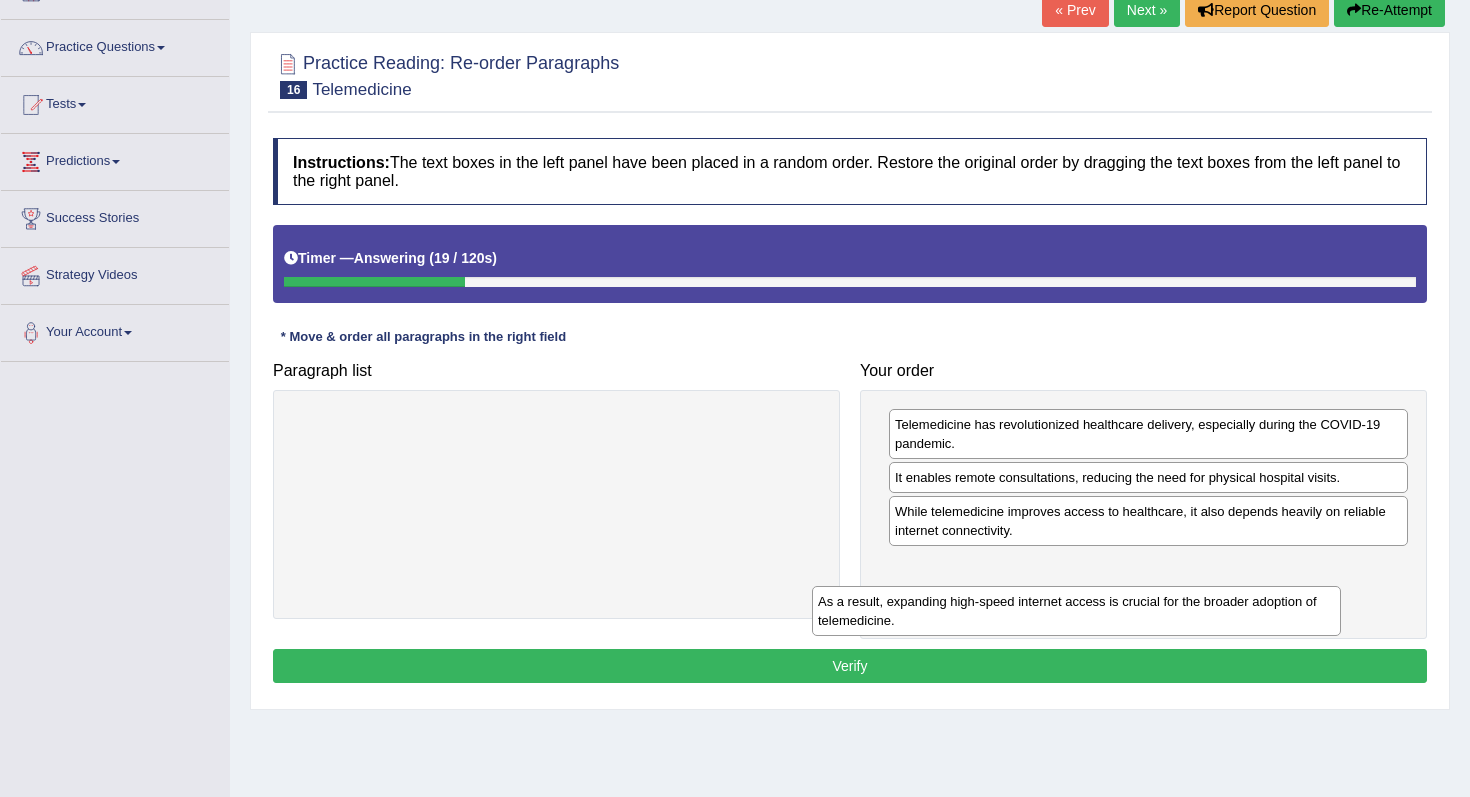 drag, startPoint x: 640, startPoint y: 438, endPoint x: 1158, endPoint y: 610, distance: 545.8095 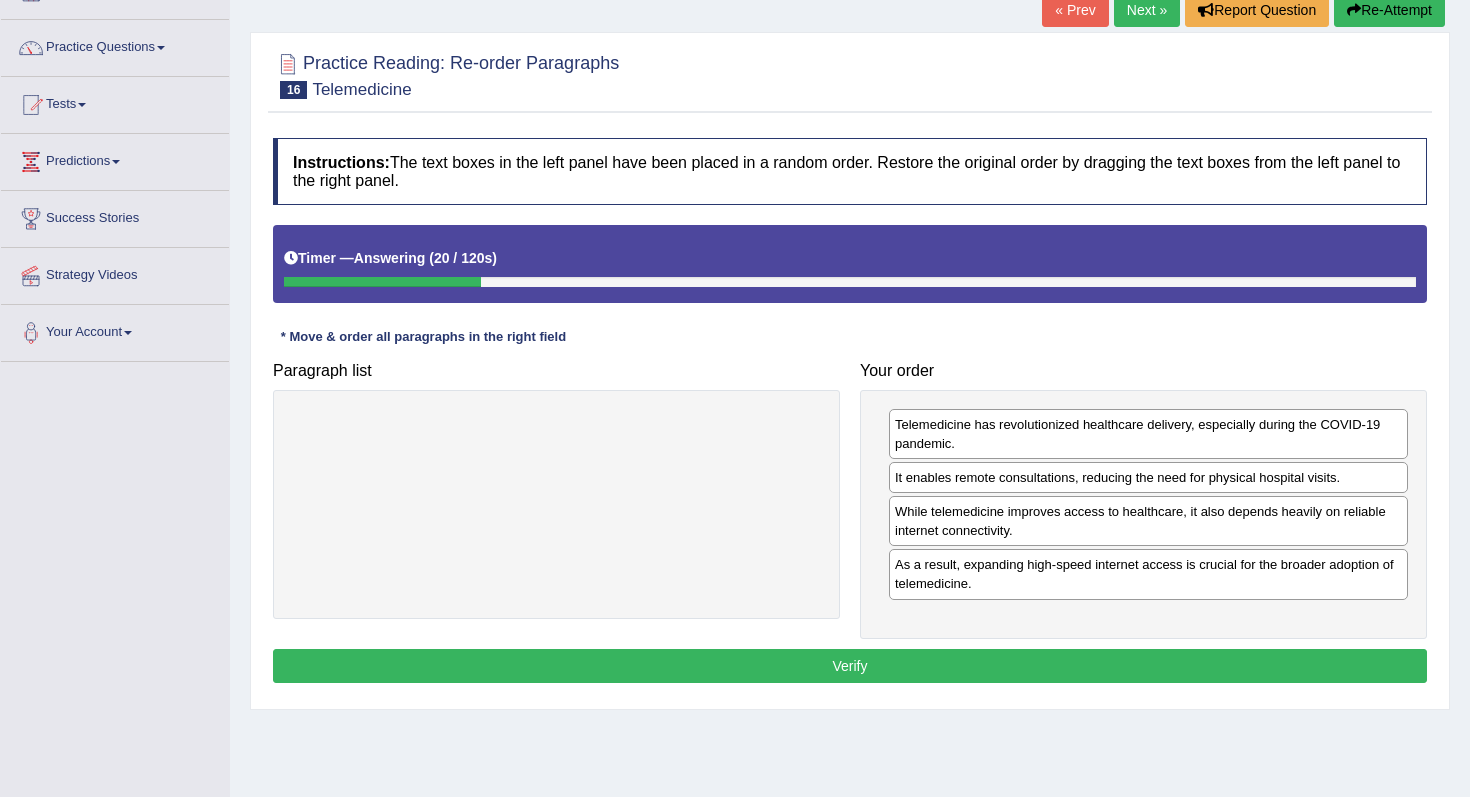 click on "Verify" at bounding box center (850, 666) 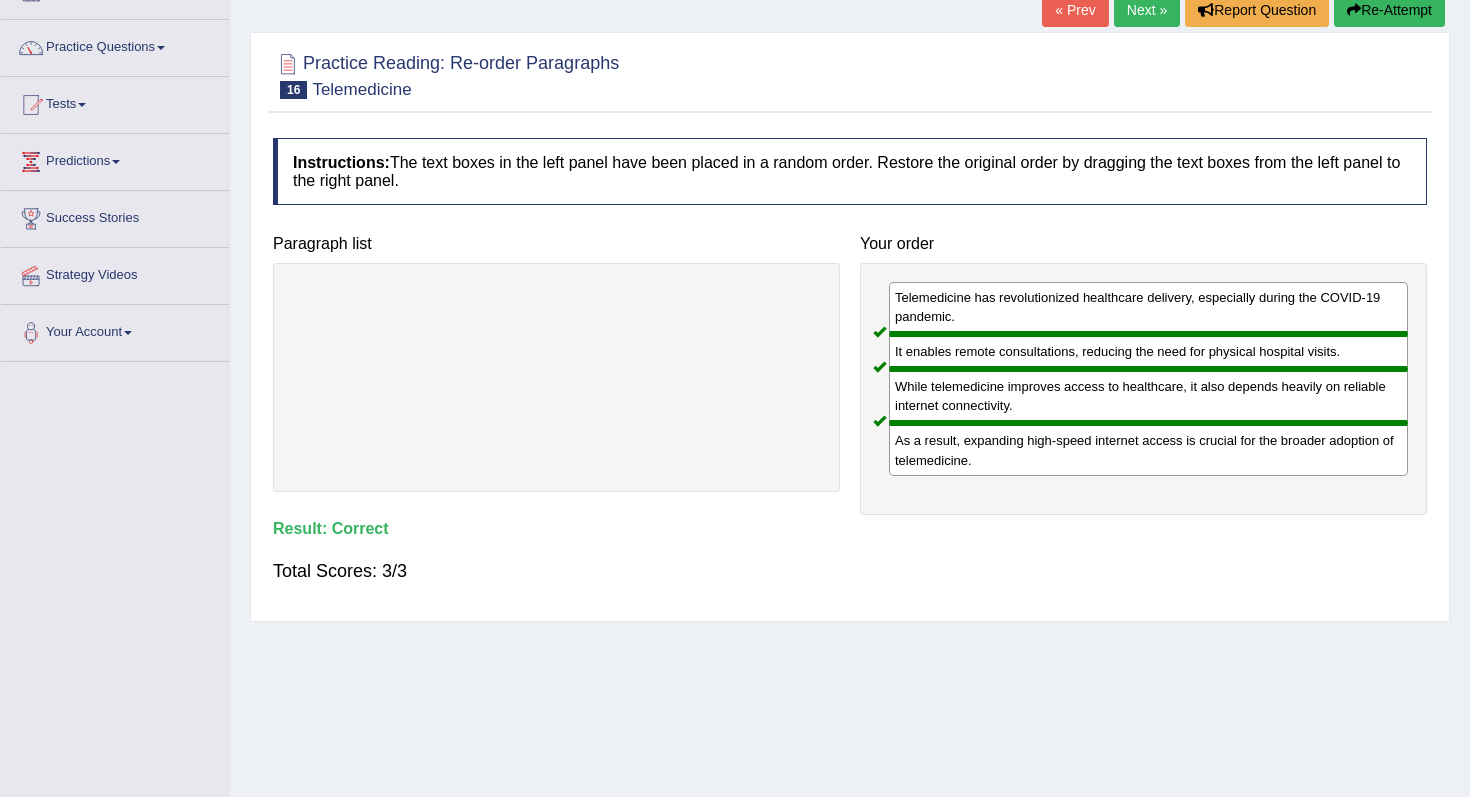scroll, scrollTop: 0, scrollLeft: 0, axis: both 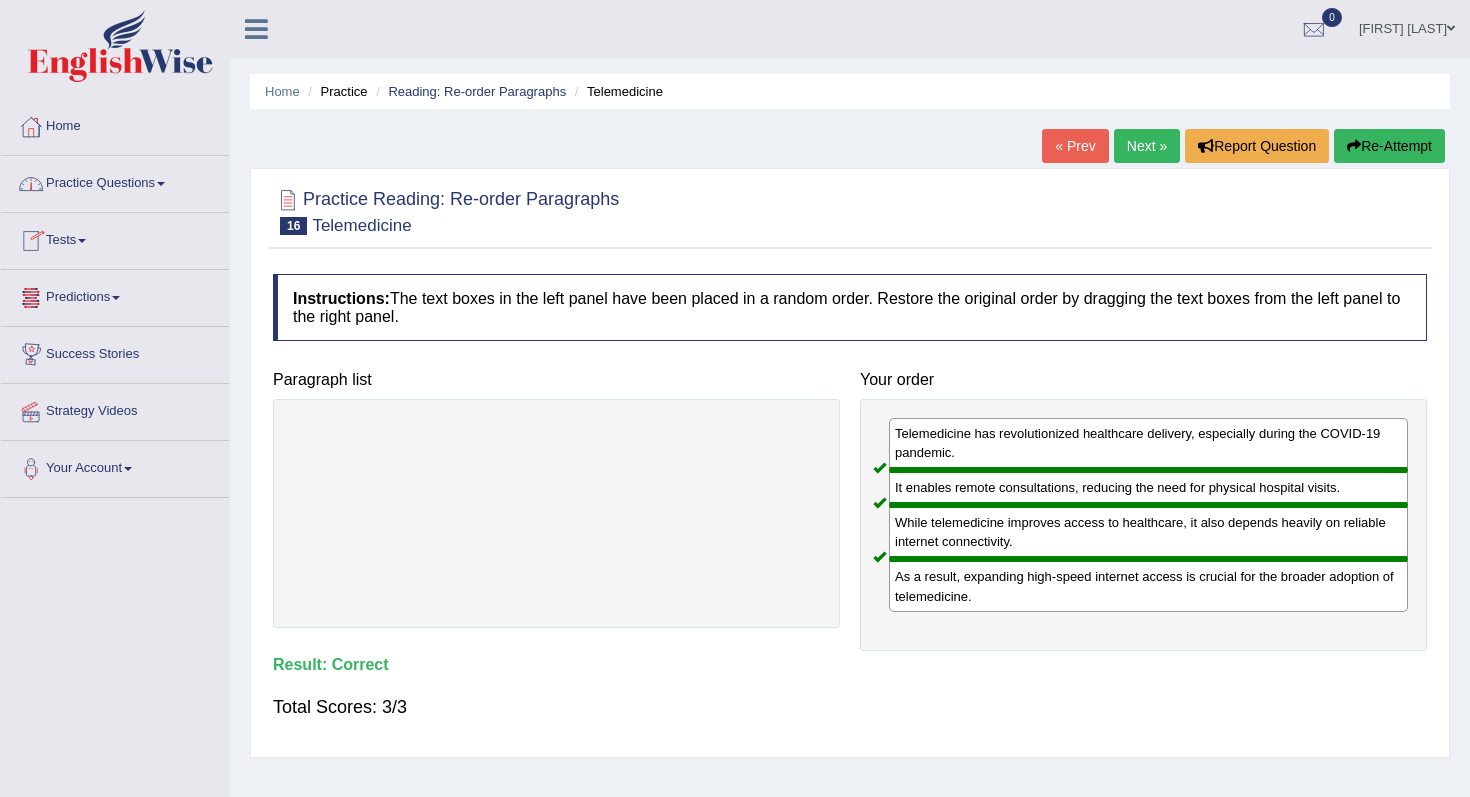 click on "Practice Questions" at bounding box center (115, 181) 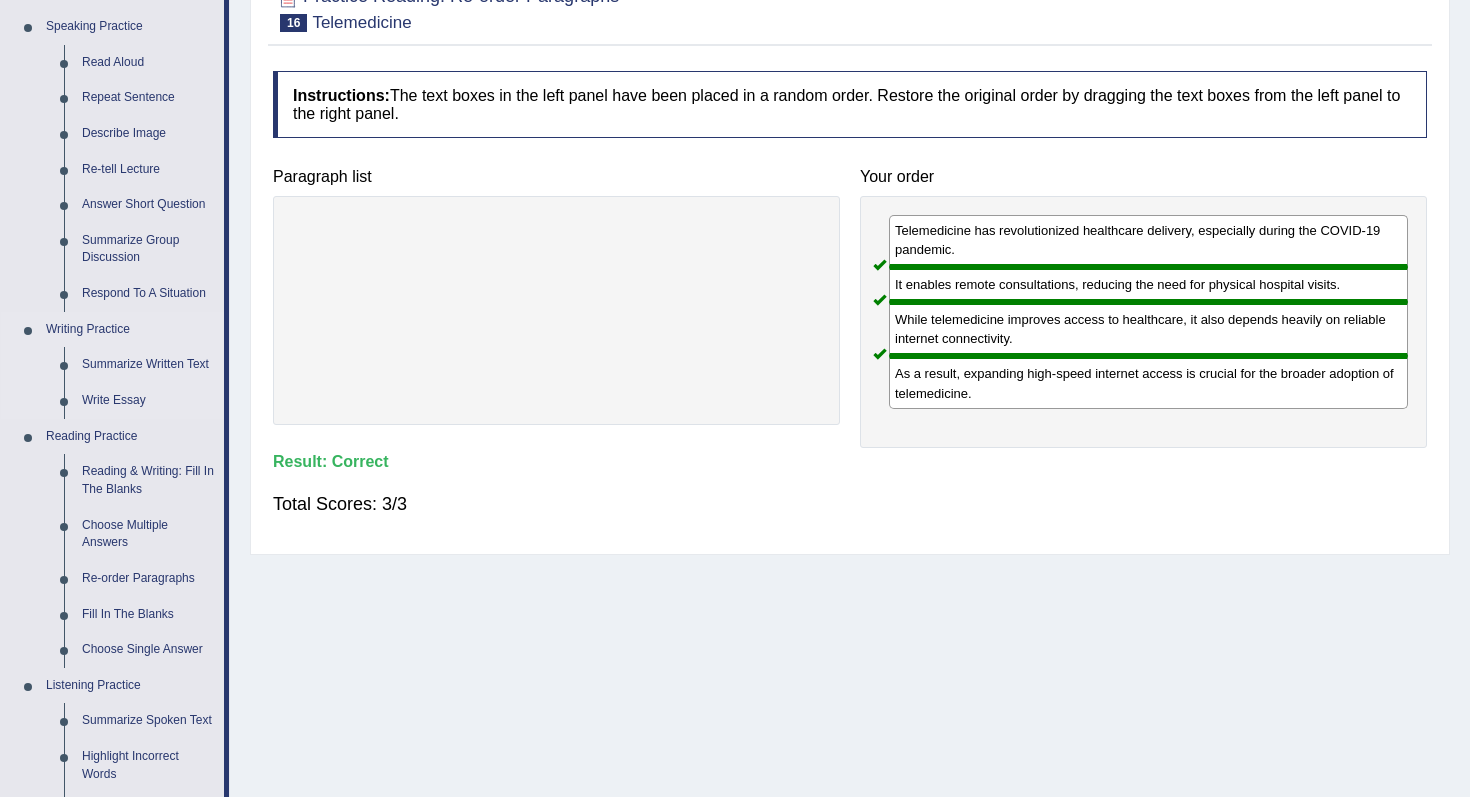 scroll, scrollTop: 221, scrollLeft: 0, axis: vertical 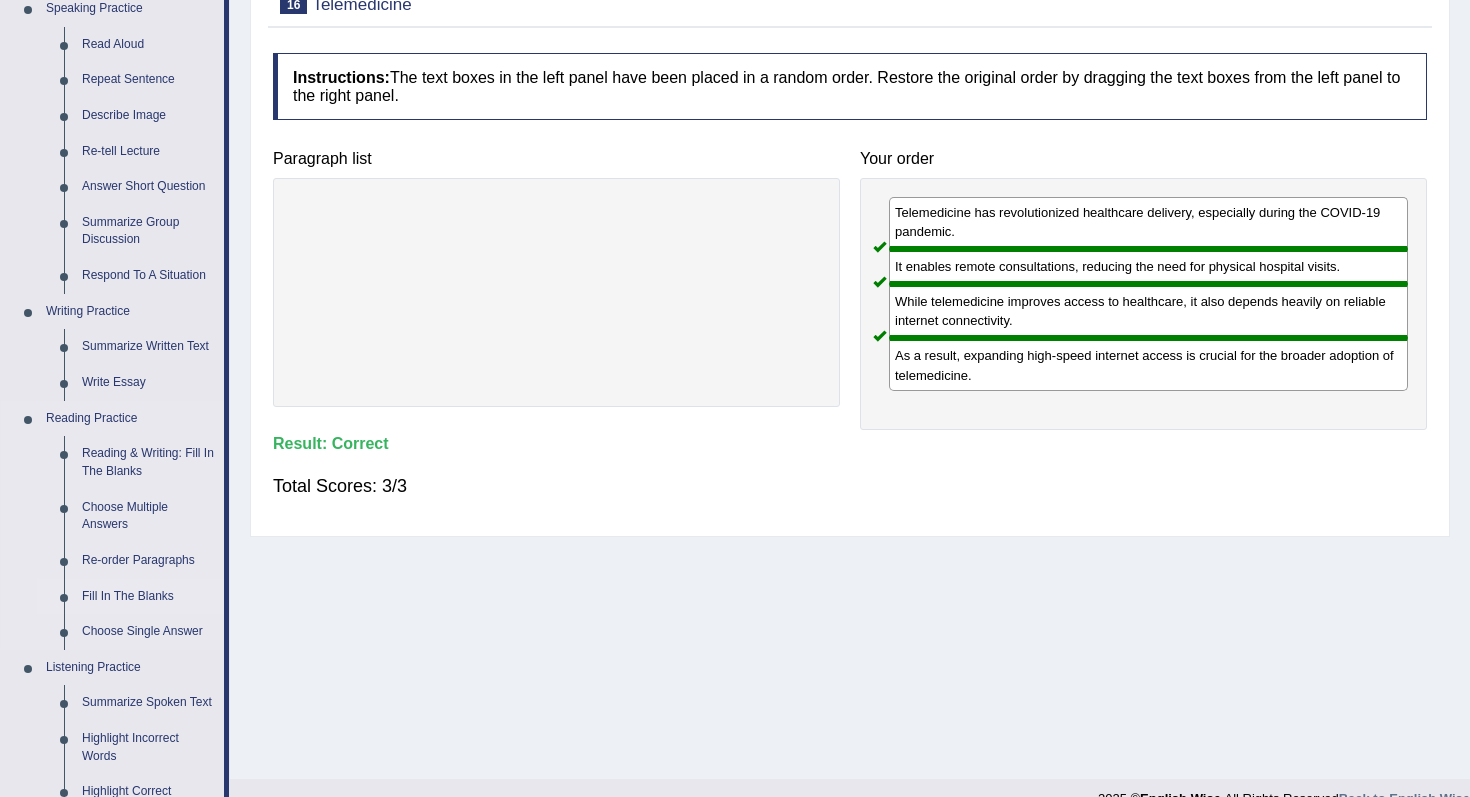 click on "Fill In The Blanks" at bounding box center (148, 597) 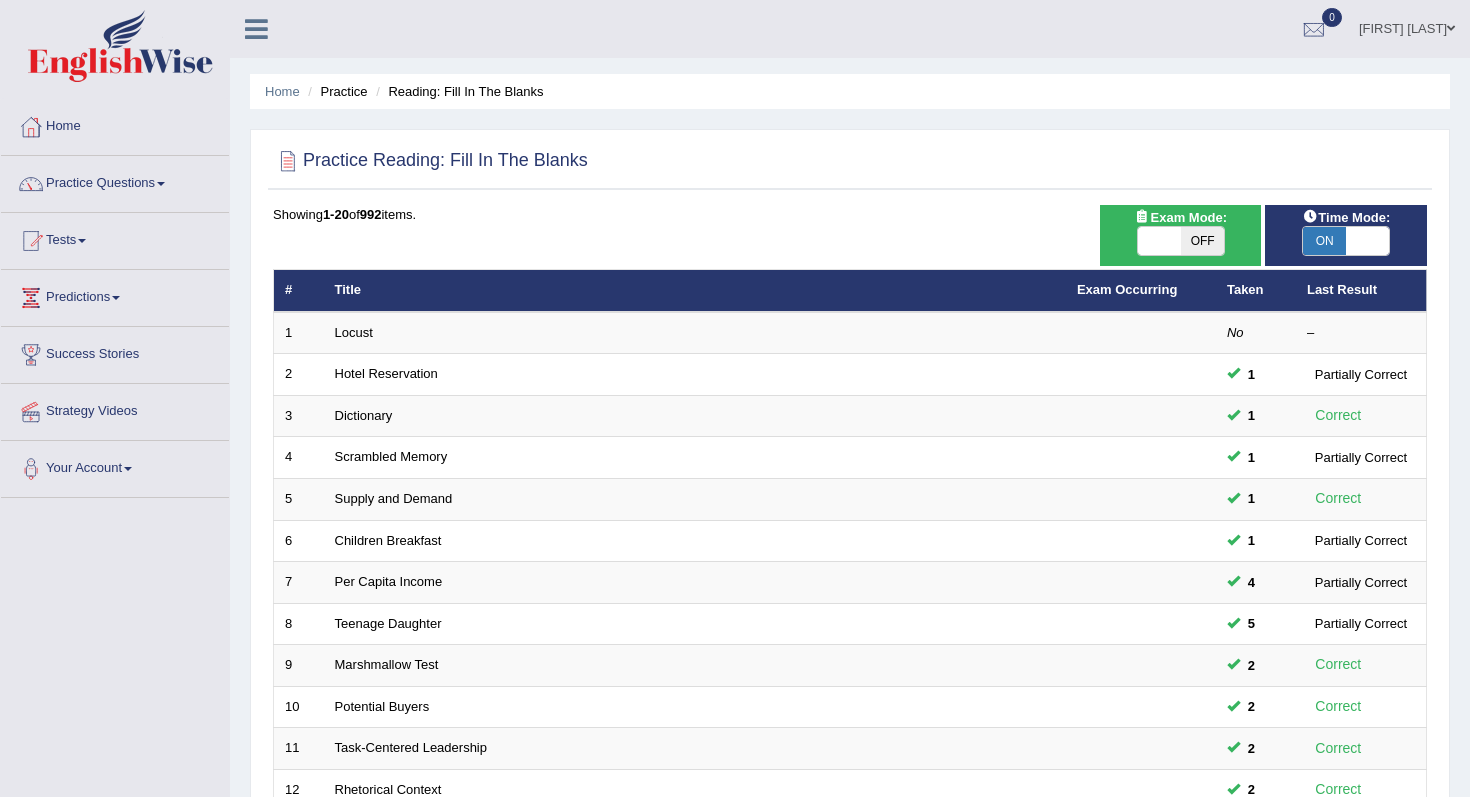 scroll, scrollTop: 0, scrollLeft: 0, axis: both 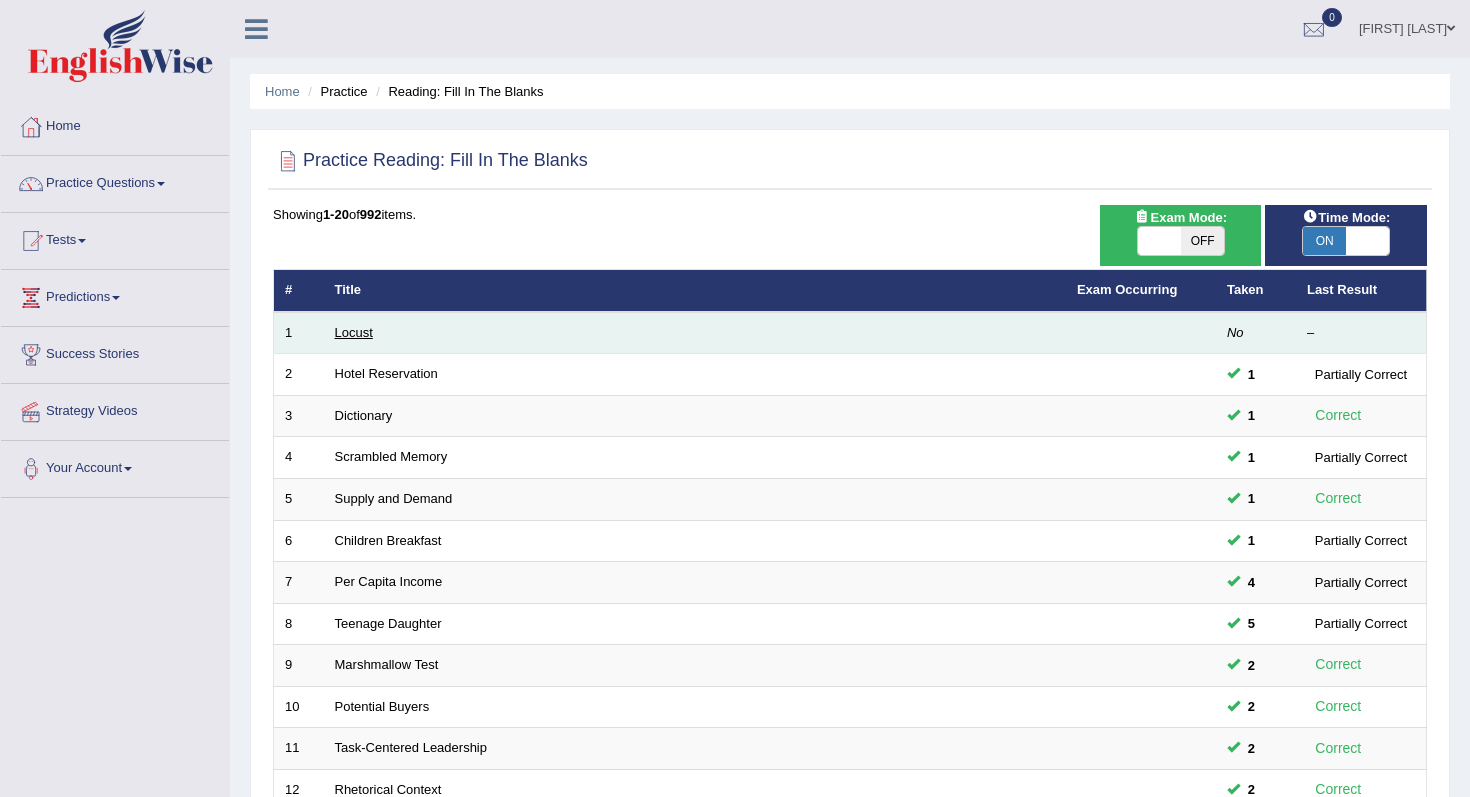 click on "Locust" at bounding box center [354, 332] 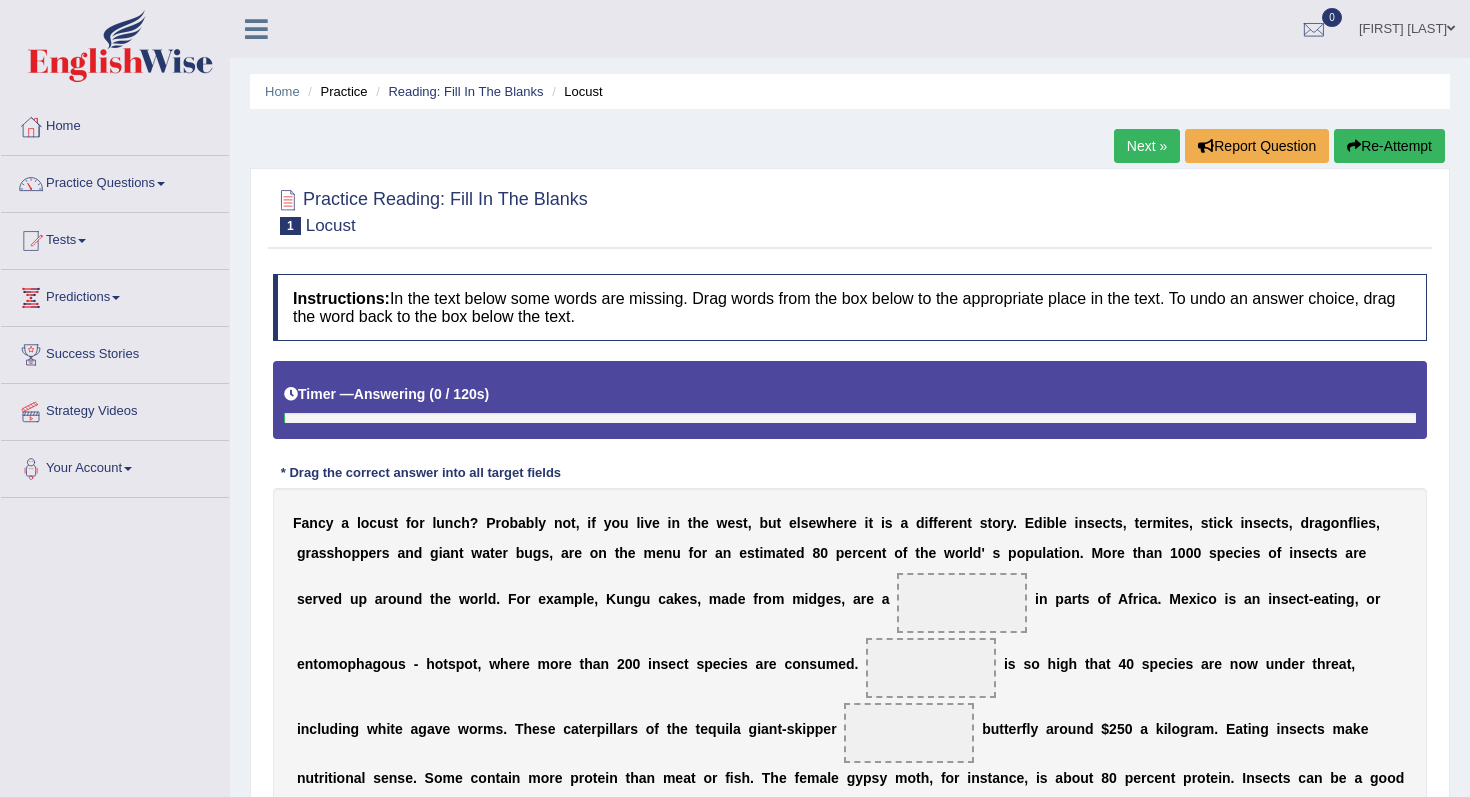 scroll, scrollTop: 0, scrollLeft: 0, axis: both 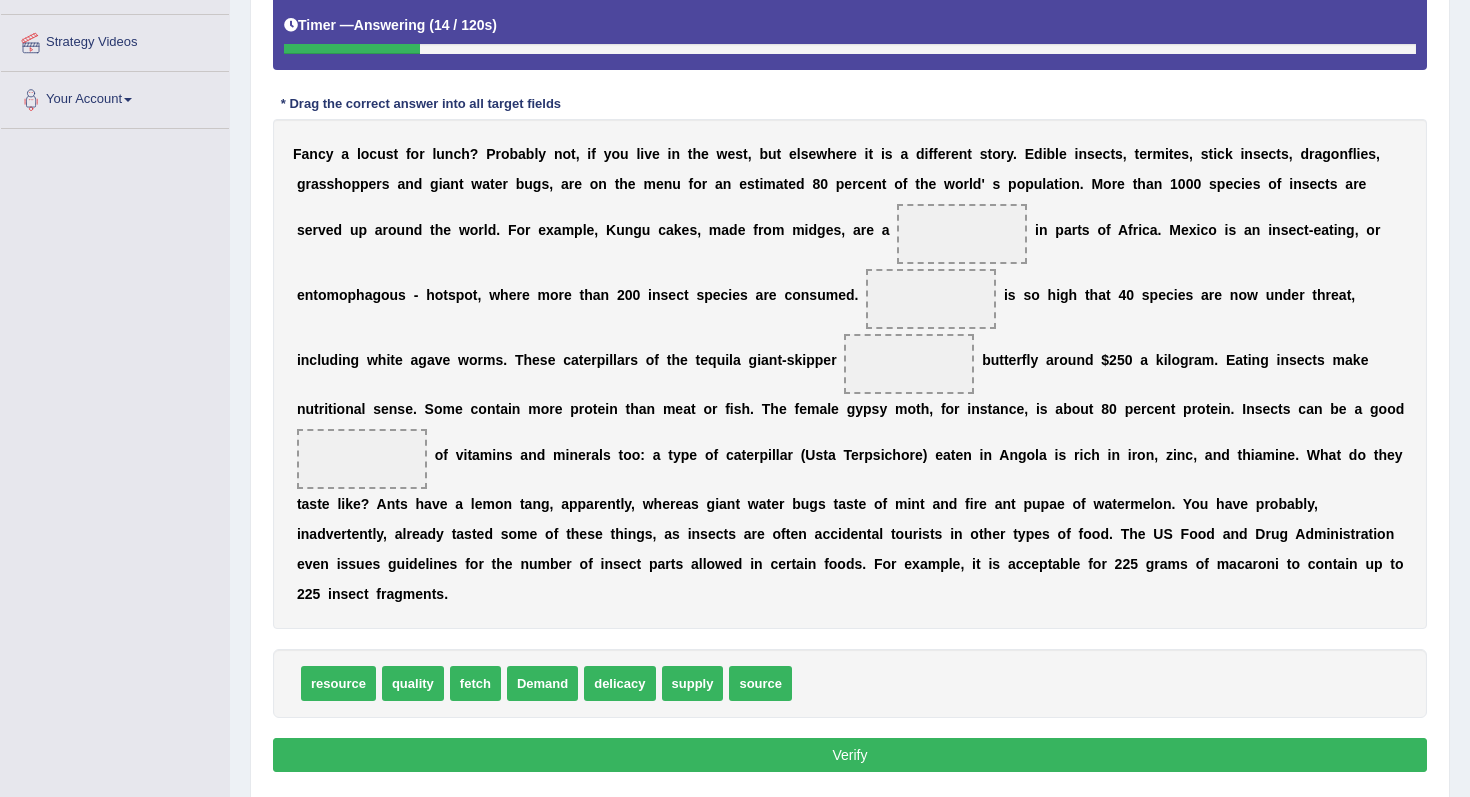 click on "delicacy" at bounding box center [619, 683] 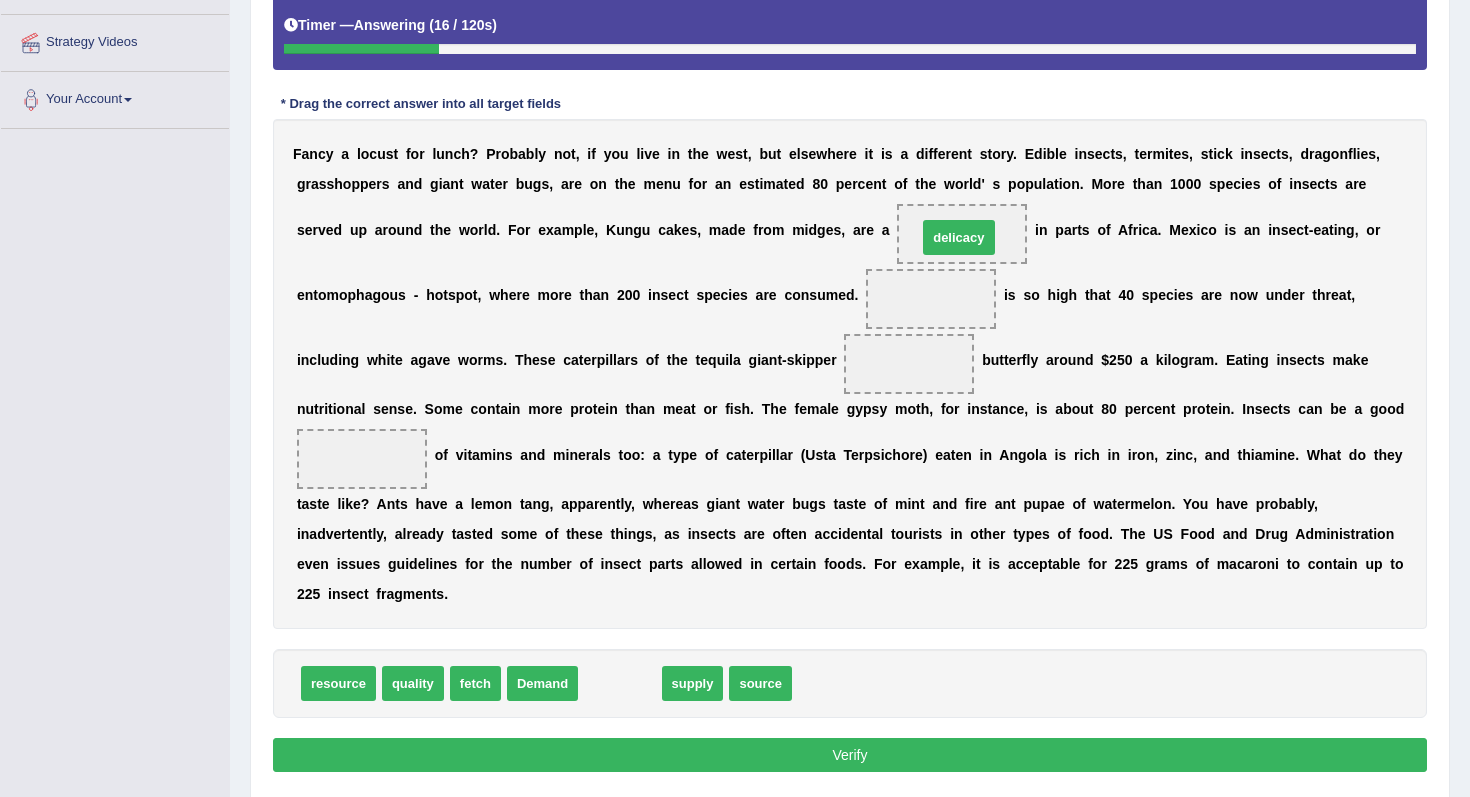 drag, startPoint x: 618, startPoint y: 682, endPoint x: 957, endPoint y: 236, distance: 560.21155 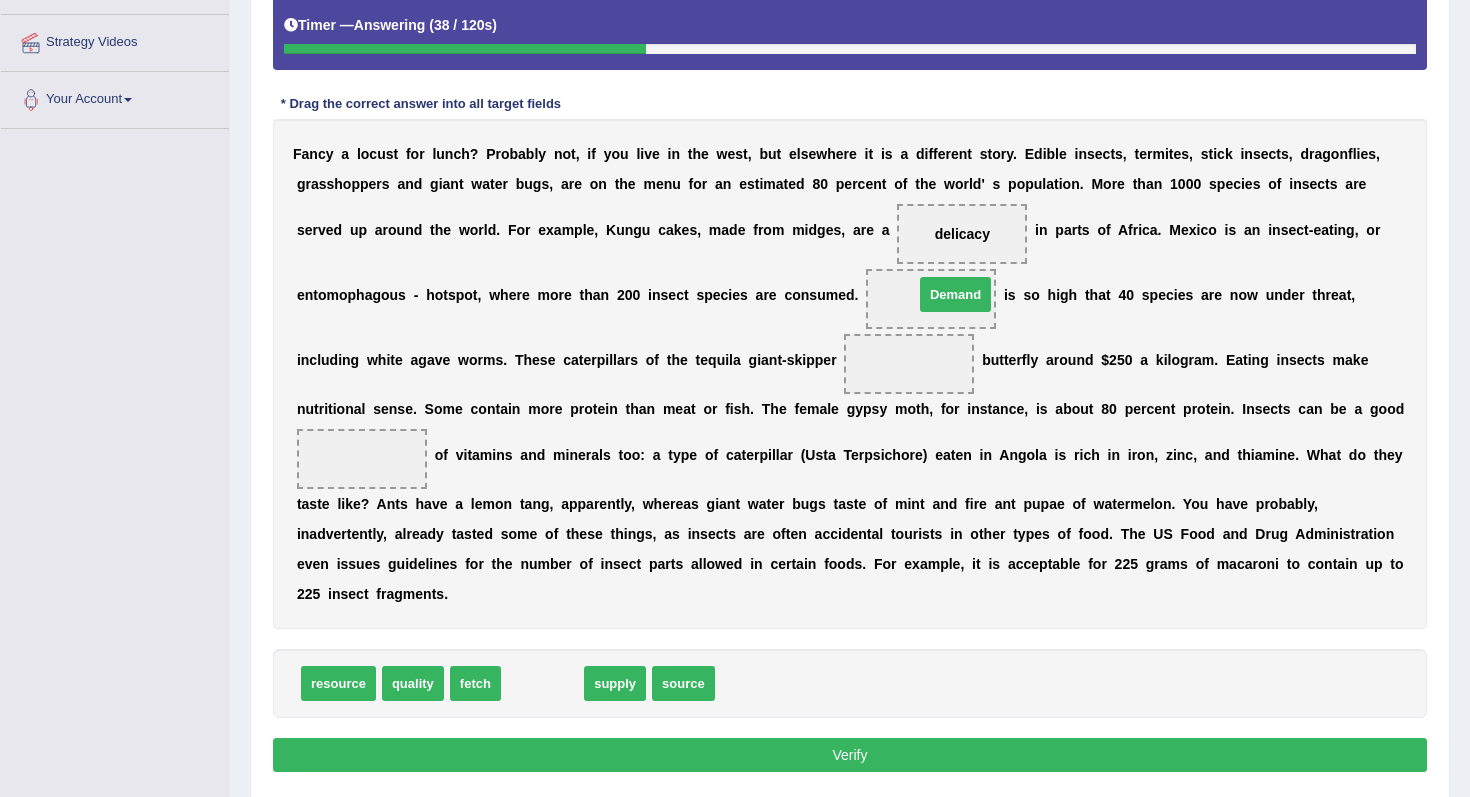 drag, startPoint x: 550, startPoint y: 685, endPoint x: 963, endPoint y: 296, distance: 567.3535 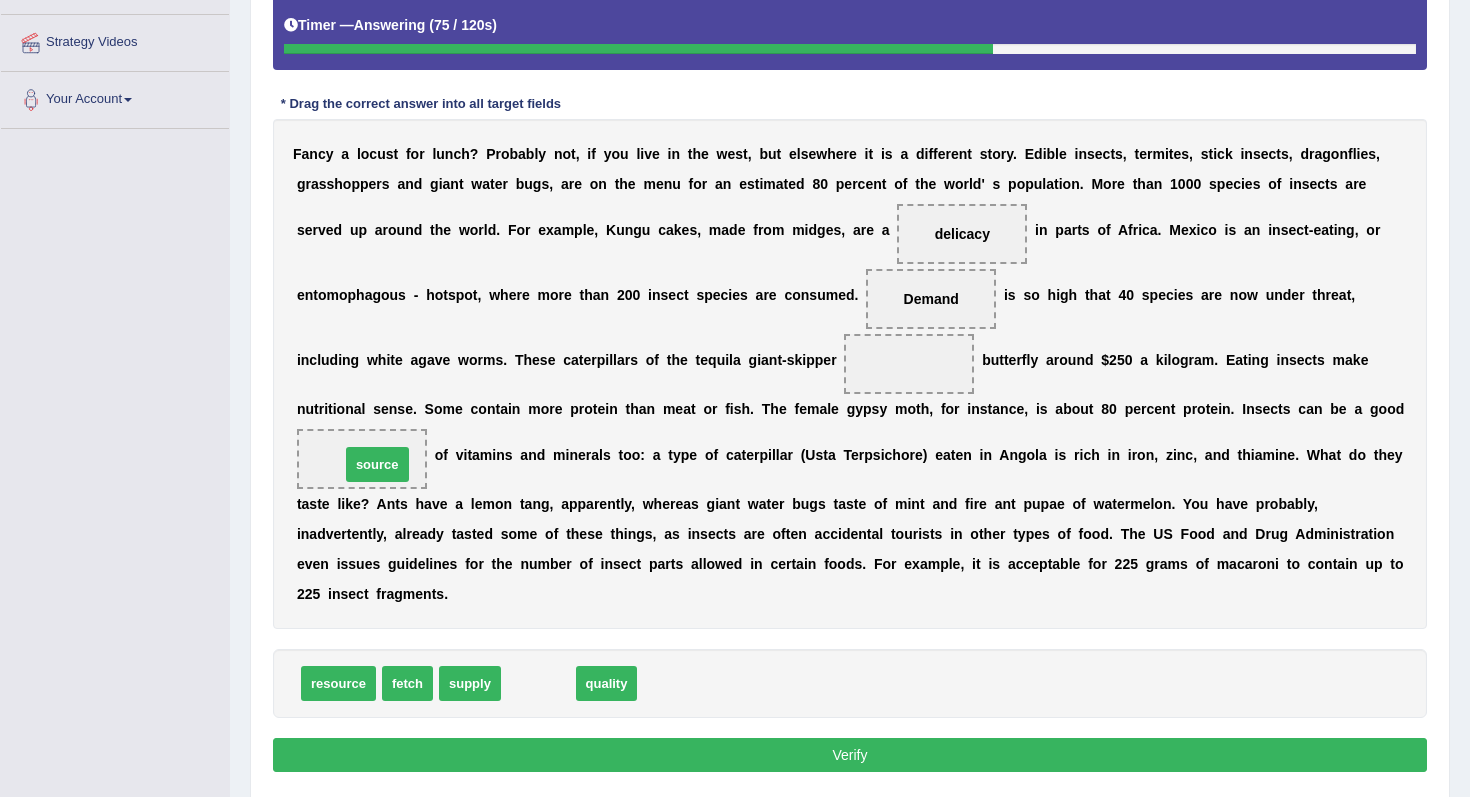 drag, startPoint x: 543, startPoint y: 681, endPoint x: 374, endPoint y: 449, distance: 287.02786 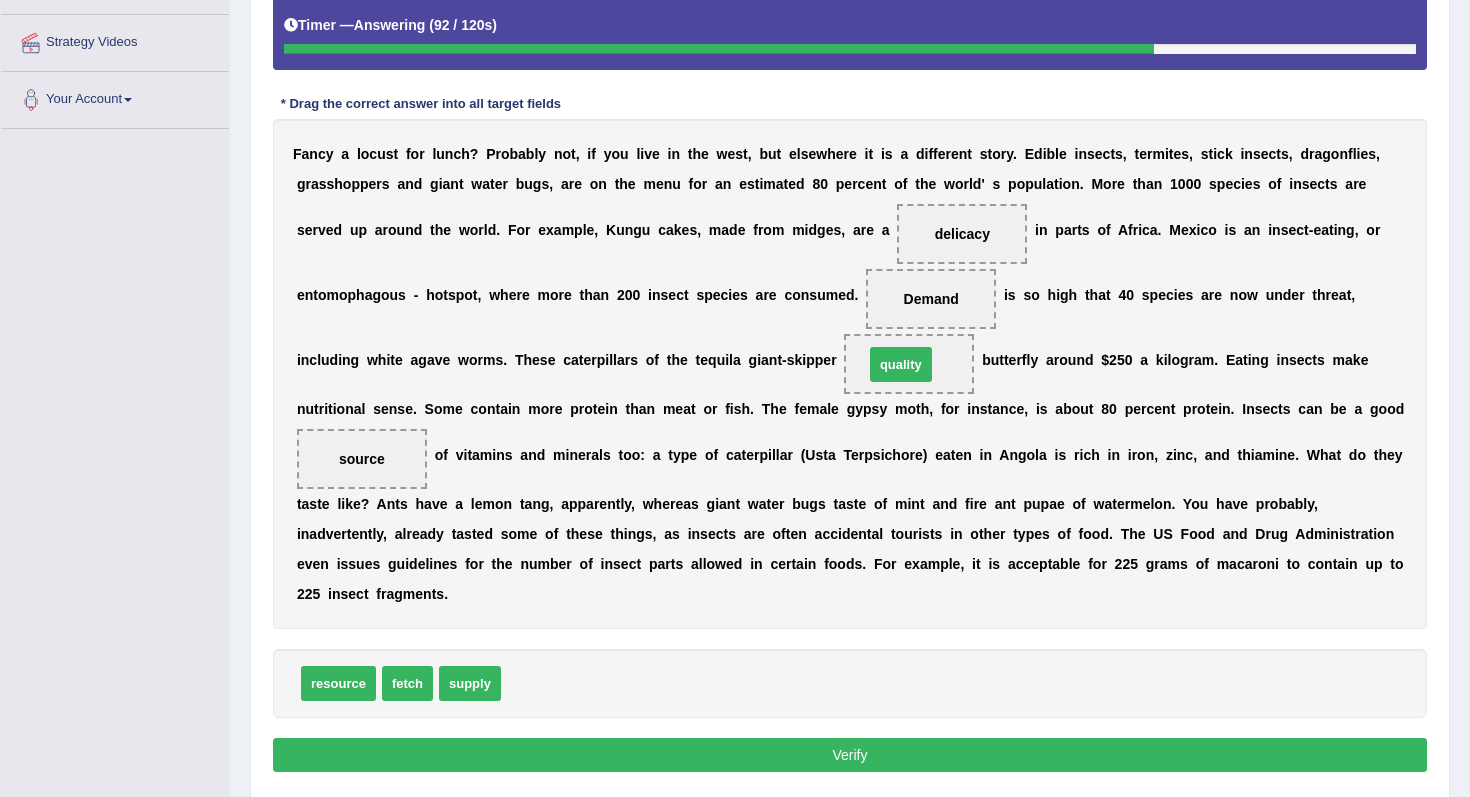 drag, startPoint x: 549, startPoint y: 687, endPoint x: 913, endPoint y: 368, distance: 484.00104 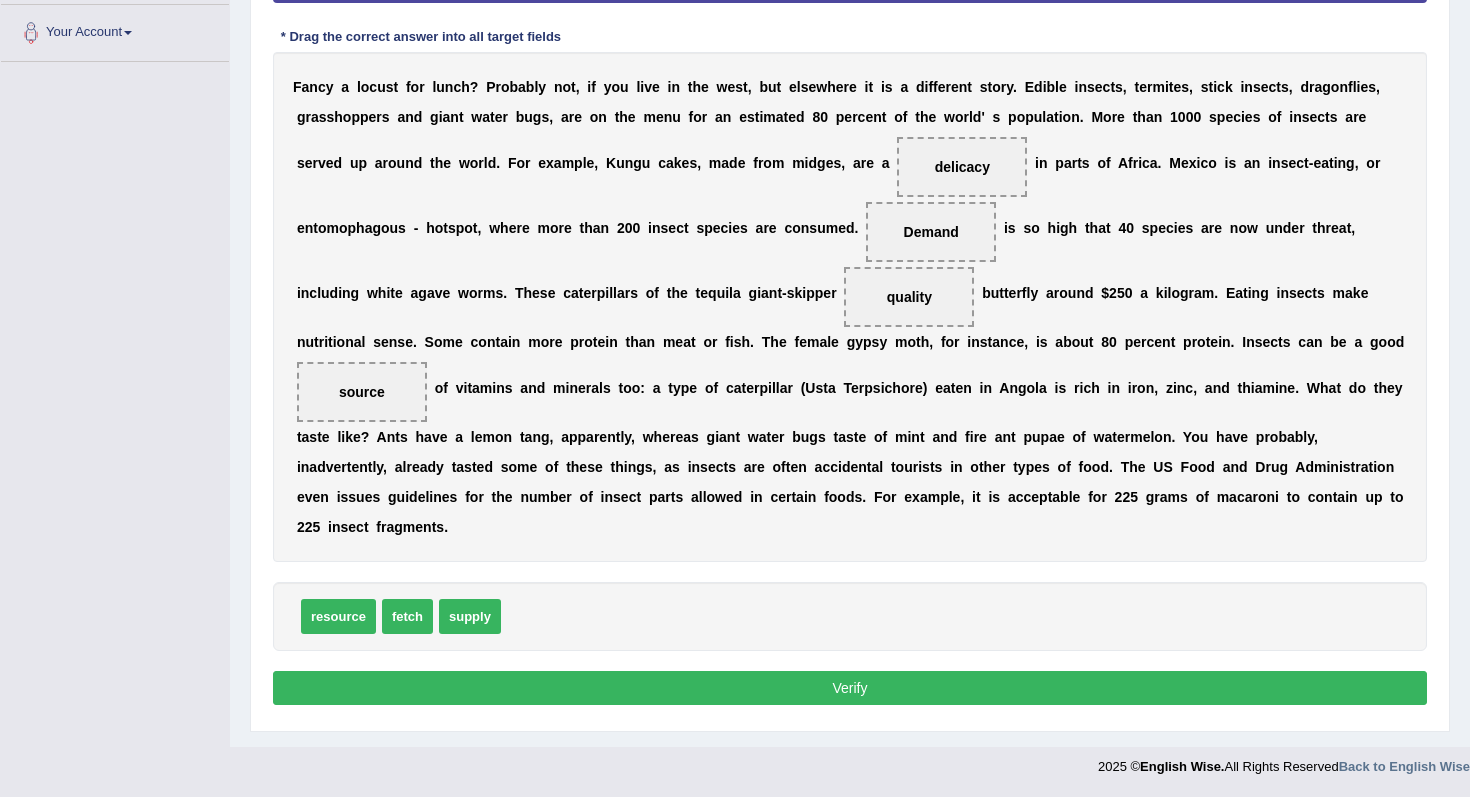 click on "Verify" at bounding box center [850, 688] 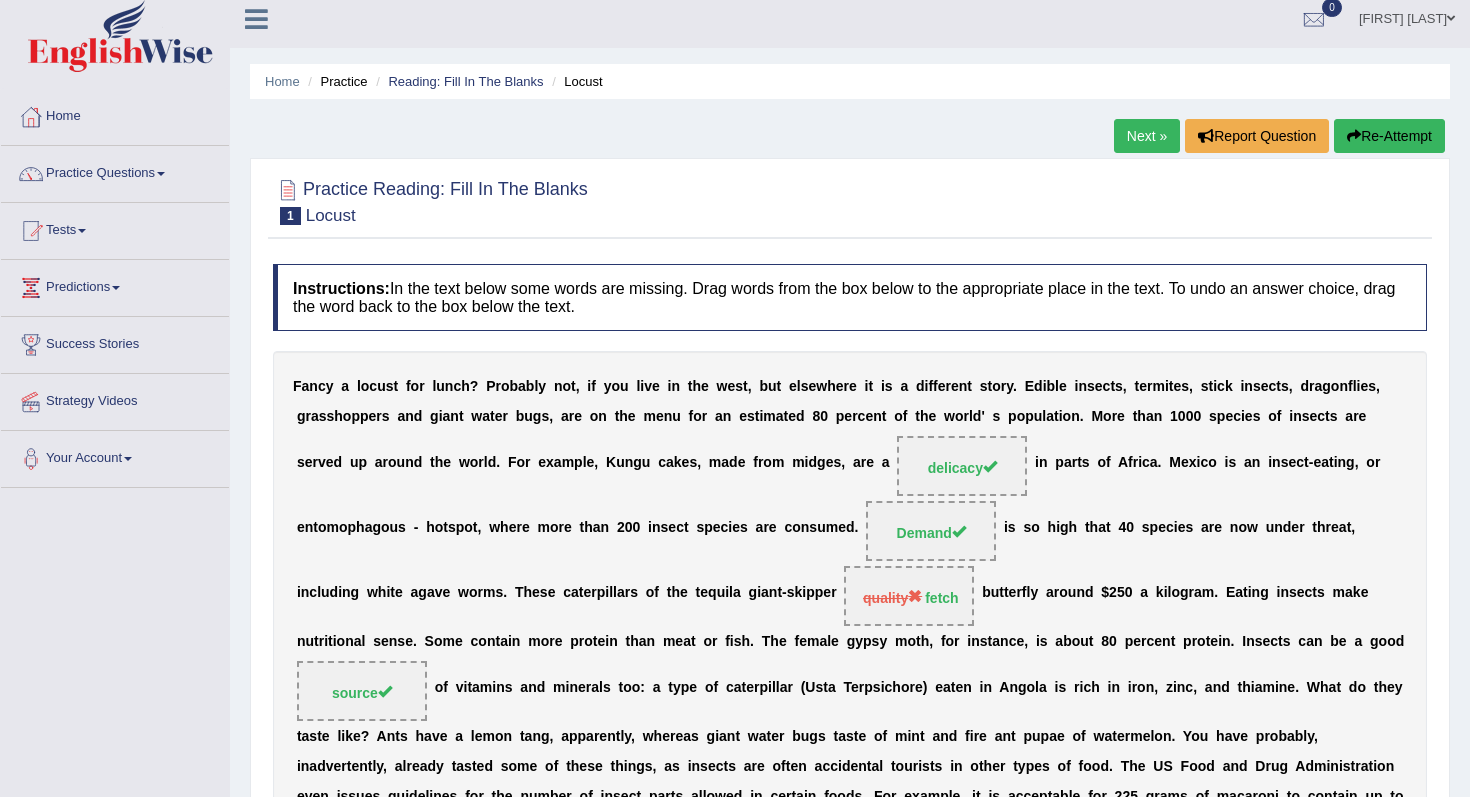 scroll, scrollTop: 0, scrollLeft: 0, axis: both 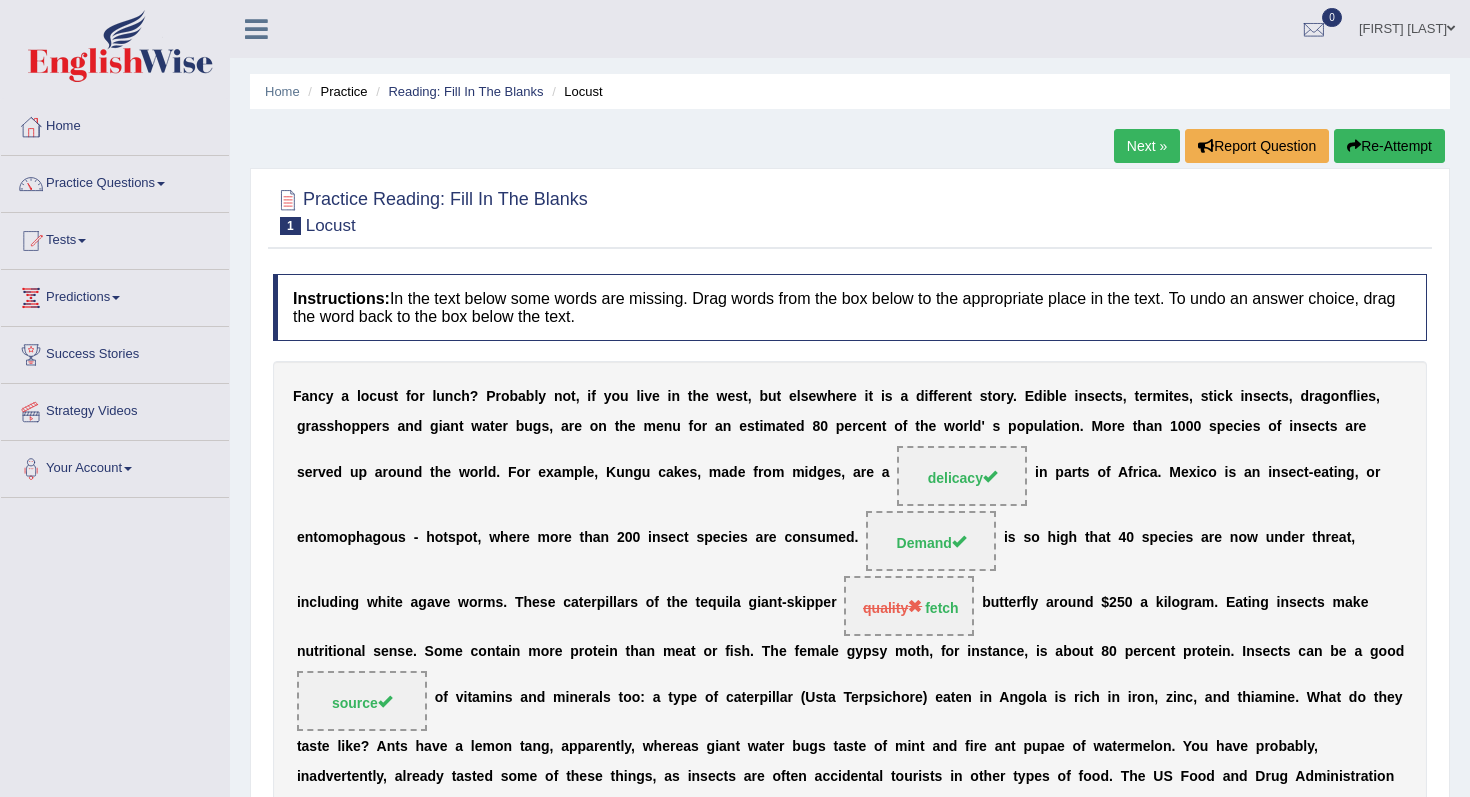 click on "Re-Attempt" at bounding box center [1389, 146] 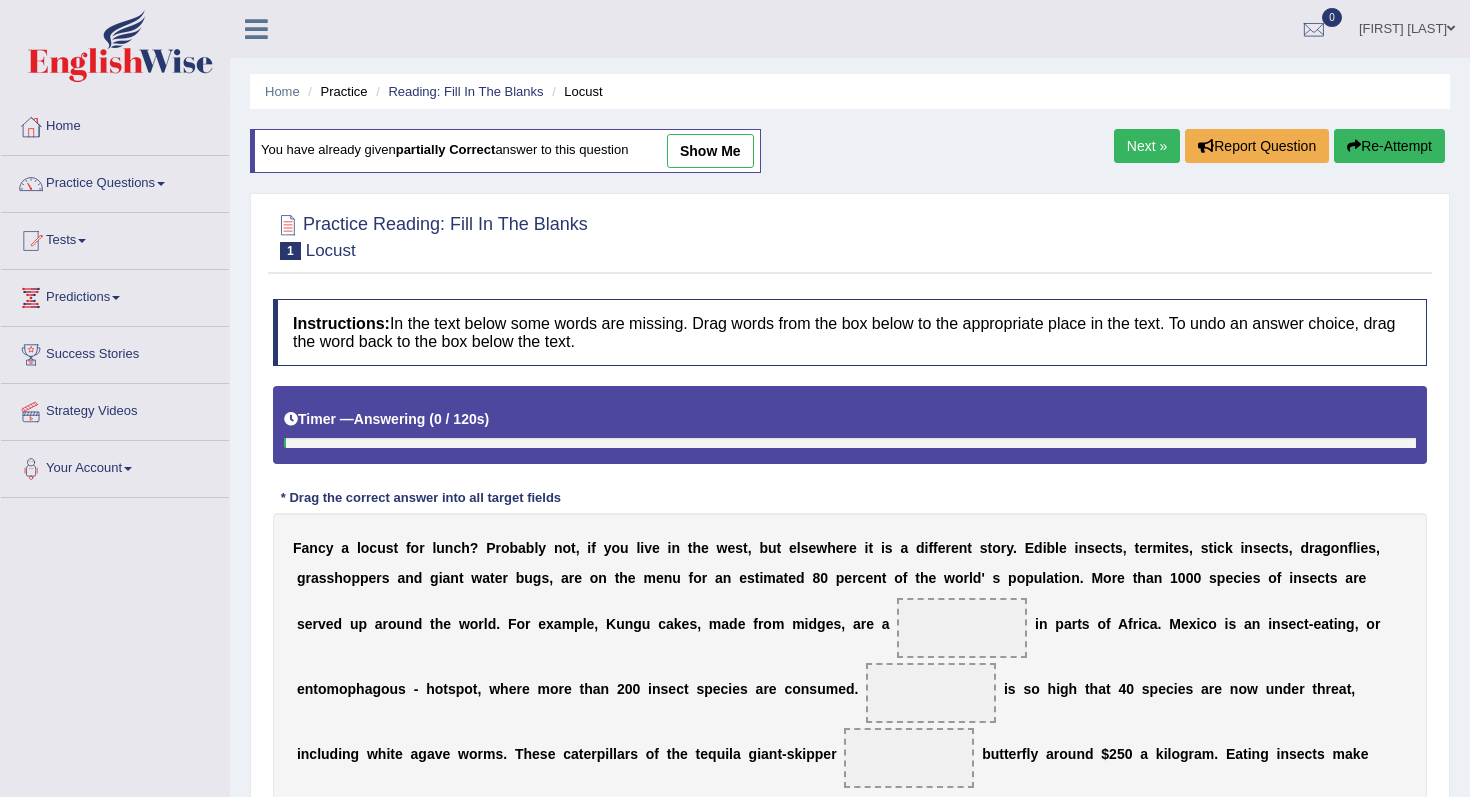 scroll, scrollTop: 0, scrollLeft: 0, axis: both 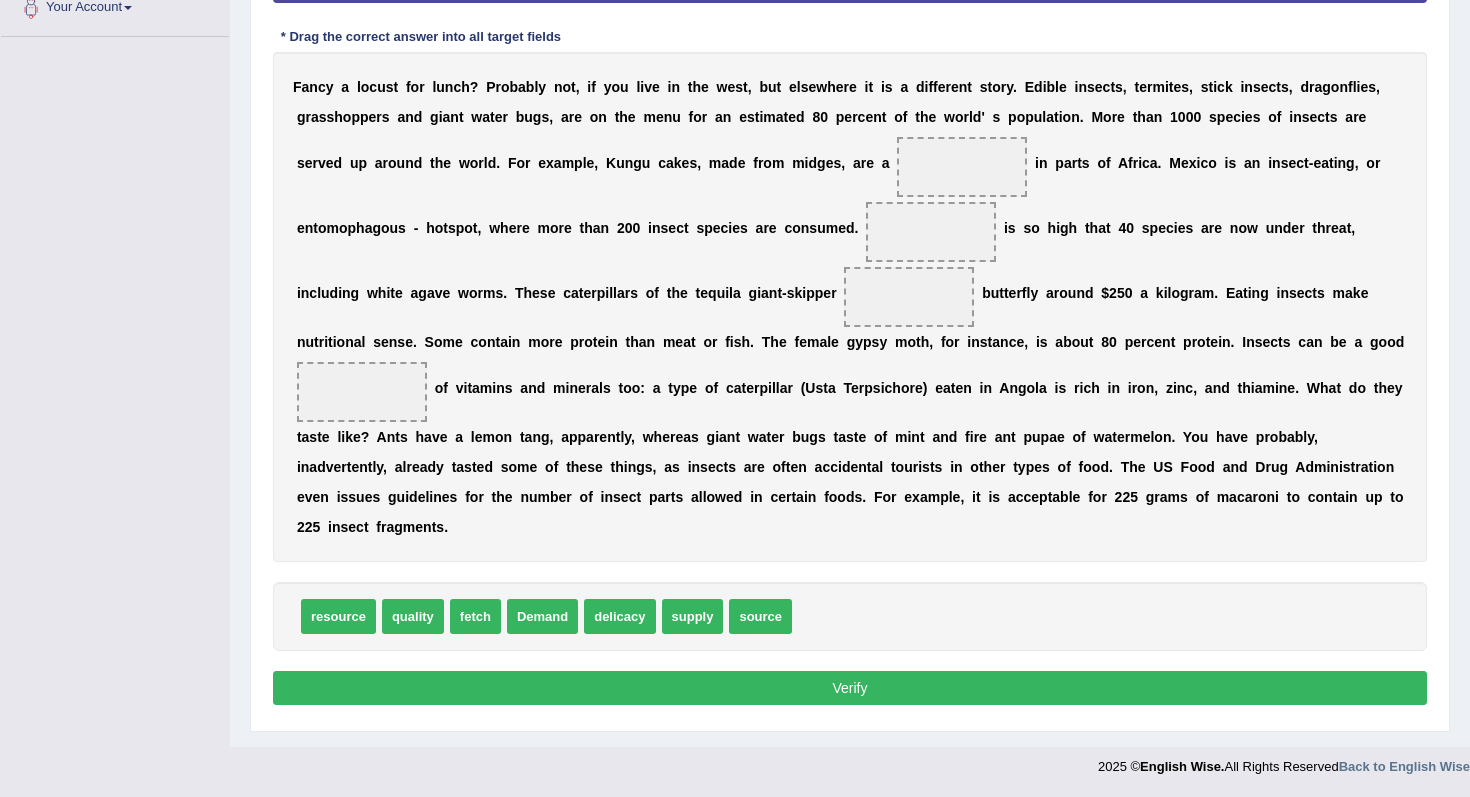 click at bounding box center (962, 167) 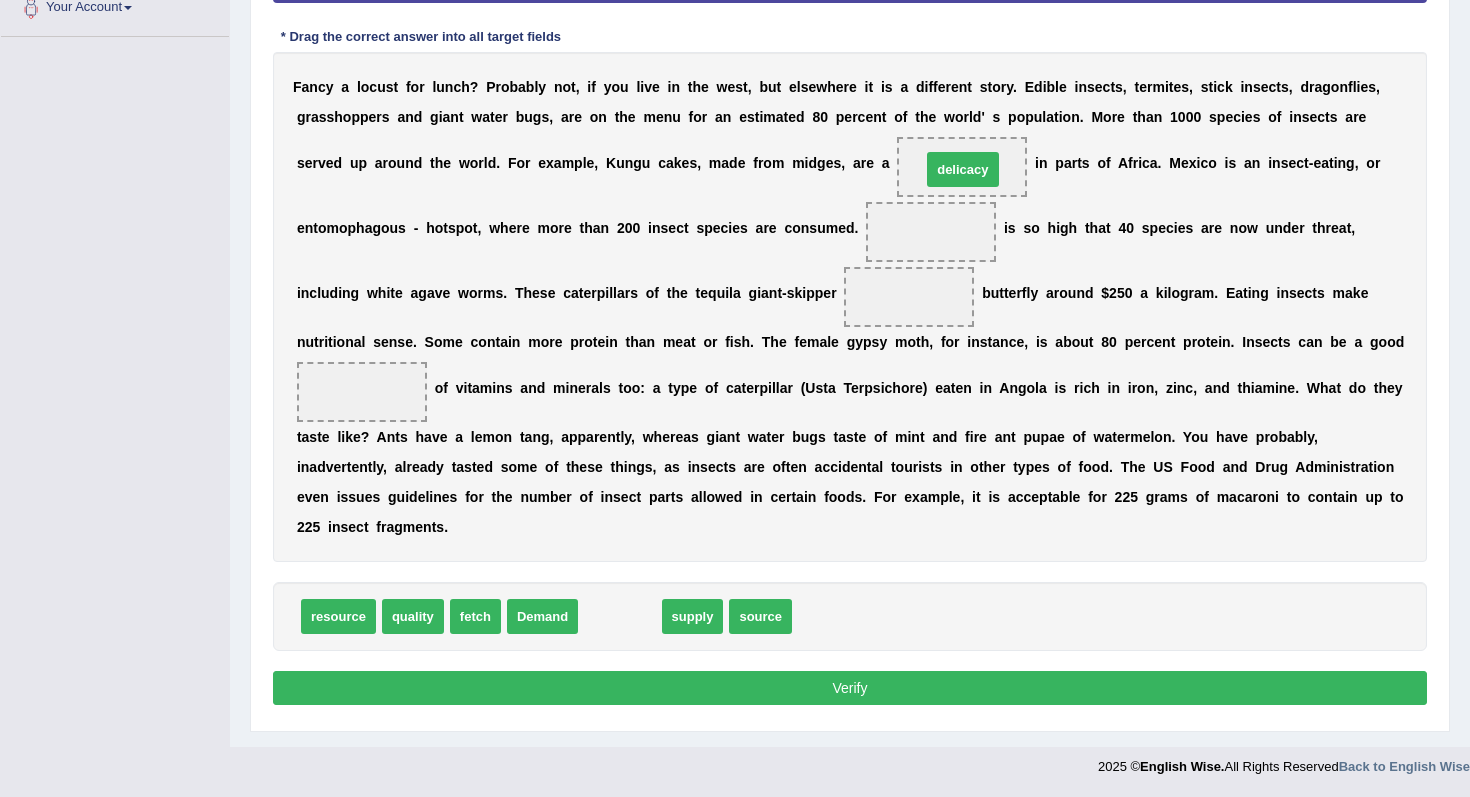 drag, startPoint x: 614, startPoint y: 610, endPoint x: 958, endPoint y: 162, distance: 564.83624 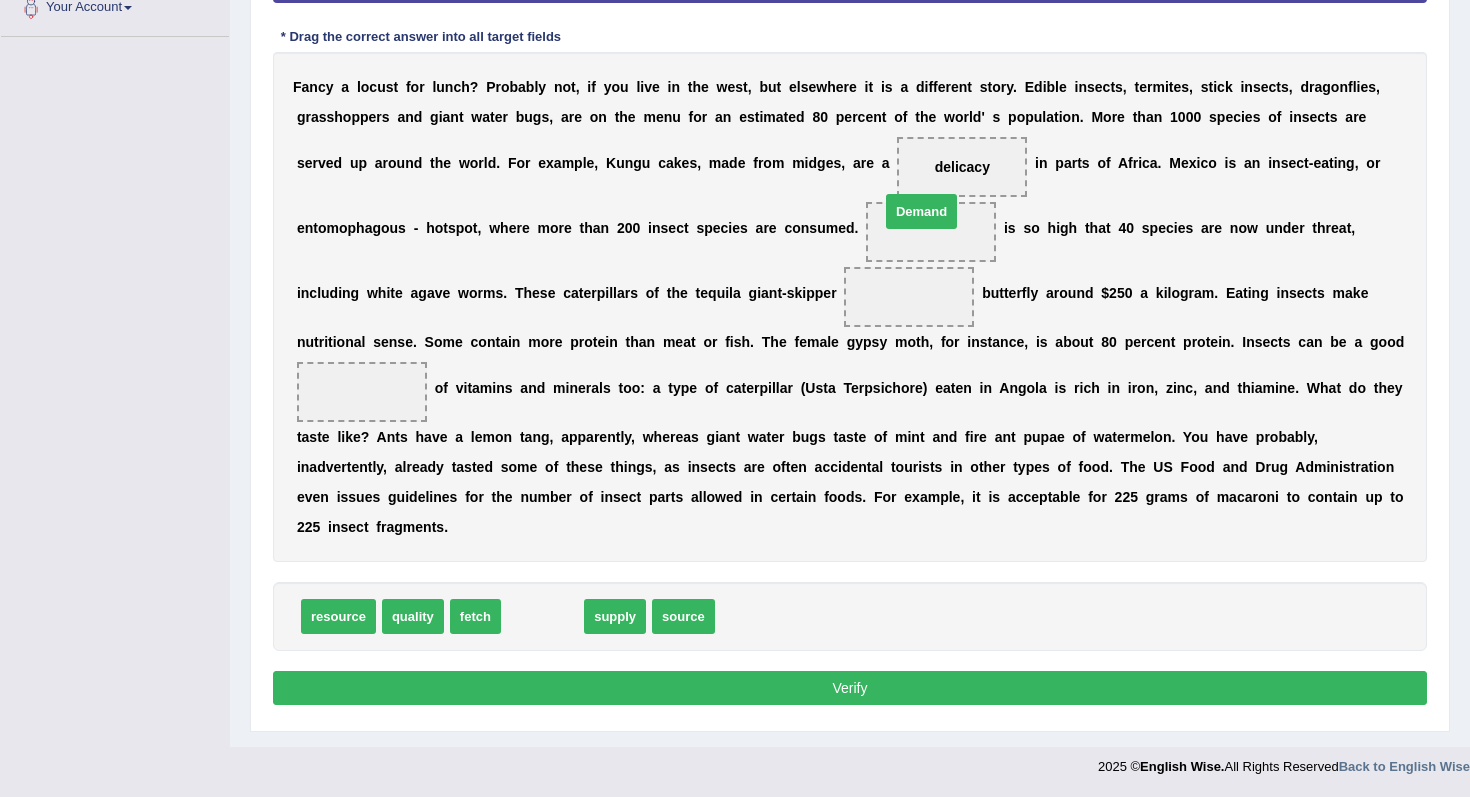 drag, startPoint x: 546, startPoint y: 618, endPoint x: 925, endPoint y: 214, distance: 553.9468 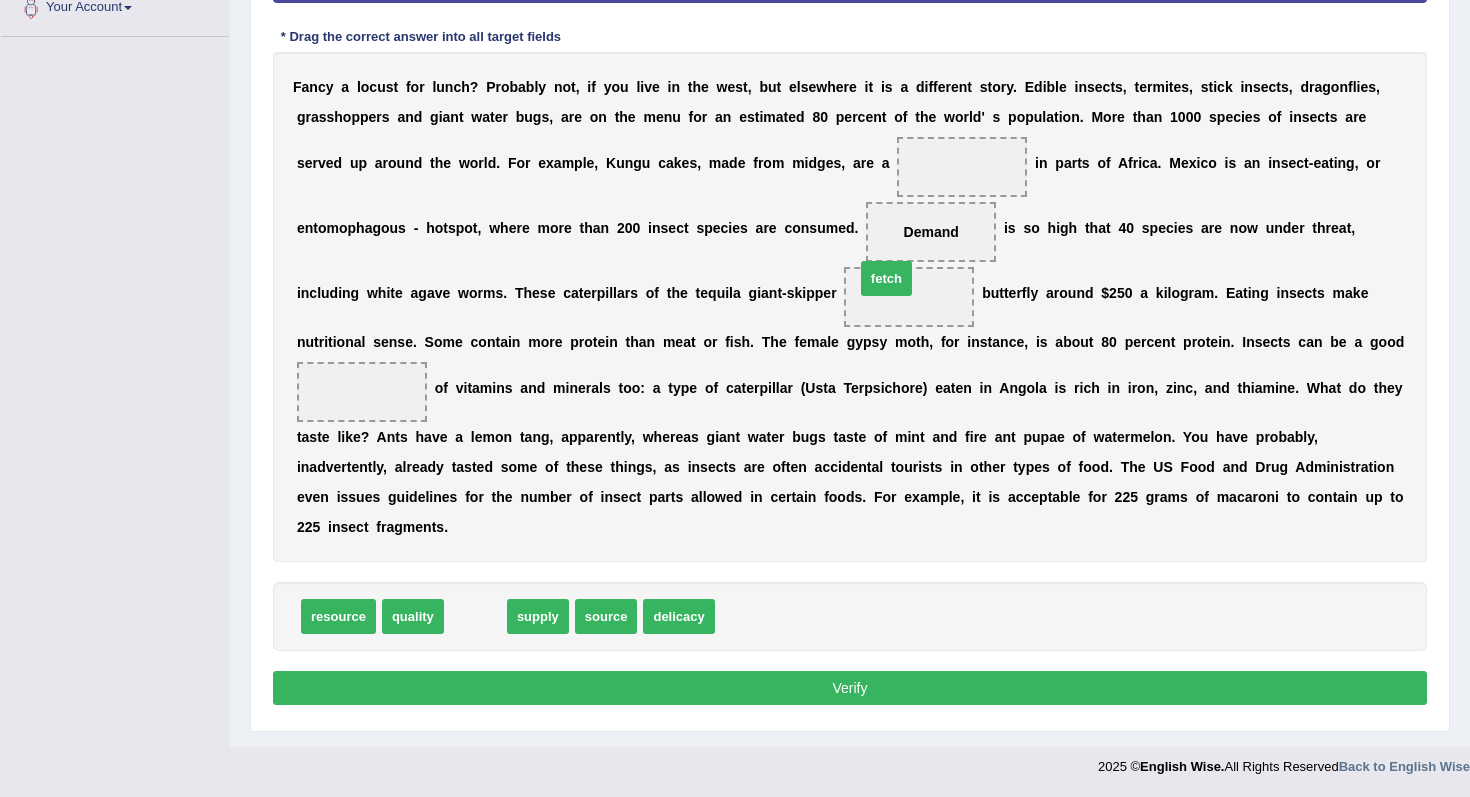 drag, startPoint x: 471, startPoint y: 611, endPoint x: 884, endPoint y: 277, distance: 531.1544 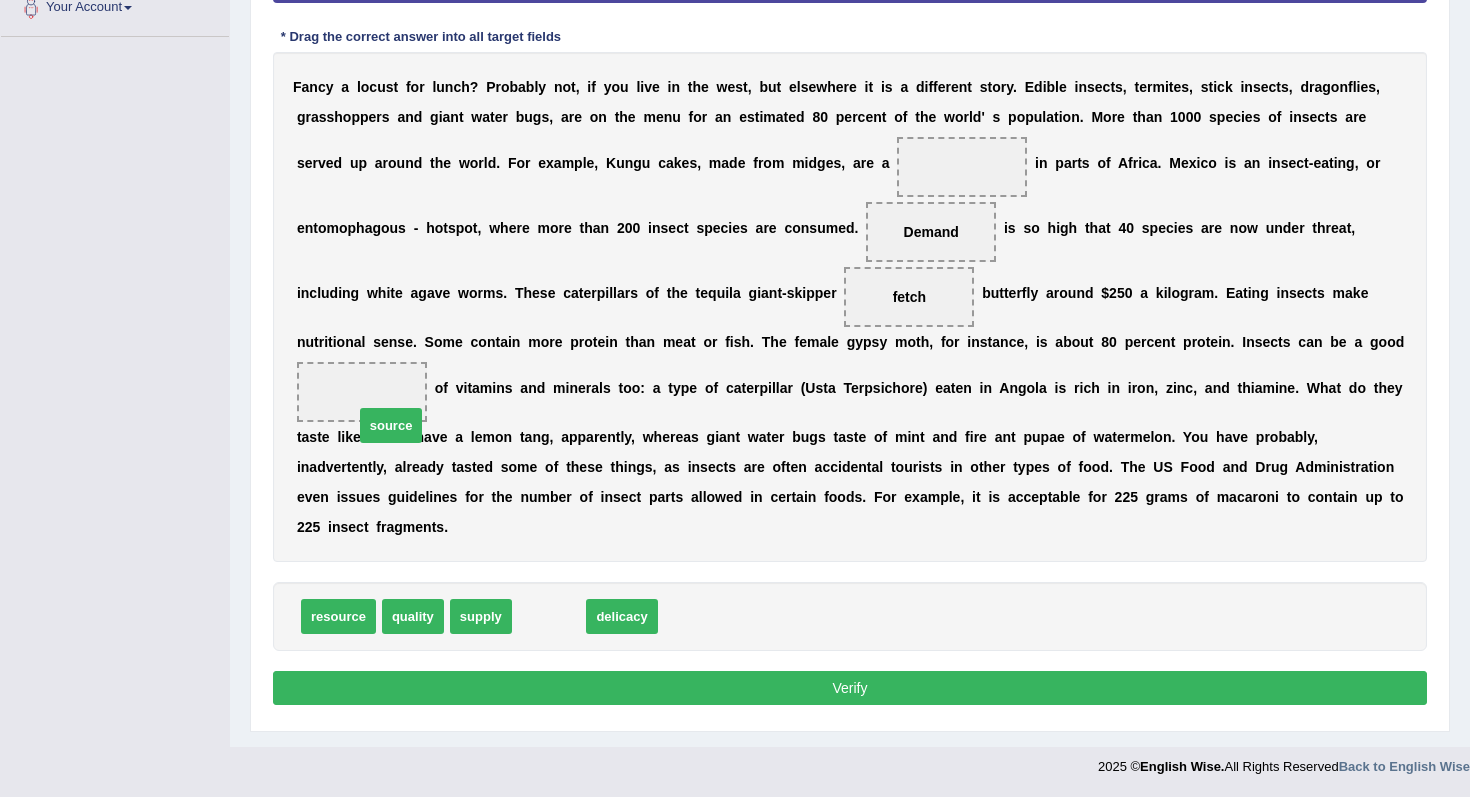 drag, startPoint x: 537, startPoint y: 615, endPoint x: 379, endPoint y: 424, distance: 247.88103 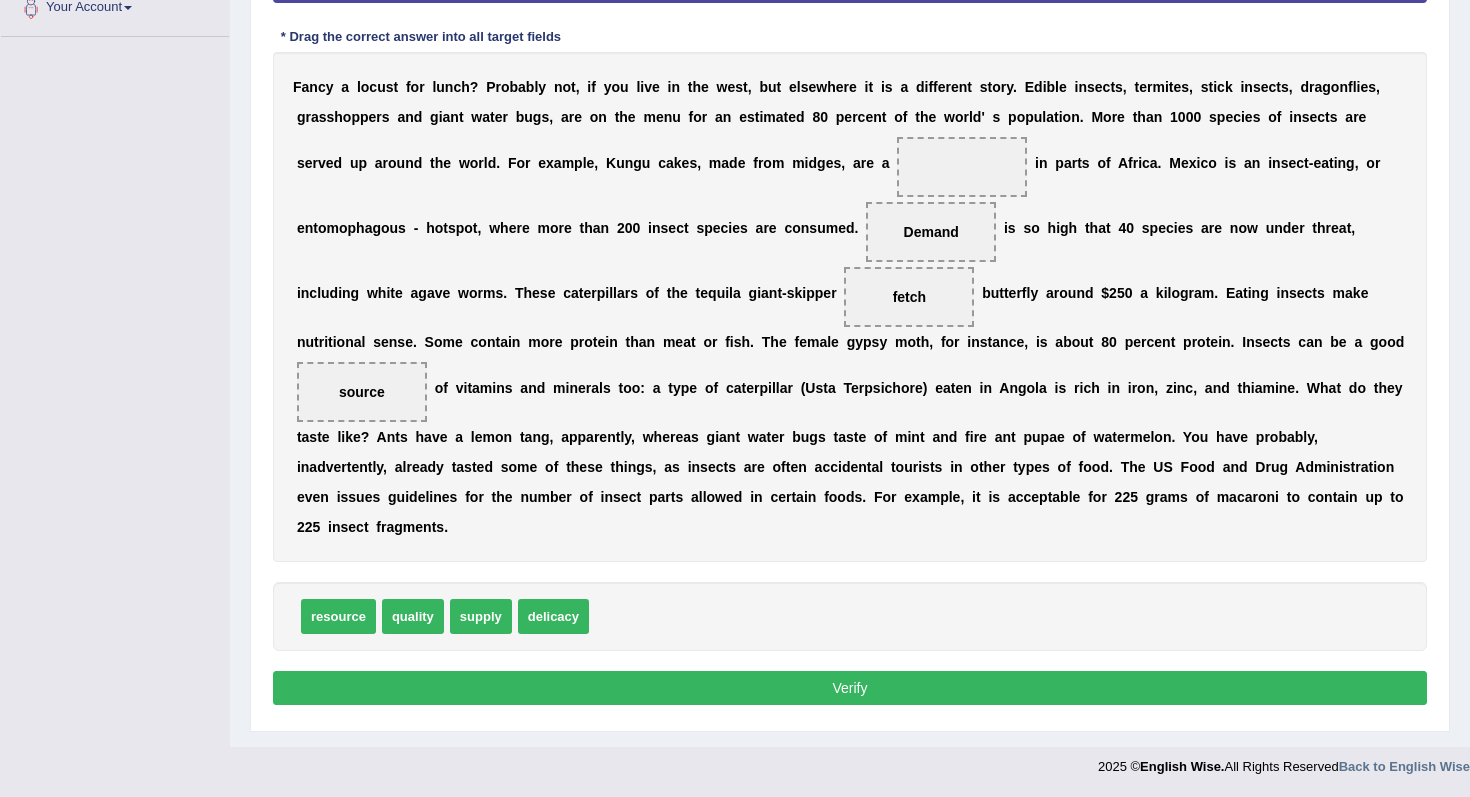 click on "Verify" at bounding box center (850, 688) 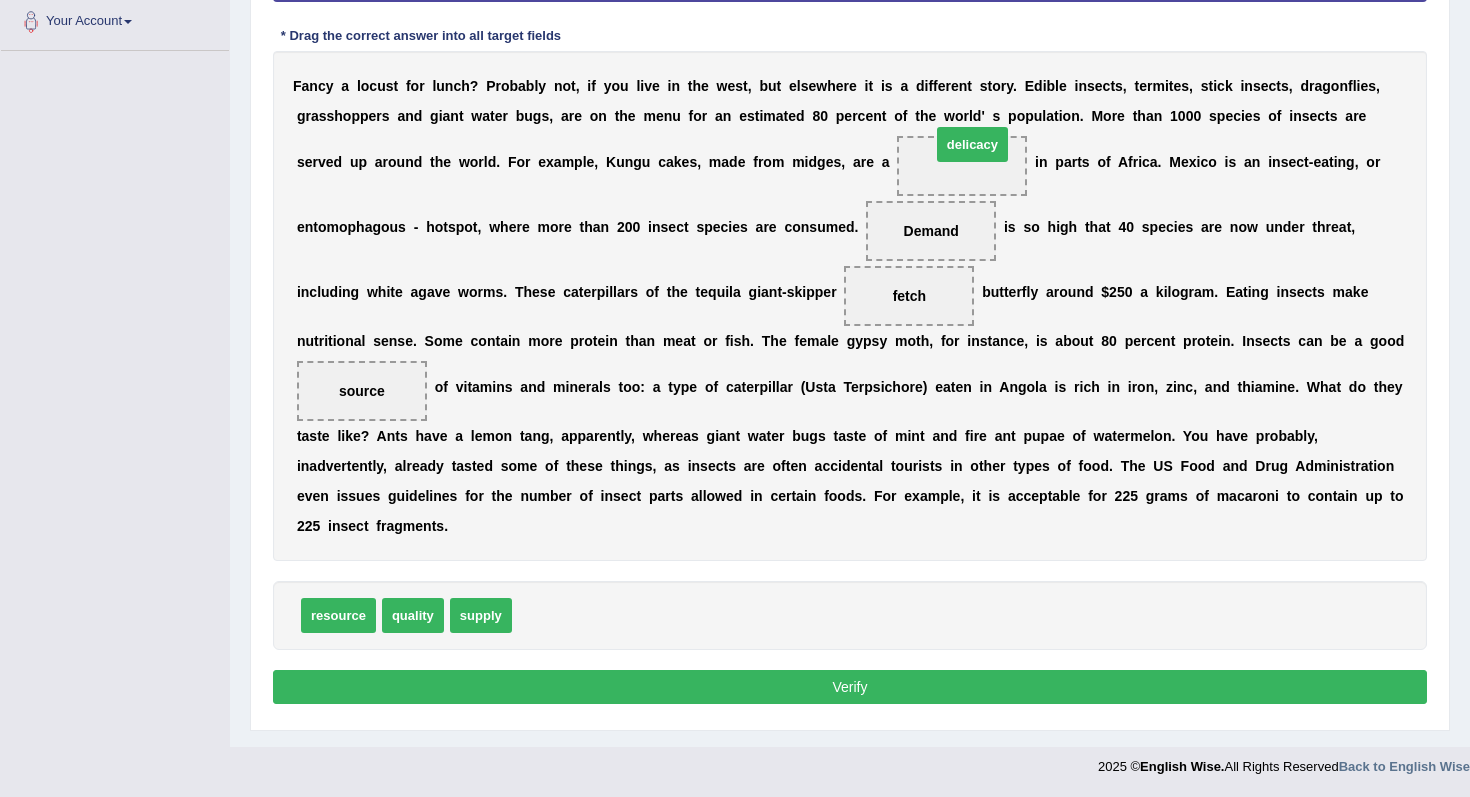 drag, startPoint x: 532, startPoint y: 613, endPoint x: 950, endPoint y: 144, distance: 628.2396 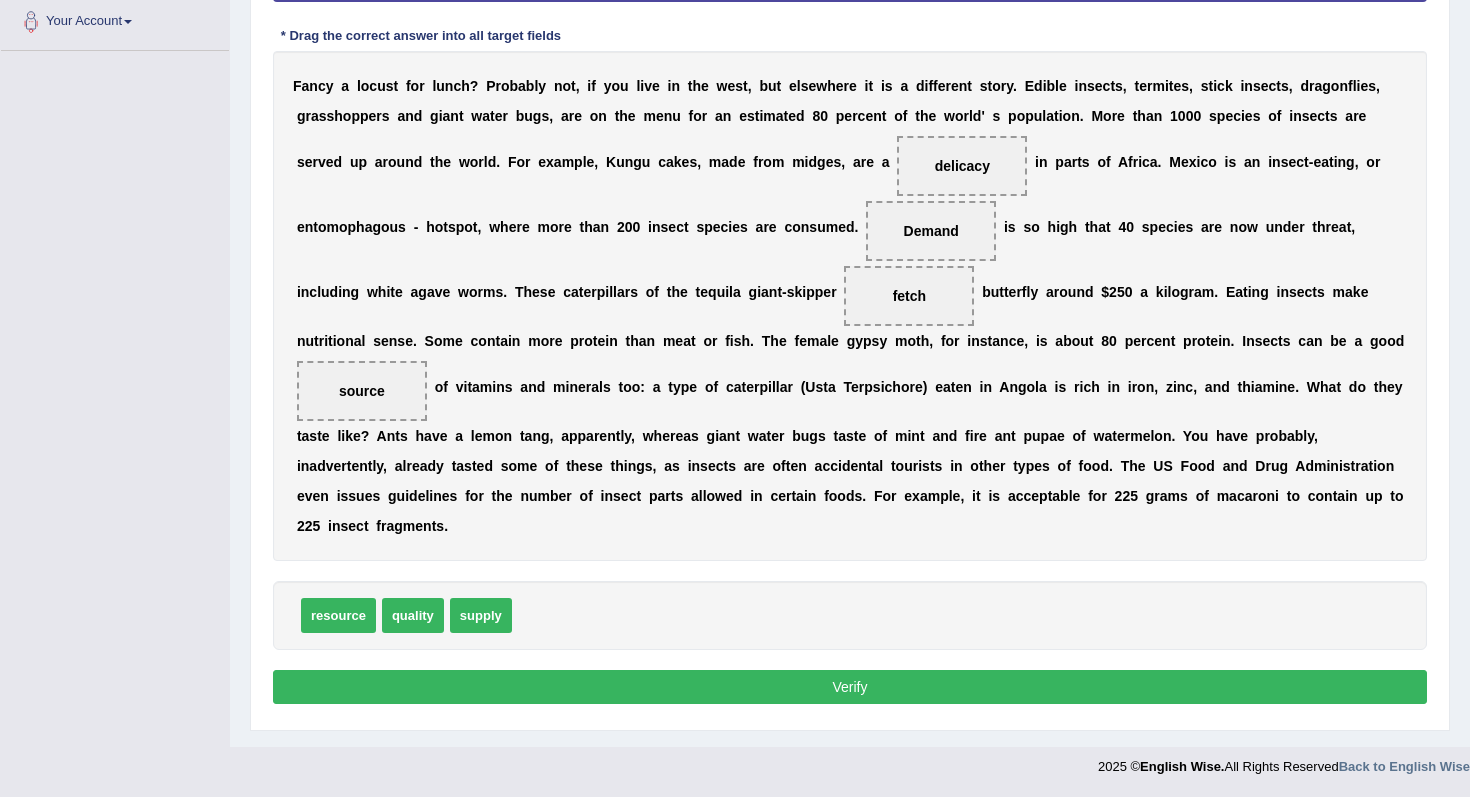 click on "Verify" at bounding box center (850, 687) 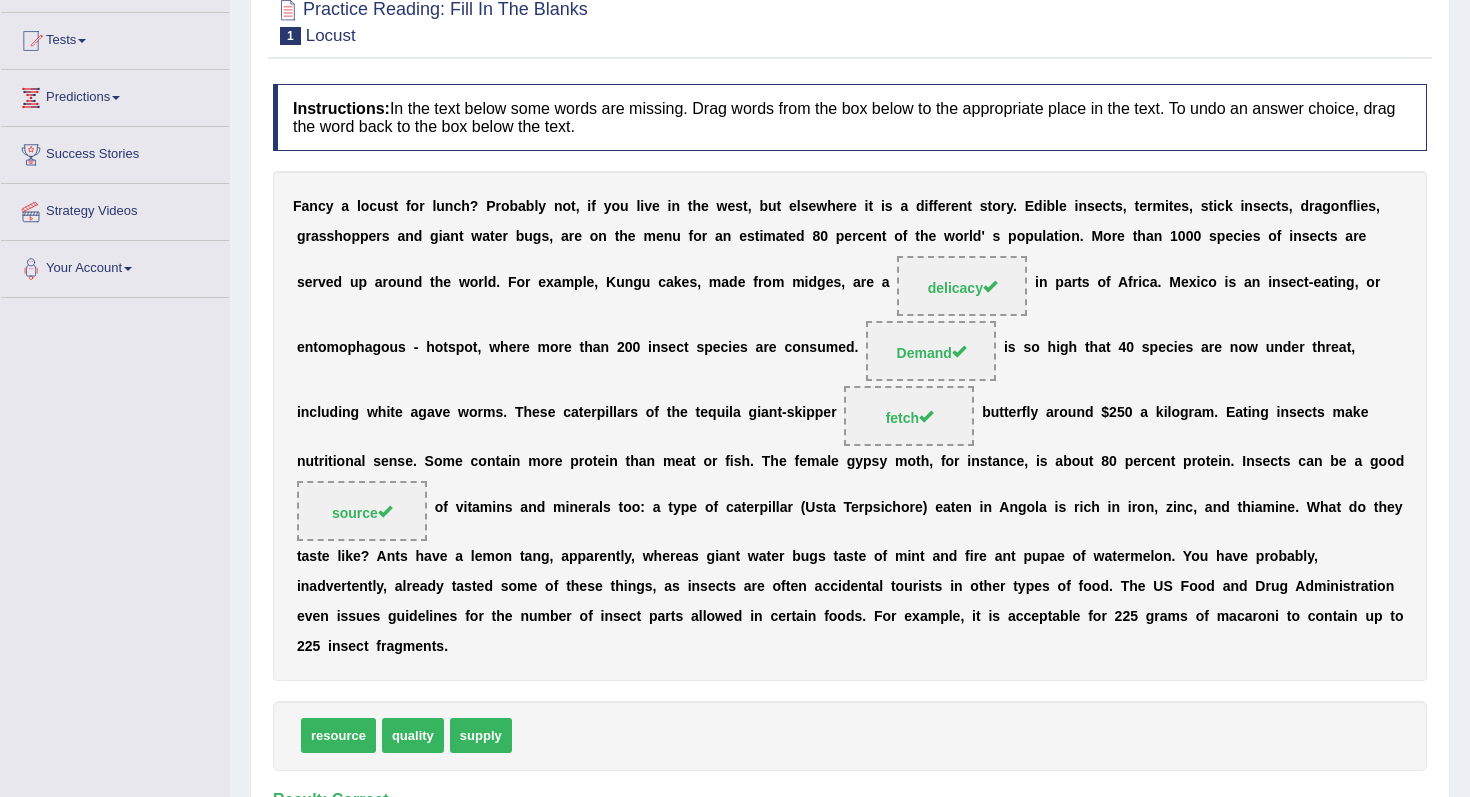 scroll, scrollTop: 0, scrollLeft: 0, axis: both 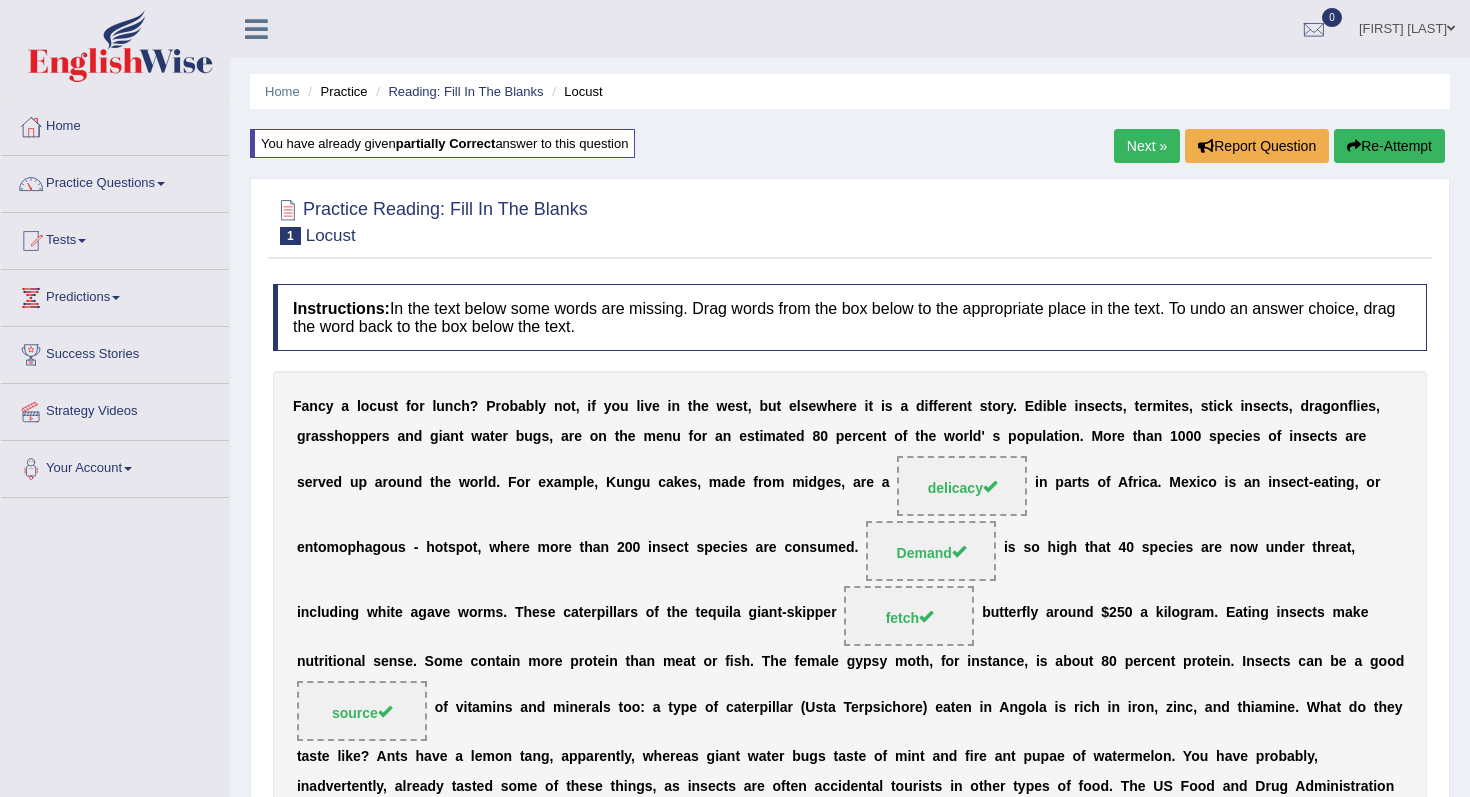 click on "Next »" at bounding box center [1147, 146] 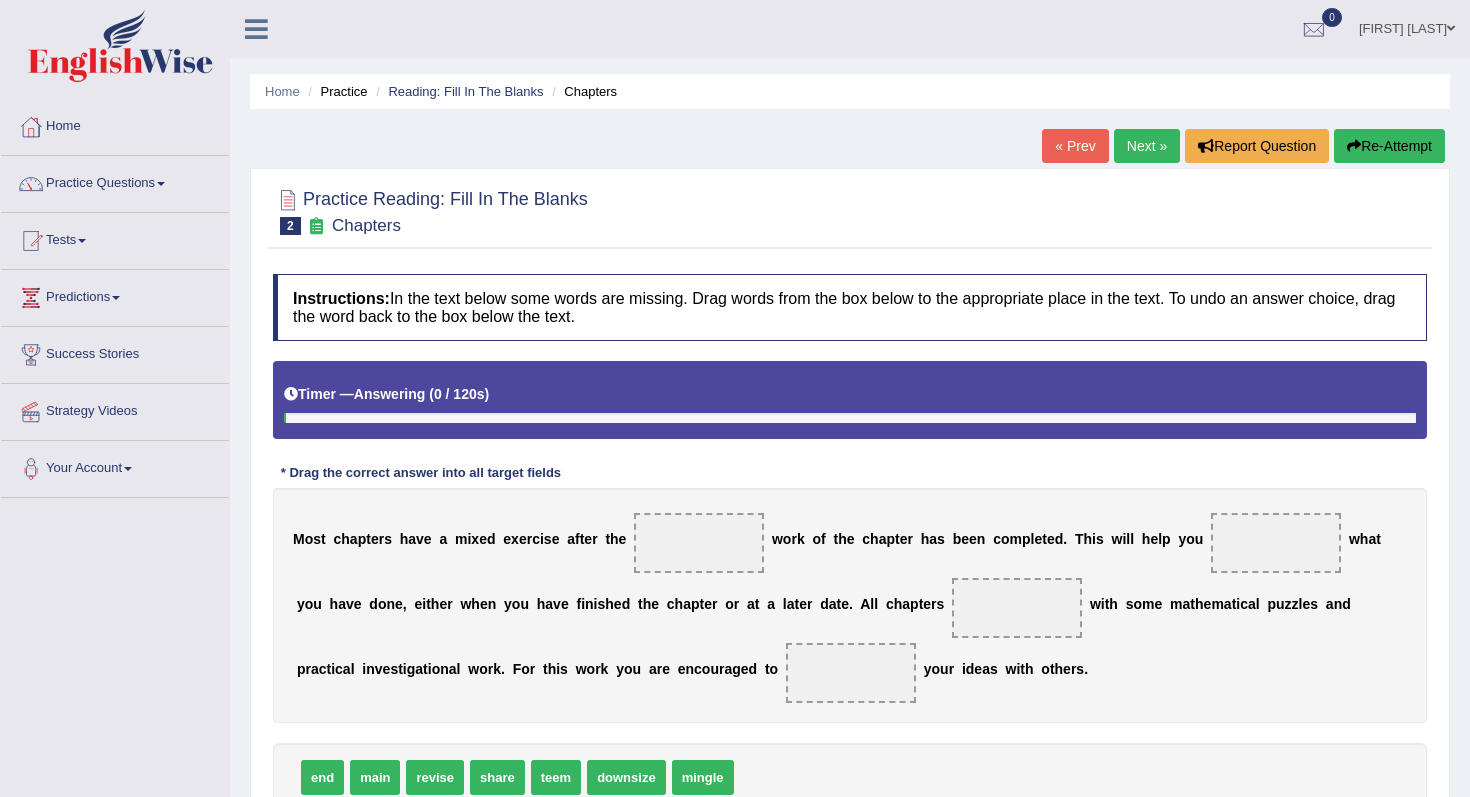 scroll, scrollTop: 0, scrollLeft: 0, axis: both 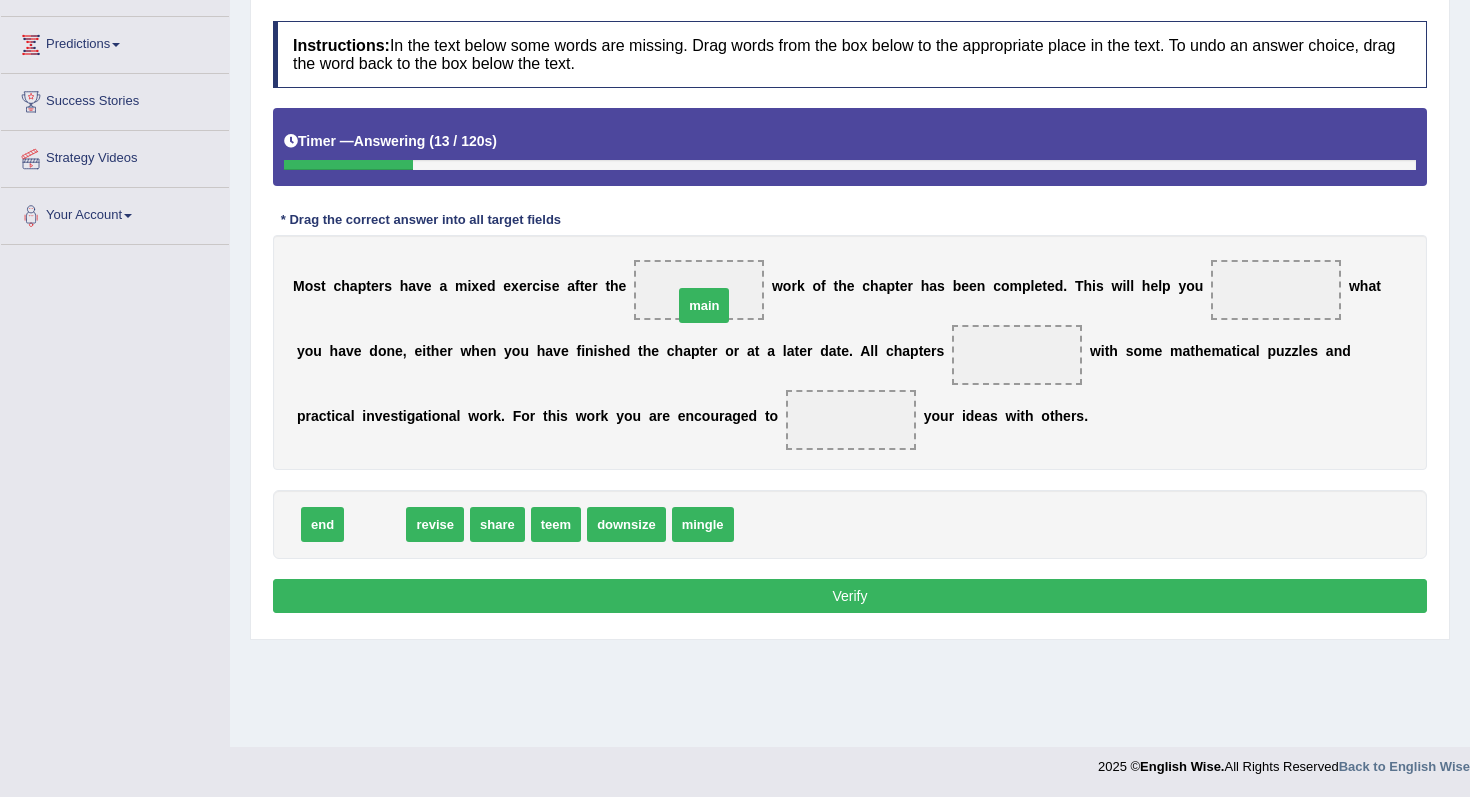 drag, startPoint x: 374, startPoint y: 528, endPoint x: 703, endPoint y: 309, distance: 395.224 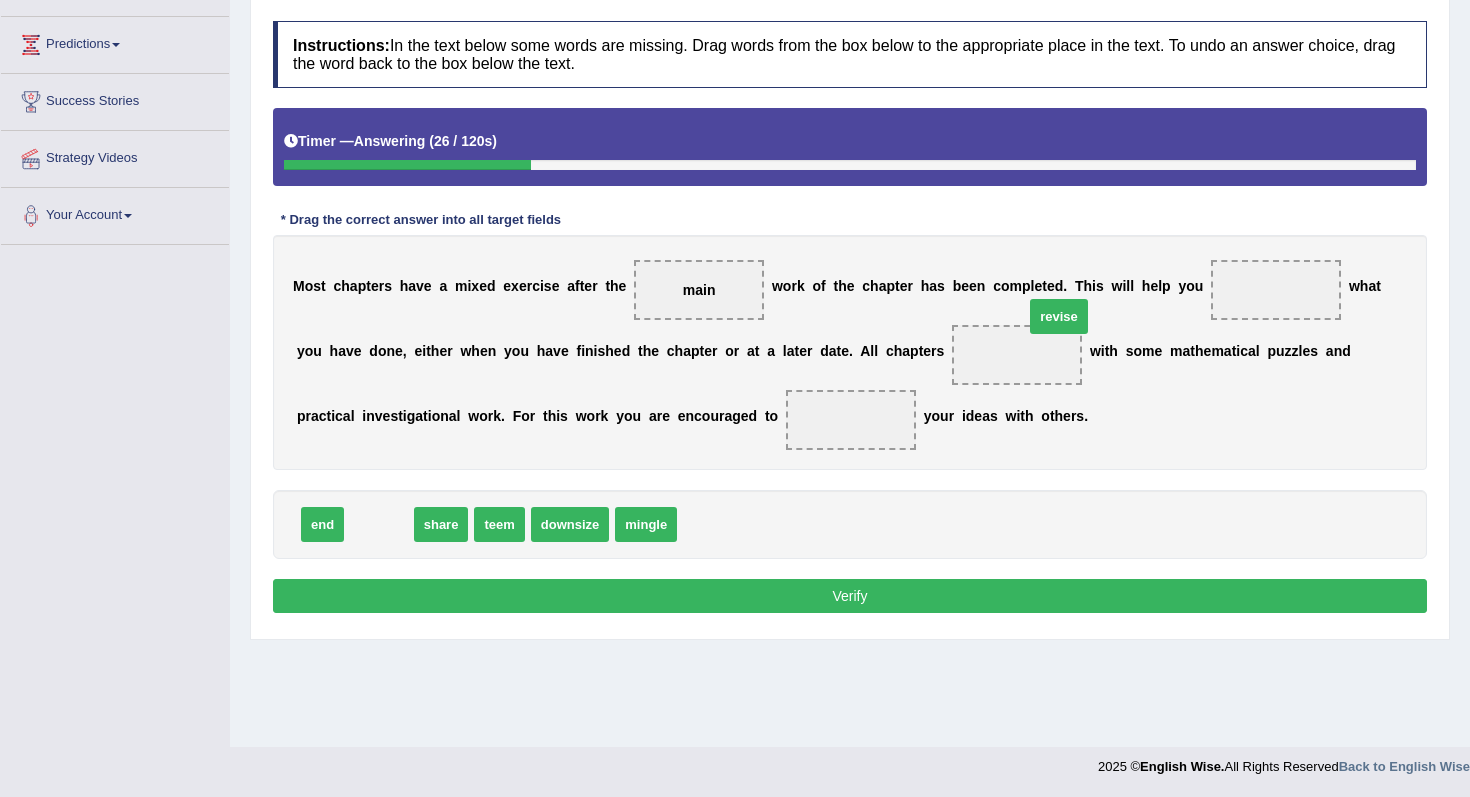 drag, startPoint x: 368, startPoint y: 528, endPoint x: 1048, endPoint y: 313, distance: 713.1795 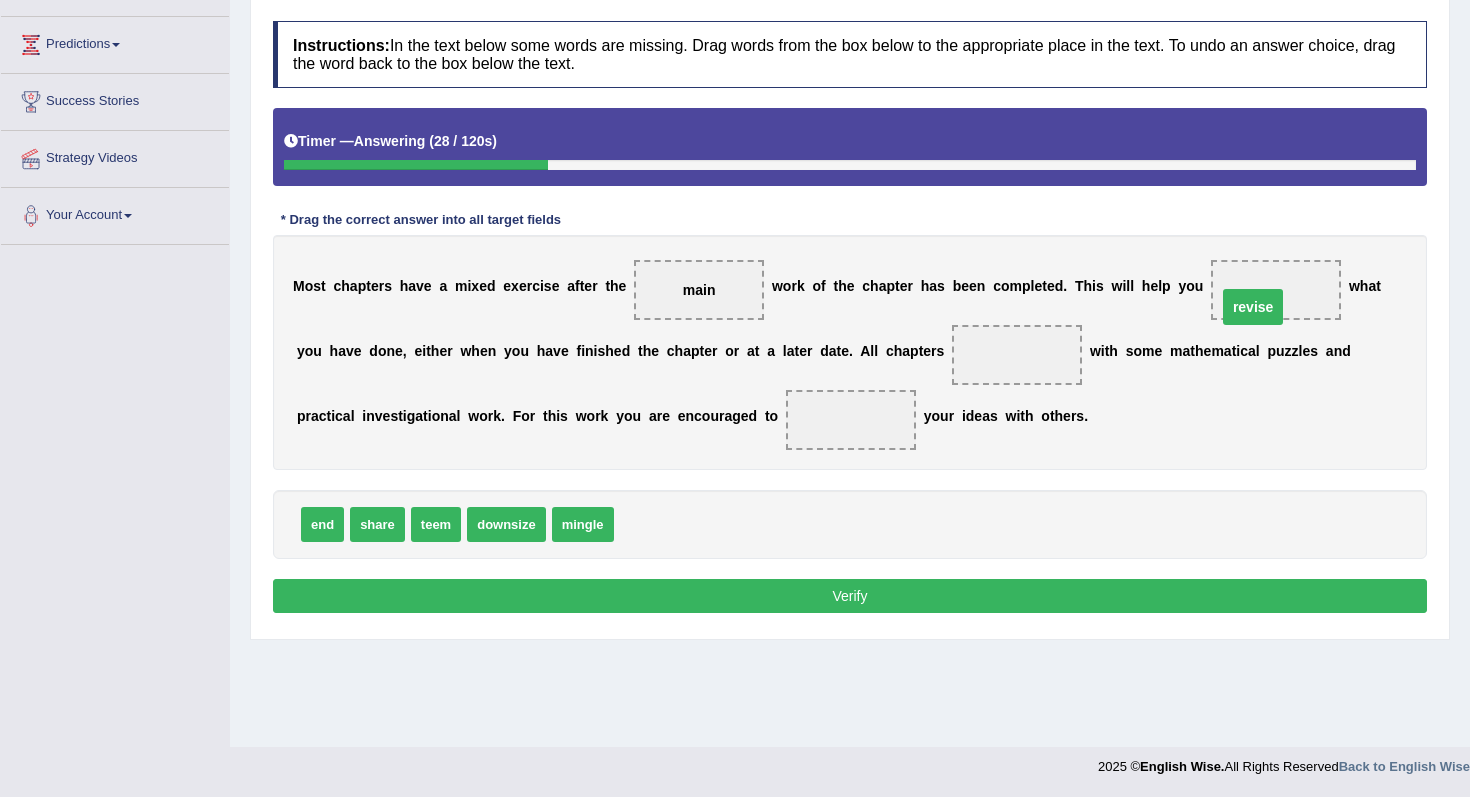 drag, startPoint x: 1013, startPoint y: 363, endPoint x: 1251, endPoint y: 308, distance: 244.27238 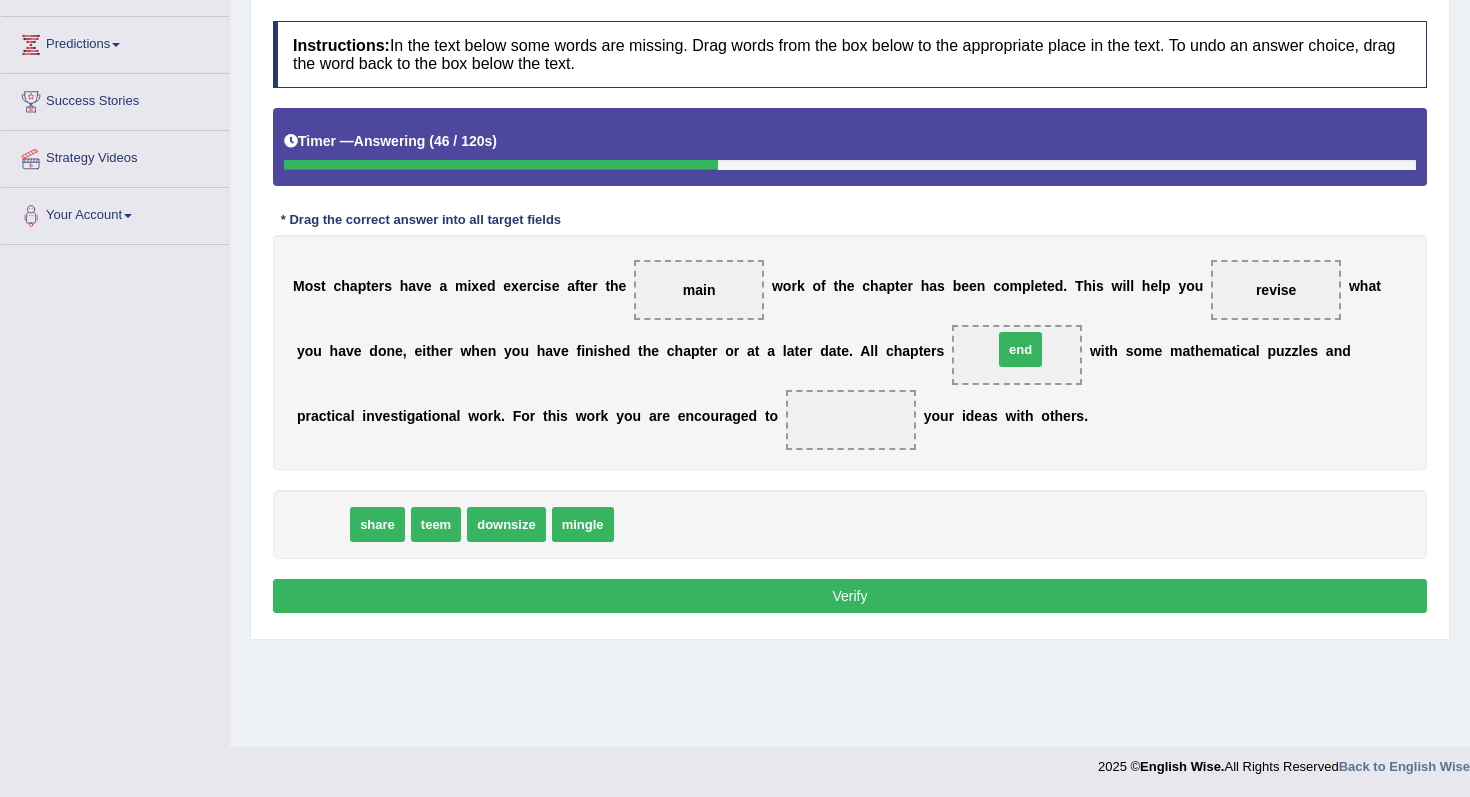 drag, startPoint x: 316, startPoint y: 526, endPoint x: 1013, endPoint y: 352, distance: 718.39056 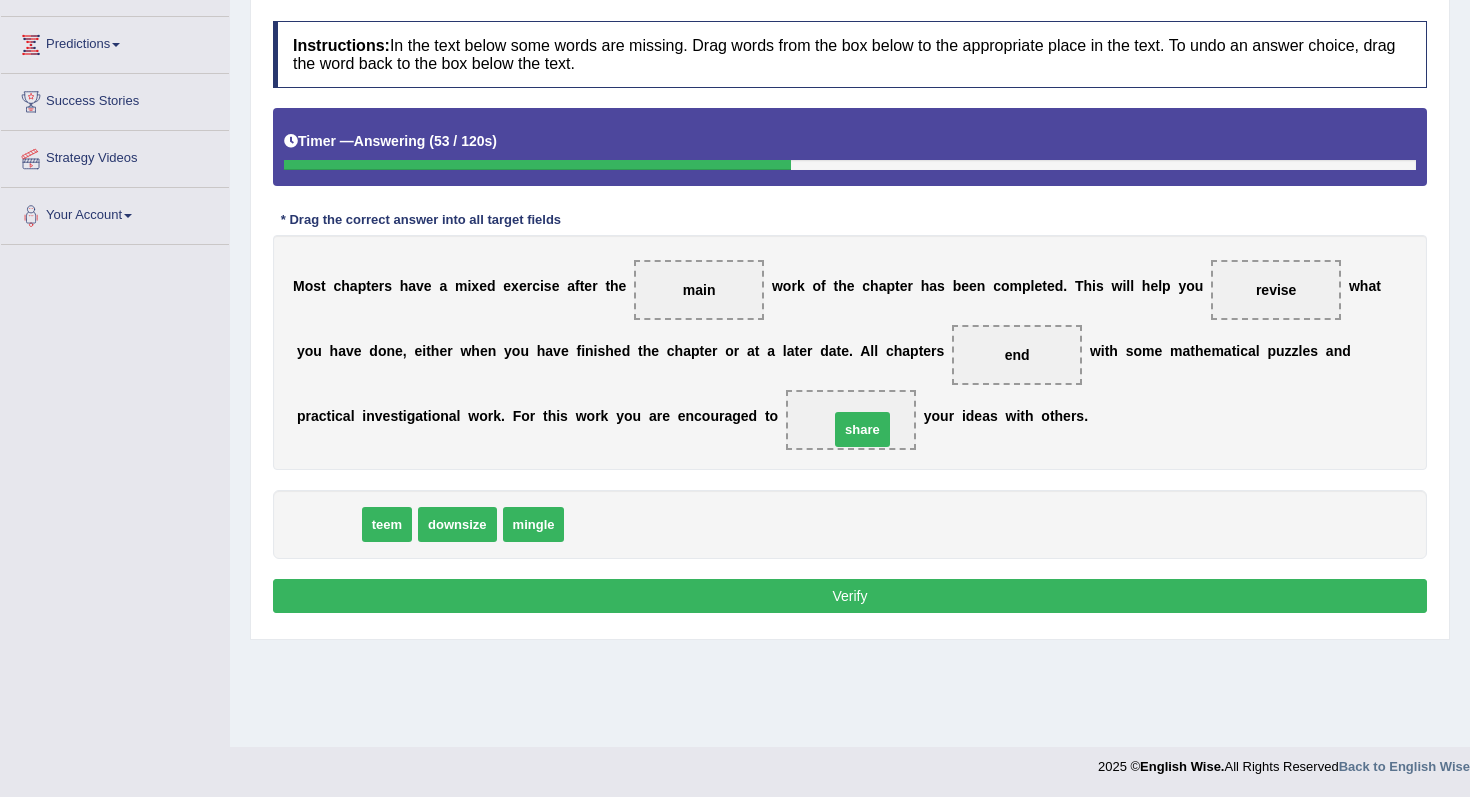 drag, startPoint x: 329, startPoint y: 526, endPoint x: 867, endPoint y: 425, distance: 547.3984 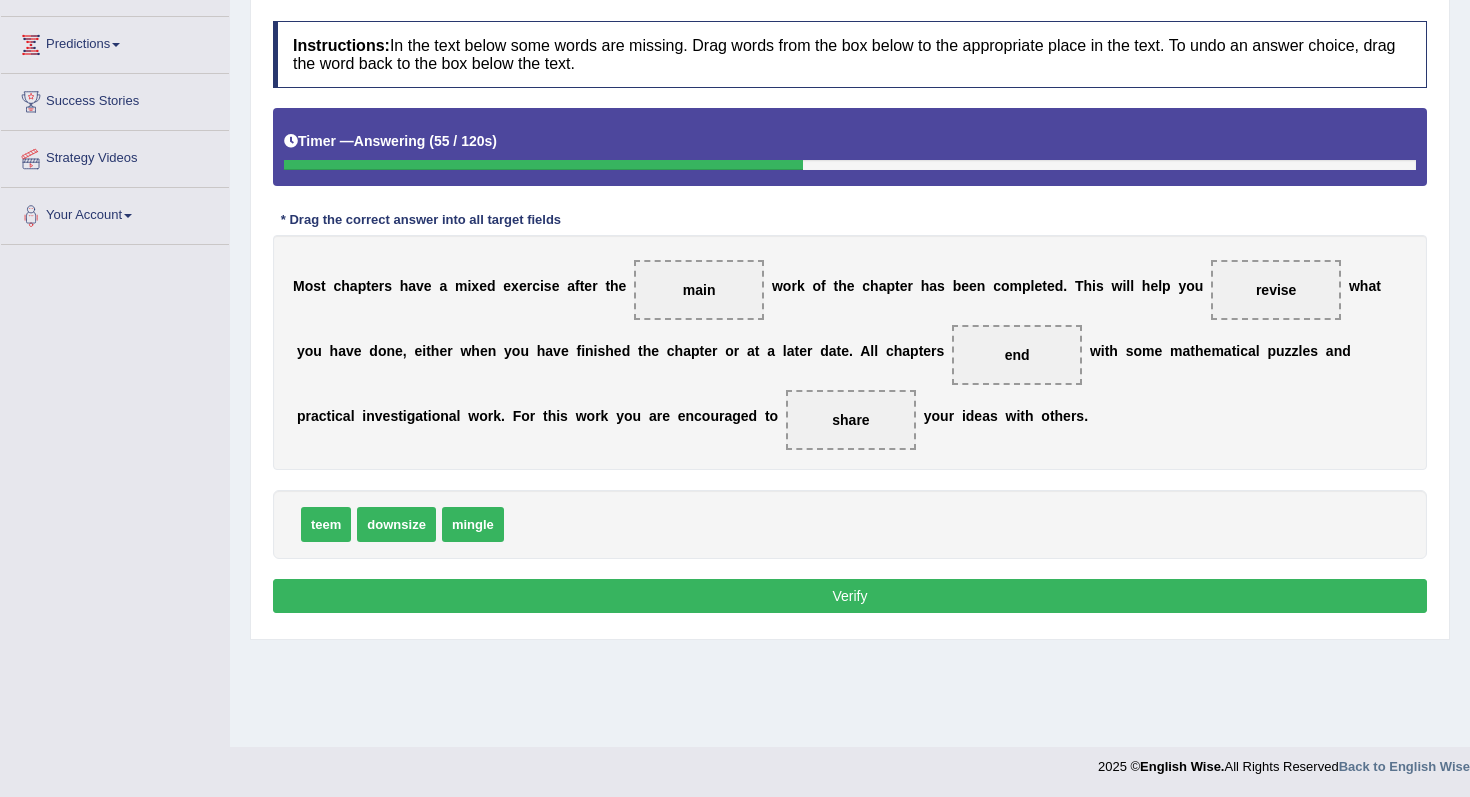 click on "Verify" at bounding box center (850, 596) 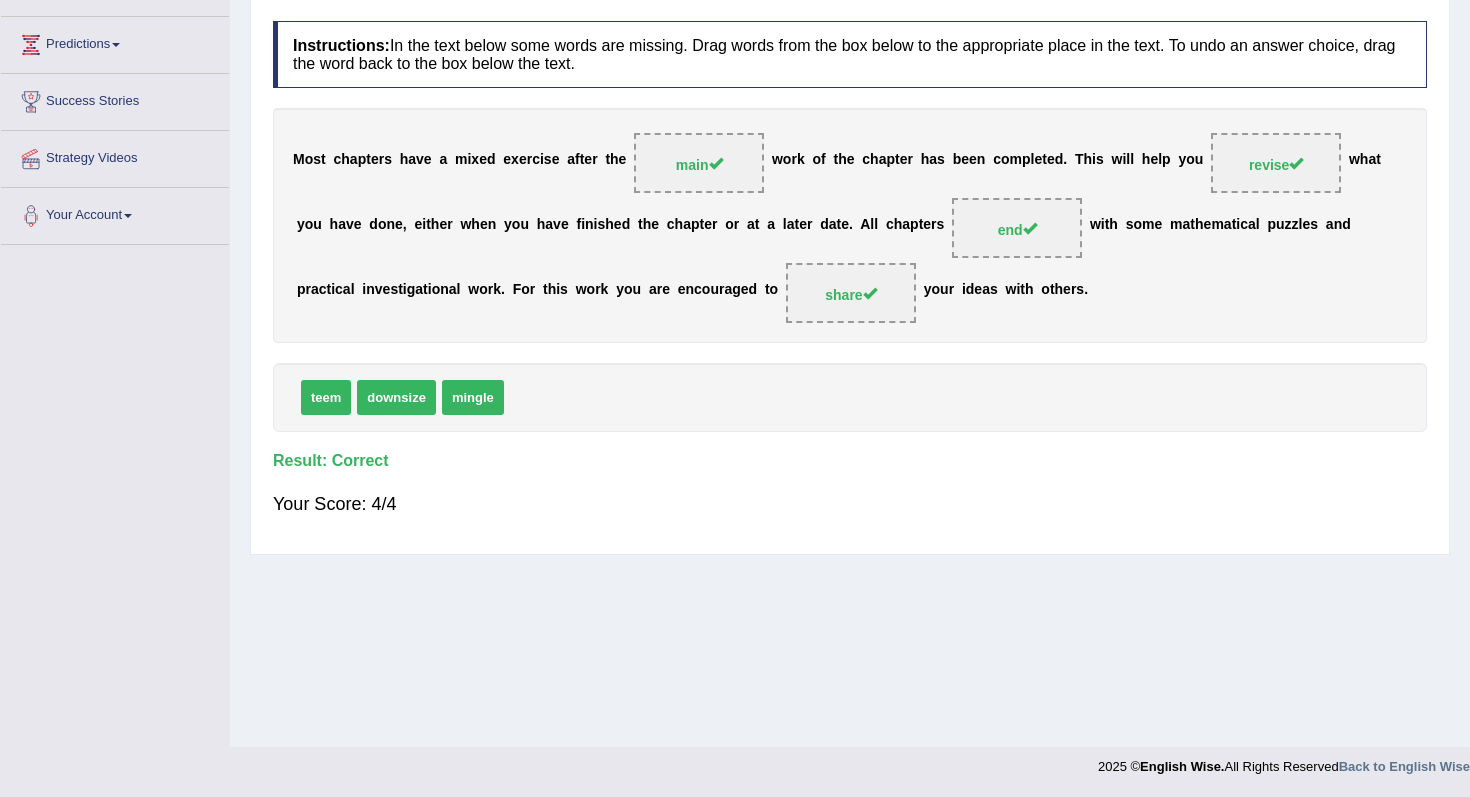 scroll, scrollTop: 0, scrollLeft: 0, axis: both 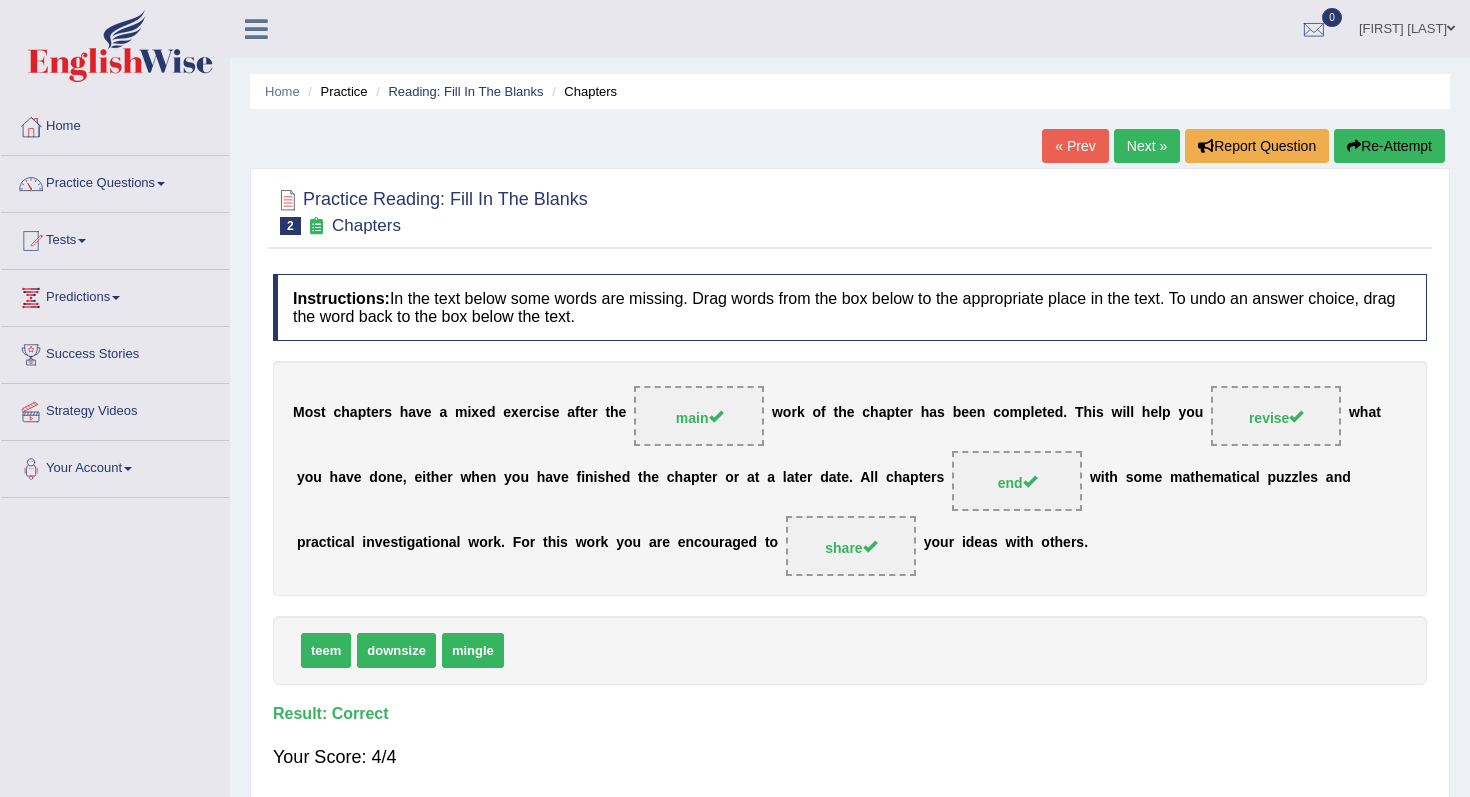 click on "Next »" at bounding box center (1147, 146) 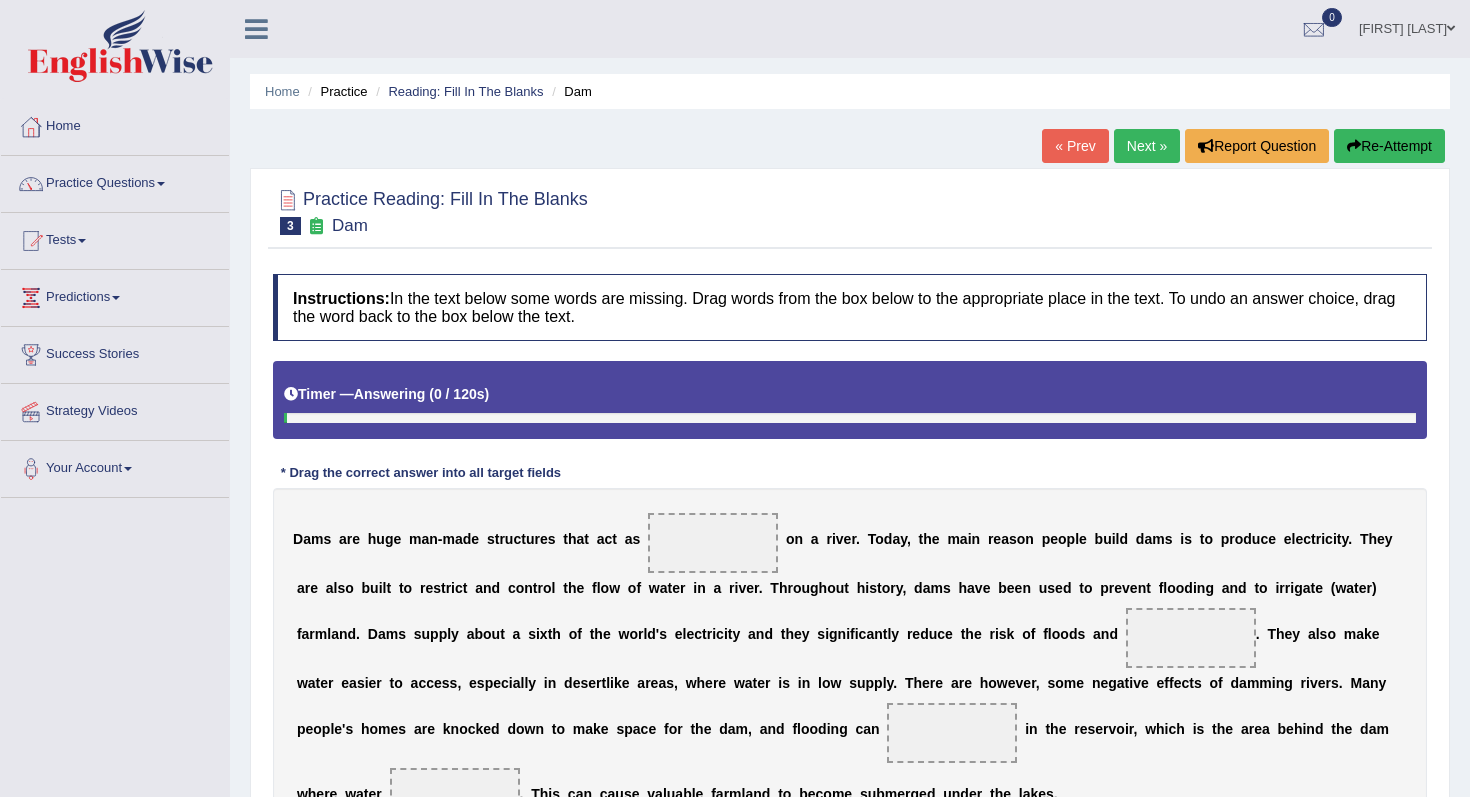 scroll, scrollTop: 0, scrollLeft: 0, axis: both 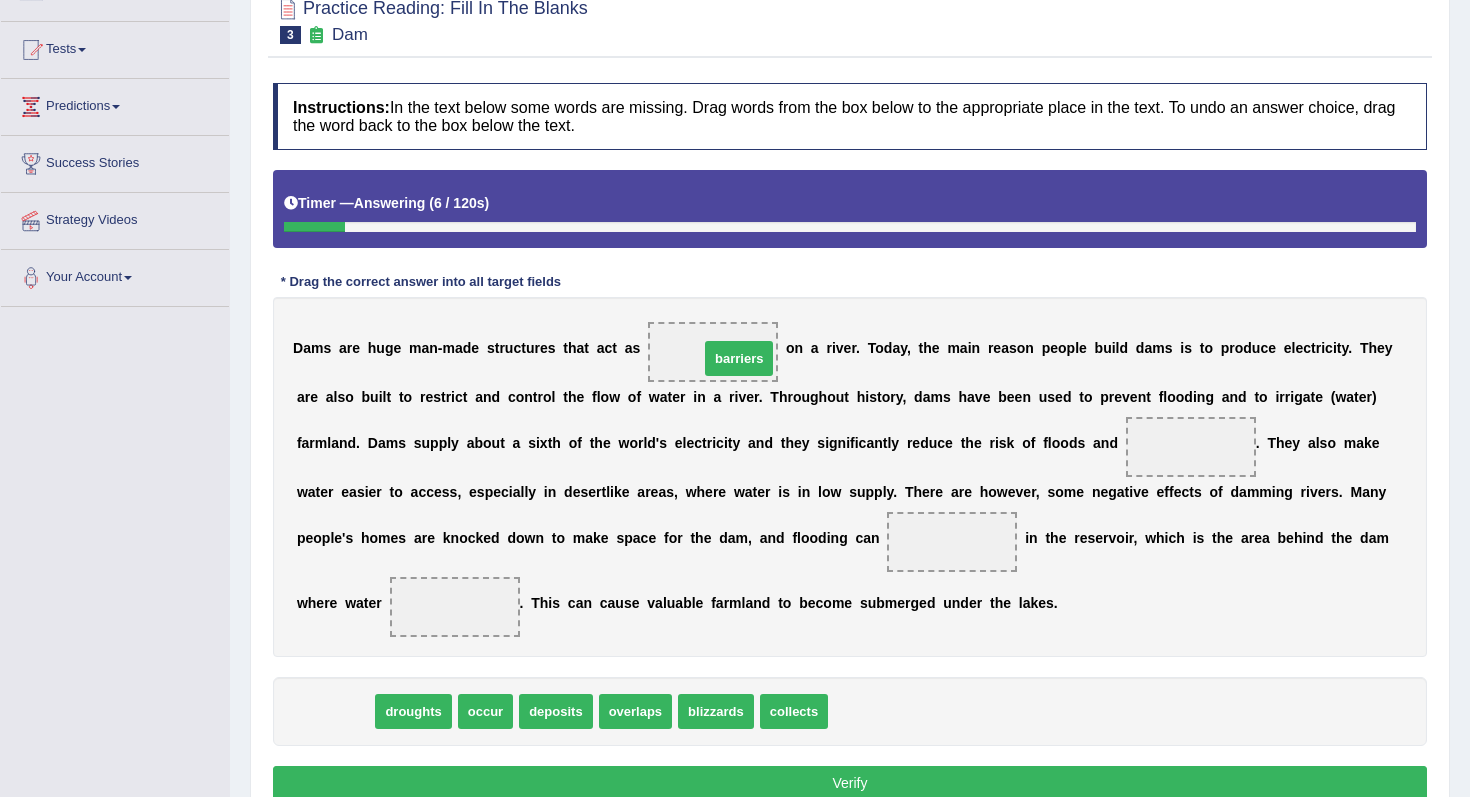 drag, startPoint x: 334, startPoint y: 715, endPoint x: 738, endPoint y: 362, distance: 536.4932 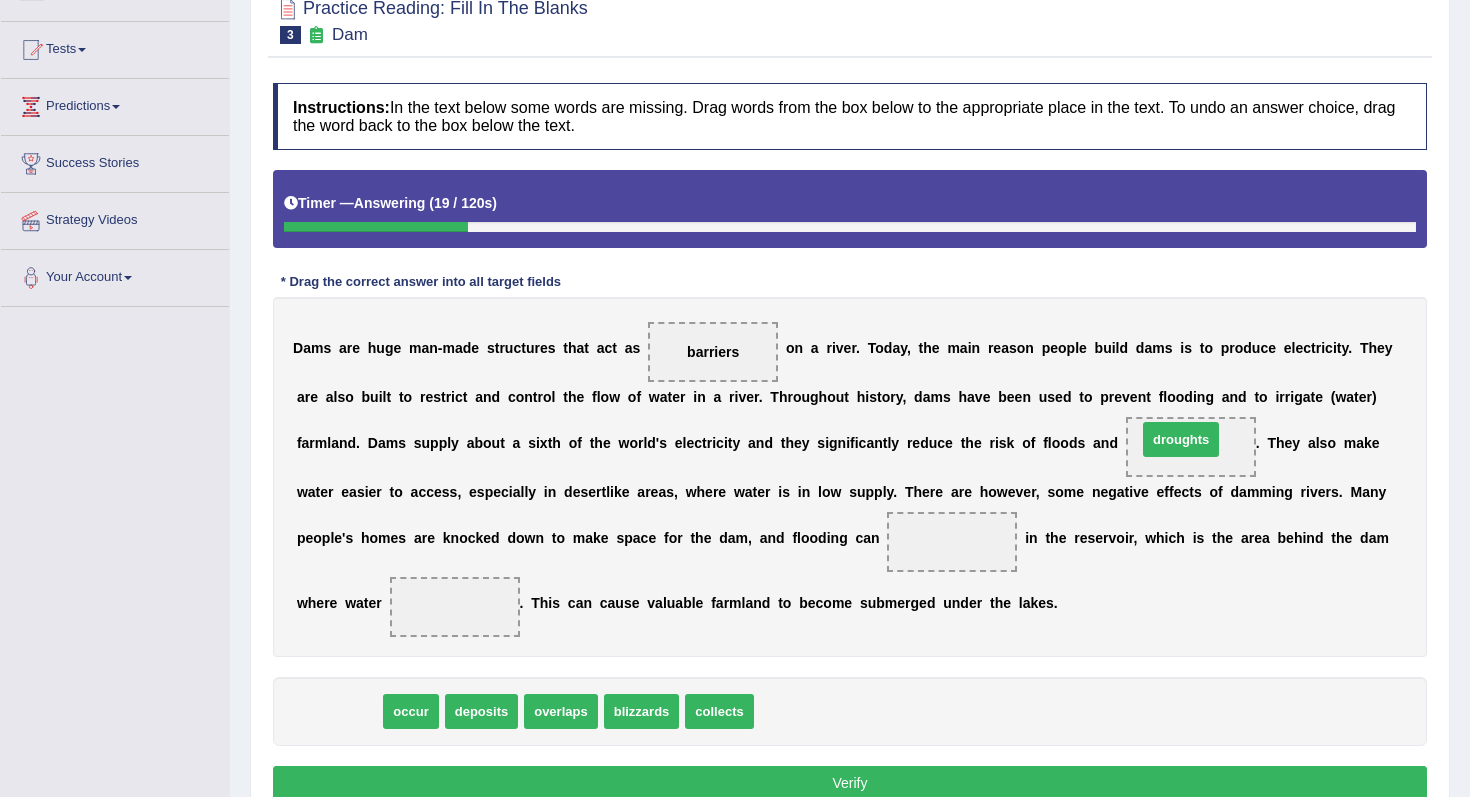 drag, startPoint x: 347, startPoint y: 704, endPoint x: 1186, endPoint y: 433, distance: 881.68134 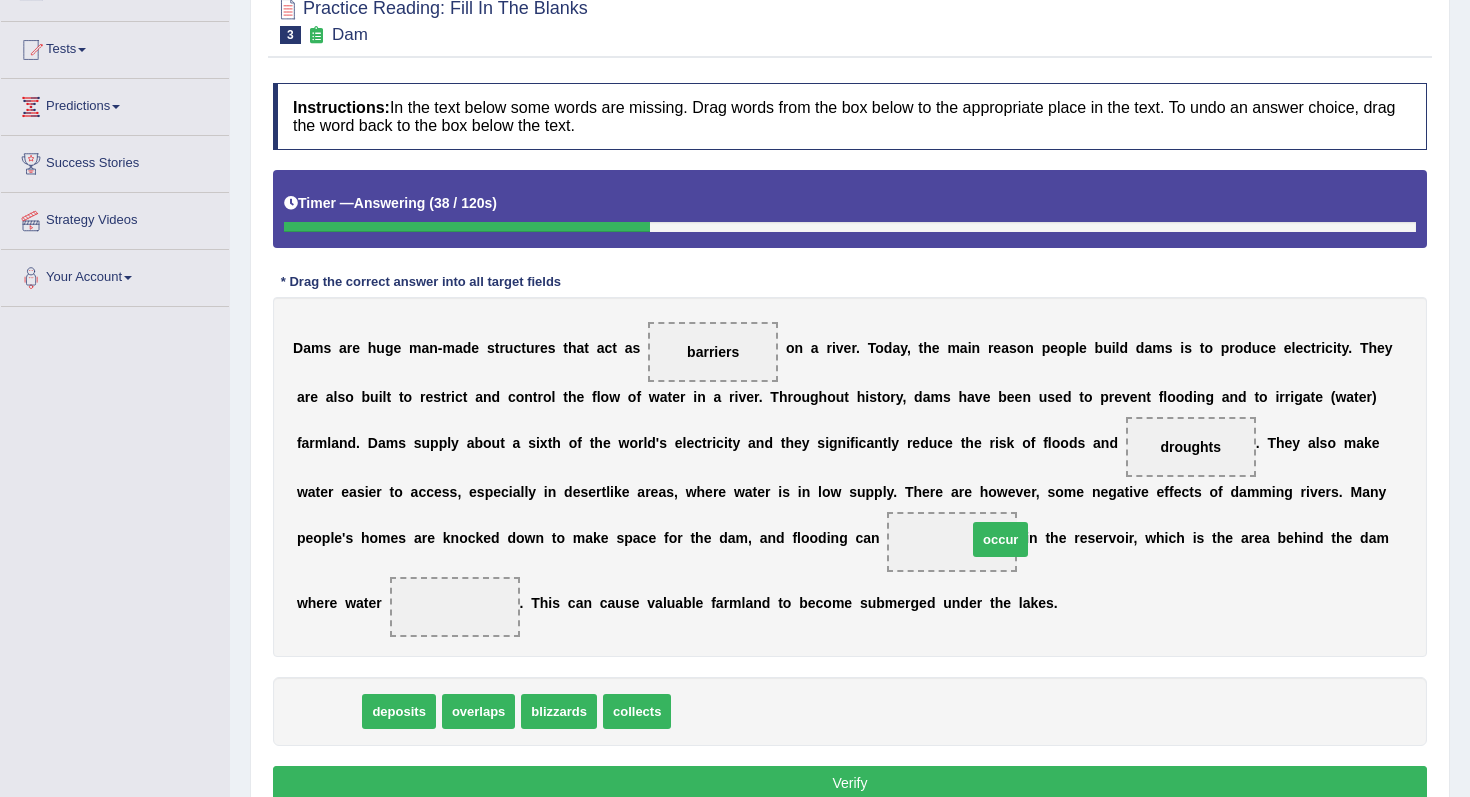 drag, startPoint x: 322, startPoint y: 719, endPoint x: 994, endPoint y: 547, distance: 693.6627 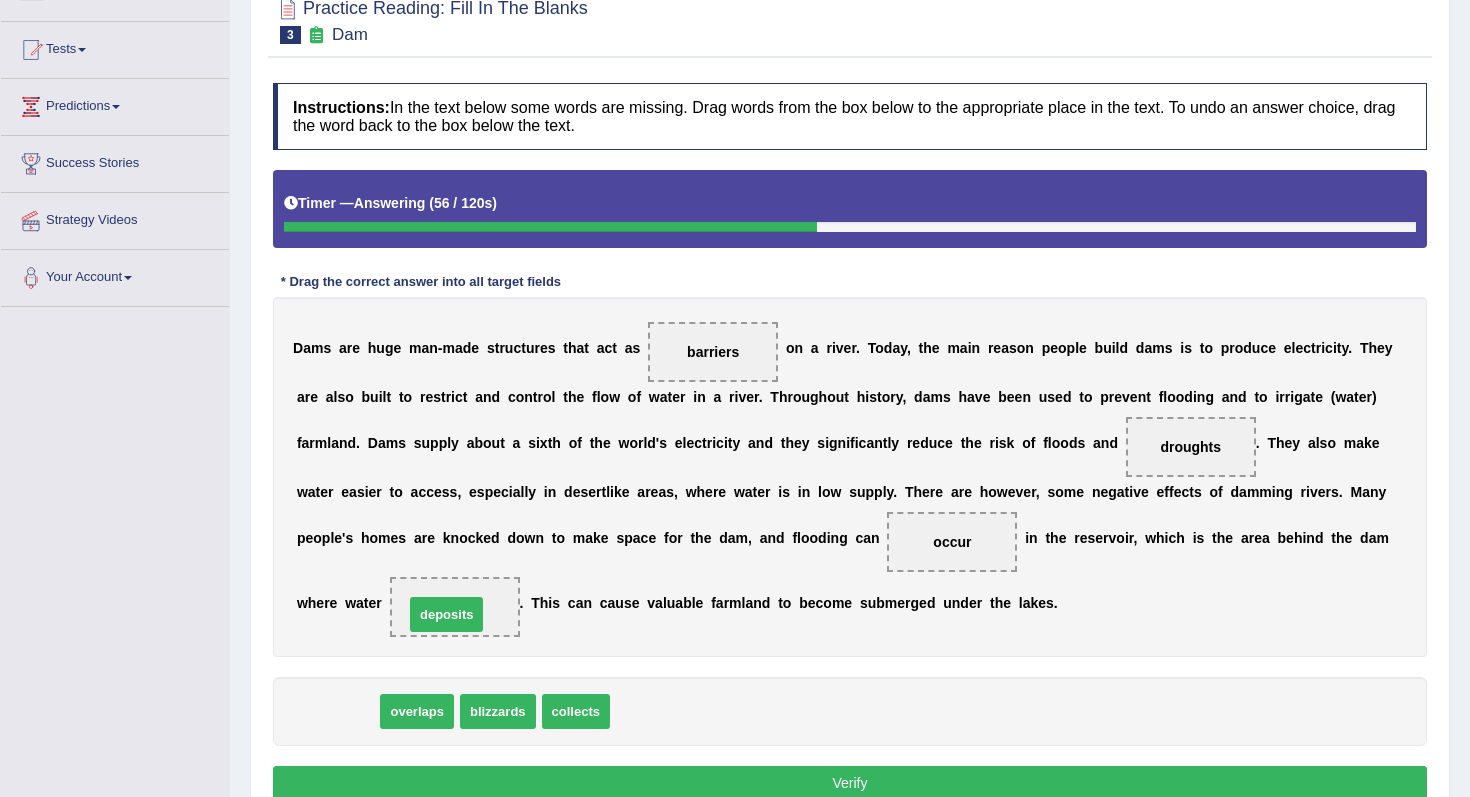 drag, startPoint x: 319, startPoint y: 712, endPoint x: 427, endPoint y: 615, distance: 145.16542 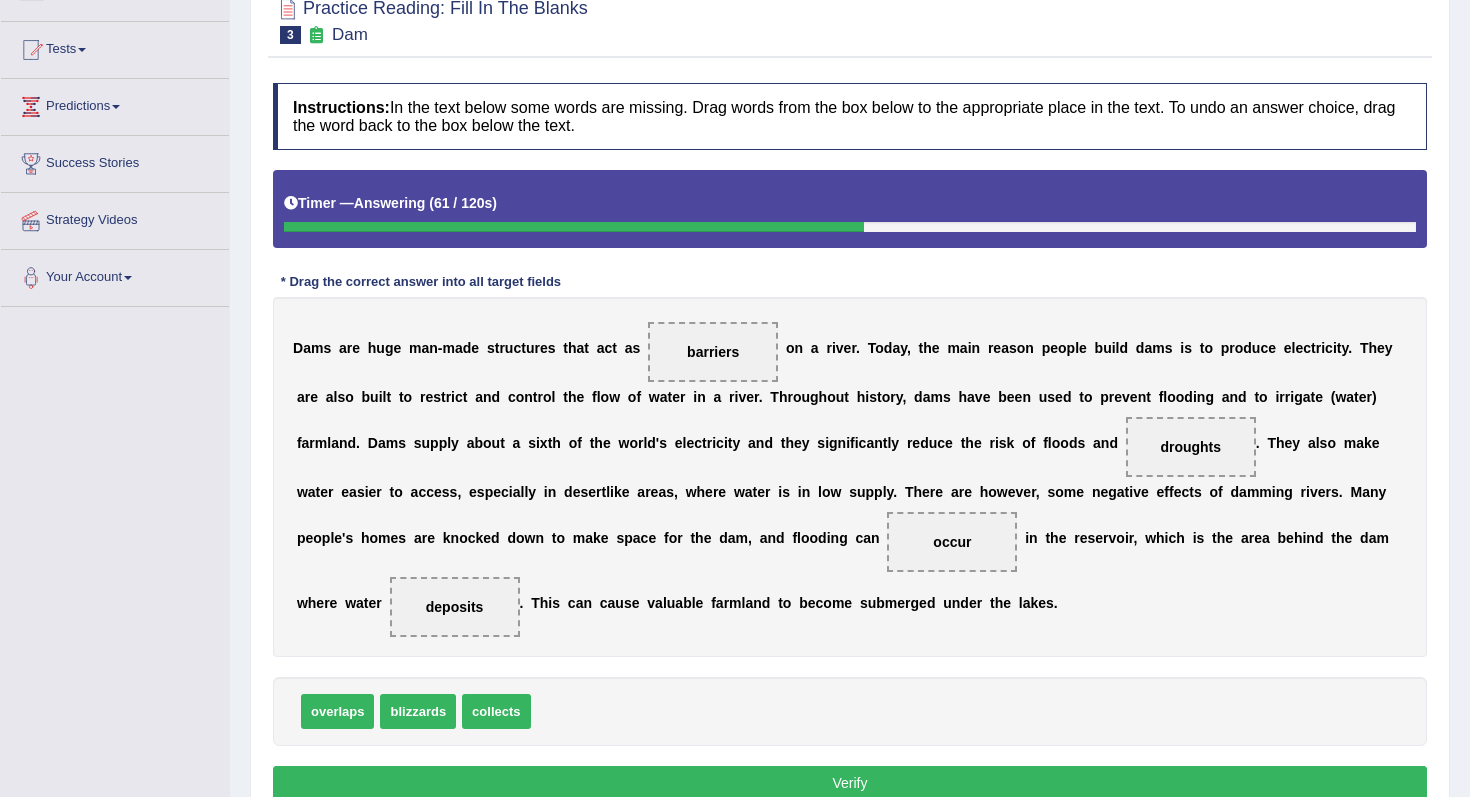click on "Verify" at bounding box center [850, 783] 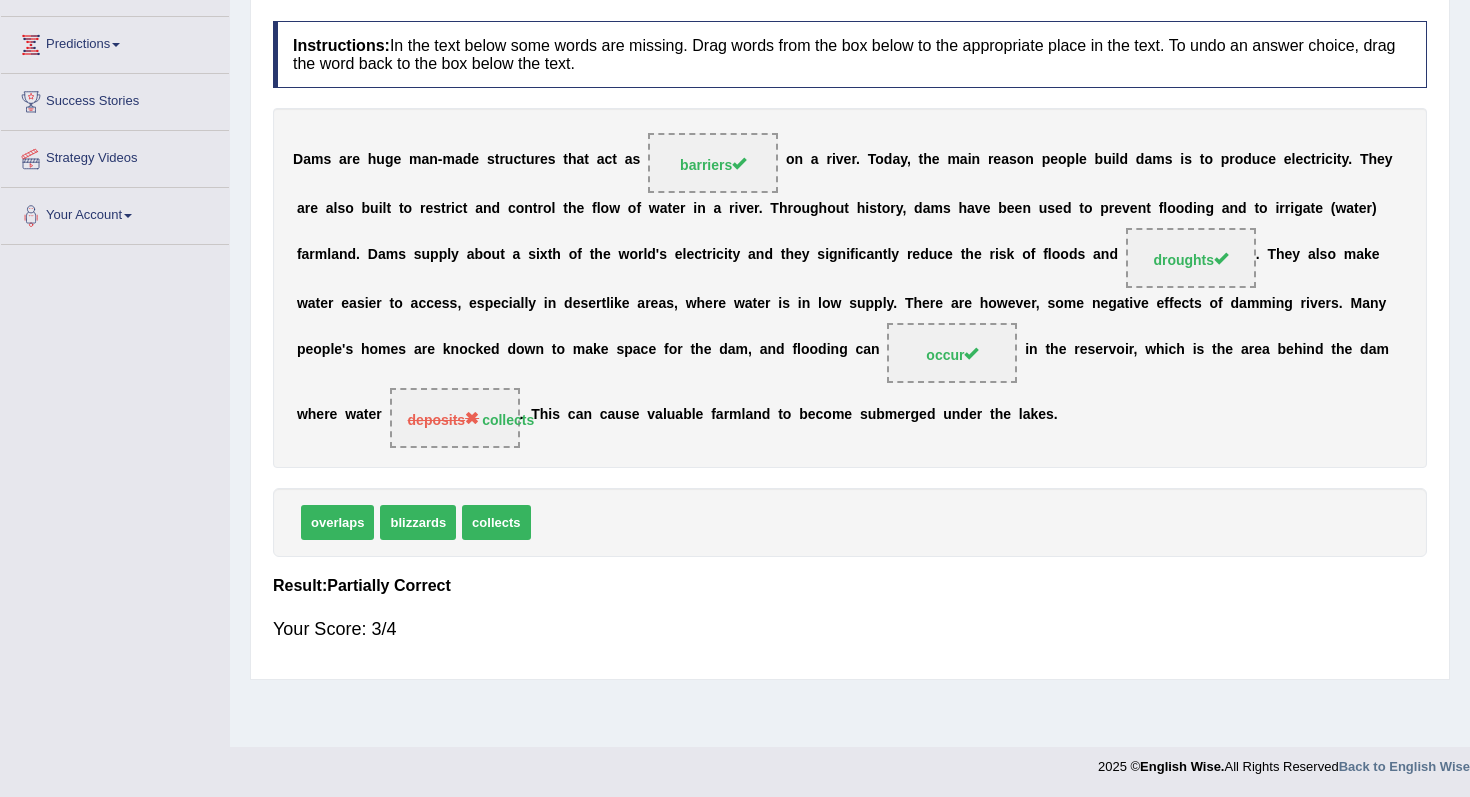 scroll, scrollTop: 0, scrollLeft: 0, axis: both 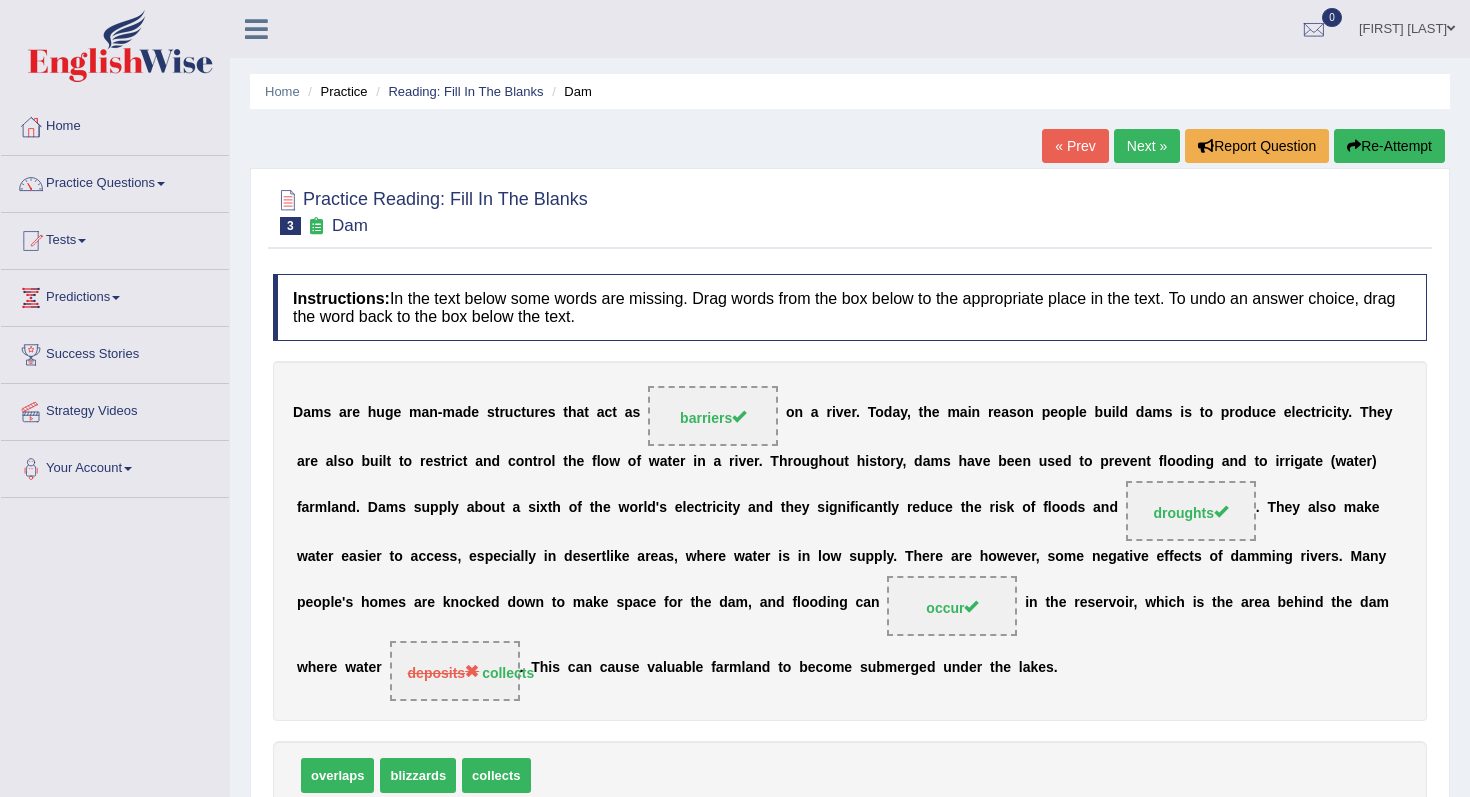 click on "« Prev Next »  Report Question  Re-Attempt" at bounding box center [1246, 148] 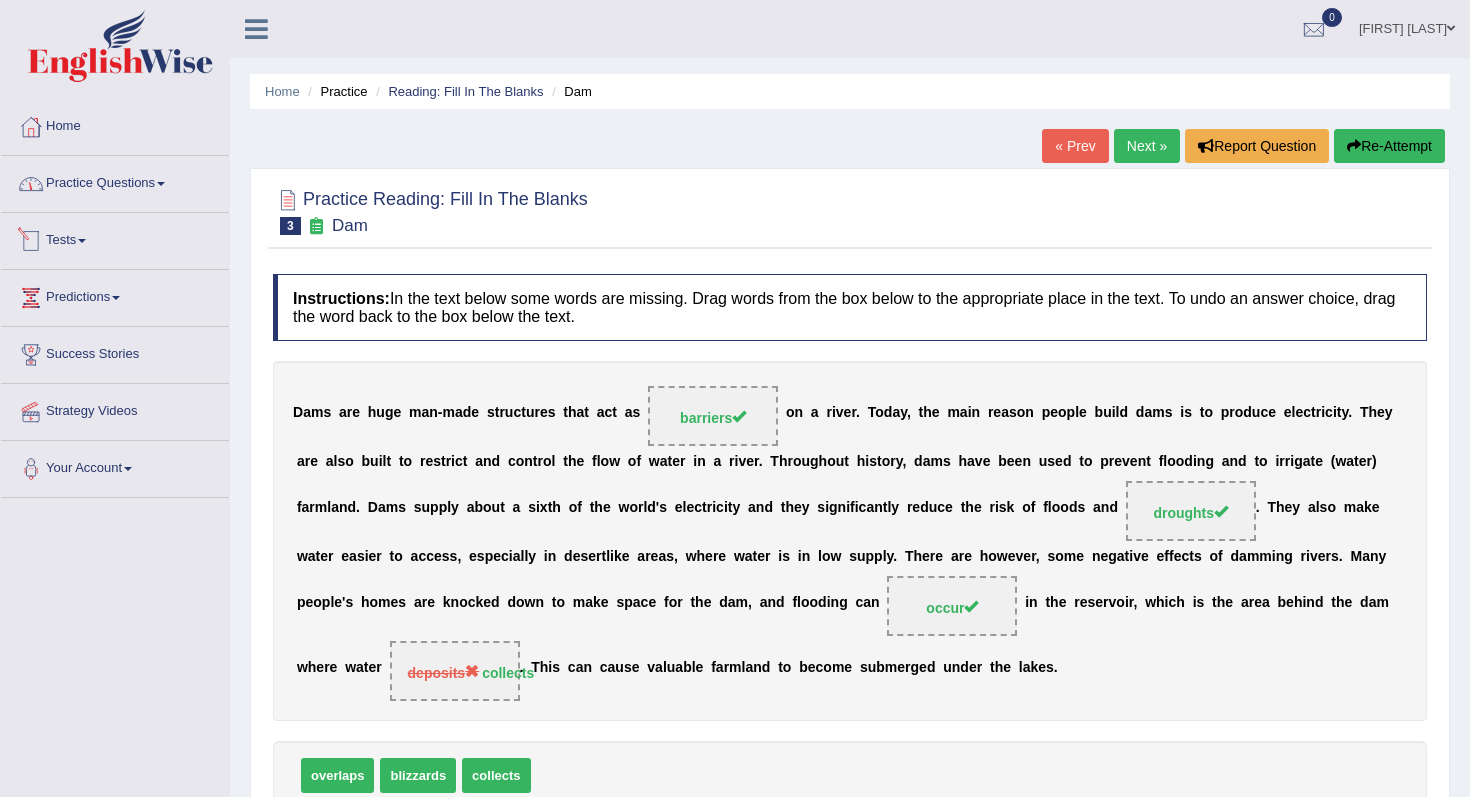 click on "Practice Questions" at bounding box center (115, 181) 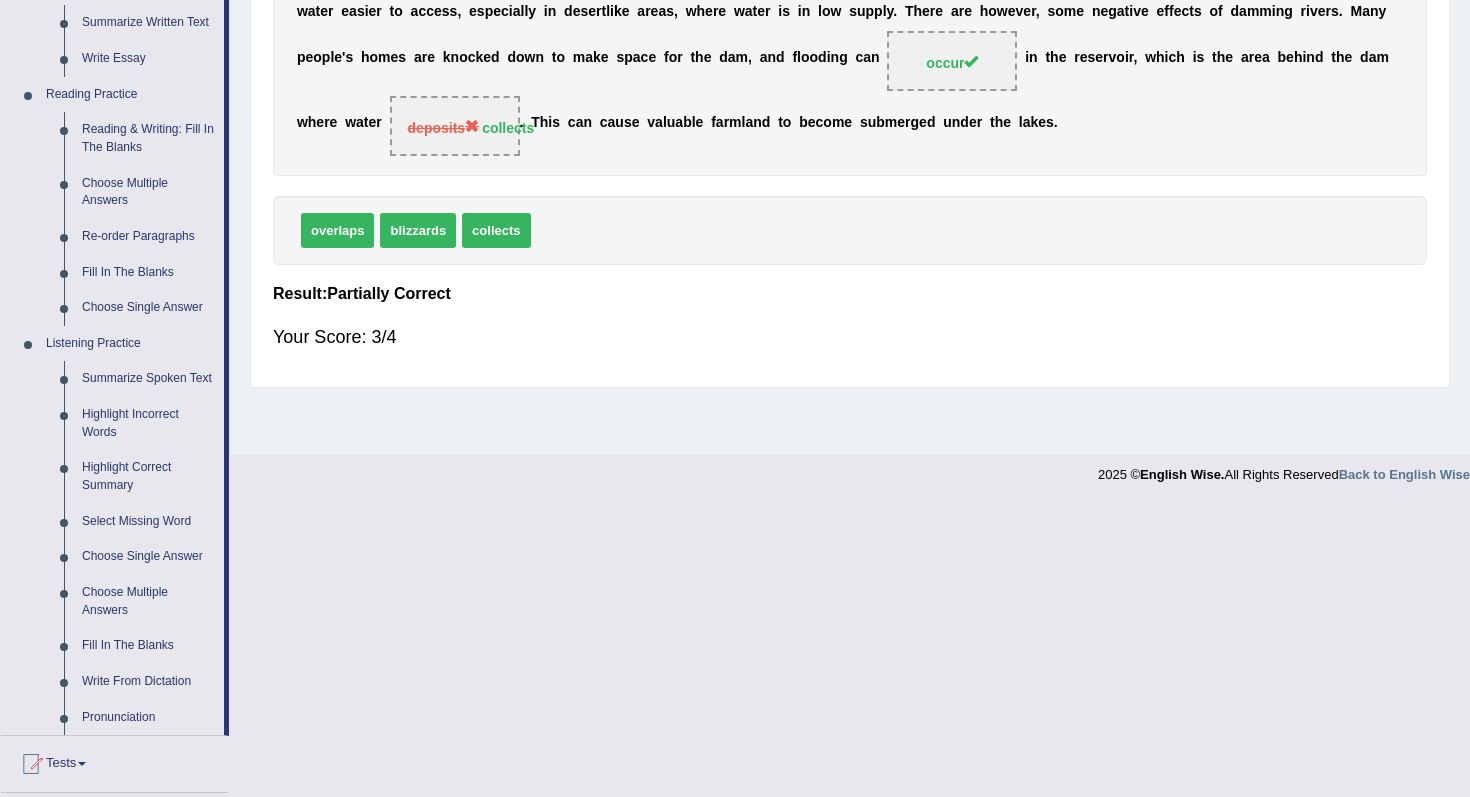 scroll, scrollTop: 548, scrollLeft: 0, axis: vertical 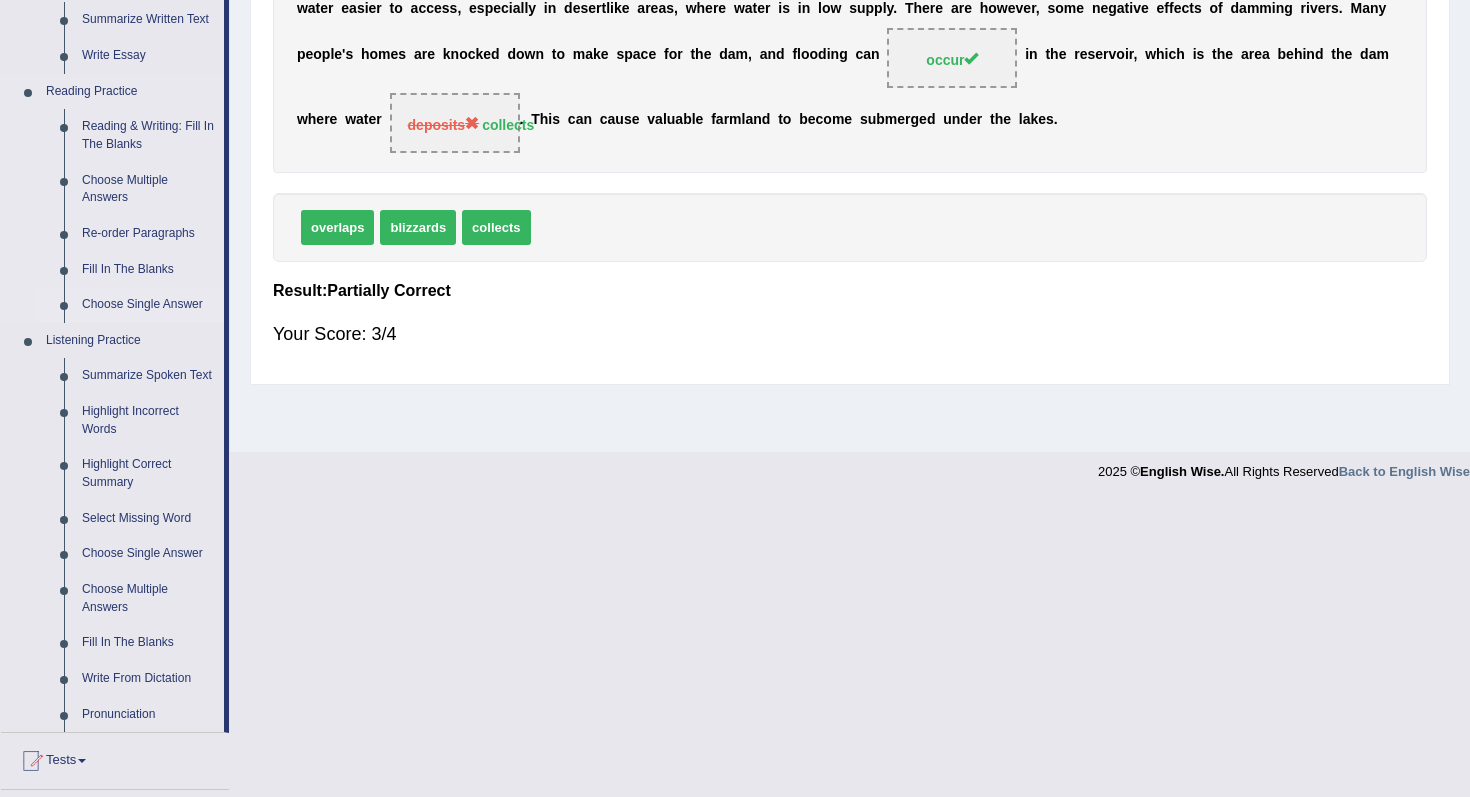 click on "Choose Single Answer" at bounding box center [148, 305] 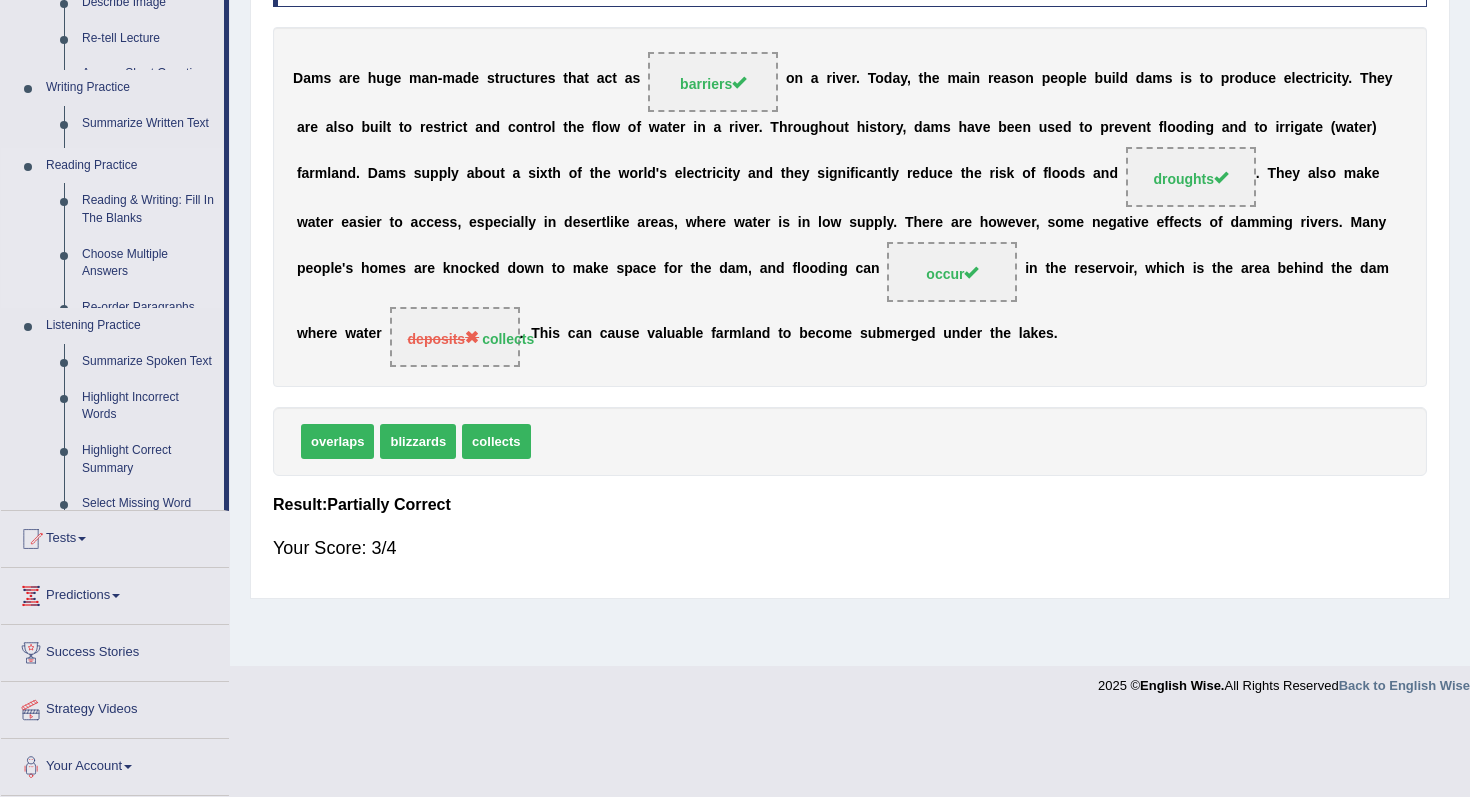 scroll, scrollTop: 253, scrollLeft: 0, axis: vertical 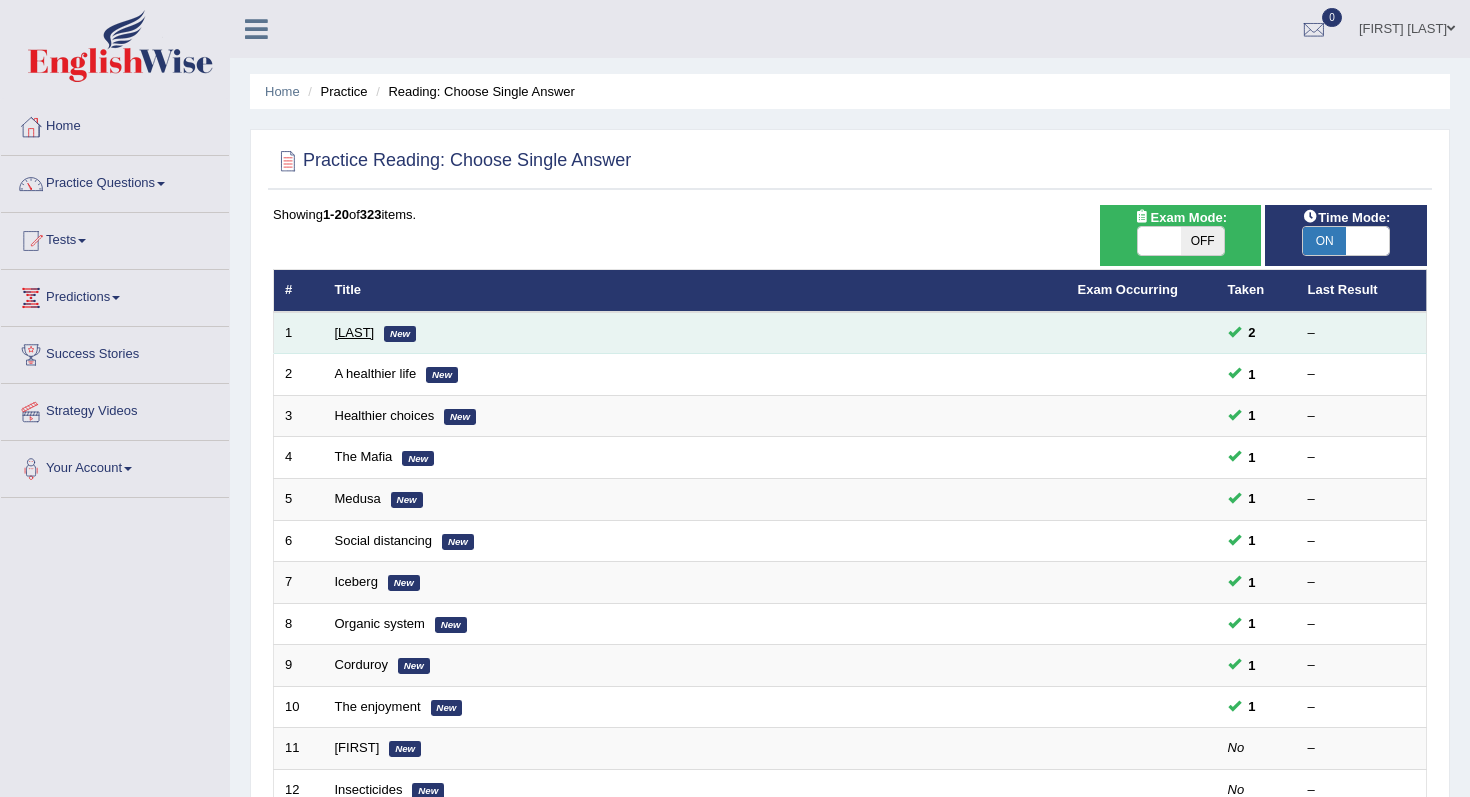 click on "Clark" at bounding box center (355, 332) 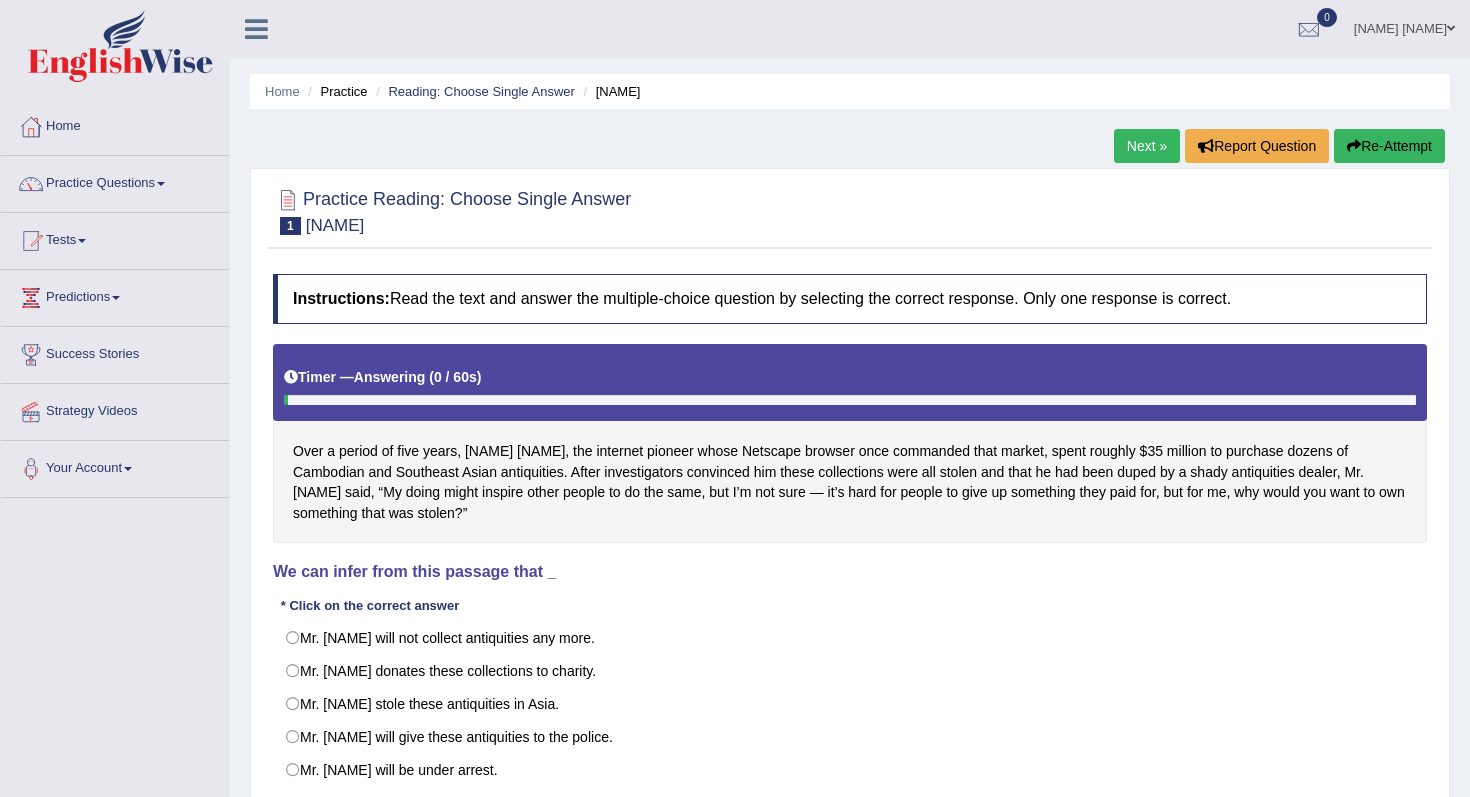 scroll, scrollTop: 0, scrollLeft: 0, axis: both 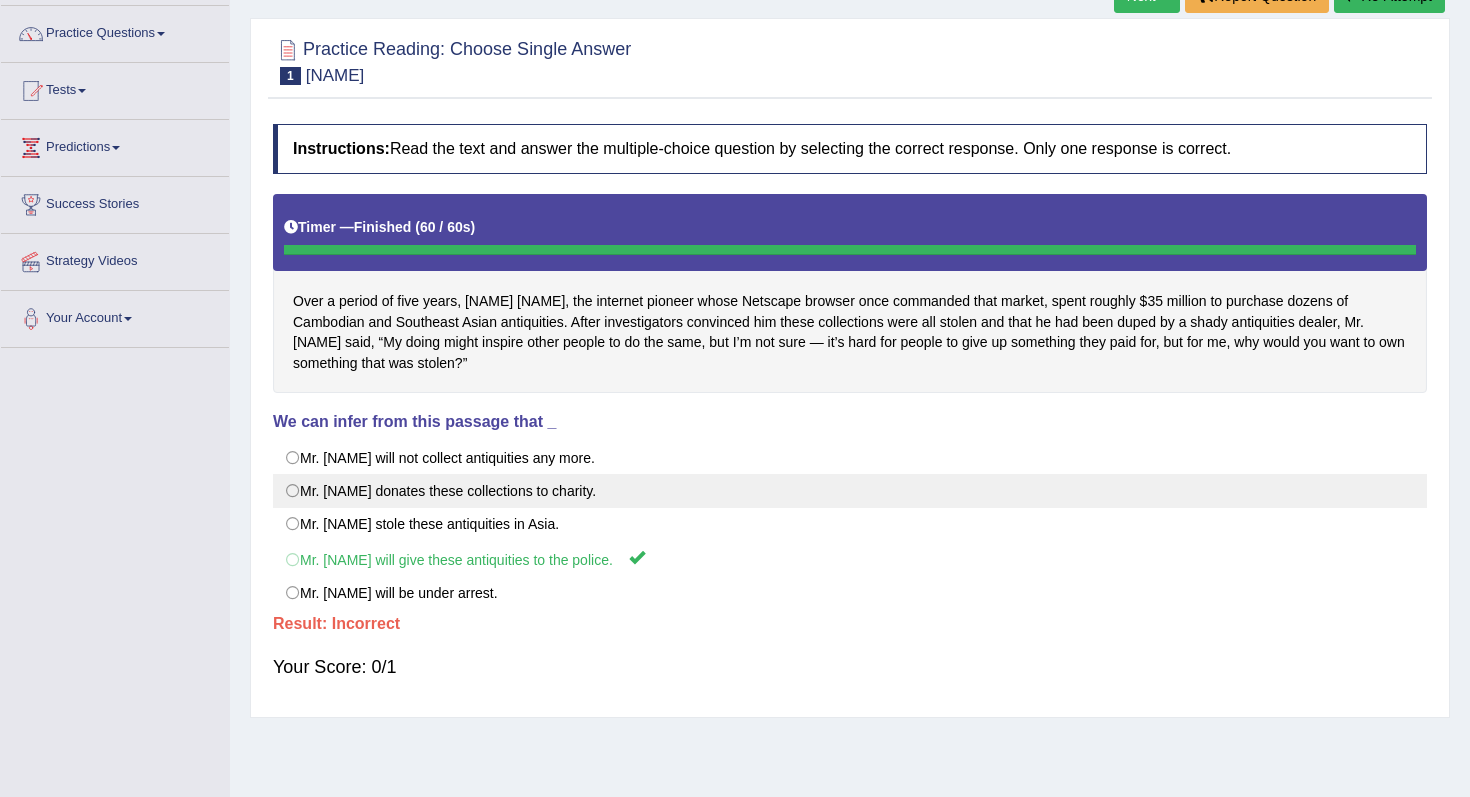 click on "Mr. [NAME] stole these antiquities in Asia." at bounding box center (850, 524) 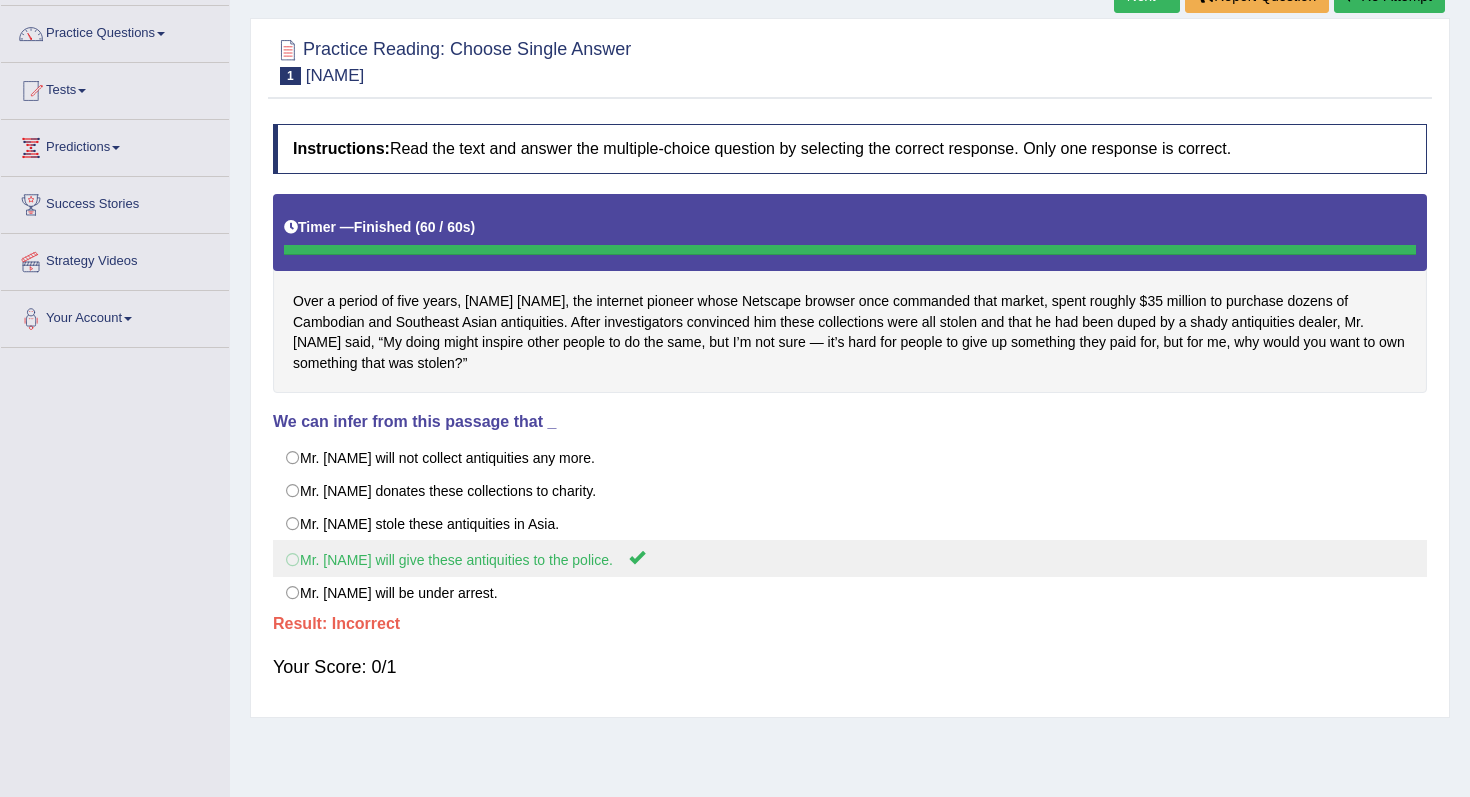 click on "Mr. [NAME] will give these antiquities to the police." at bounding box center (850, 558) 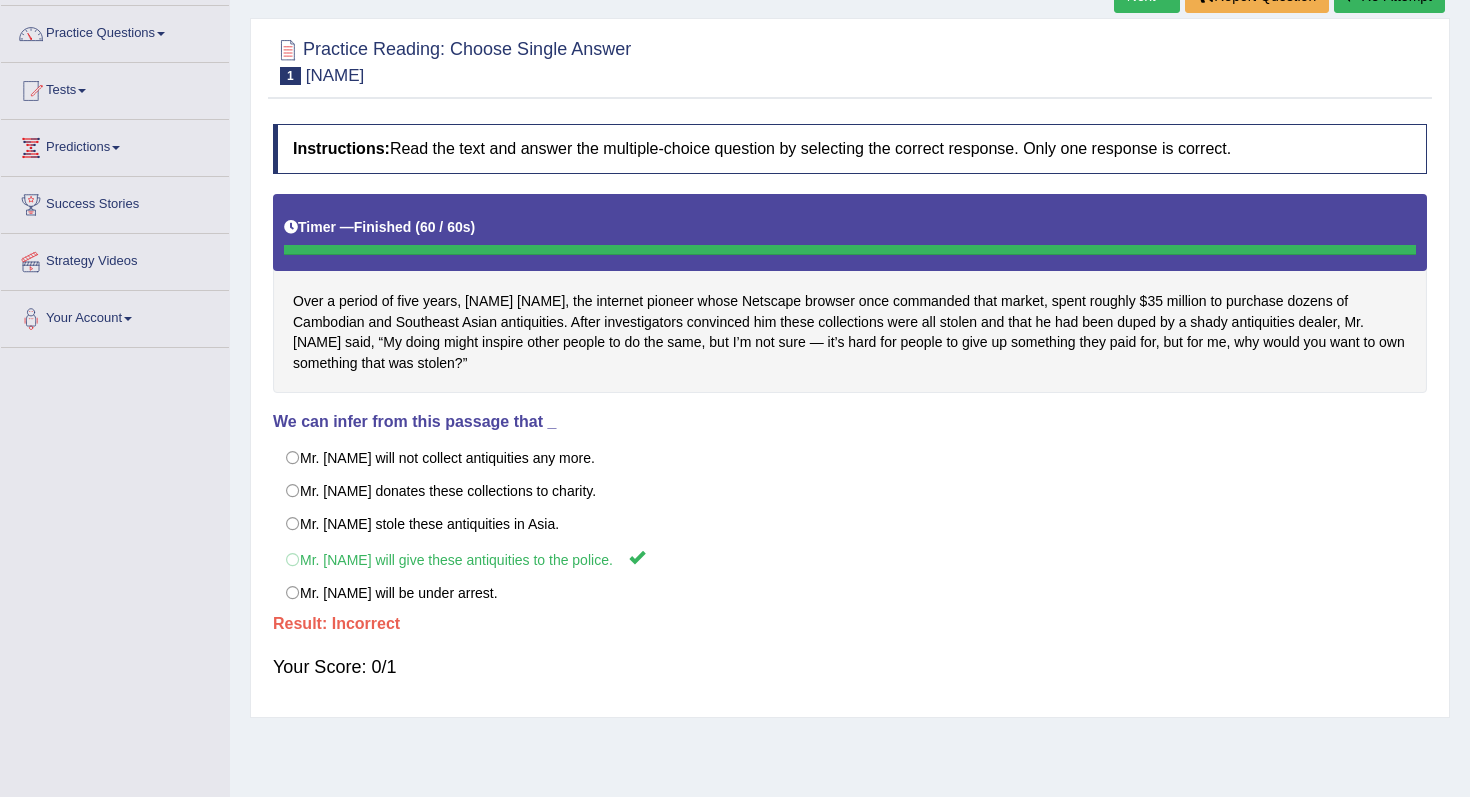 click on "Re-Attempt" at bounding box center (1389, -4) 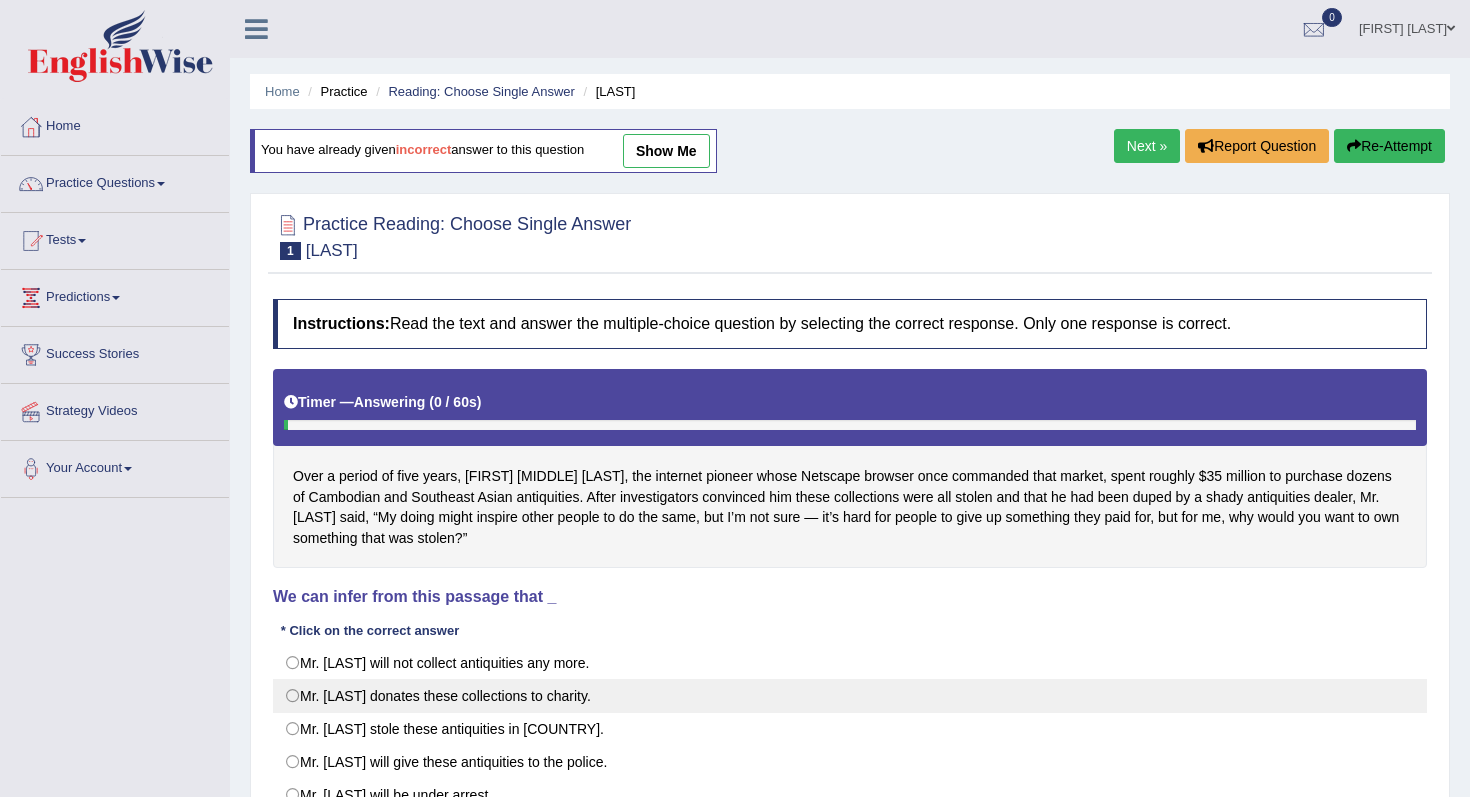 scroll, scrollTop: 165, scrollLeft: 0, axis: vertical 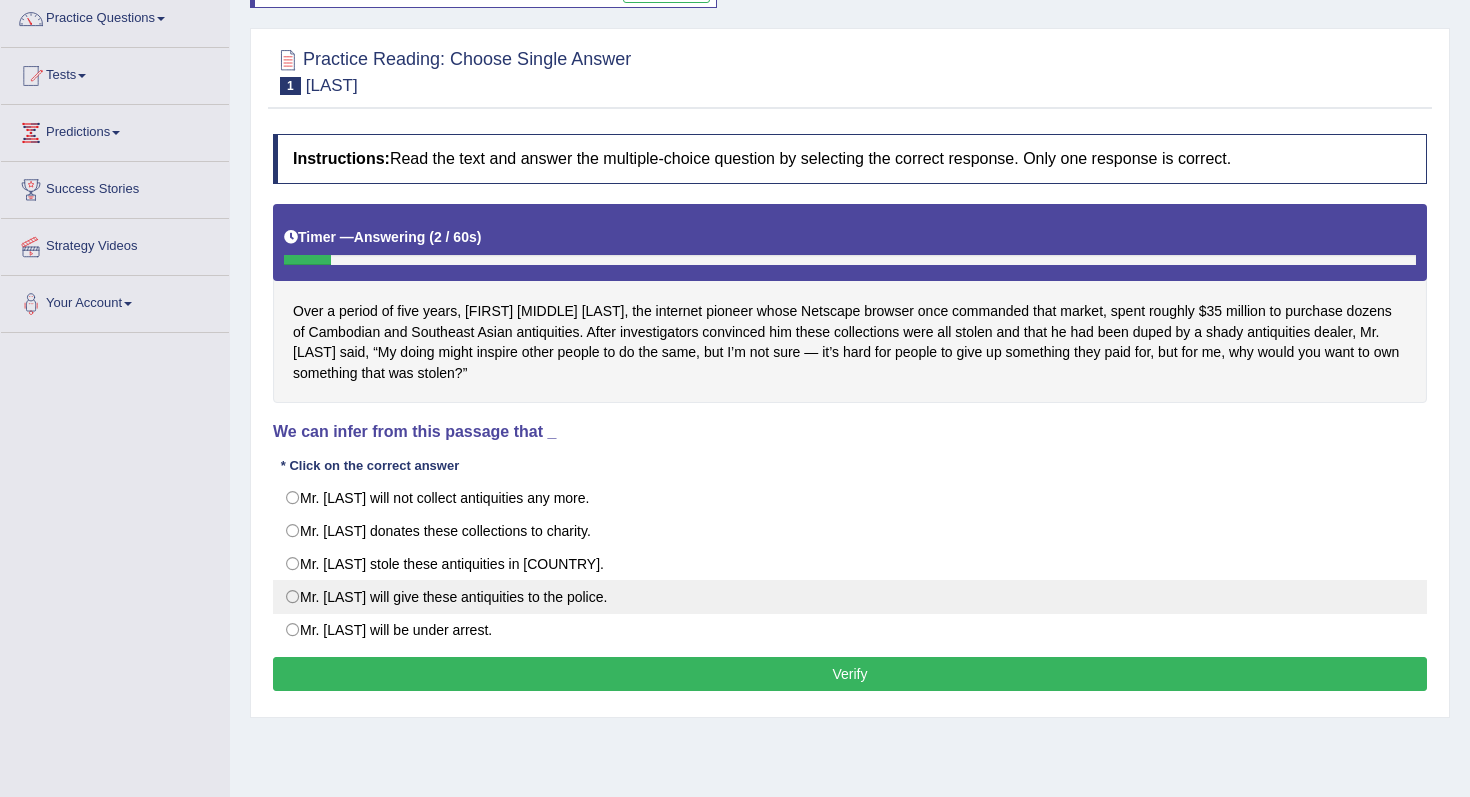 click on "Mr. [LAST] will give these antiquities to the police." at bounding box center (850, 597) 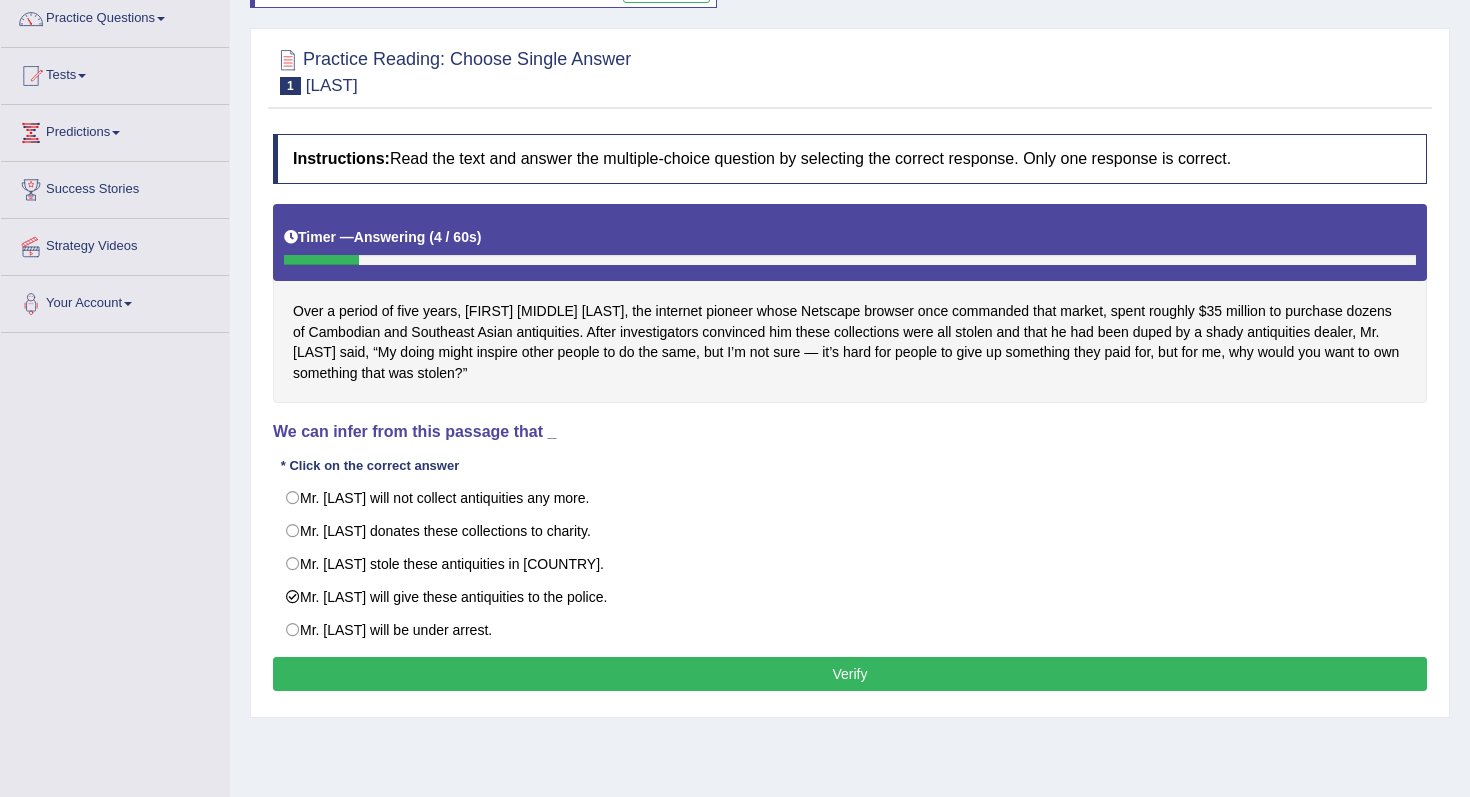 click on "Verify" at bounding box center (850, 674) 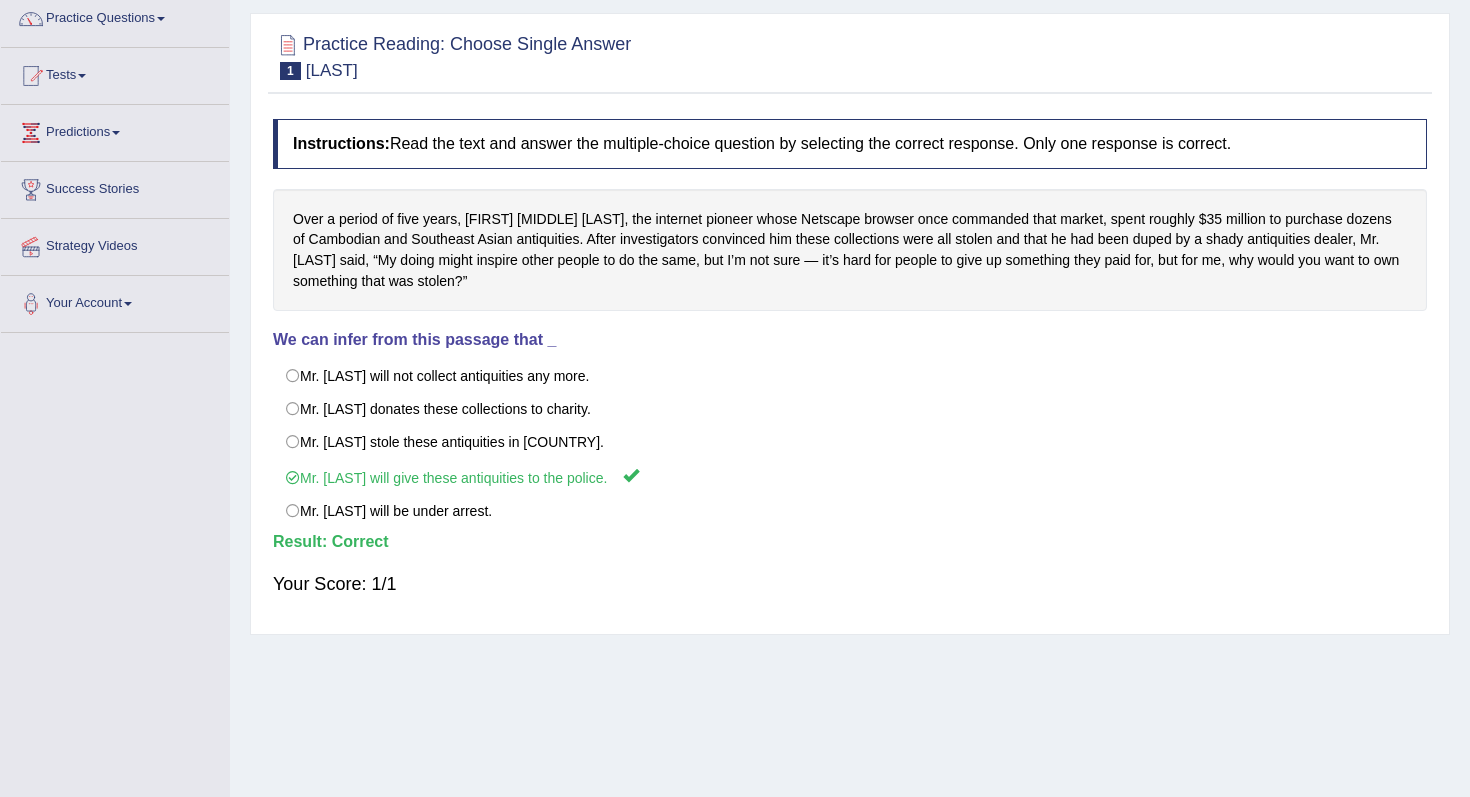 scroll, scrollTop: 0, scrollLeft: 0, axis: both 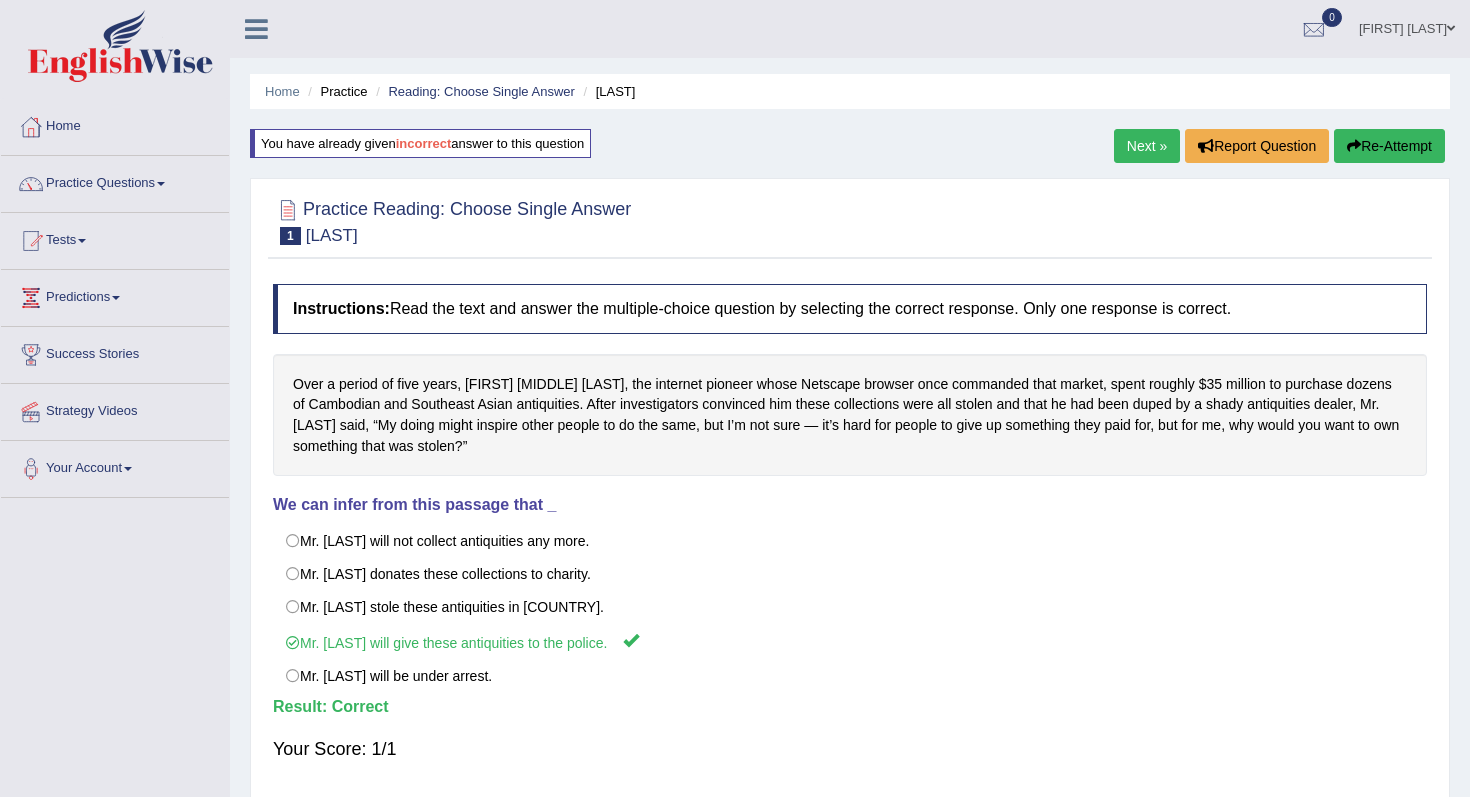 click on "Next »" at bounding box center (1147, 146) 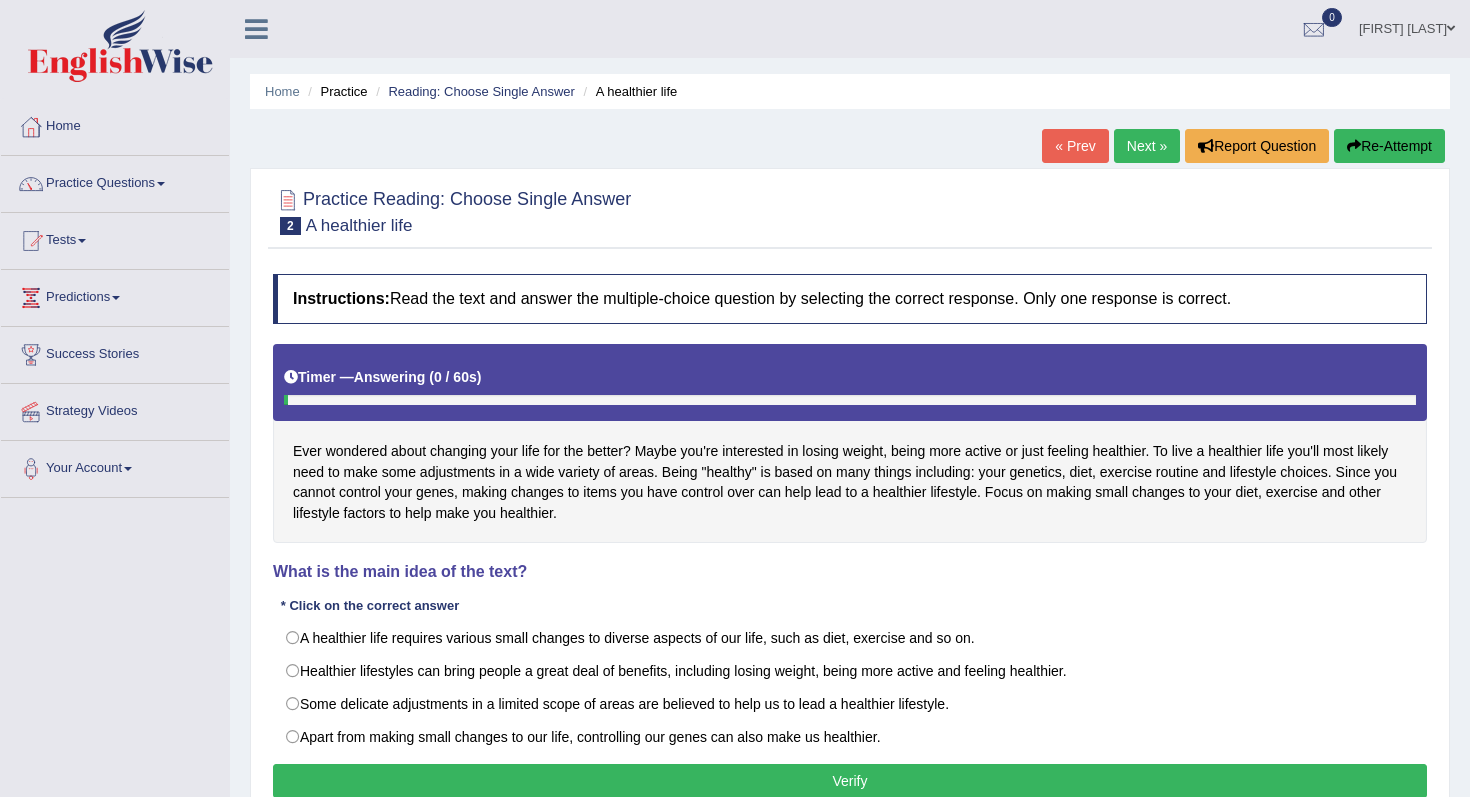 scroll, scrollTop: 0, scrollLeft: 0, axis: both 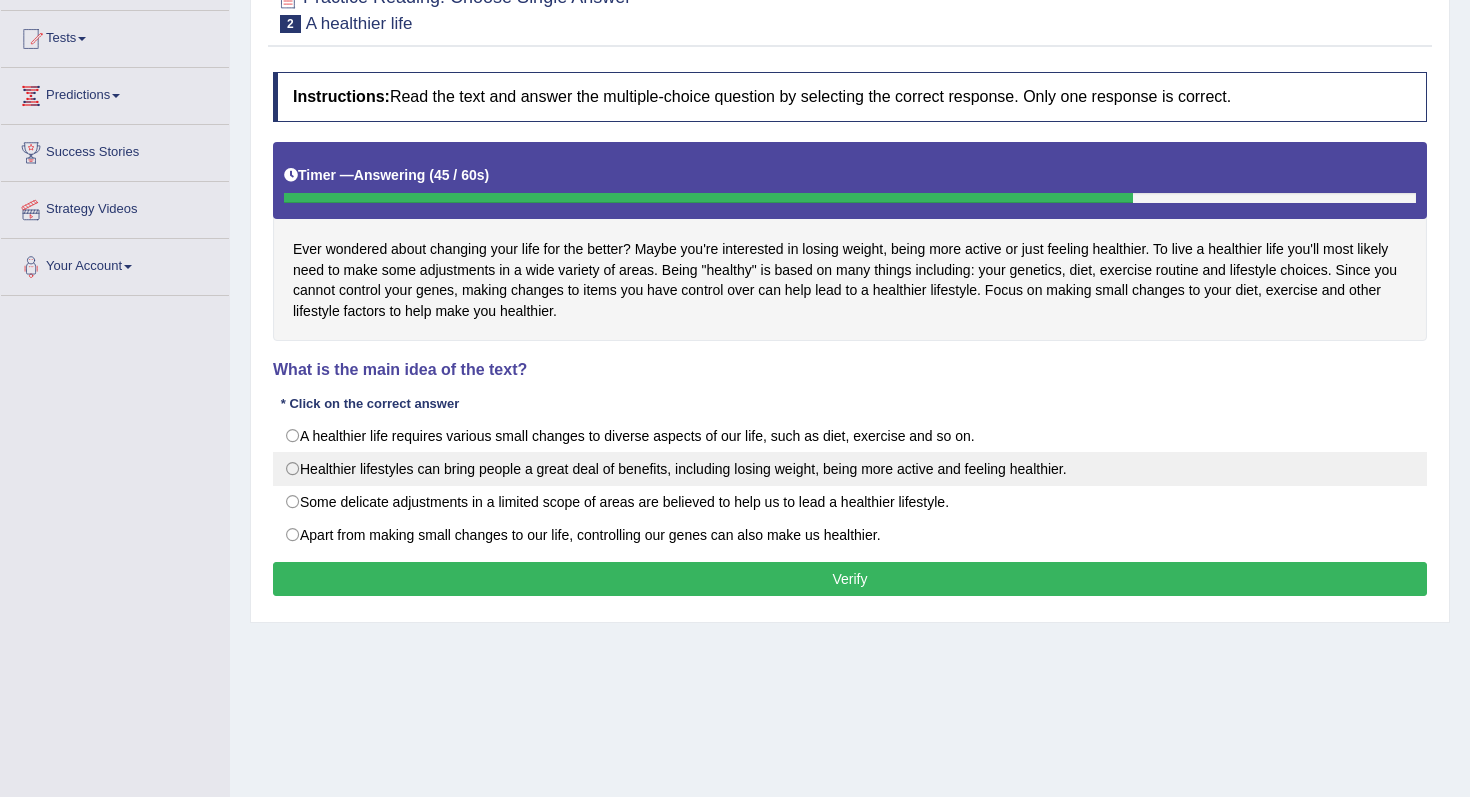 click on "Healthier lifestyles can bring people a great deal of benefits, including losing weight, being more active and feeling healthier." at bounding box center (850, 469) 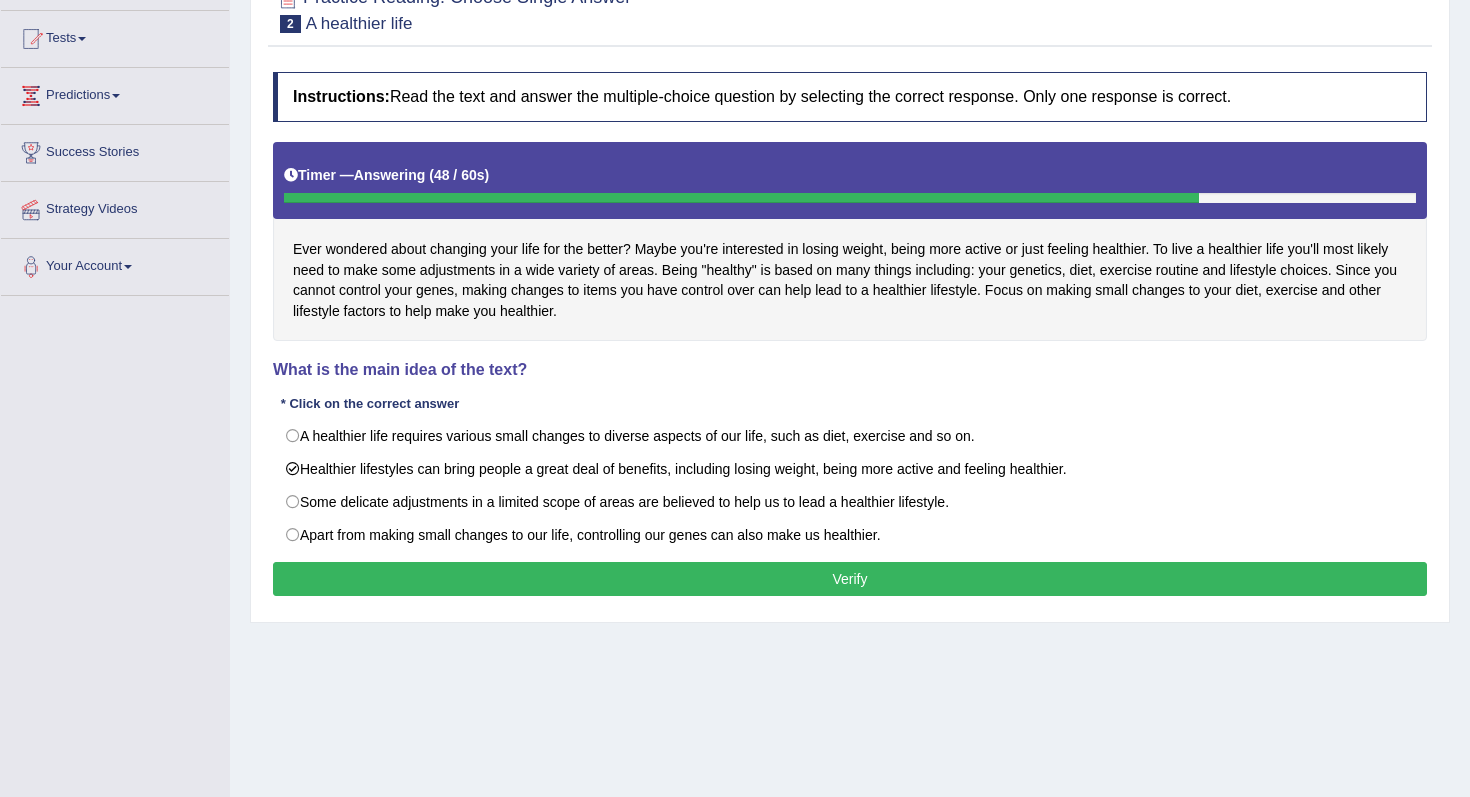 click on "Verify" at bounding box center (850, 579) 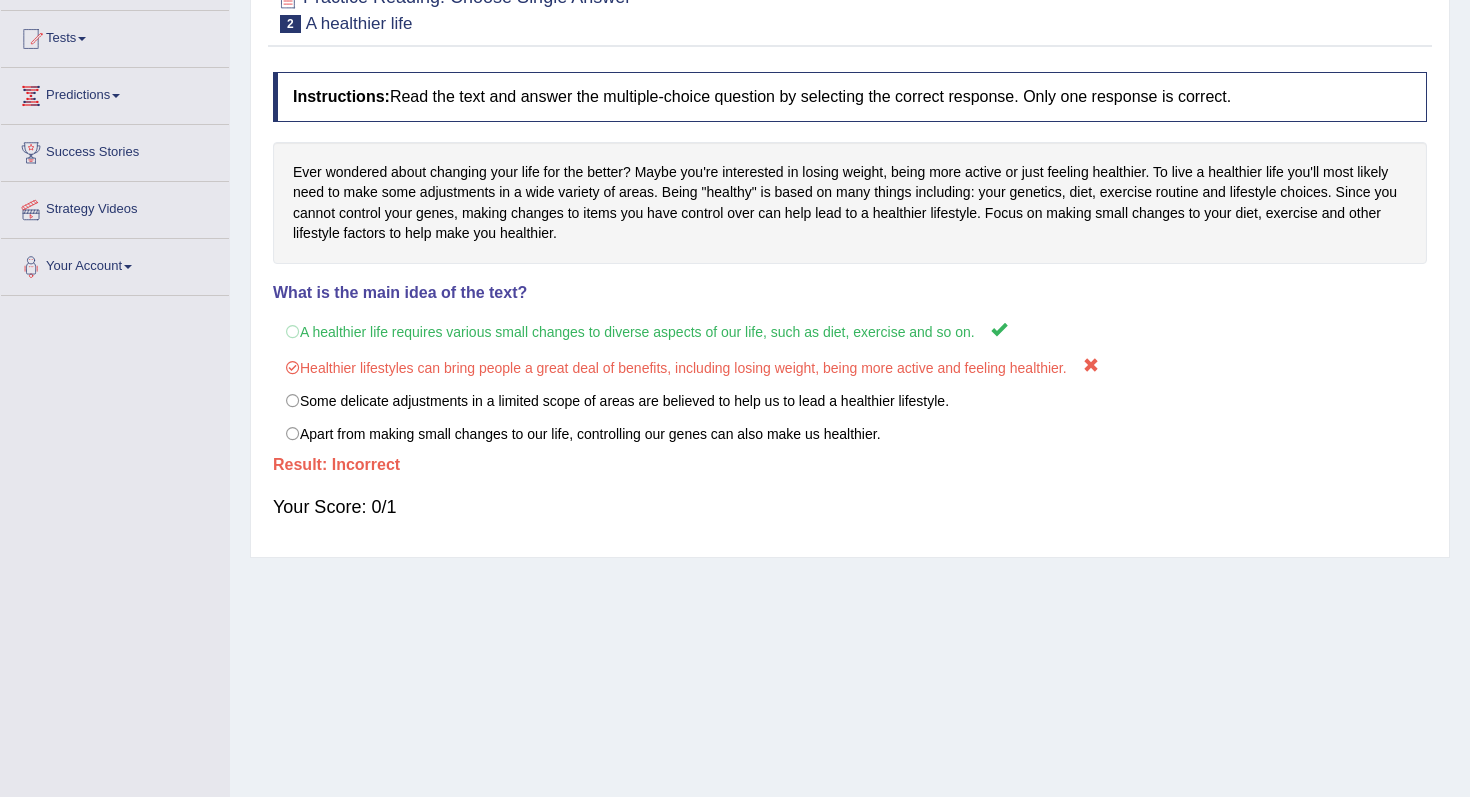 scroll, scrollTop: 0, scrollLeft: 0, axis: both 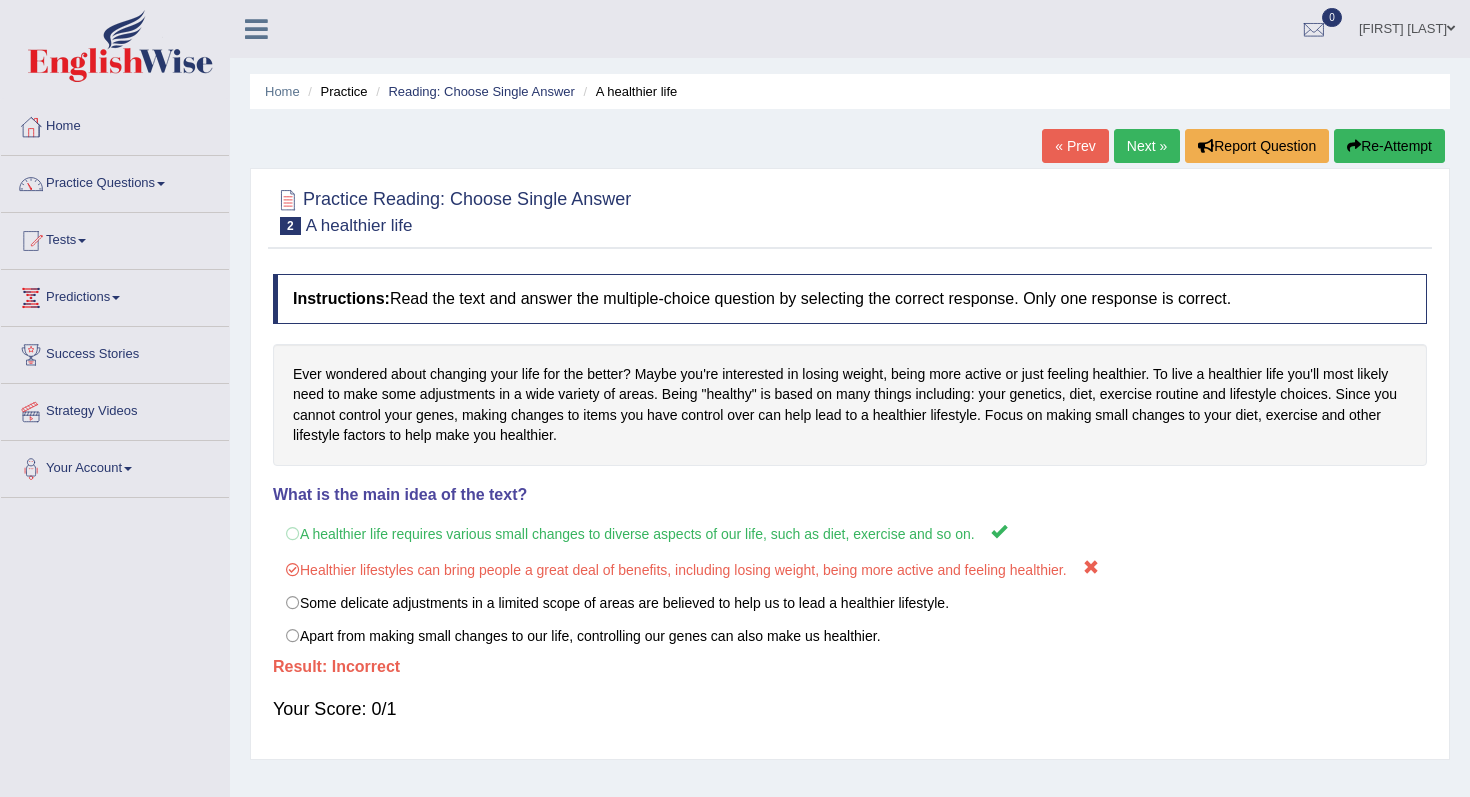 click on "Re-Attempt" at bounding box center [1389, 146] 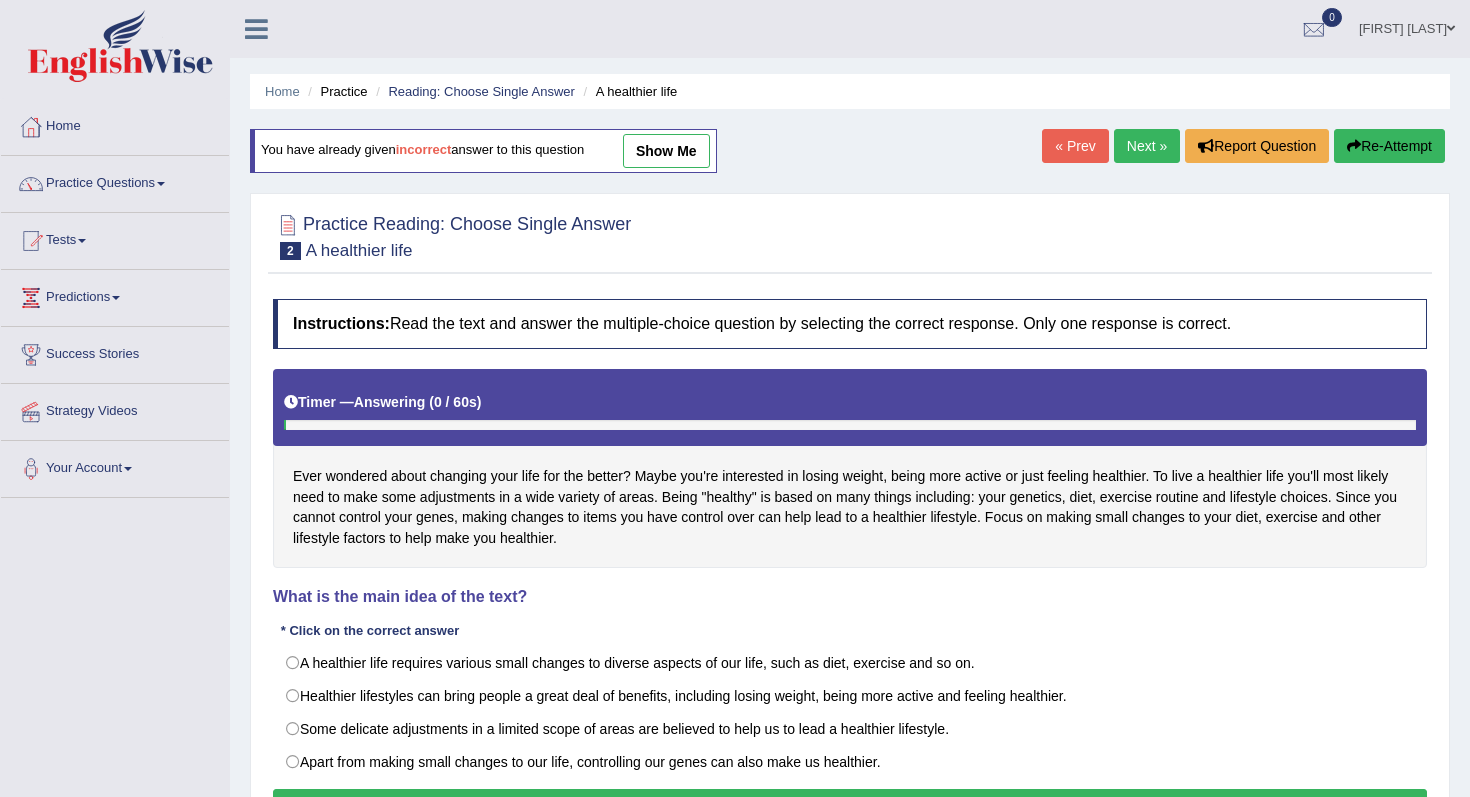 scroll, scrollTop: 0, scrollLeft: 0, axis: both 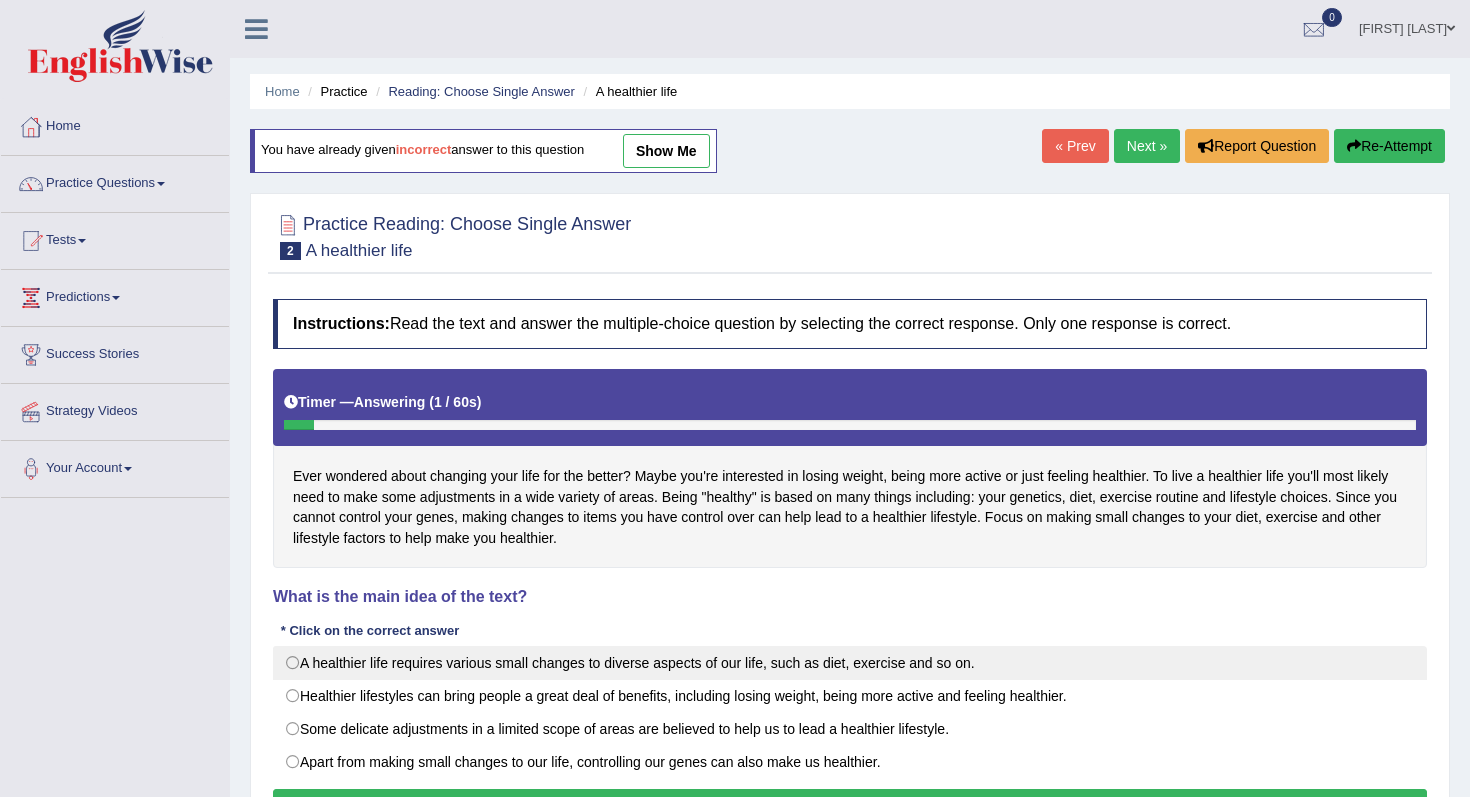 click on "A healthier life requires various small changes to diverse aspects of our life, such as diet, exercise and so on." at bounding box center [850, 663] 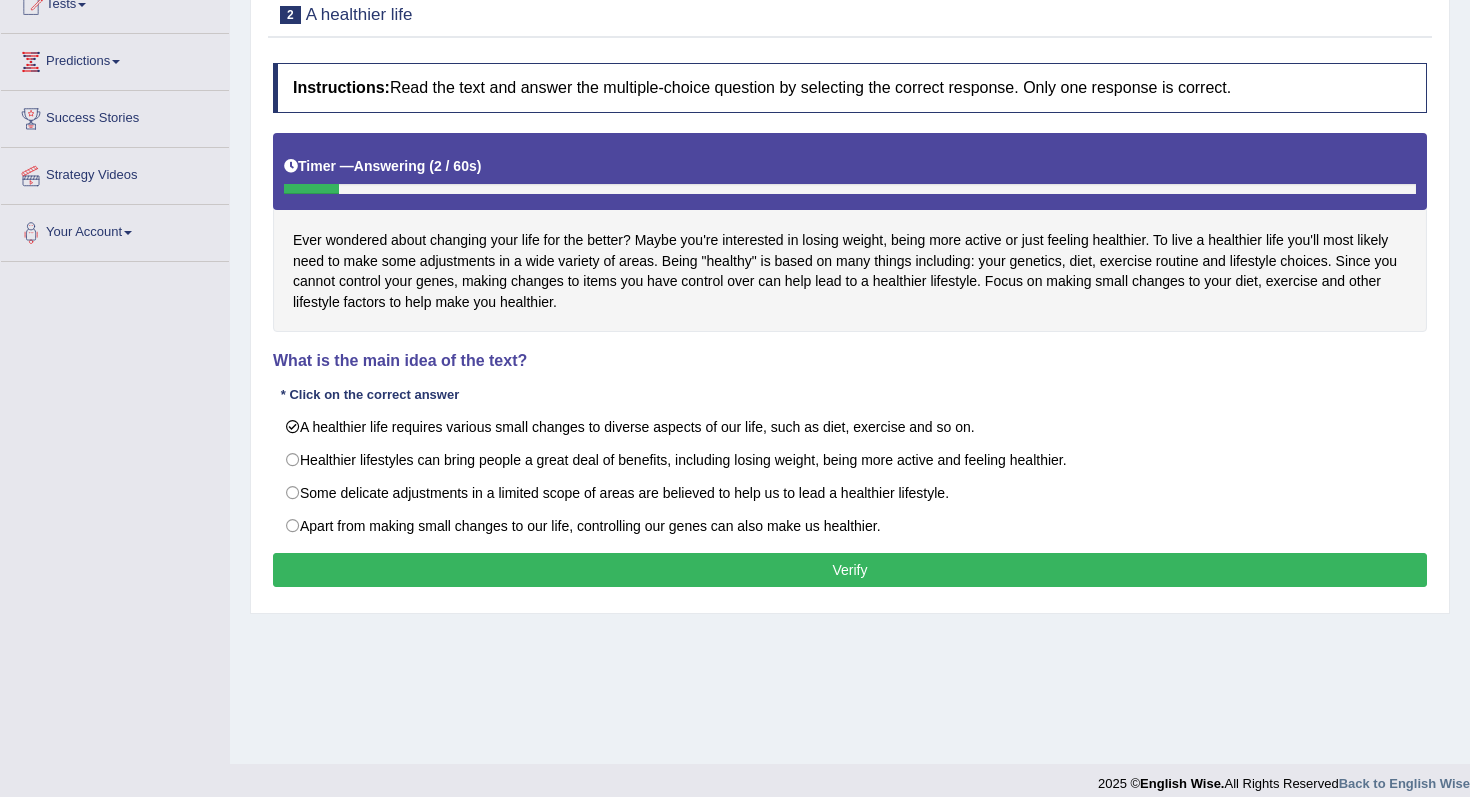 scroll, scrollTop: 253, scrollLeft: 0, axis: vertical 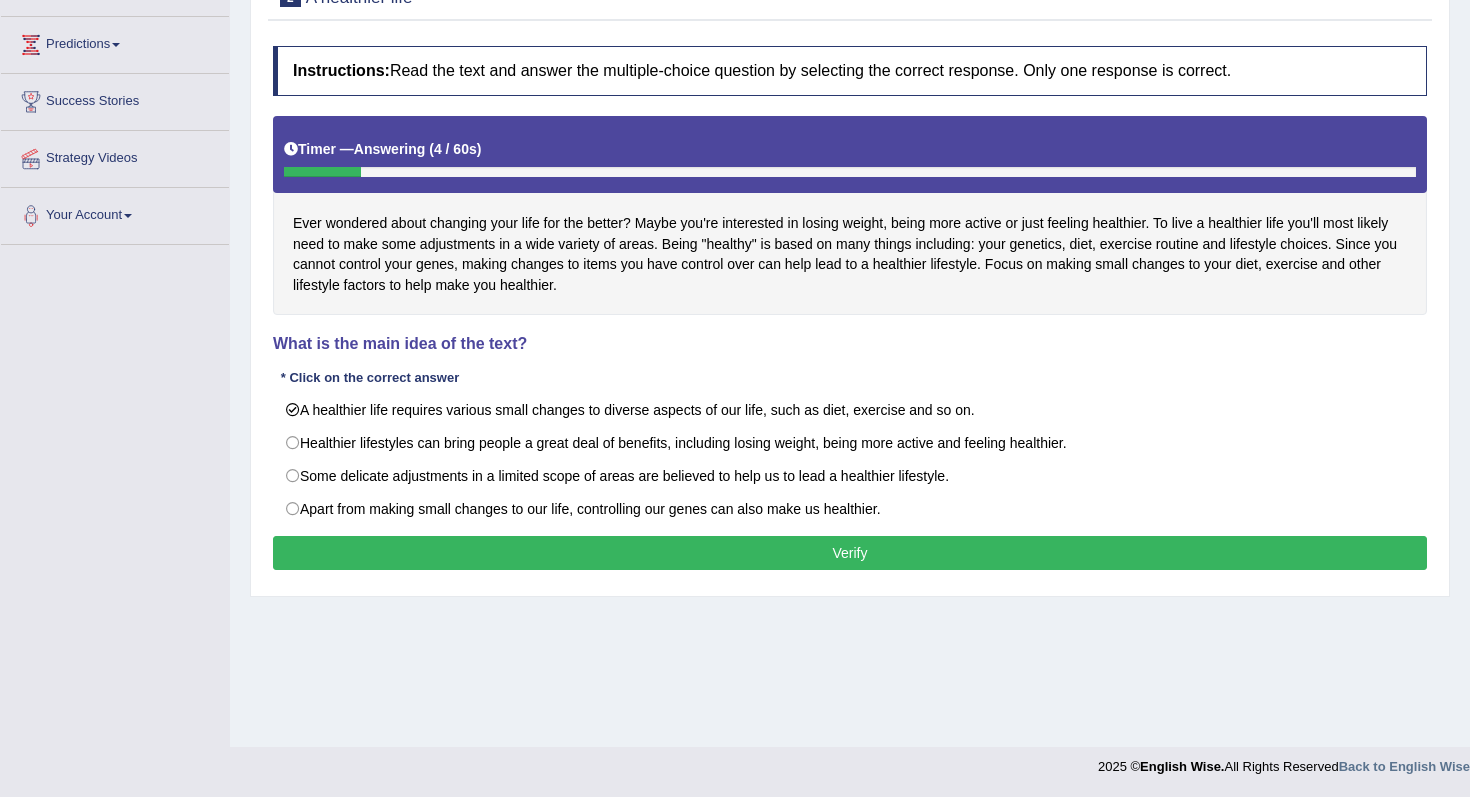 click on "Verify" at bounding box center [850, 553] 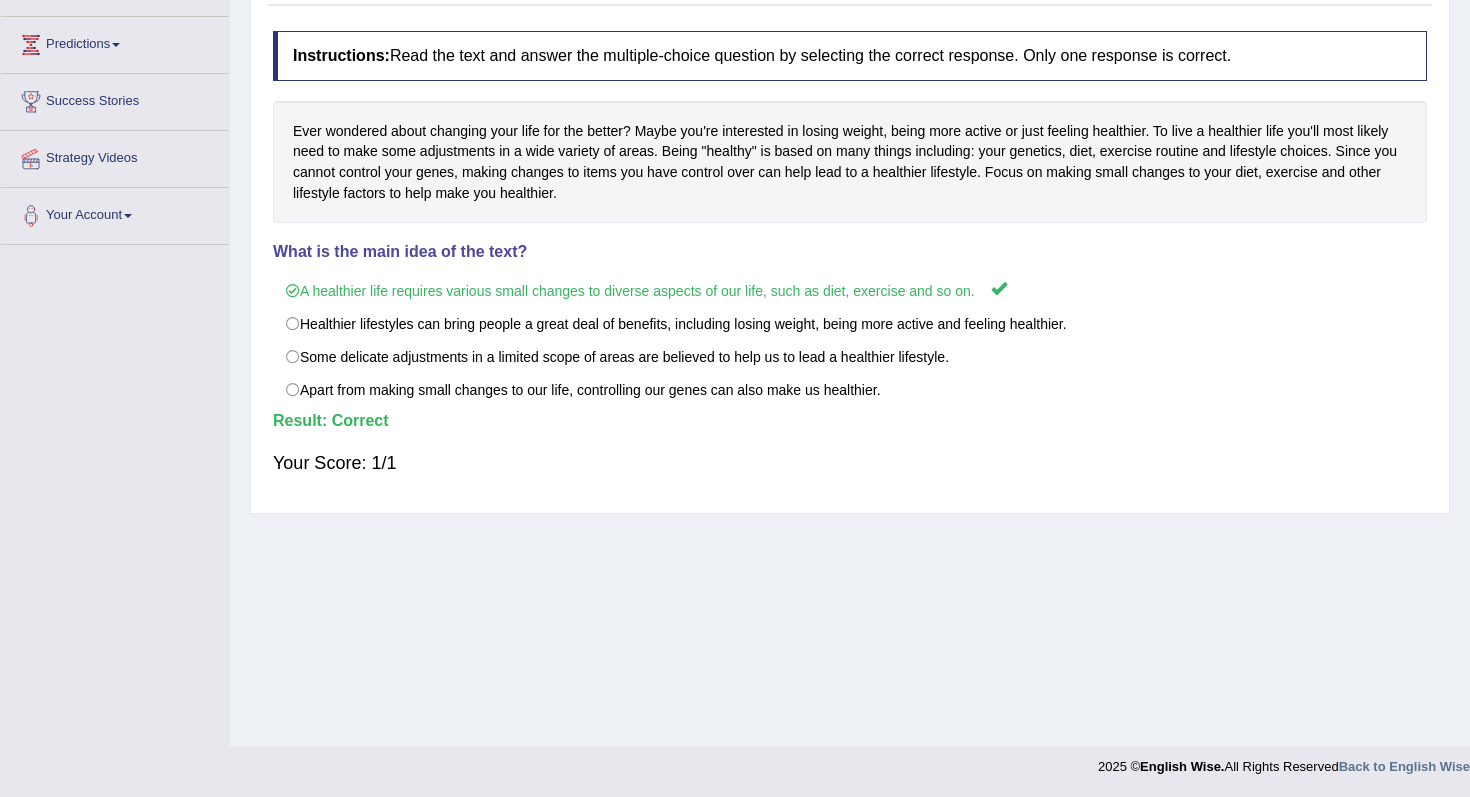 scroll, scrollTop: 0, scrollLeft: 0, axis: both 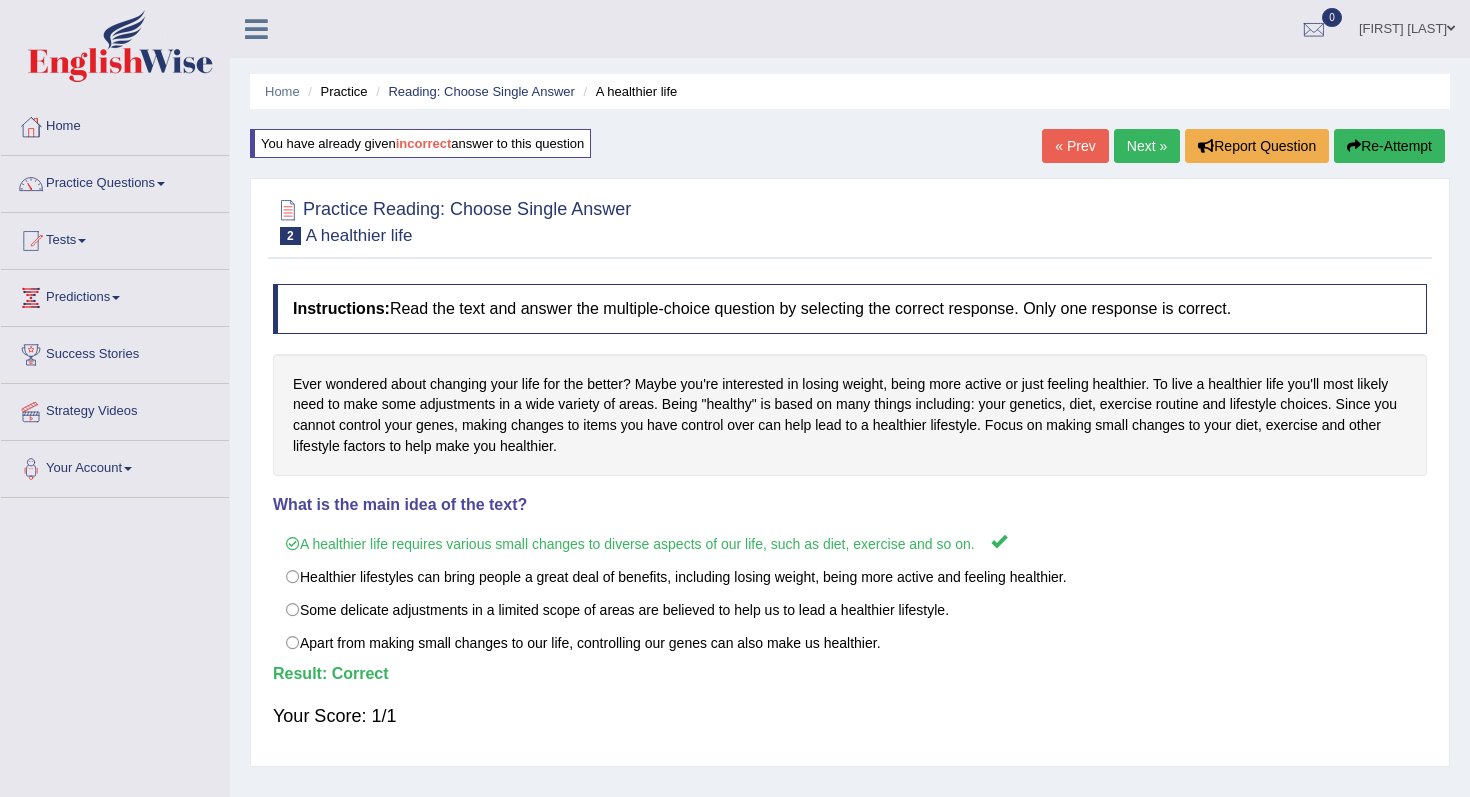 click on "Next »" at bounding box center (1147, 146) 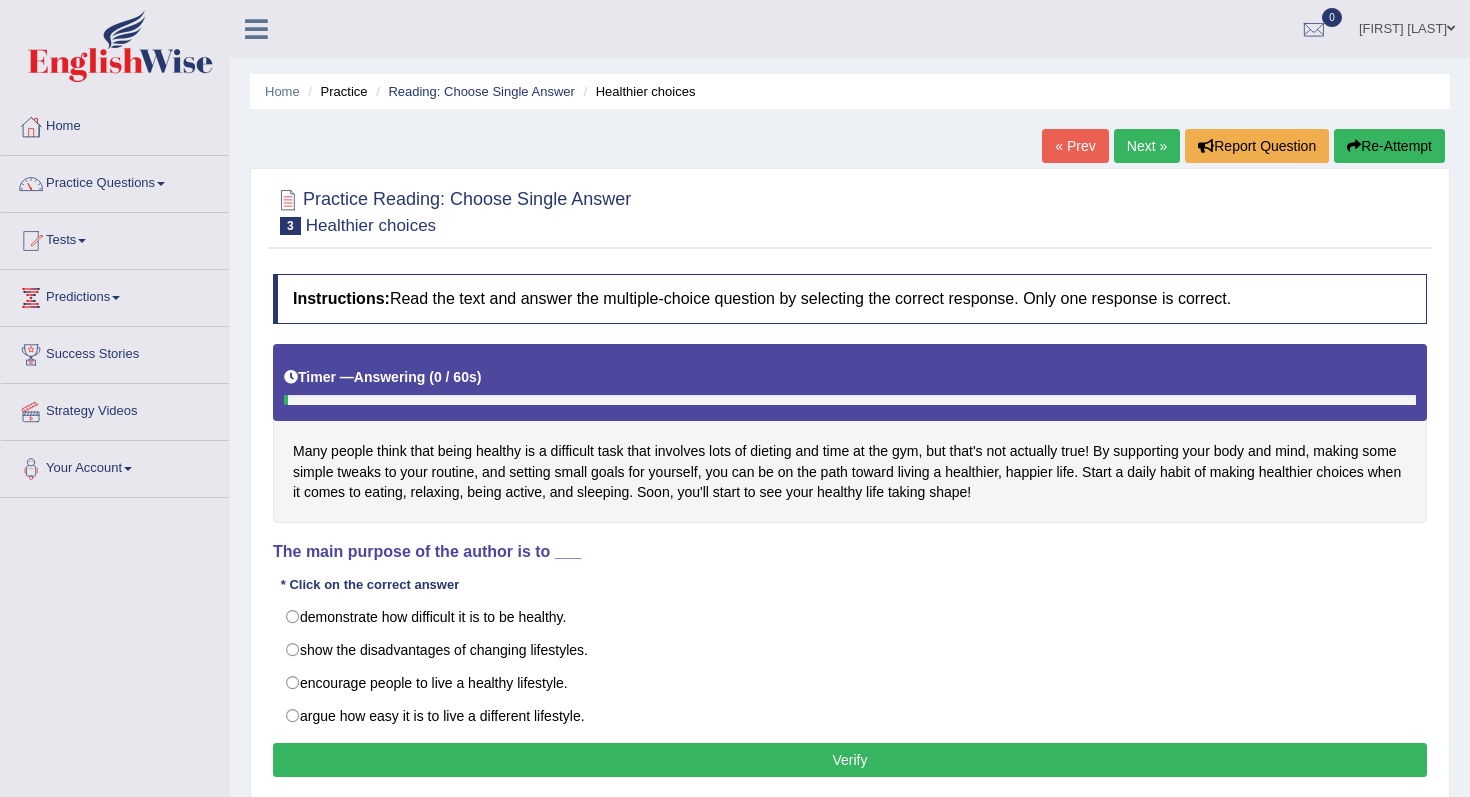 scroll, scrollTop: 0, scrollLeft: 0, axis: both 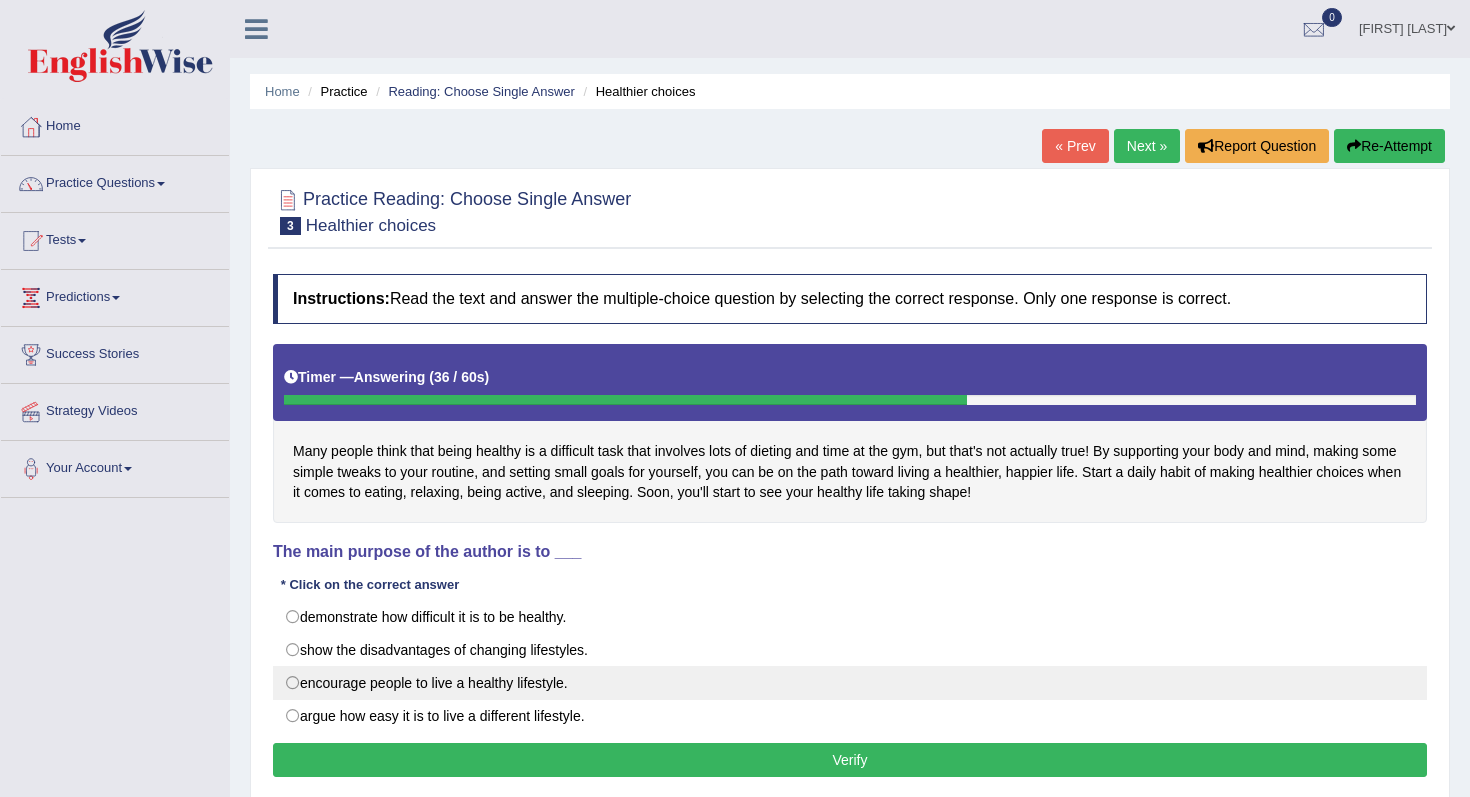 click on "encourage people to live a healthy lifestyle." at bounding box center [850, 683] 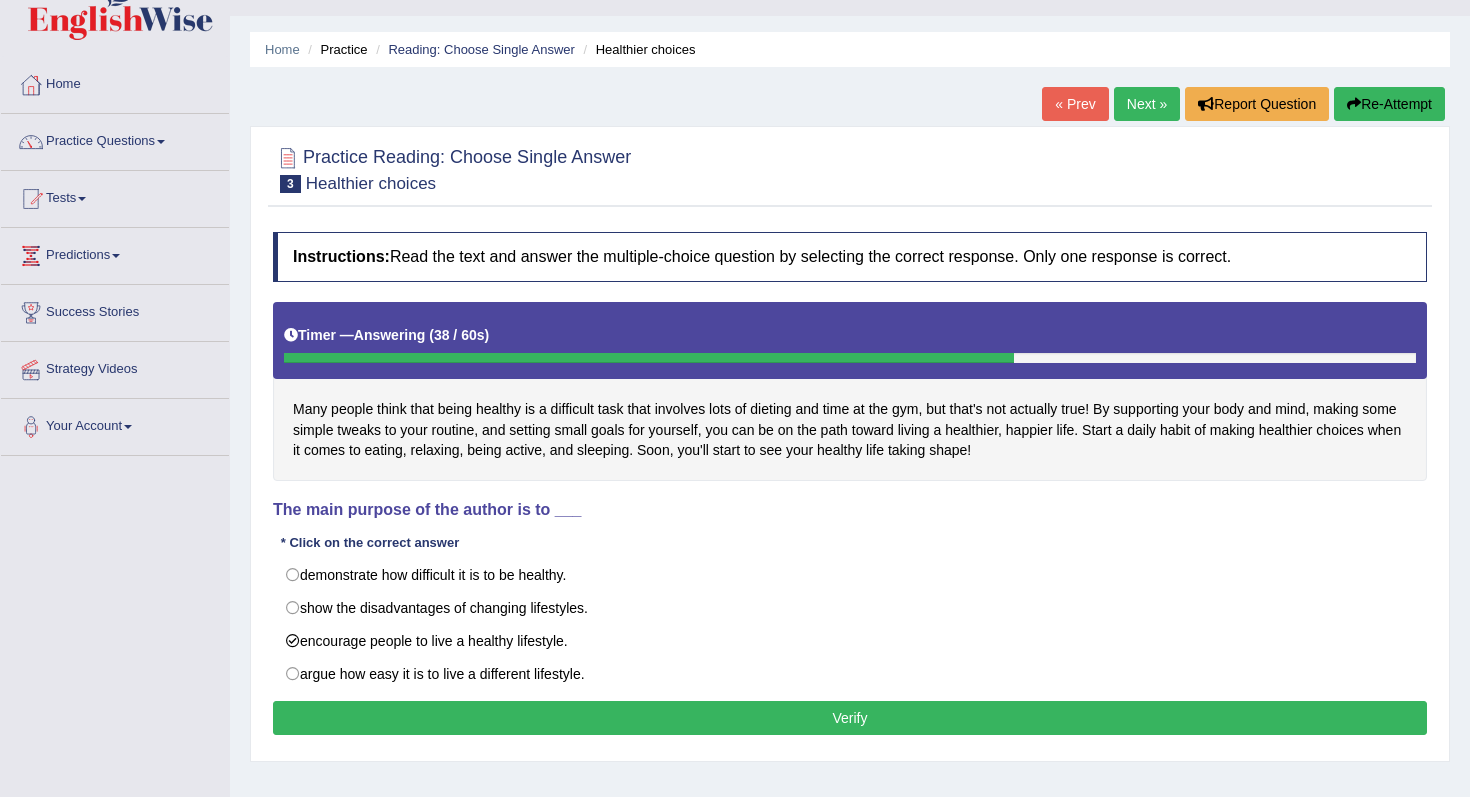 scroll, scrollTop: 53, scrollLeft: 0, axis: vertical 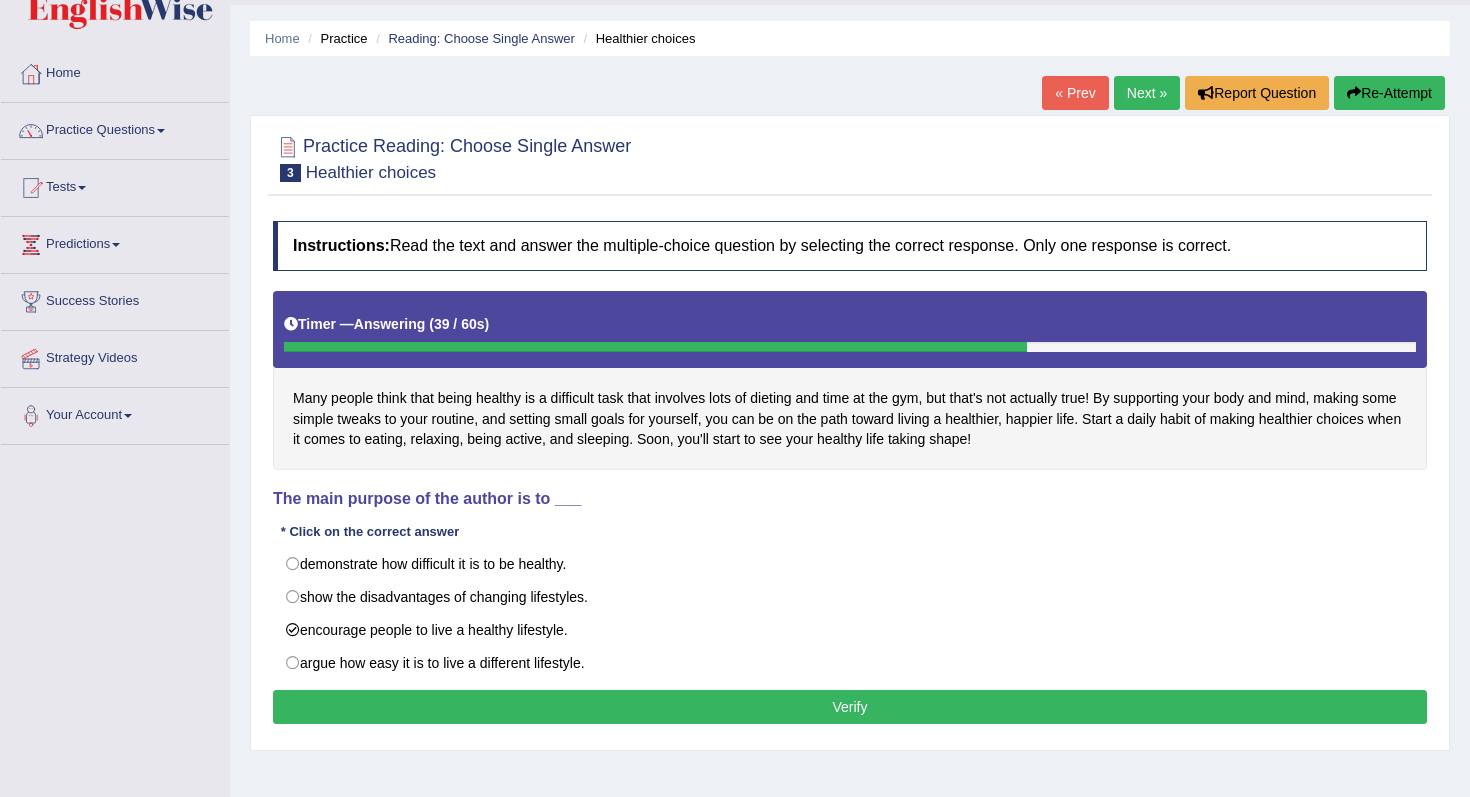 click on "Verify" at bounding box center [850, 707] 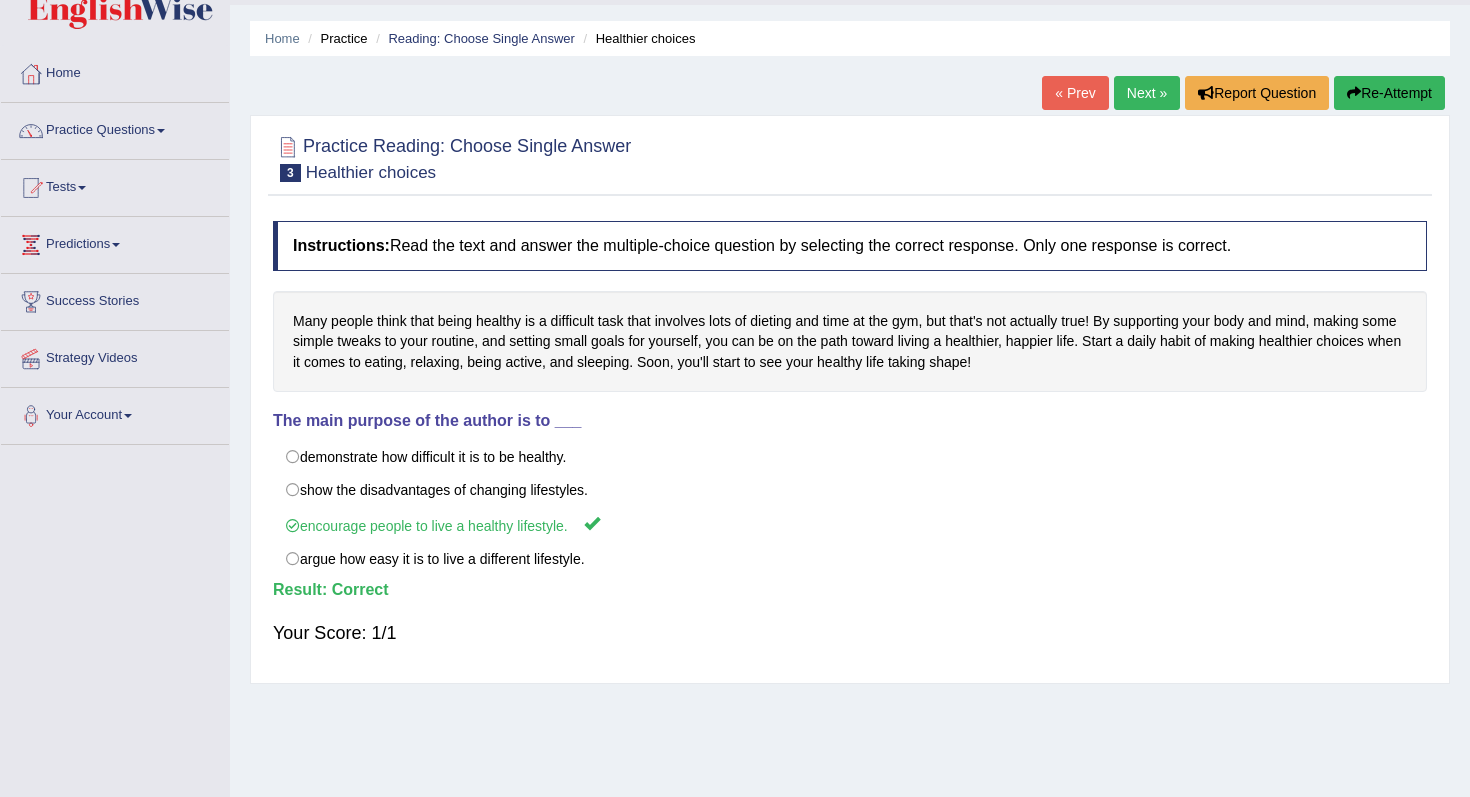 scroll, scrollTop: 0, scrollLeft: 0, axis: both 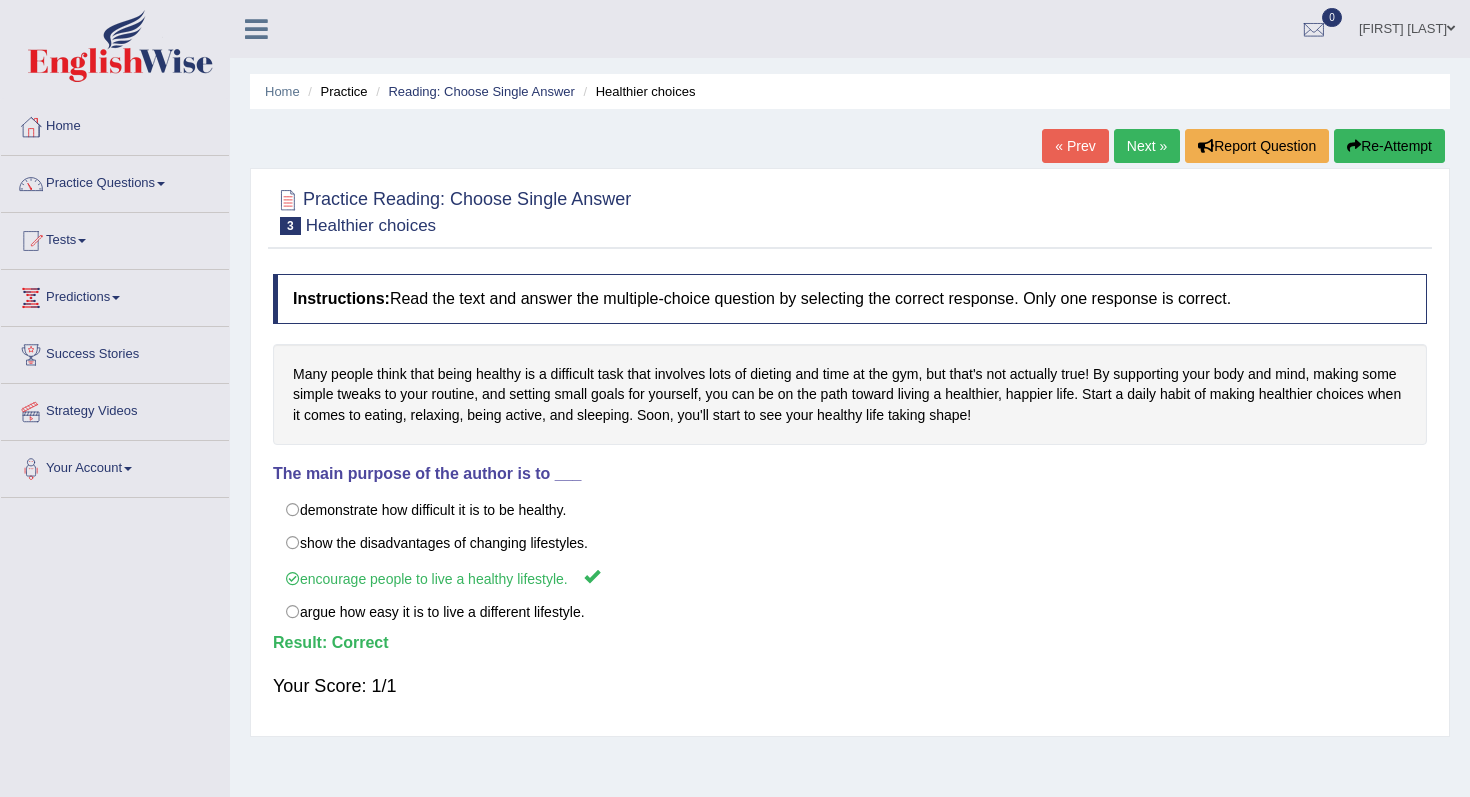 click on "Next »" at bounding box center [1147, 146] 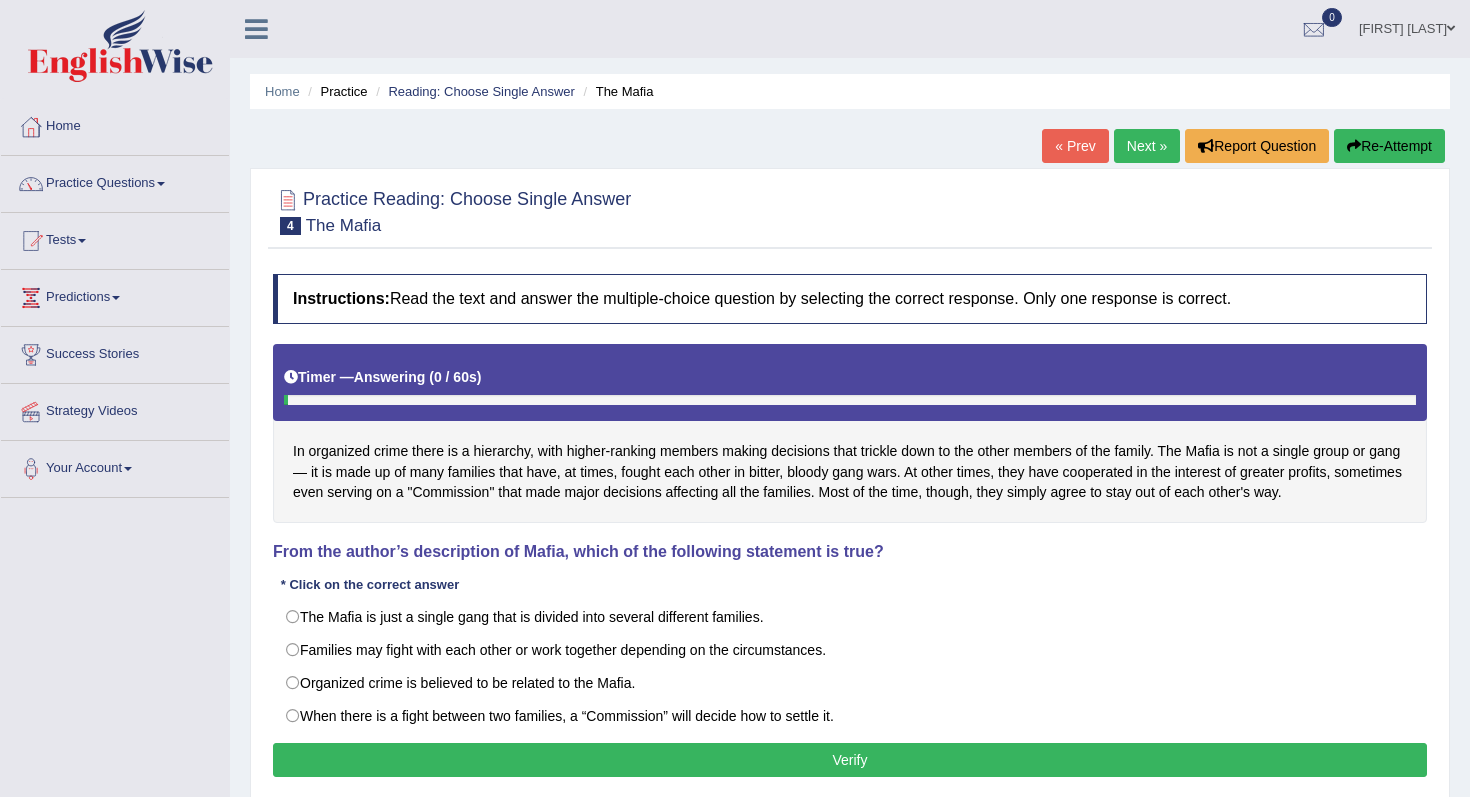scroll, scrollTop: 0, scrollLeft: 0, axis: both 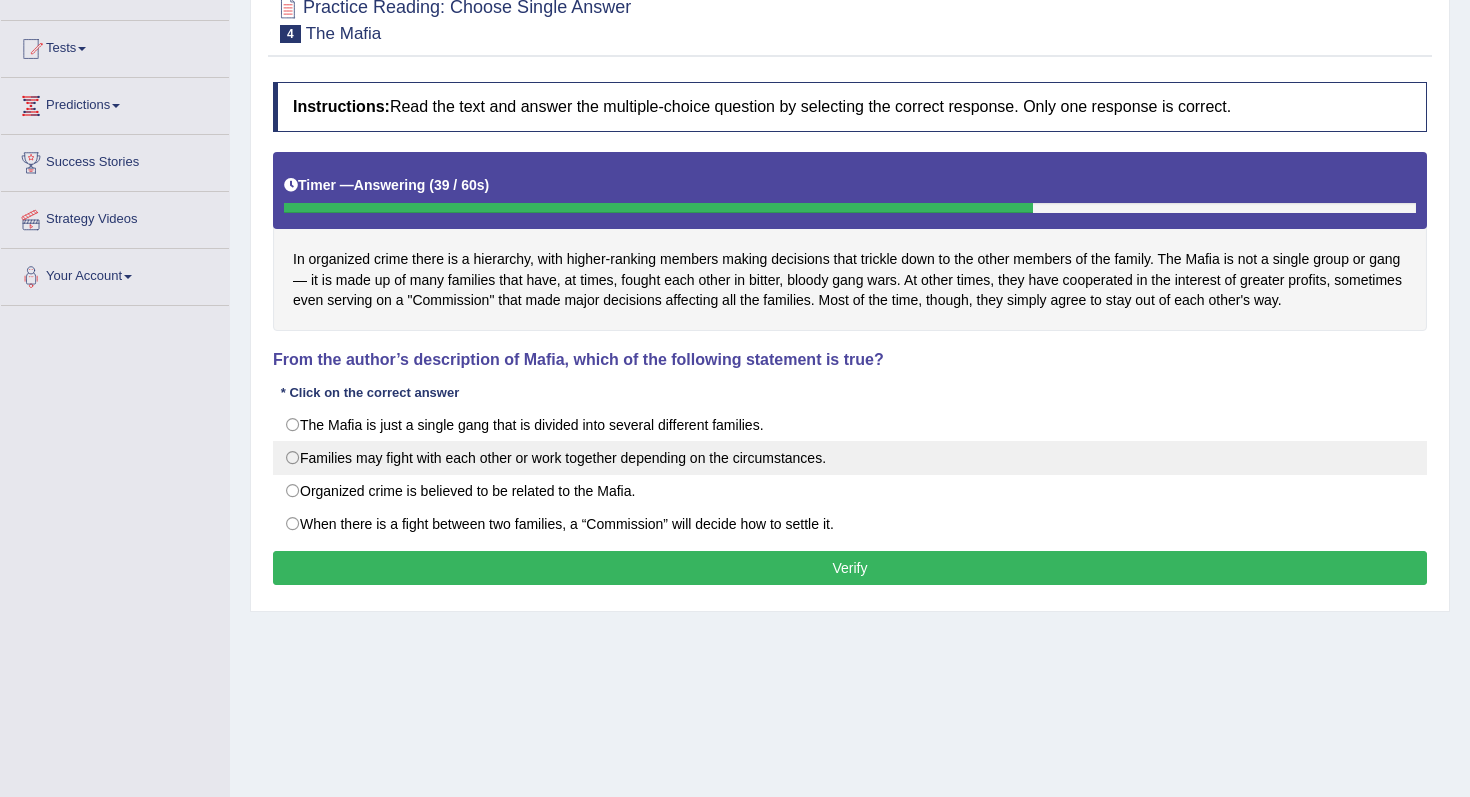 click on "Families may fight with each other or work together depending on the circumstances." at bounding box center (850, 458) 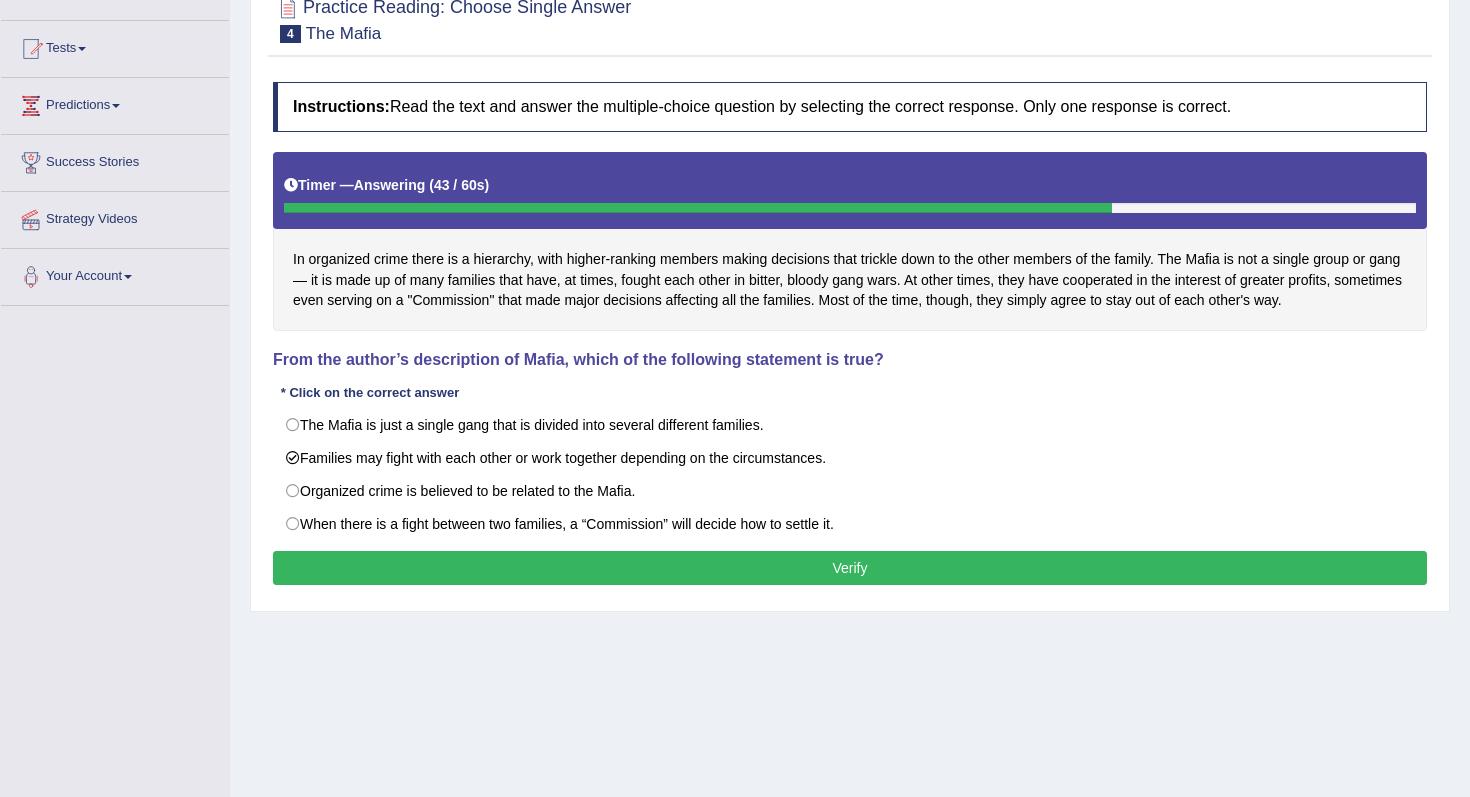click on "Verify" at bounding box center (850, 568) 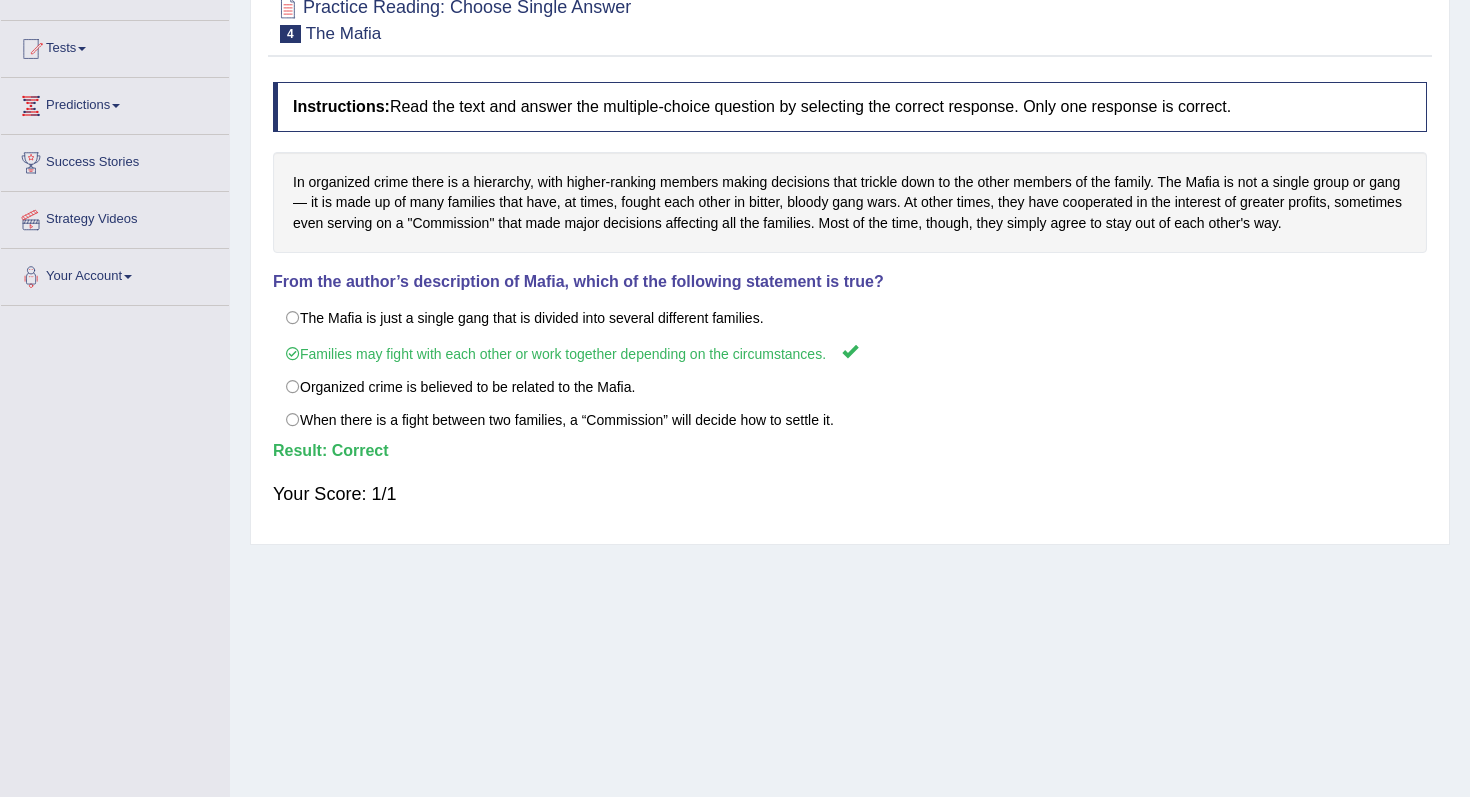 scroll, scrollTop: 0, scrollLeft: 0, axis: both 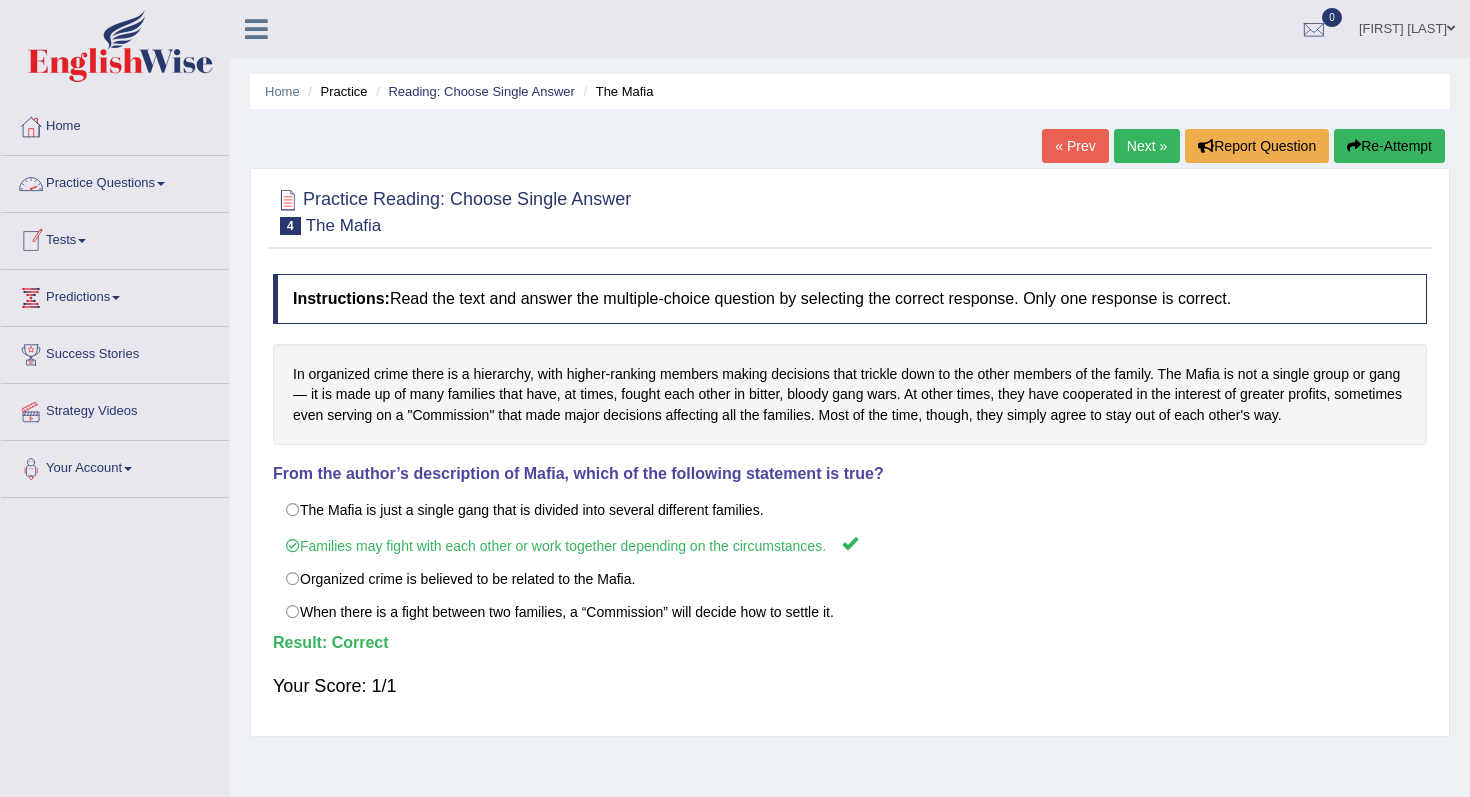 click on "Practice Questions" at bounding box center [115, 181] 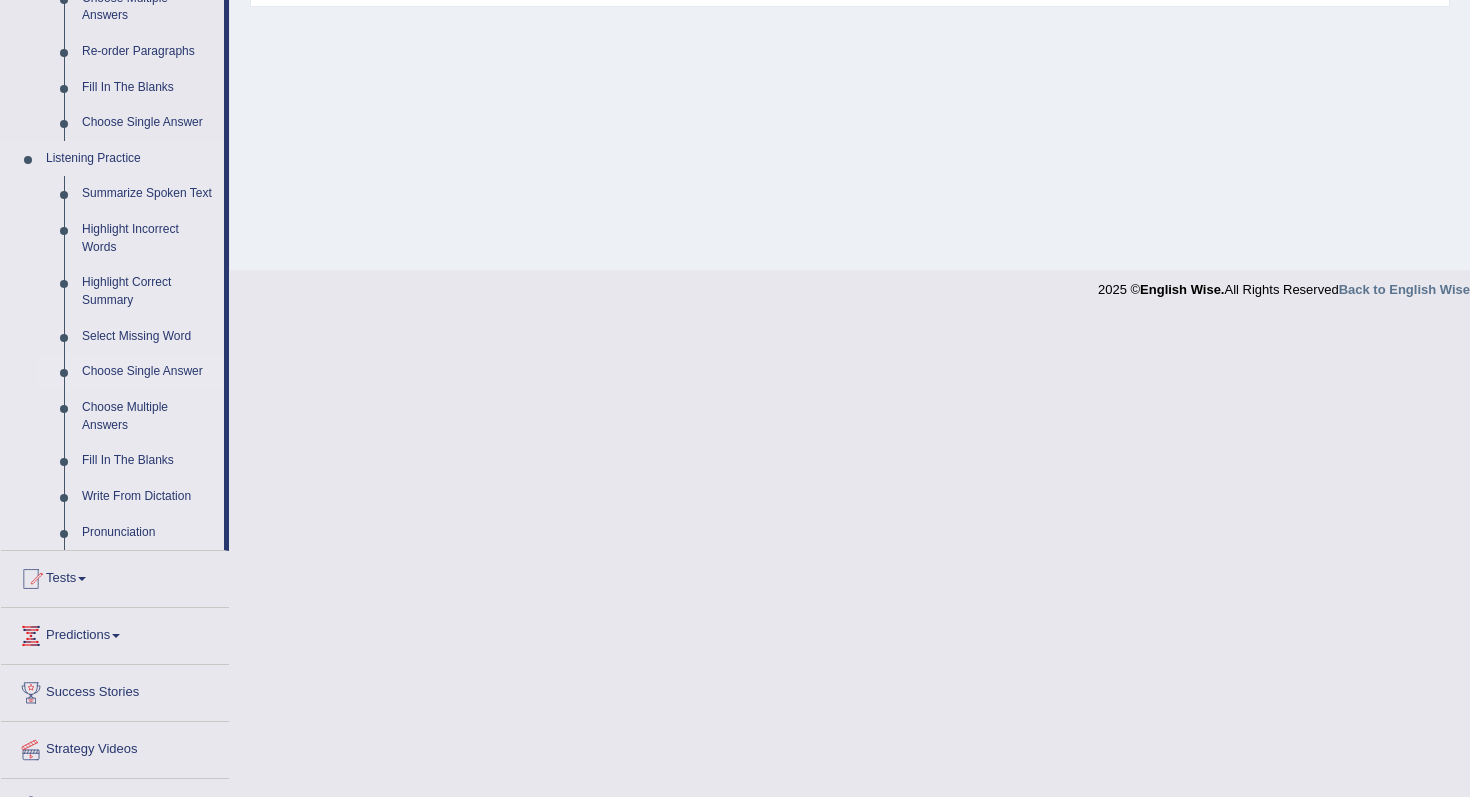 scroll, scrollTop: 736, scrollLeft: 0, axis: vertical 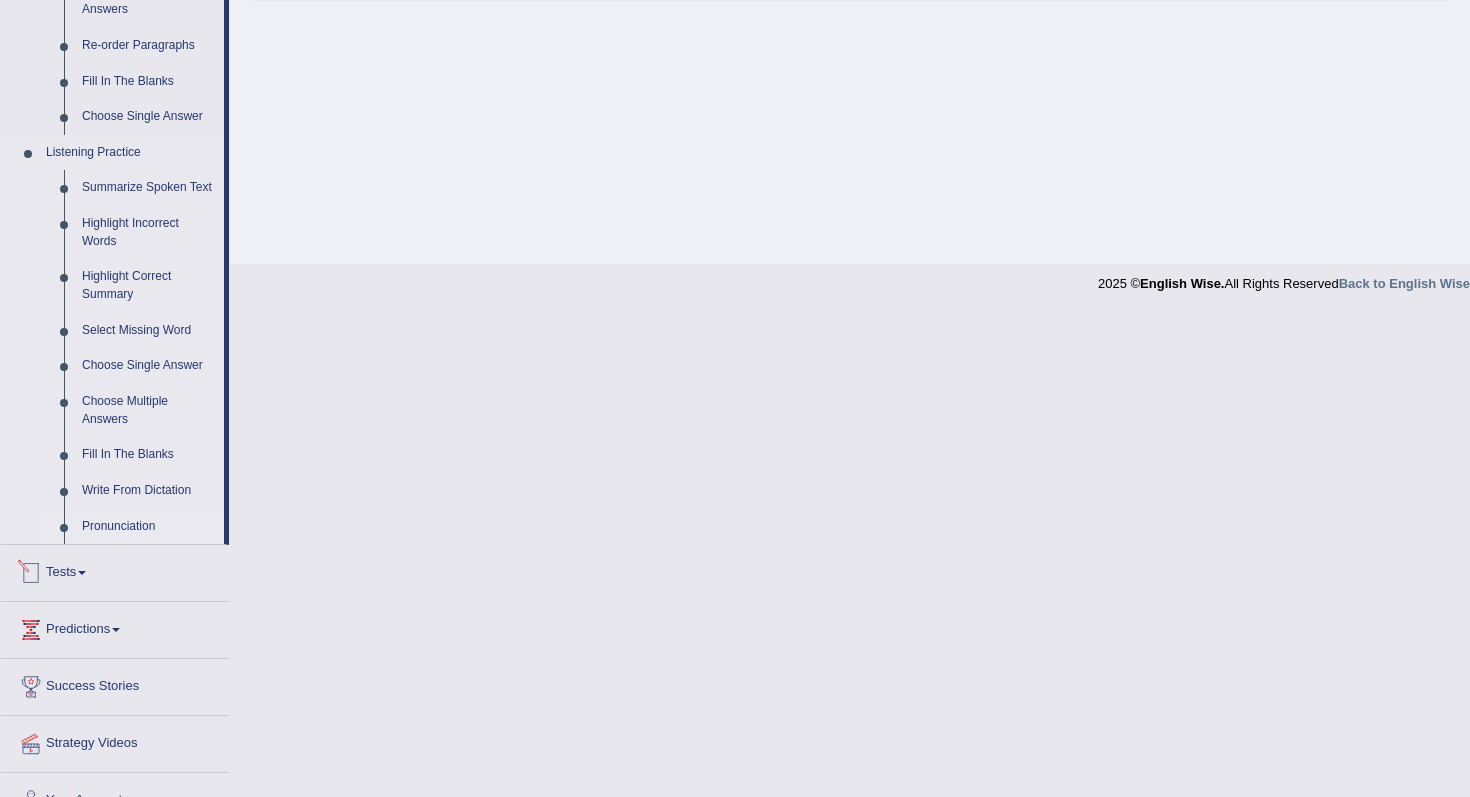 click on "Pronunciation" at bounding box center (148, 527) 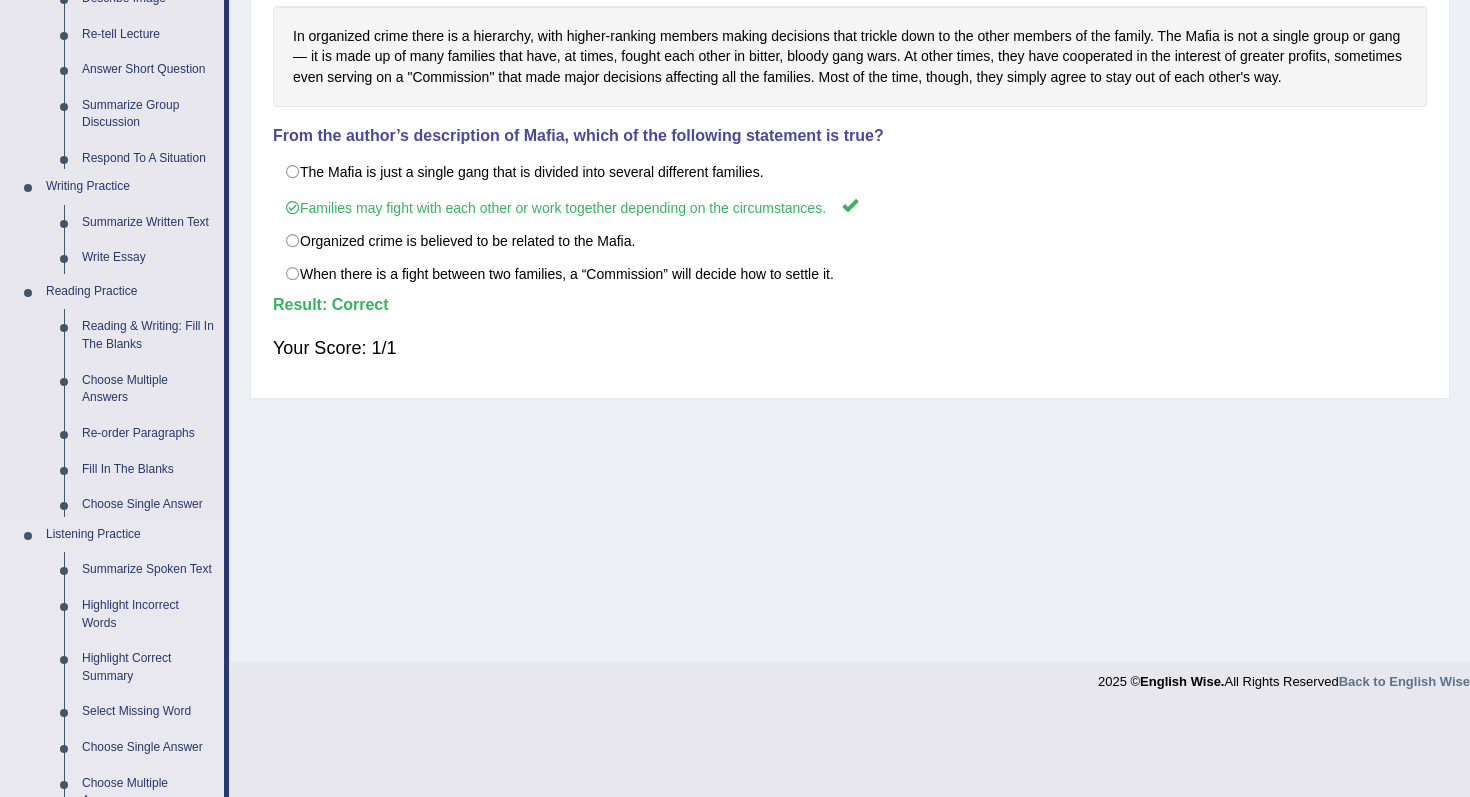scroll, scrollTop: 253, scrollLeft: 0, axis: vertical 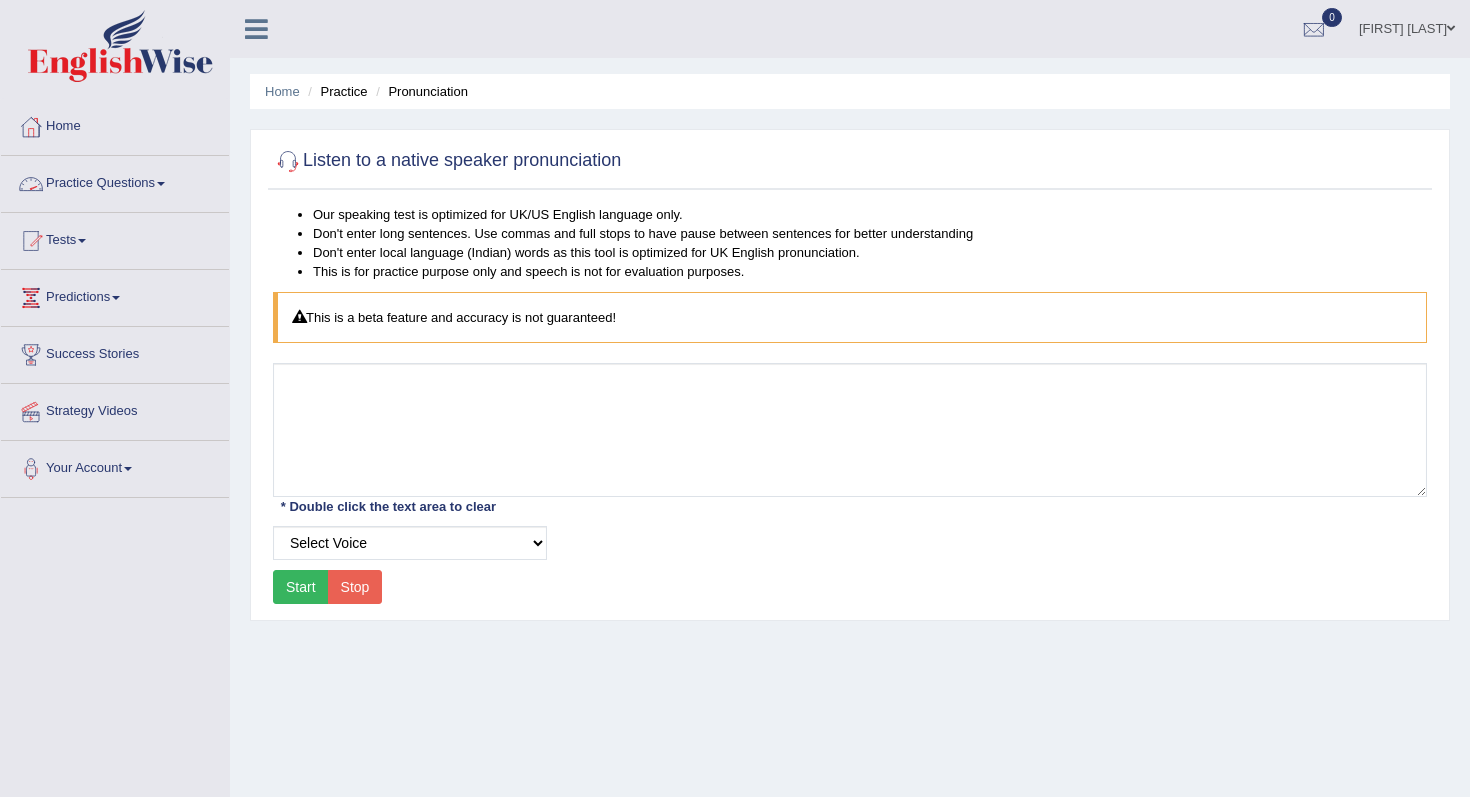 click on "Practice Questions" at bounding box center [115, 181] 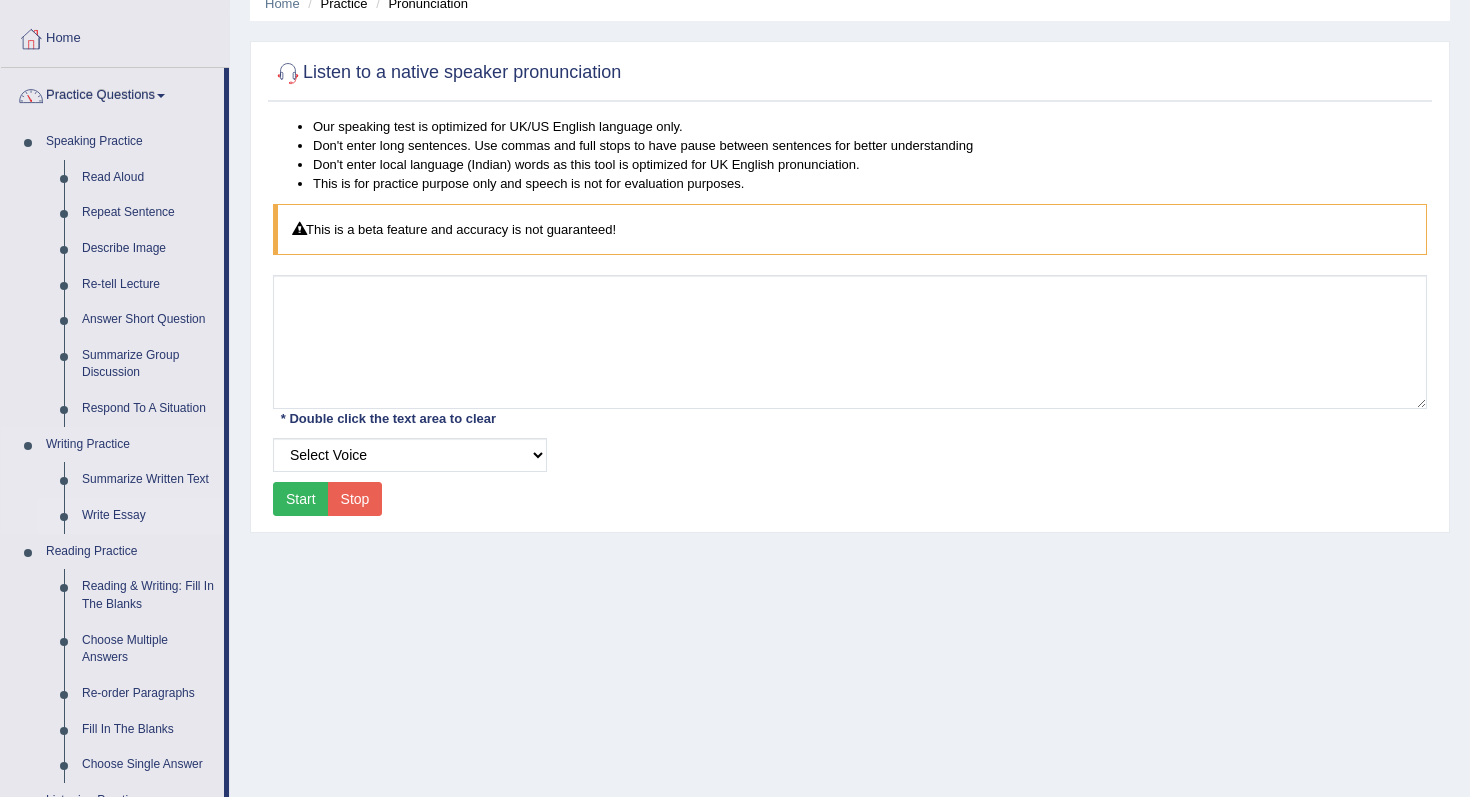 scroll, scrollTop: 90, scrollLeft: 0, axis: vertical 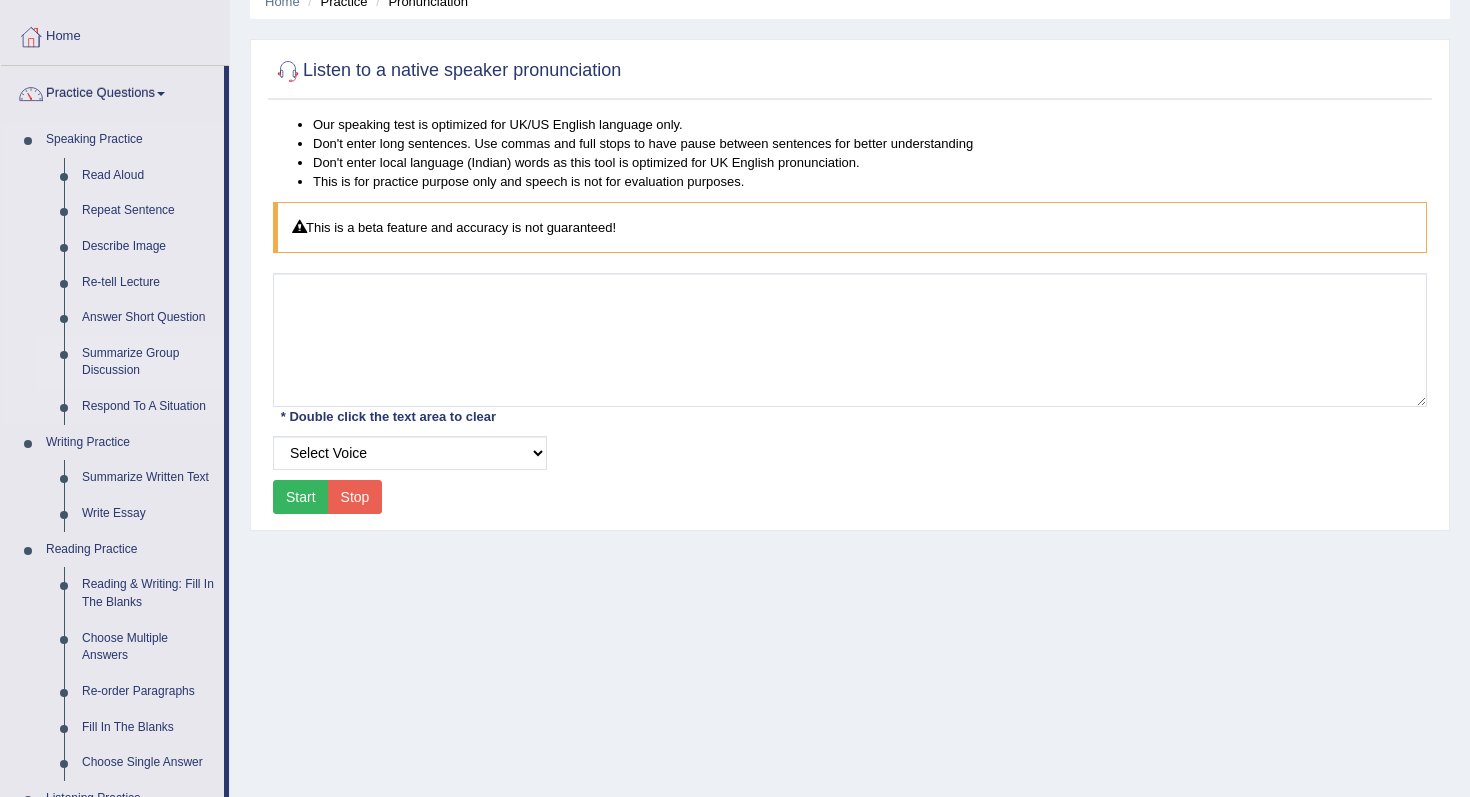 click on "Summarize Group Discussion" at bounding box center [148, 362] 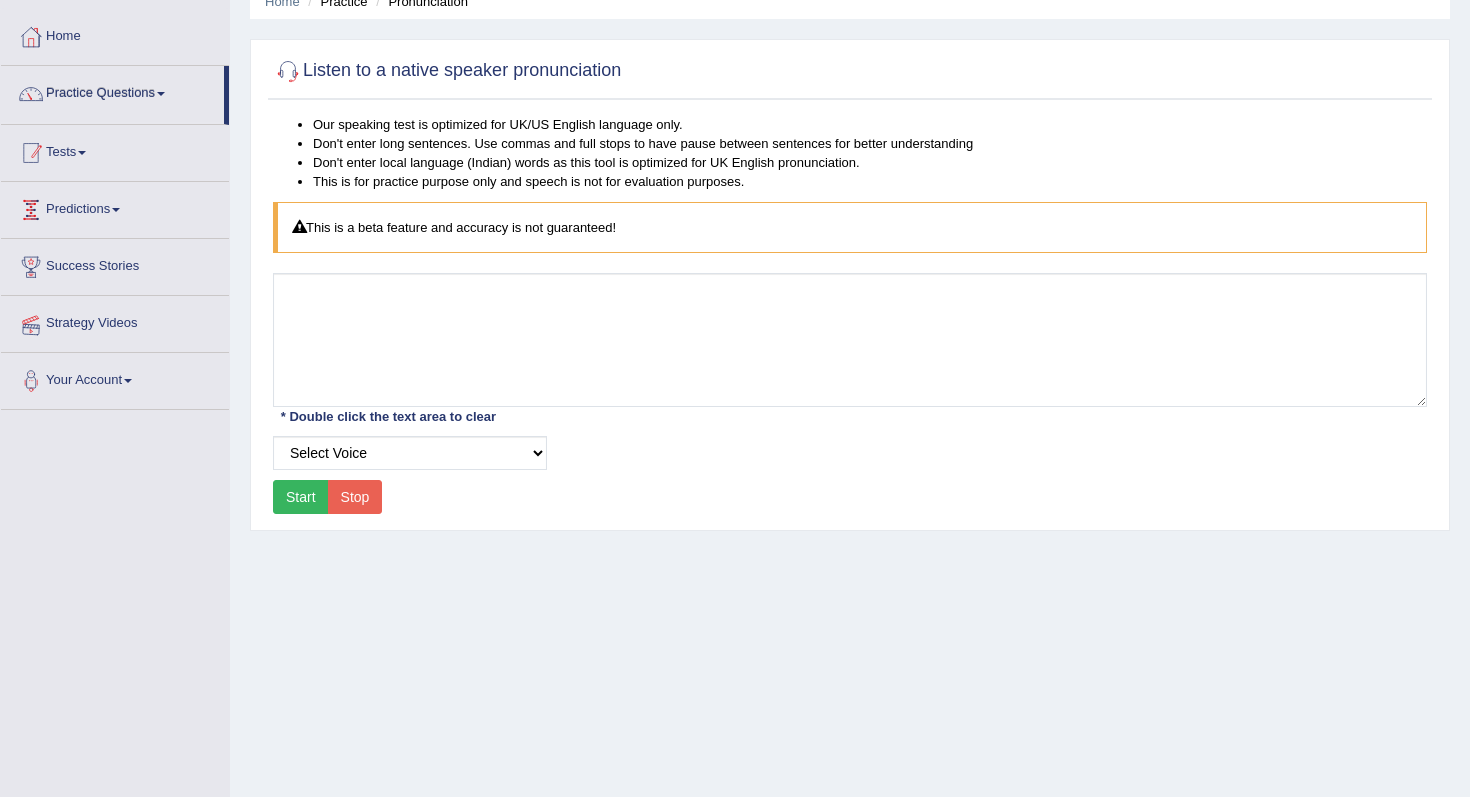 scroll, scrollTop: 83, scrollLeft: 0, axis: vertical 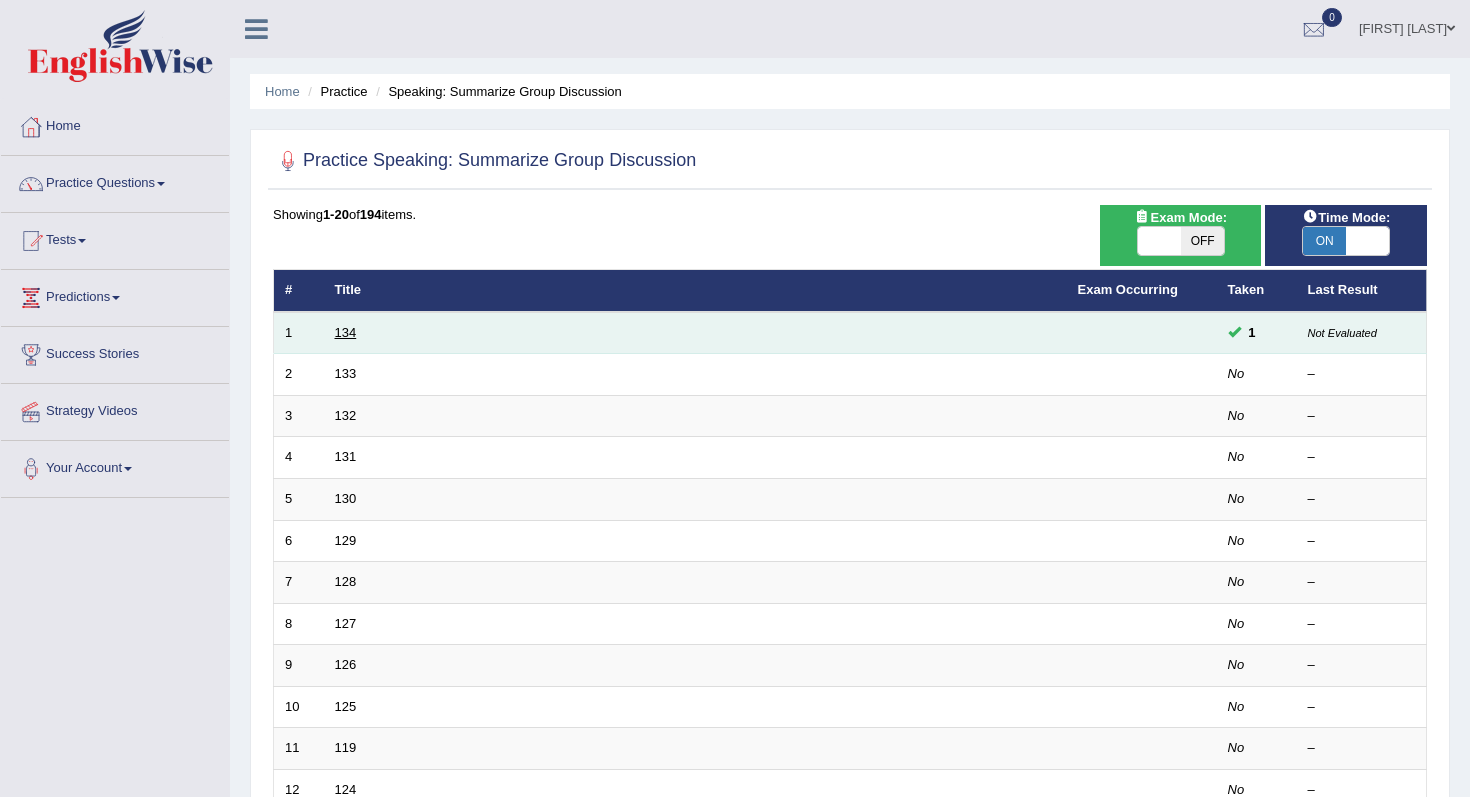 click on "134" at bounding box center (346, 332) 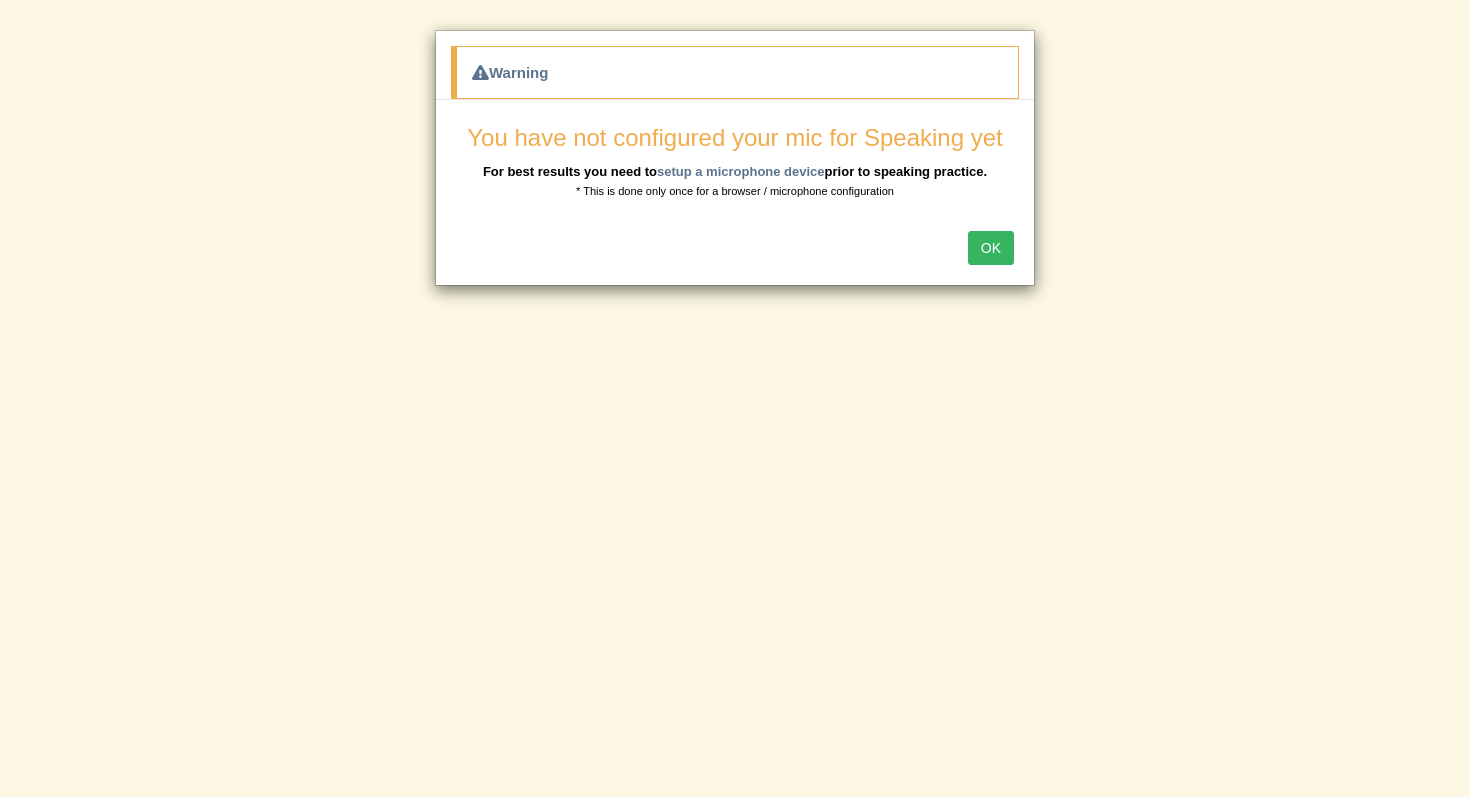 scroll, scrollTop: 0, scrollLeft: 0, axis: both 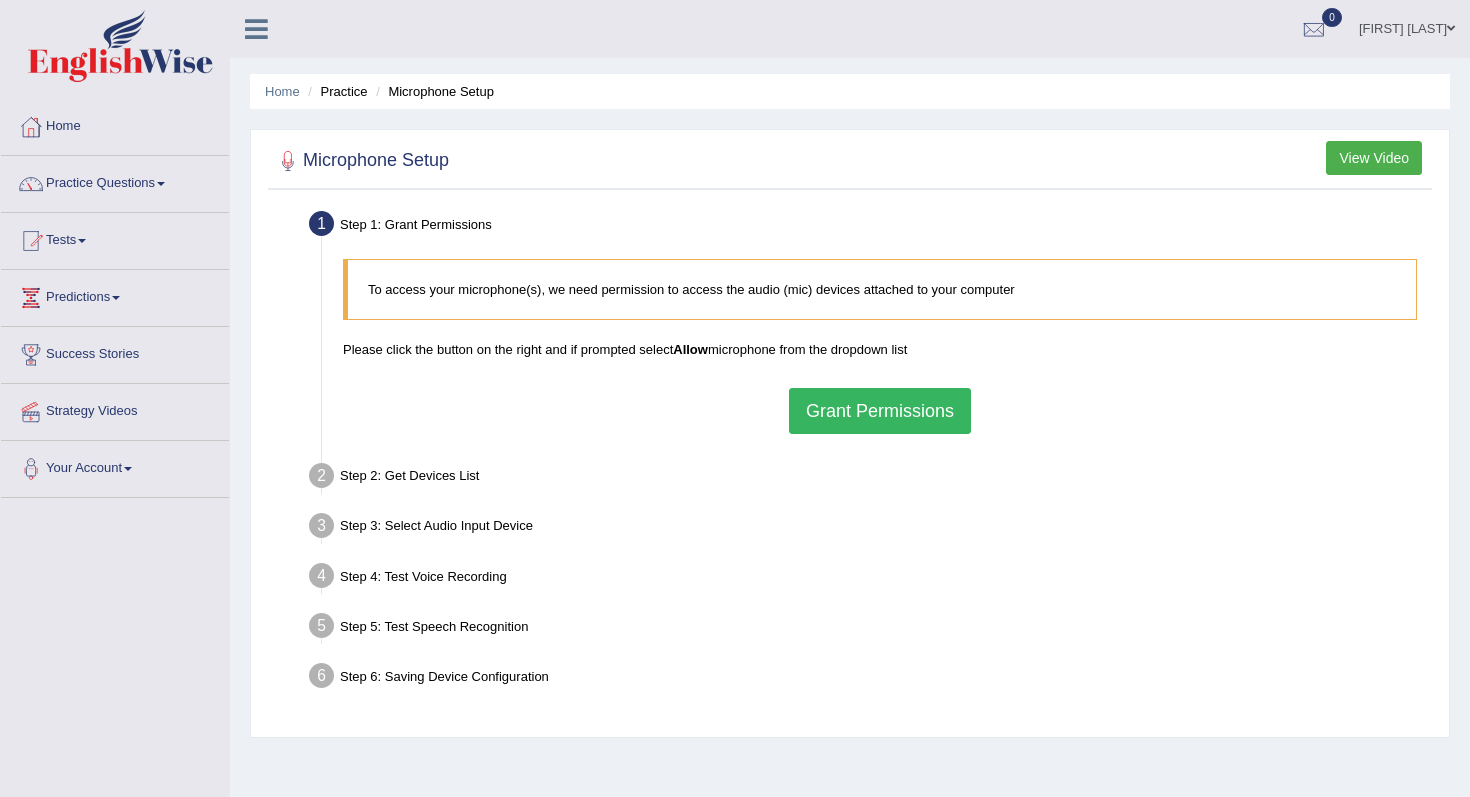 click on "Grant Permissions" at bounding box center (880, 411) 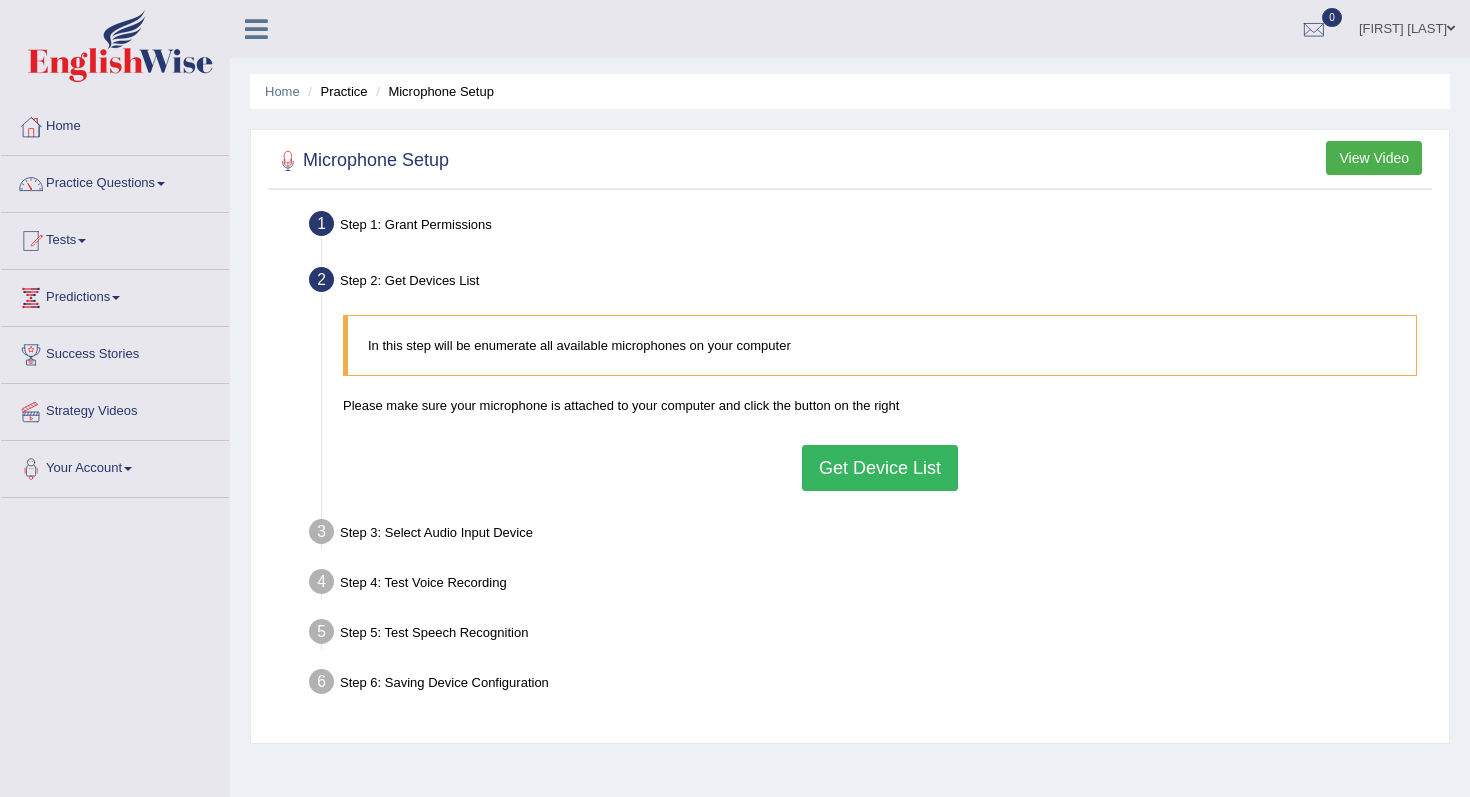 click on "Get Device List" at bounding box center (880, 468) 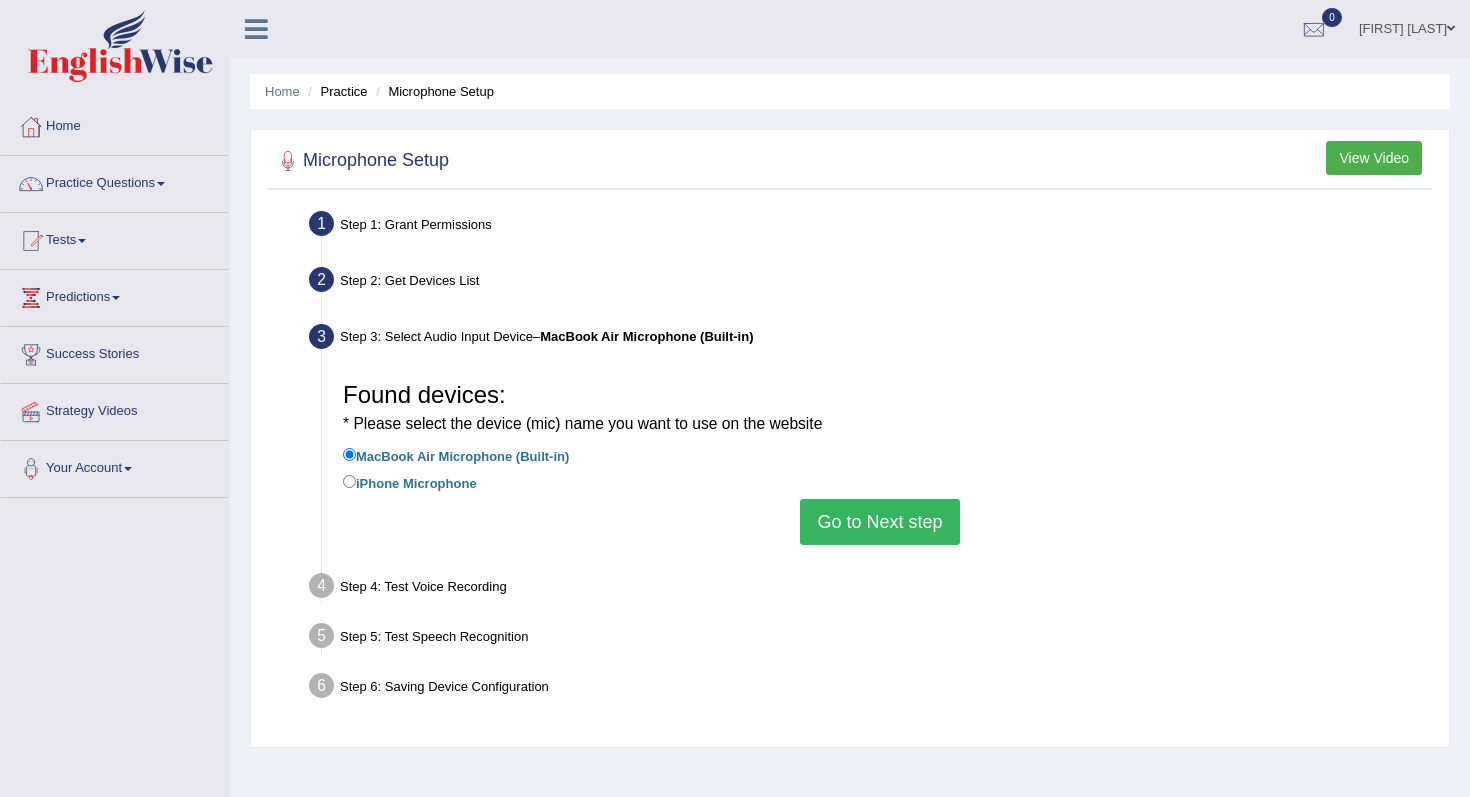 click on "Go to Next step" at bounding box center [879, 522] 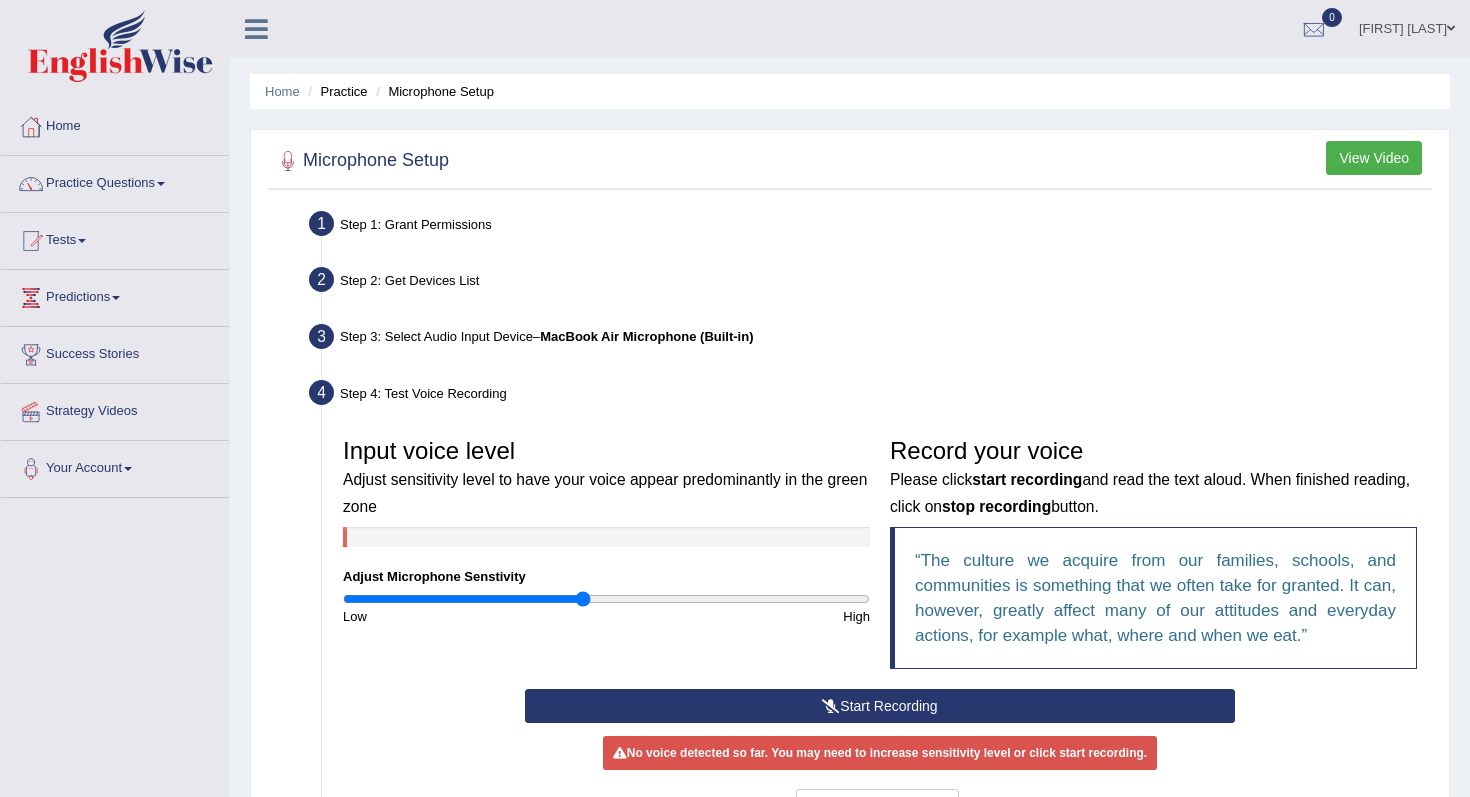 click at bounding box center [606, 599] 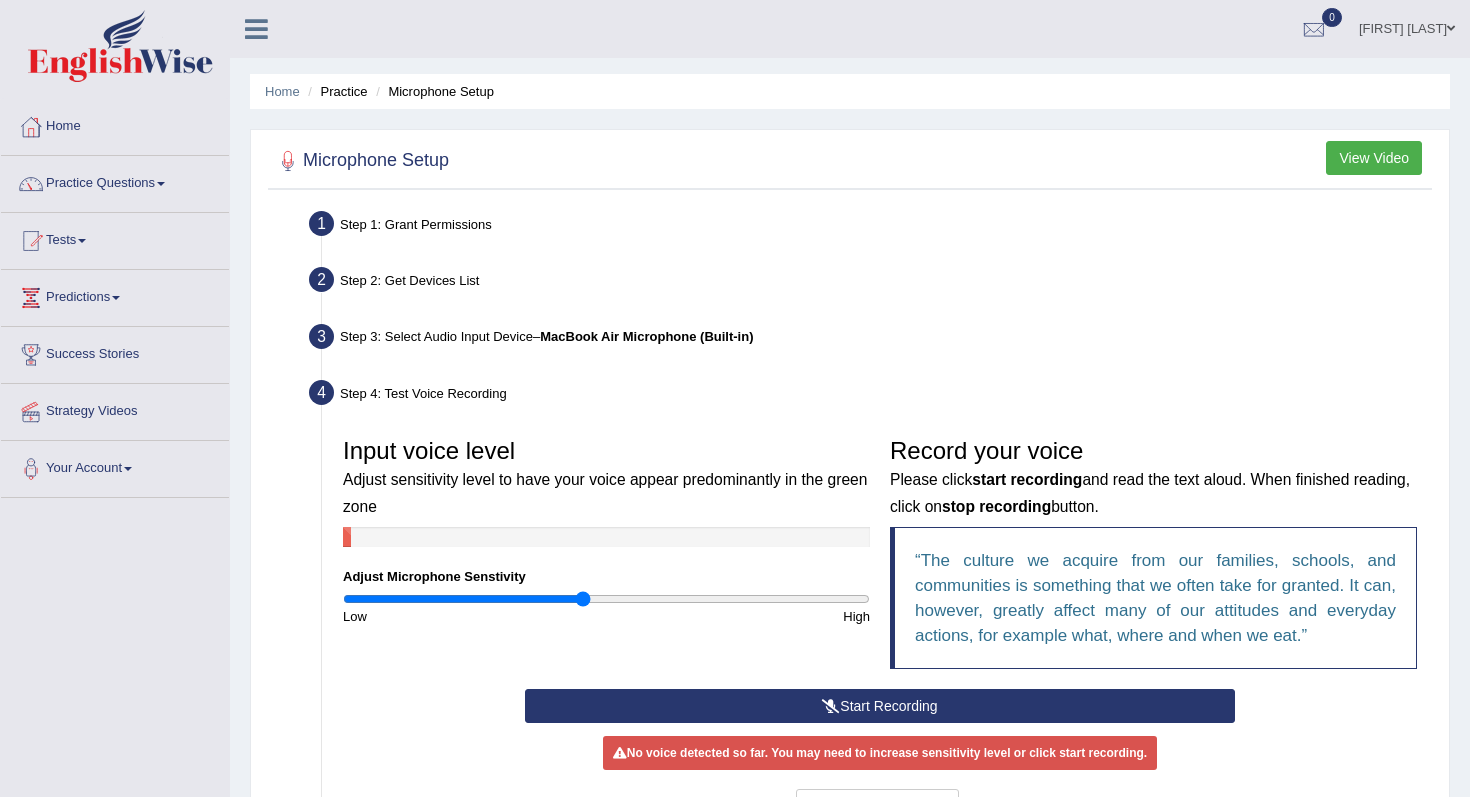 click on "Start Recording" at bounding box center (879, 706) 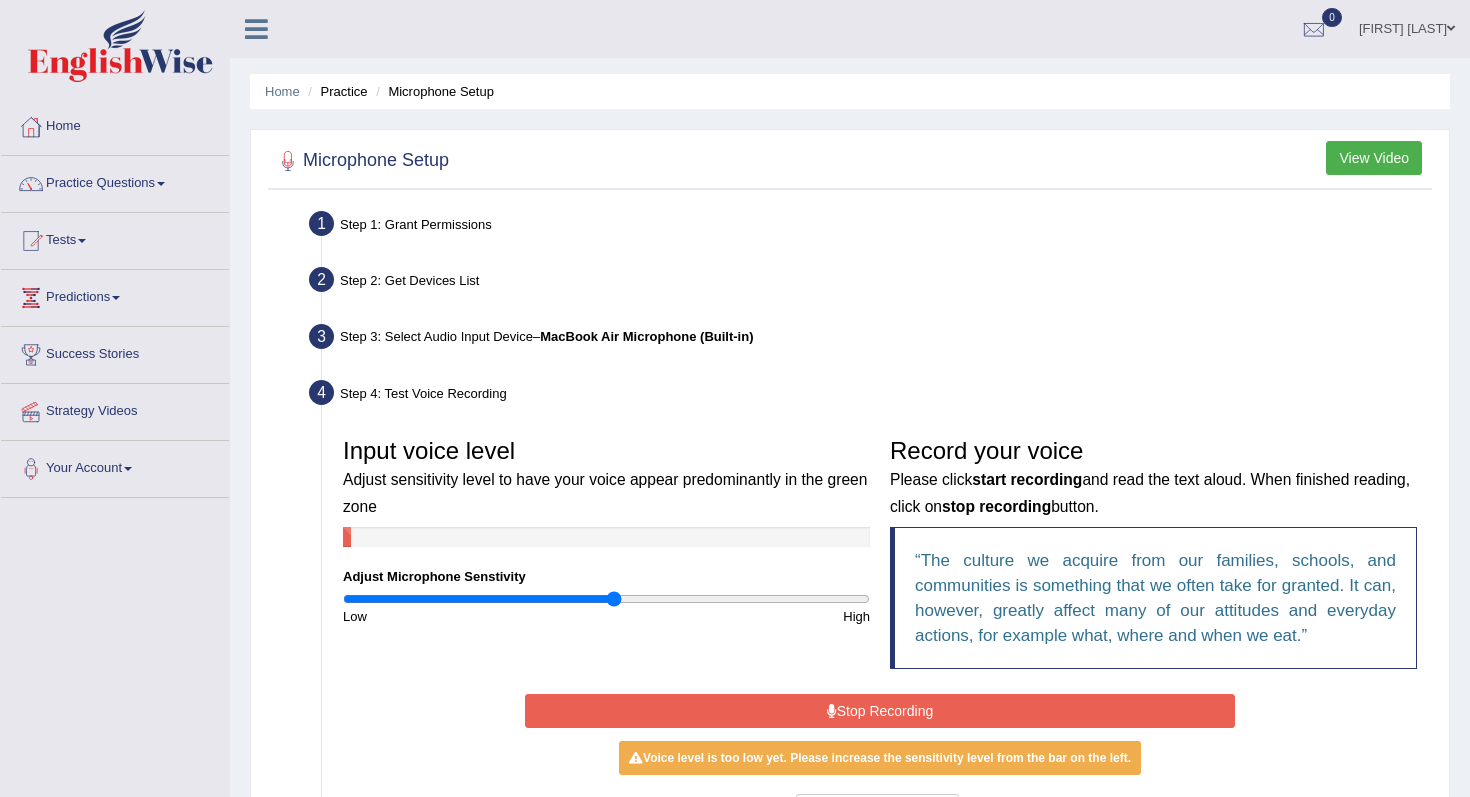 type on "1.04" 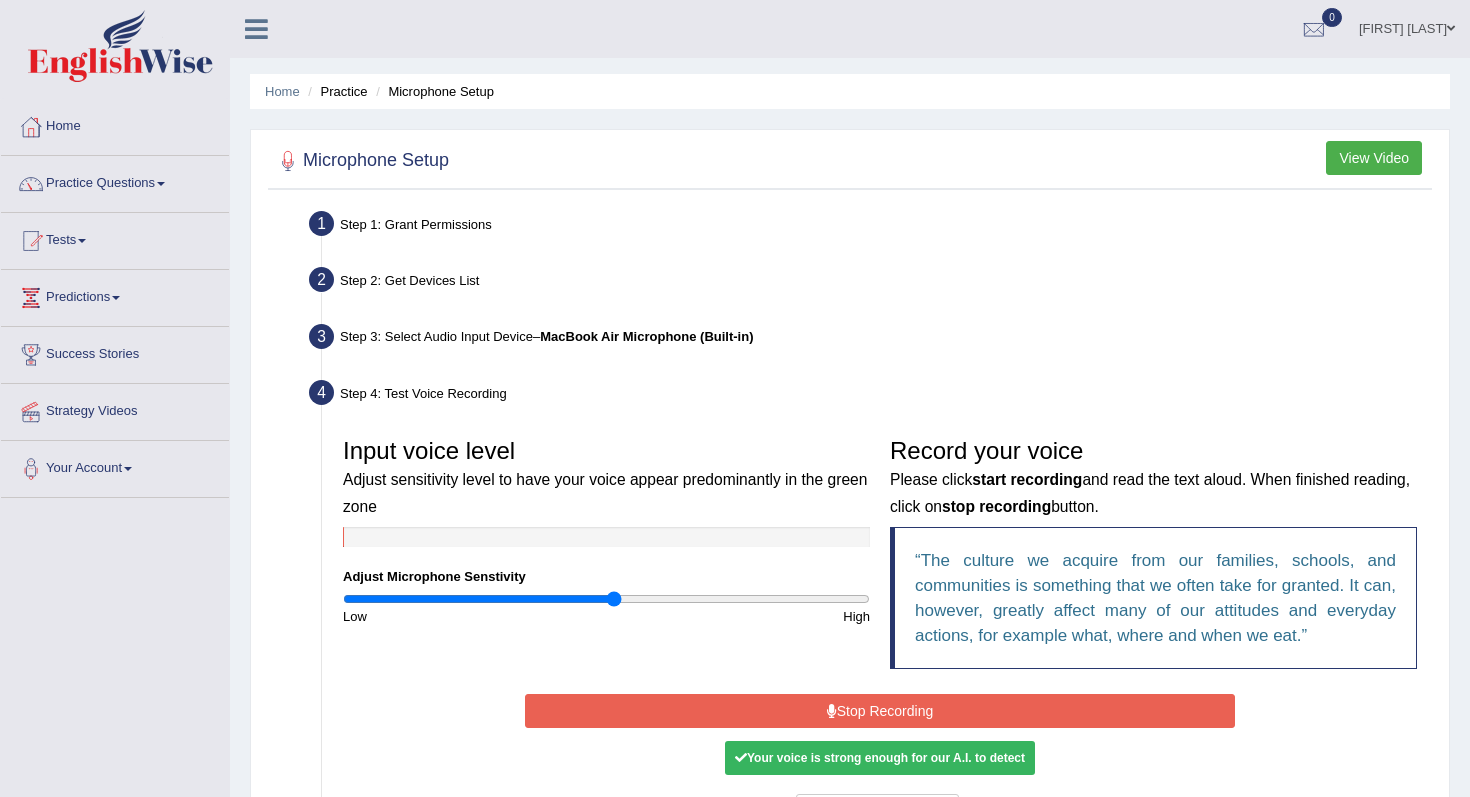 click on "Stop Recording" at bounding box center [879, 711] 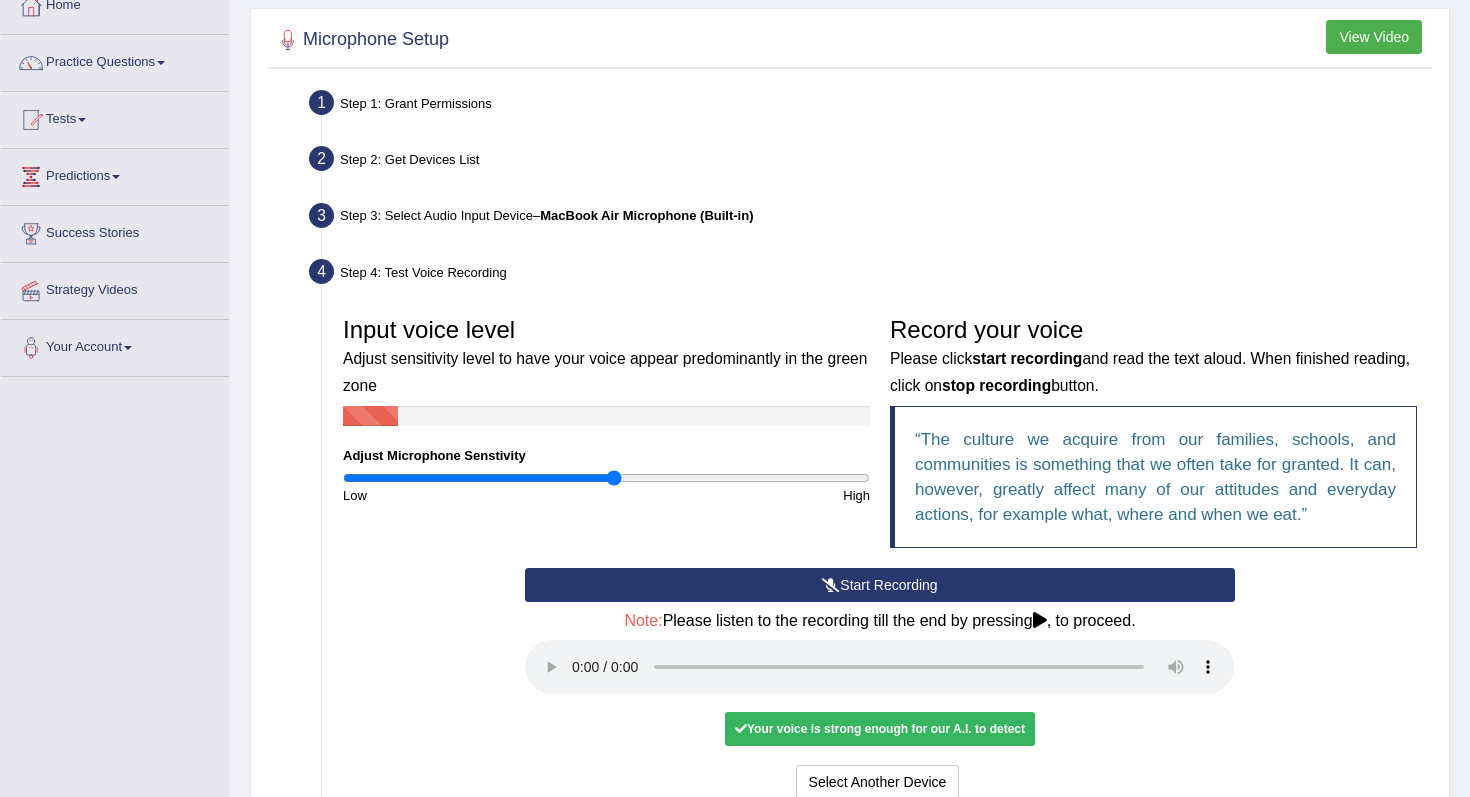 scroll, scrollTop: 144, scrollLeft: 0, axis: vertical 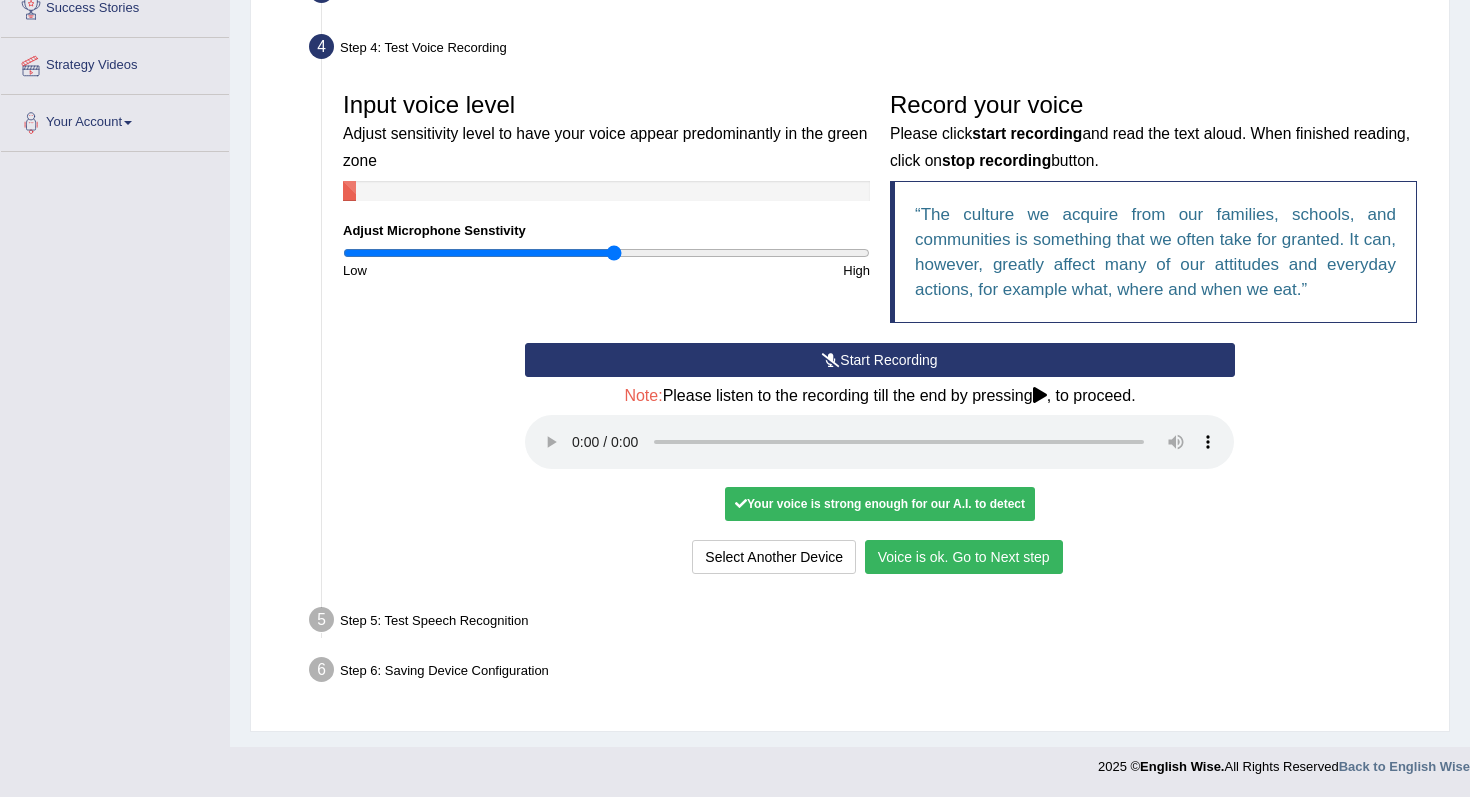 click on "Voice is ok. Go to Next step" at bounding box center (964, 557) 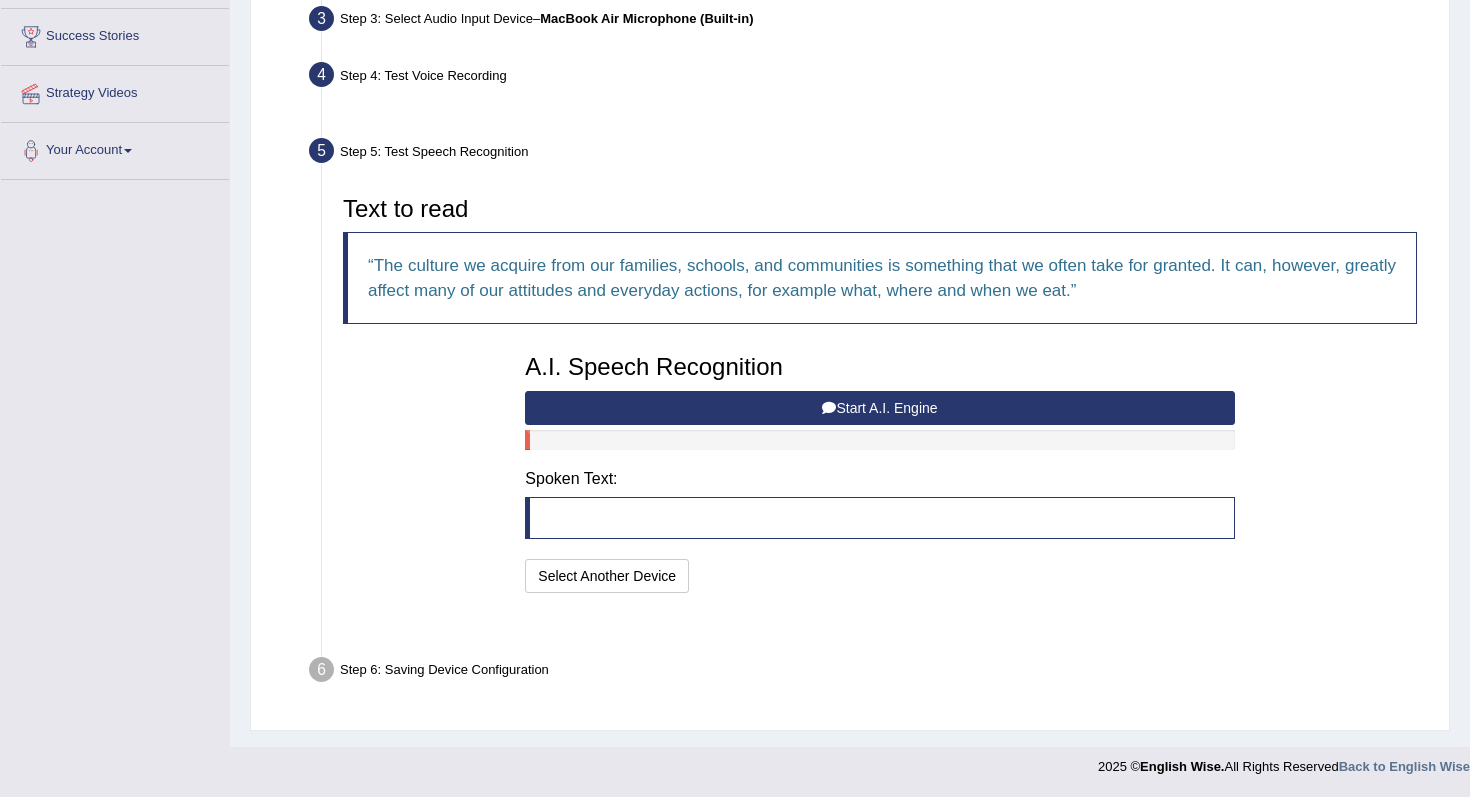 scroll, scrollTop: 268, scrollLeft: 0, axis: vertical 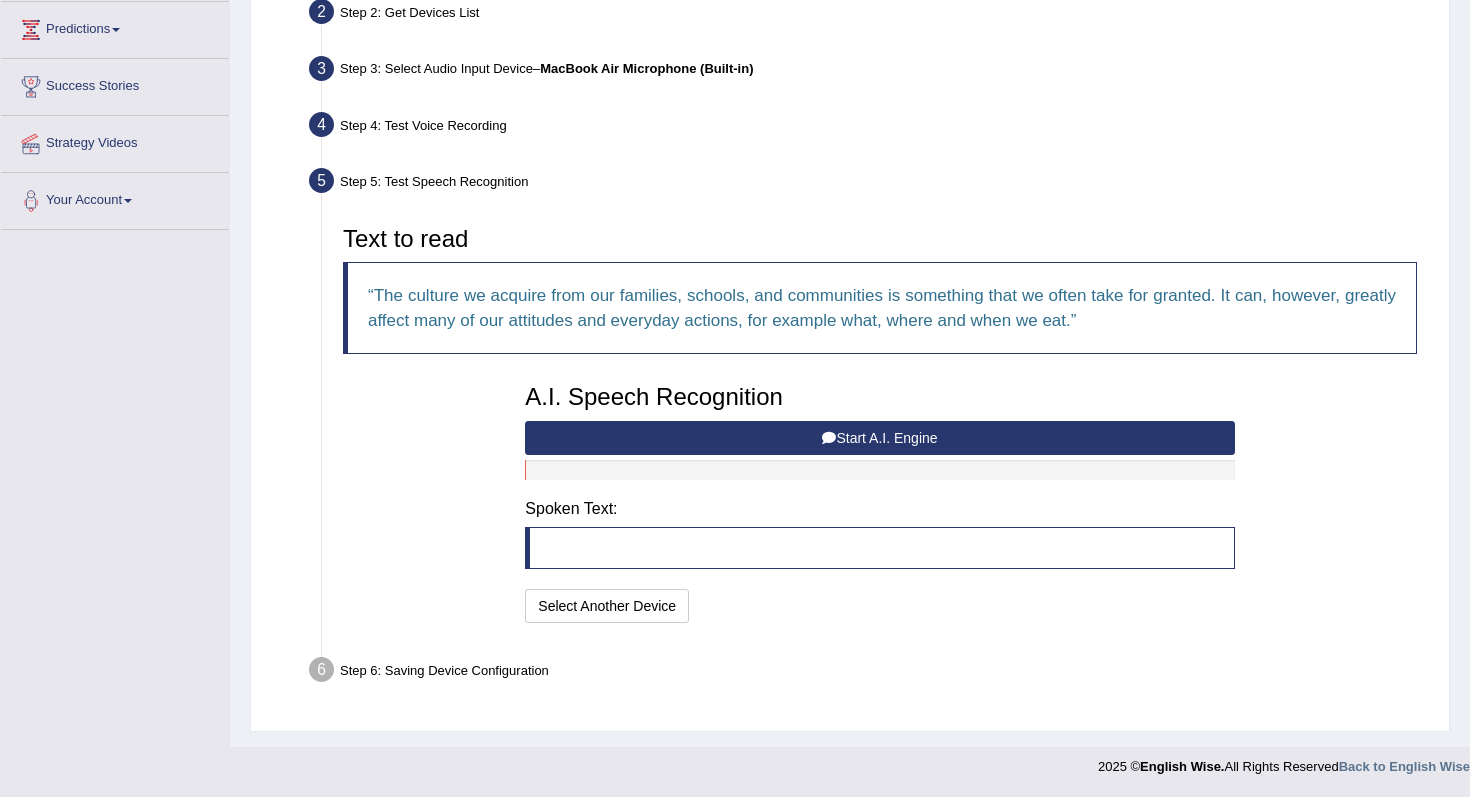 click on "Start A.I. Engine" at bounding box center [879, 438] 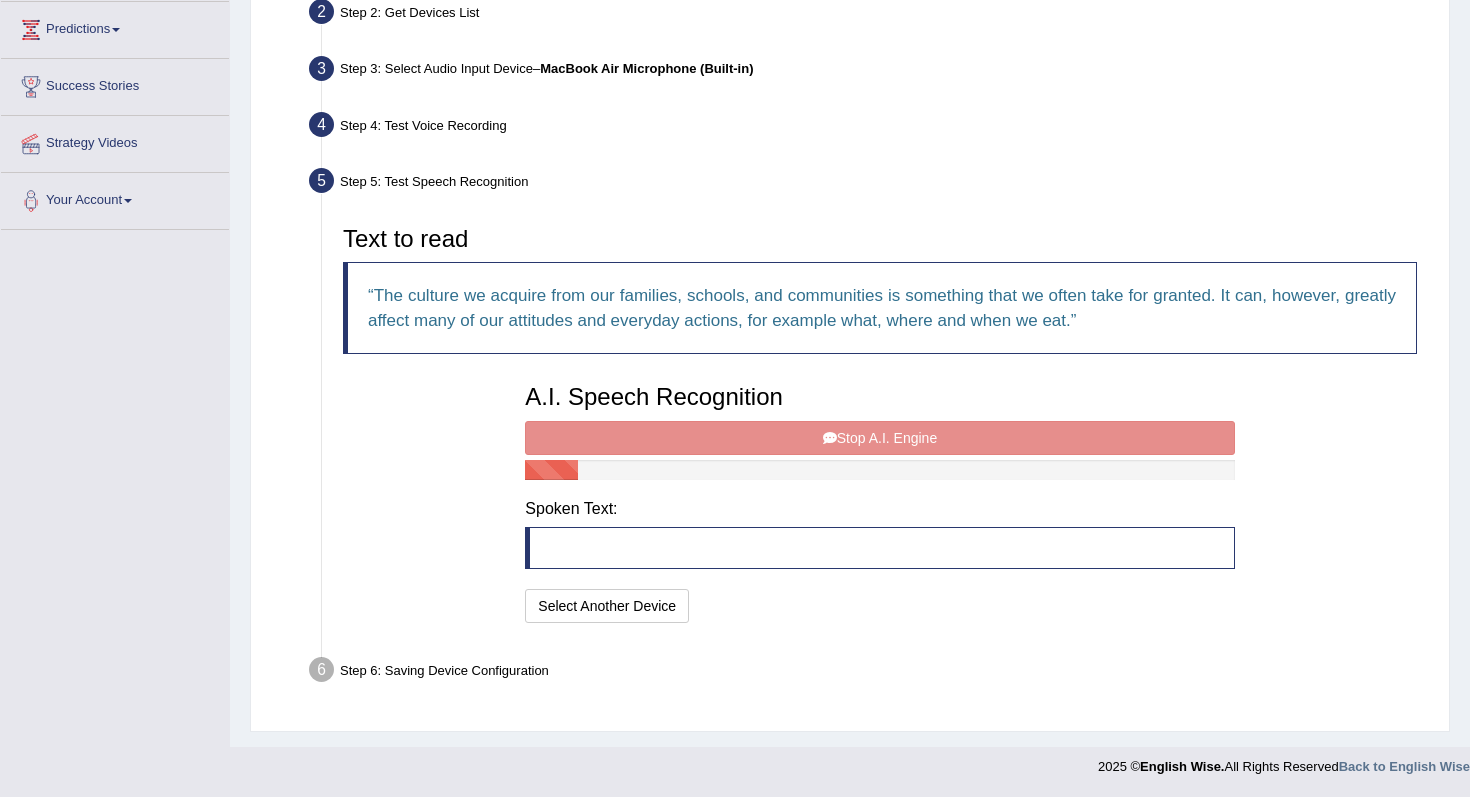 click on "A.I. Speech Recognition    Start A.I. Engine    Stop A.I. Engine     Note:  Please listen to the recording till the end by pressing  , to proceed.     Spoken Text:     I will practice without this feature   Select Another Device   Speech is ok. Go to Last step" at bounding box center (879, 501) 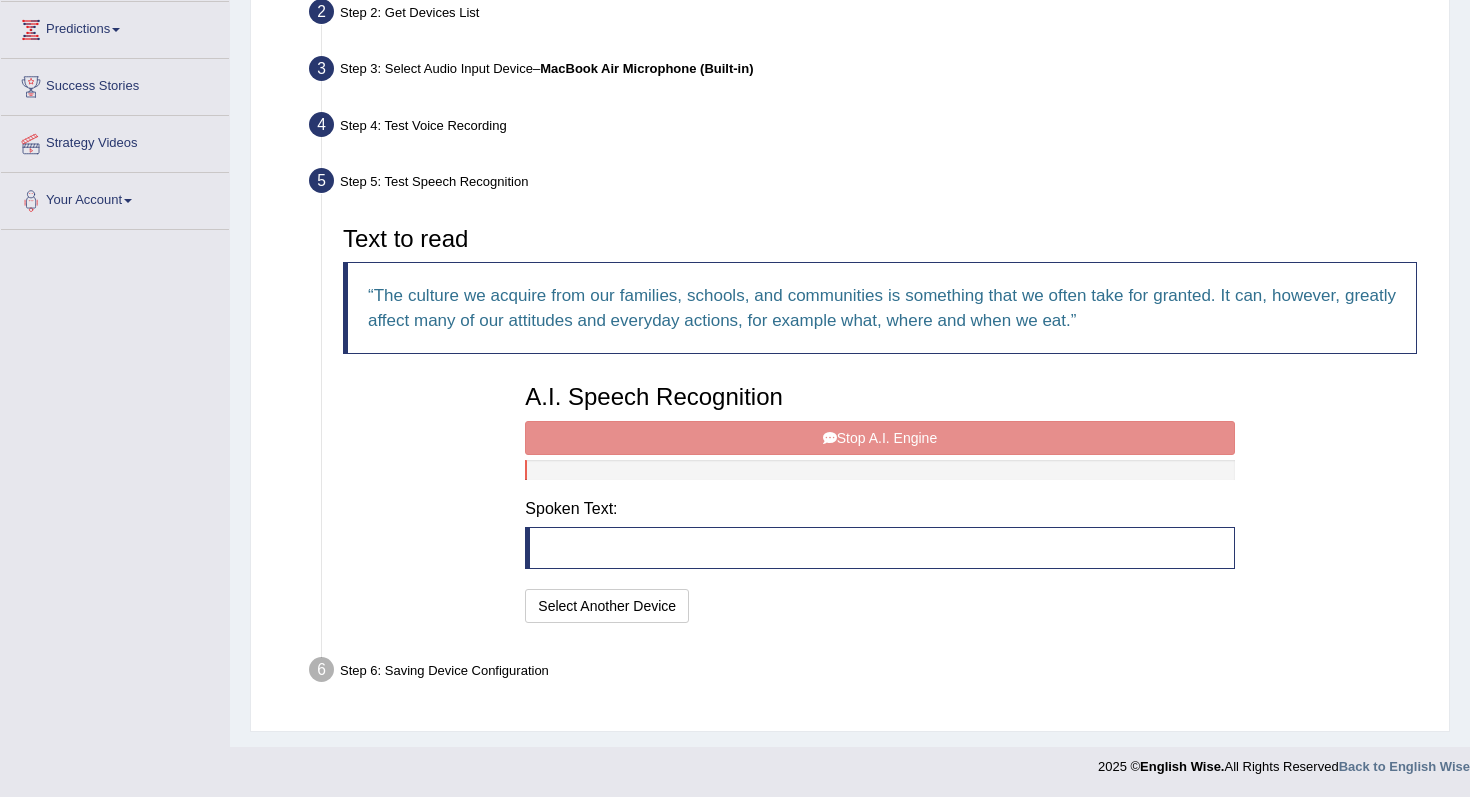 click on "A.I. Speech Recognition    Start A.I. Engine    Stop A.I. Engine     Note:  Please listen to the recording till the end by pressing  , to proceed.     Spoken Text:     I will practice without this feature   Select Another Device   Speech is ok. Go to Last step" at bounding box center [879, 501] 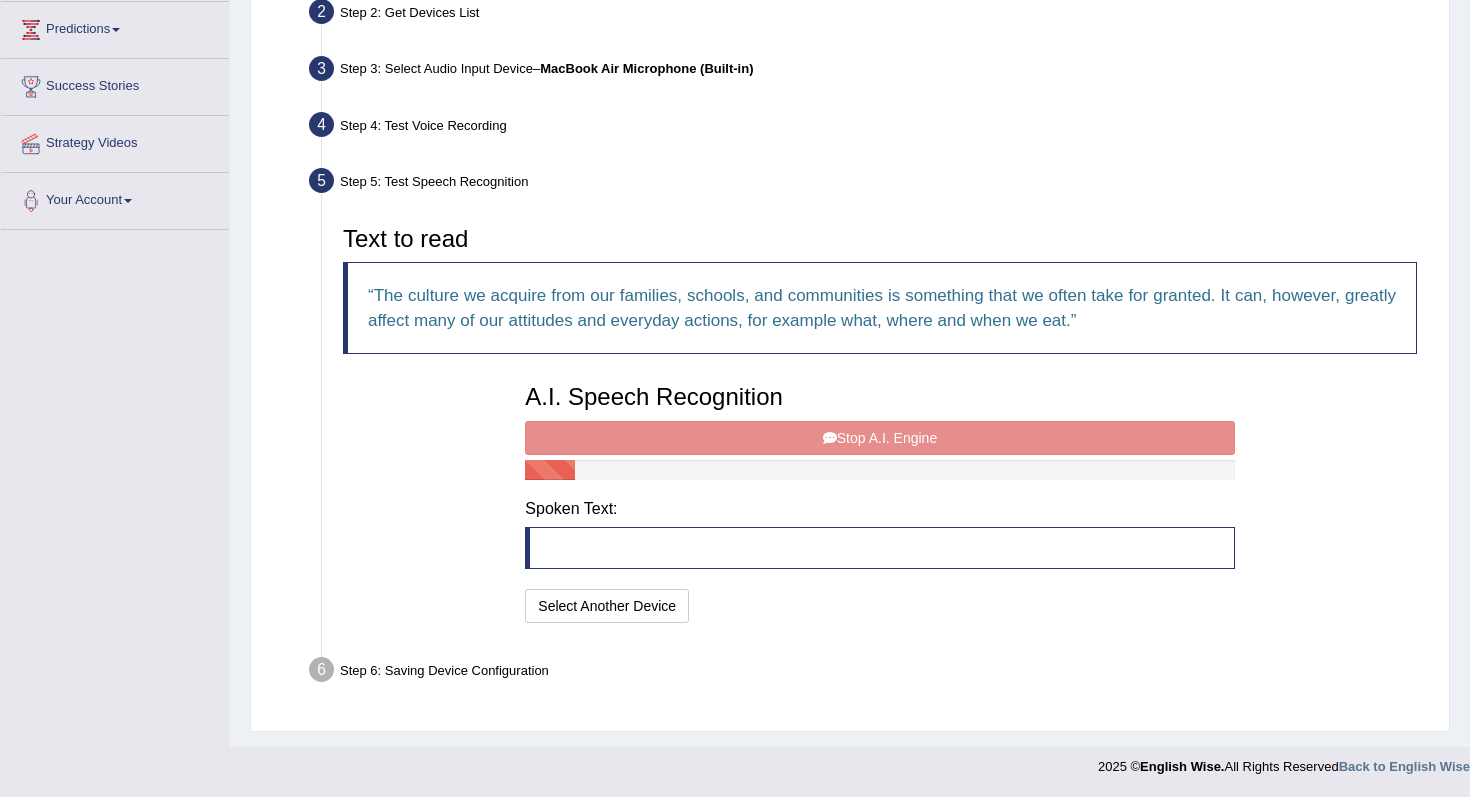 click on "A.I. Speech Recognition    Start A.I. Engine    Stop A.I. Engine     Note:  Please listen to the recording till the end by pressing  , to proceed.     Spoken Text:     I will practice without this feature   Select Another Device   Speech is ok. Go to Last step" at bounding box center [879, 501] 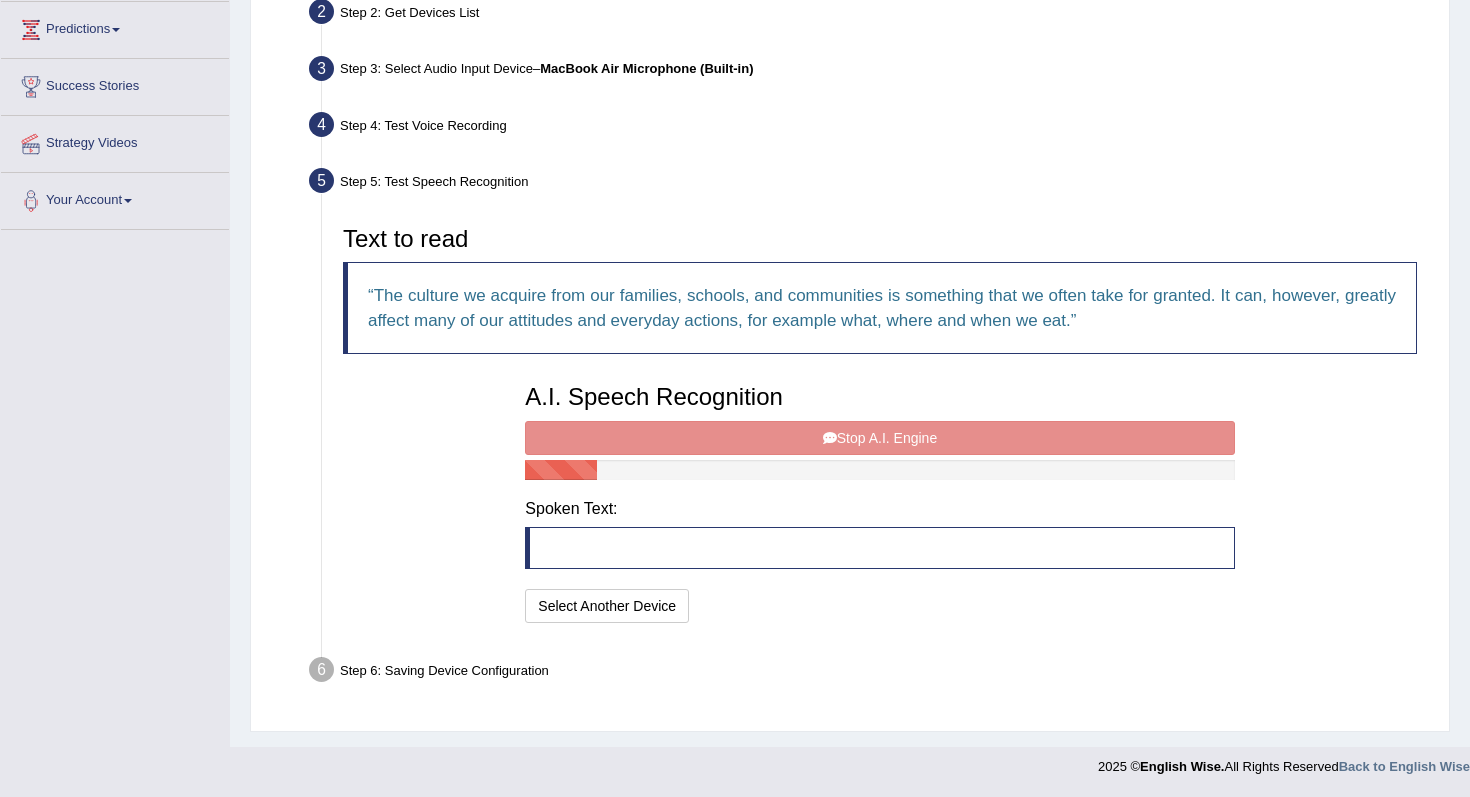 click on "A.I. Speech Recognition    Start A.I. Engine    Stop A.I. Engine     Note:  Please listen to the recording till the end by pressing  , to proceed.     Spoken Text:     I will practice without this feature   Select Another Device   Speech is ok. Go to Last step" at bounding box center (879, 501) 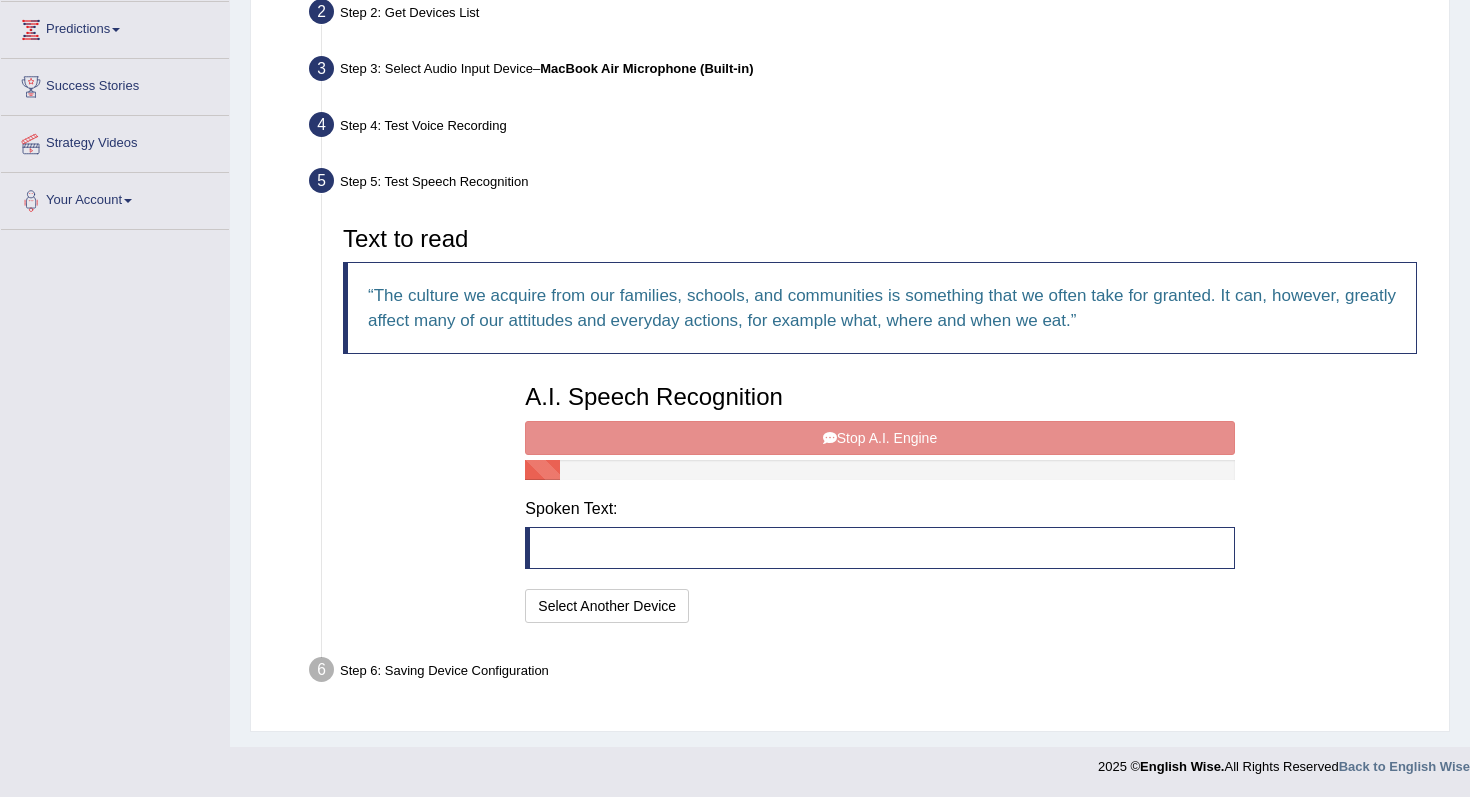 click on "A.I. Speech Recognition    Start A.I. Engine    Stop A.I. Engine     Note:  Please listen to the recording till the end by pressing  , to proceed.     Spoken Text:     I will practice without this feature   Select Another Device   Speech is ok. Go to Last step" at bounding box center [879, 501] 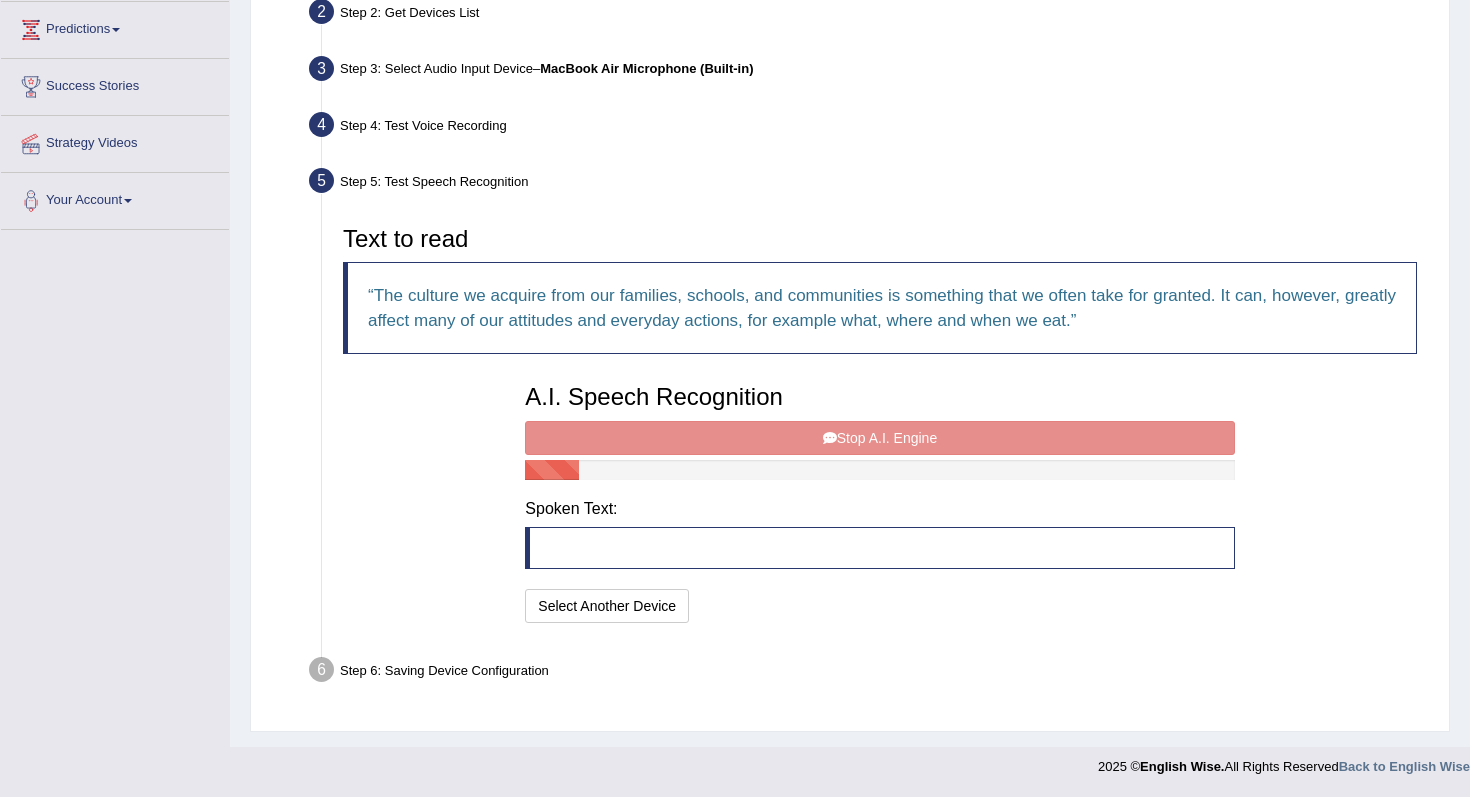 click on "A.I. Speech Recognition    Start A.I. Engine    Stop A.I. Engine     Note:  Please listen to the recording till the end by pressing  , to proceed.     Spoken Text:     I will practice without this feature   Select Another Device   Speech is ok. Go to Last step" at bounding box center [879, 501] 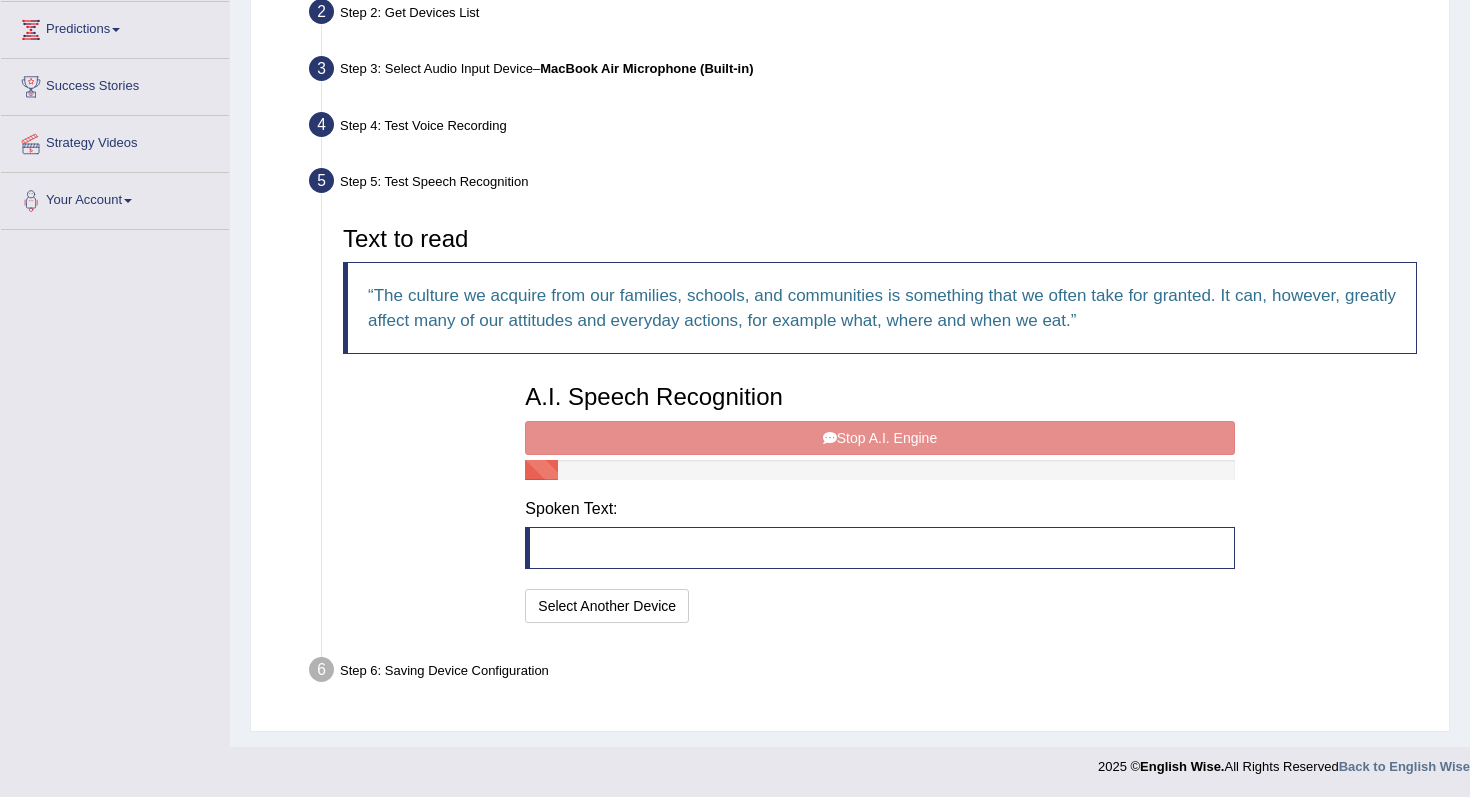 click on "A.I. Speech Recognition    Start A.I. Engine    Stop A.I. Engine     Note:  Please listen to the recording till the end by pressing  , to proceed.     Spoken Text:     I will practice without this feature   Select Another Device   Speech is ok. Go to Last step" at bounding box center (879, 501) 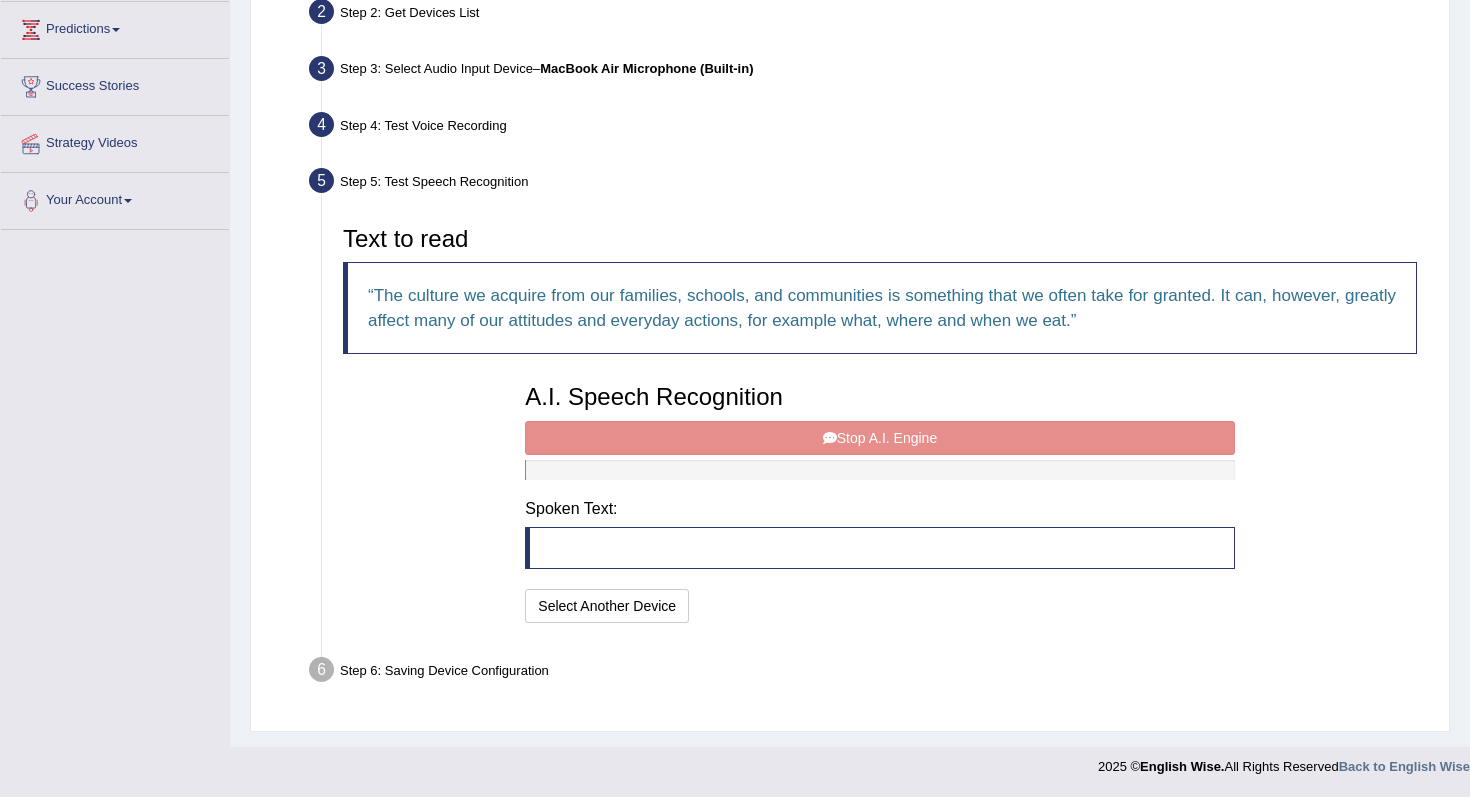 click on "Step 2: Get Devices List" at bounding box center (870, 15) 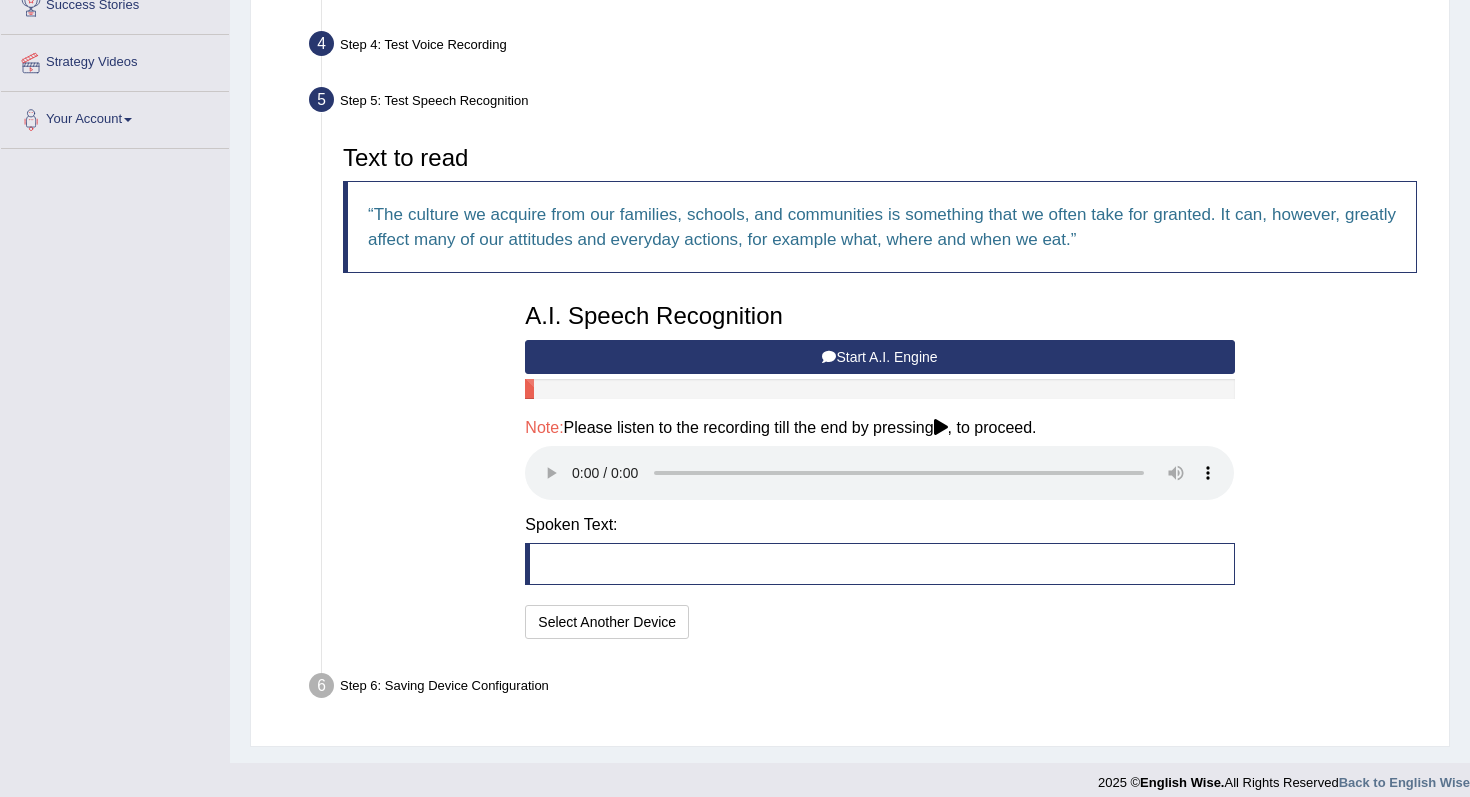 scroll, scrollTop: 364, scrollLeft: 0, axis: vertical 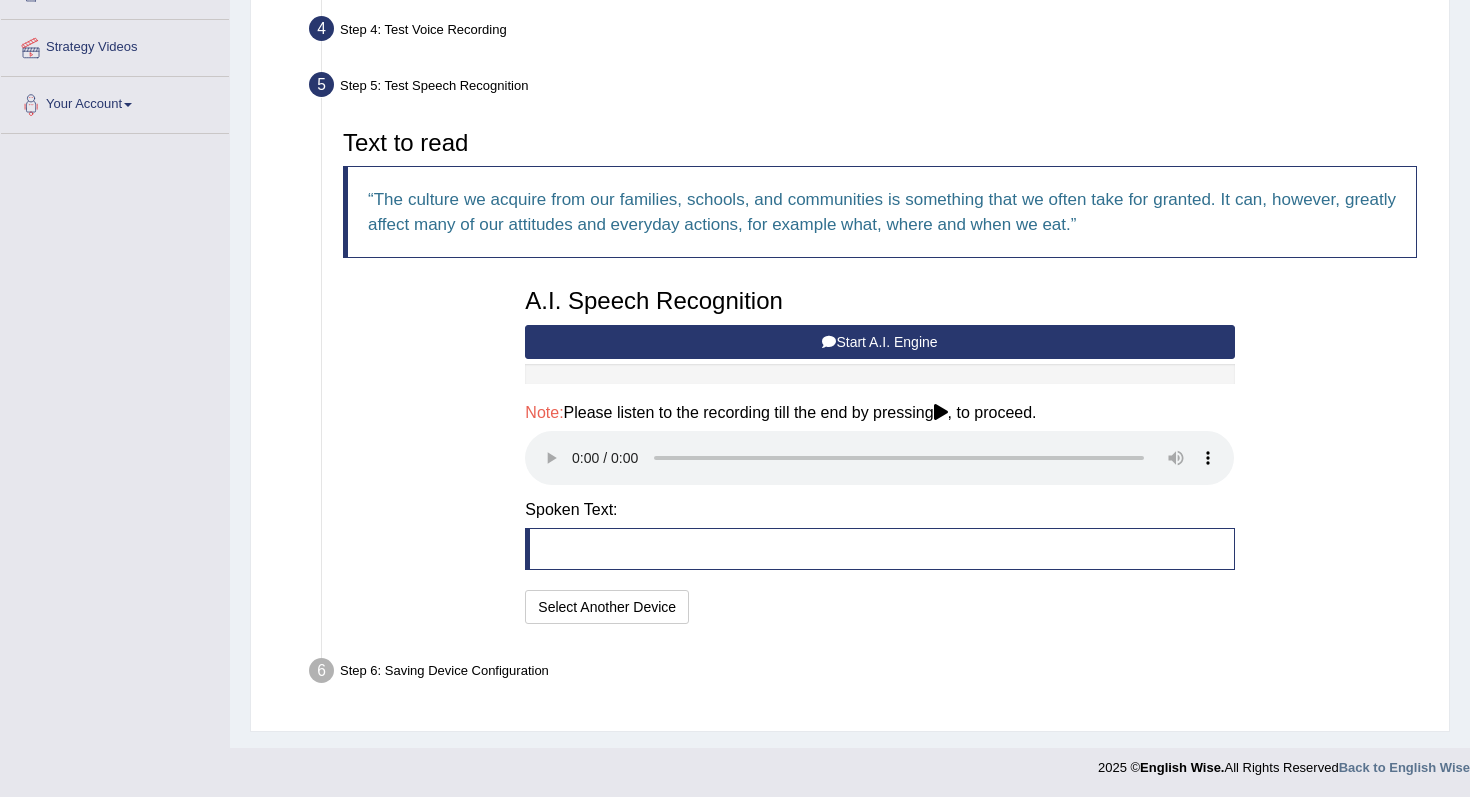 type 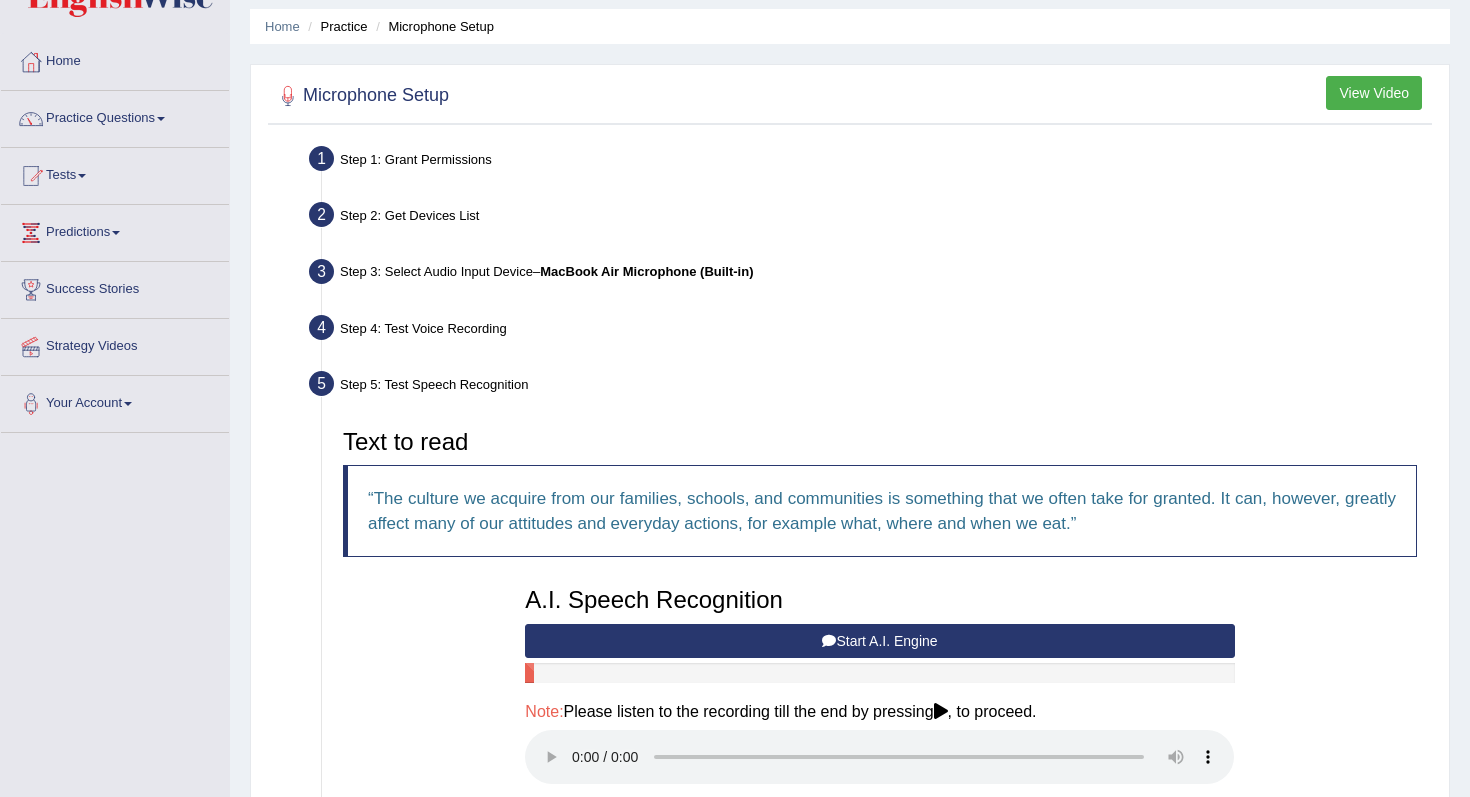scroll, scrollTop: 0, scrollLeft: 0, axis: both 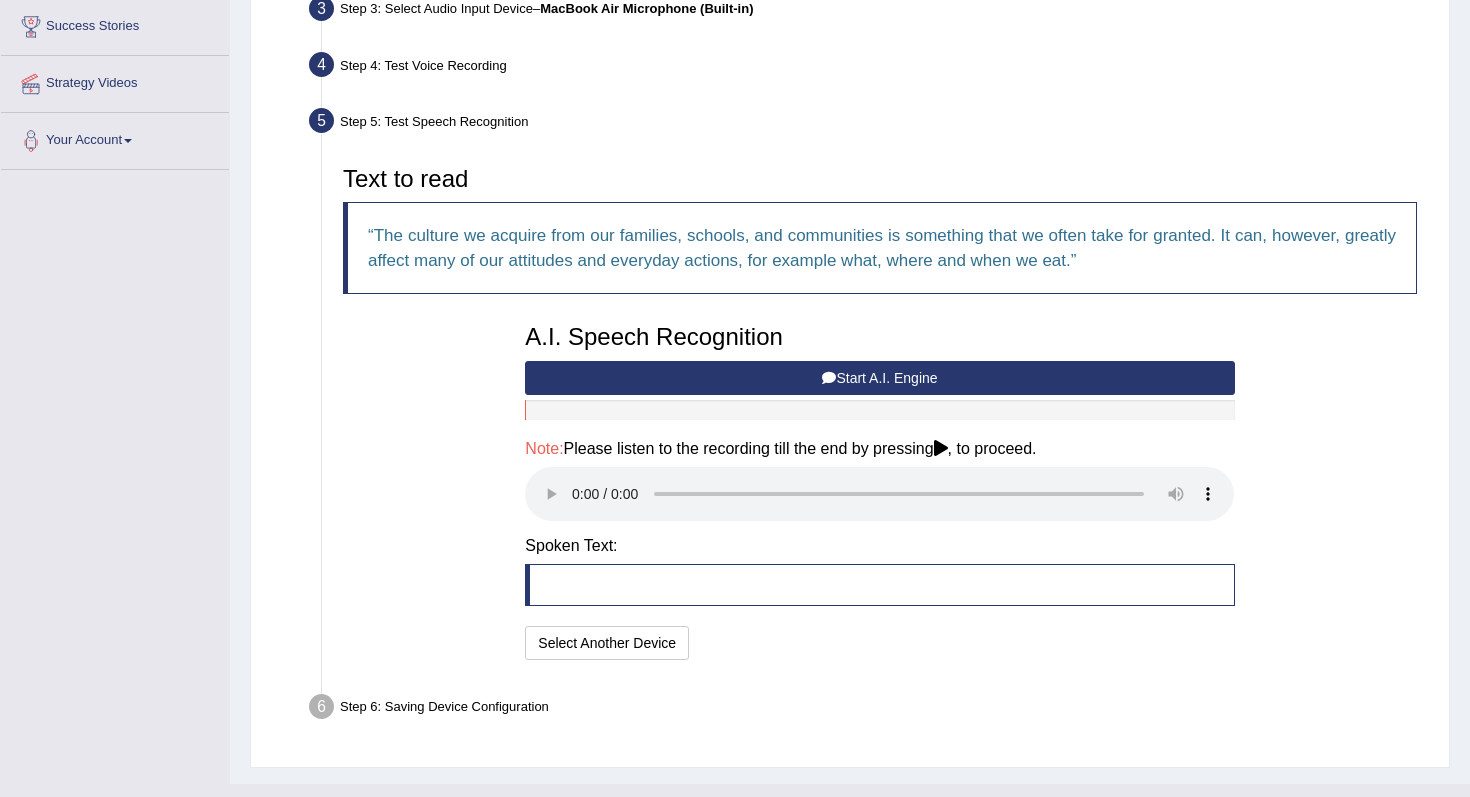 click on "Start A.I. Engine" at bounding box center (879, 378) 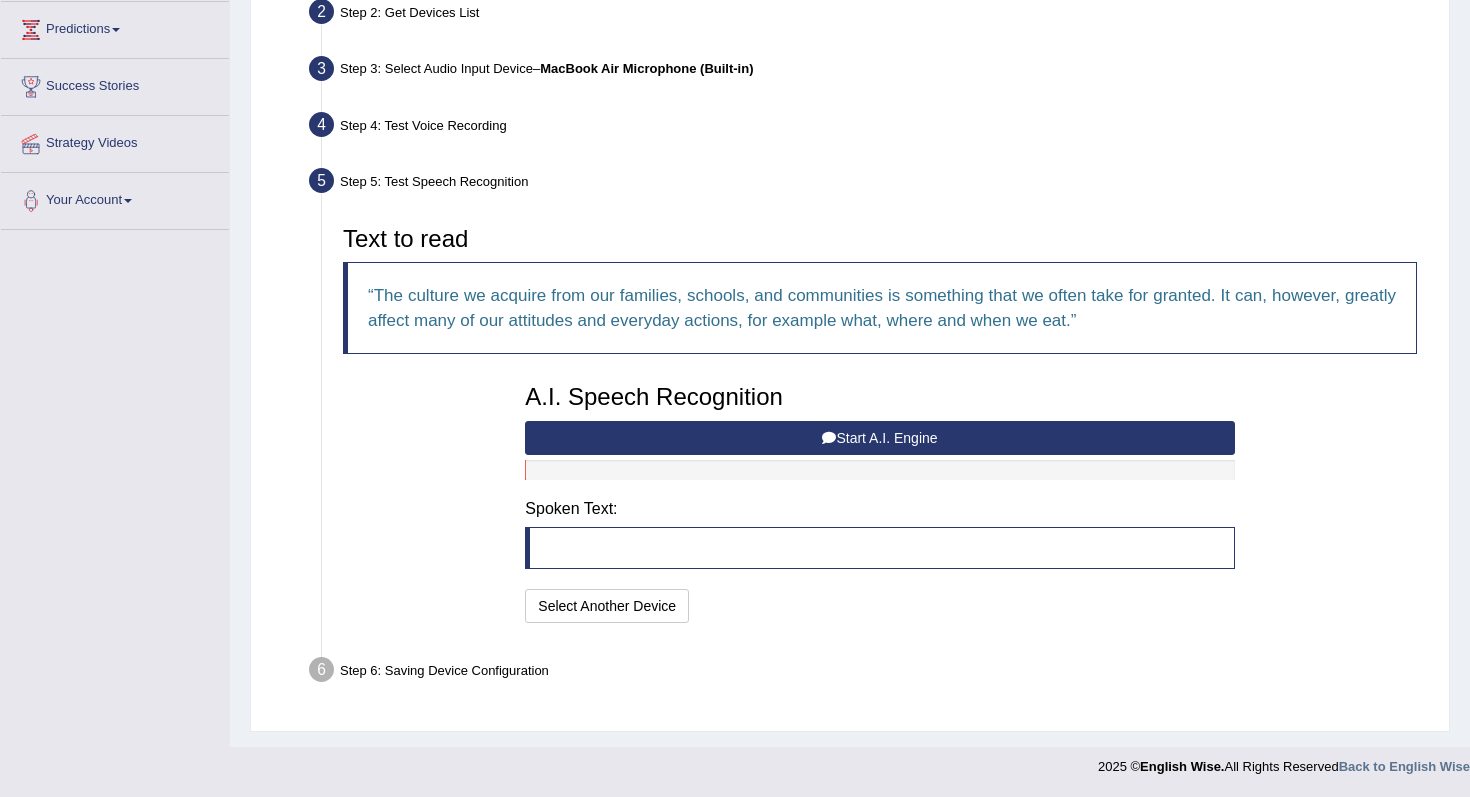 scroll, scrollTop: 268, scrollLeft: 0, axis: vertical 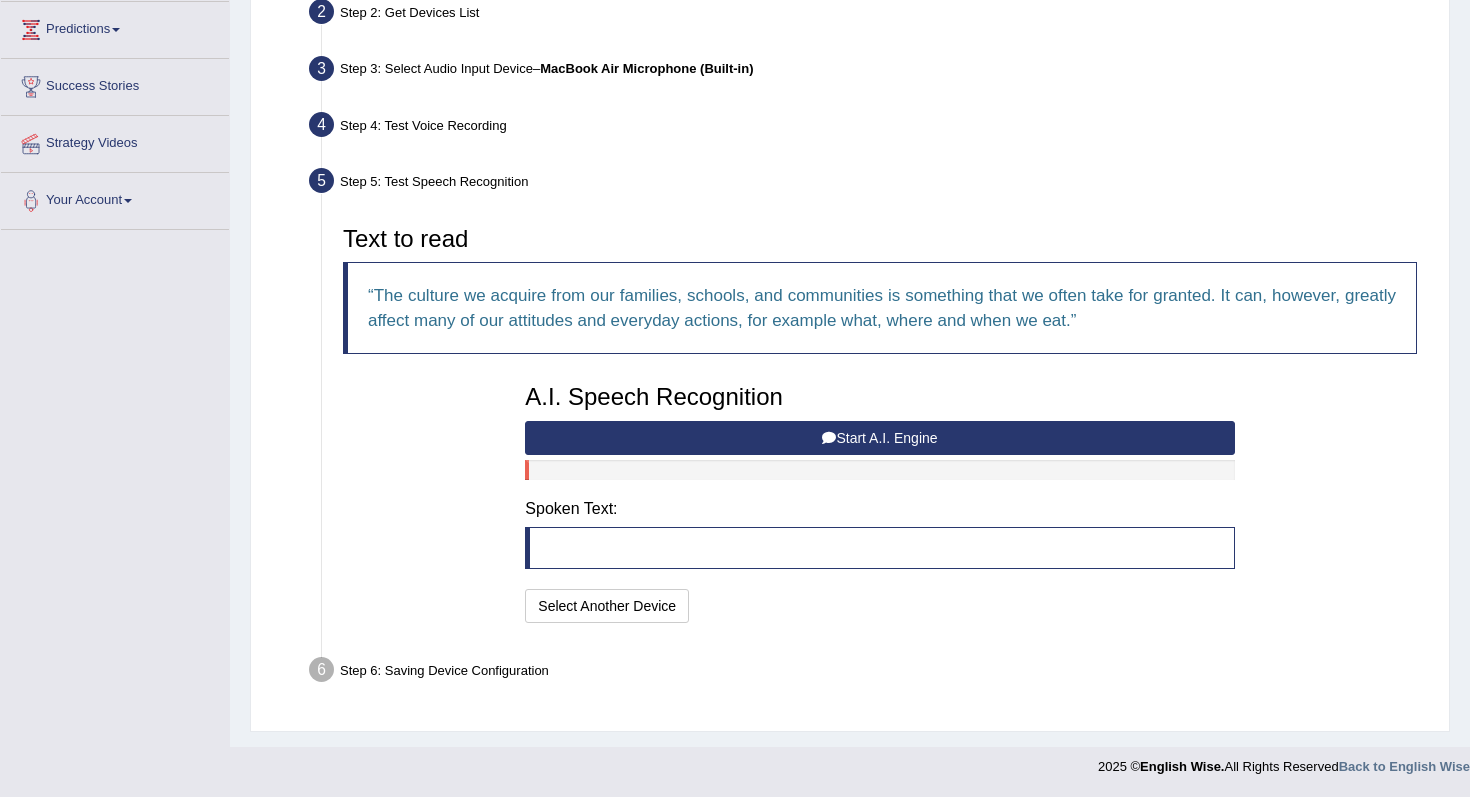 click on "Start A.I. Engine" at bounding box center (879, 438) 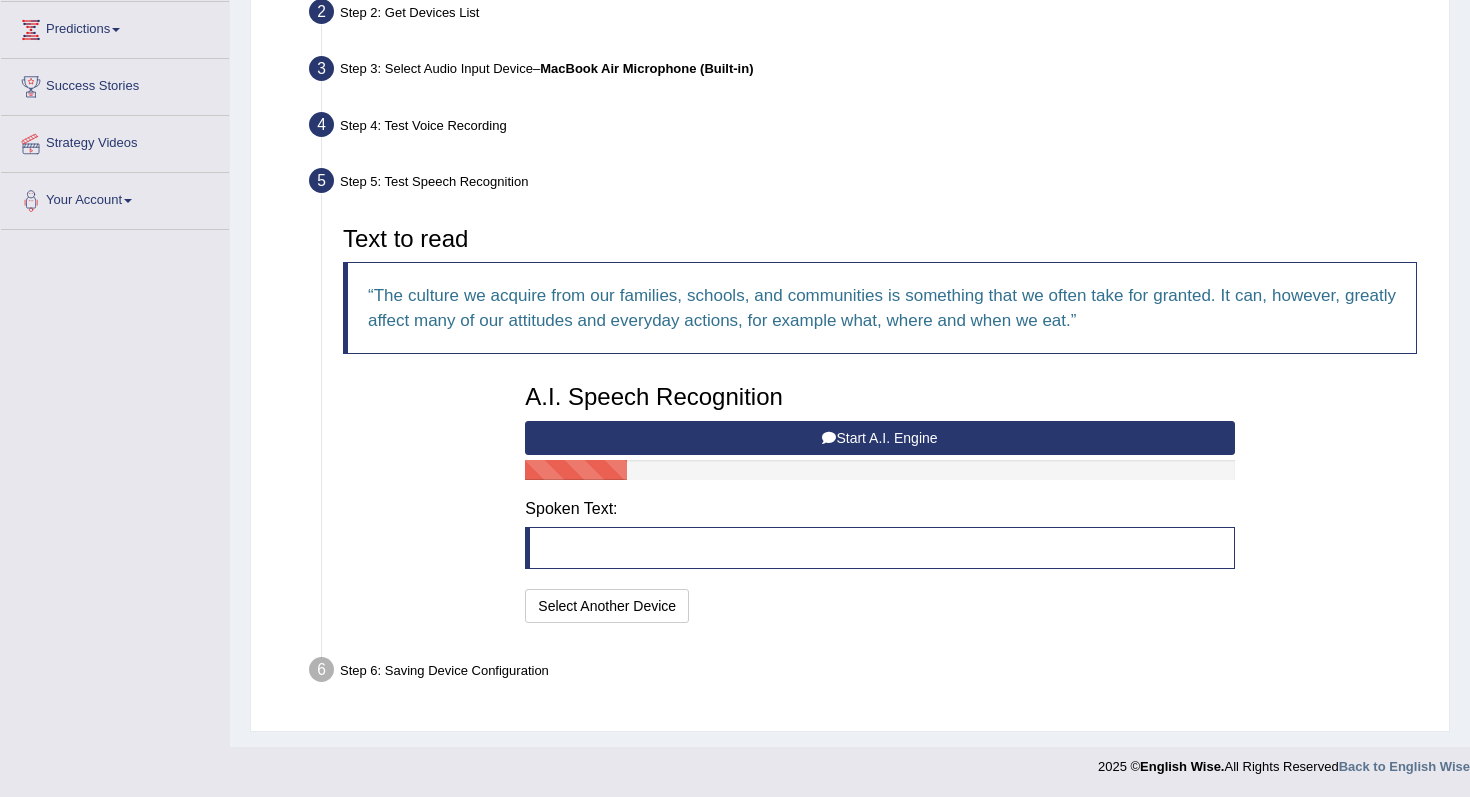 click on "Start A.I. Engine" at bounding box center (879, 438) 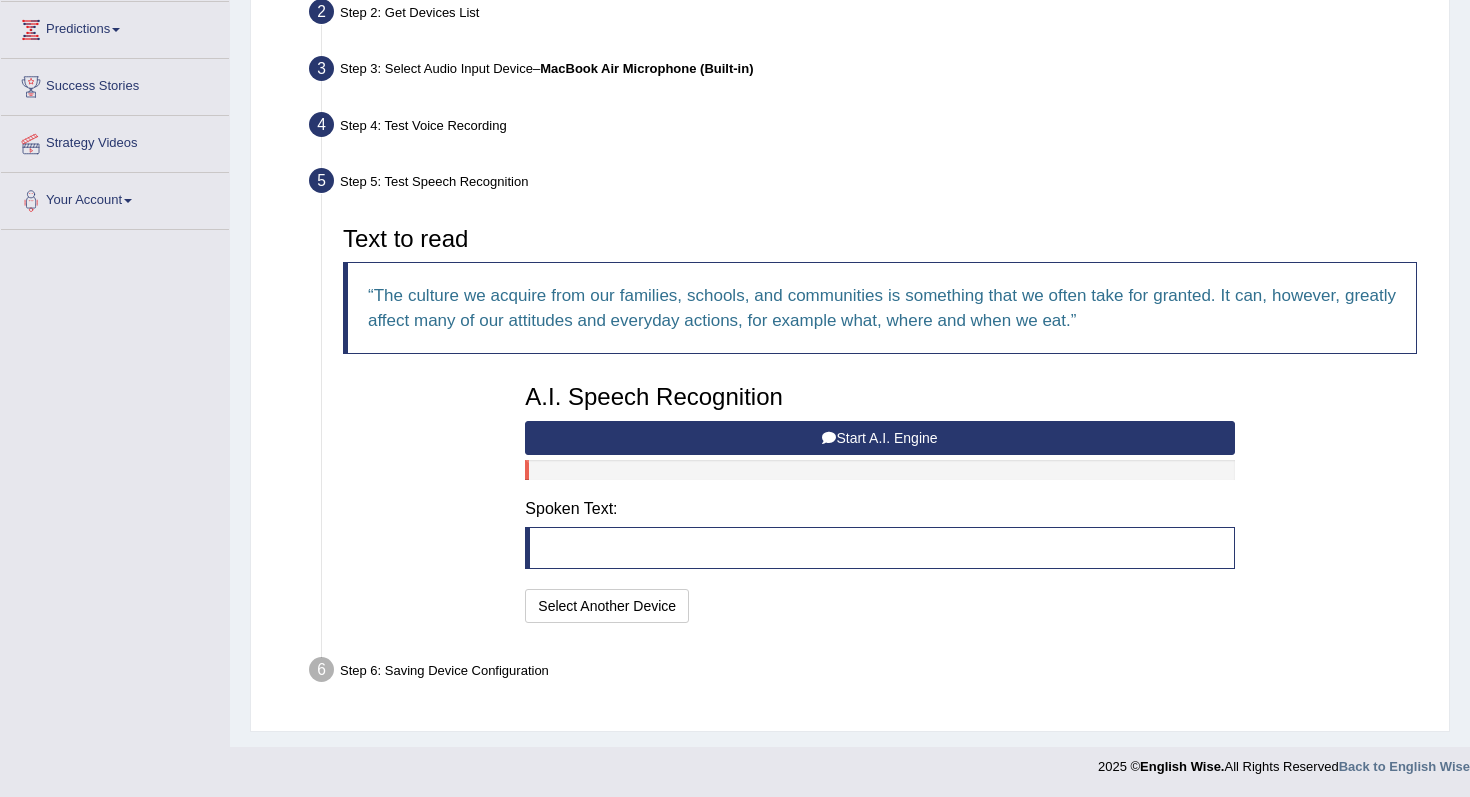 click on "Start A.I. Engine" at bounding box center (879, 438) 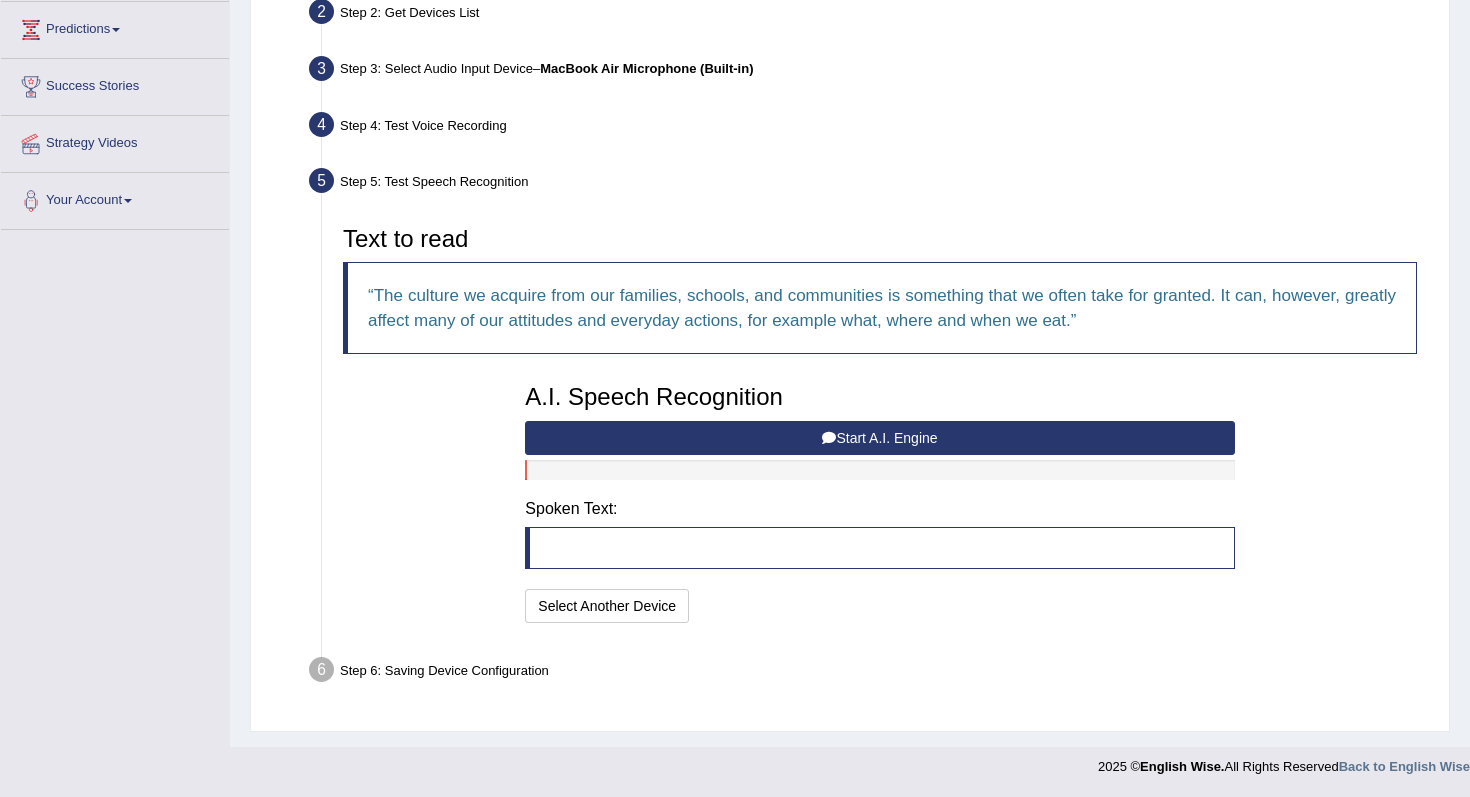 click on "Start A.I. Engine" at bounding box center (879, 438) 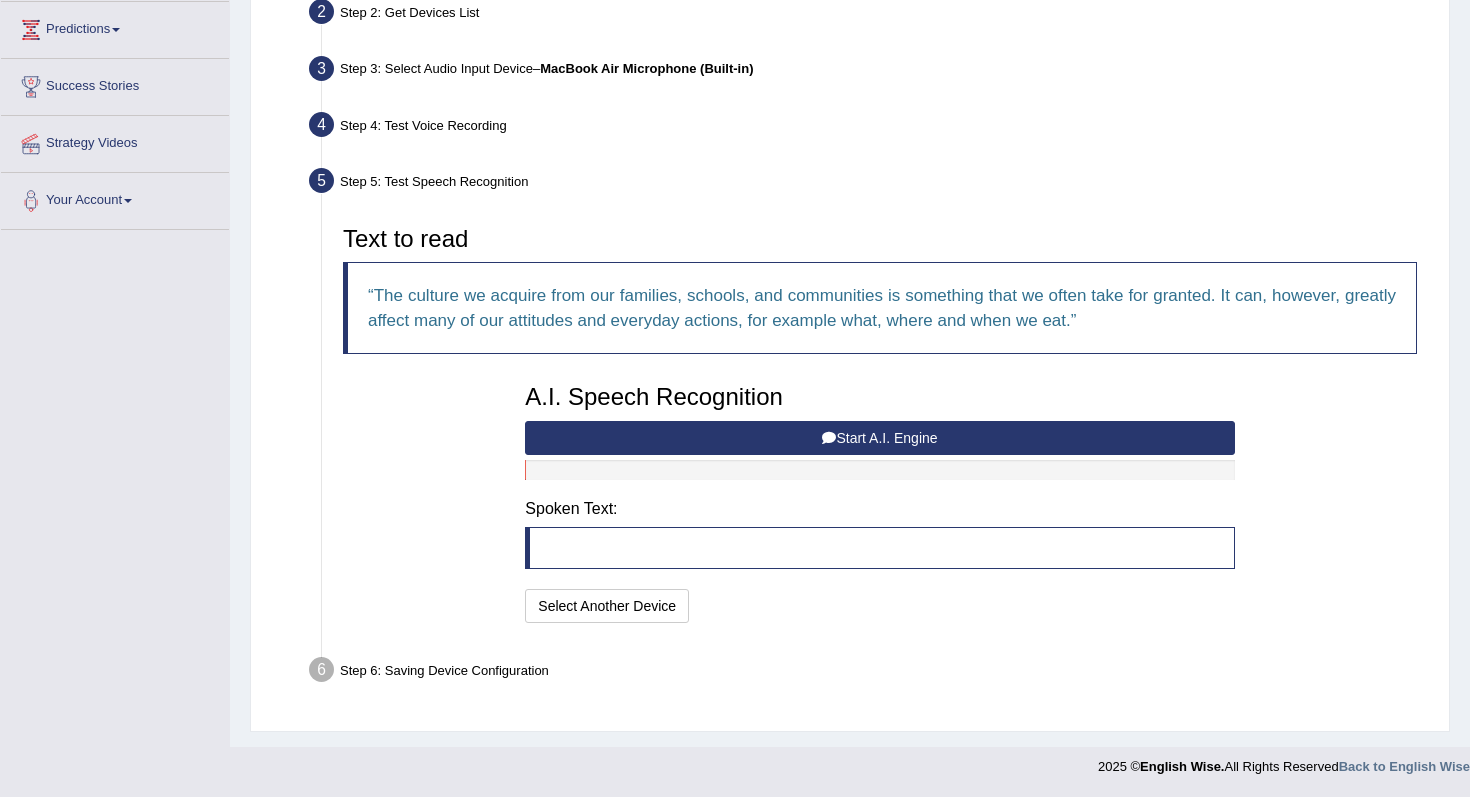 click on "Start A.I. Engine" at bounding box center (879, 438) 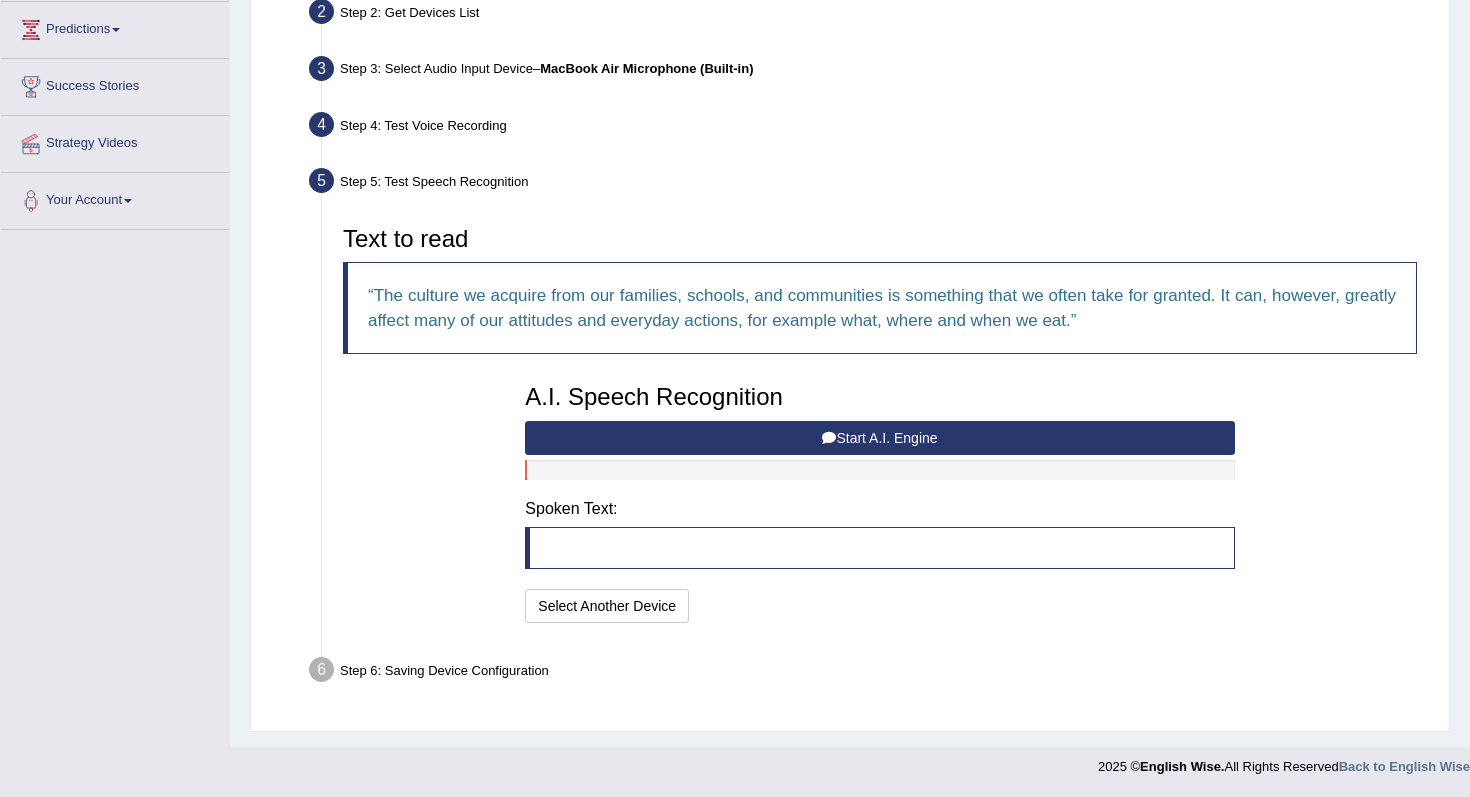 click on "Start A.I. Engine" at bounding box center [879, 438] 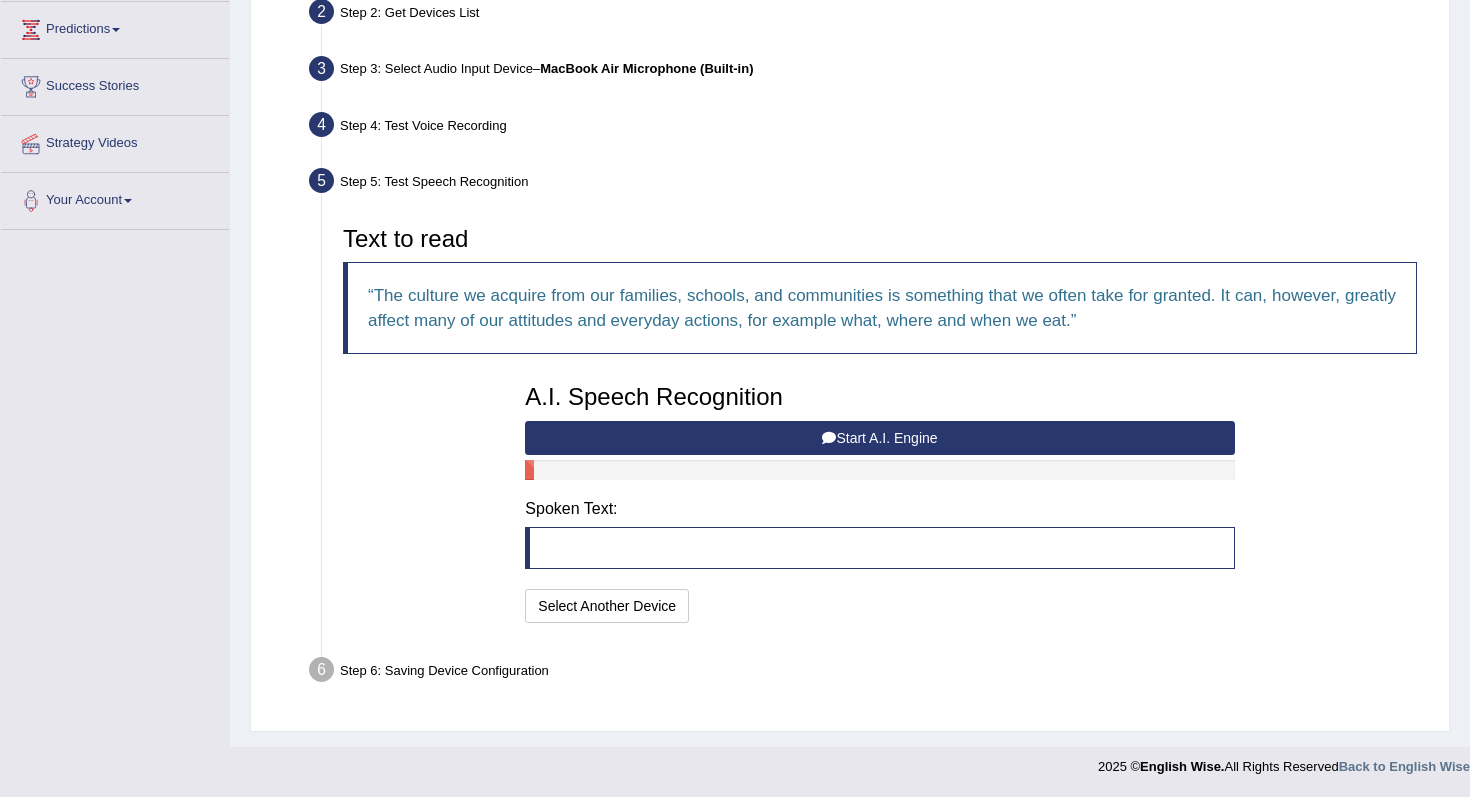 click on "Start A.I. Engine" at bounding box center [879, 438] 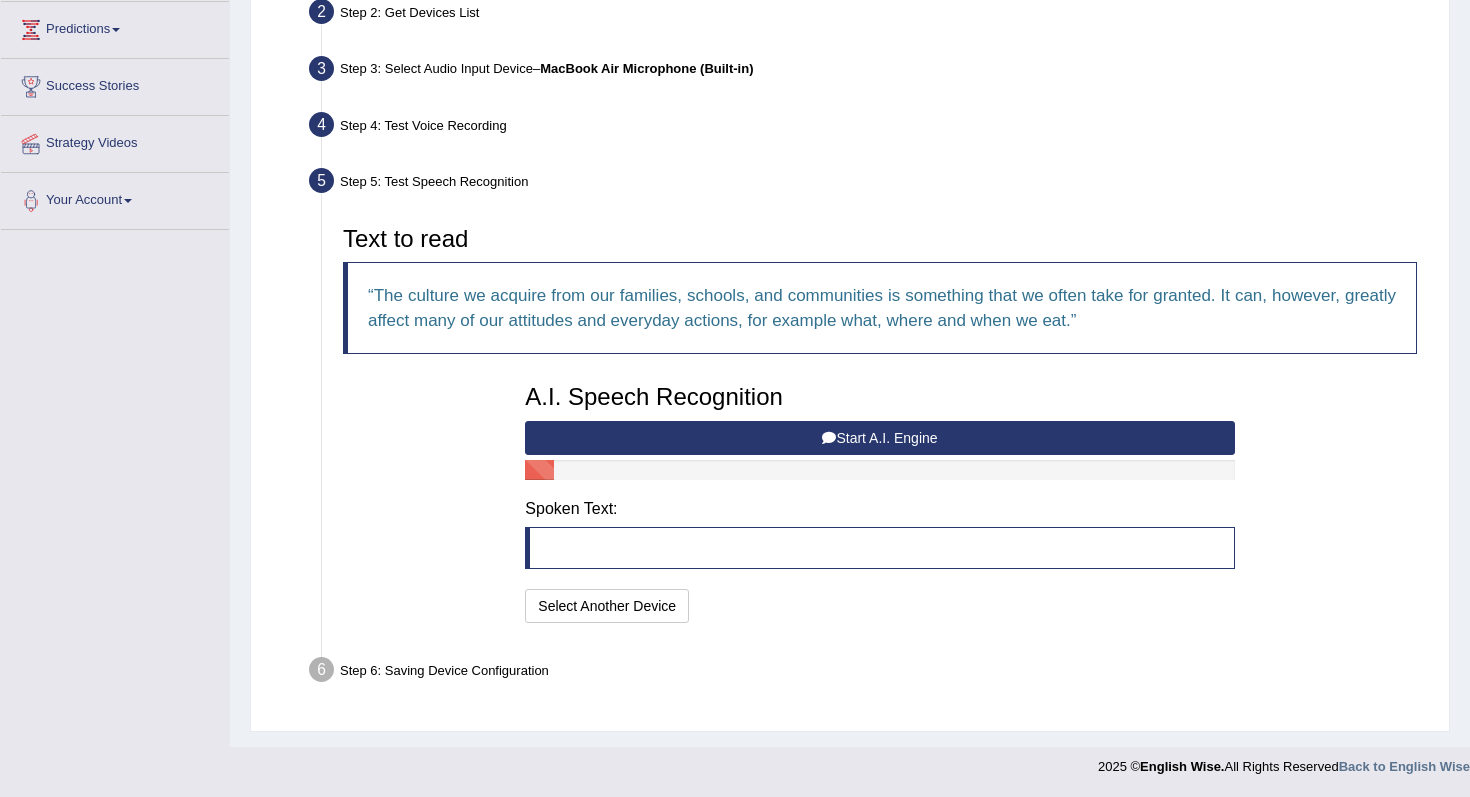 click on "Start A.I. Engine" at bounding box center [879, 438] 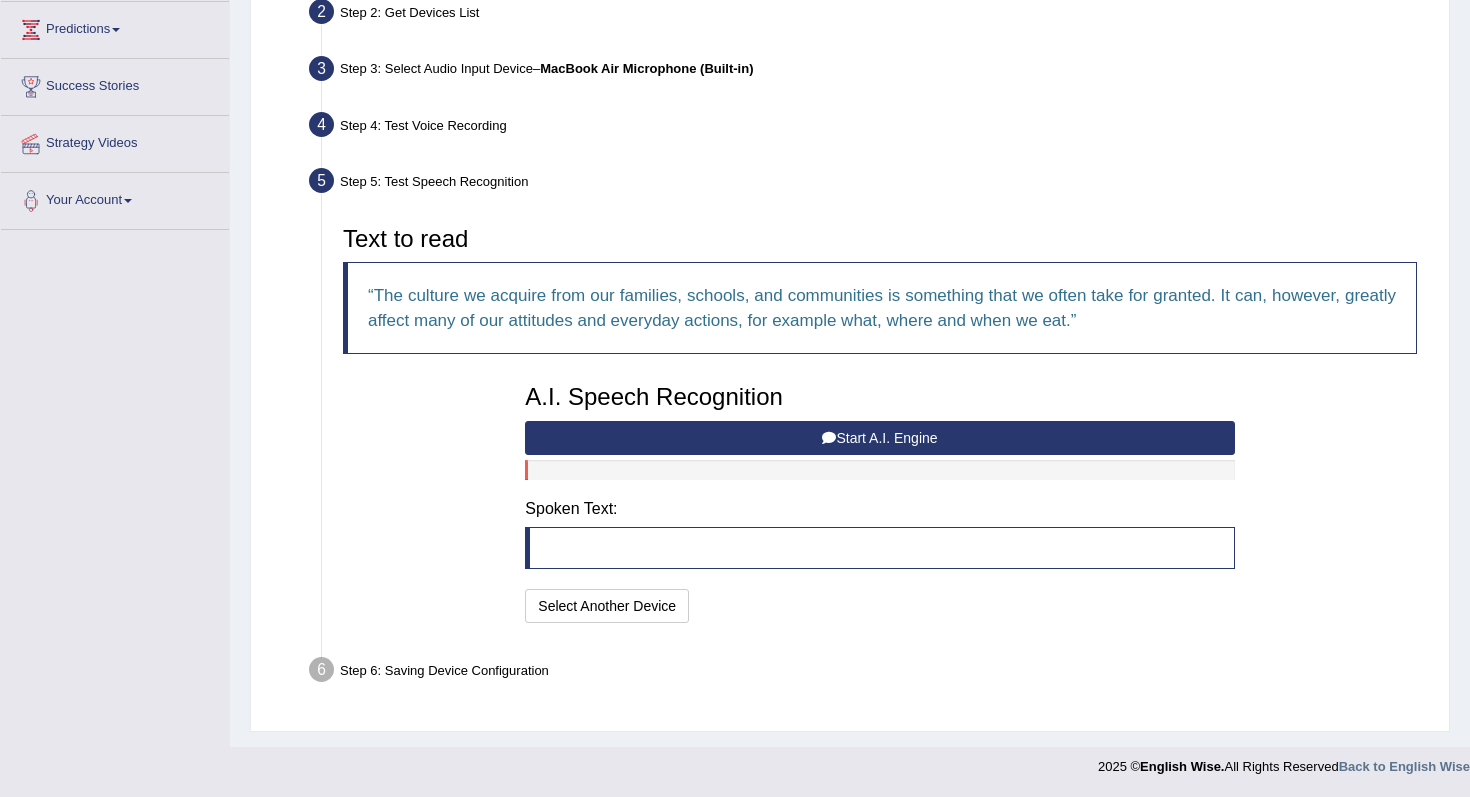 click on "Start A.I. Engine" at bounding box center (879, 438) 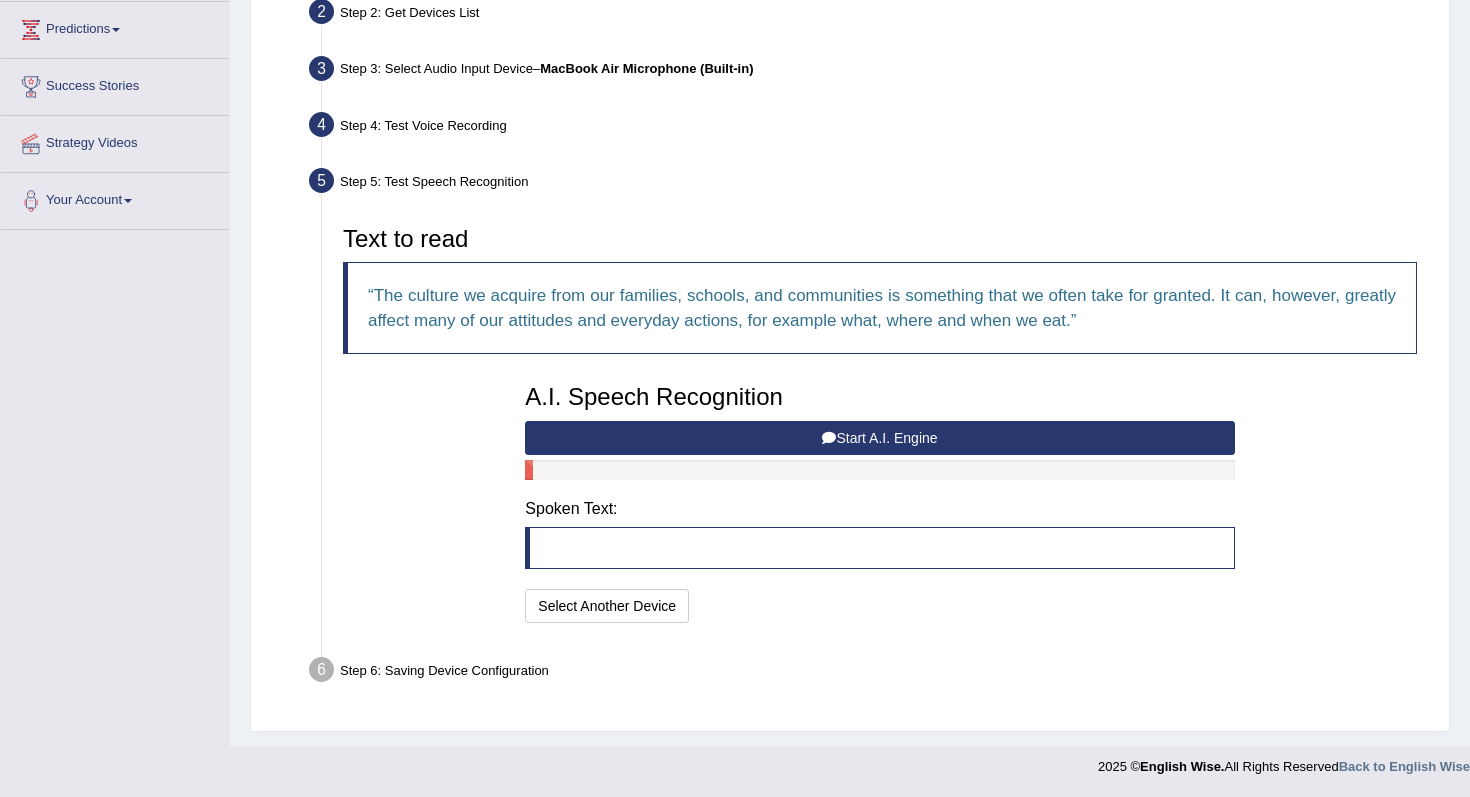 click on "Start A.I. Engine" at bounding box center (879, 438) 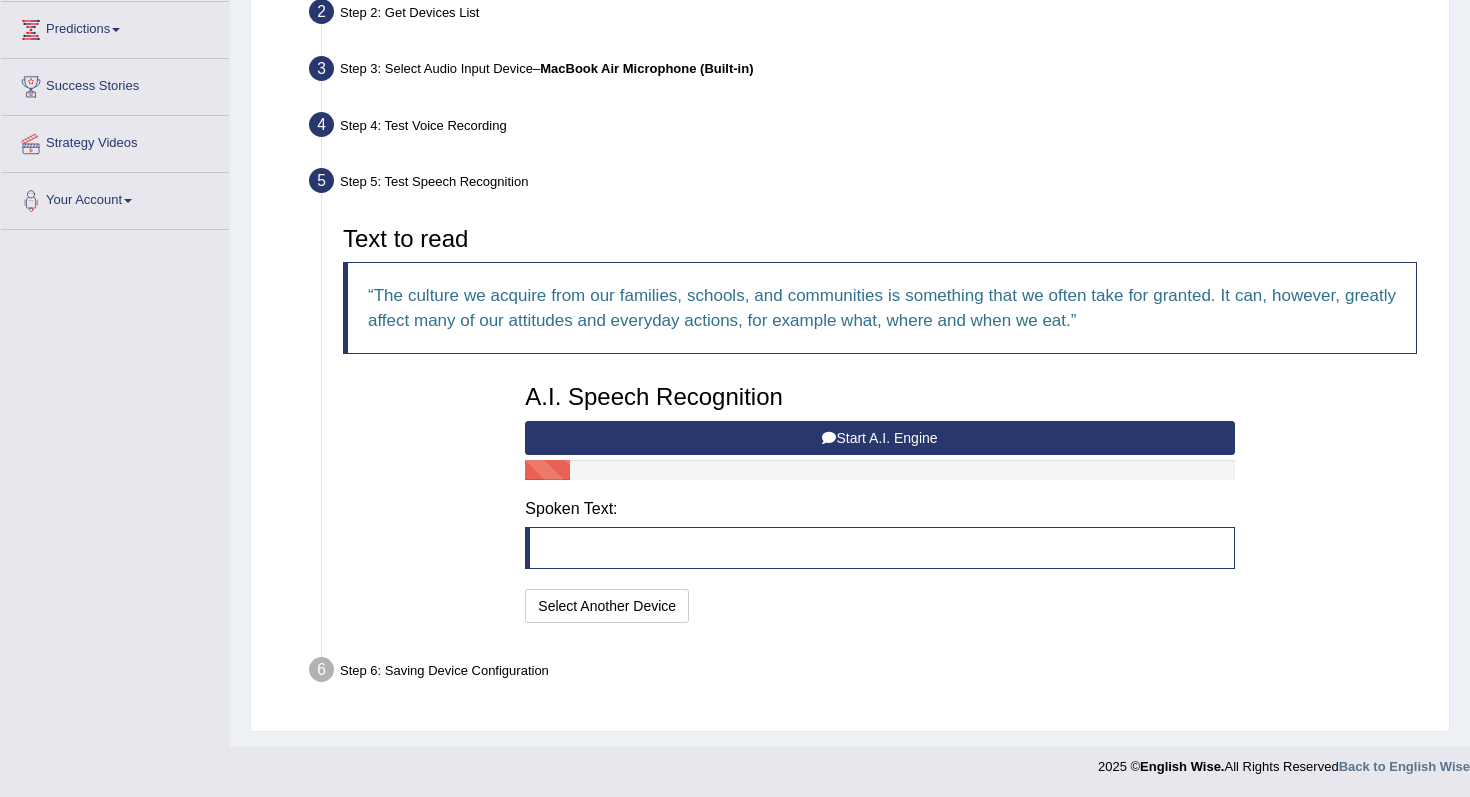 click on "Start A.I. Engine" at bounding box center [879, 438] 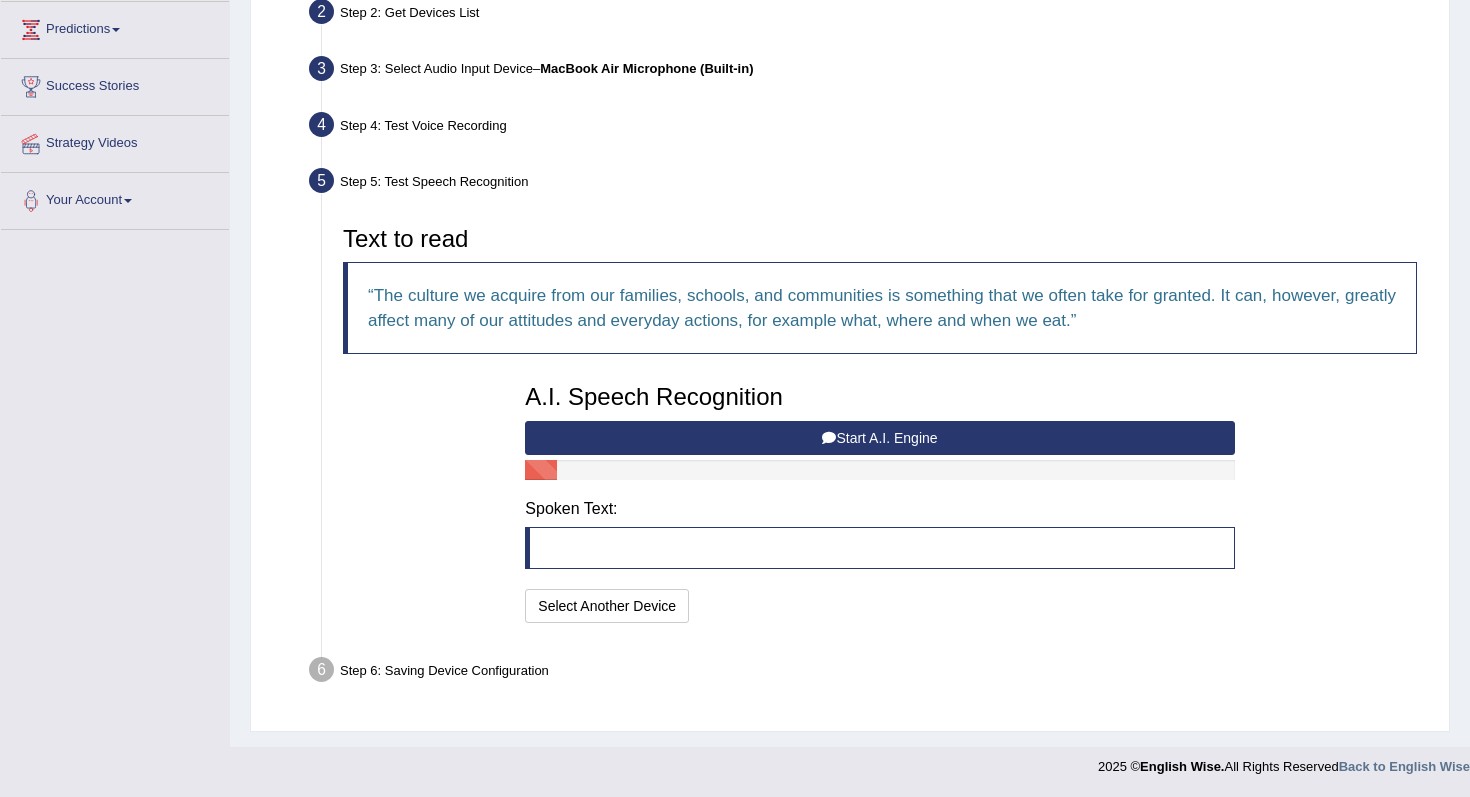 click on "Start A.I. Engine" at bounding box center (879, 438) 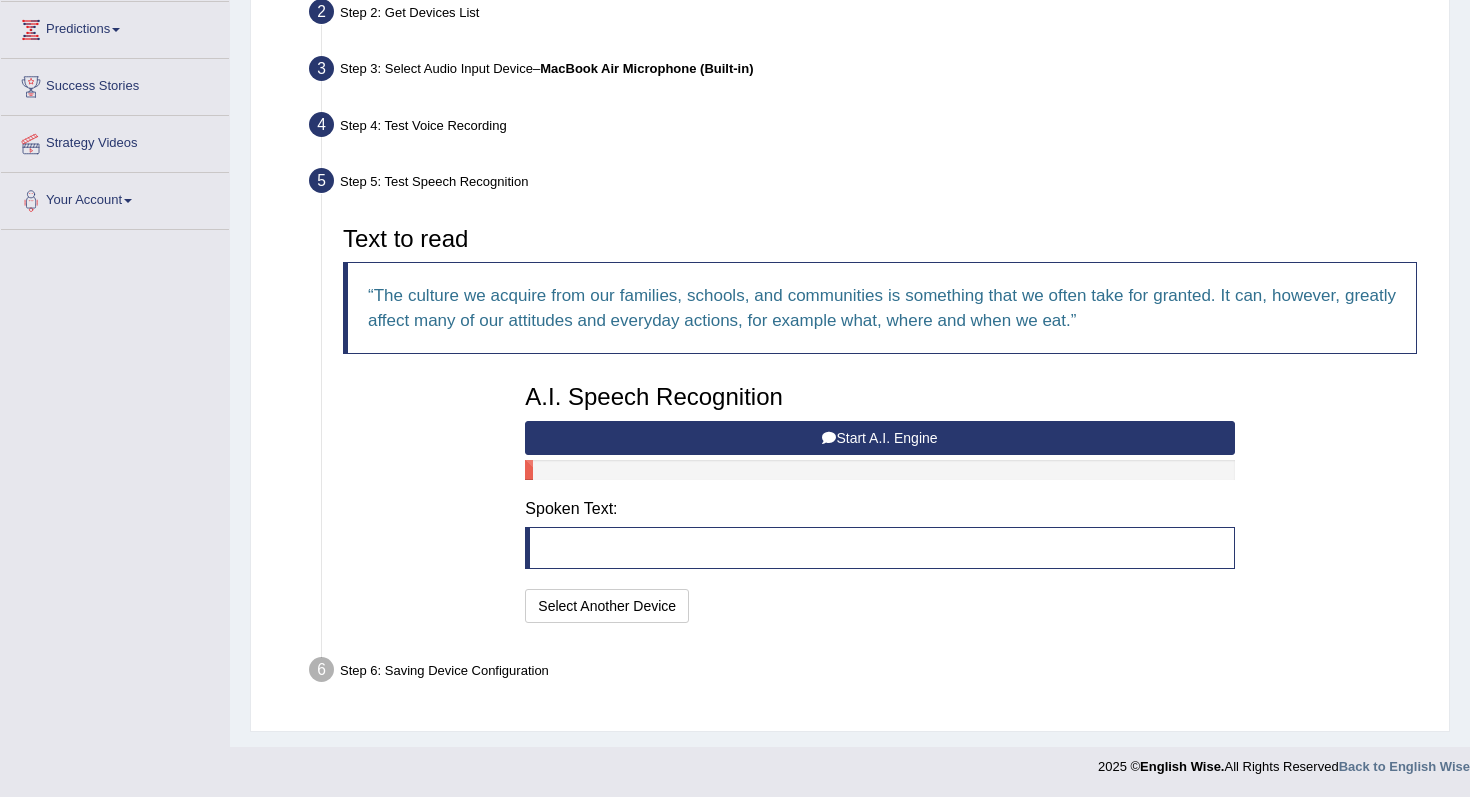 click on "Start A.I. Engine" at bounding box center [879, 438] 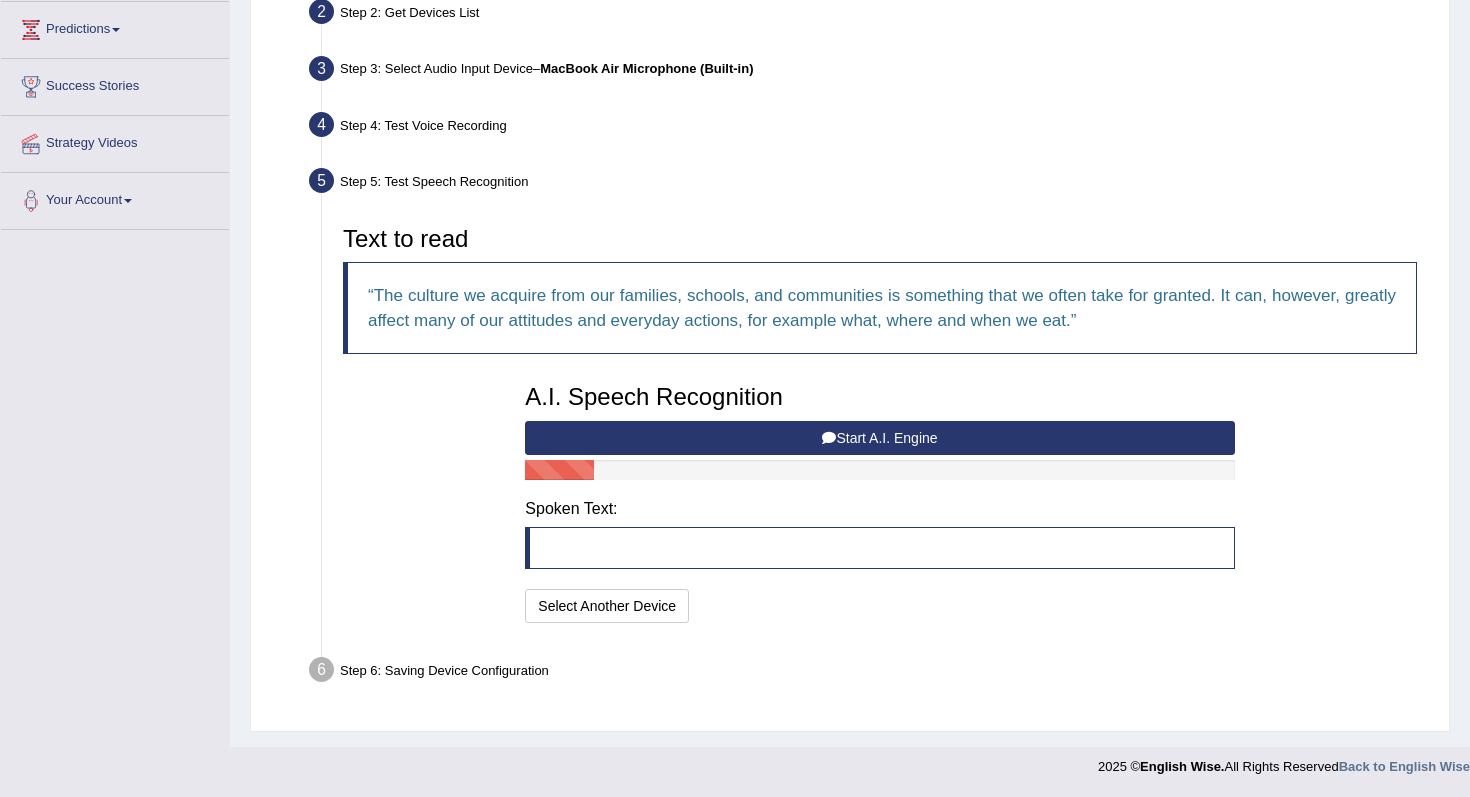 click on "Start A.I. Engine" at bounding box center [879, 438] 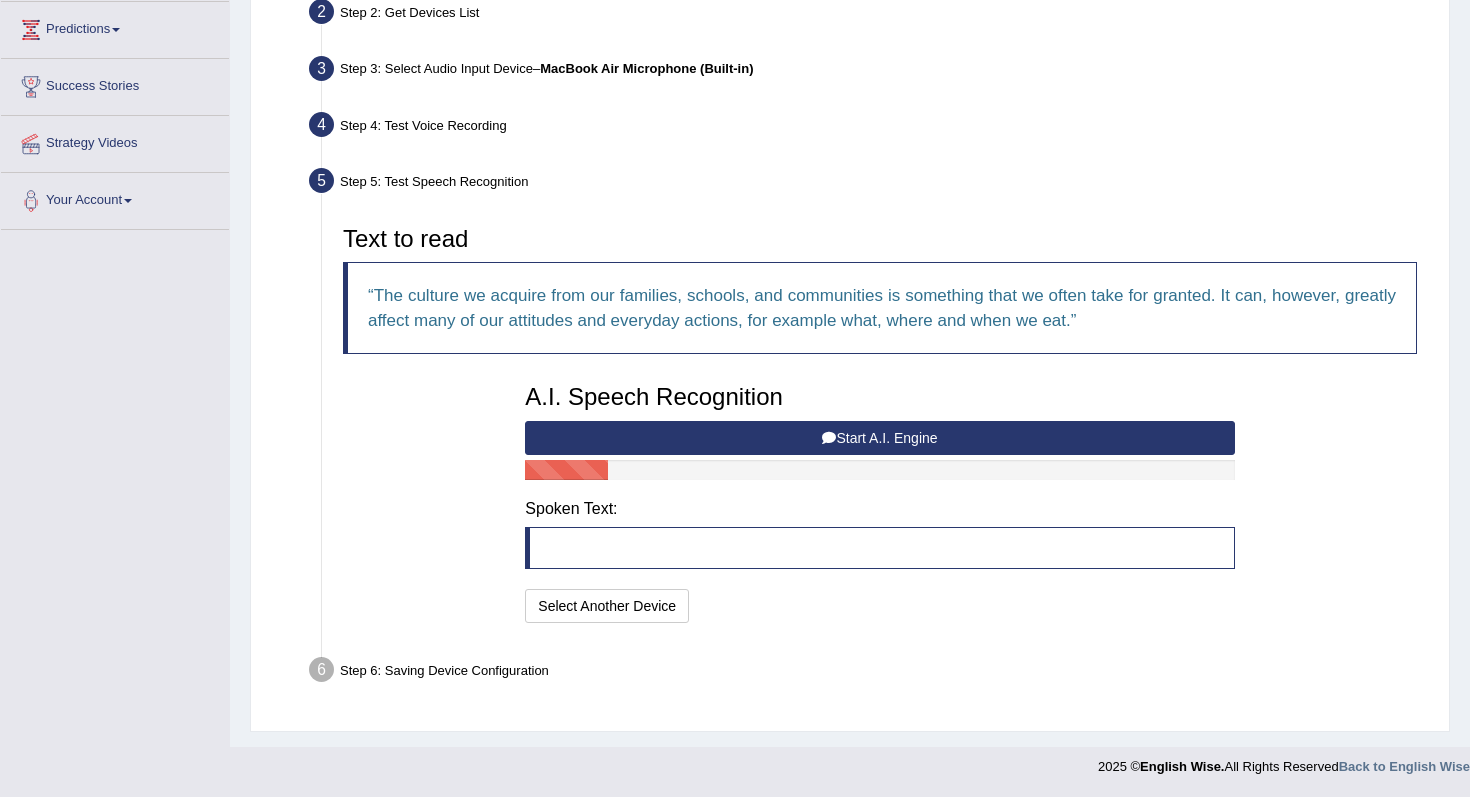 click on "Start A.I. Engine" at bounding box center [879, 438] 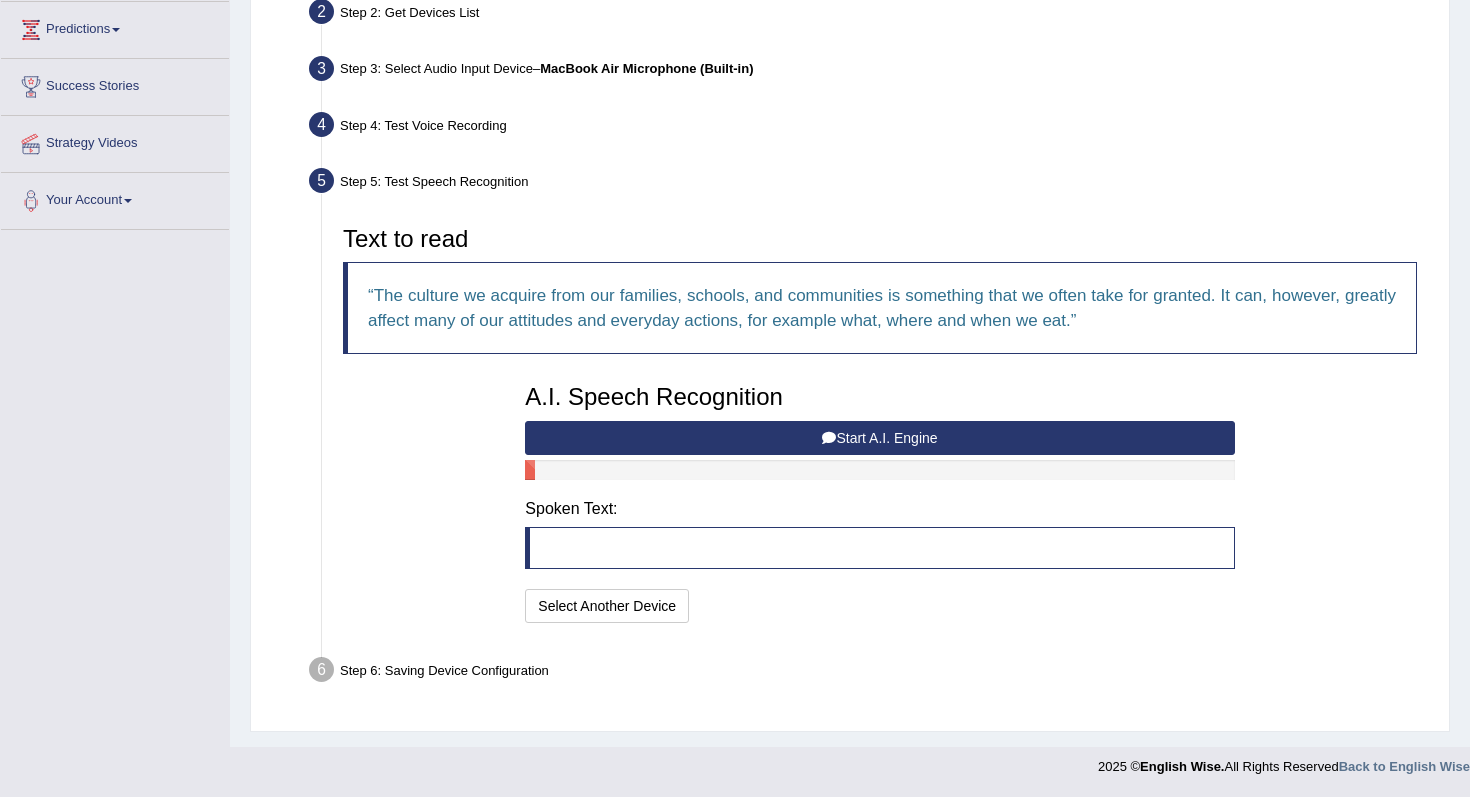 click on "Start A.I. Engine" at bounding box center [879, 438] 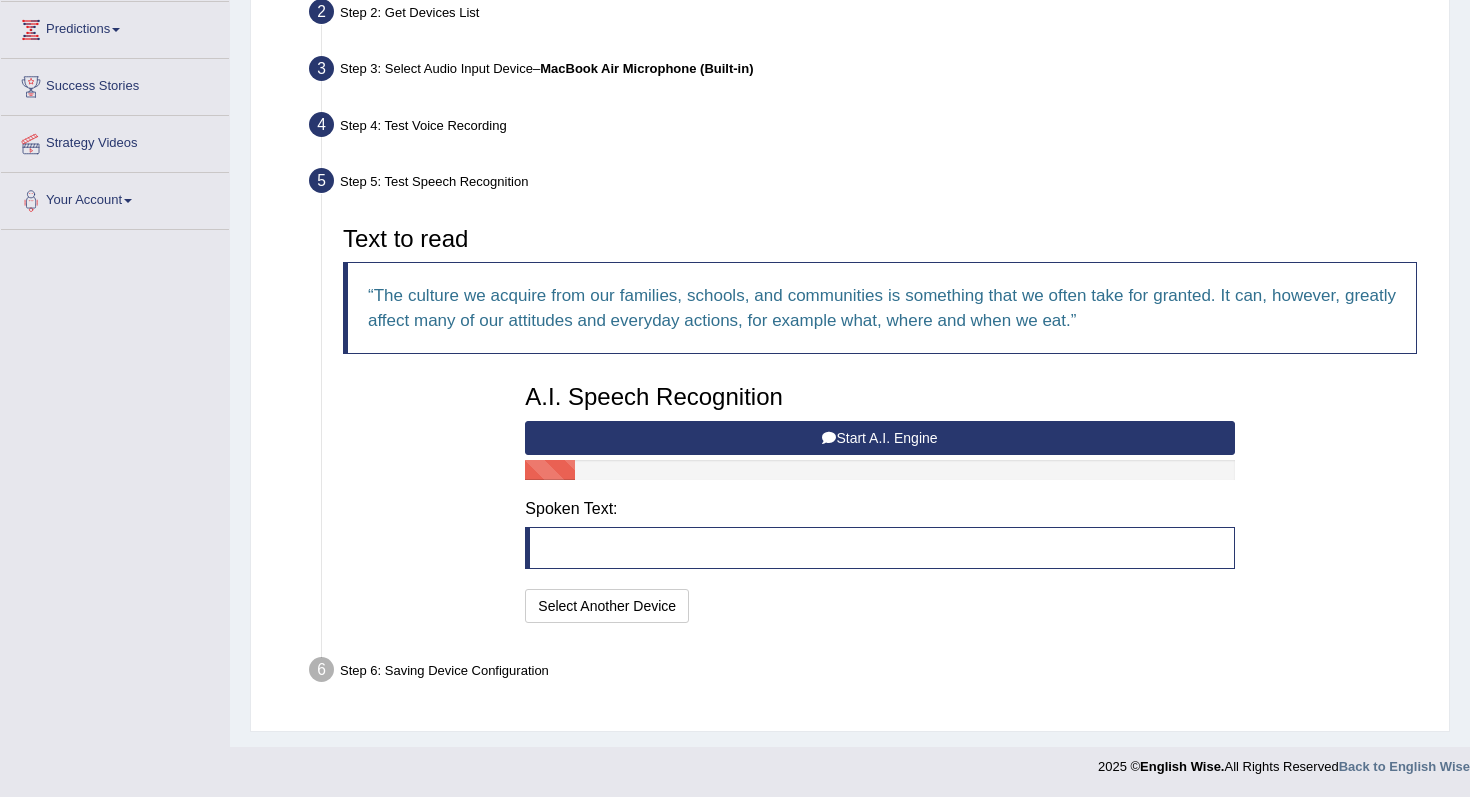 click on "Start A.I. Engine" at bounding box center [879, 438] 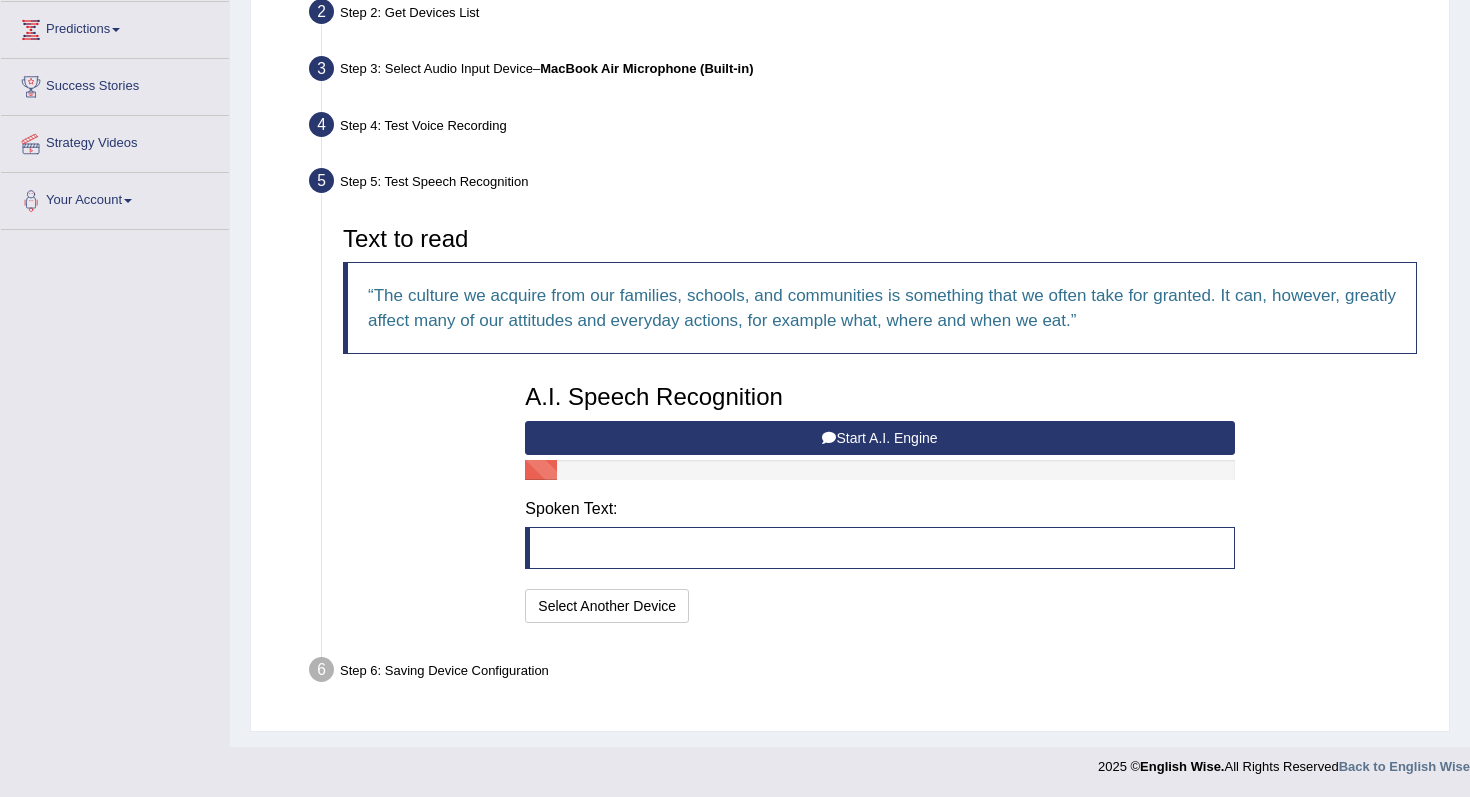 click on "Start A.I. Engine" at bounding box center [879, 438] 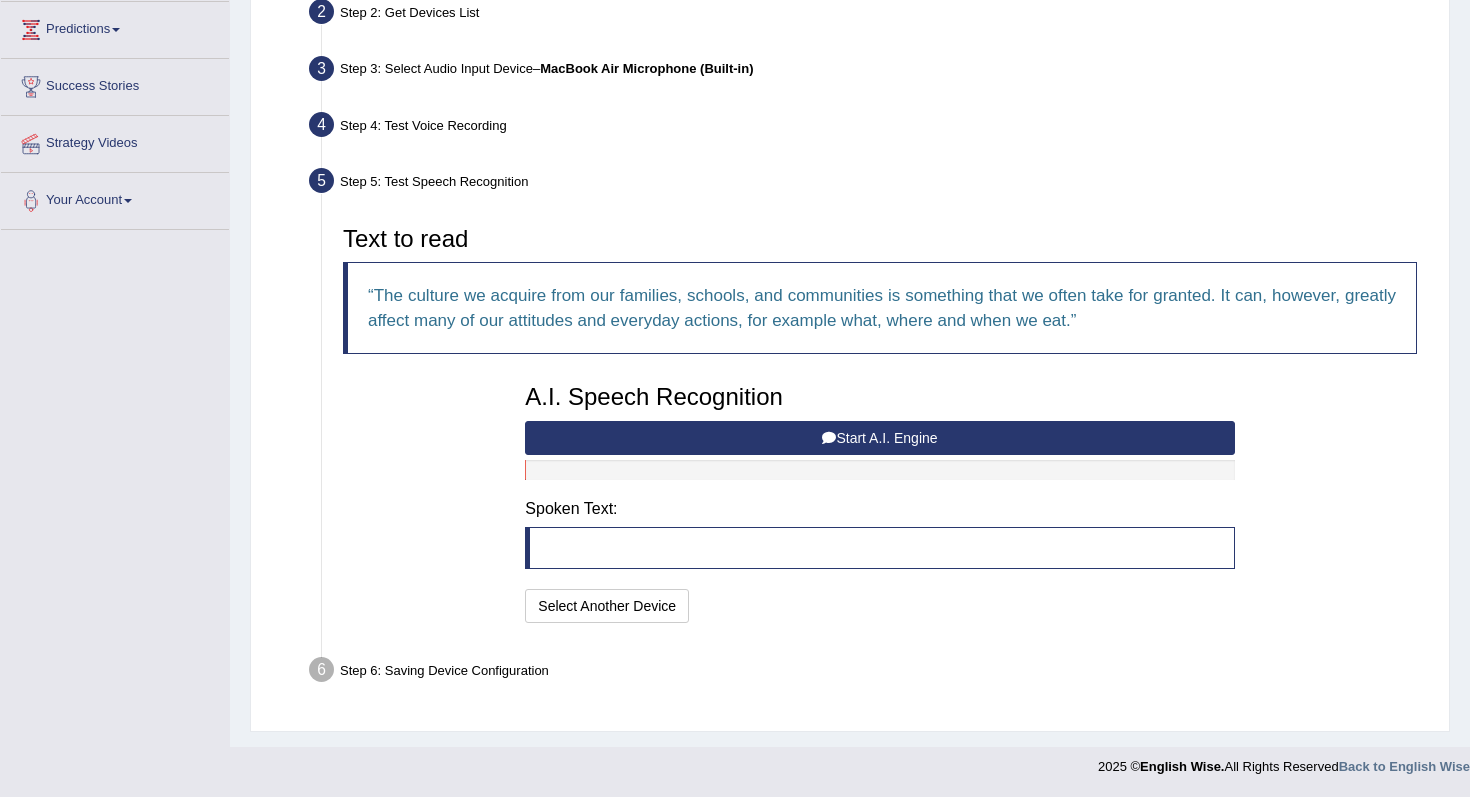 click on "Start A.I. Engine" at bounding box center [879, 438] 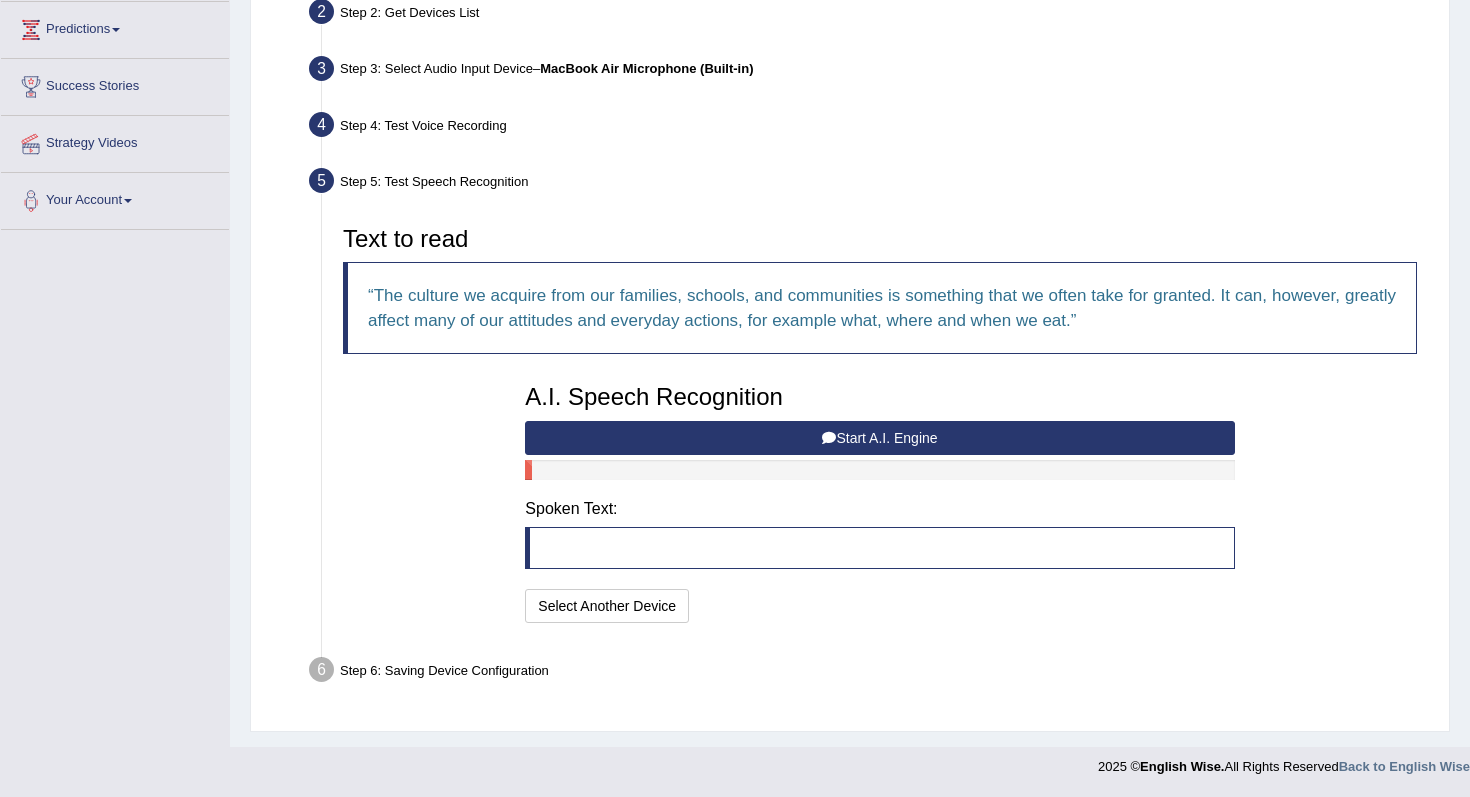 click on "Start A.I. Engine" at bounding box center (879, 438) 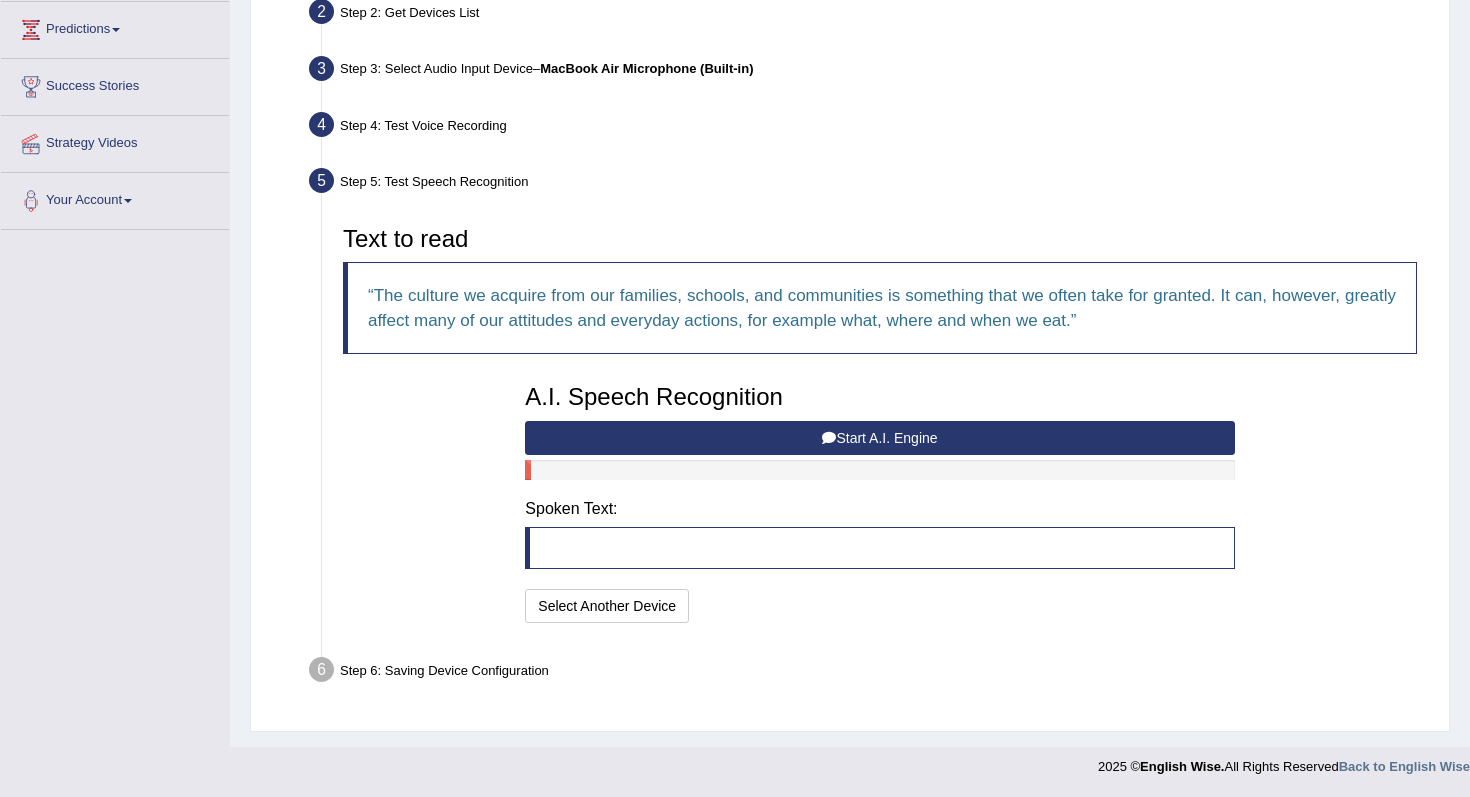 click on "Start A.I. Engine" at bounding box center [879, 438] 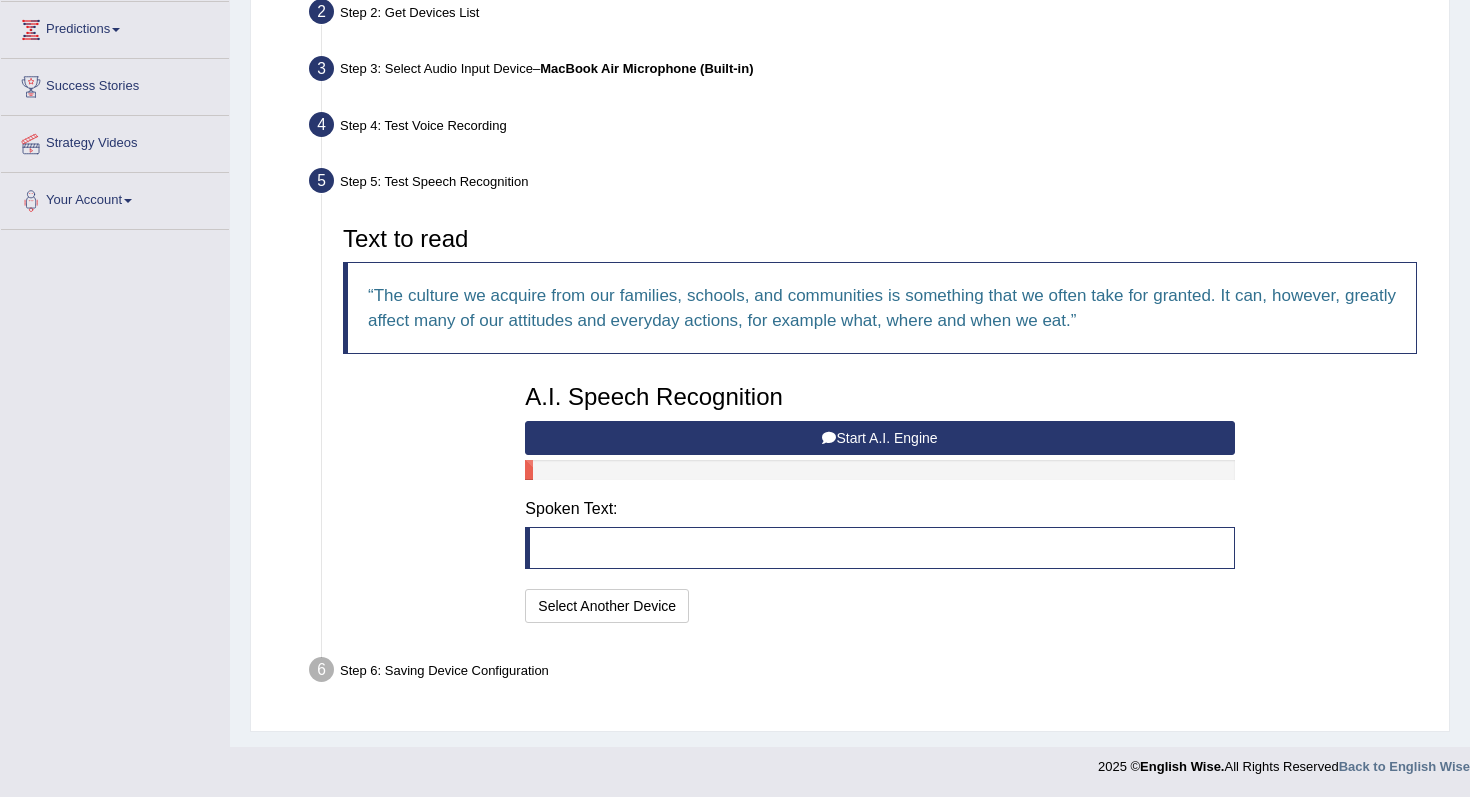 click on "Start A.I. Engine" at bounding box center (879, 438) 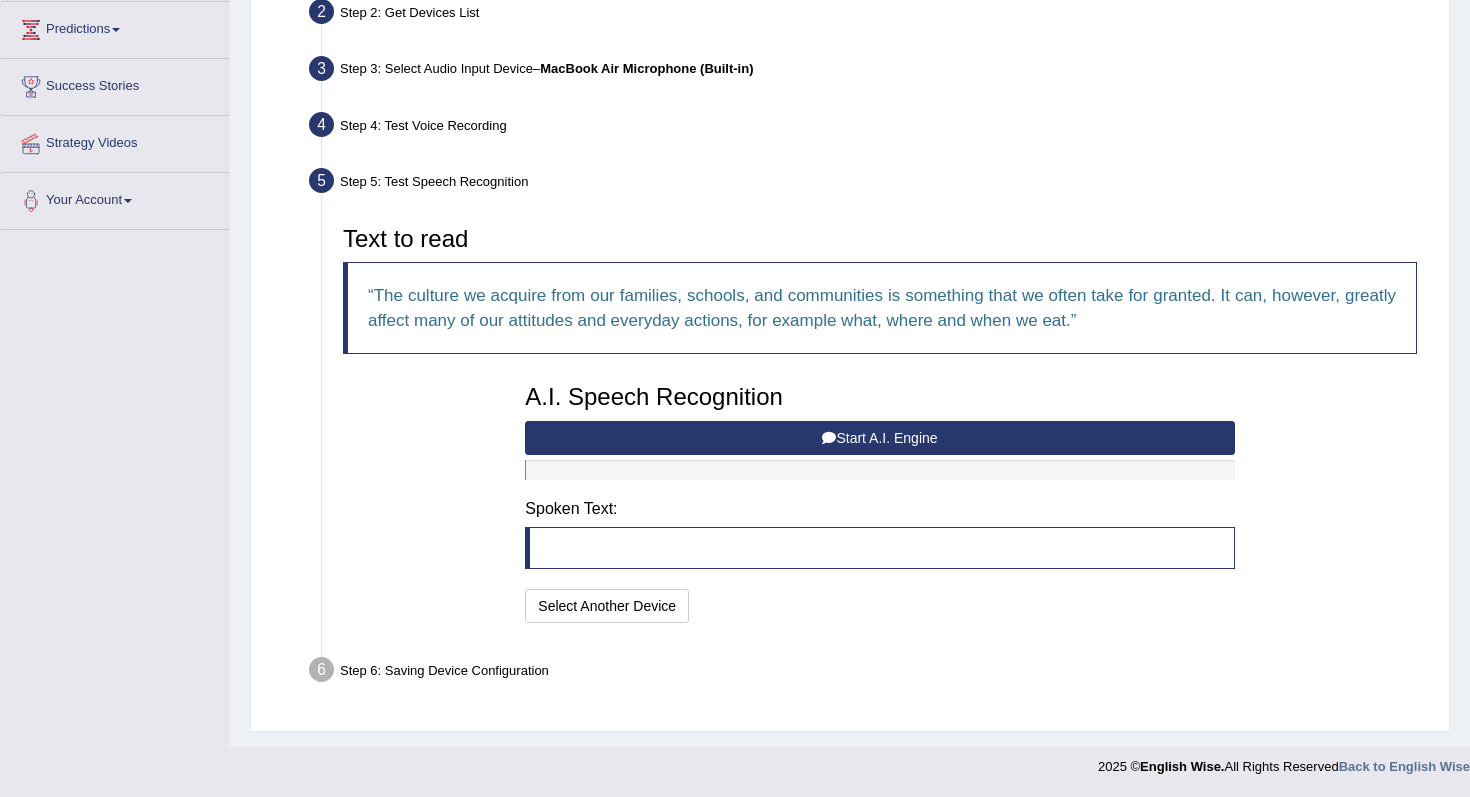click on "Start A.I. Engine" at bounding box center (879, 438) 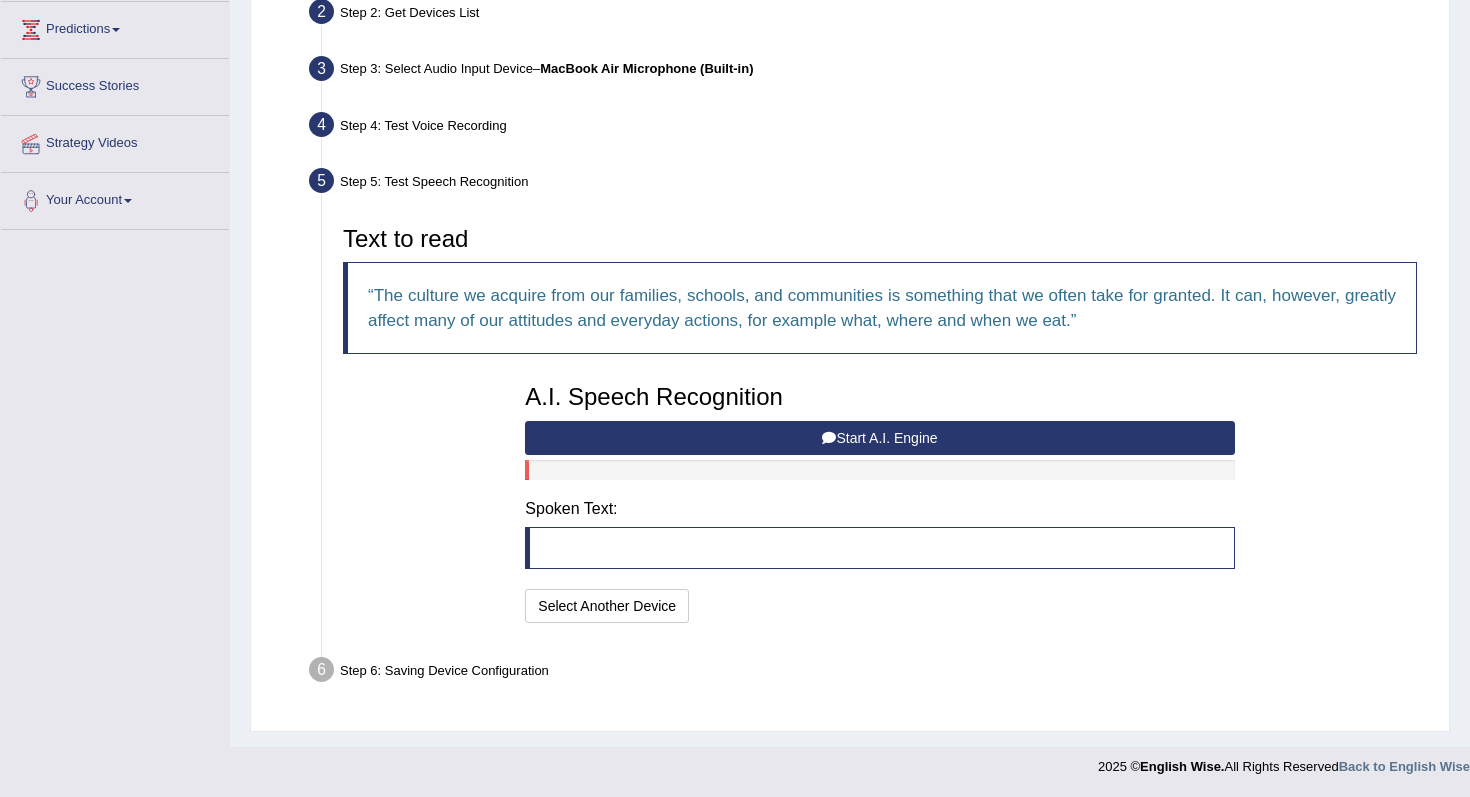 scroll, scrollTop: 0, scrollLeft: 0, axis: both 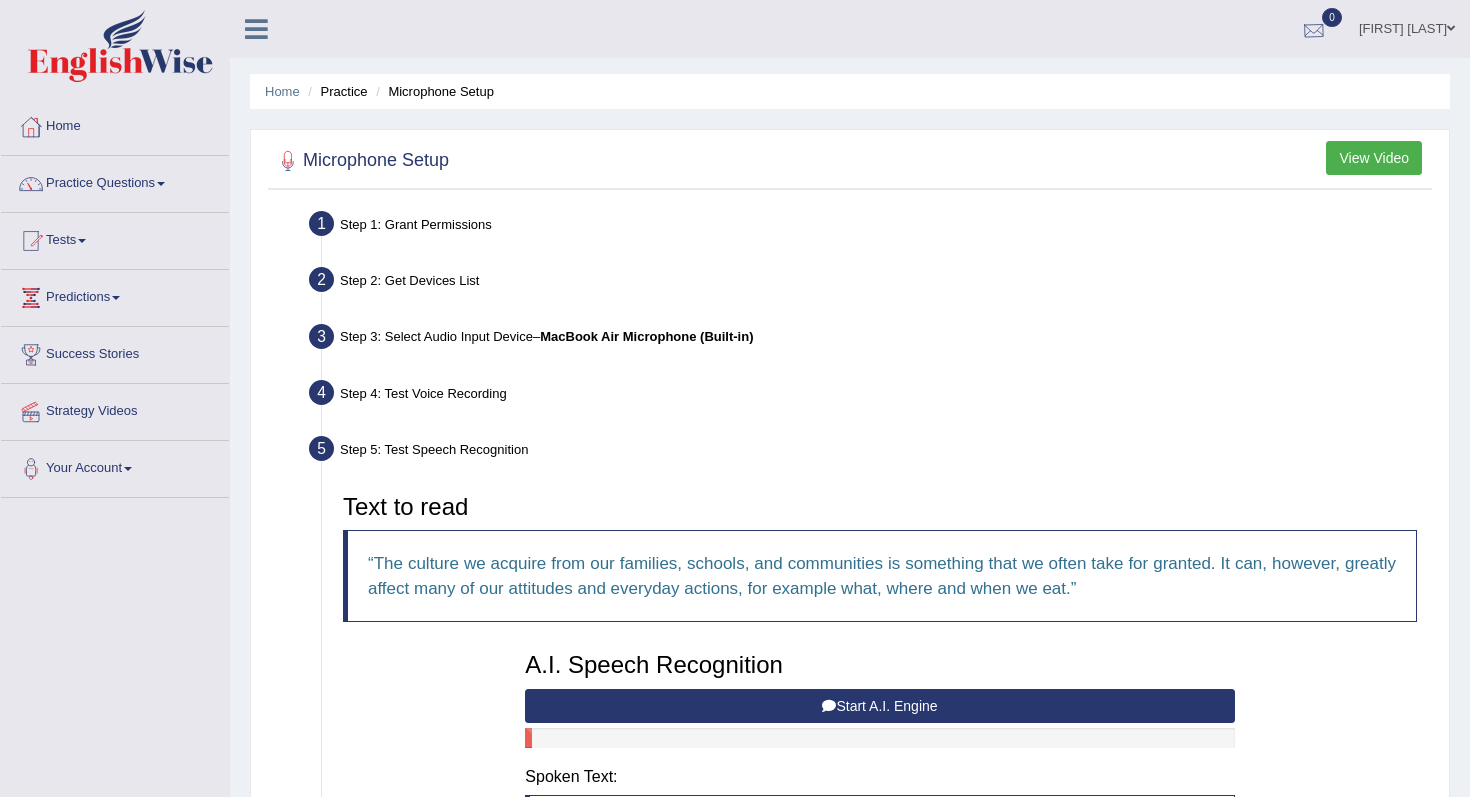 click at bounding box center (1314, 30) 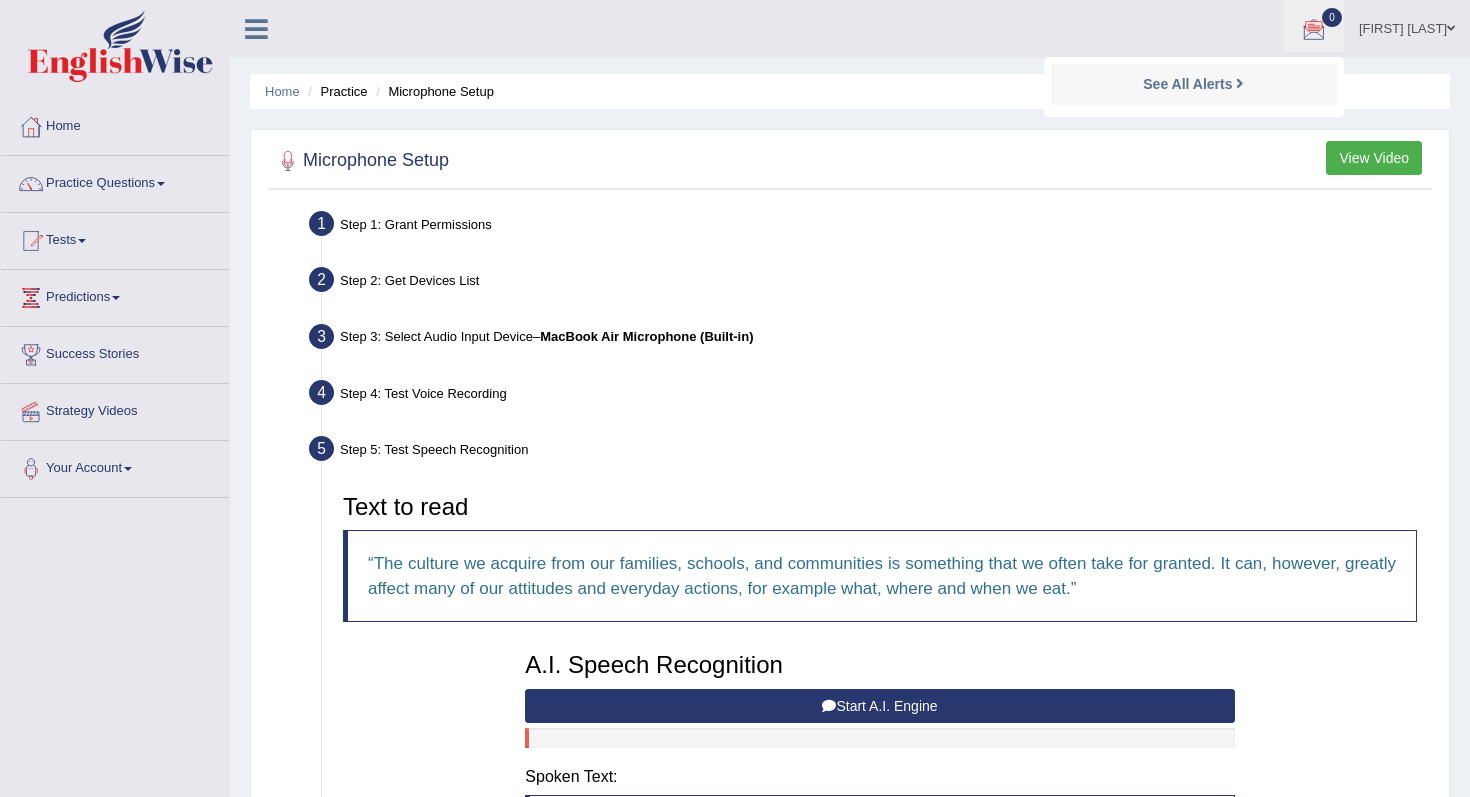 click on "The culture we acquire from our families, schools, and communities is something that we often take for granted. It can, however, greatly affect many of our attitudes and everyday actions, for example what, where and when we eat." at bounding box center (880, 576) 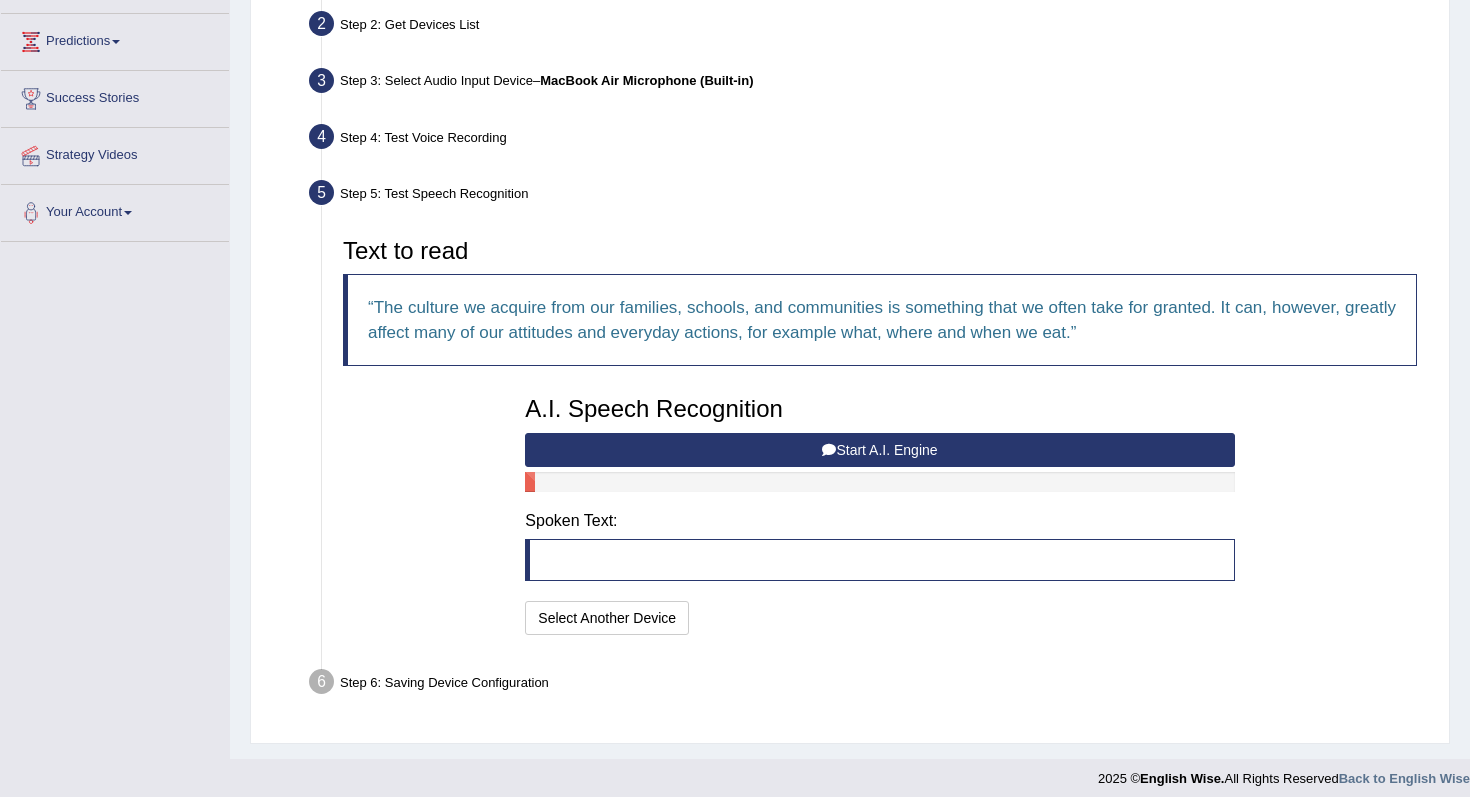 scroll, scrollTop: 268, scrollLeft: 0, axis: vertical 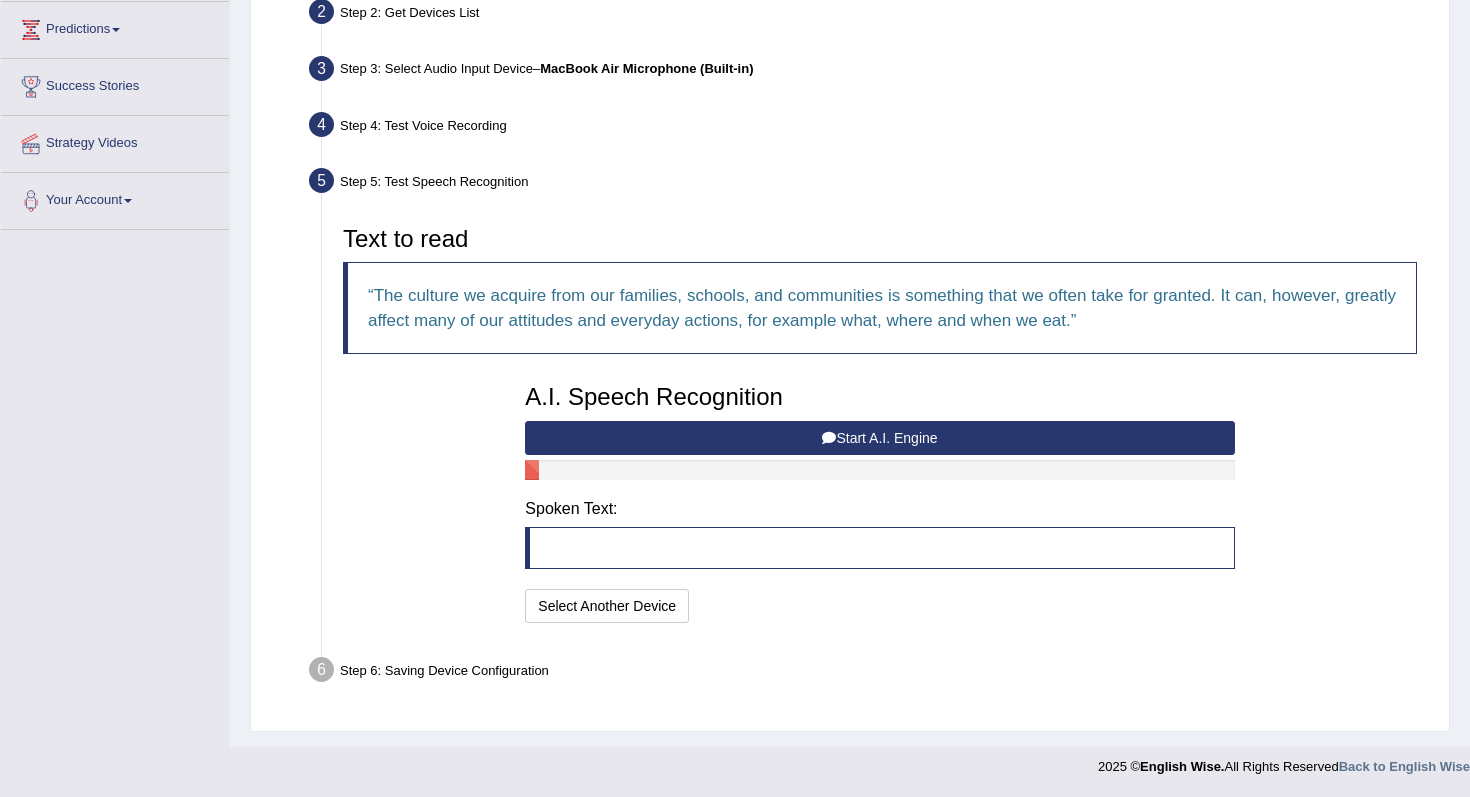 click on "Start A.I. Engine" at bounding box center [879, 438] 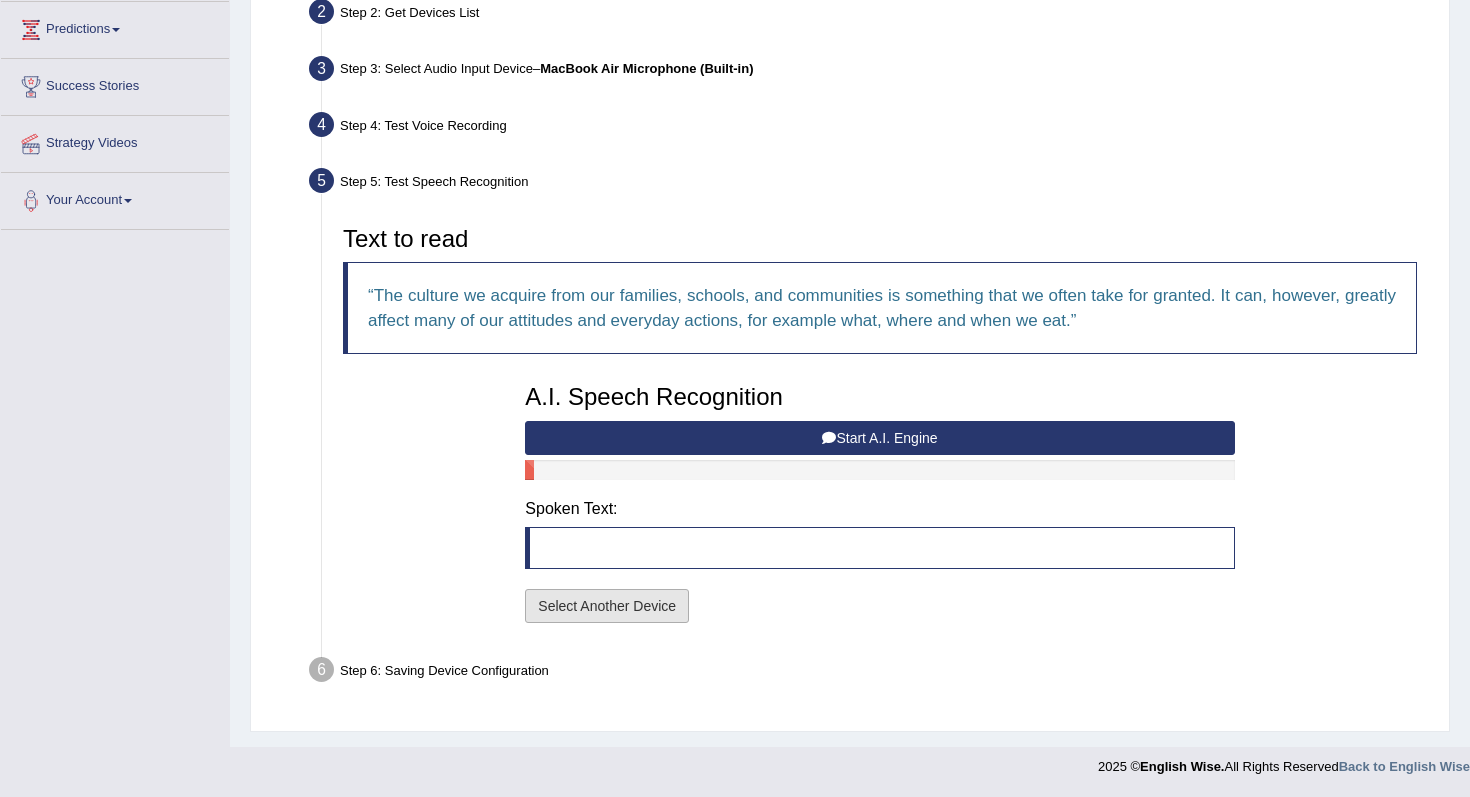 click on "Select Another Device" at bounding box center (607, 606) 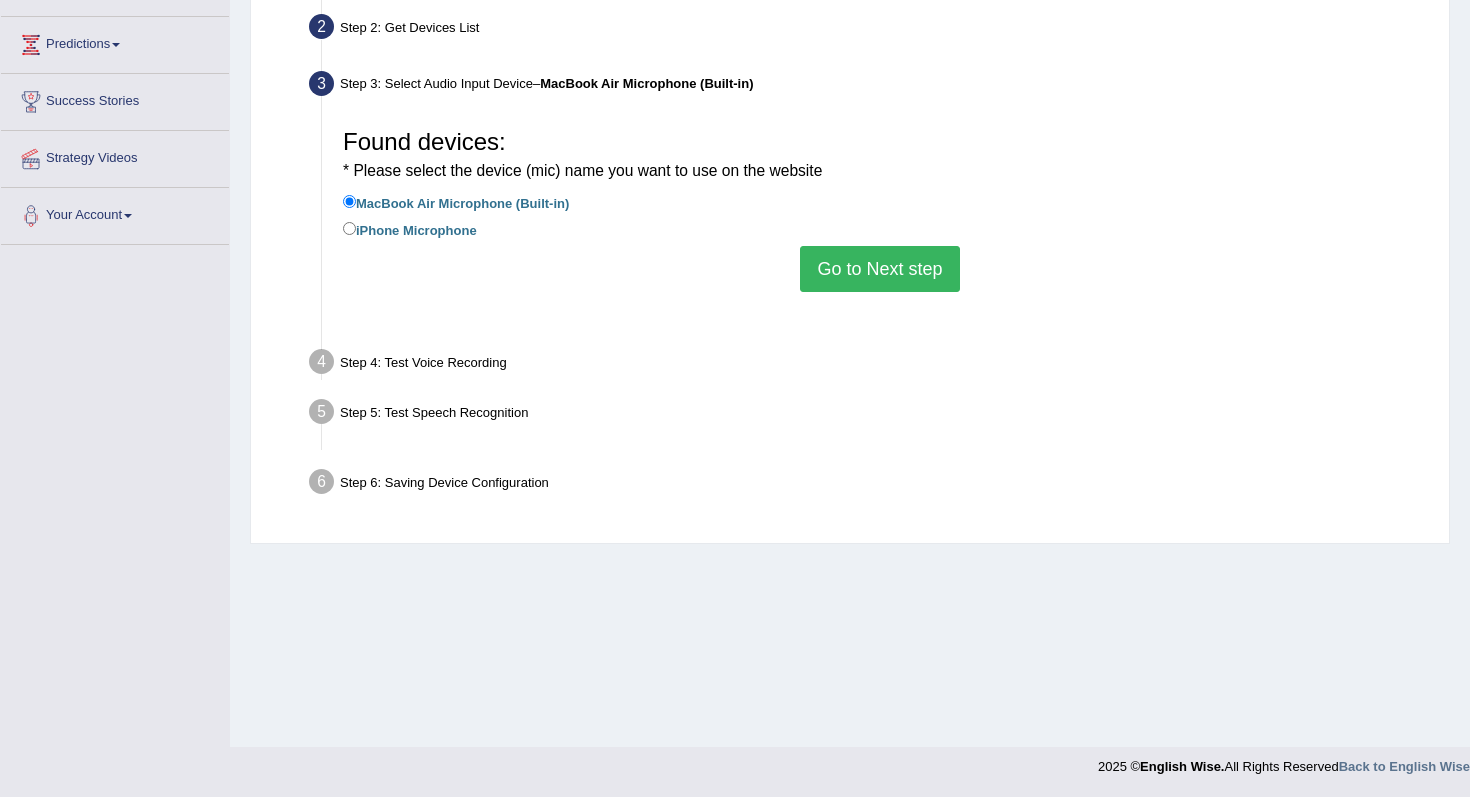 scroll, scrollTop: 253, scrollLeft: 0, axis: vertical 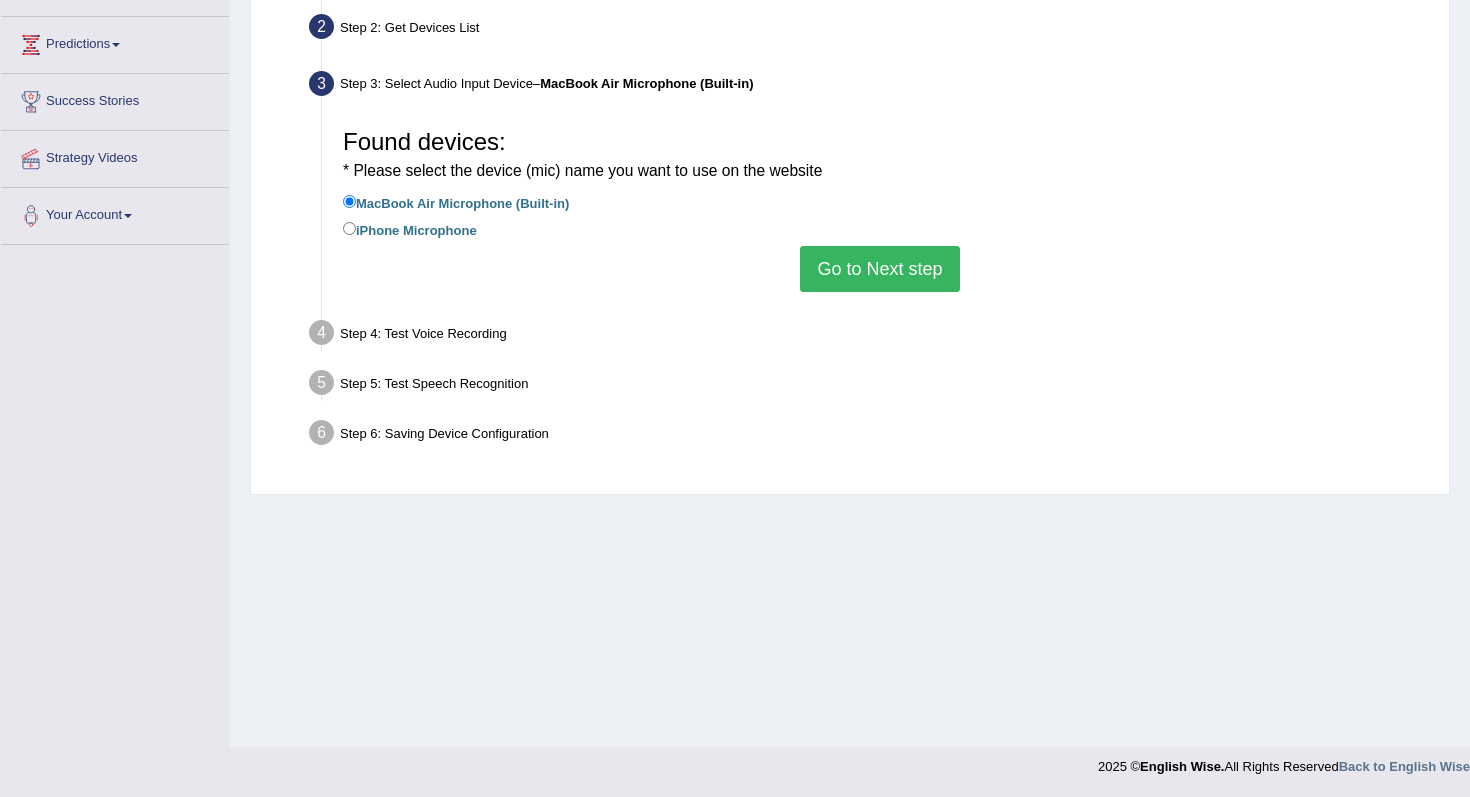 click on "iPhone Microphone" at bounding box center (410, 229) 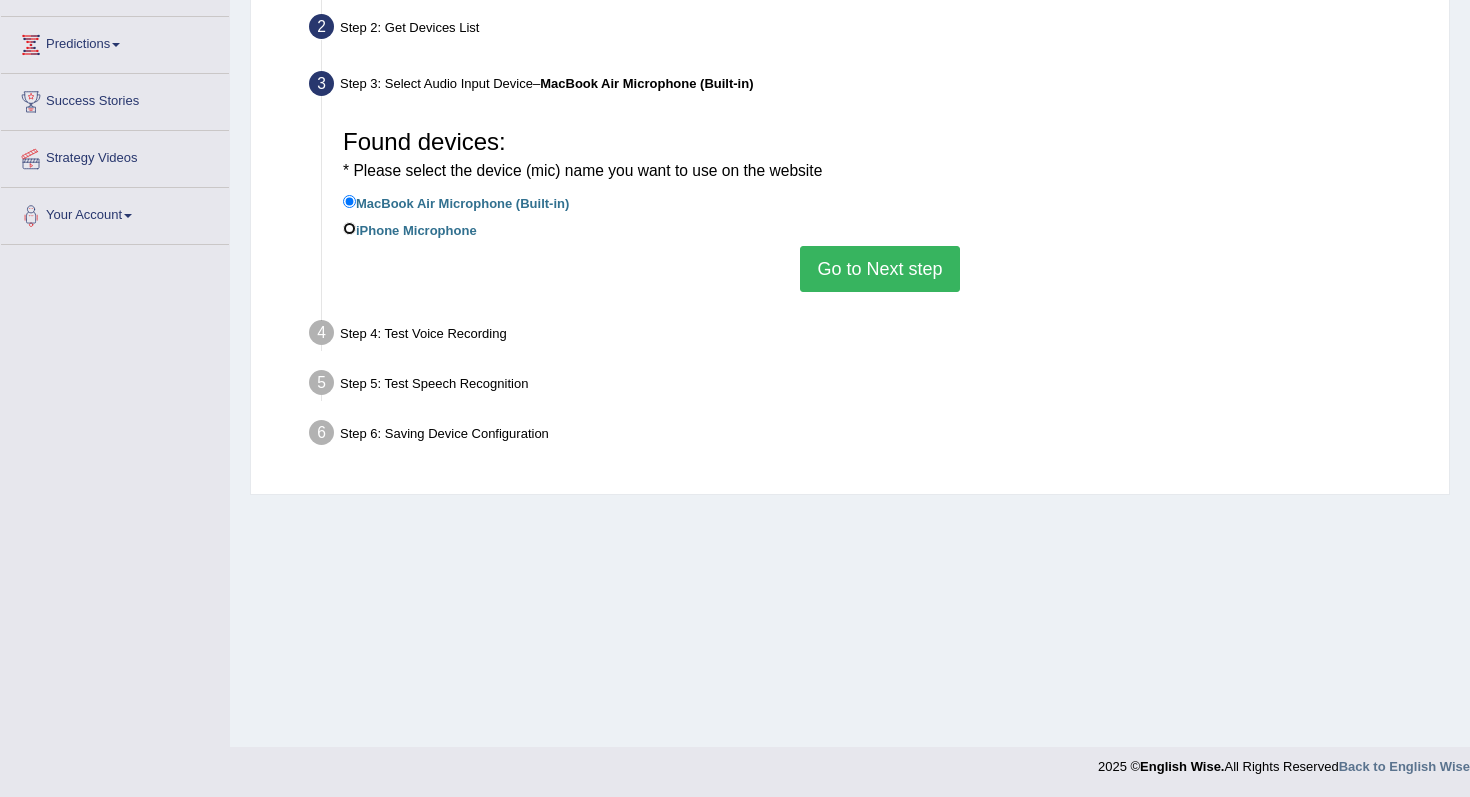 click on "iPhone Microphone" at bounding box center (349, 228) 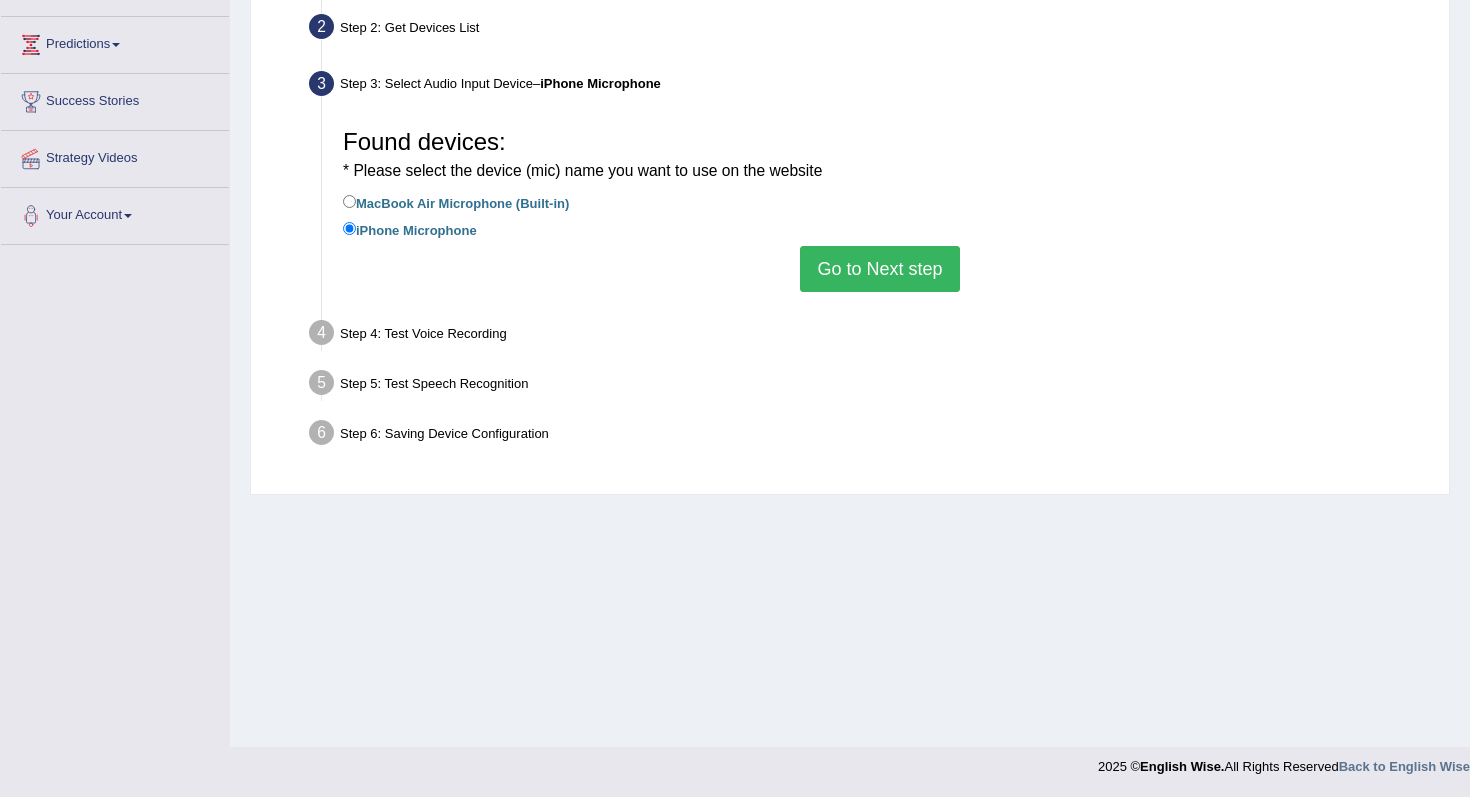 click on "Go to Next step" at bounding box center [879, 269] 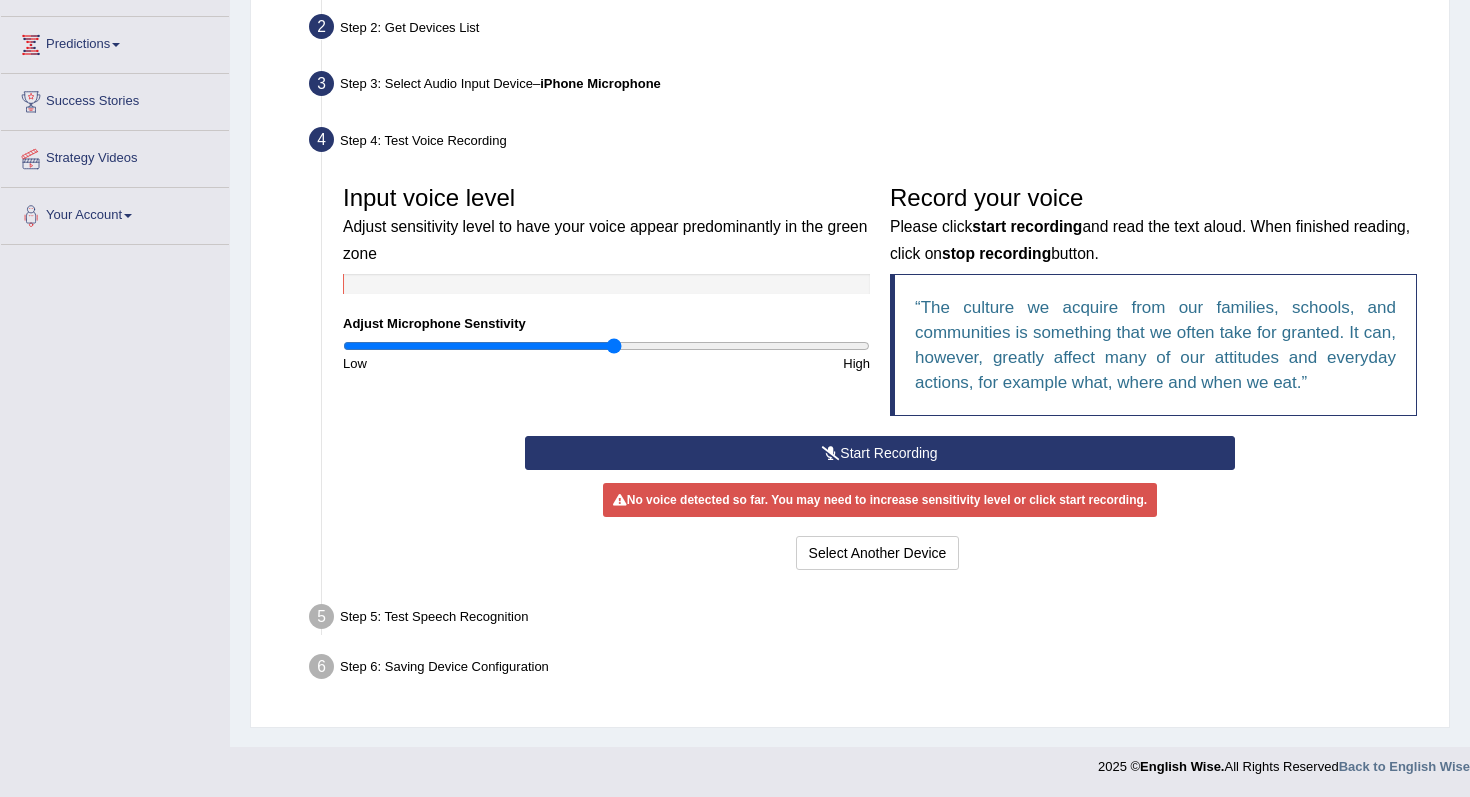 click on "Start Recording" at bounding box center (879, 453) 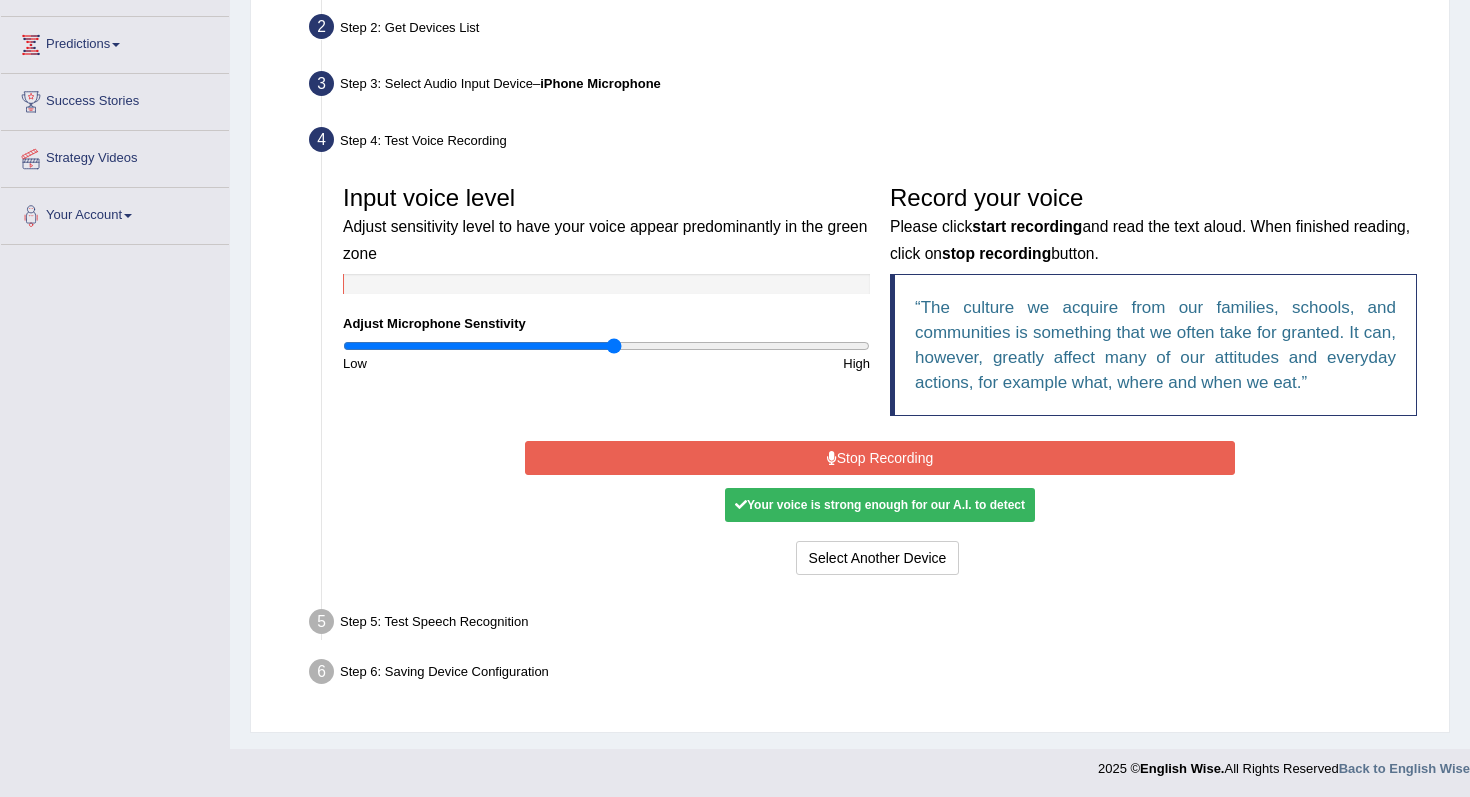 click on "Stop Recording" at bounding box center (879, 458) 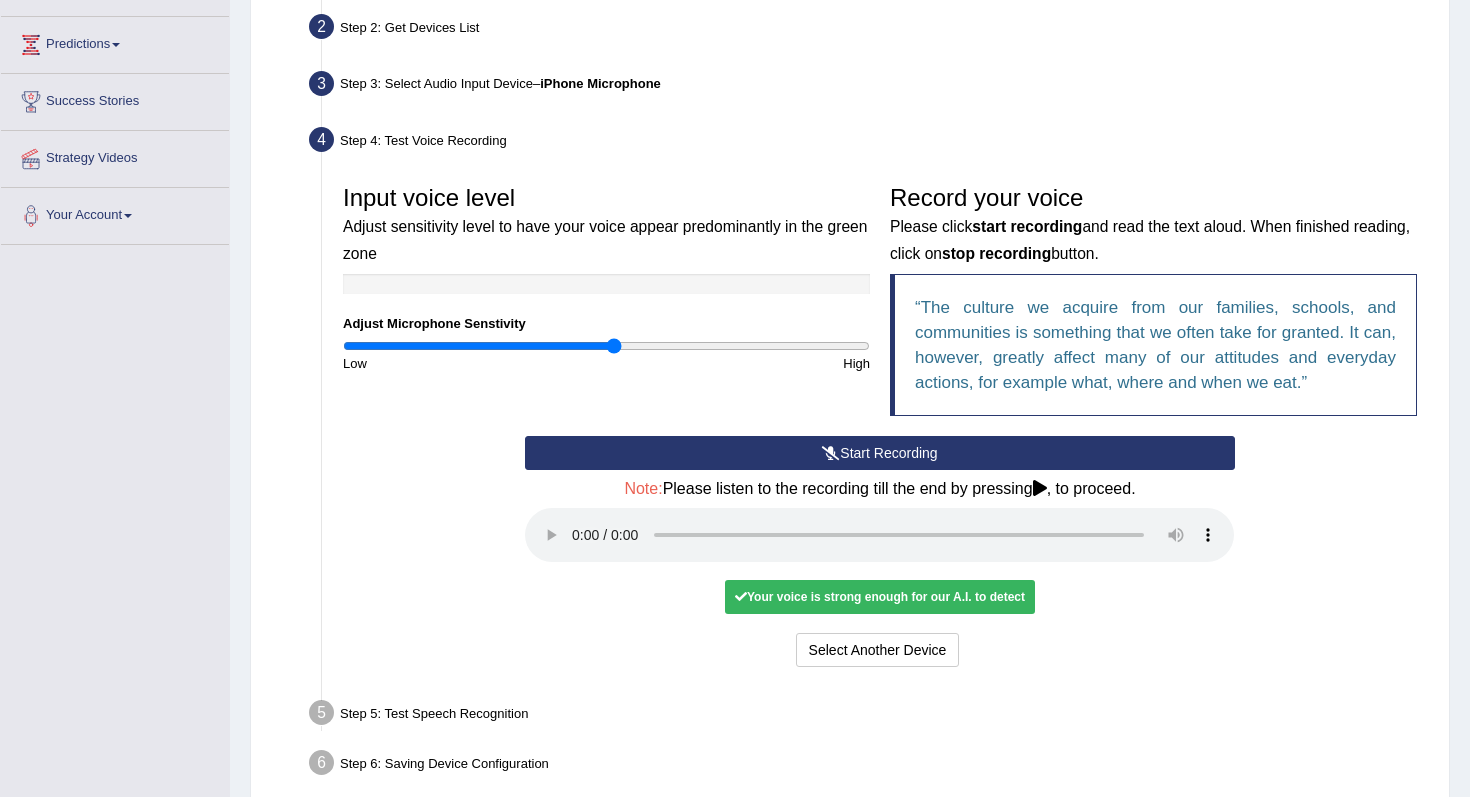 type 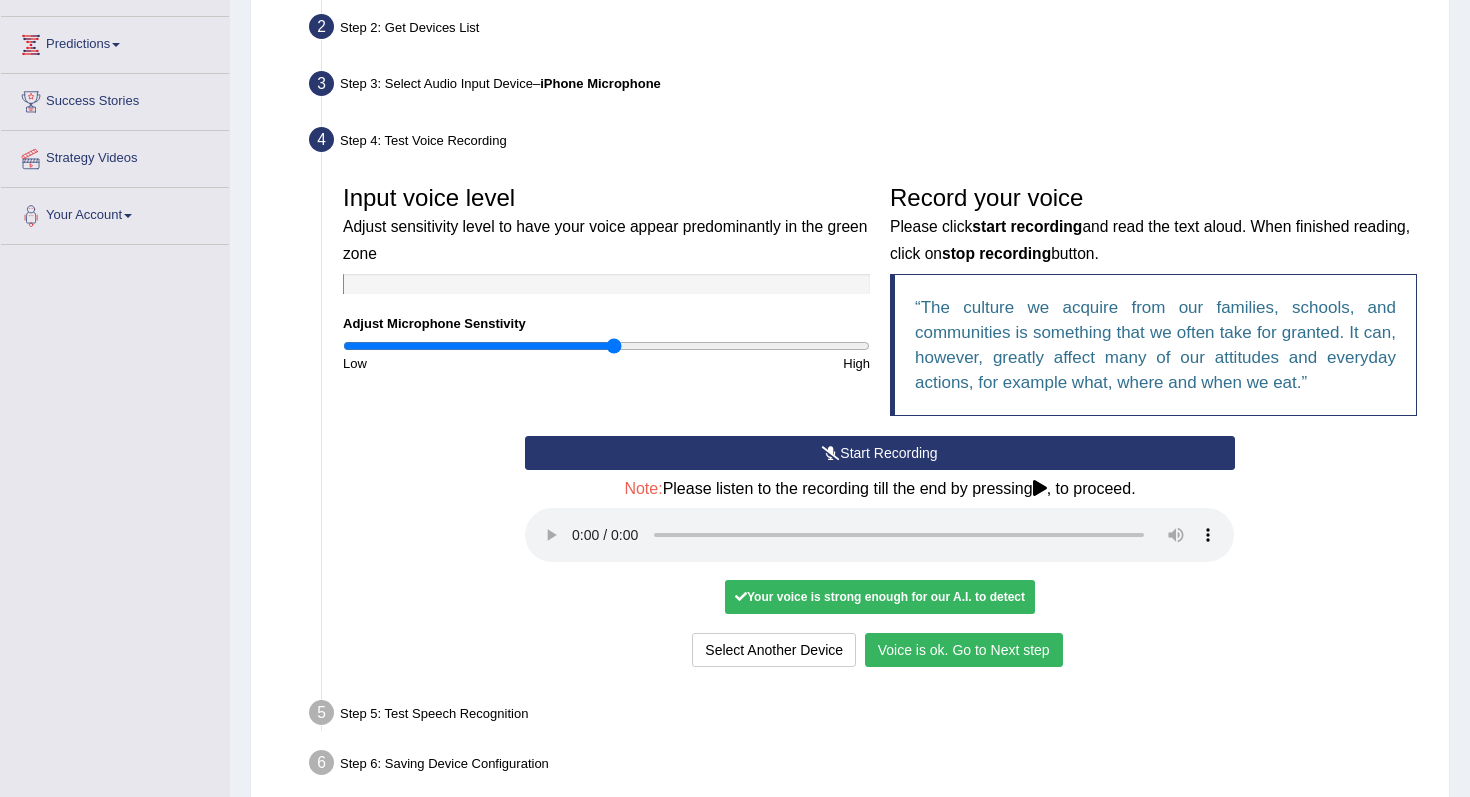 click on "Voice is ok. Go to Next step" at bounding box center (964, 650) 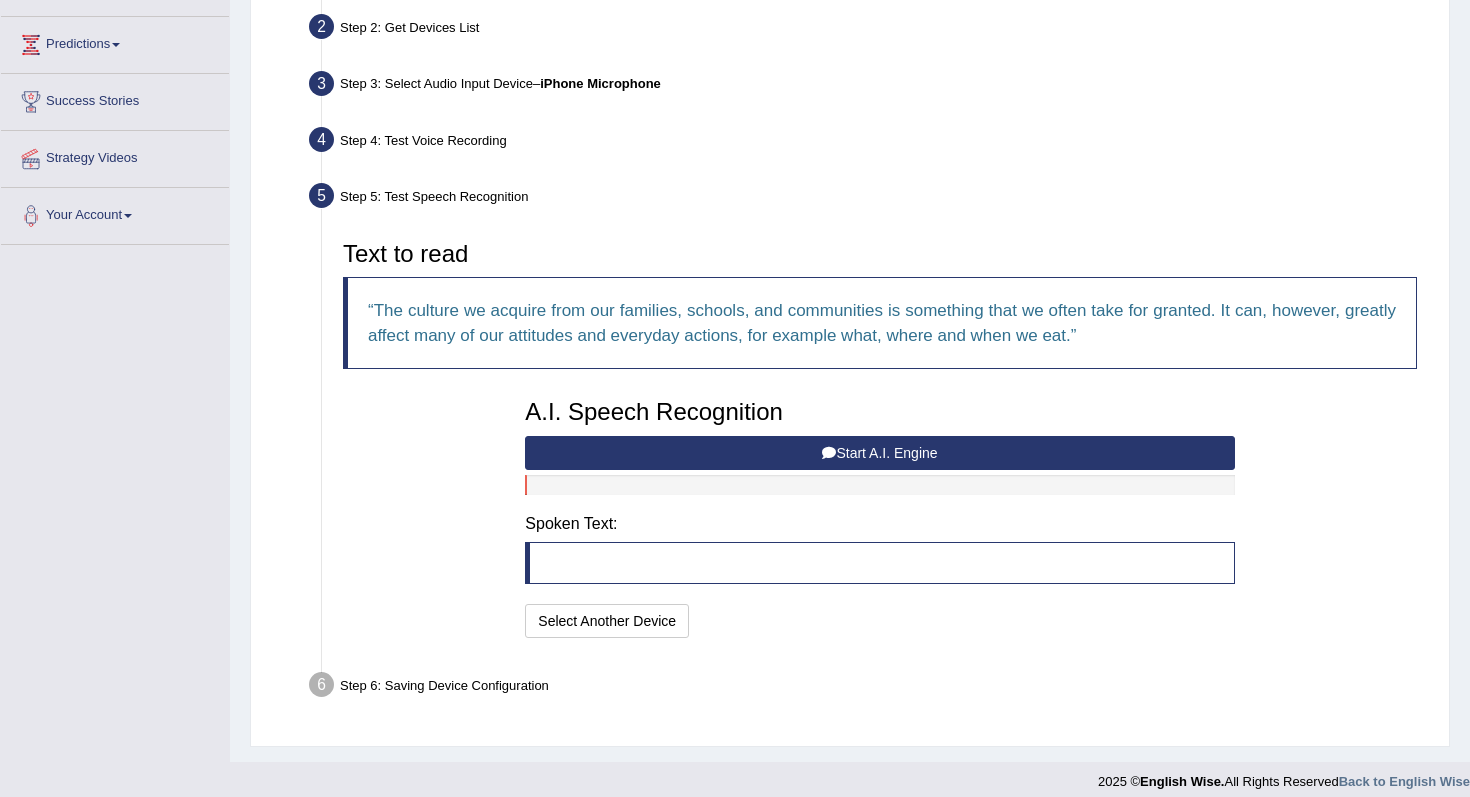 click on "Start A.I. Engine" at bounding box center (879, 453) 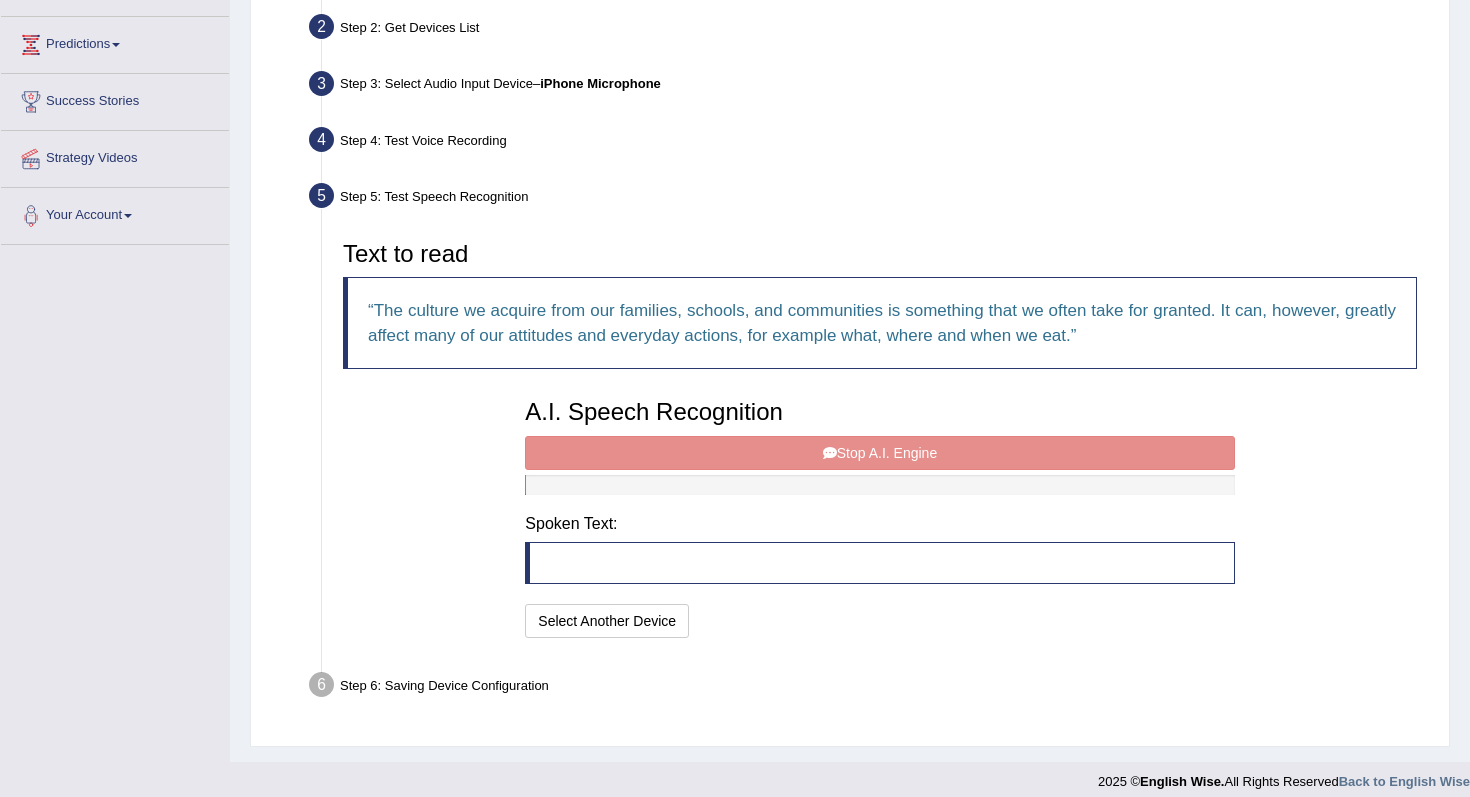 click on "A.I. Speech Recognition    Start A.I. Engine    Stop A.I. Engine     Note:  Please listen to the recording till the end by pressing  , to proceed.     Spoken Text:     I will practice without this feature   Select Another Device   Speech is ok. Go to Last step" at bounding box center (879, 516) 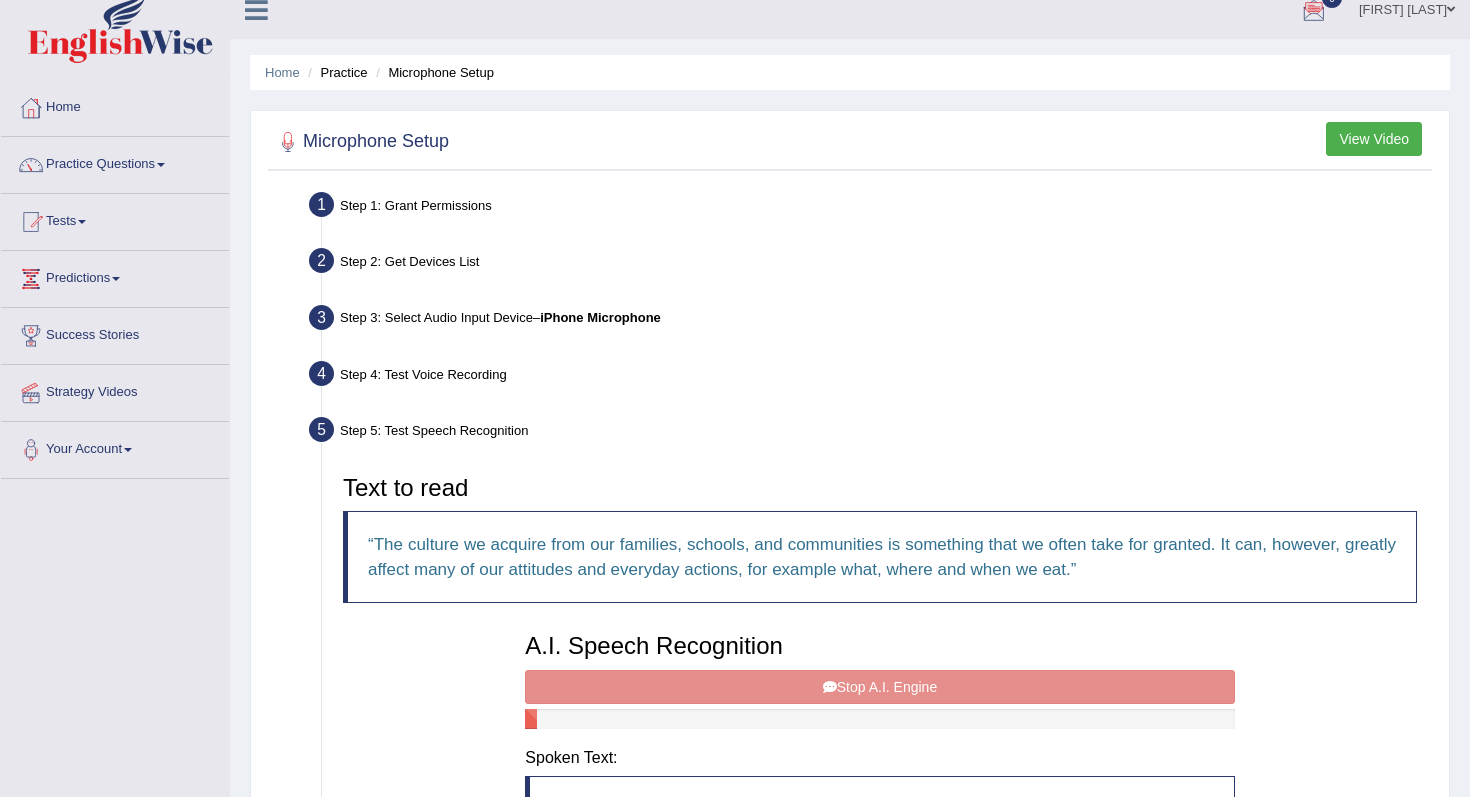scroll, scrollTop: 0, scrollLeft: 0, axis: both 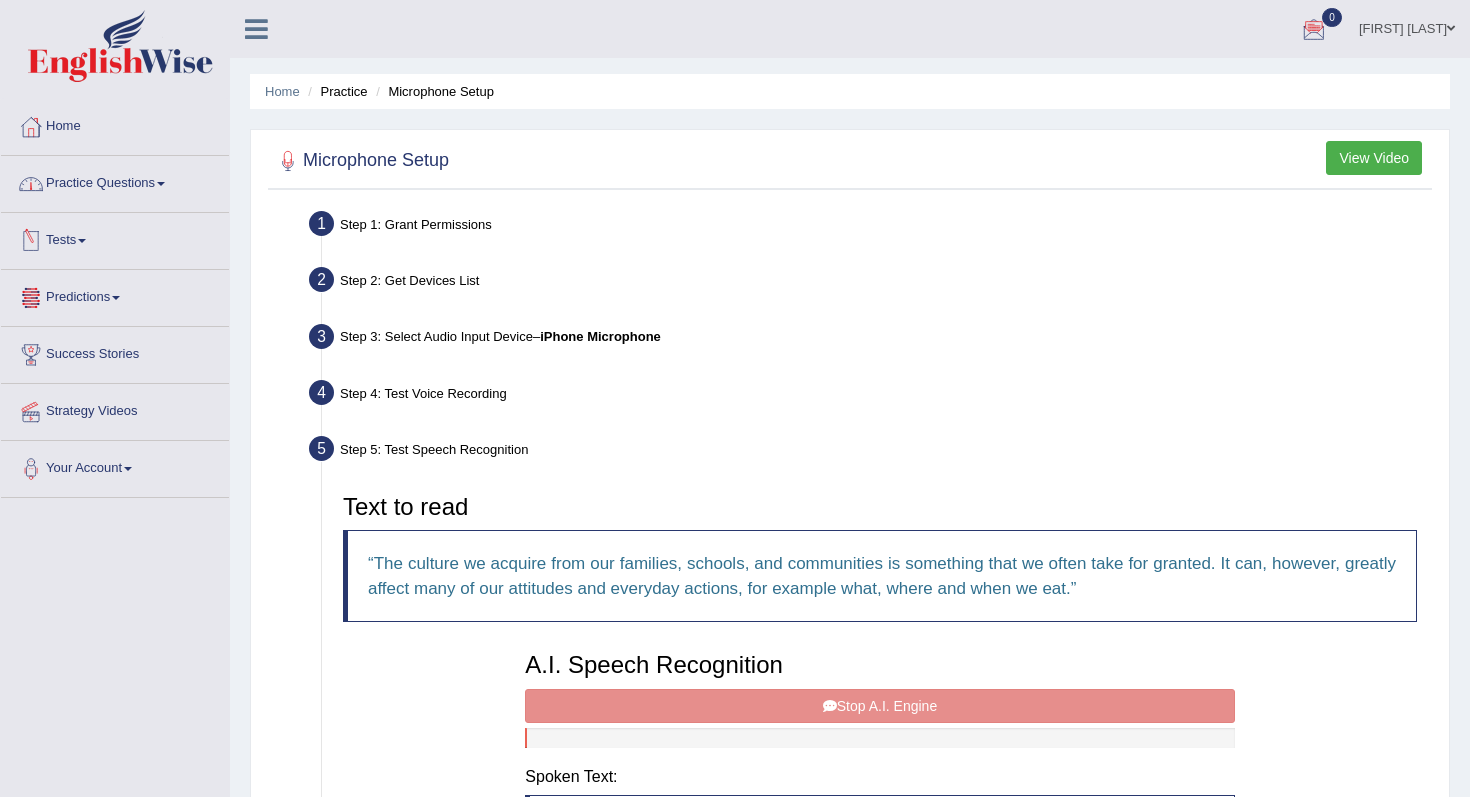 click on "Practice Questions" at bounding box center (115, 181) 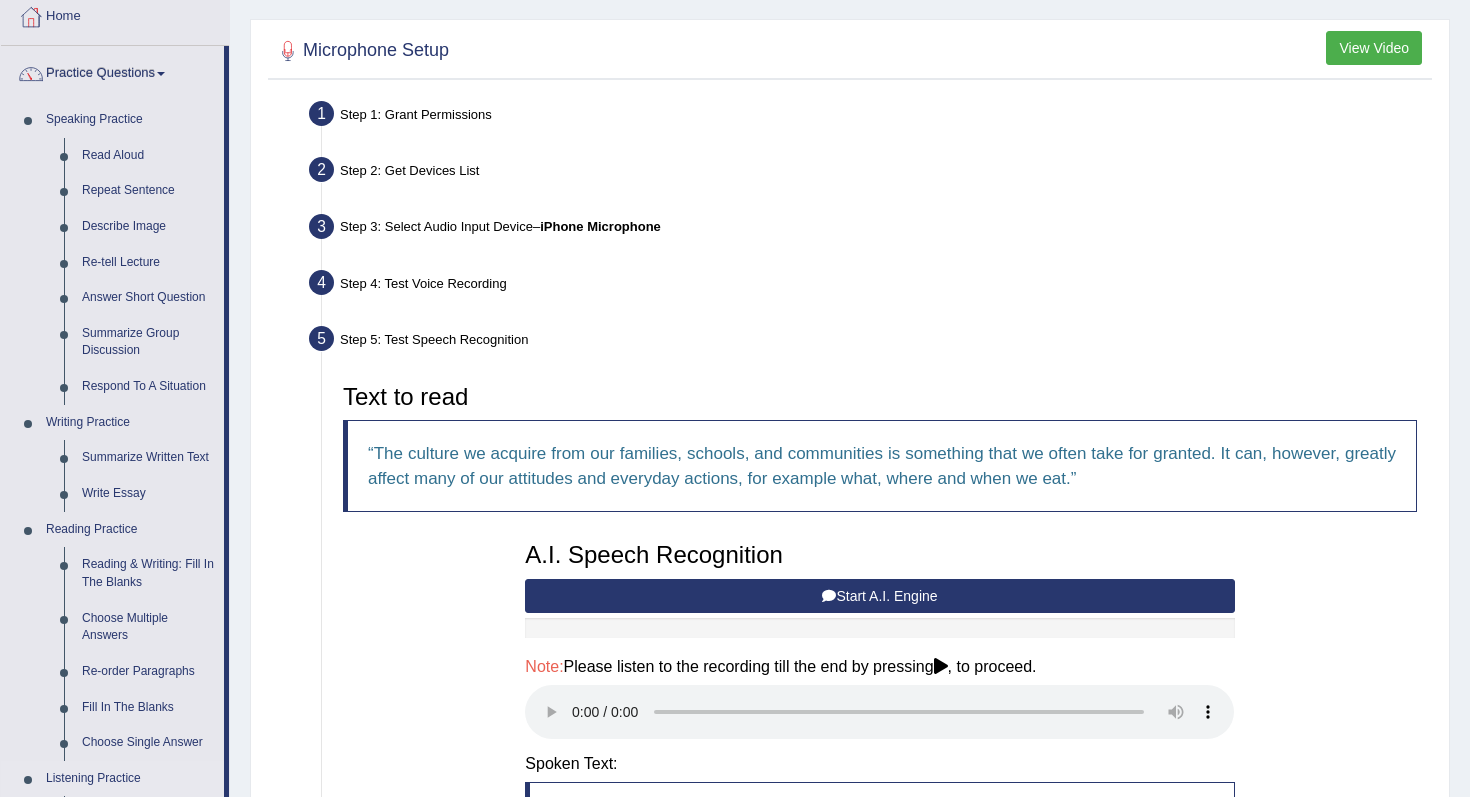 scroll, scrollTop: 108, scrollLeft: 0, axis: vertical 